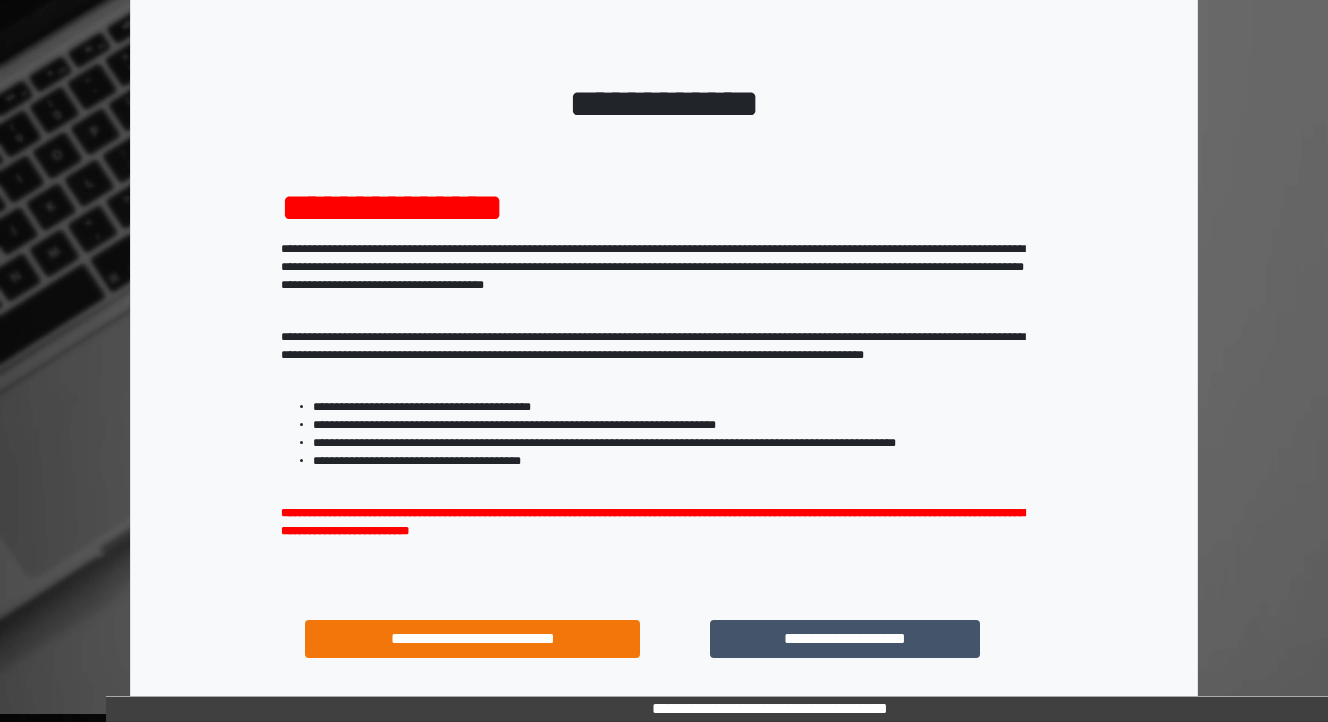 scroll, scrollTop: 160, scrollLeft: 0, axis: vertical 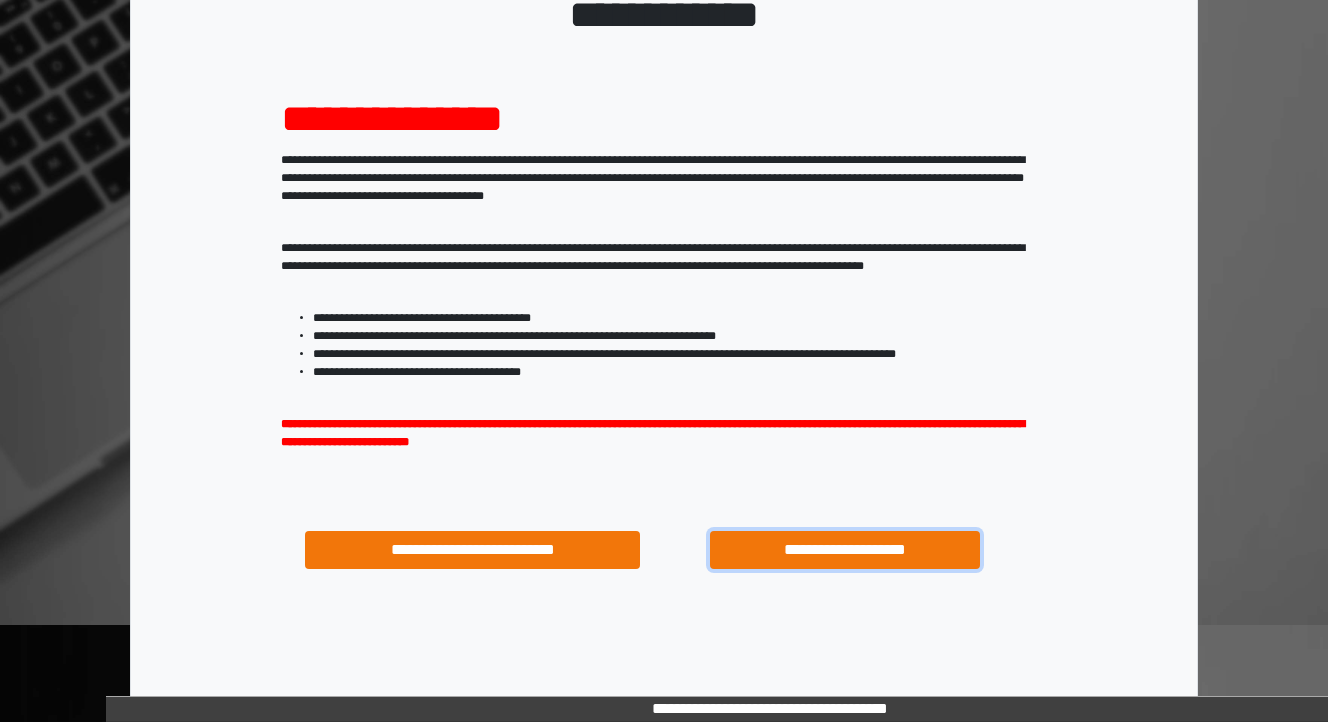click on "**********" at bounding box center (844, 550) 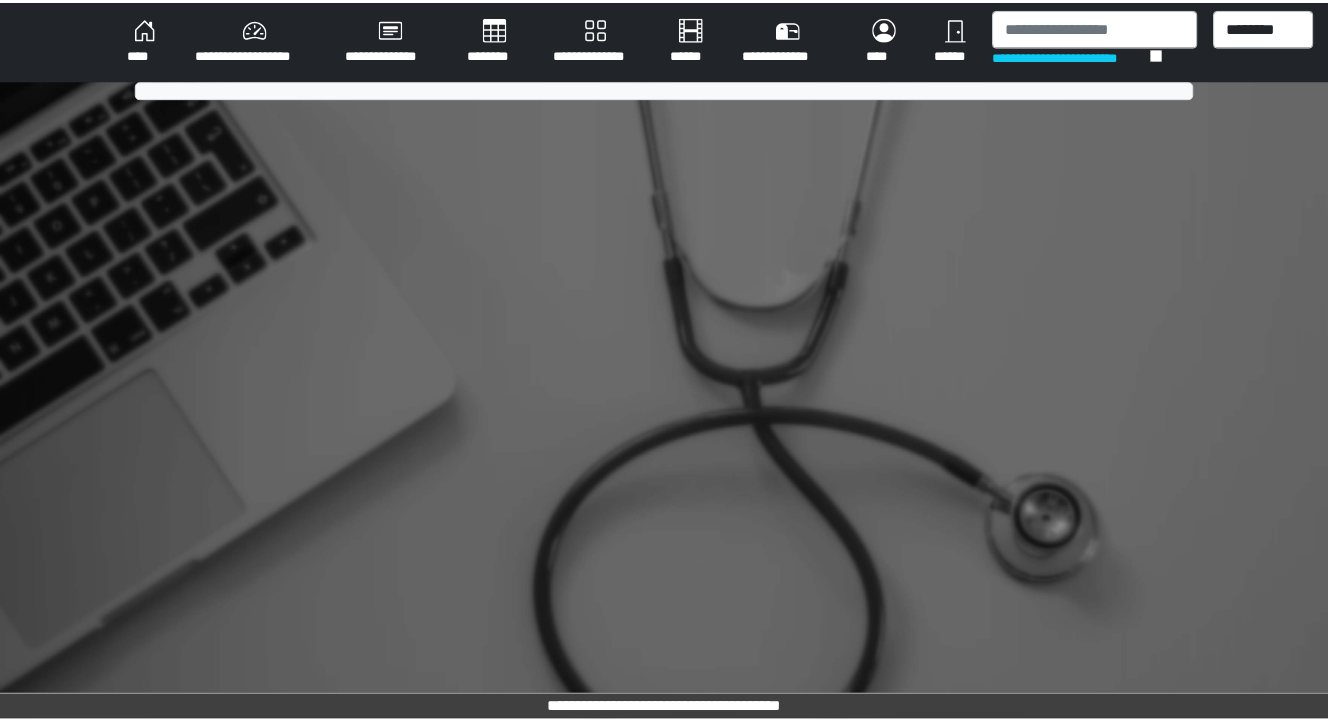scroll, scrollTop: 0, scrollLeft: 0, axis: both 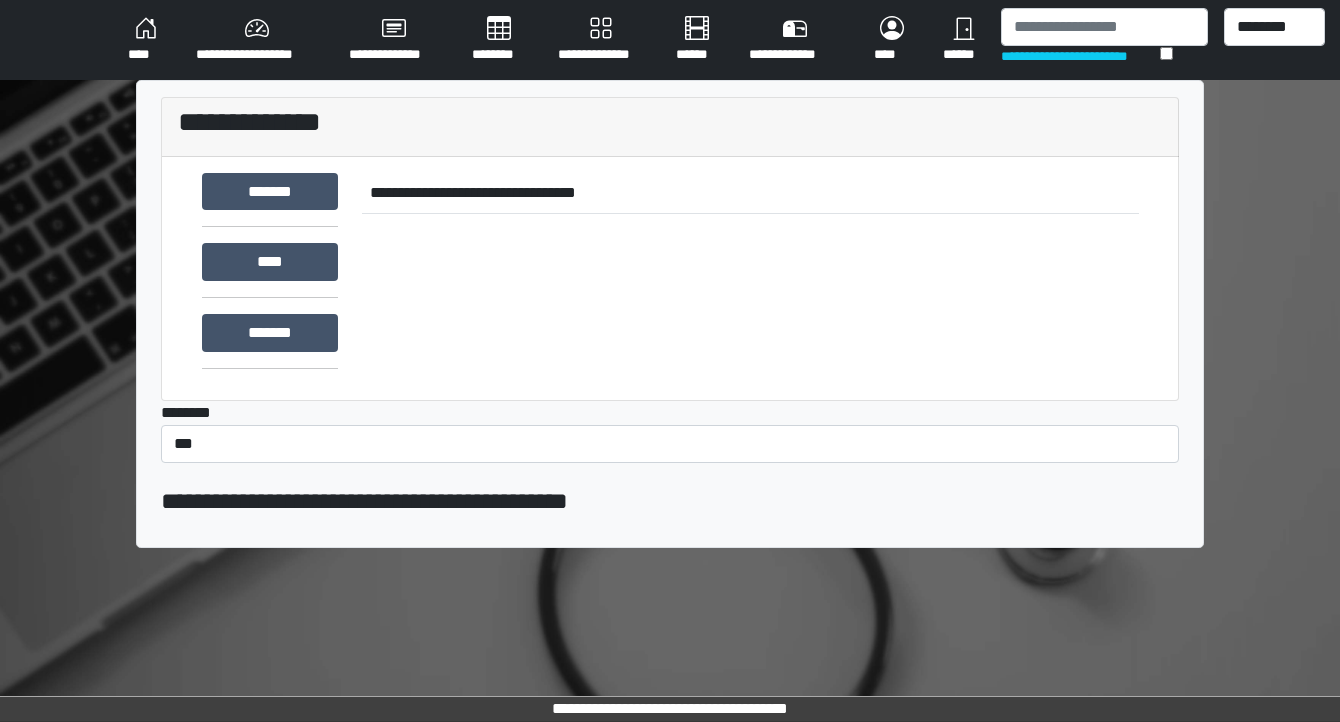 drag, startPoint x: 502, startPoint y: 24, endPoint x: 510, endPoint y: 44, distance: 21.540659 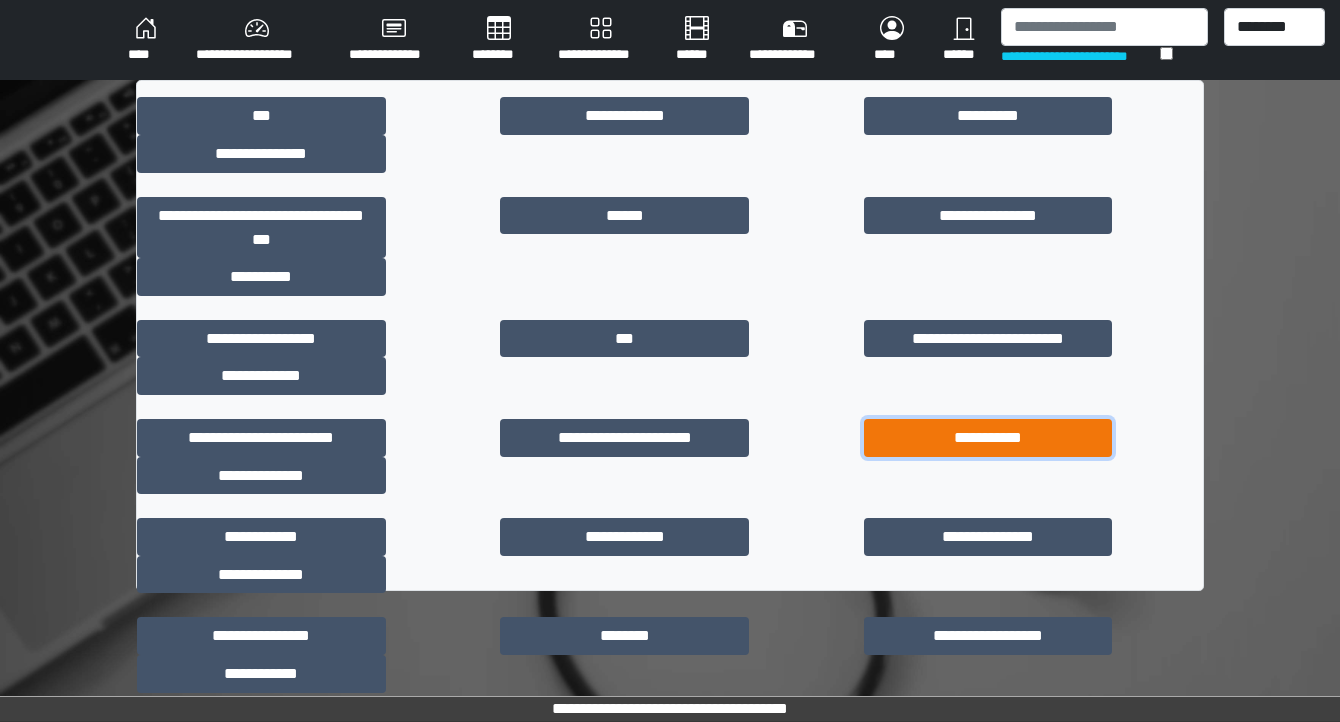 click on "**********" at bounding box center (988, 438) 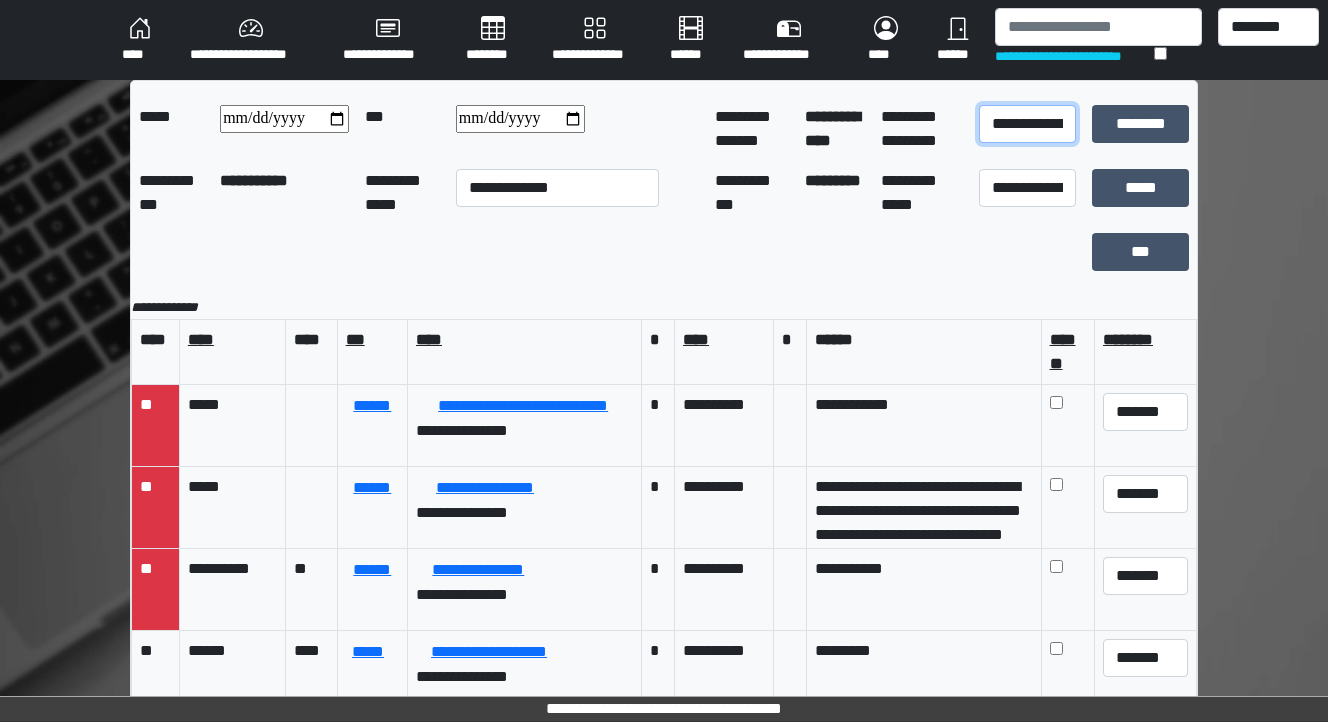 click on "**********" at bounding box center [1027, 124] 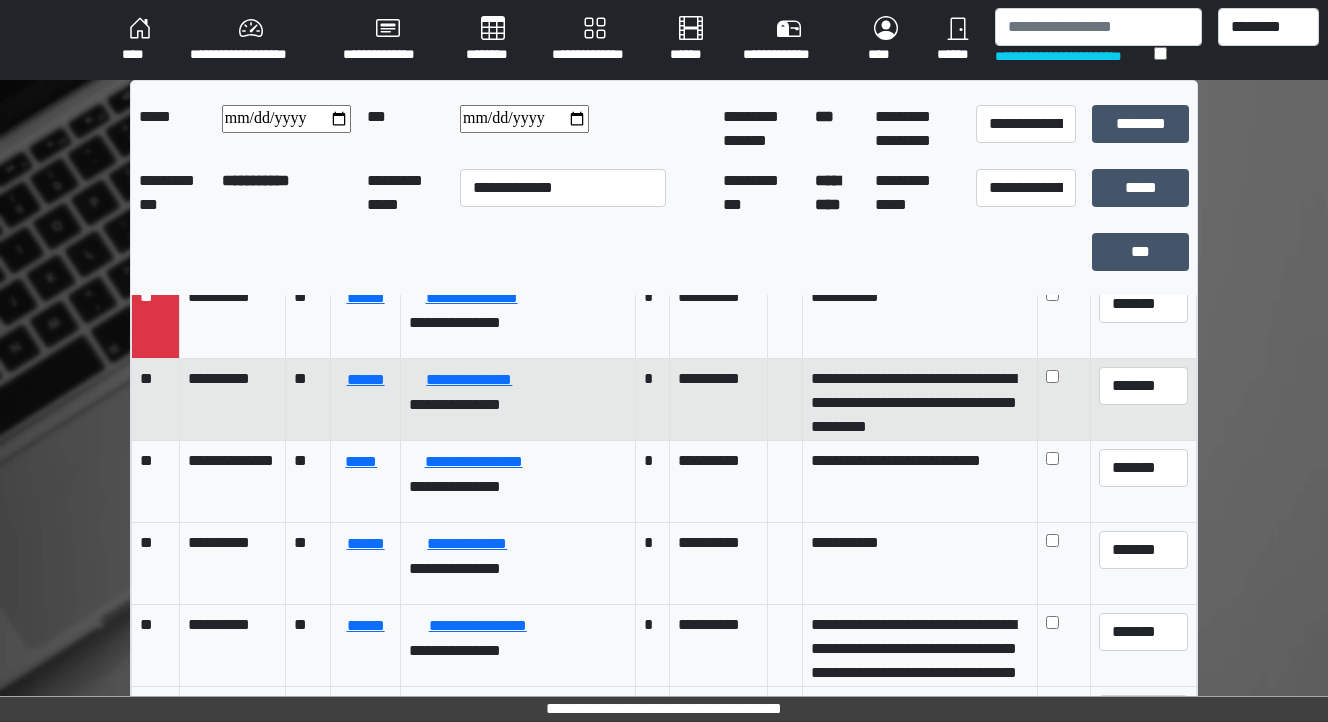 scroll, scrollTop: 0, scrollLeft: 0, axis: both 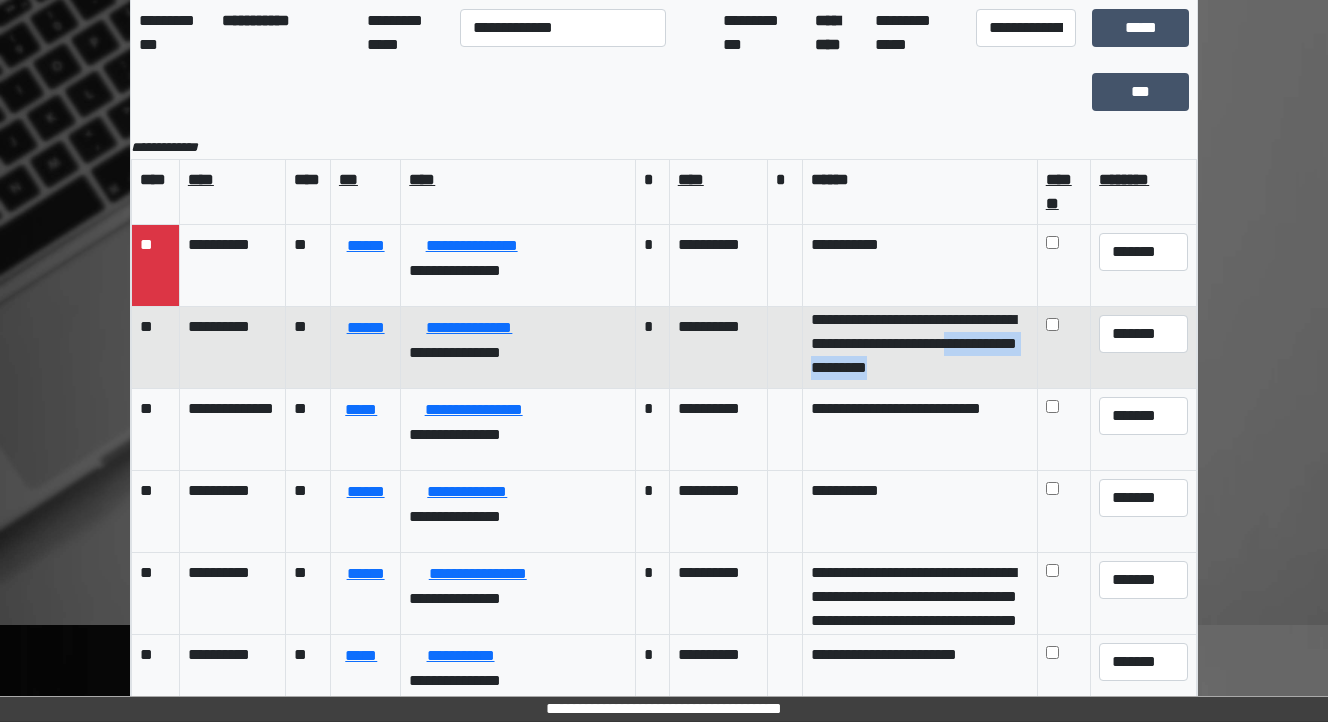 drag, startPoint x: 1007, startPoint y: 342, endPoint x: 990, endPoint y: 371, distance: 33.61547 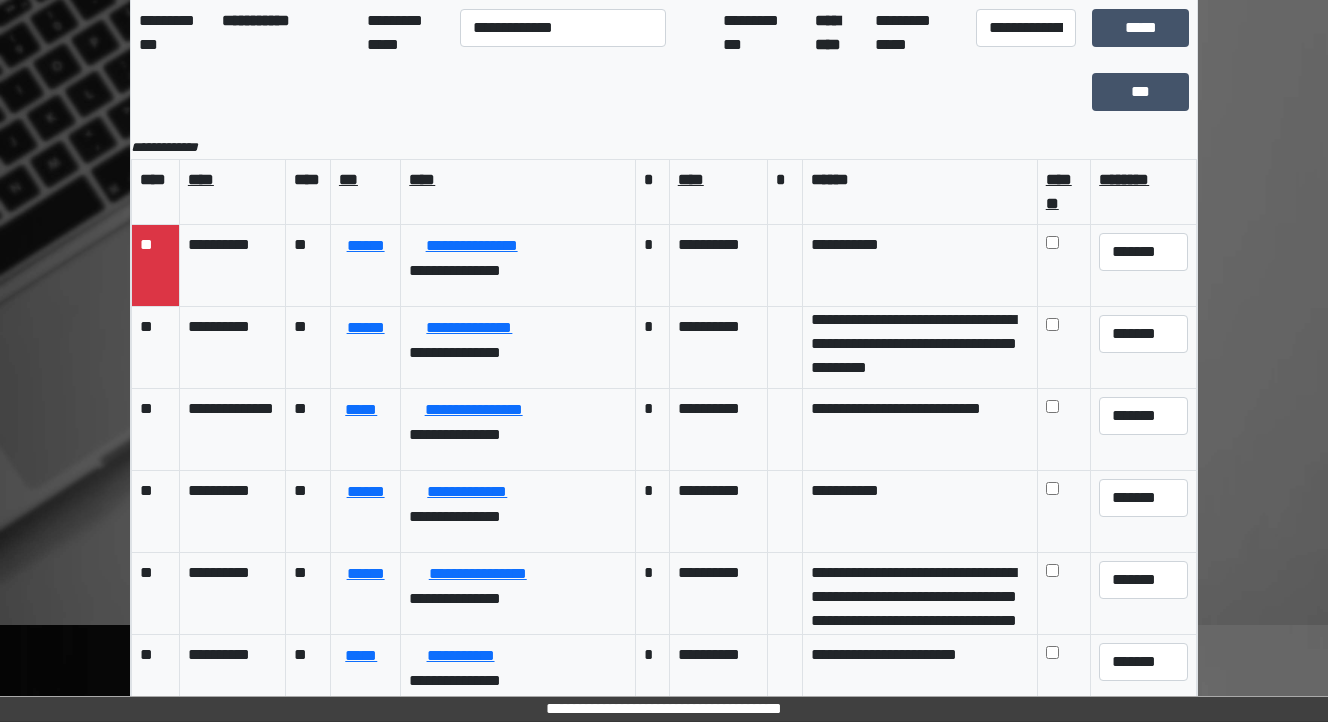click at bounding box center [607, 92] 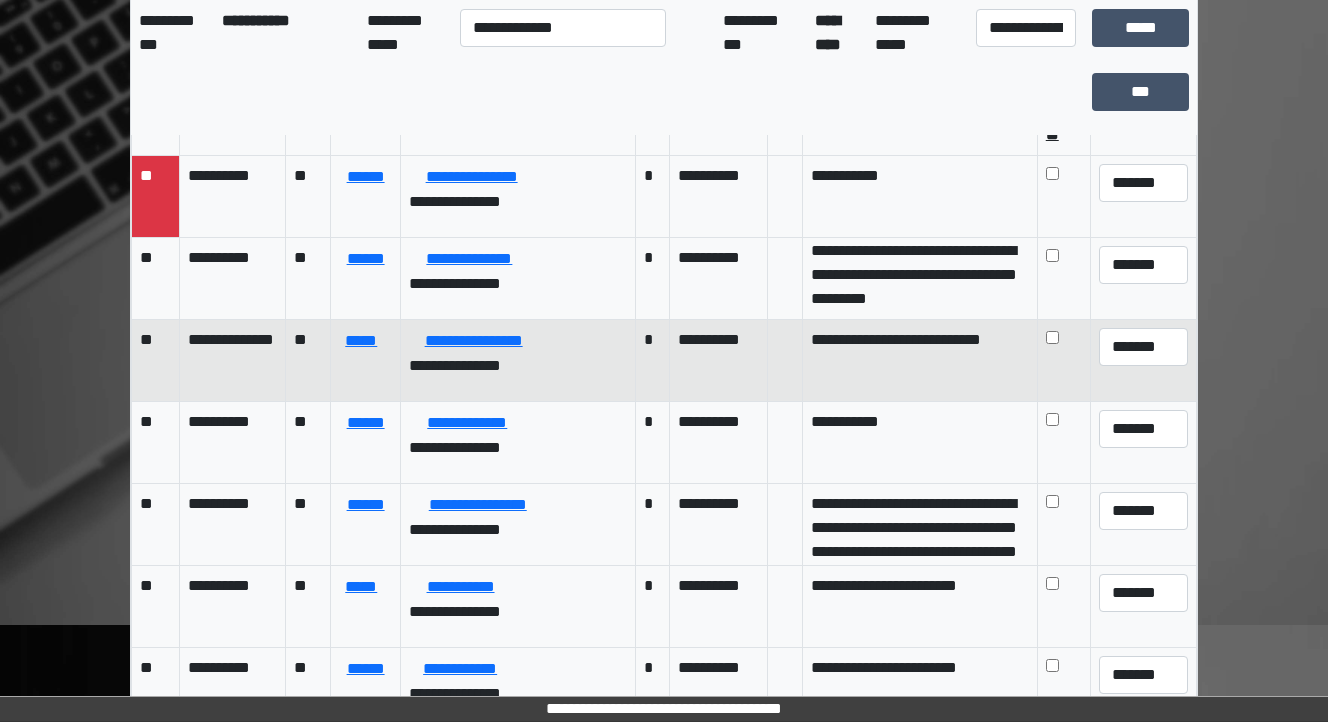 scroll, scrollTop: 80, scrollLeft: 0, axis: vertical 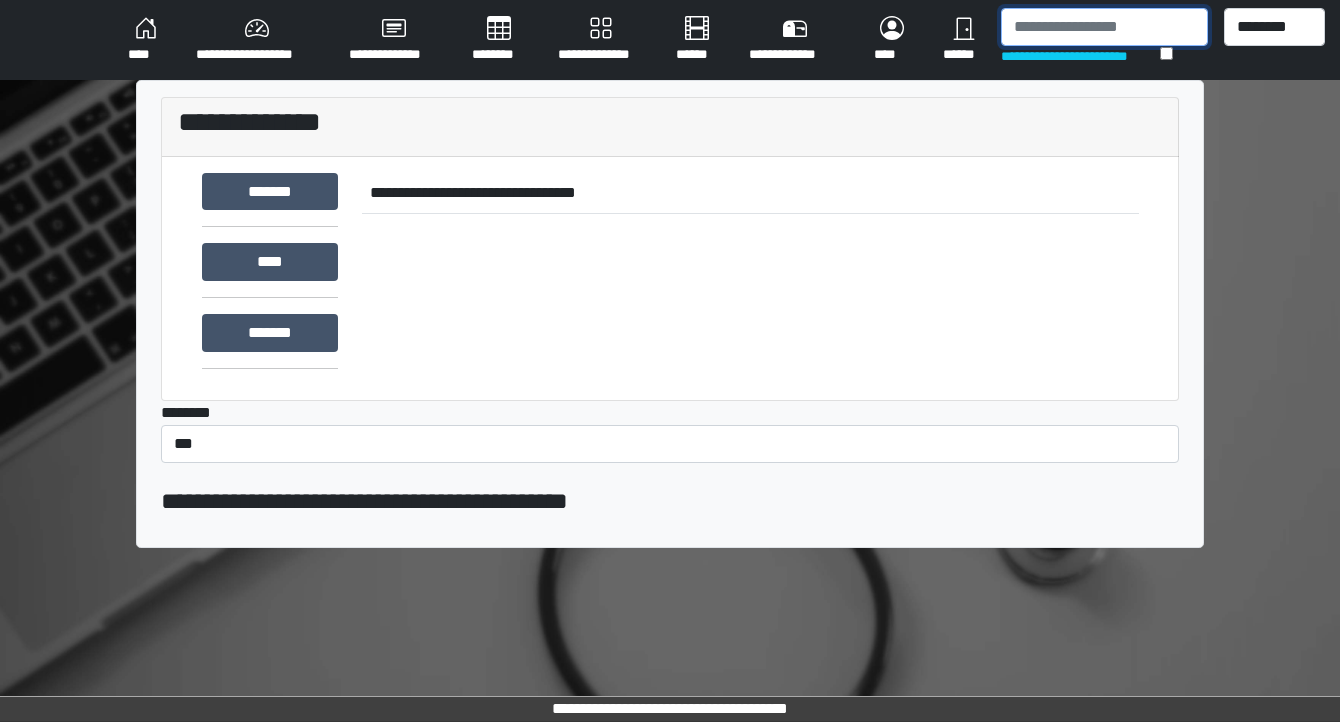 click at bounding box center [1104, 27] 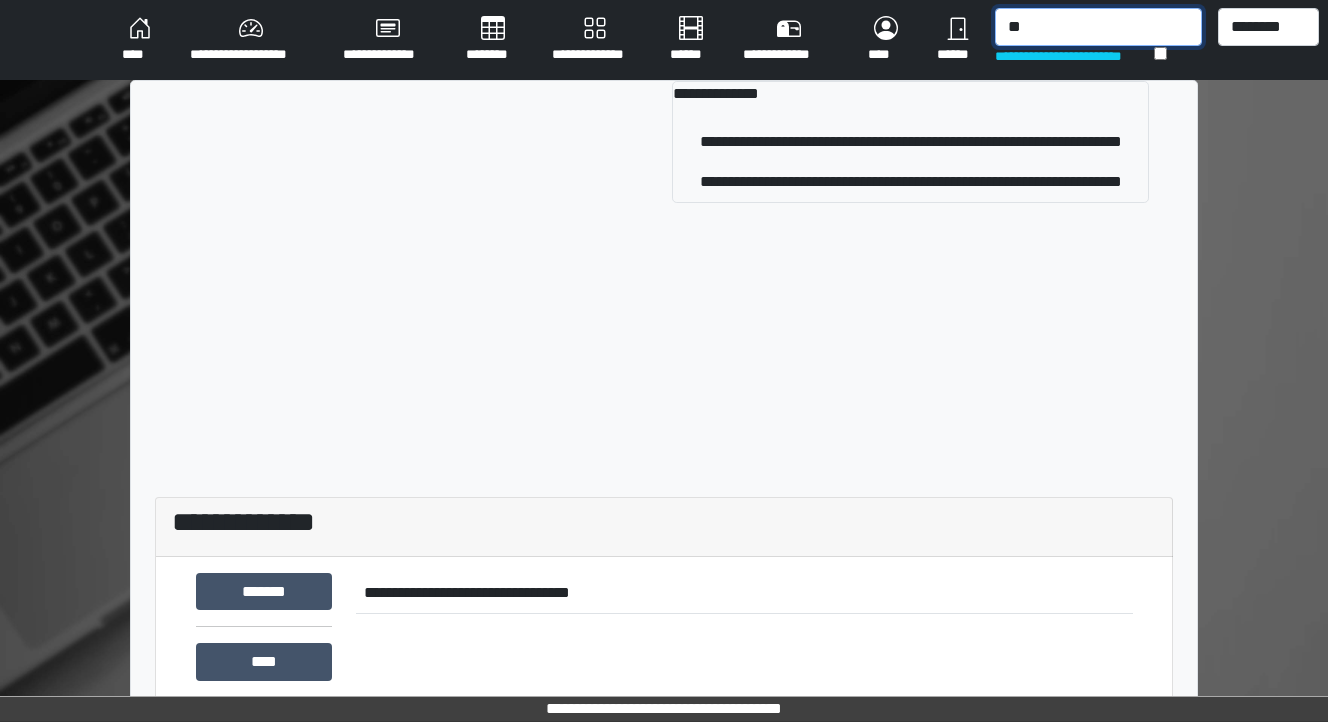 type on "*" 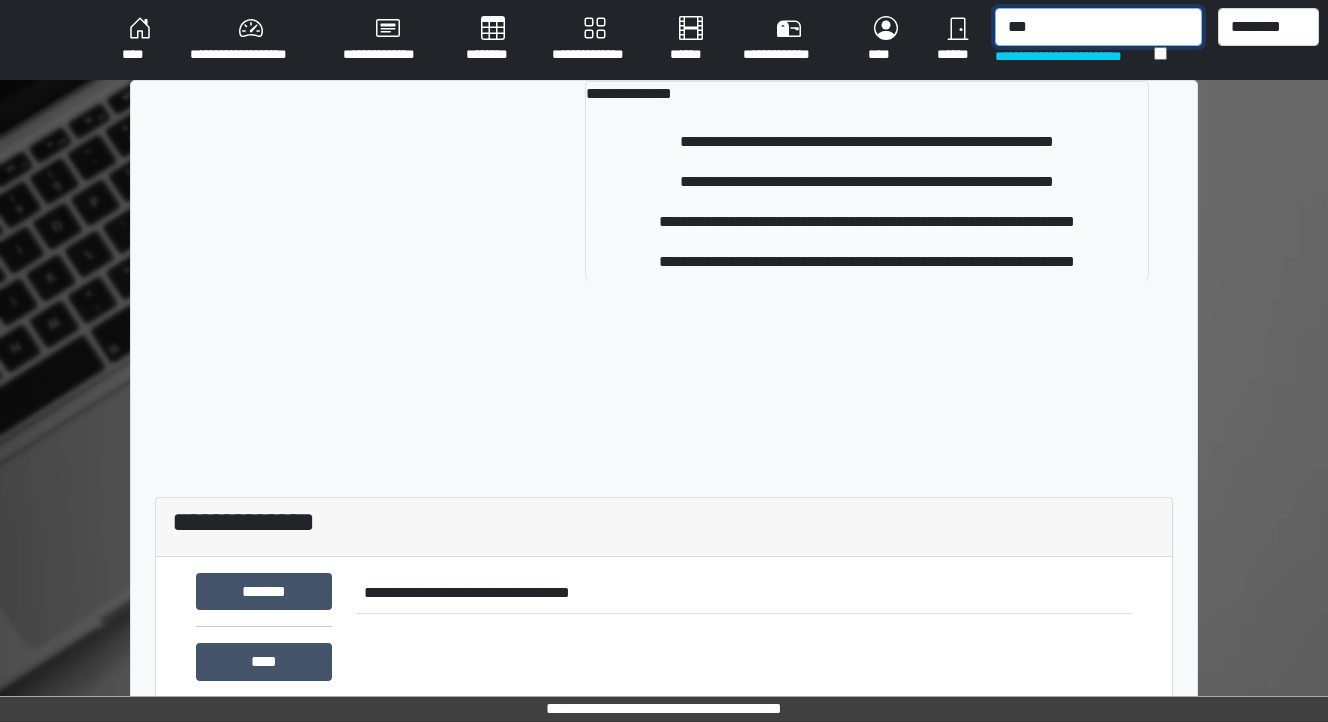 type on "***" 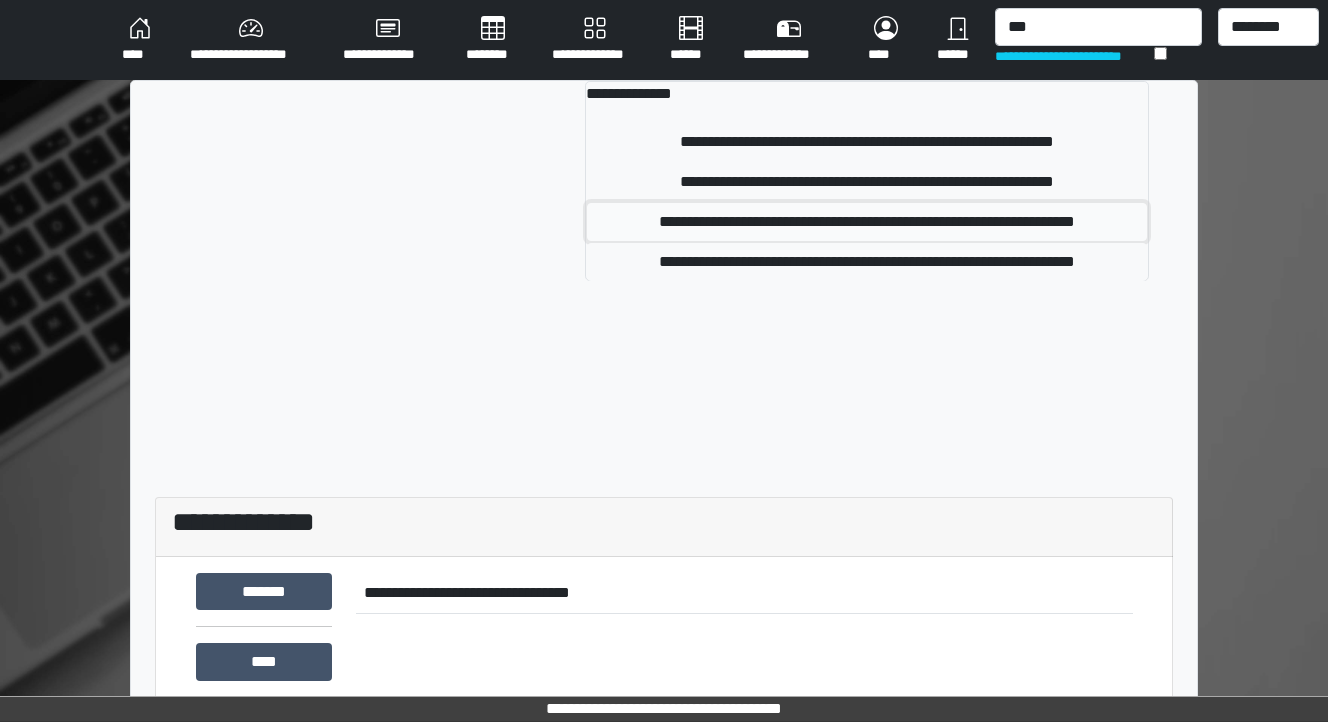 click on "**********" at bounding box center [867, 222] 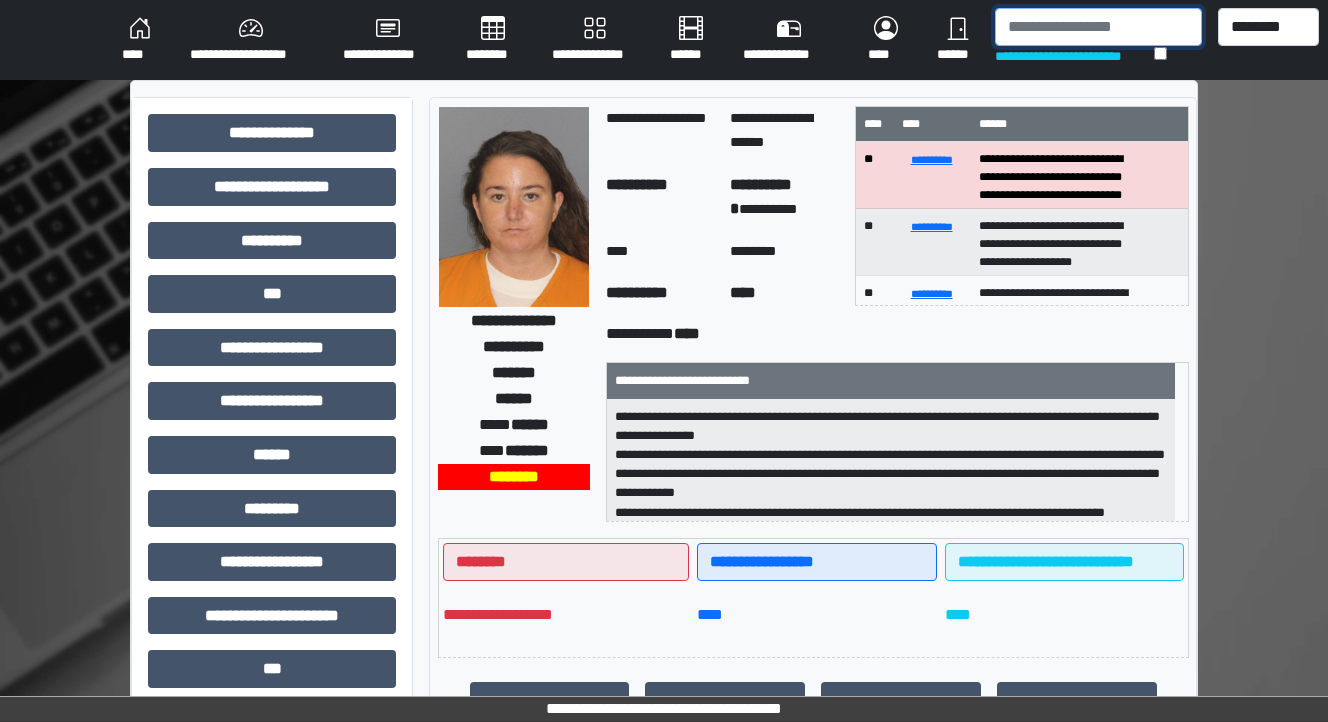 click at bounding box center [1098, 27] 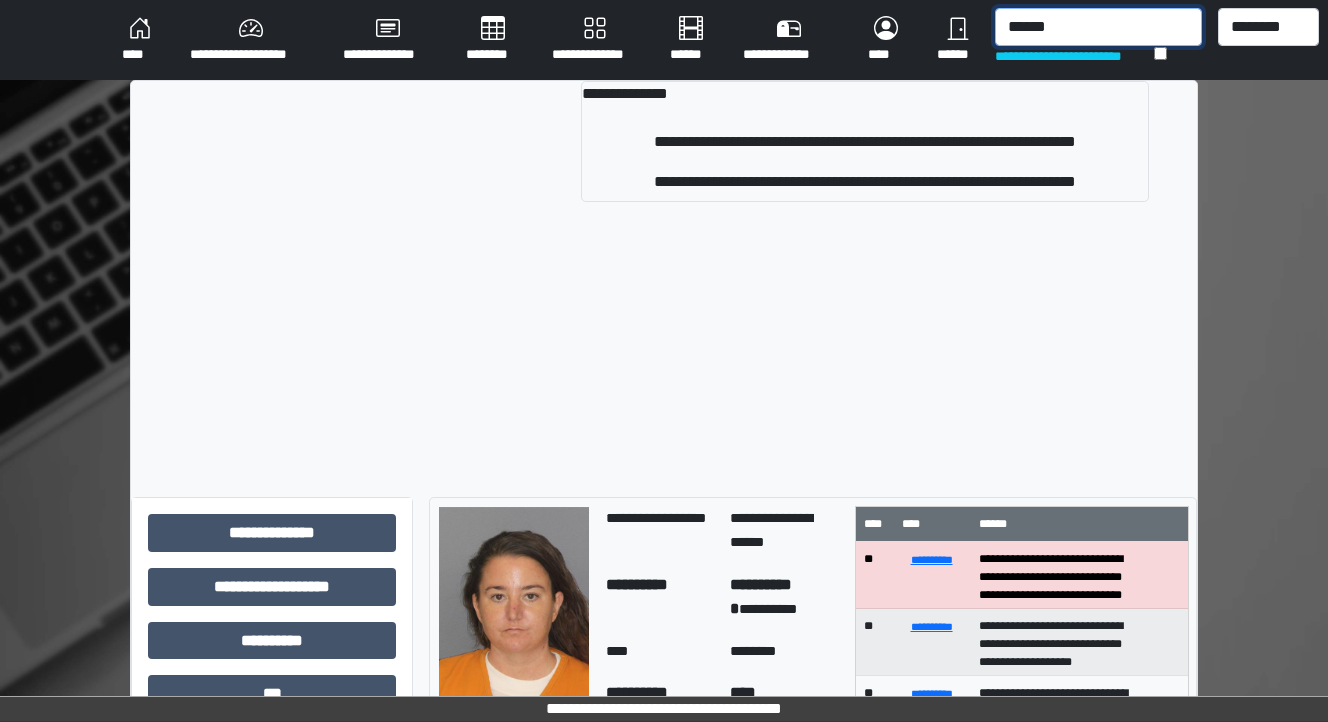 type on "******" 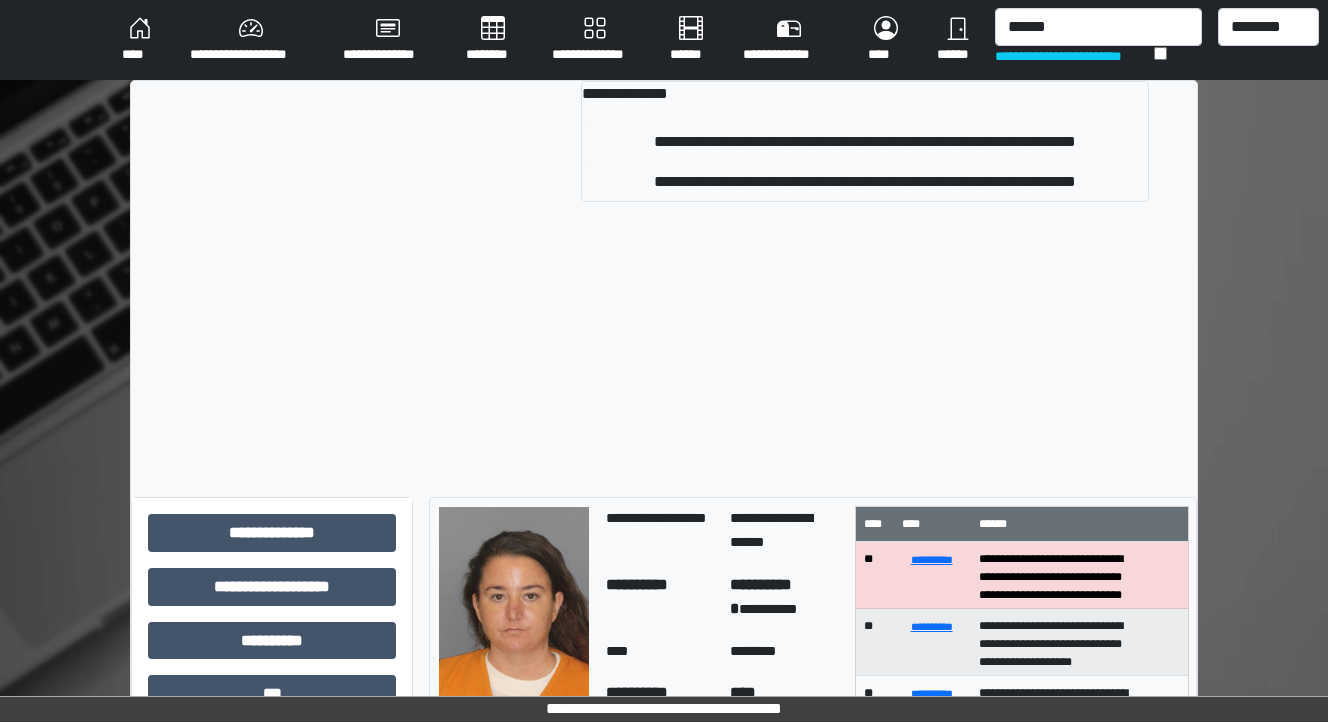 click on "**********" at bounding box center [664, 281] 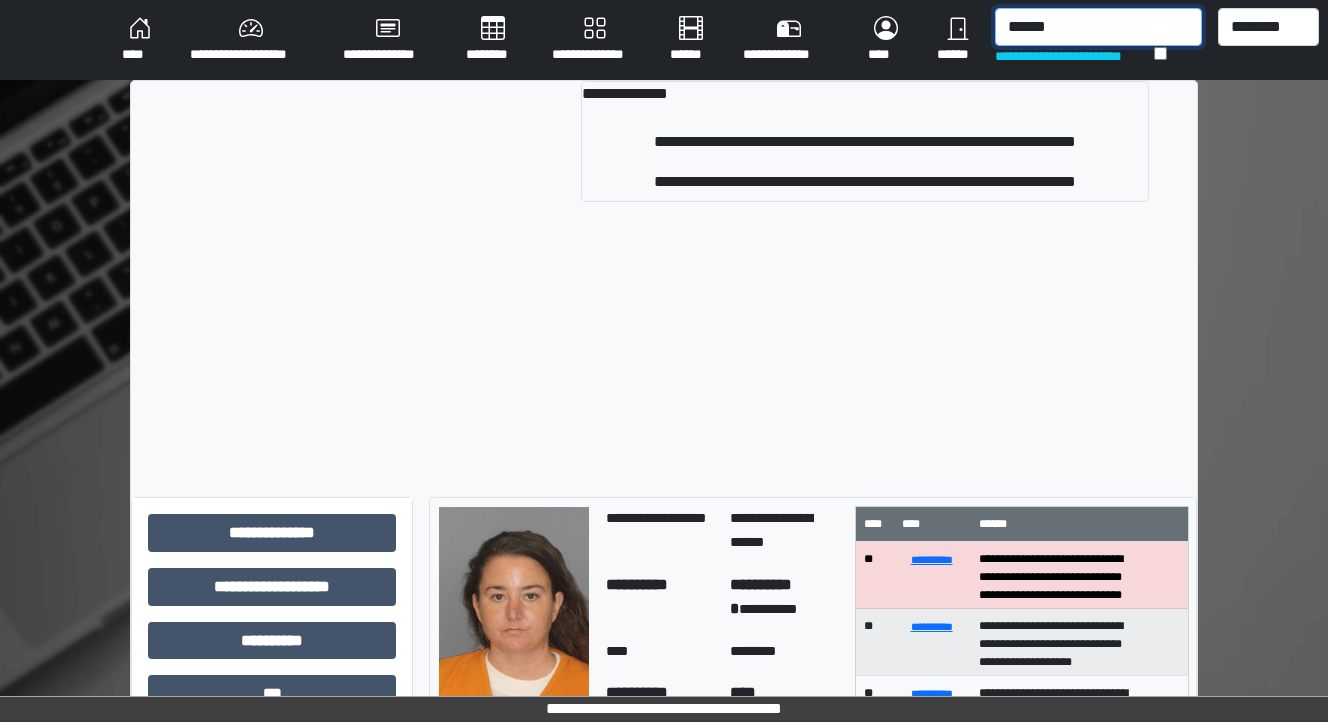 drag, startPoint x: 1075, startPoint y: 27, endPoint x: 959, endPoint y: 28, distance: 116.00431 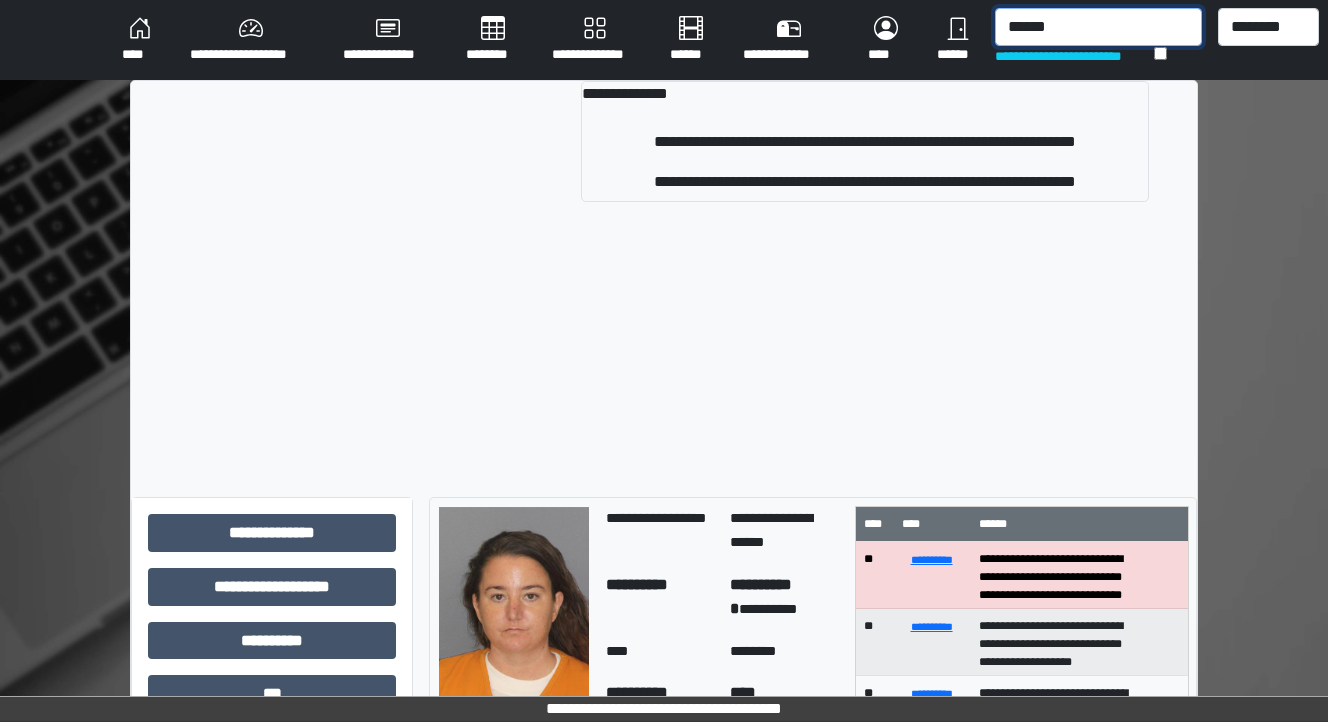 click on "**********" at bounding box center [716, 40] 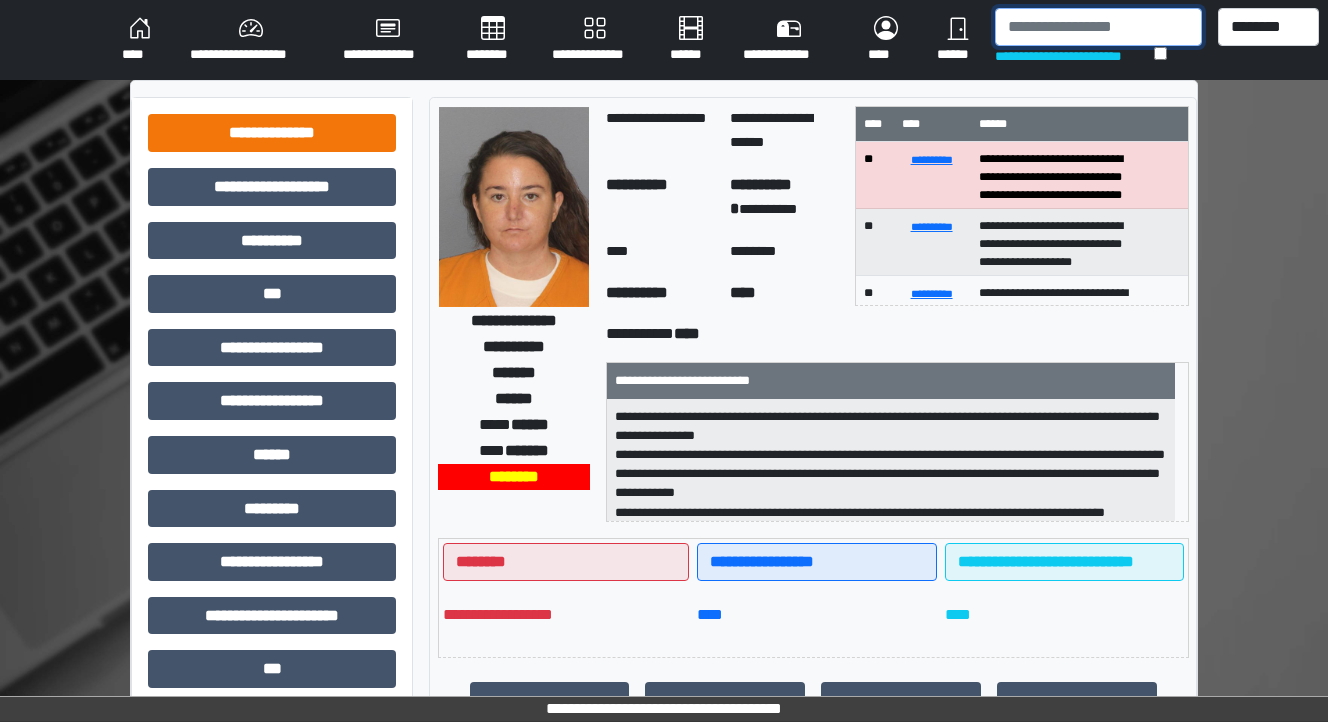 type 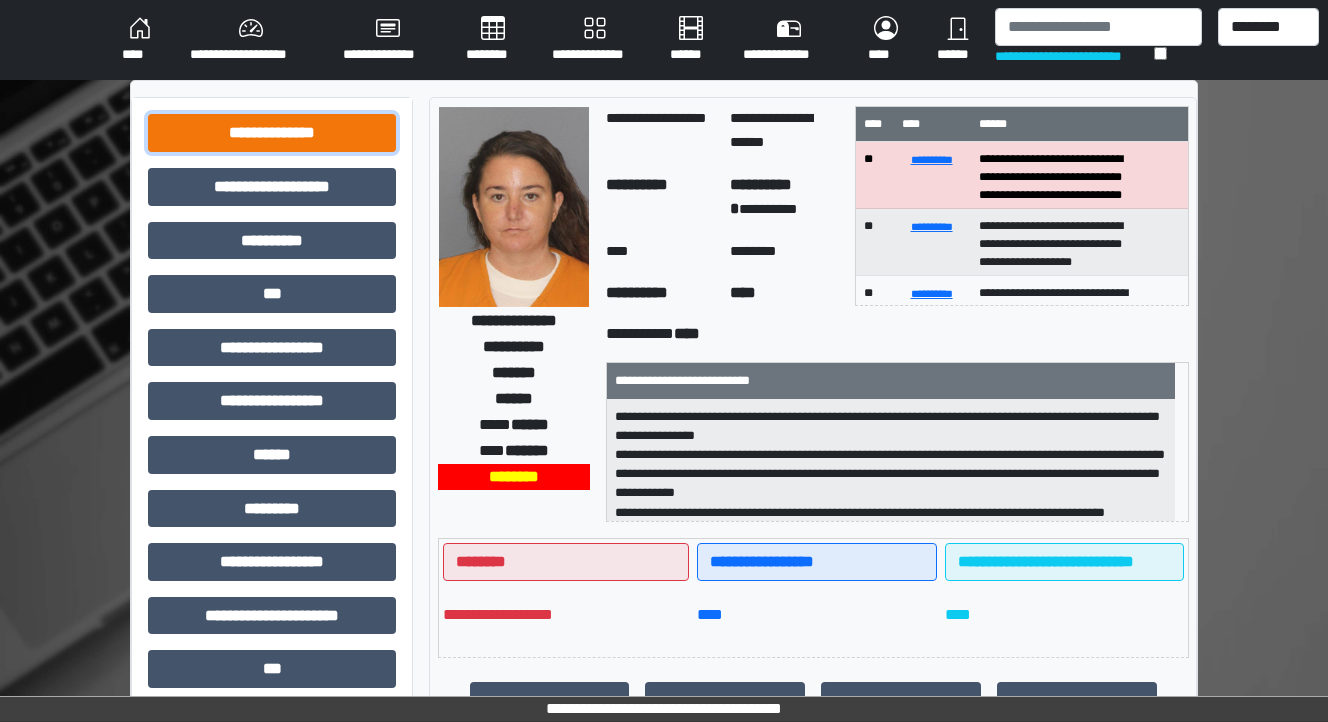 click on "**********" at bounding box center (272, 133) 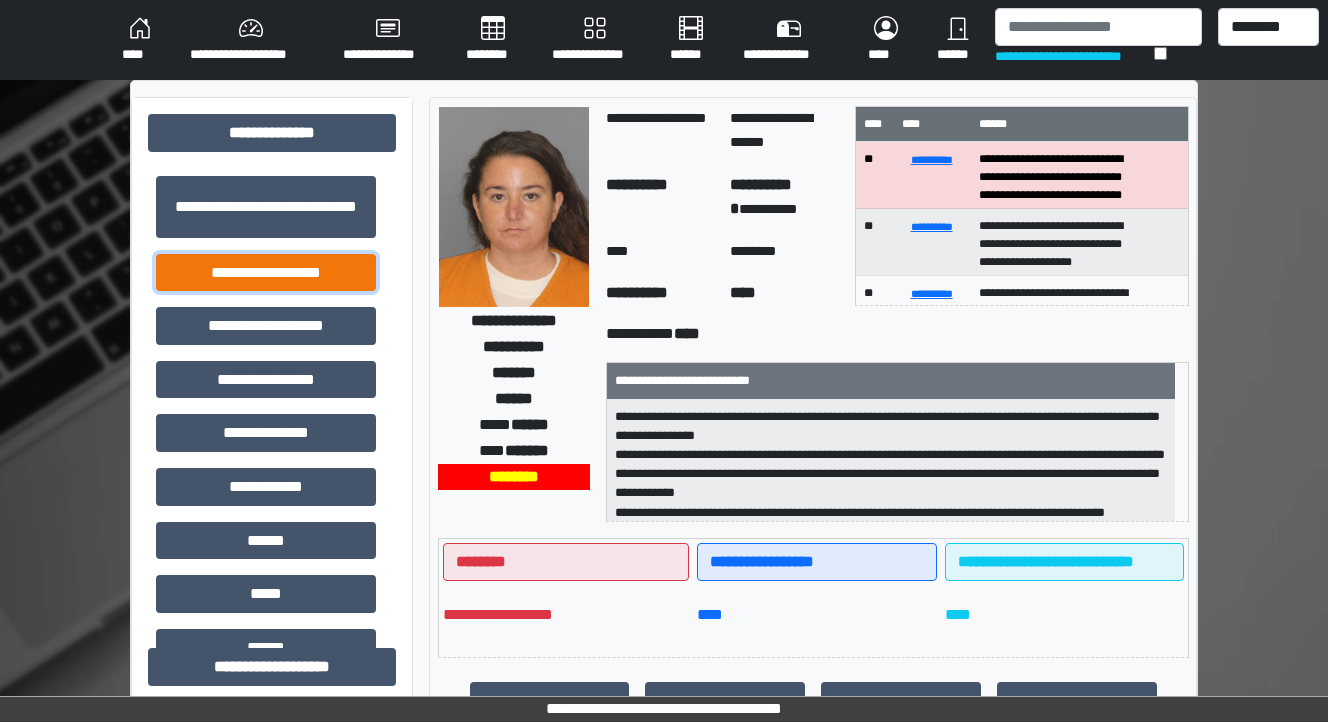 click on "**********" at bounding box center (266, 273) 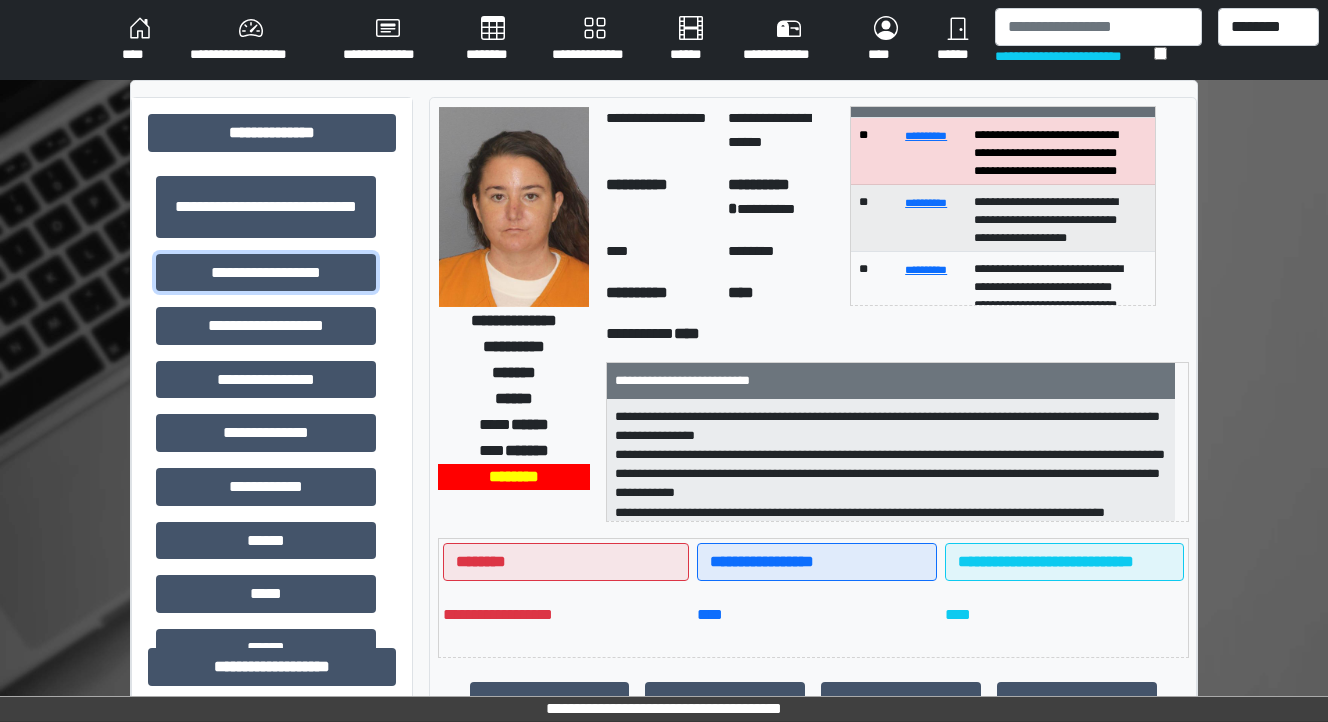 scroll, scrollTop: 0, scrollLeft: 0, axis: both 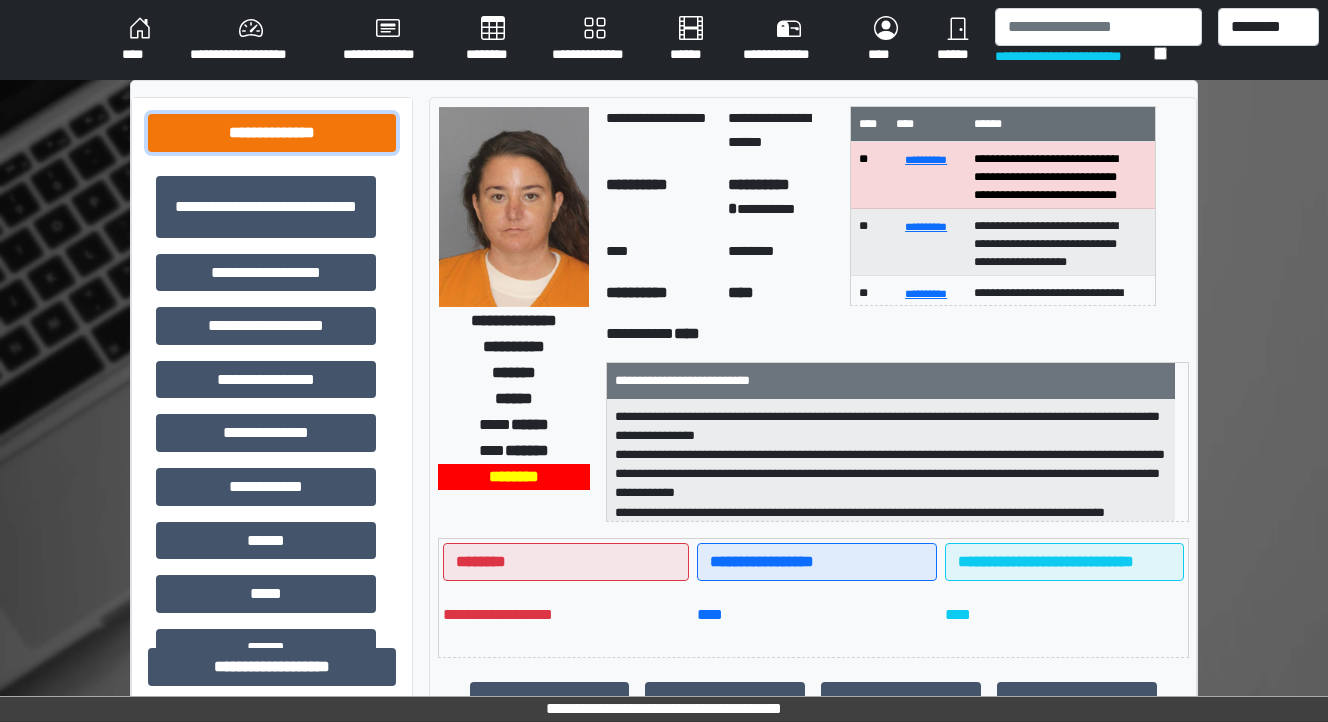 click on "**********" at bounding box center [272, 133] 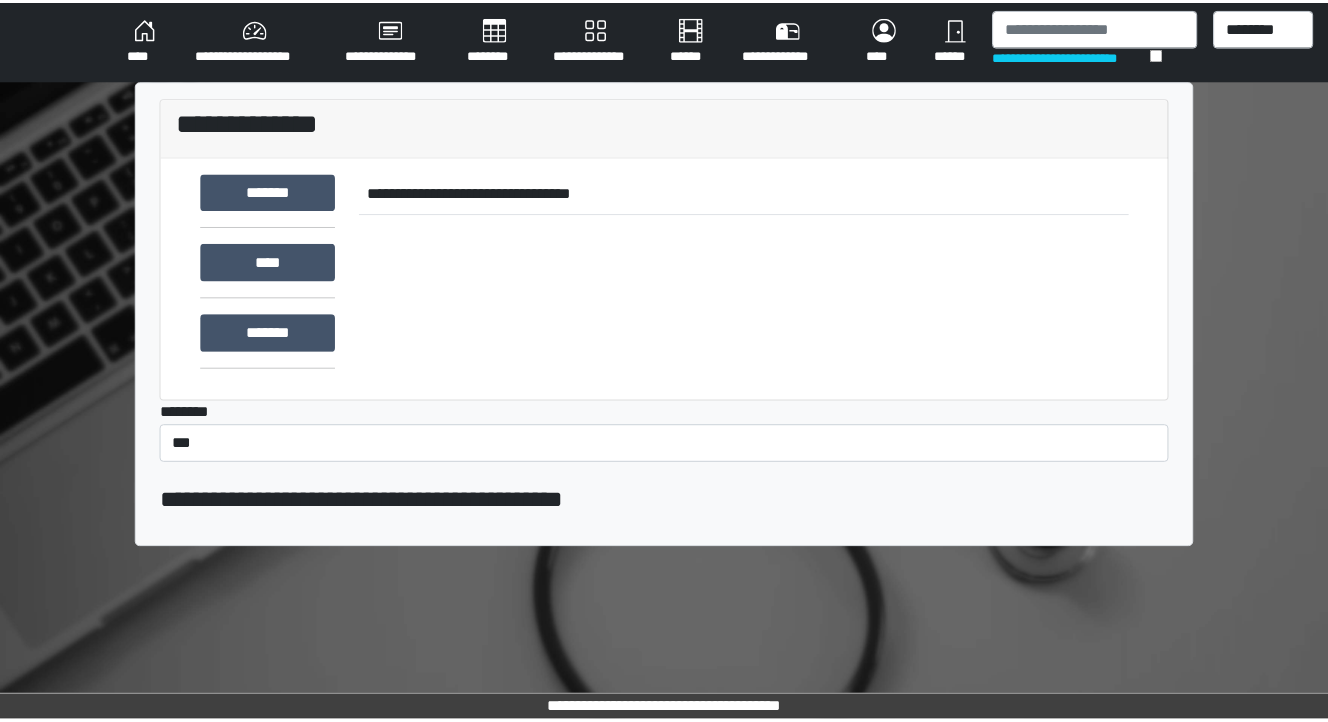 scroll, scrollTop: 0, scrollLeft: 0, axis: both 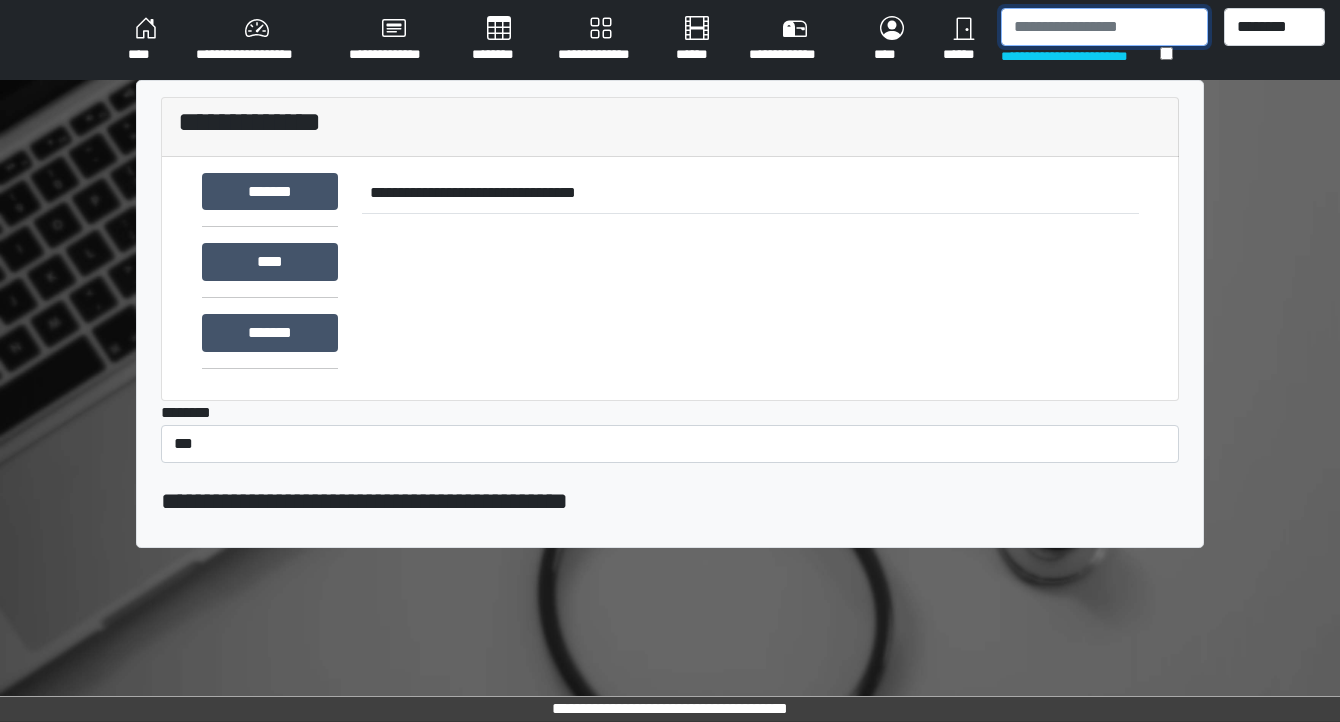 click at bounding box center [1104, 27] 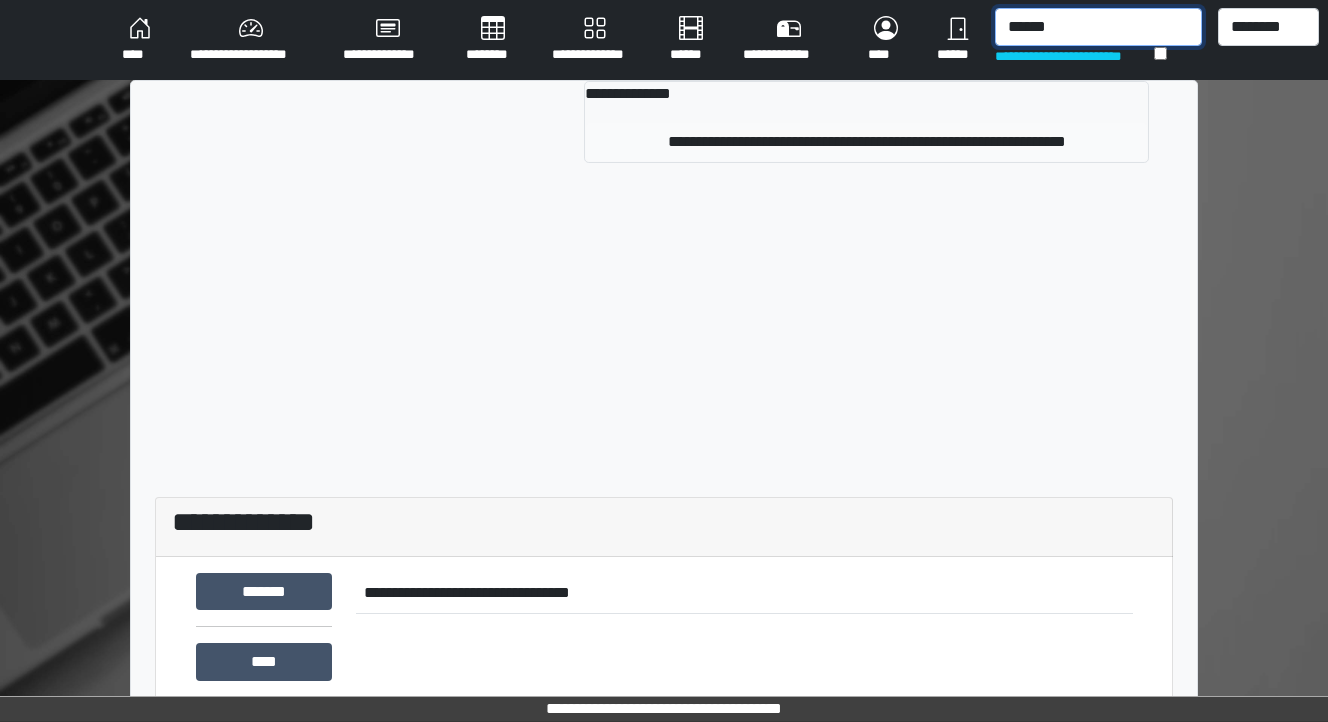 type on "******" 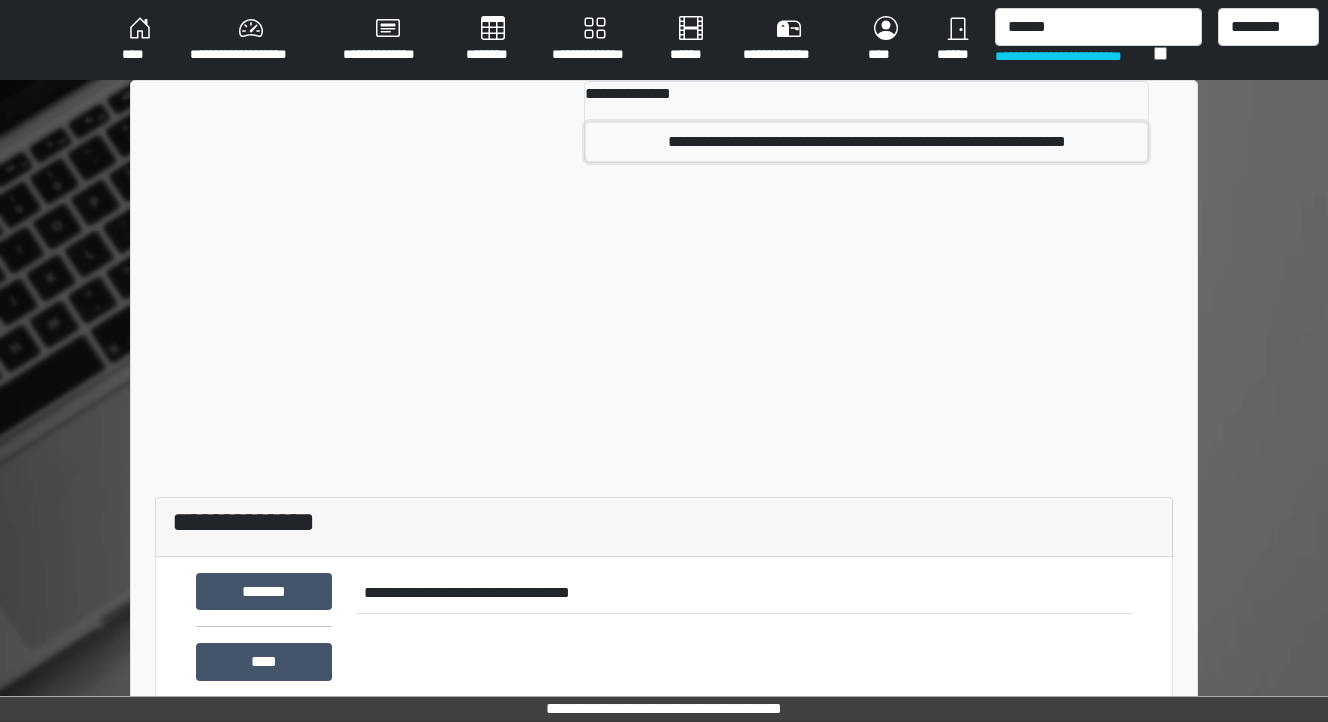 click on "**********" at bounding box center (866, 142) 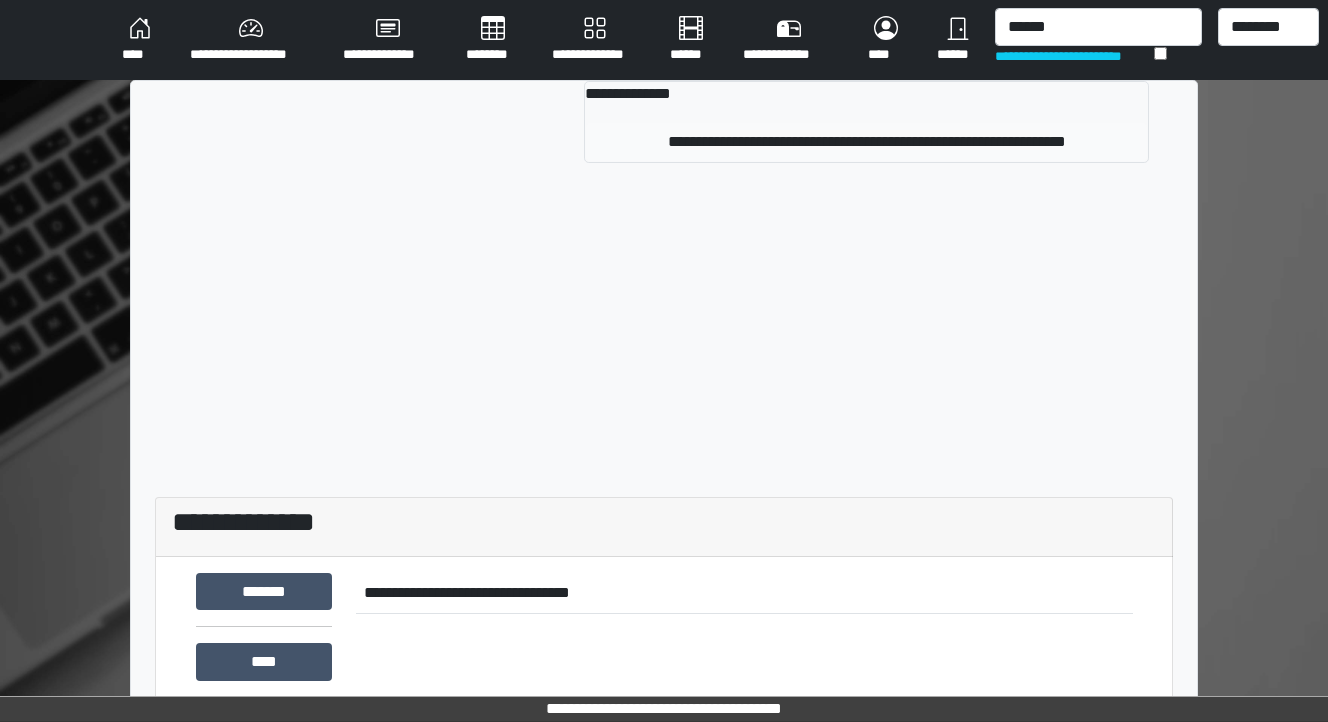 type 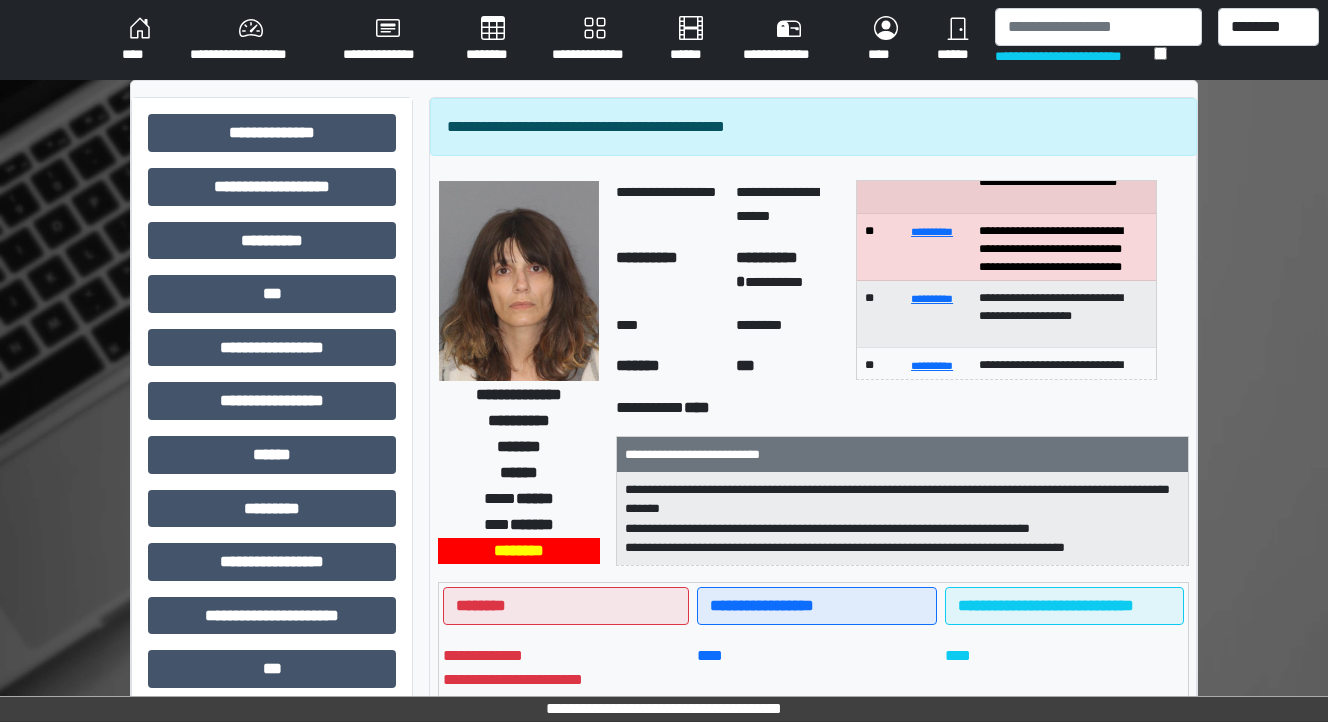 scroll, scrollTop: 0, scrollLeft: 0, axis: both 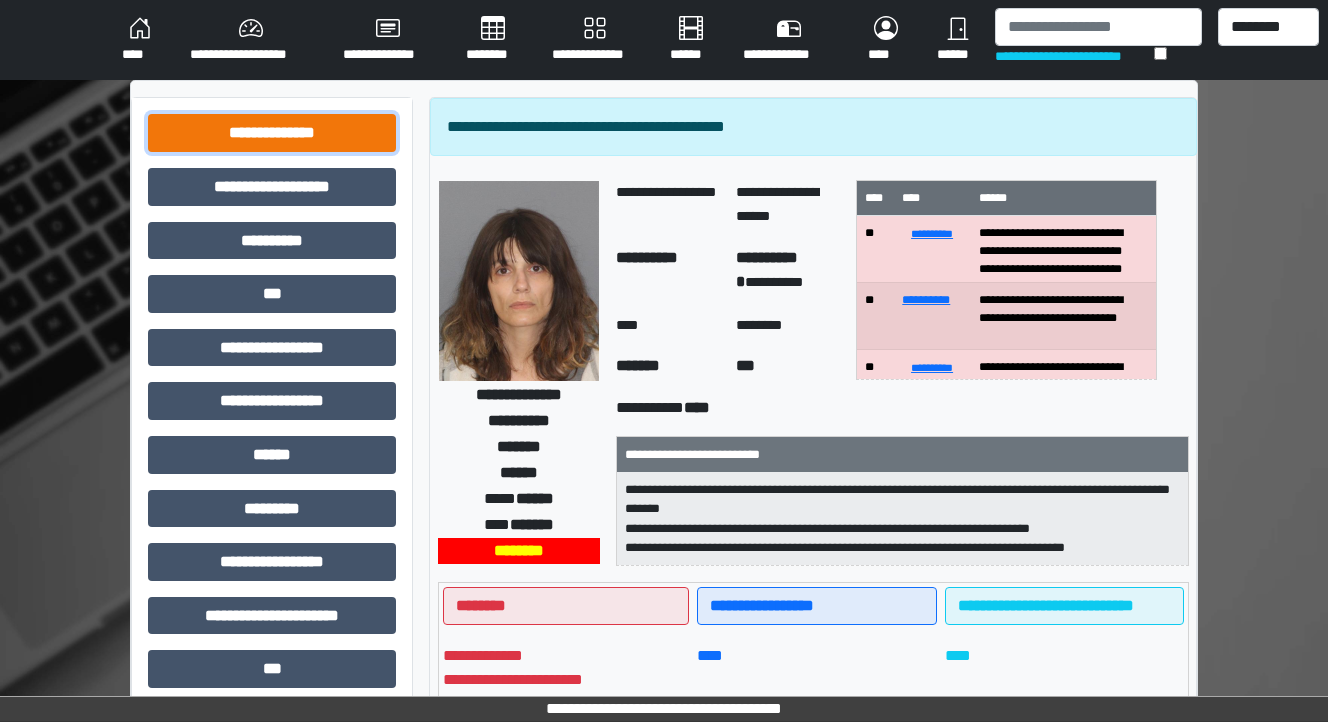 click on "**********" at bounding box center (272, 133) 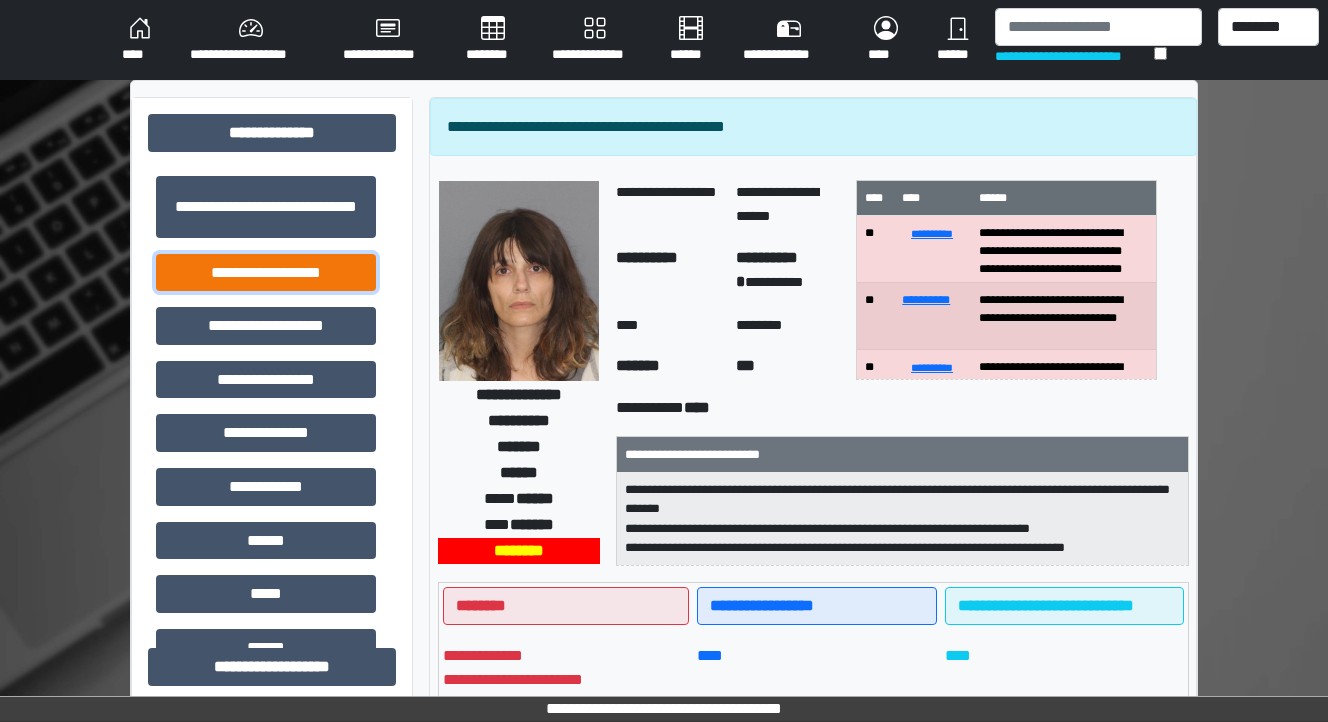 click on "**********" at bounding box center [266, 273] 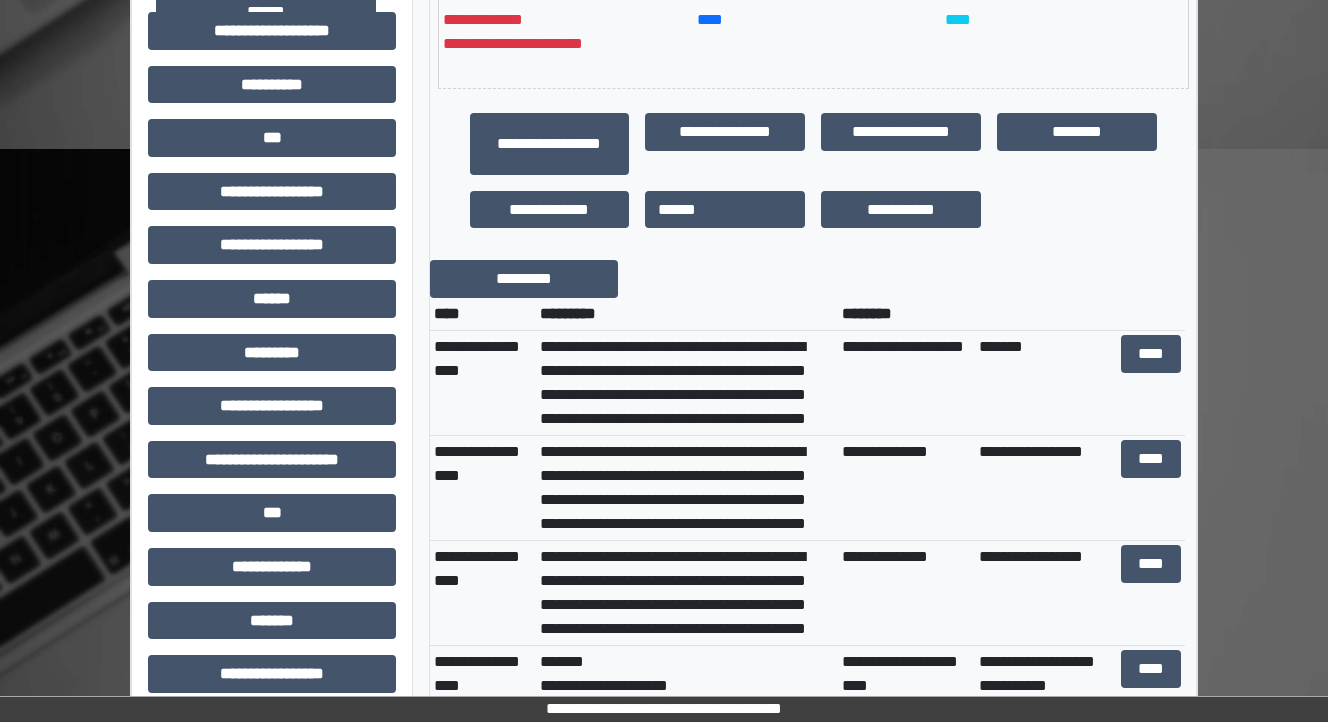 scroll, scrollTop: 640, scrollLeft: 0, axis: vertical 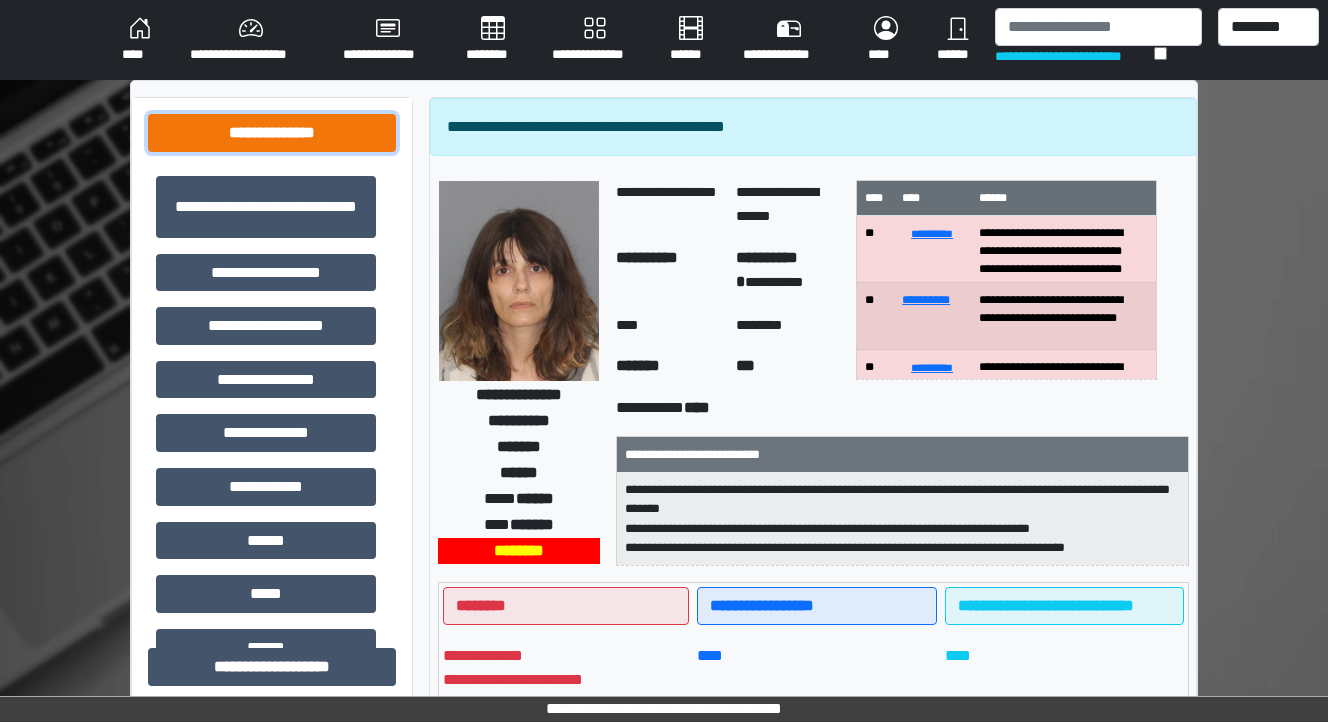 click on "**********" at bounding box center [272, 133] 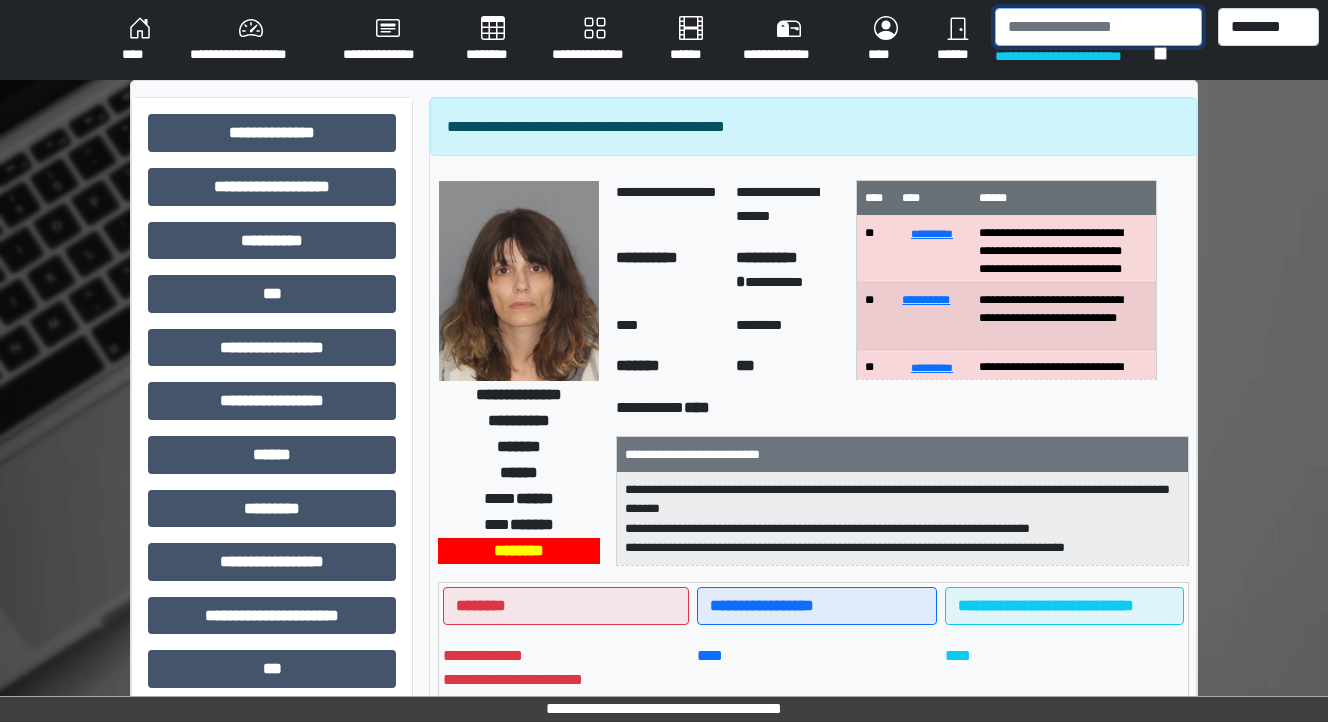 click at bounding box center (1098, 27) 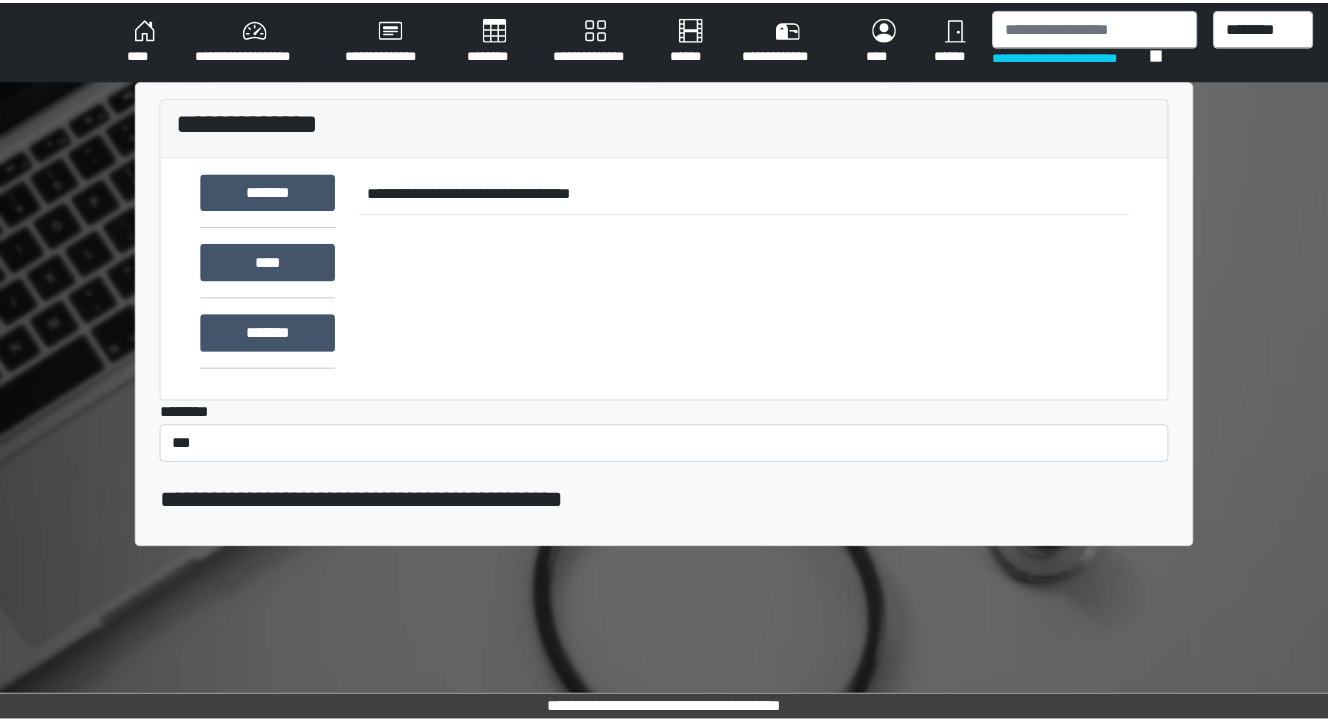 scroll, scrollTop: 0, scrollLeft: 0, axis: both 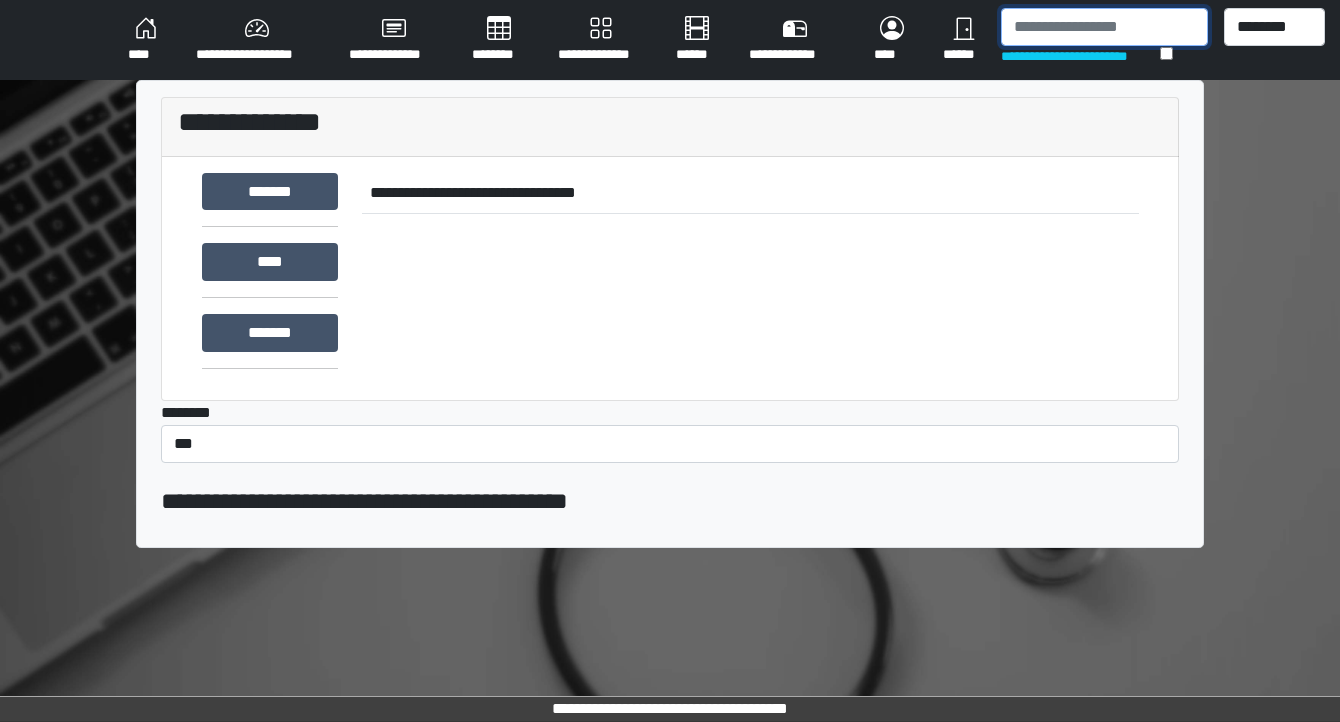 click at bounding box center (1104, 27) 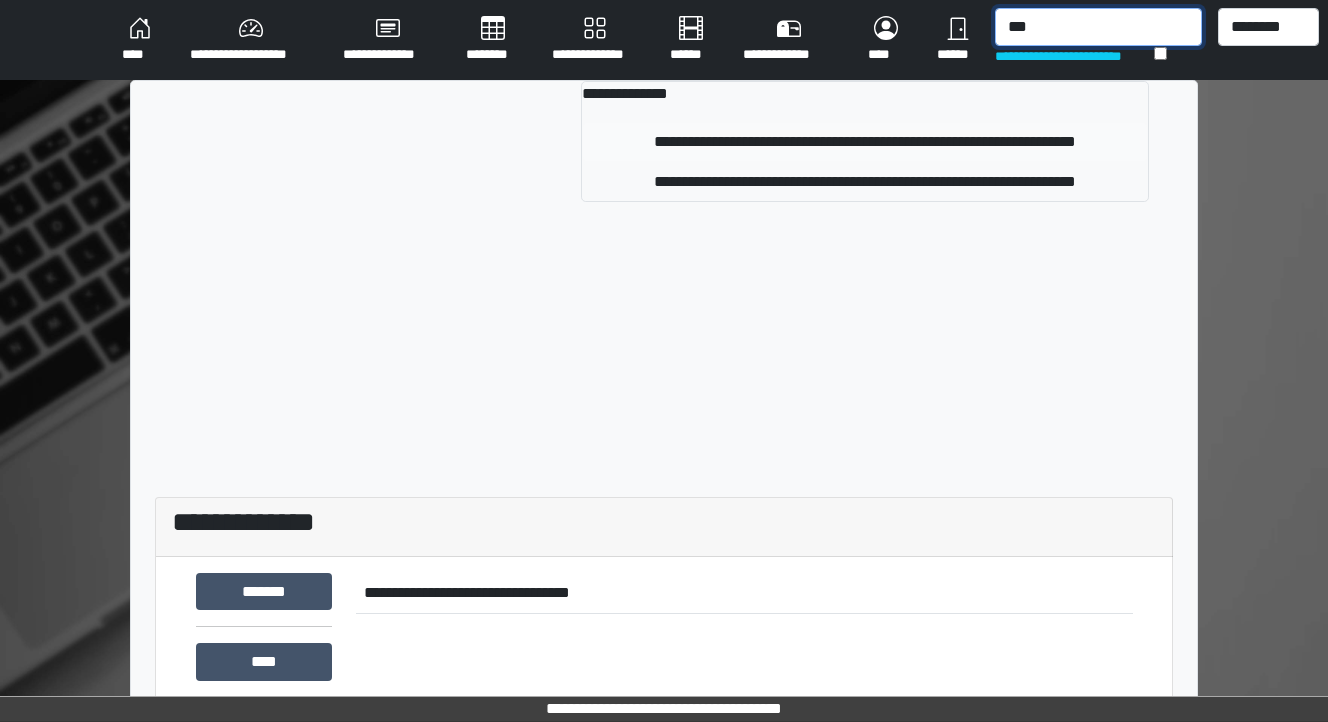 type on "***" 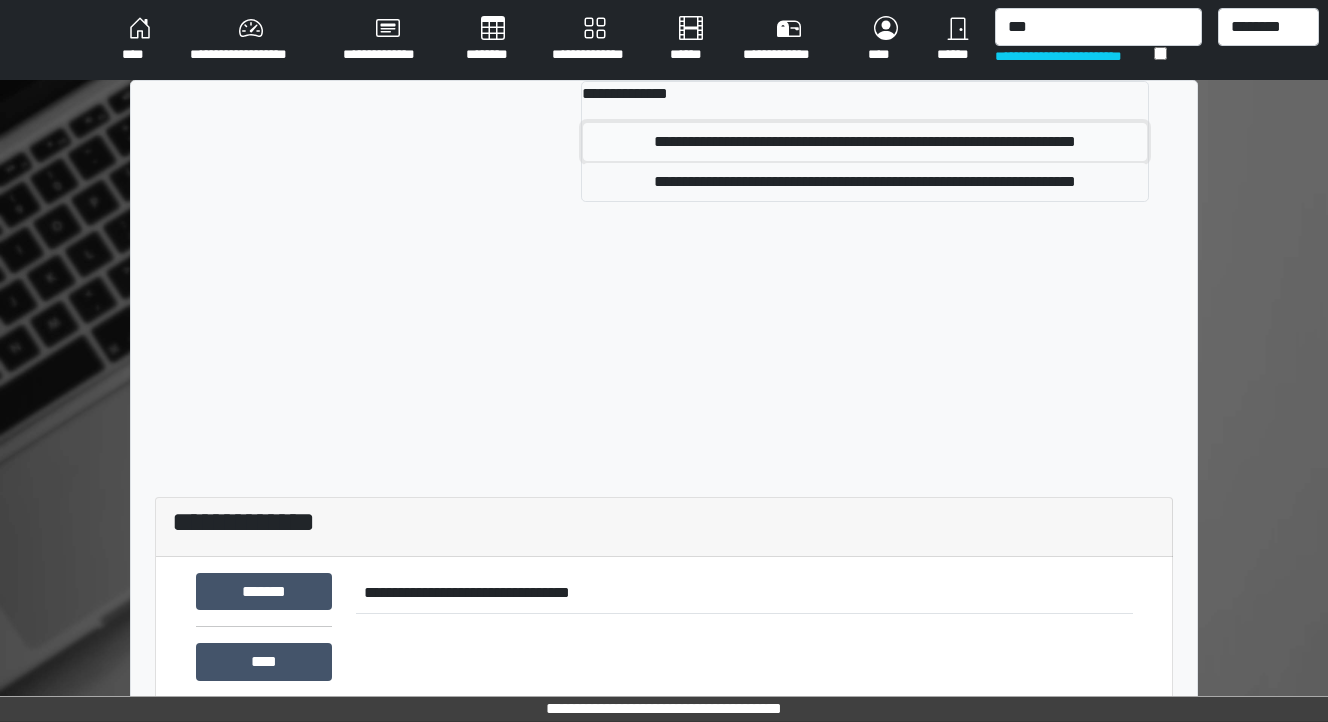 click on "**********" at bounding box center [865, 142] 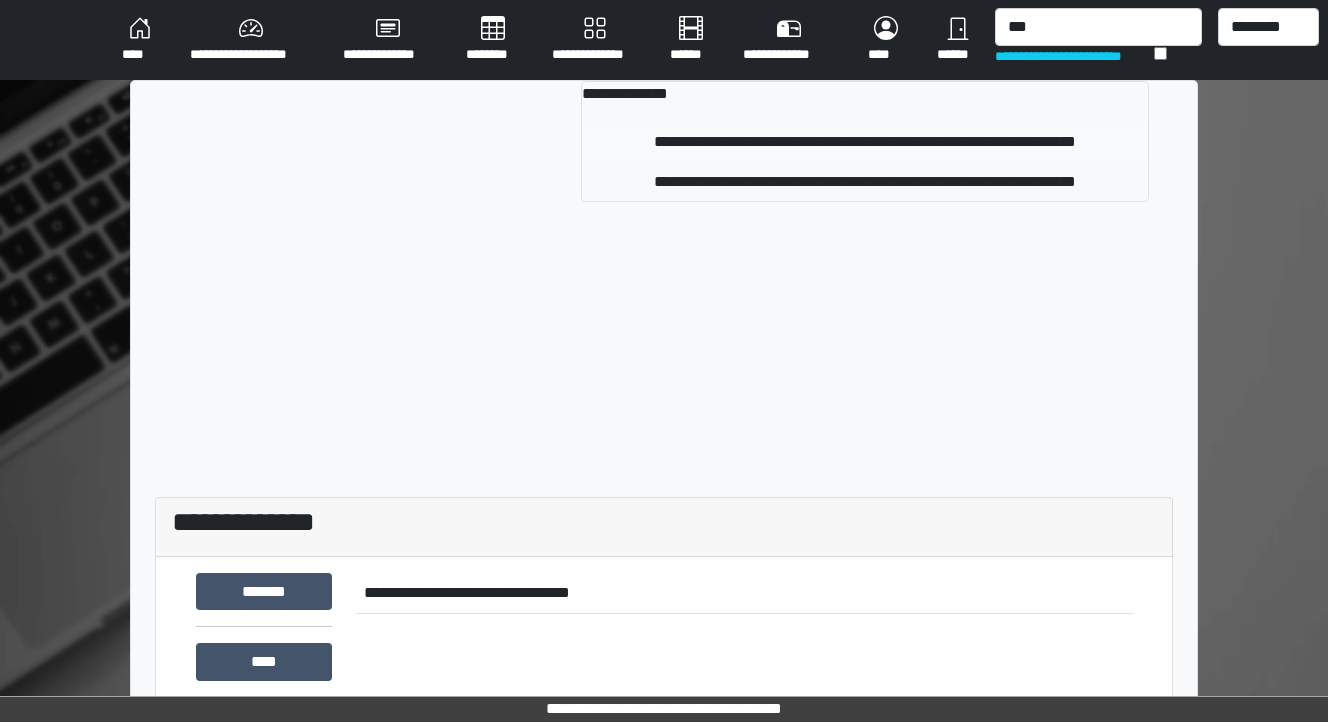 type 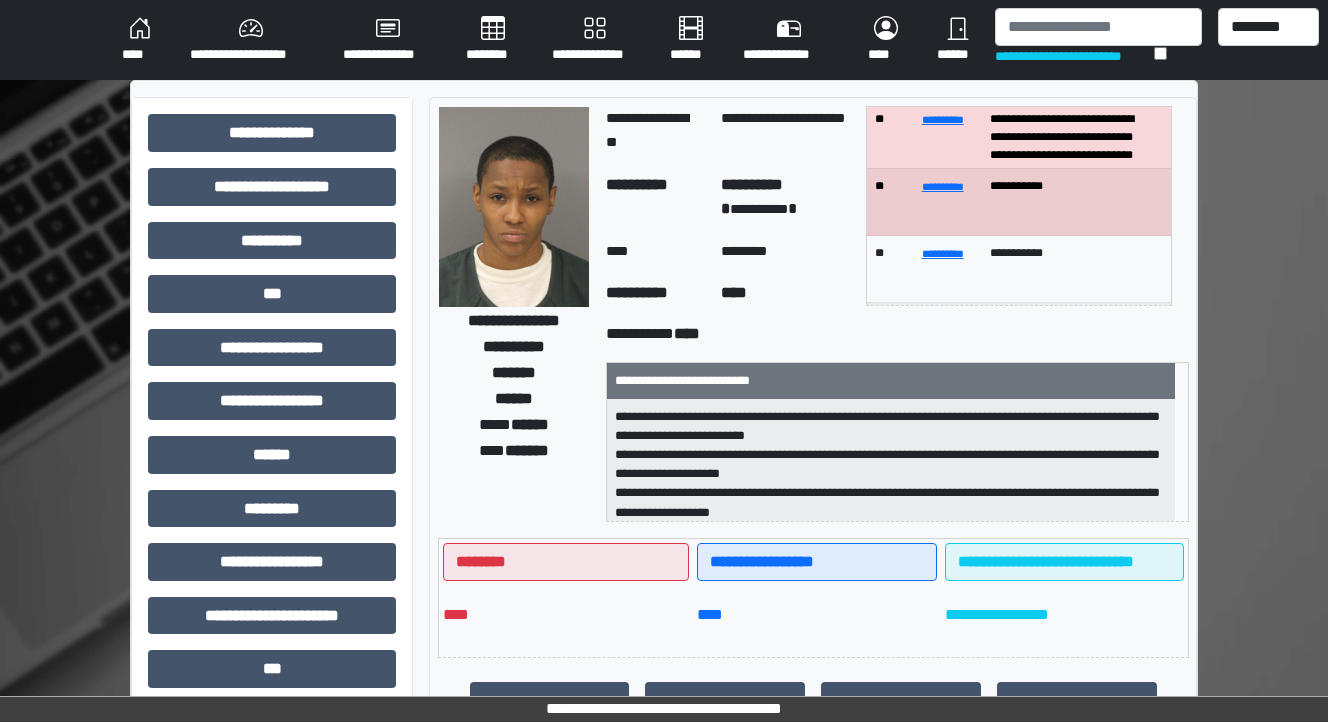 scroll, scrollTop: 146, scrollLeft: 0, axis: vertical 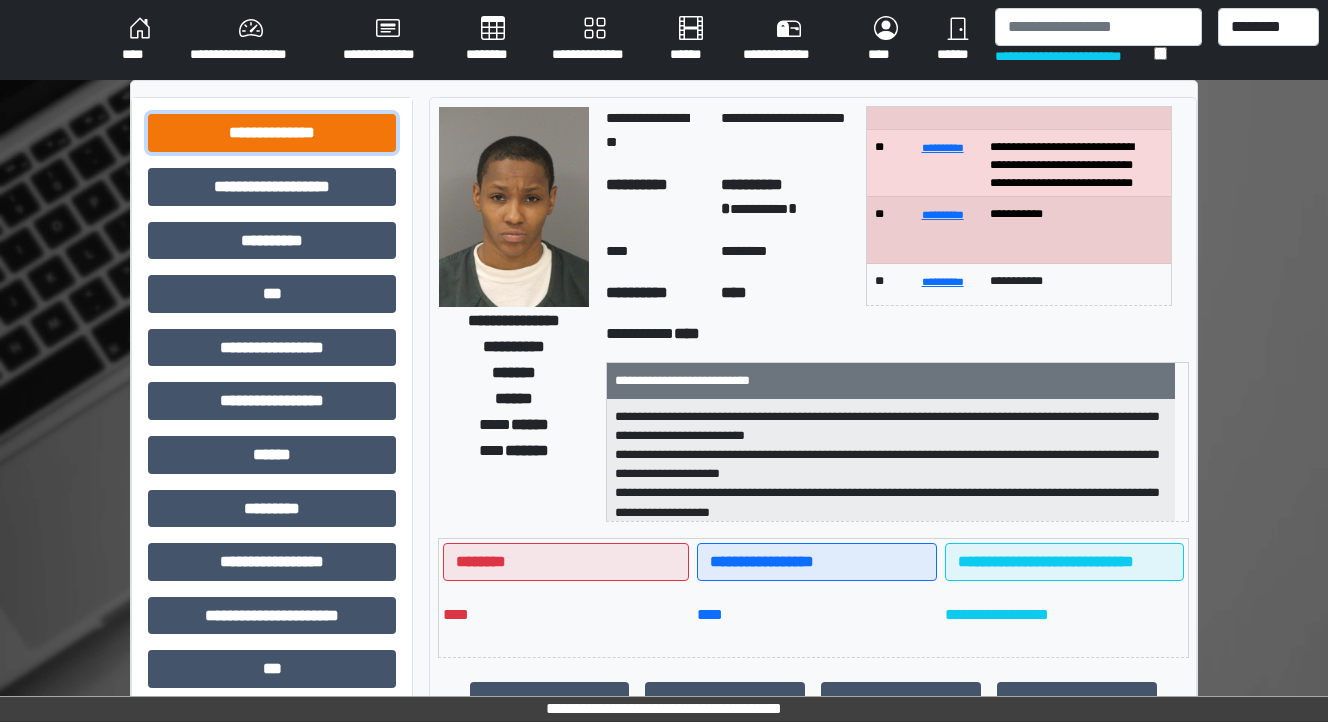 click on "**********" at bounding box center [272, 133] 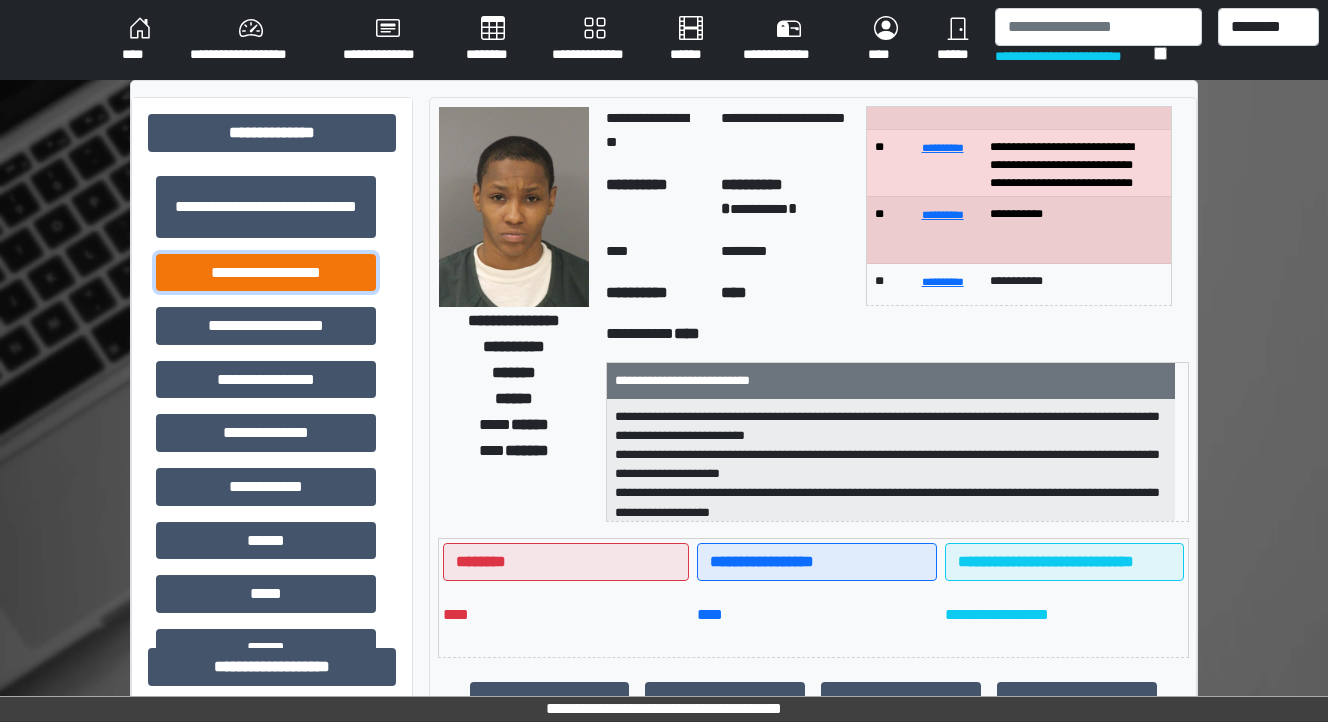 click on "**********" at bounding box center [266, 273] 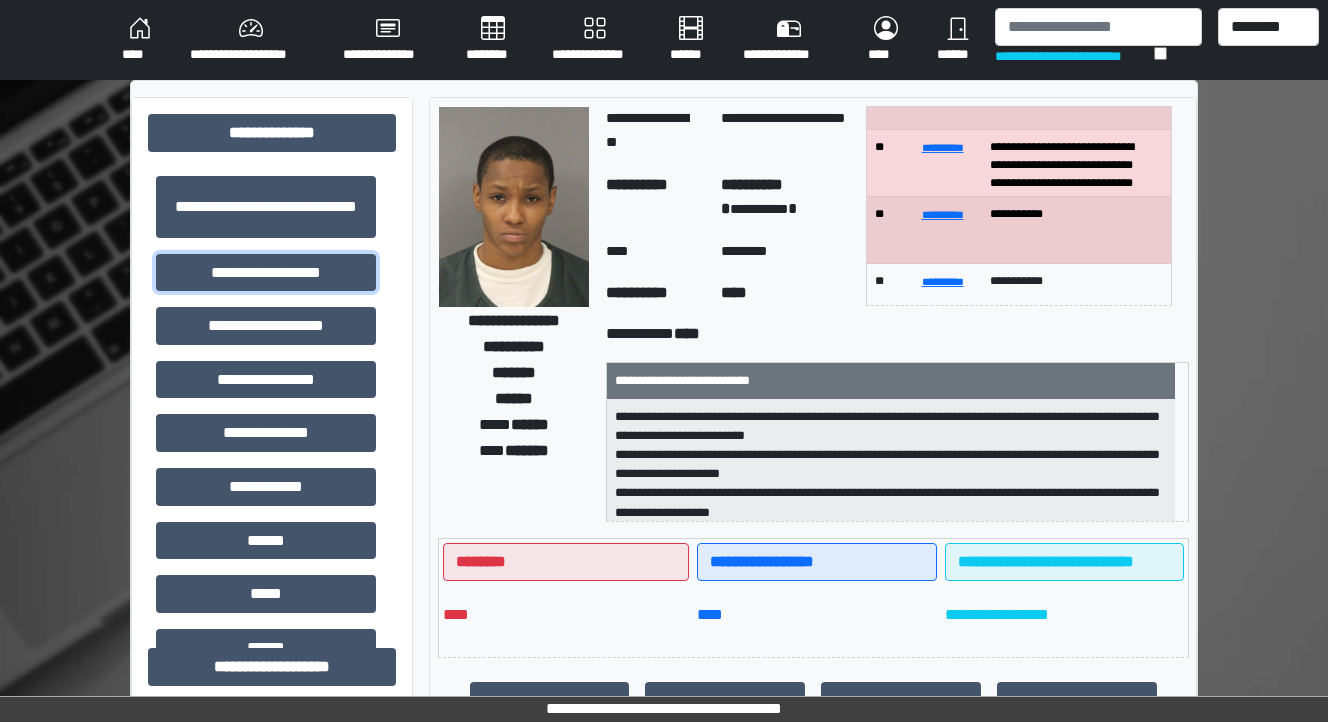 scroll, scrollTop: 1, scrollLeft: 0, axis: vertical 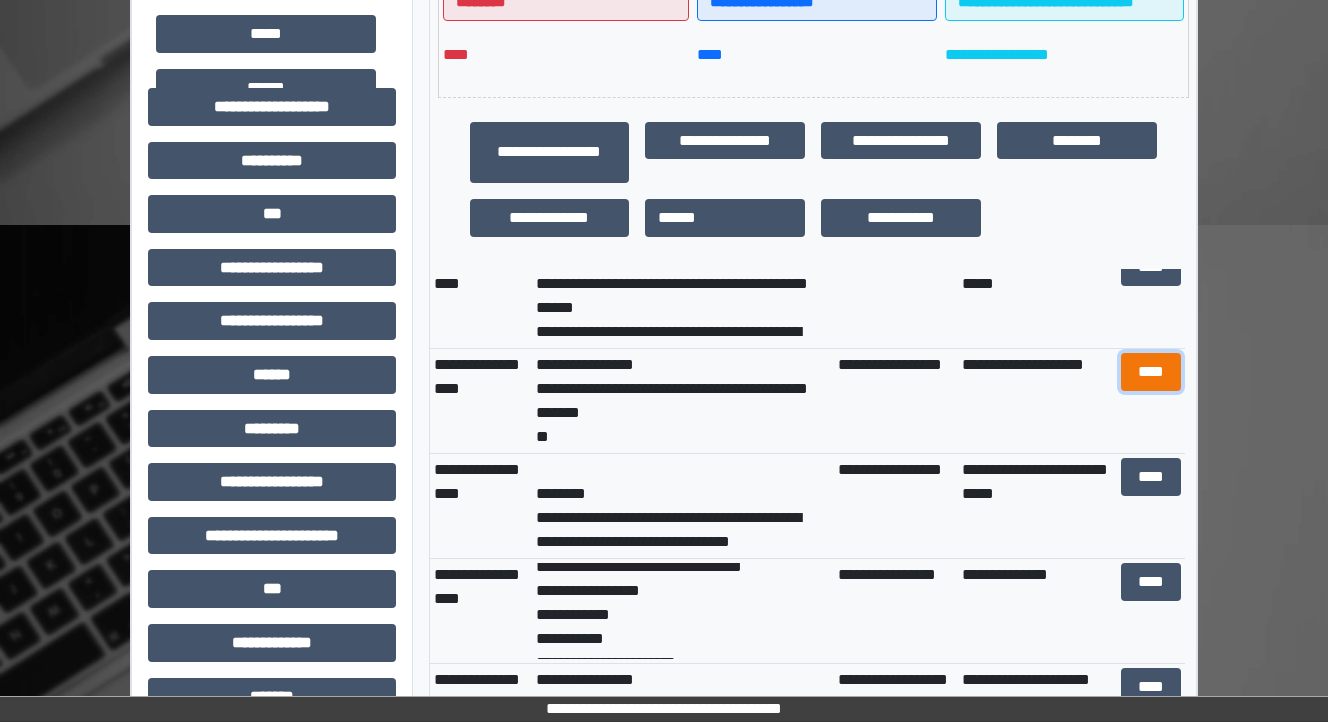 click on "****" at bounding box center (1150, 372) 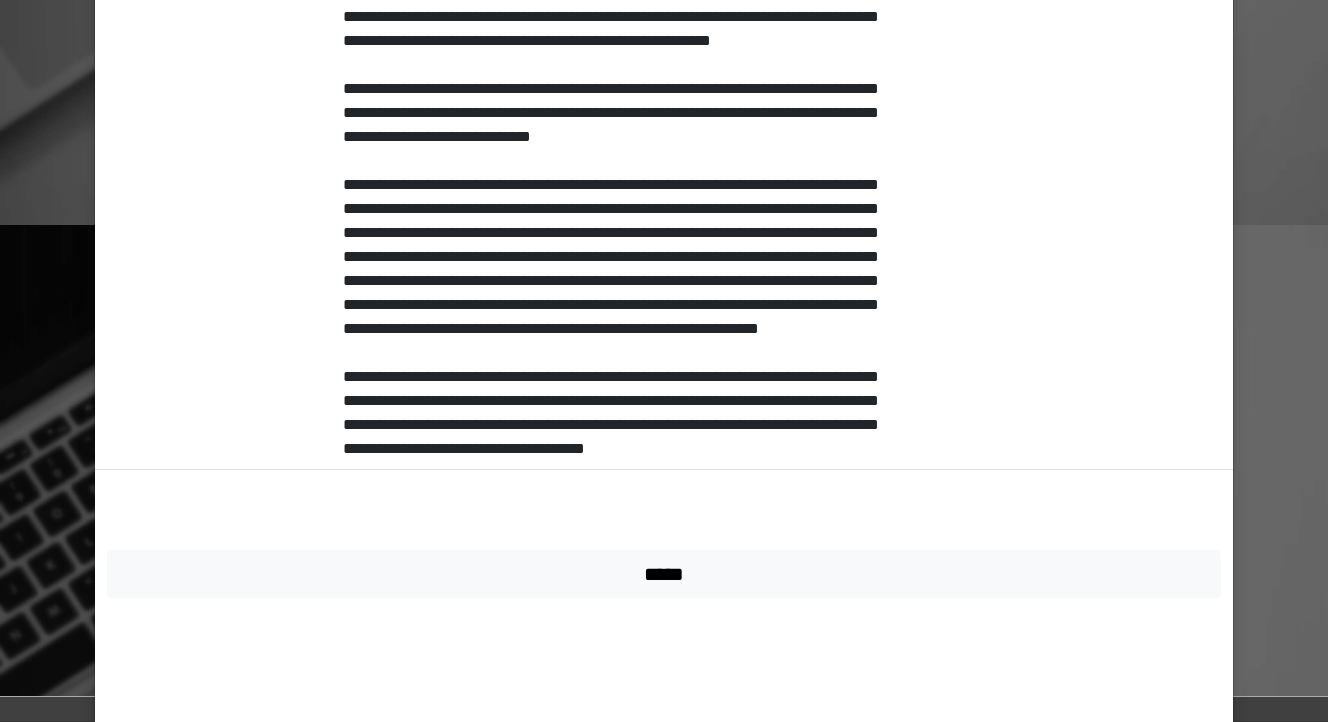 scroll, scrollTop: 1071, scrollLeft: 0, axis: vertical 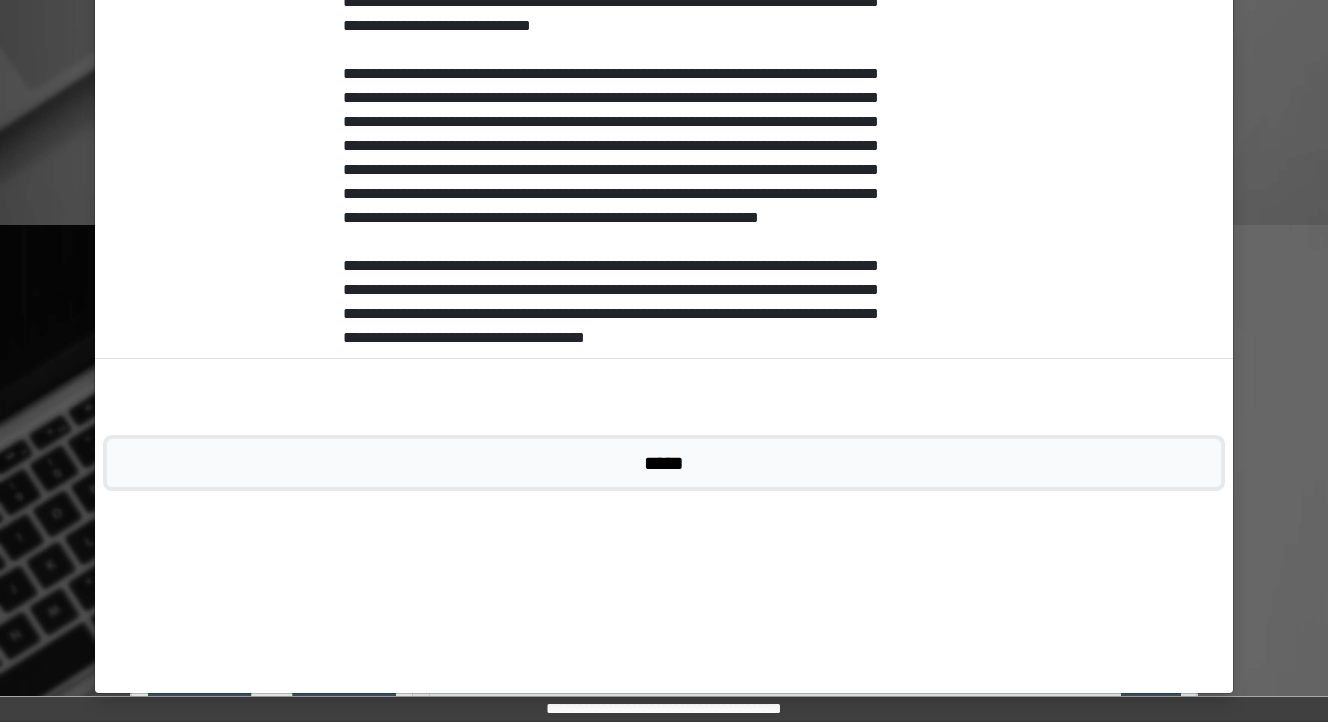 click on "*****" at bounding box center [664, 463] 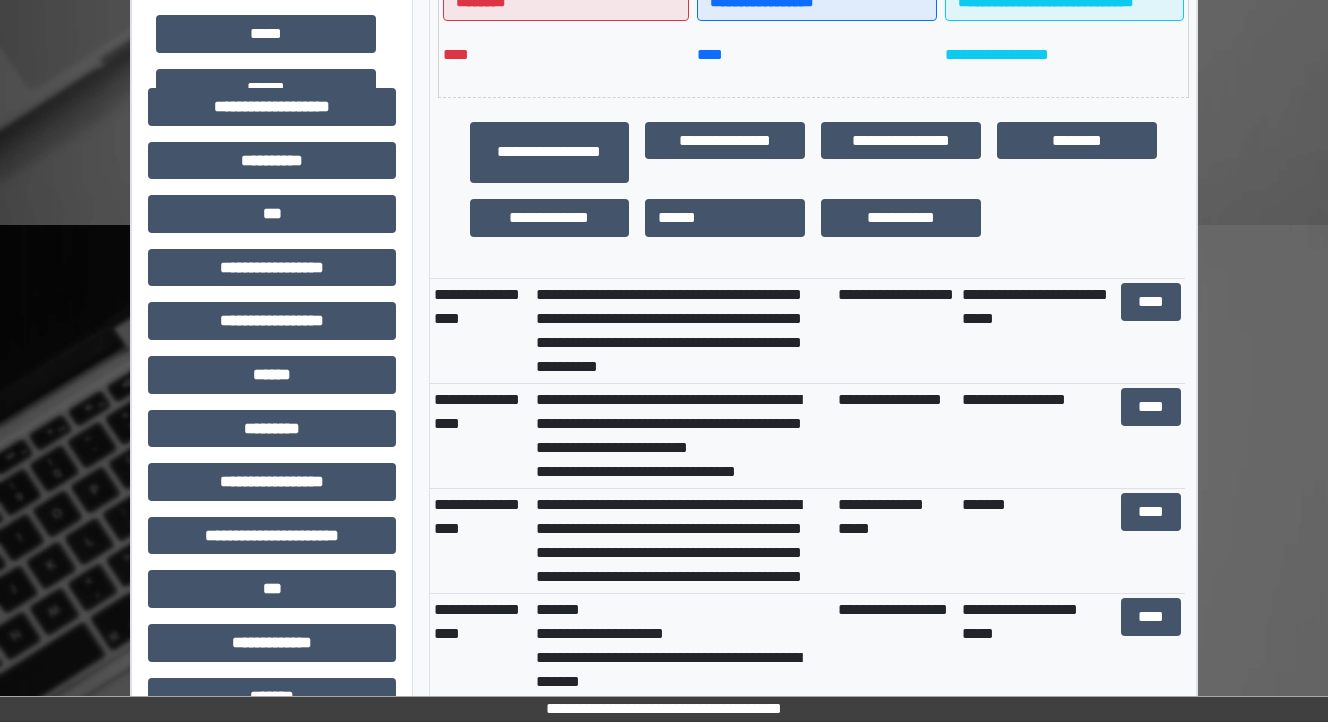 scroll, scrollTop: 0, scrollLeft: 0, axis: both 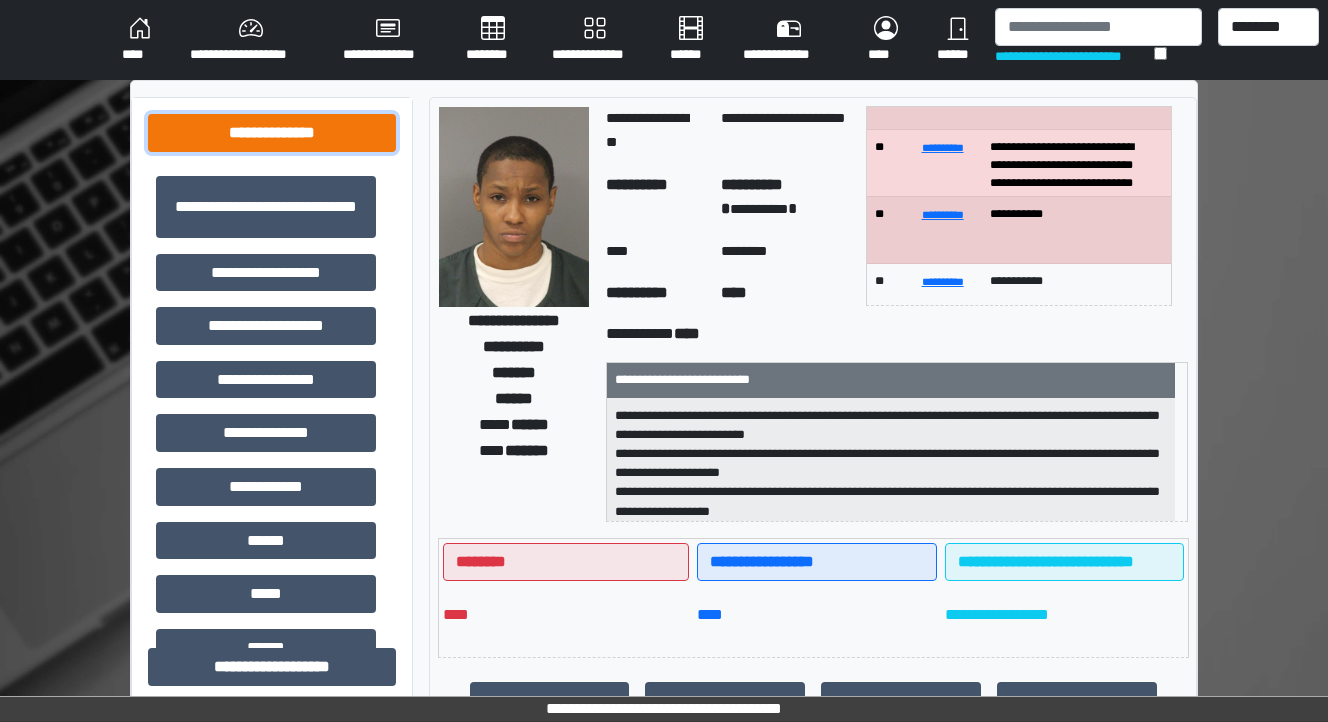 click on "**********" at bounding box center (272, 133) 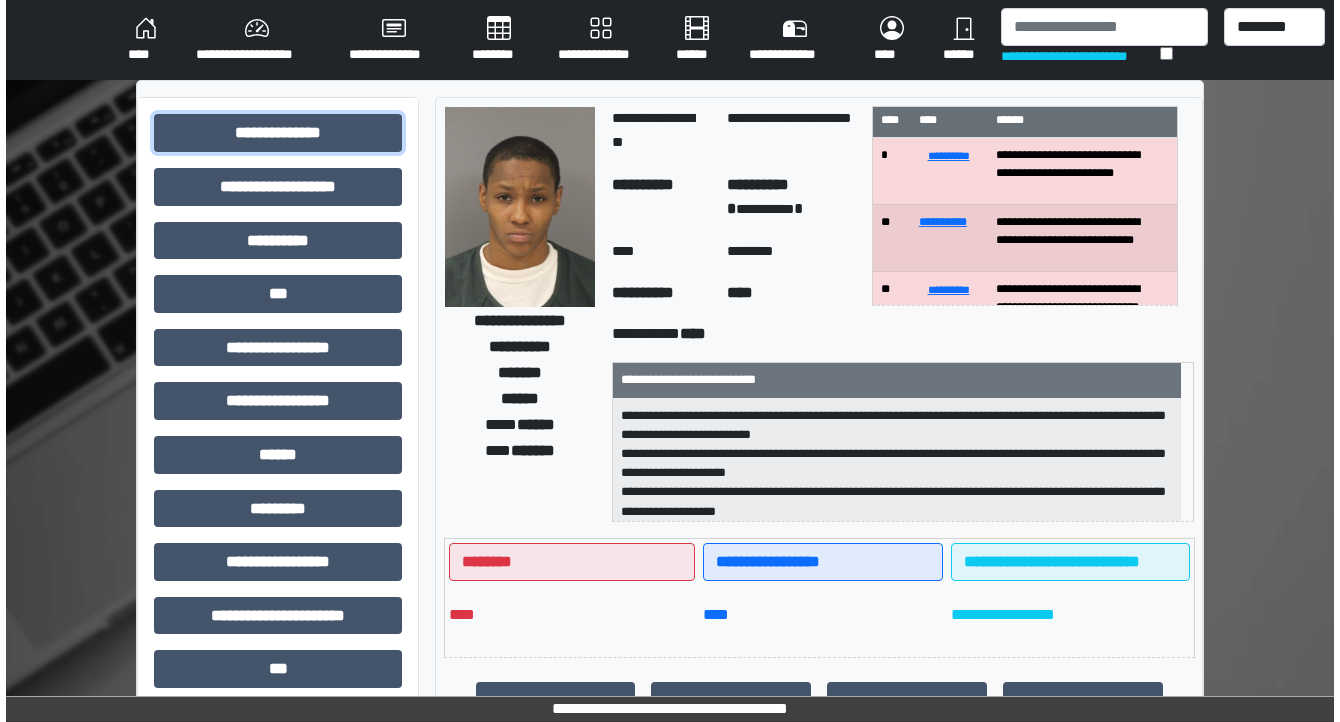 scroll, scrollTop: 0, scrollLeft: 0, axis: both 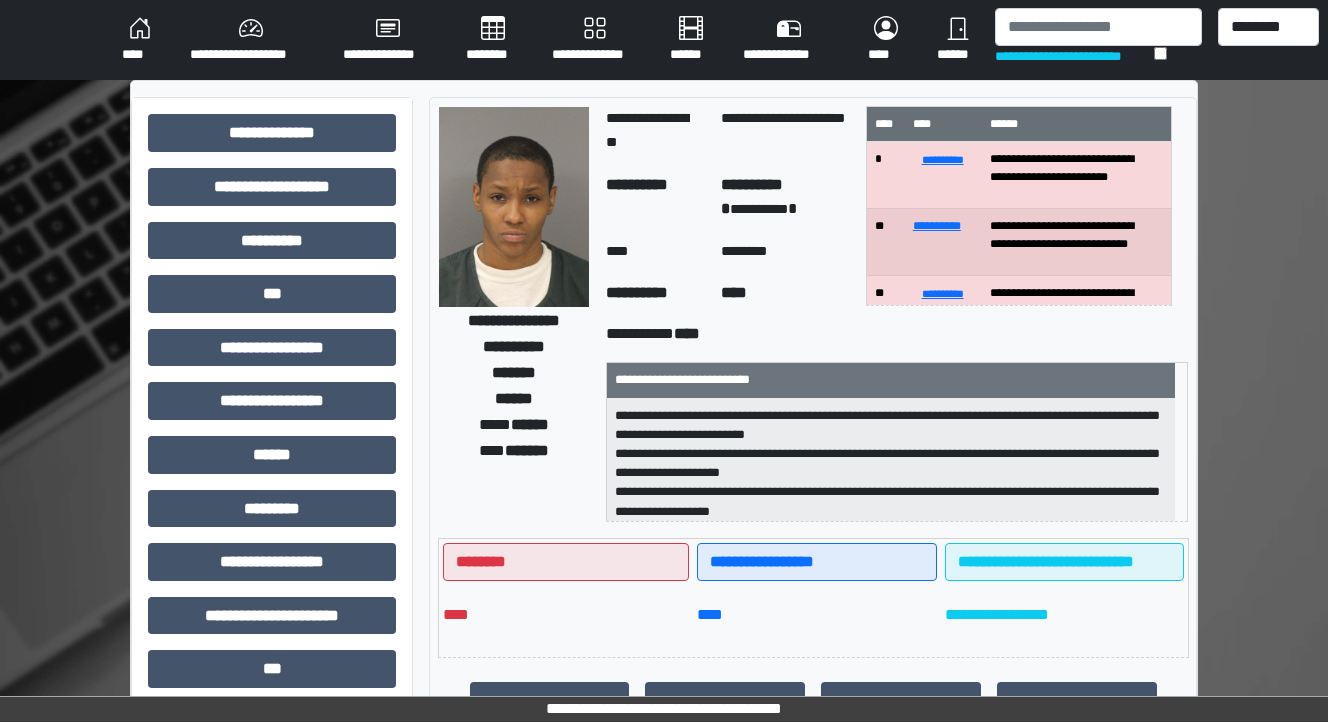 click on "********" at bounding box center (493, 40) 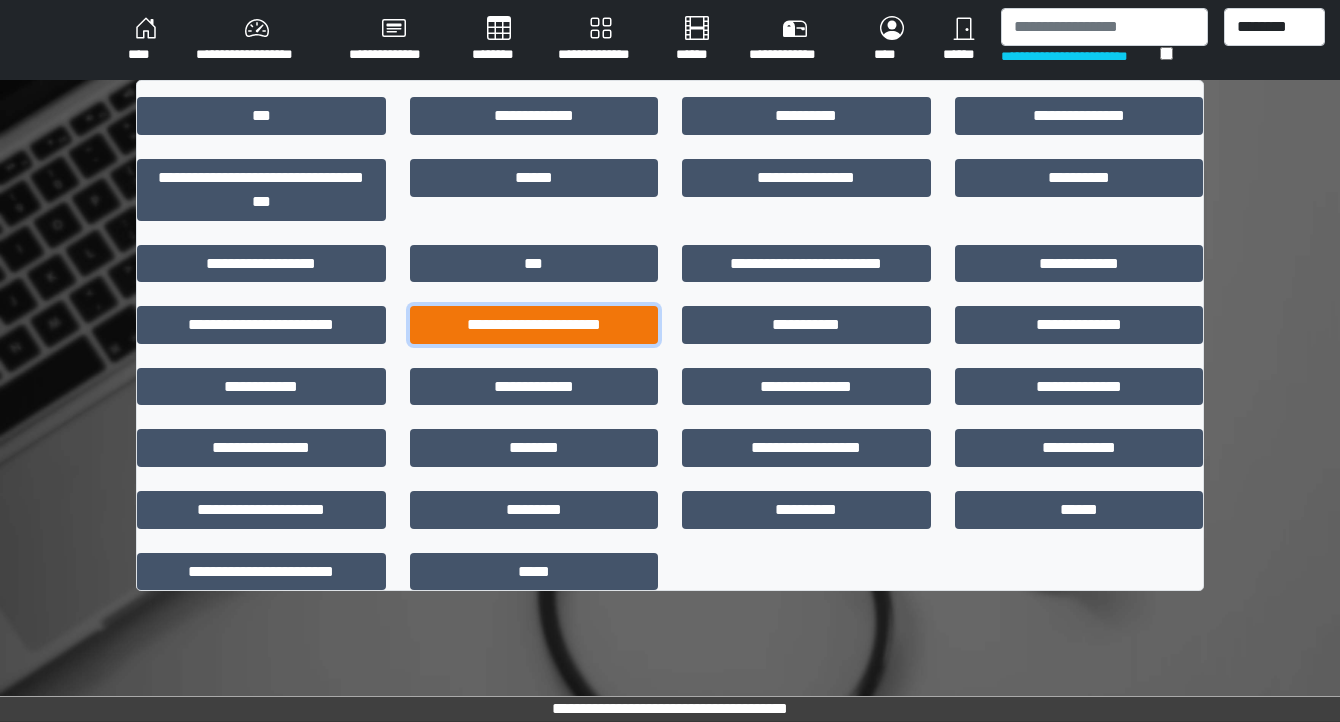 click on "**********" at bounding box center [534, 325] 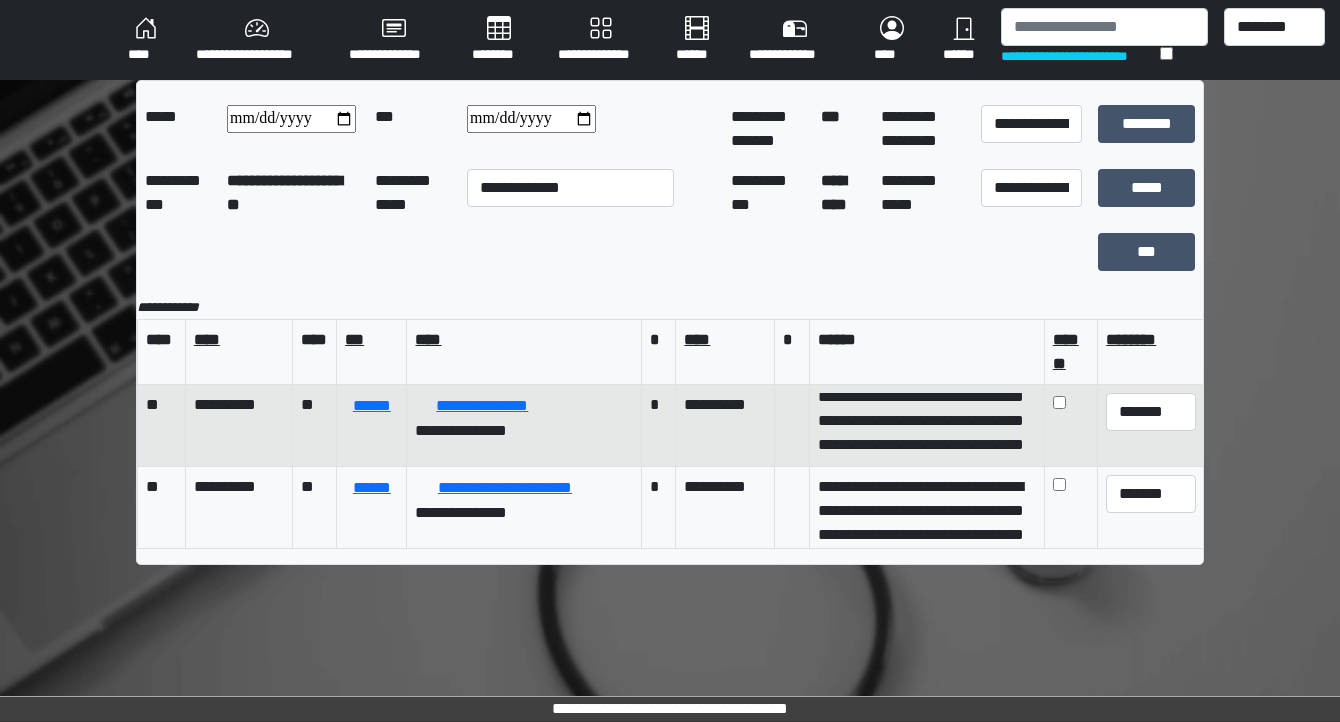 scroll, scrollTop: 0, scrollLeft: 0, axis: both 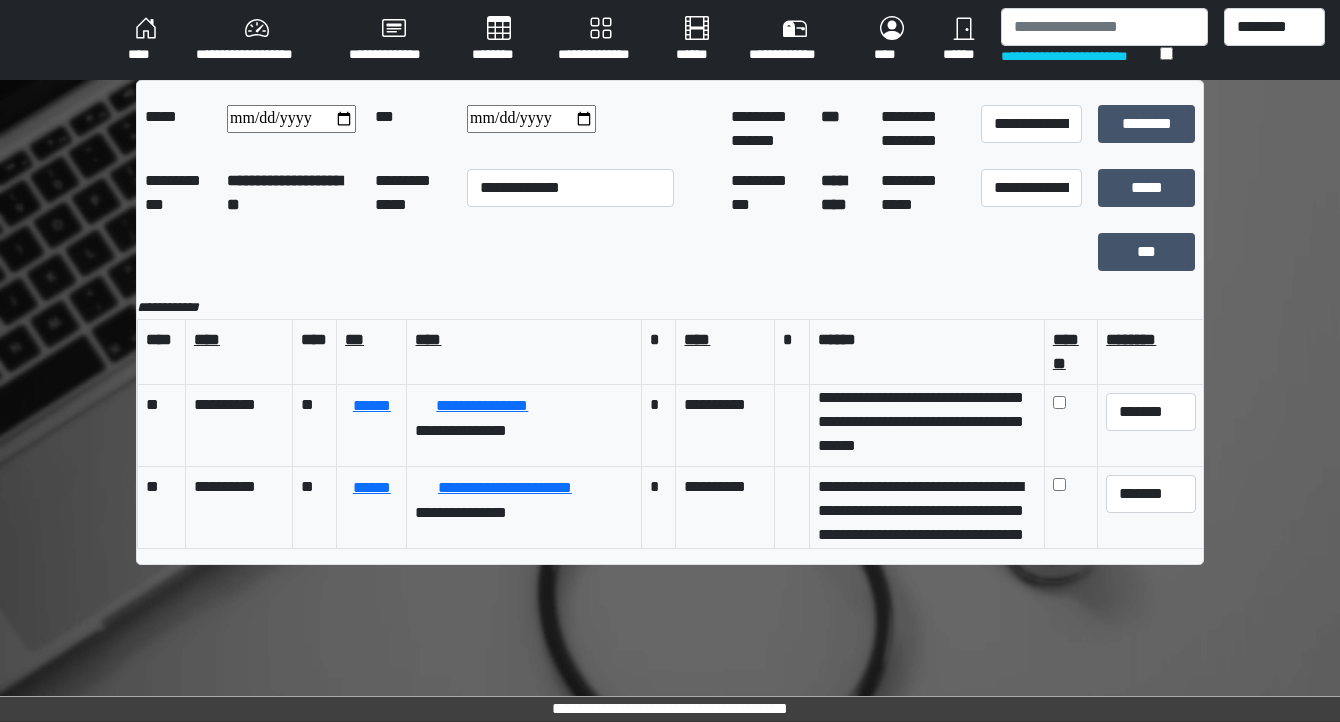 click on "****" at bounding box center [146, 40] 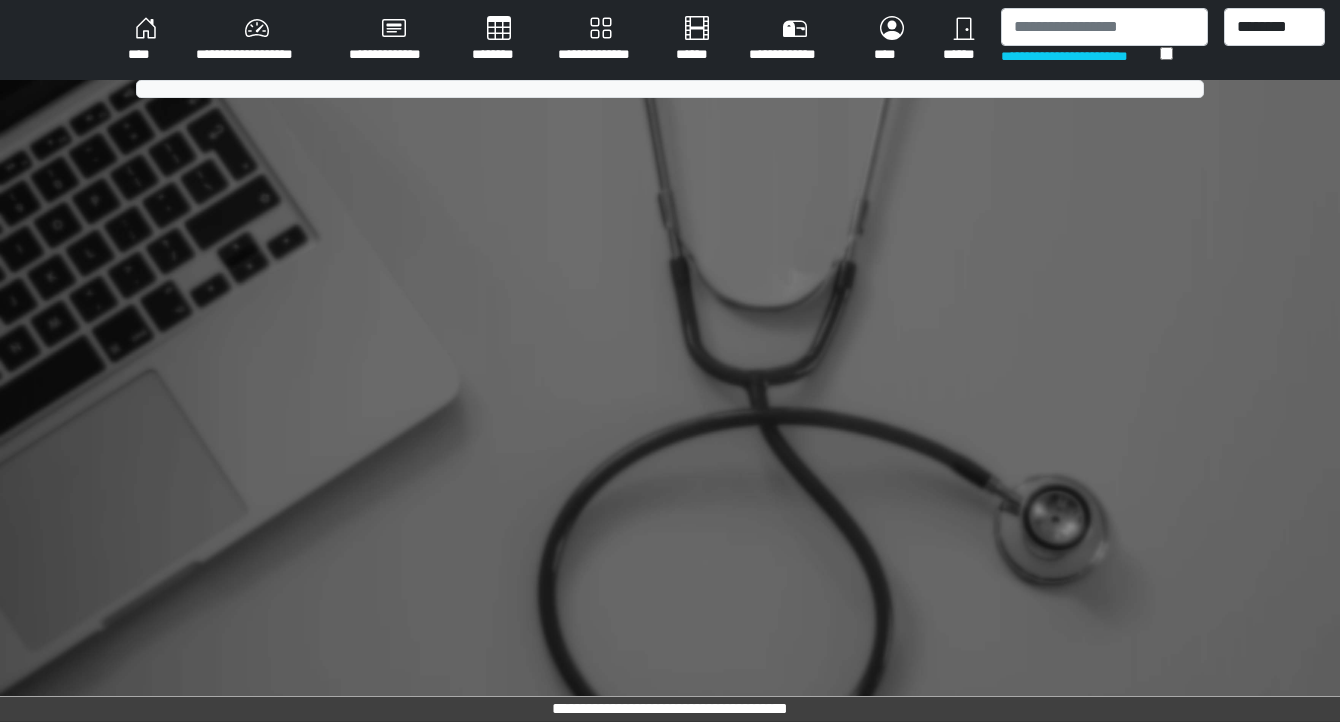 scroll, scrollTop: 0, scrollLeft: 0, axis: both 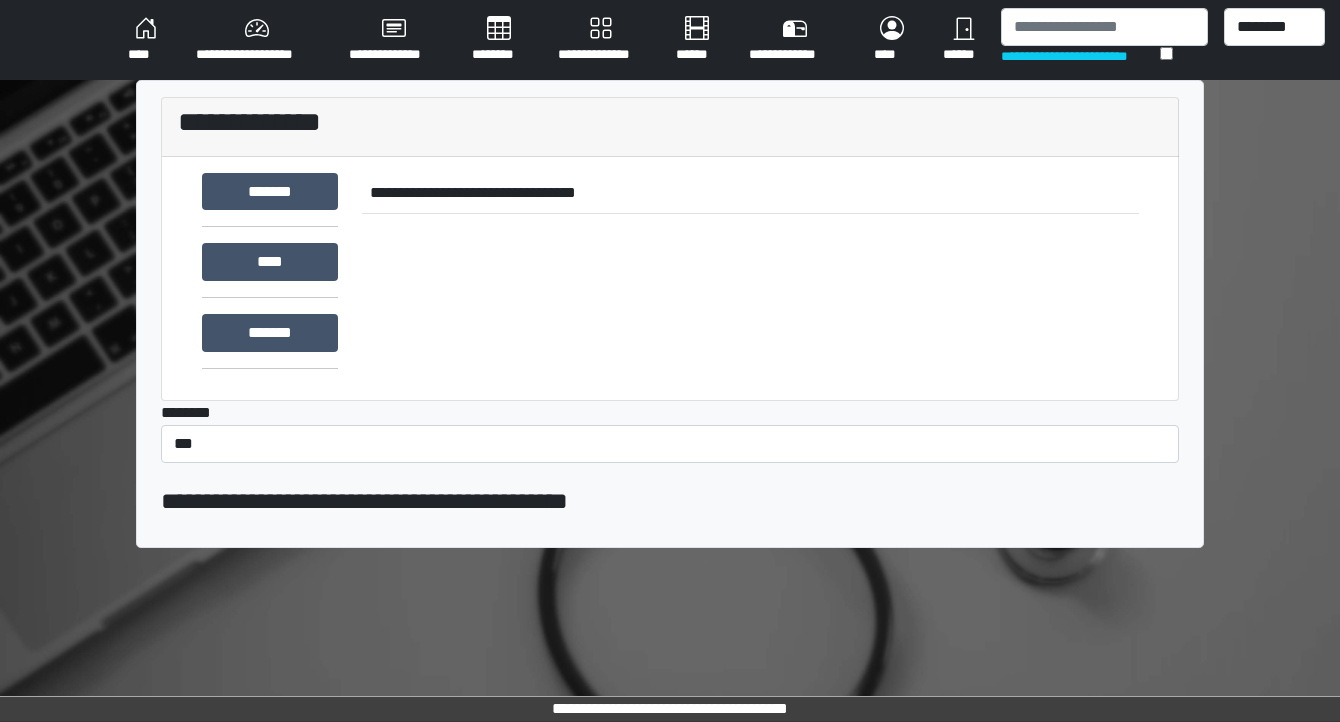 click on "********" at bounding box center [499, 40] 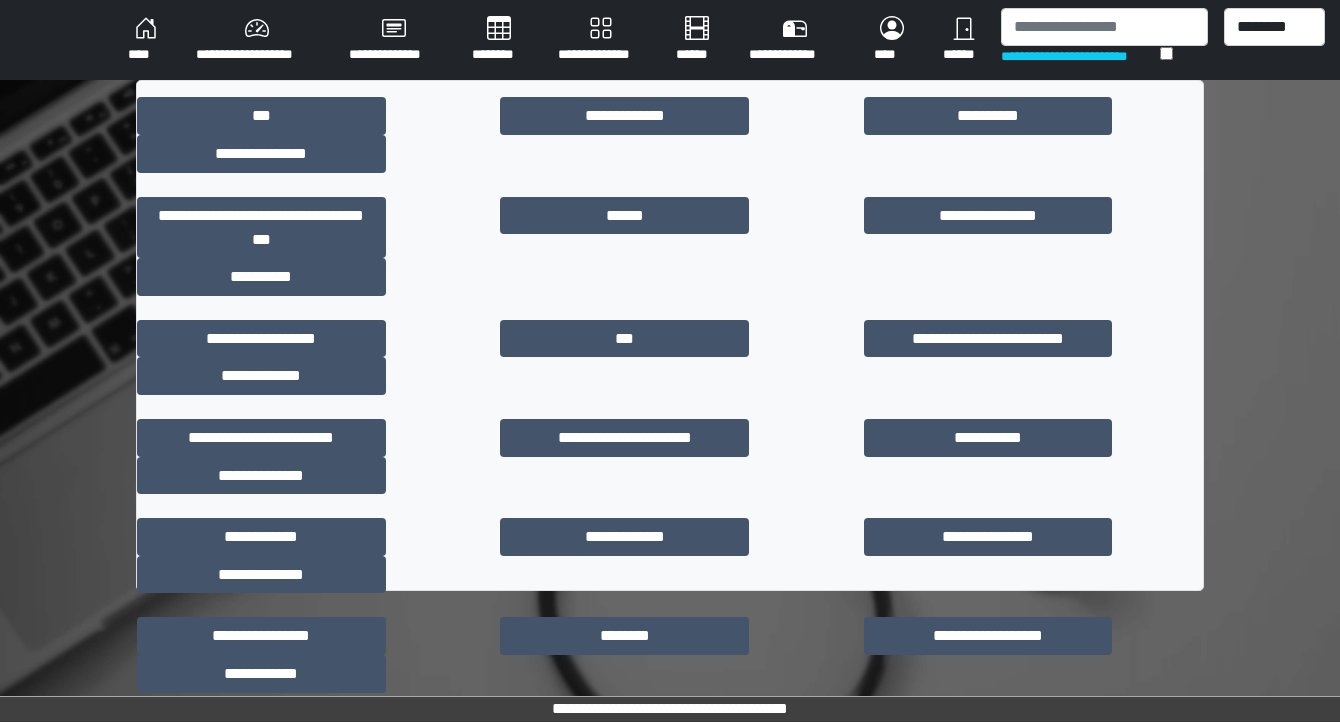 click on "****" at bounding box center [146, 40] 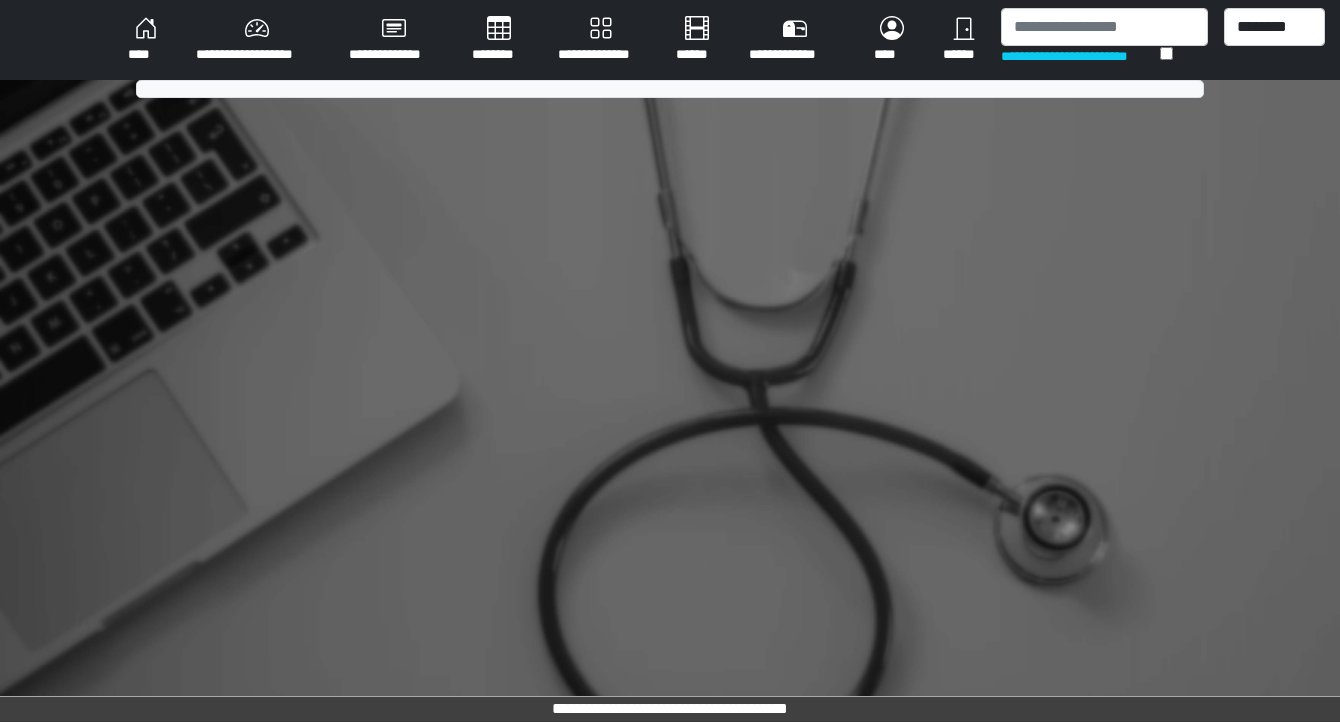 scroll, scrollTop: 0, scrollLeft: 0, axis: both 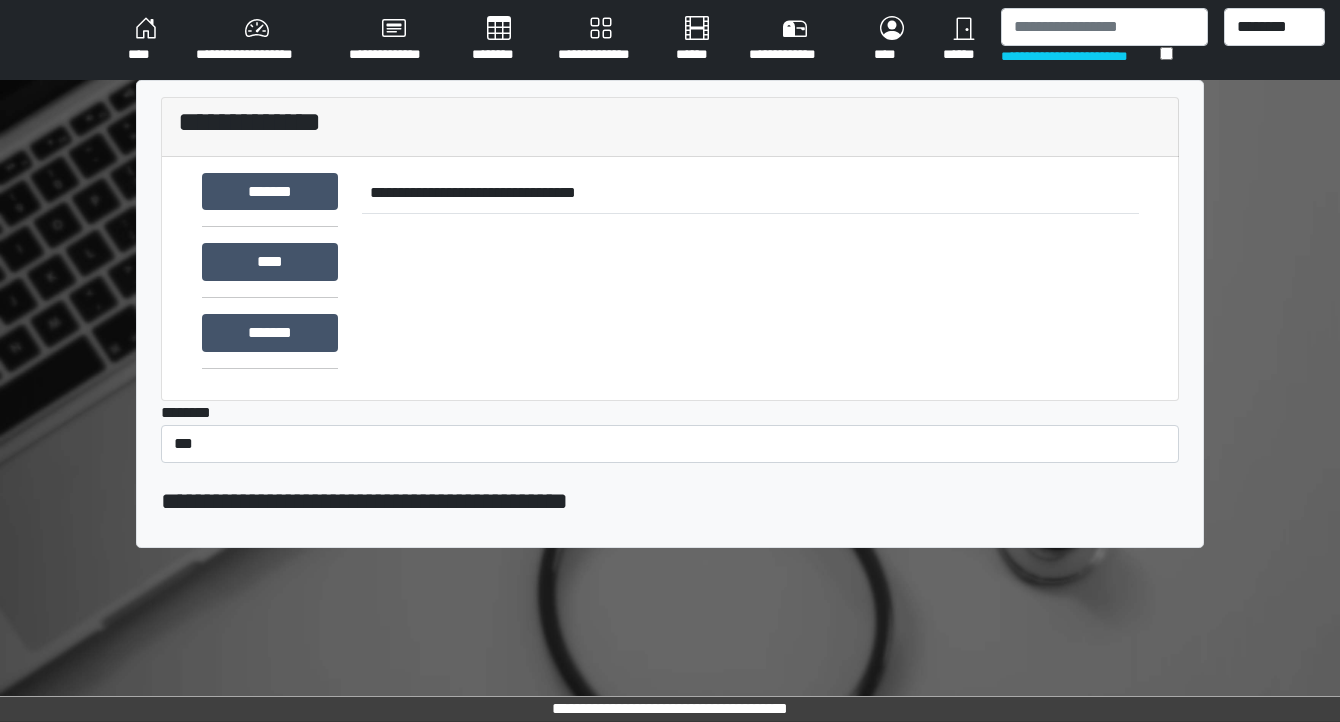 click on "********" at bounding box center [499, 40] 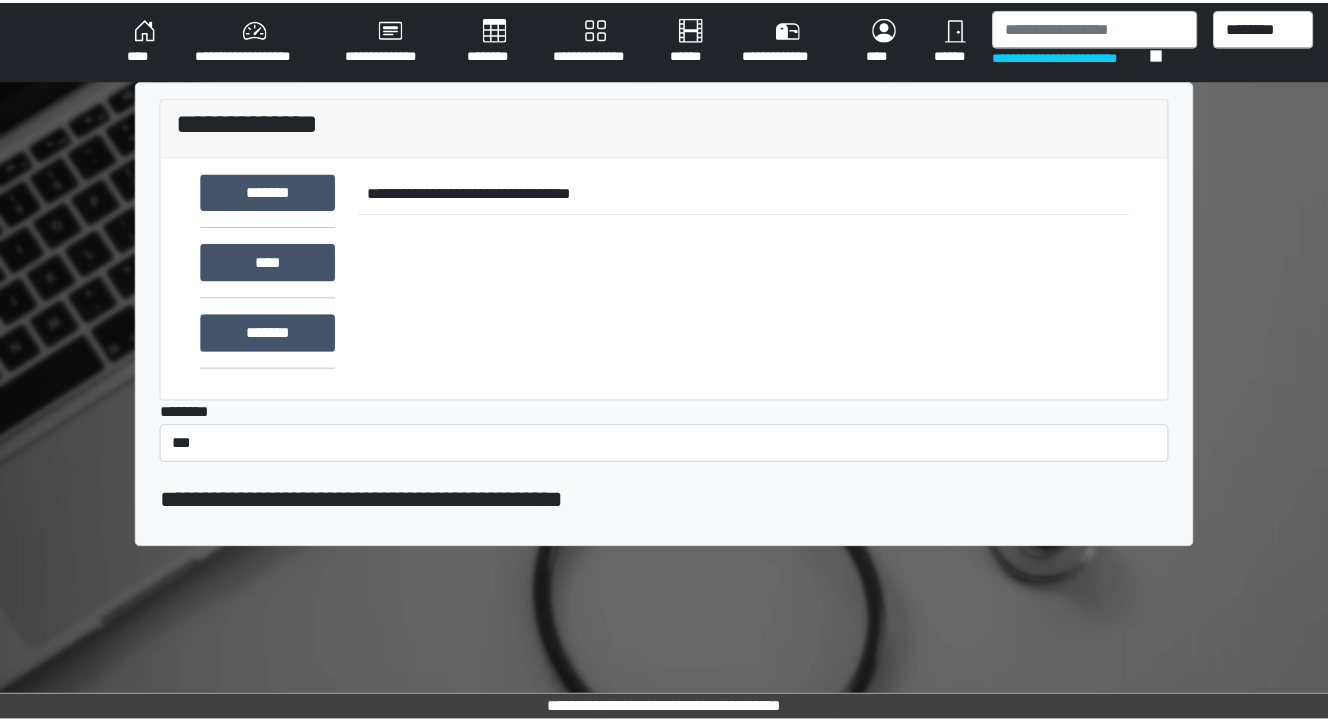 scroll, scrollTop: 0, scrollLeft: 0, axis: both 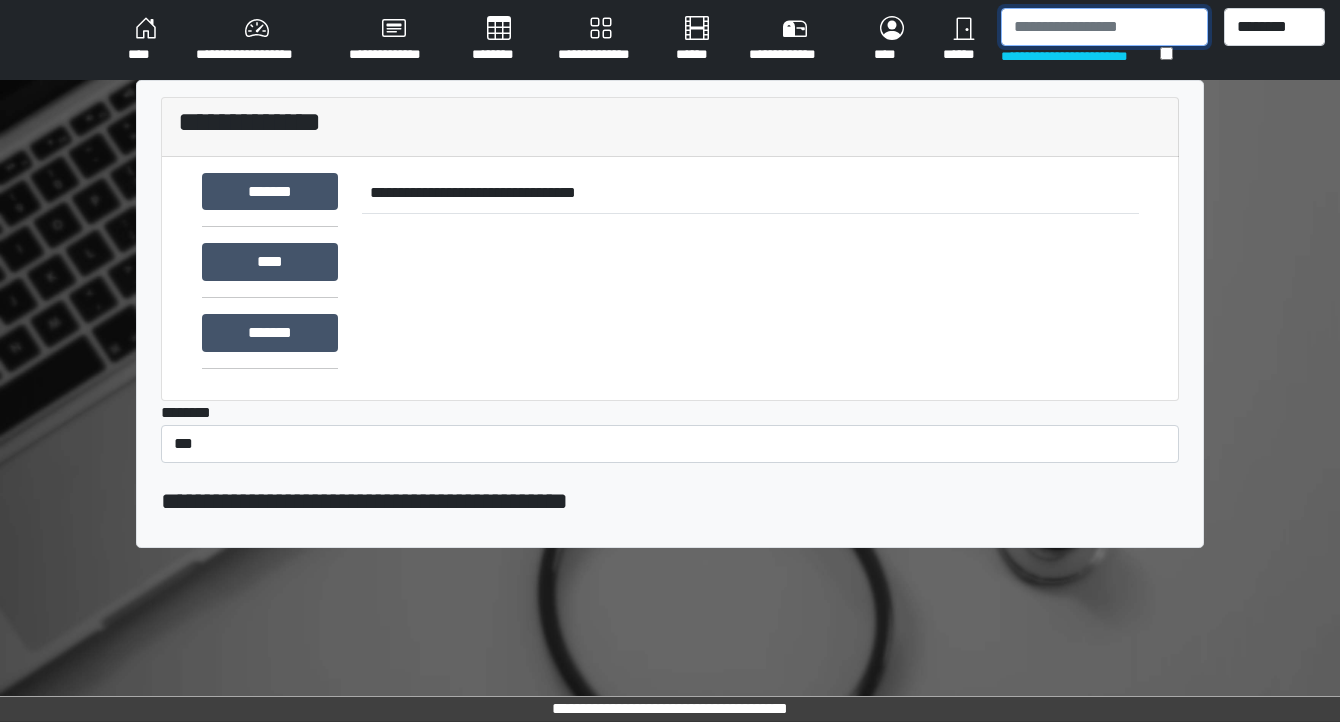 click at bounding box center (1104, 27) 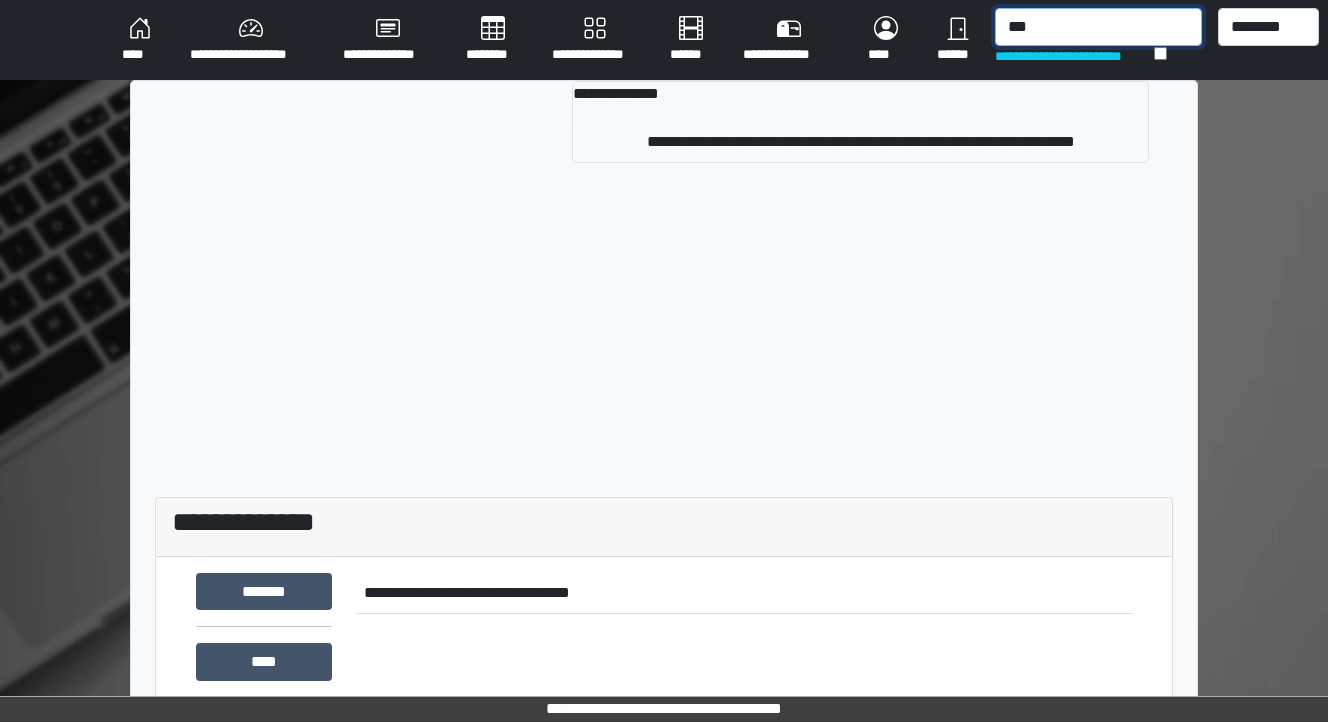 type on "***" 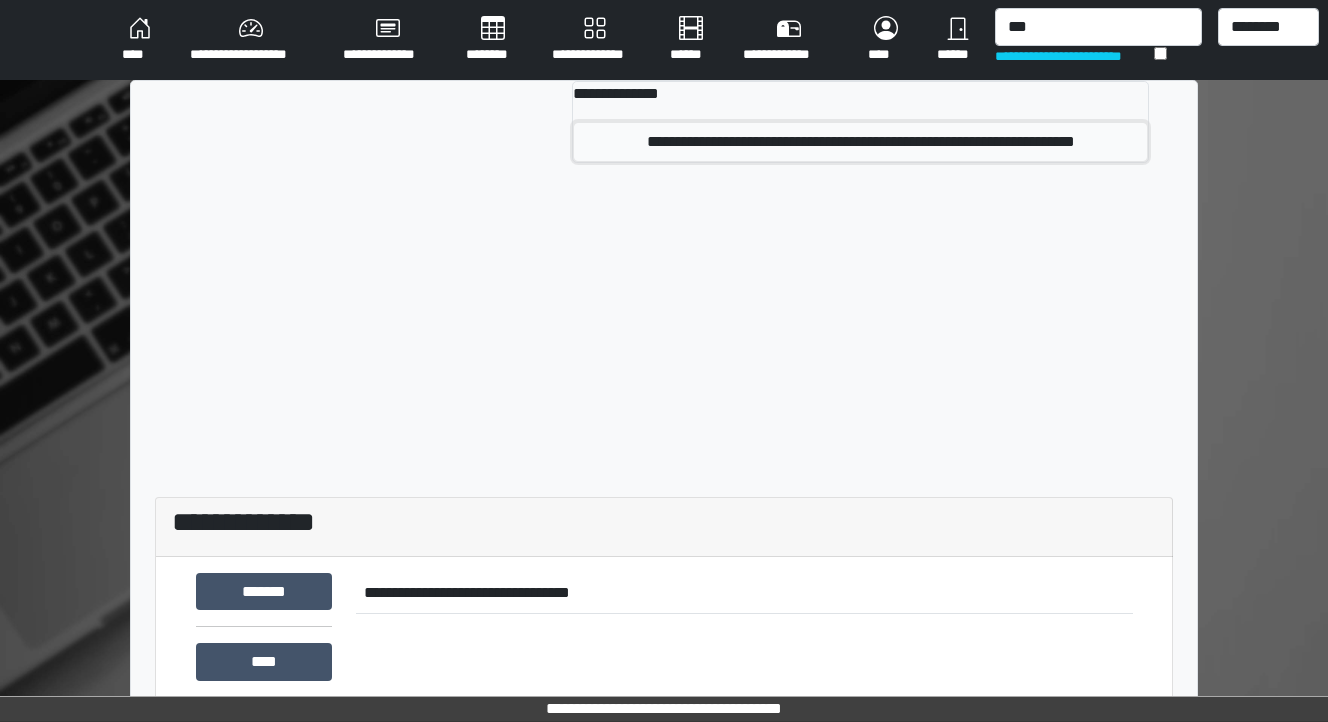 click on "**********" at bounding box center [860, 142] 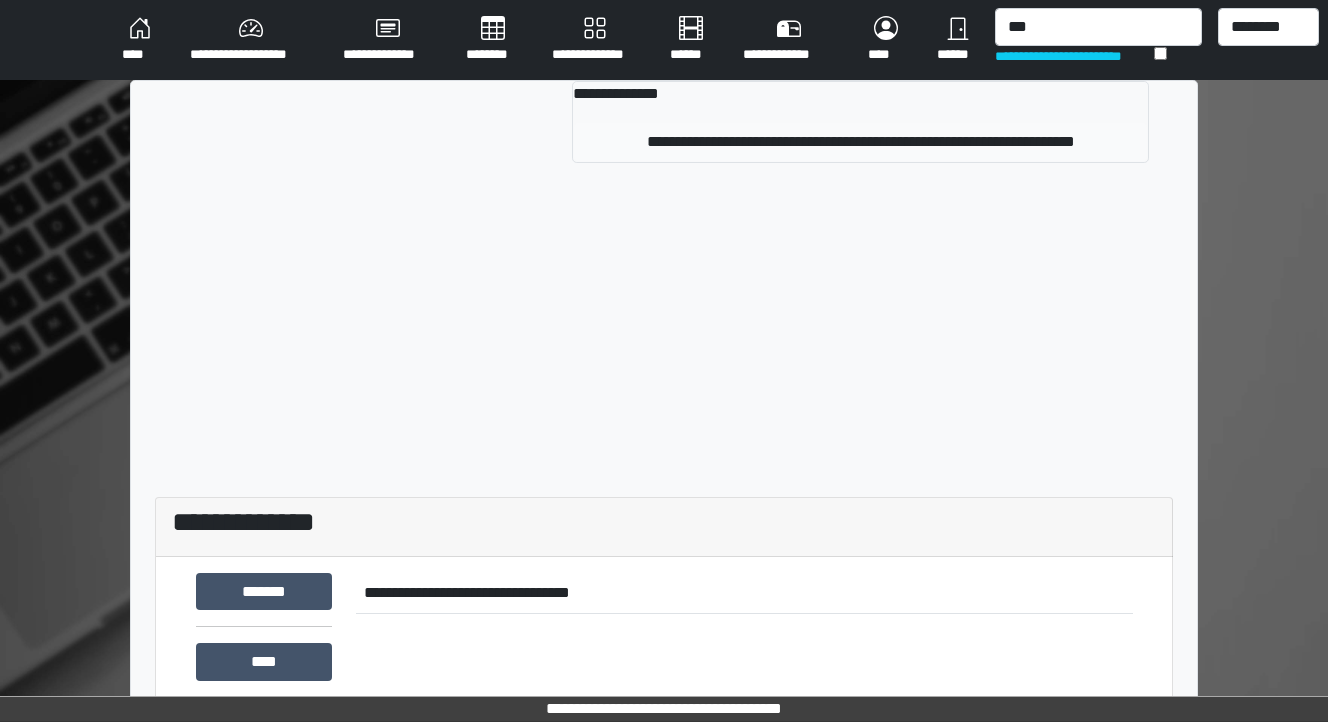 type 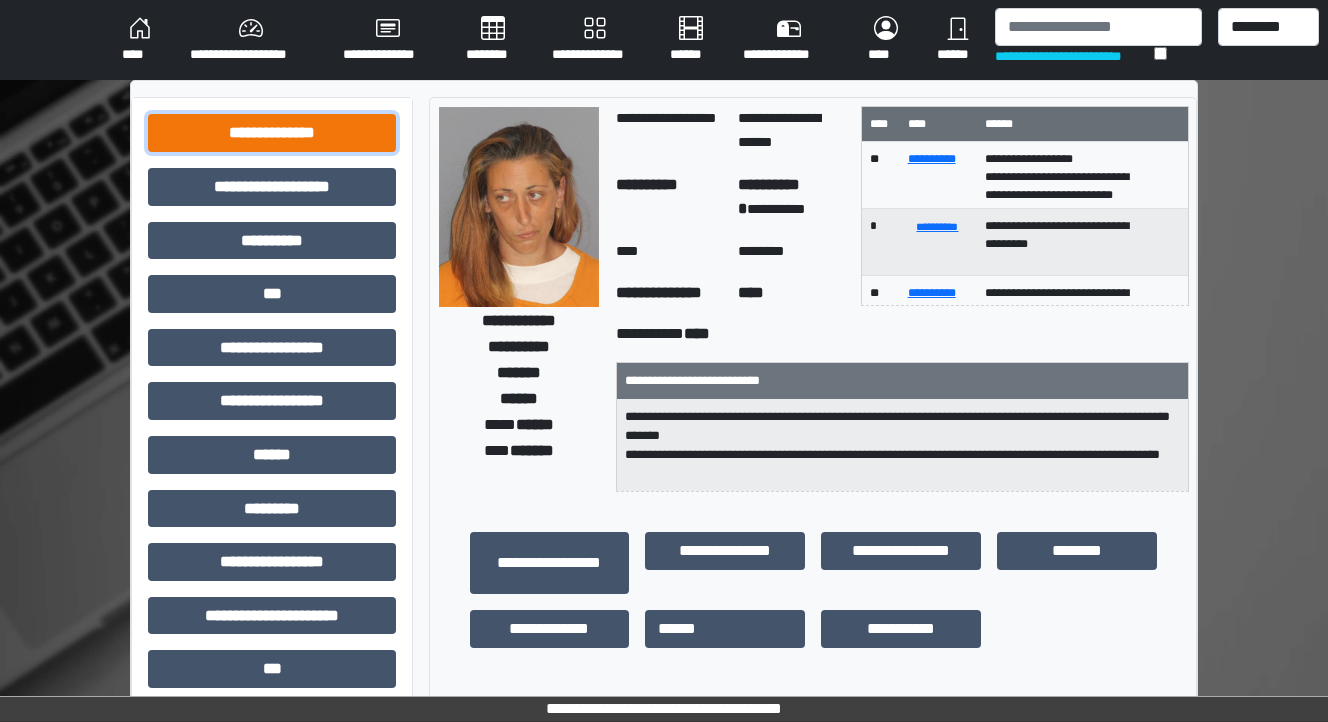 click on "**********" at bounding box center (272, 133) 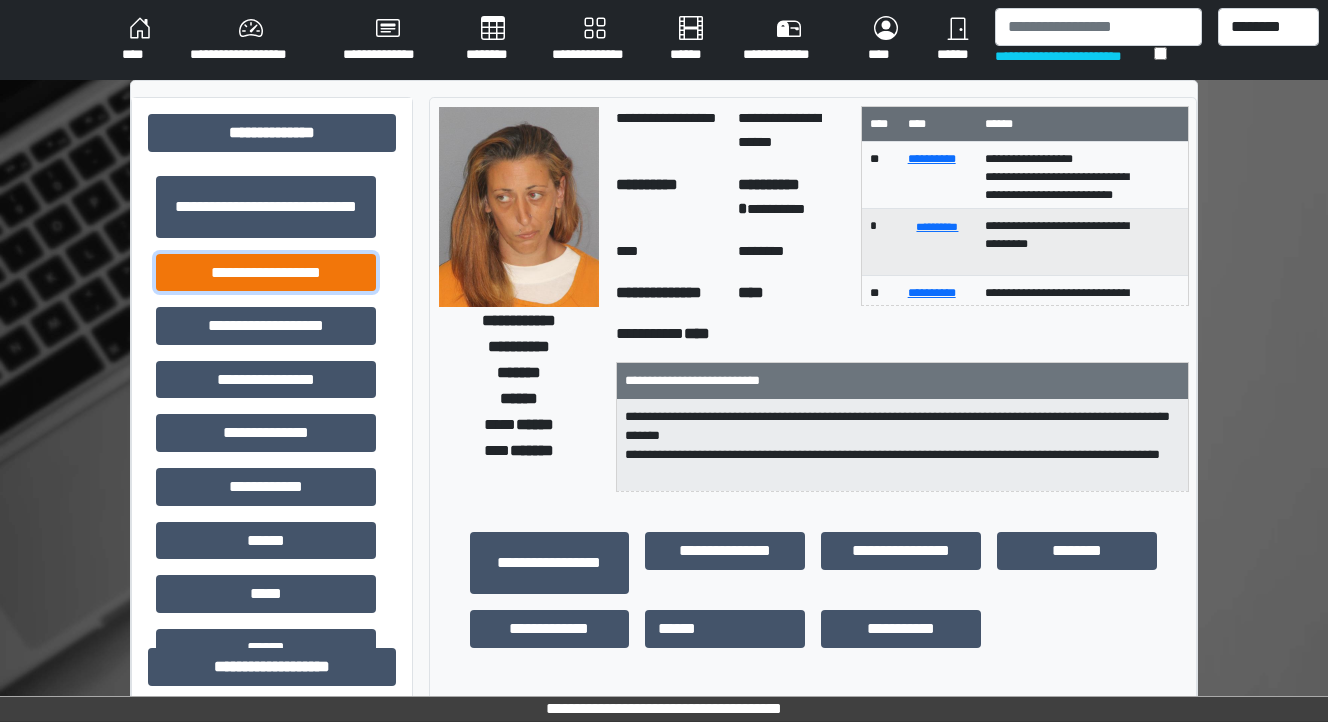 click on "**********" at bounding box center [266, 273] 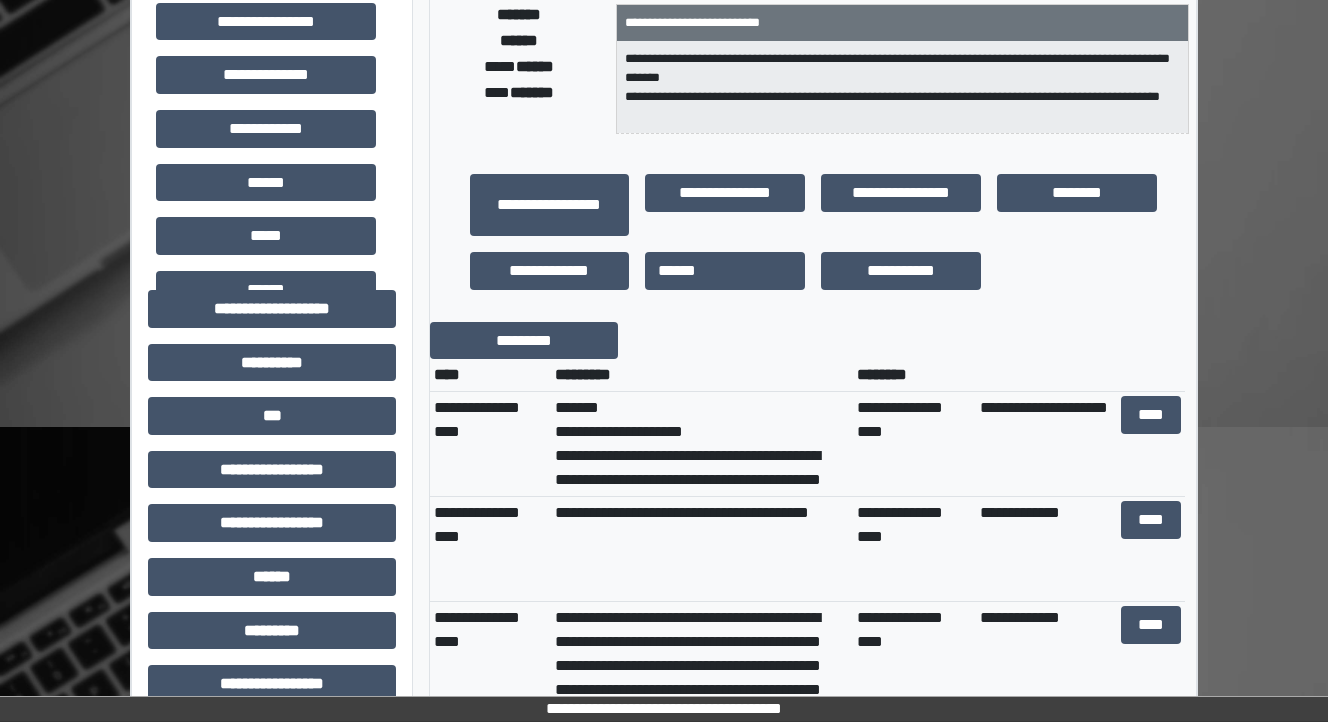 scroll, scrollTop: 320, scrollLeft: 0, axis: vertical 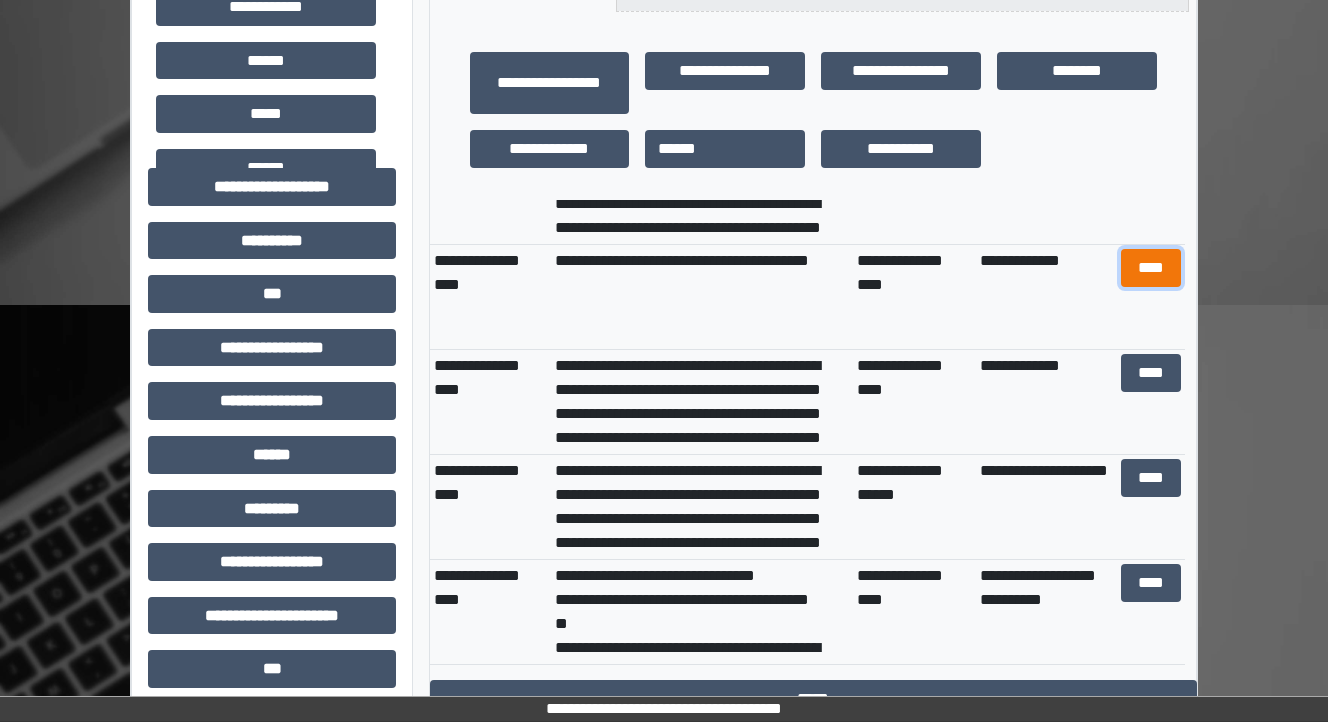 click on "****" at bounding box center (1150, 268) 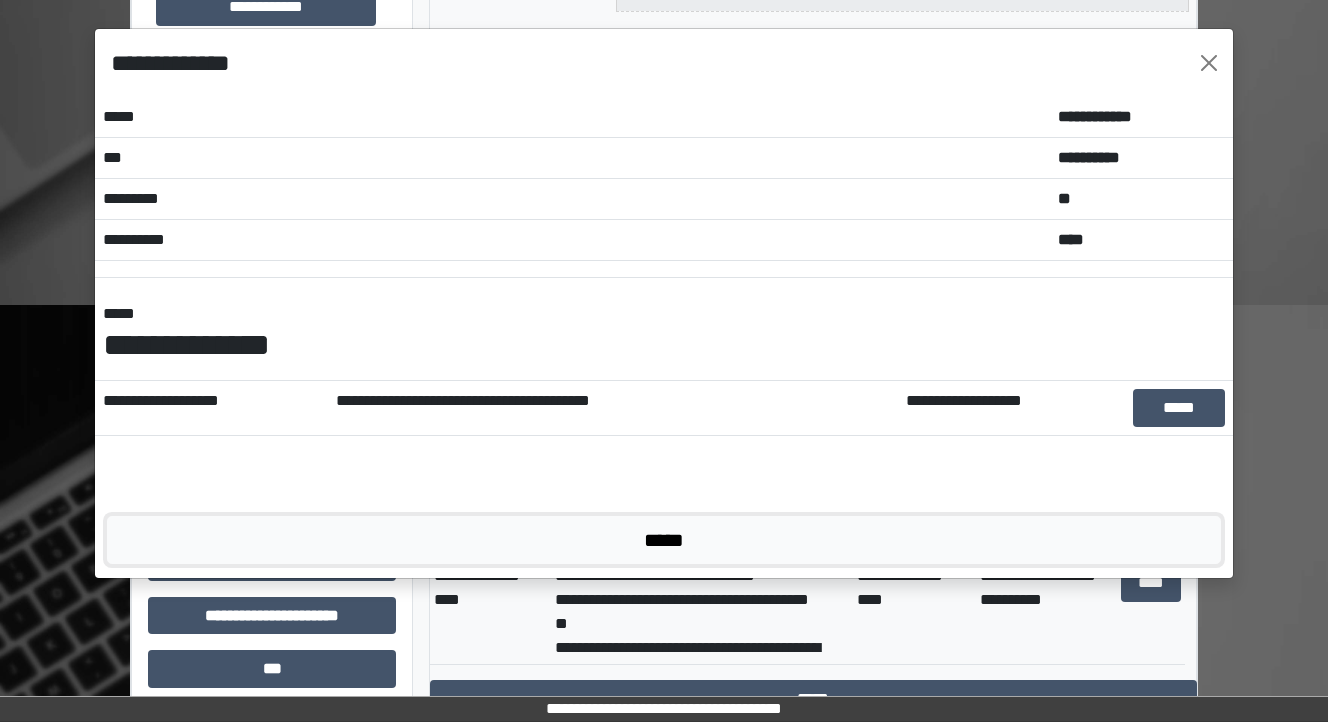 click on "*****" at bounding box center (664, 540) 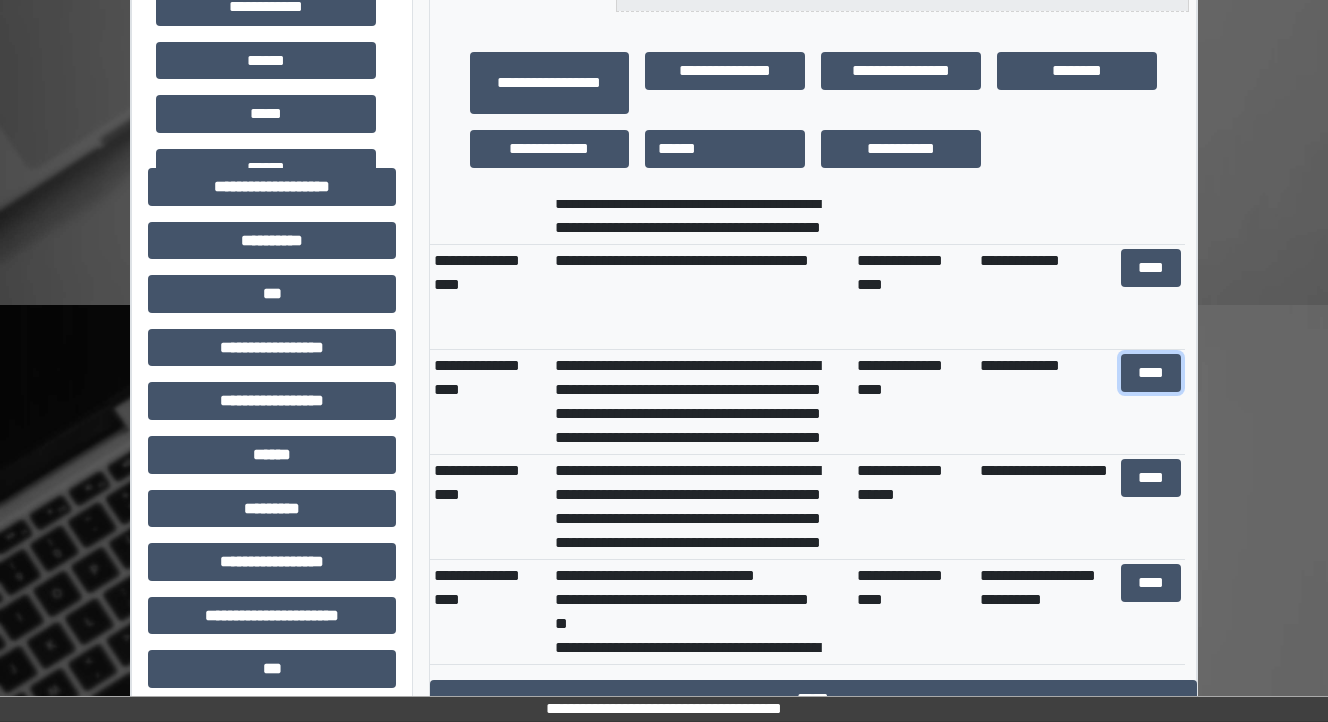 click on "****" at bounding box center [1150, 373] 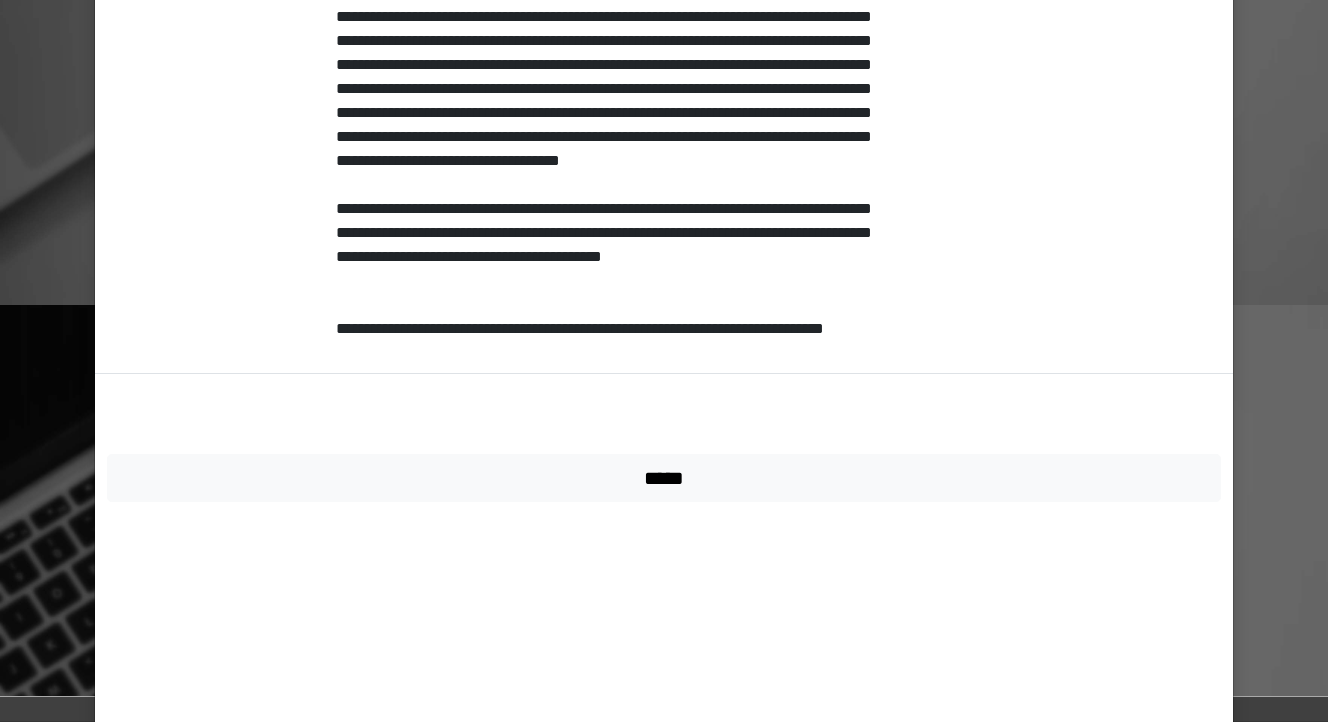 scroll, scrollTop: 2919, scrollLeft: 0, axis: vertical 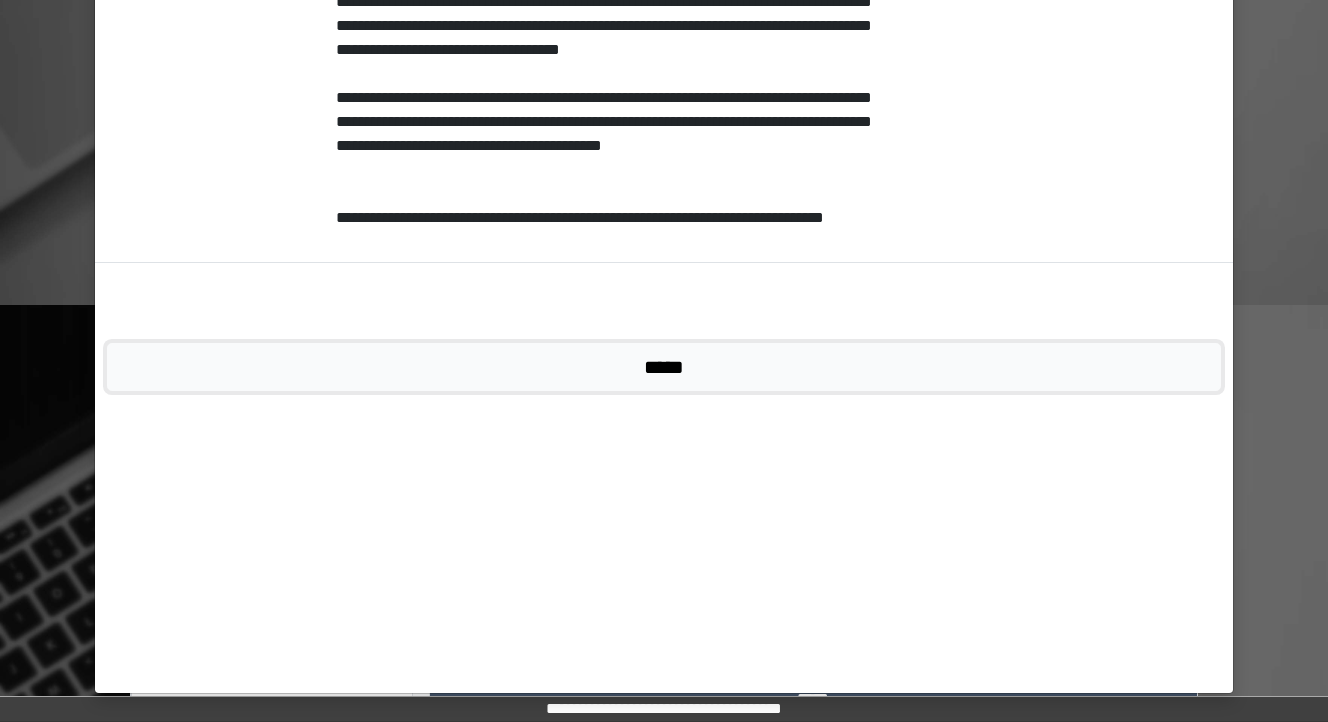 click on "*****" at bounding box center [664, 367] 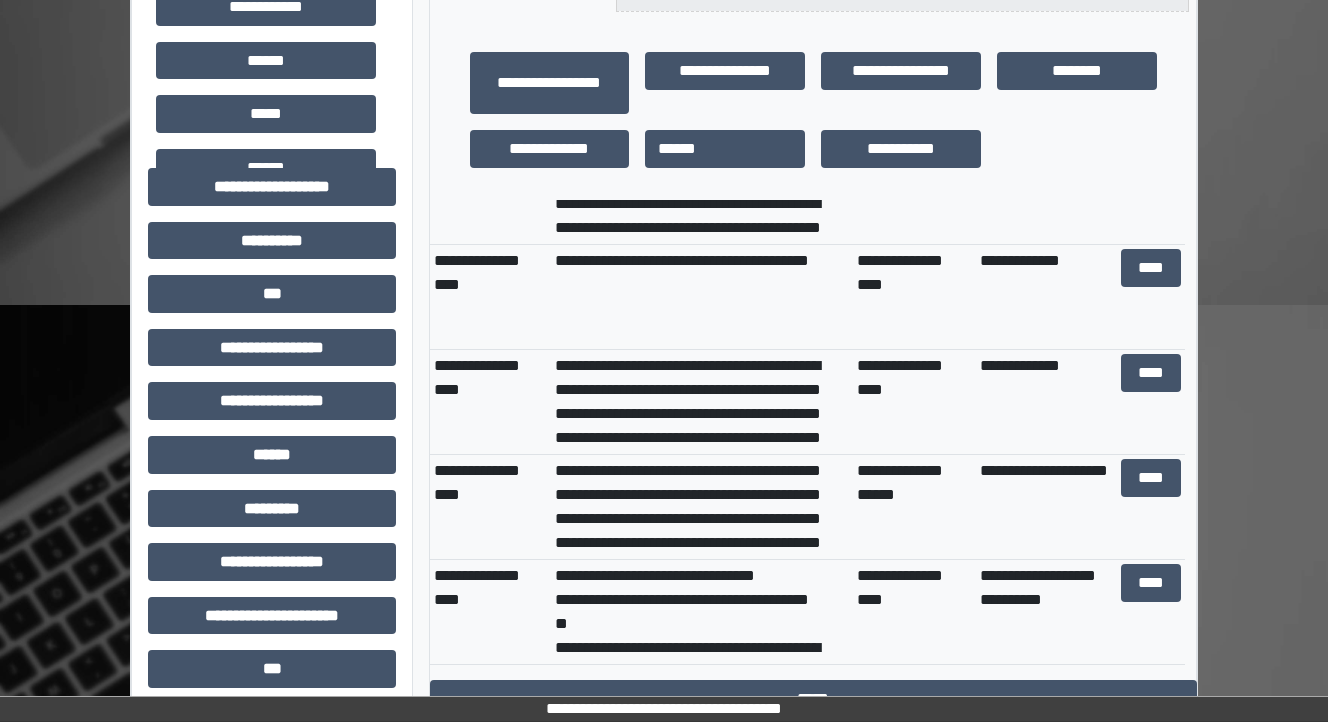 scroll, scrollTop: 240, scrollLeft: 0, axis: vertical 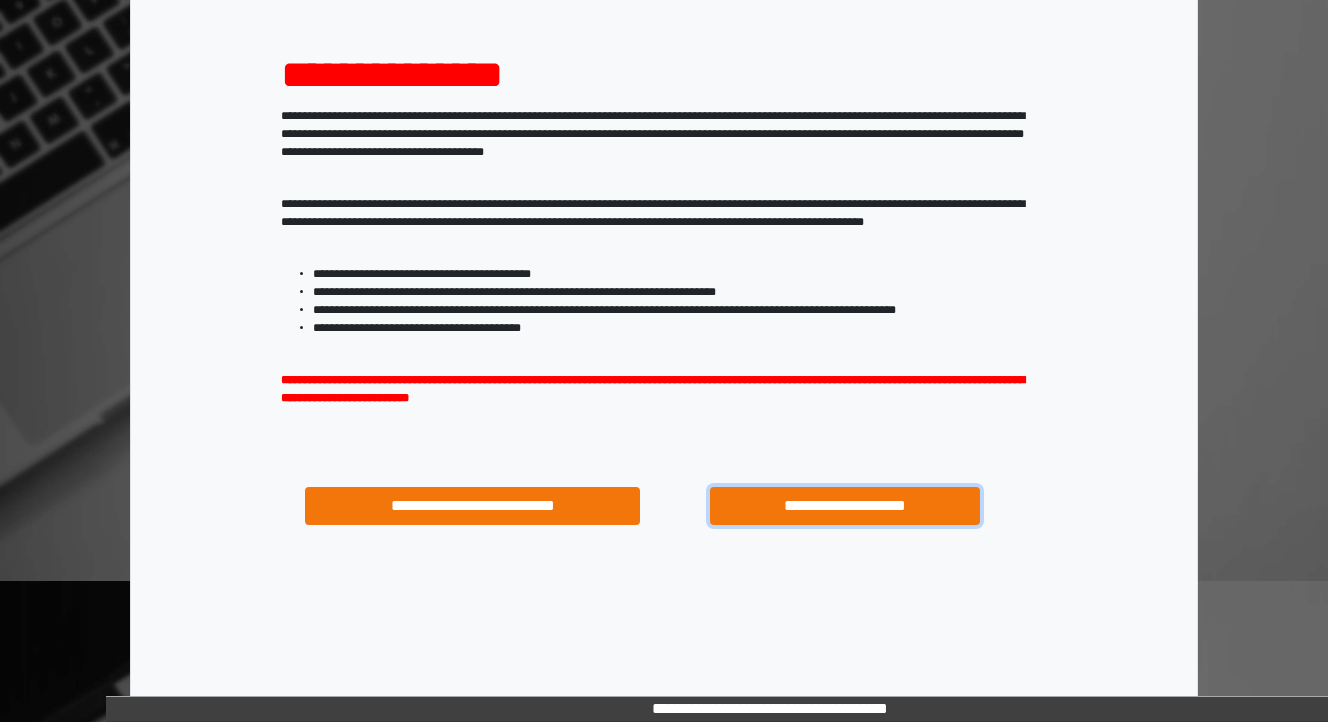click on "**********" at bounding box center (844, 506) 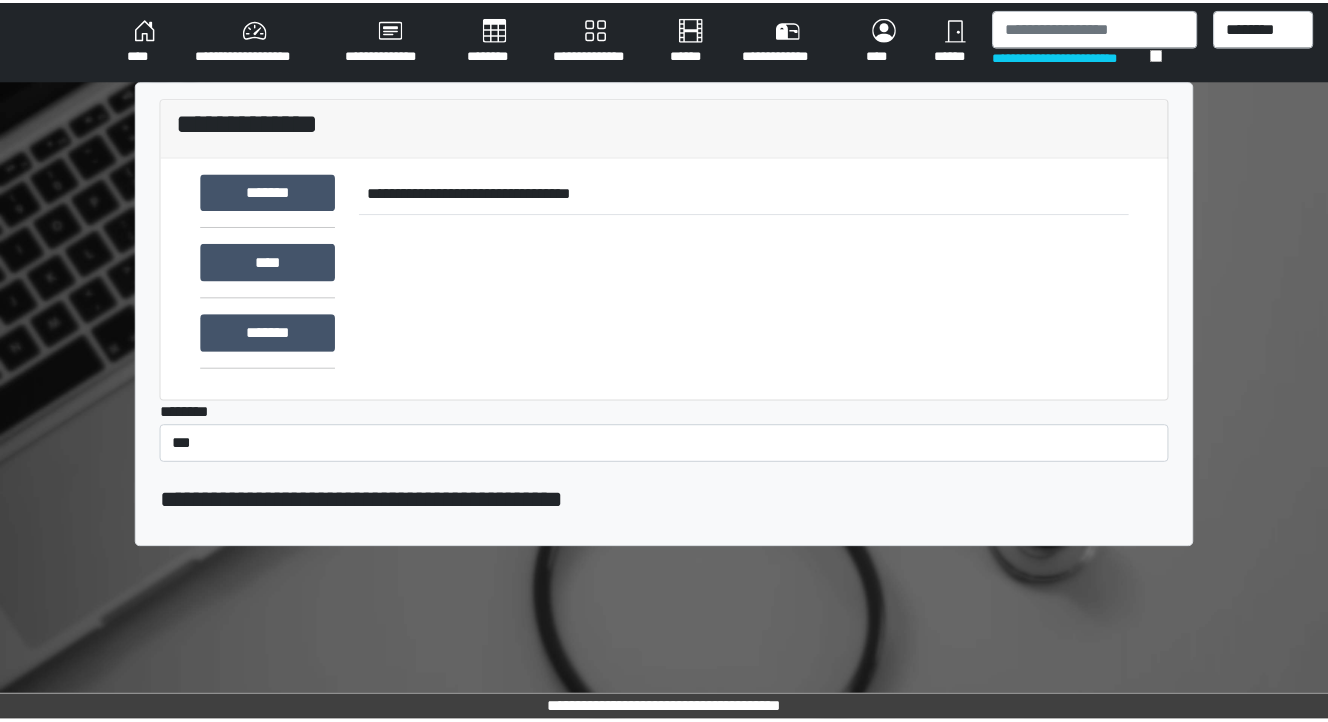 scroll, scrollTop: 0, scrollLeft: 0, axis: both 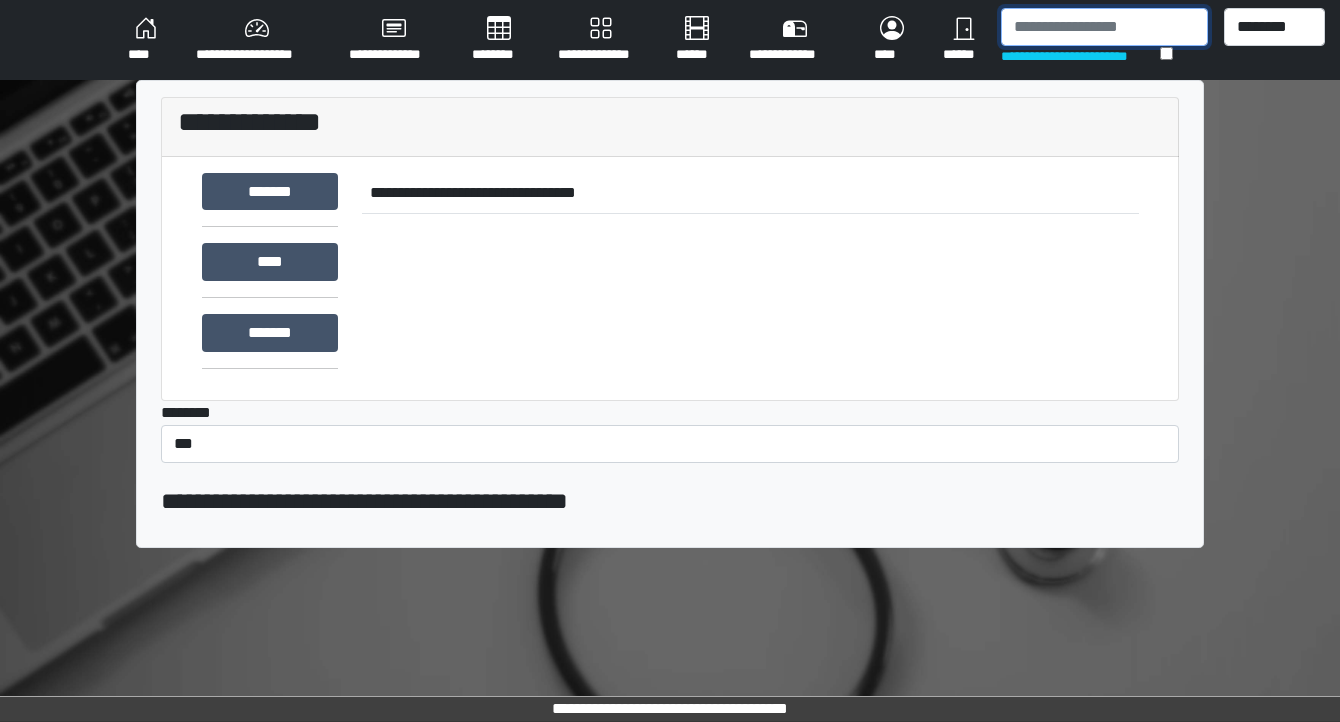 click at bounding box center [1104, 27] 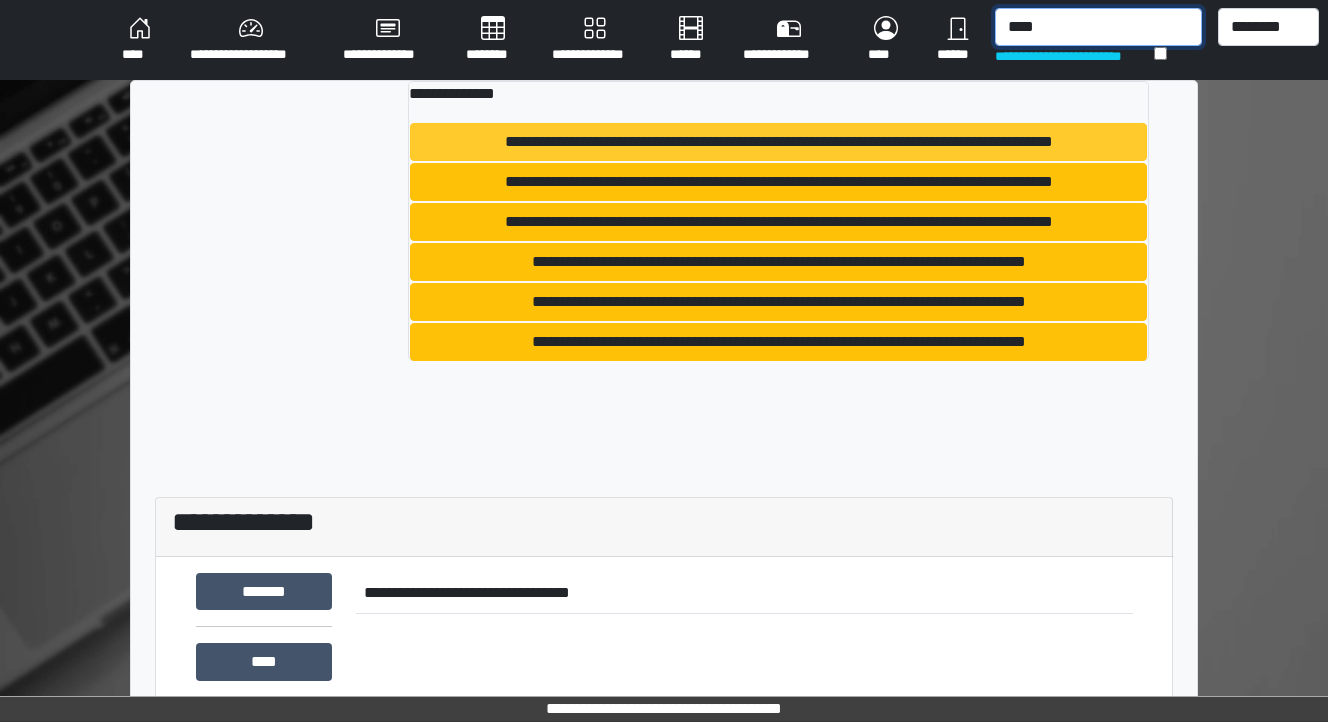 type on "****" 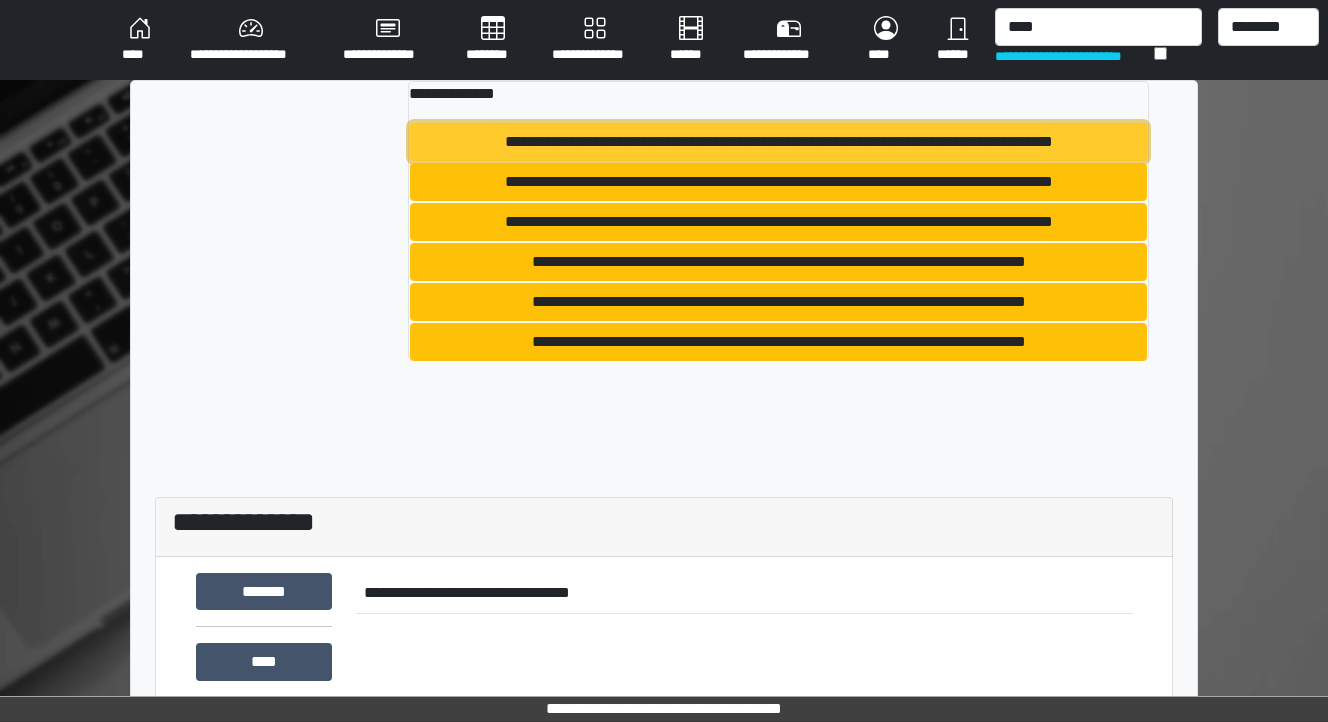 click on "**********" at bounding box center [779, 142] 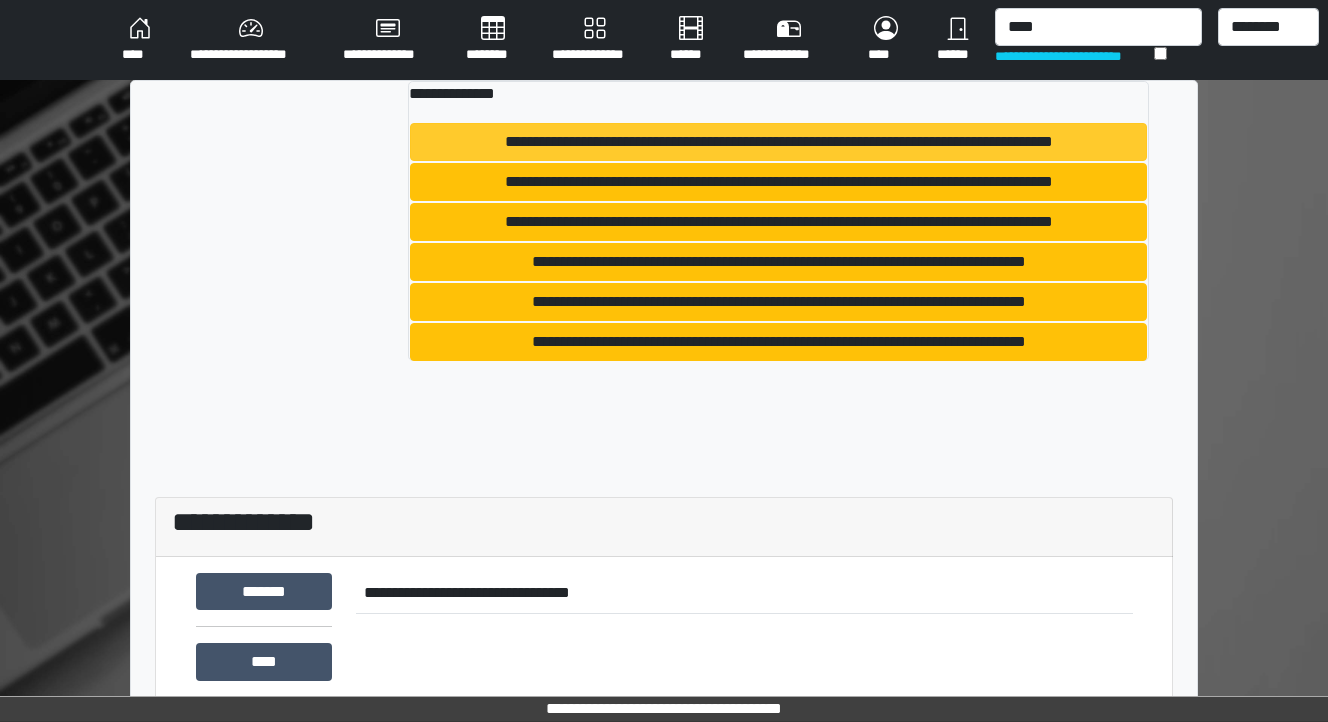 type 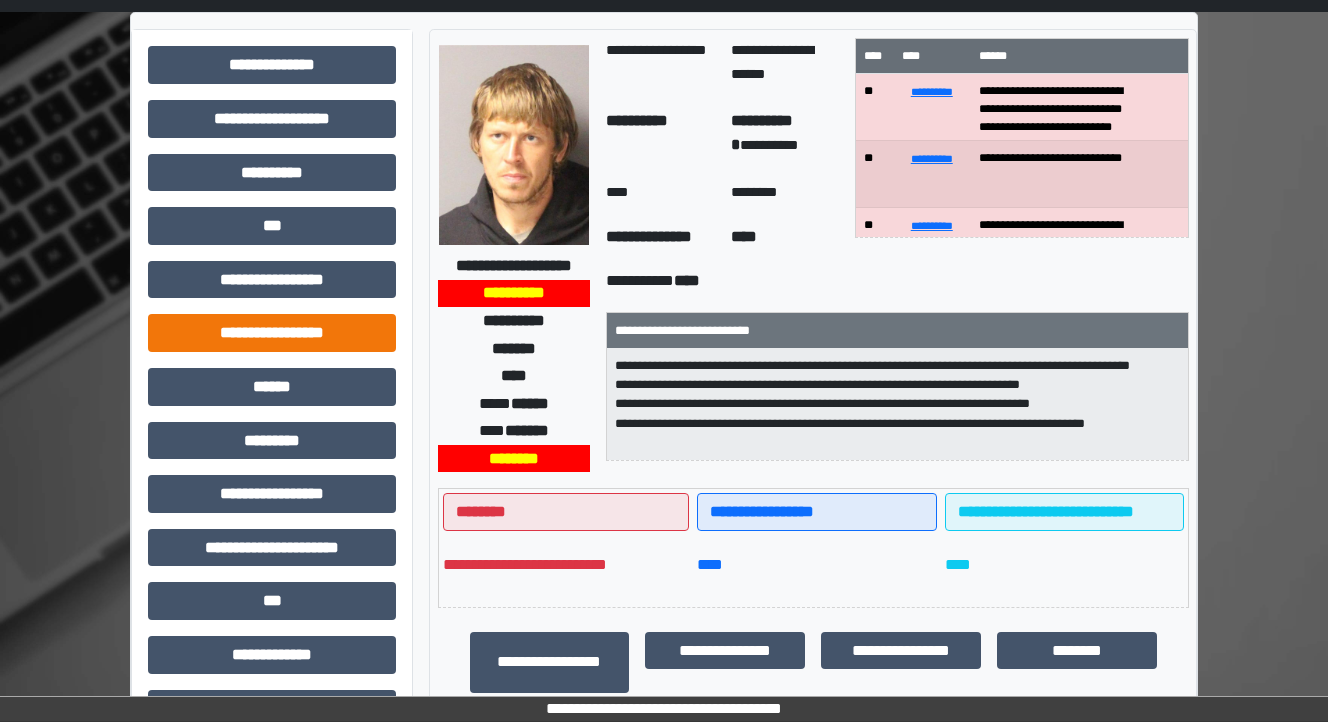 scroll, scrollTop: 160, scrollLeft: 0, axis: vertical 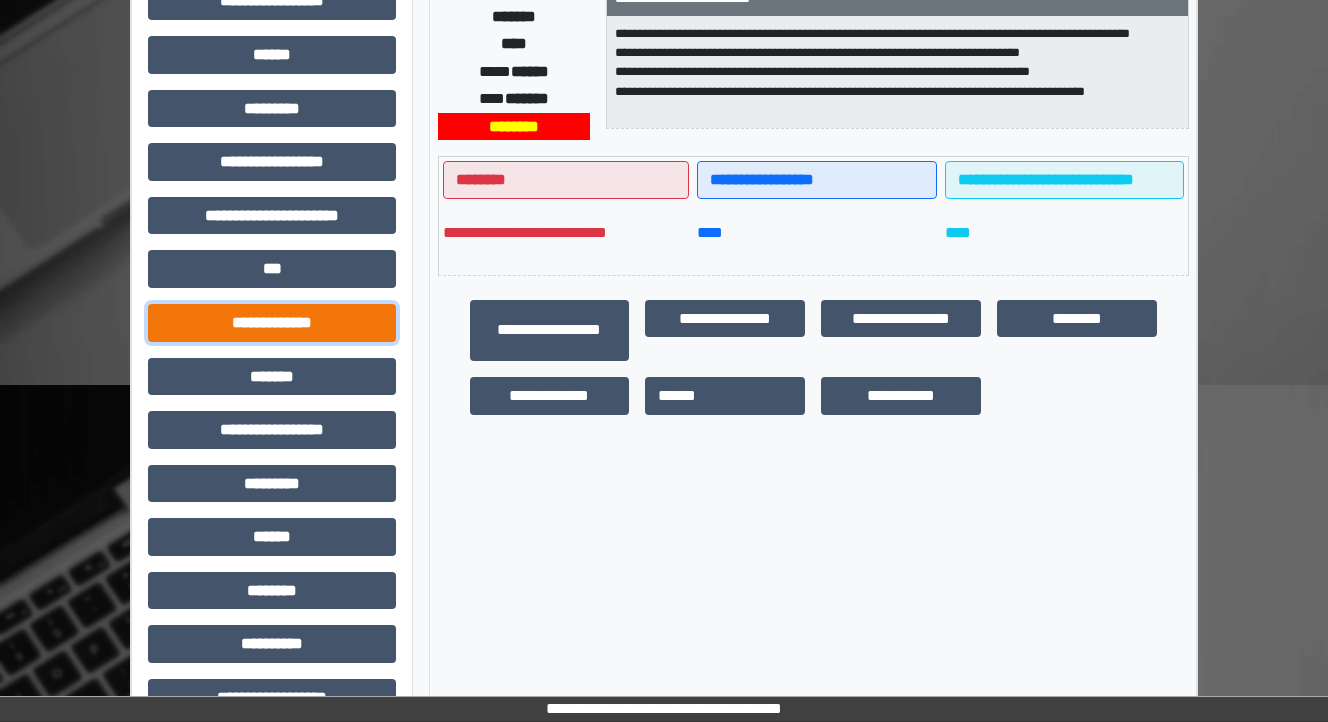 click on "**********" at bounding box center [272, 323] 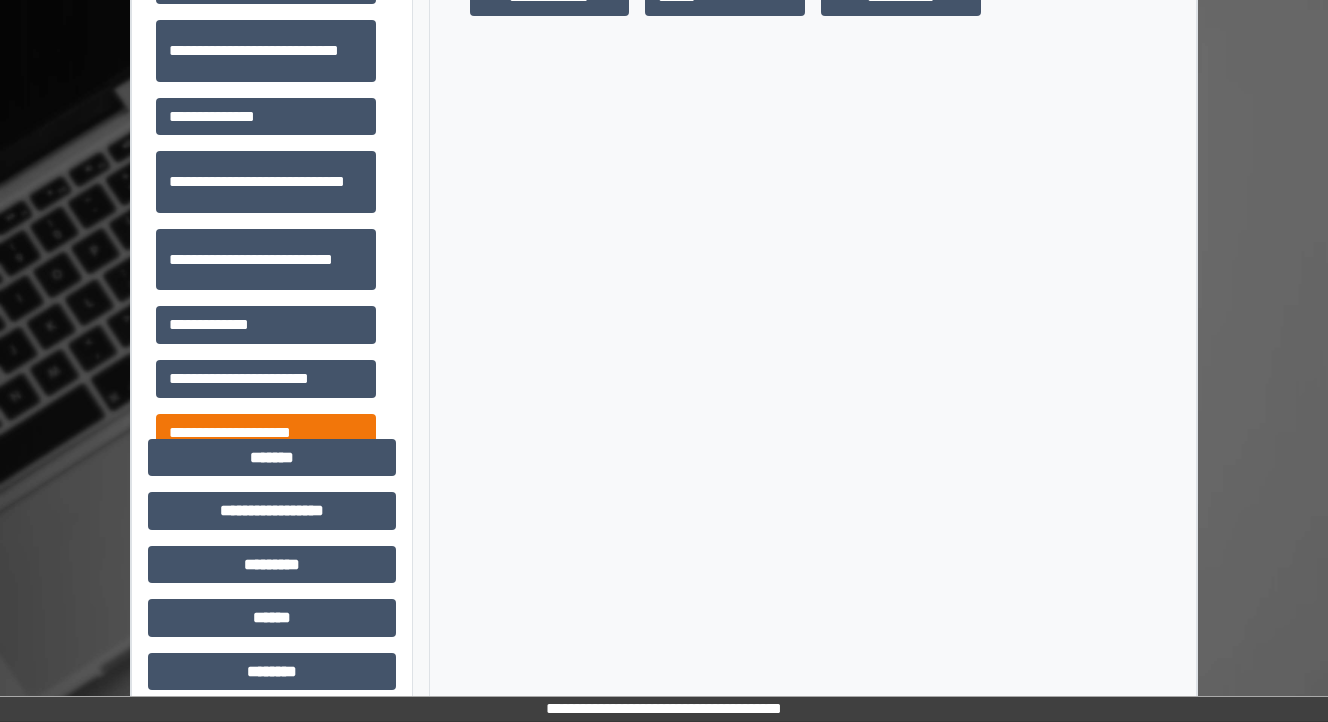 scroll, scrollTop: 800, scrollLeft: 0, axis: vertical 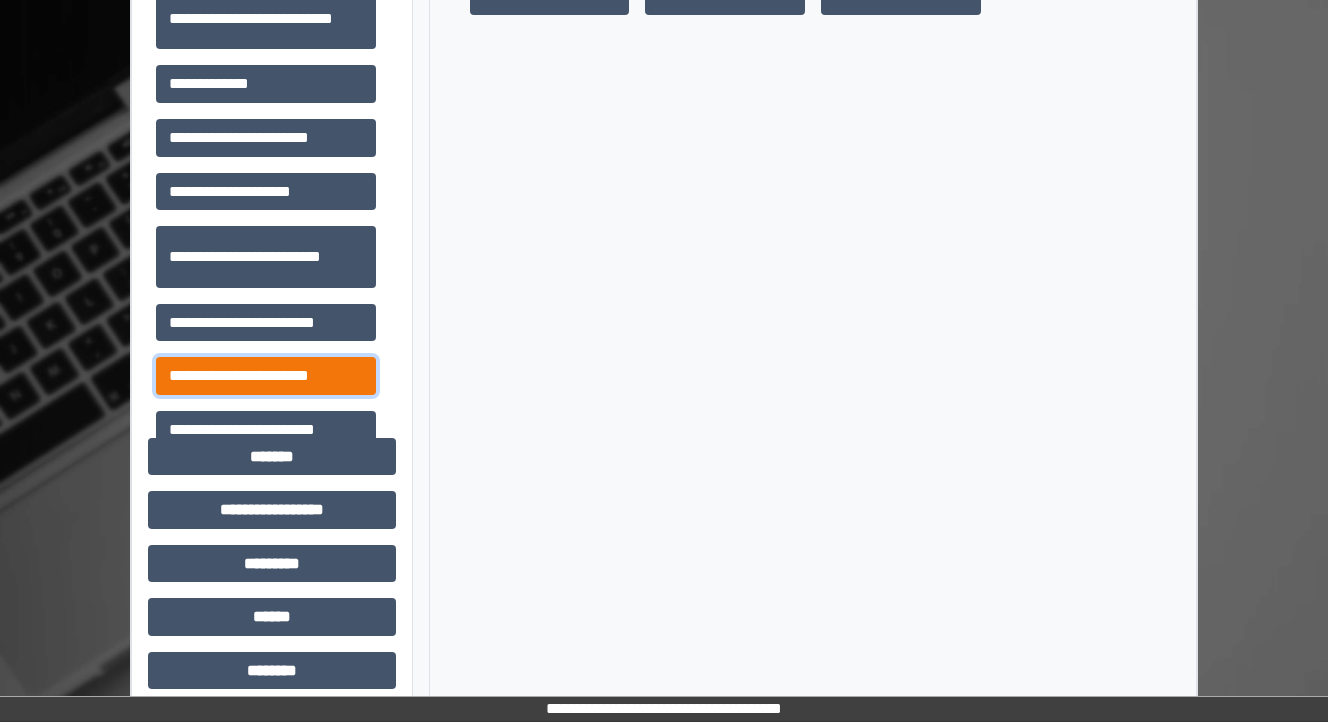 click on "**********" at bounding box center (266, 376) 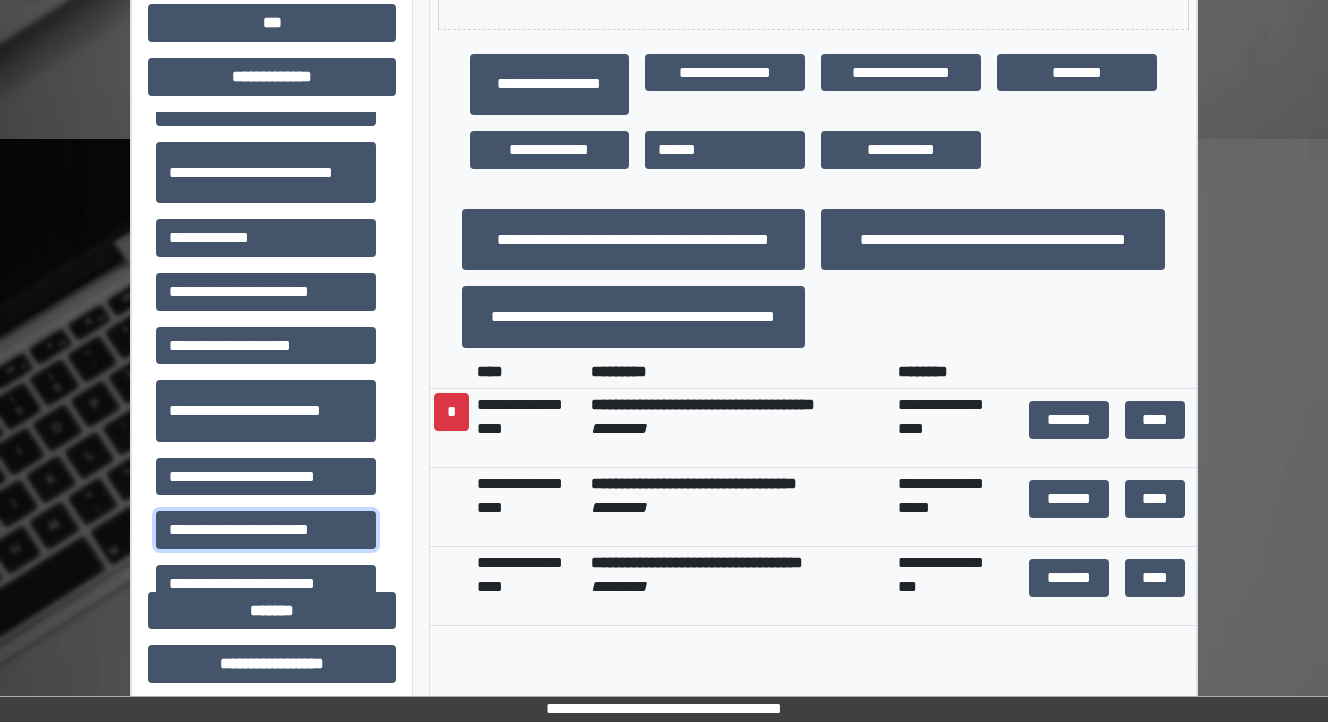 scroll, scrollTop: 640, scrollLeft: 0, axis: vertical 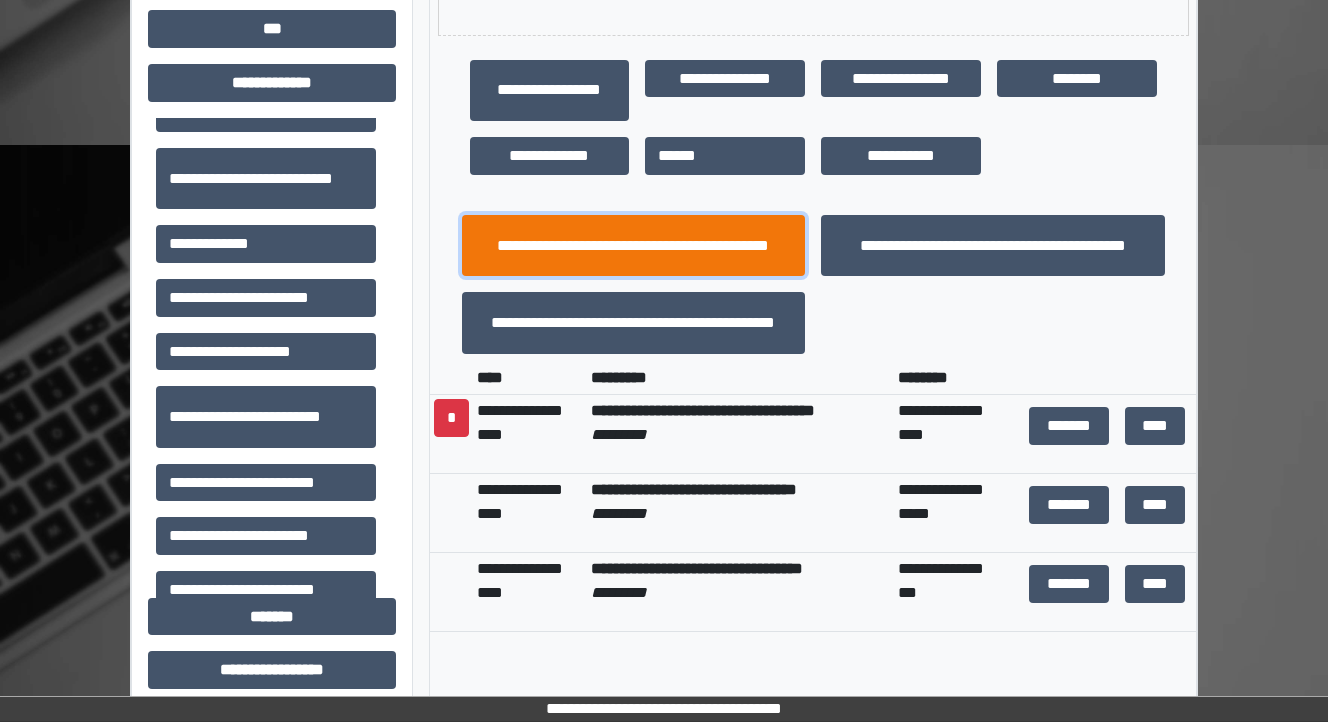 click on "**********" at bounding box center (634, 246) 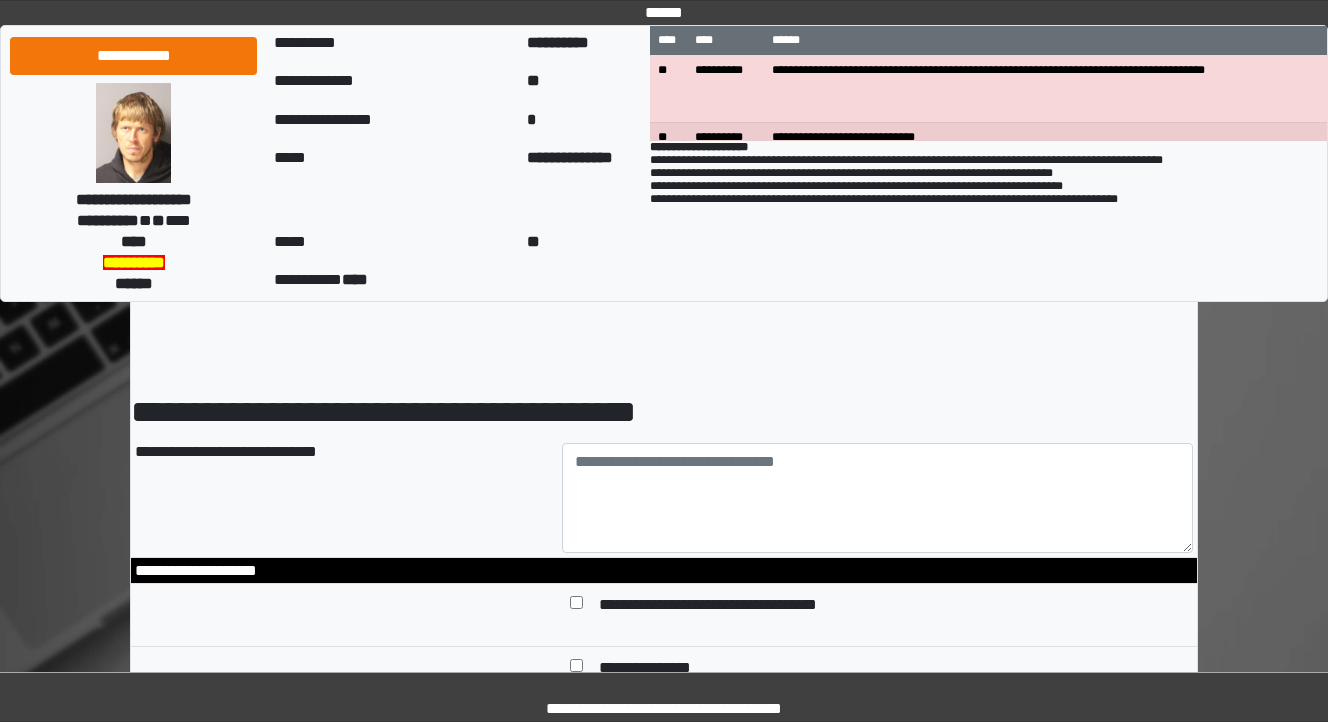 scroll, scrollTop: 0, scrollLeft: 0, axis: both 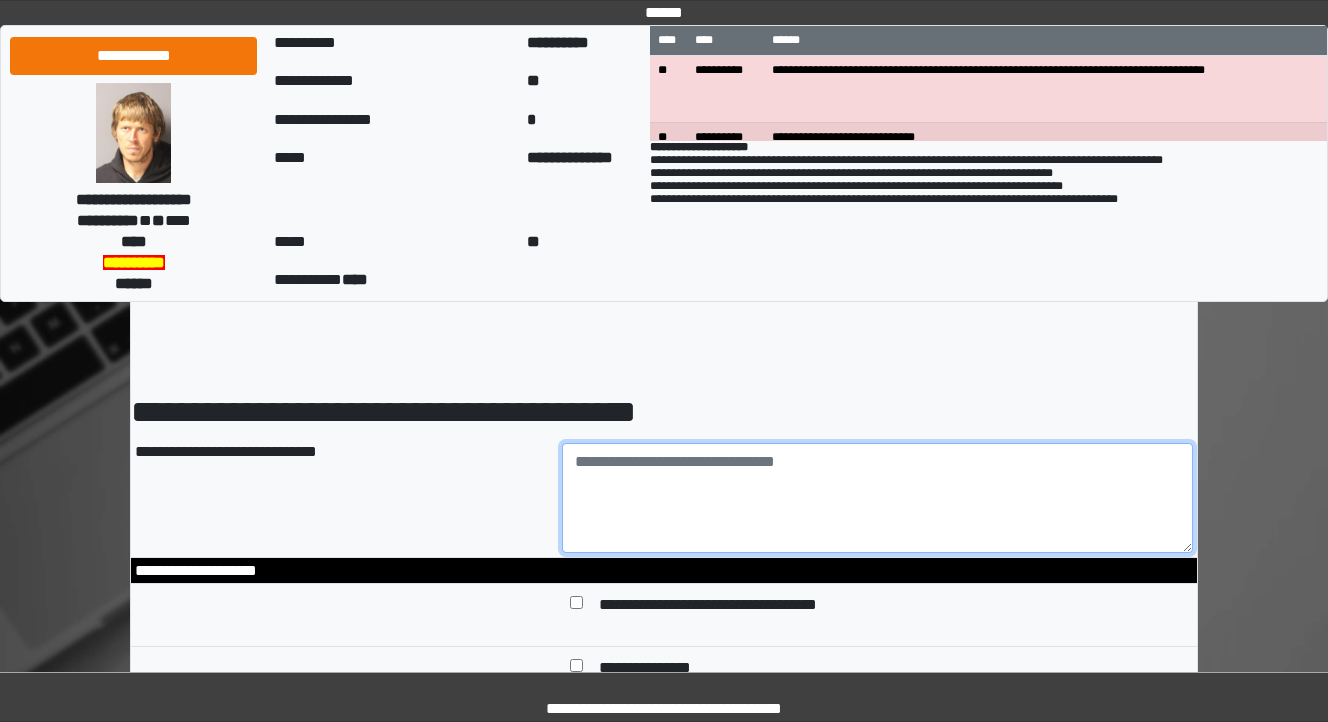 click at bounding box center (878, 498) 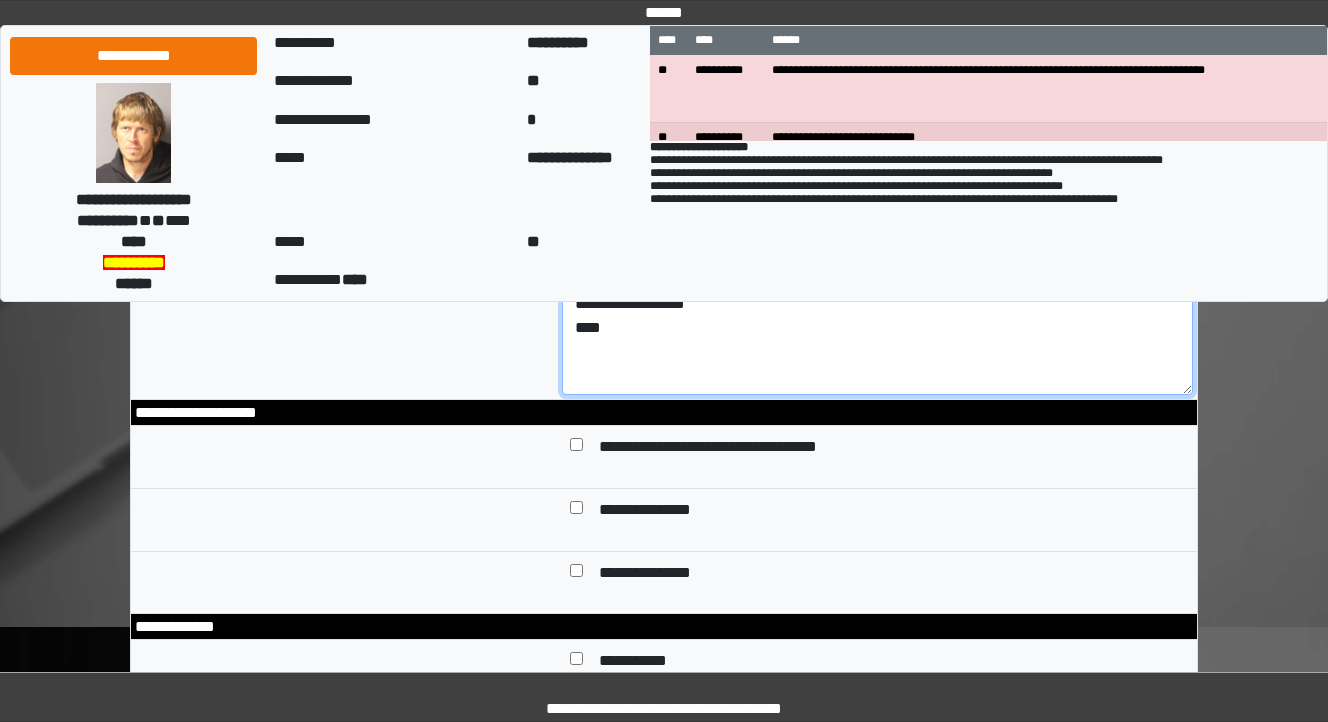 scroll, scrollTop: 160, scrollLeft: 0, axis: vertical 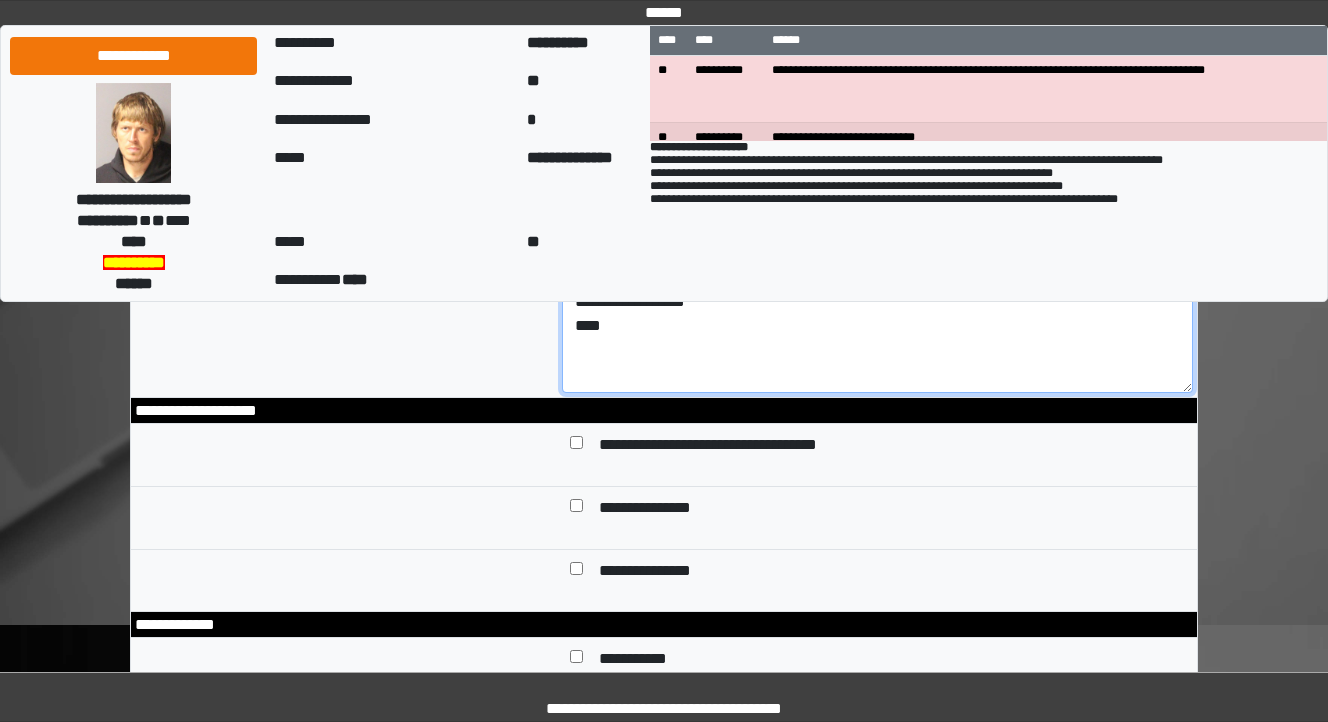 type on "**********" 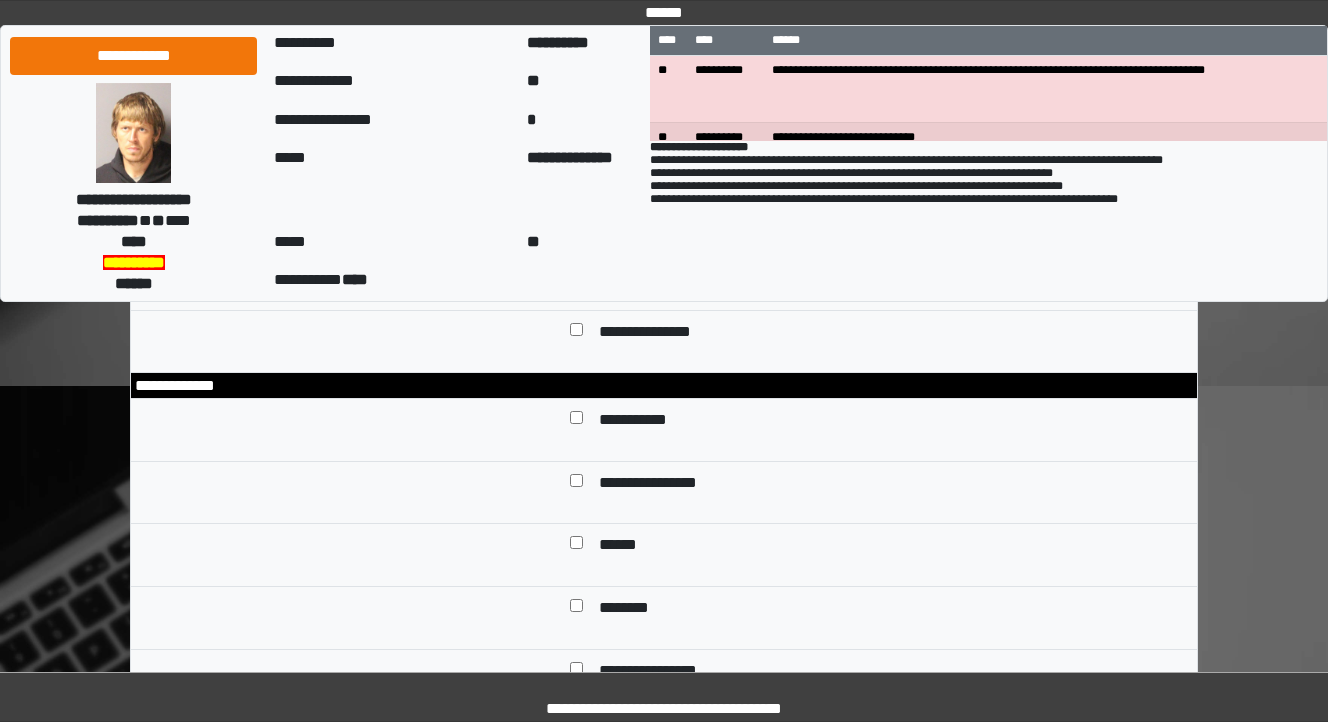 scroll, scrollTop: 400, scrollLeft: 0, axis: vertical 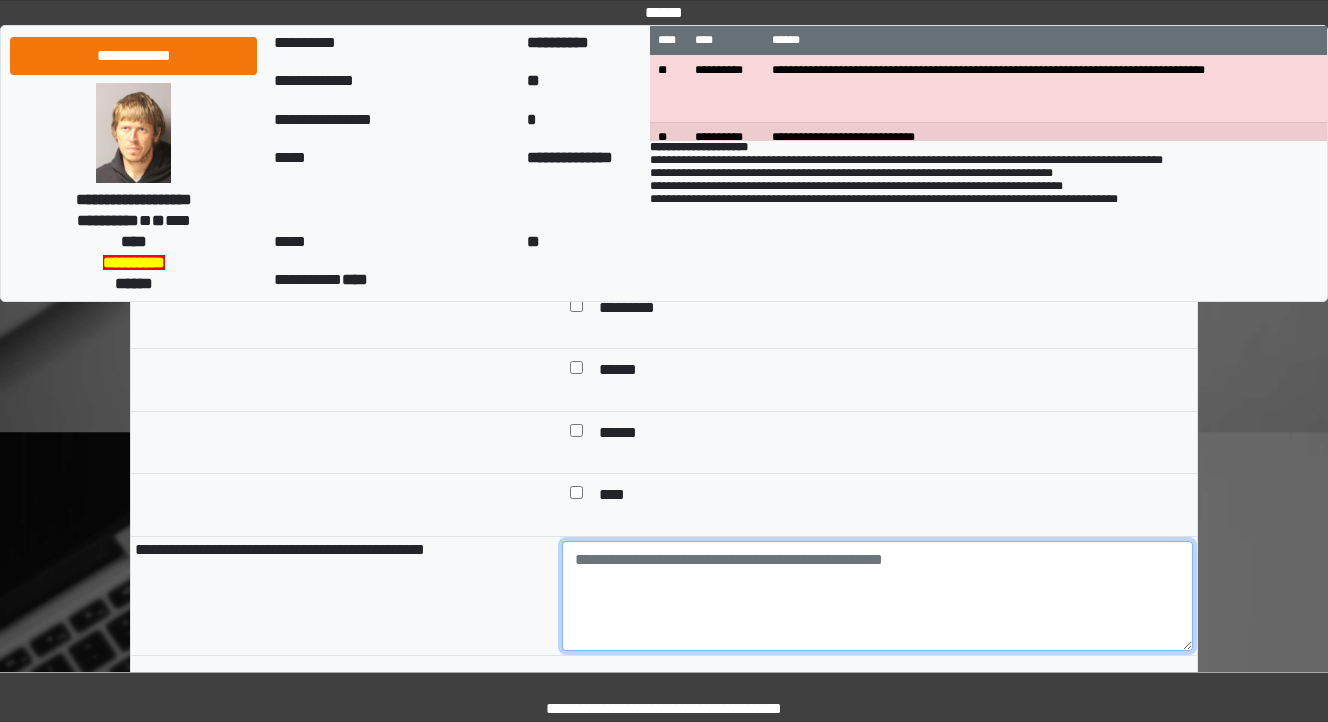 click at bounding box center (878, 596) 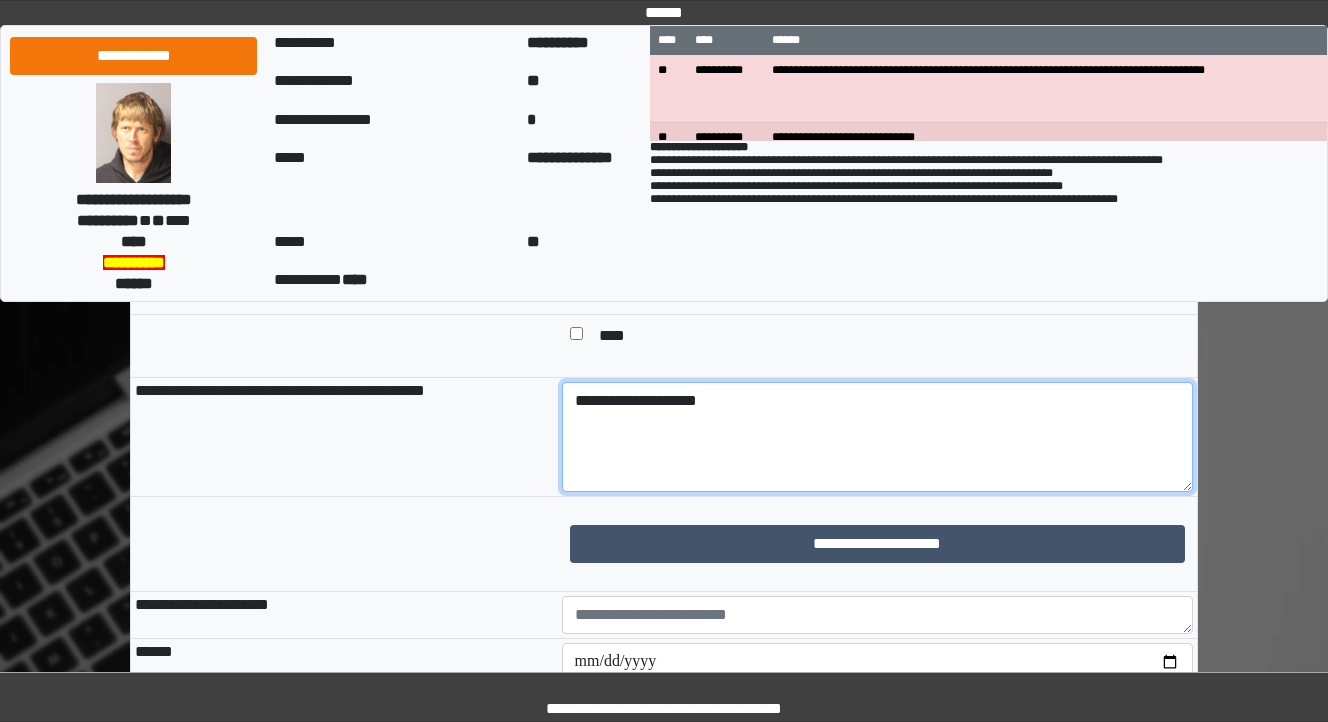 scroll, scrollTop: 1360, scrollLeft: 0, axis: vertical 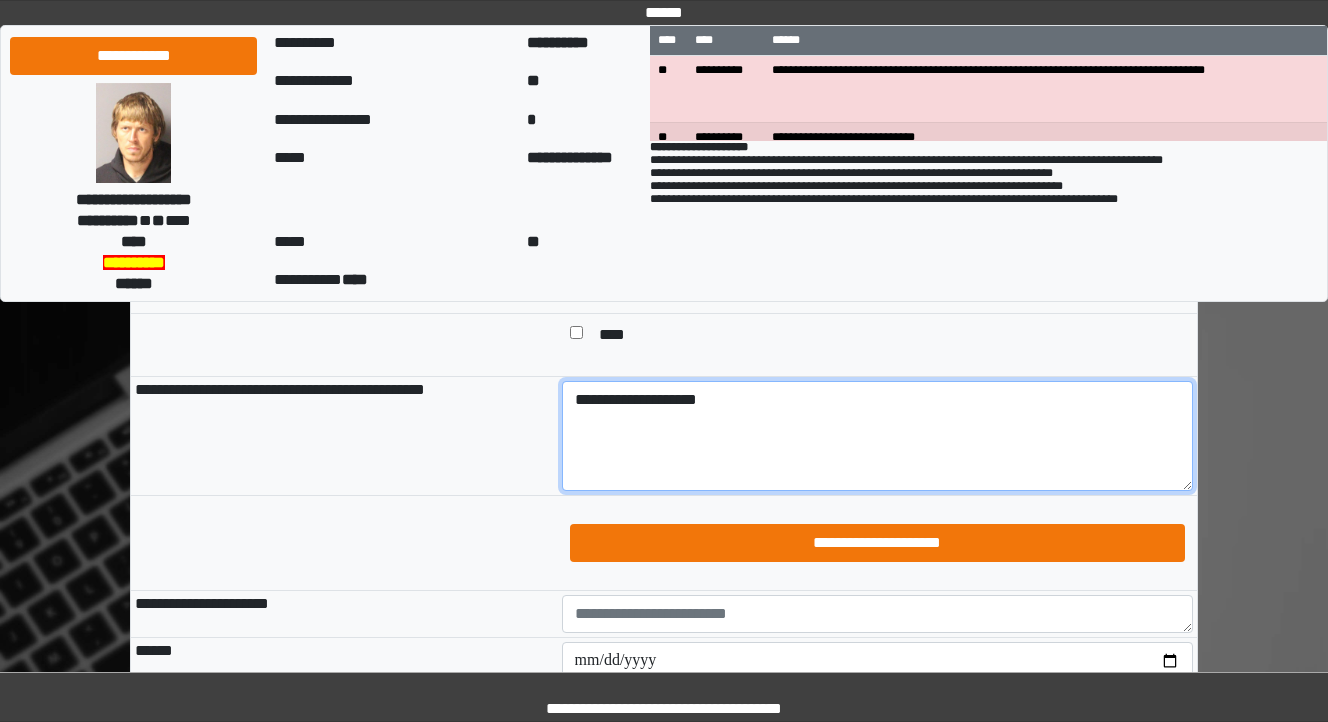 type on "**********" 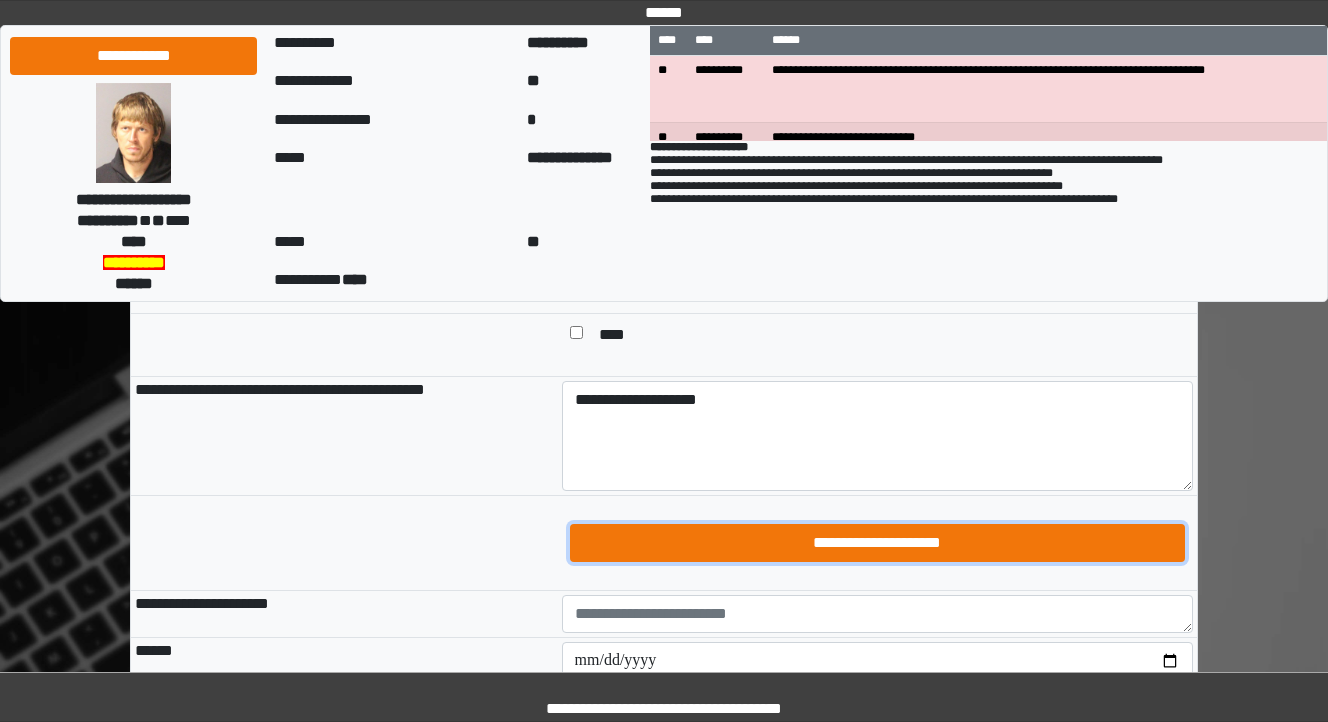 click on "**********" at bounding box center (878, 543) 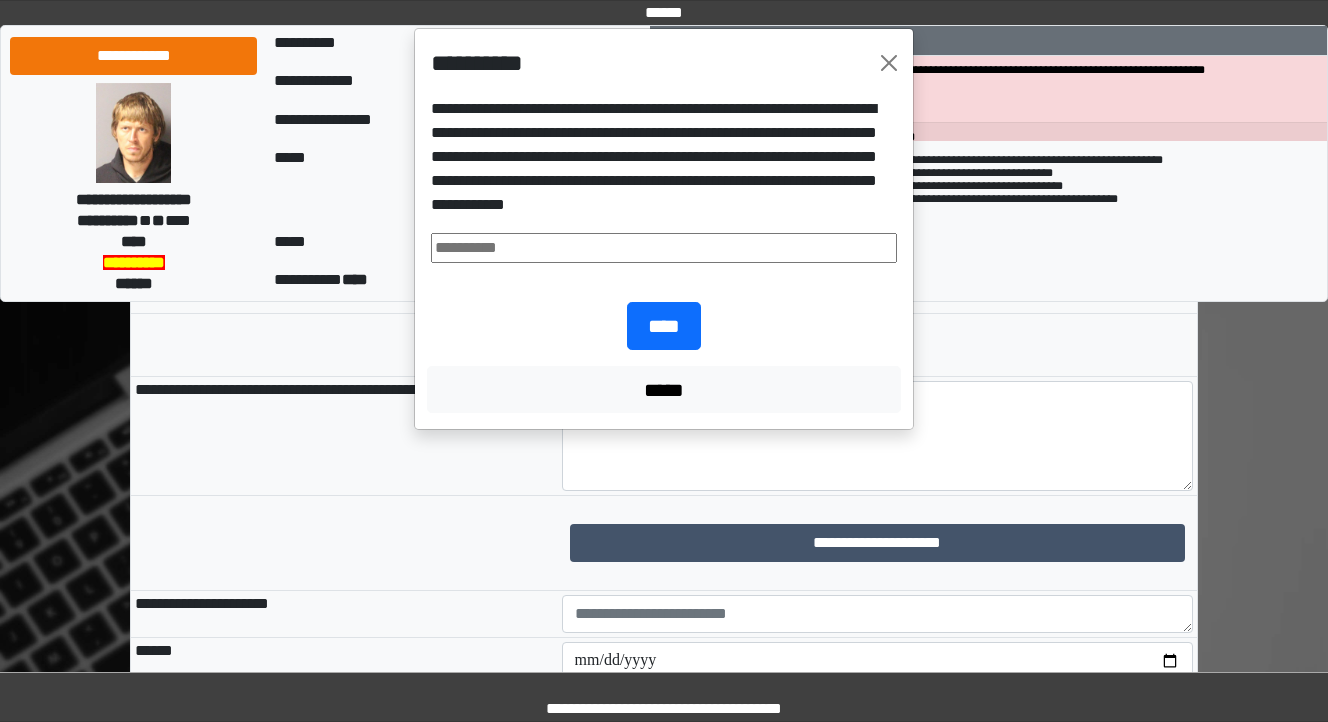 click at bounding box center (664, 248) 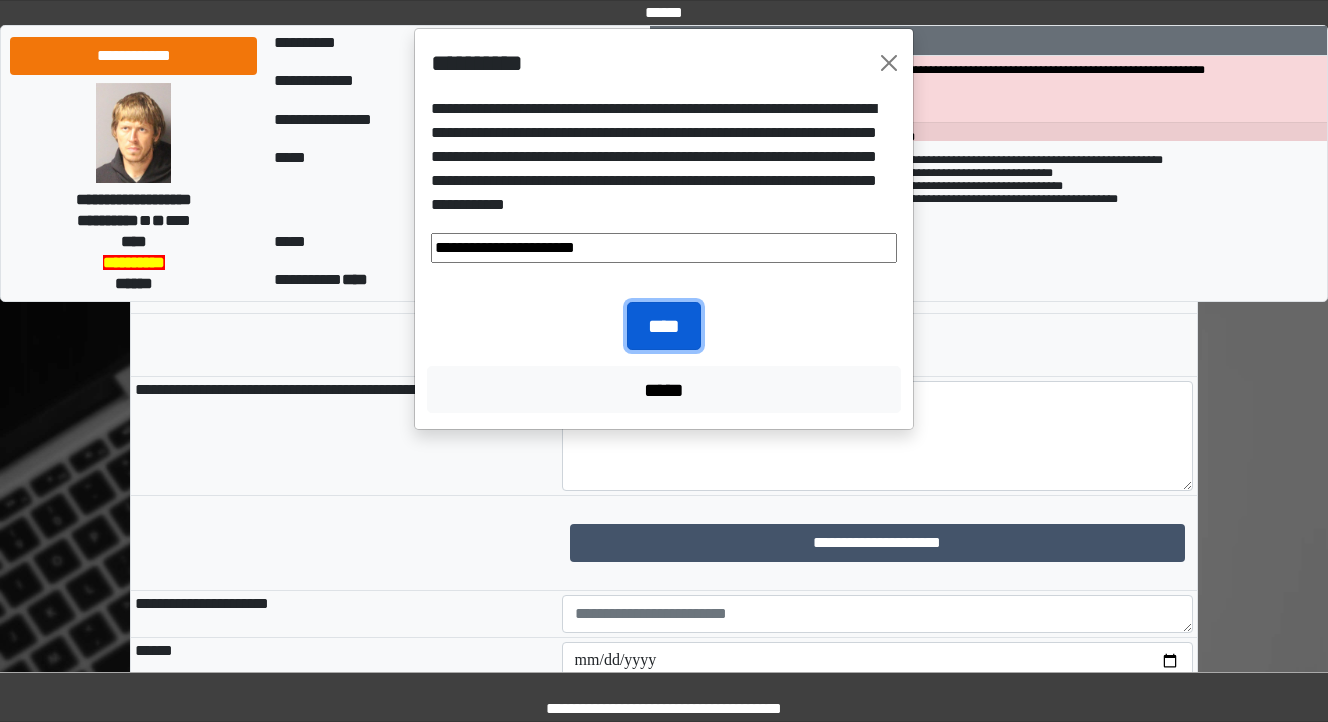click on "****" at bounding box center [664, 326] 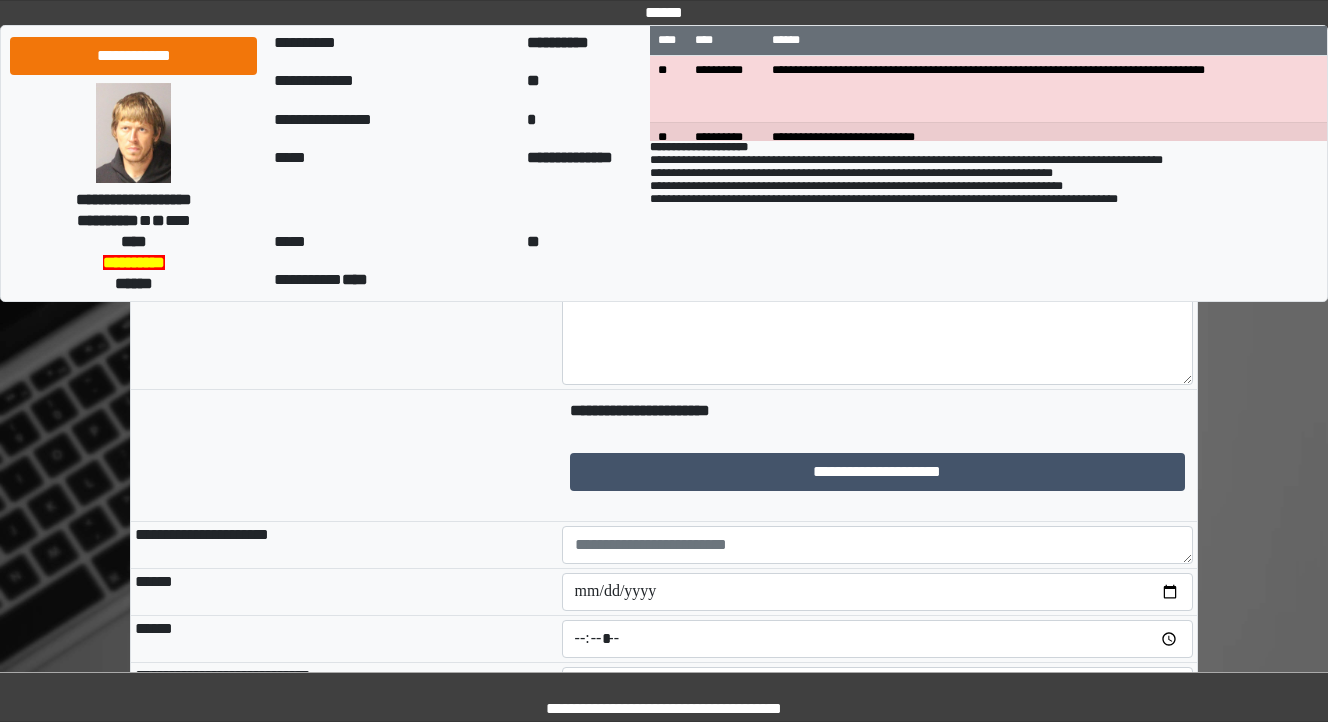 scroll, scrollTop: 1600, scrollLeft: 0, axis: vertical 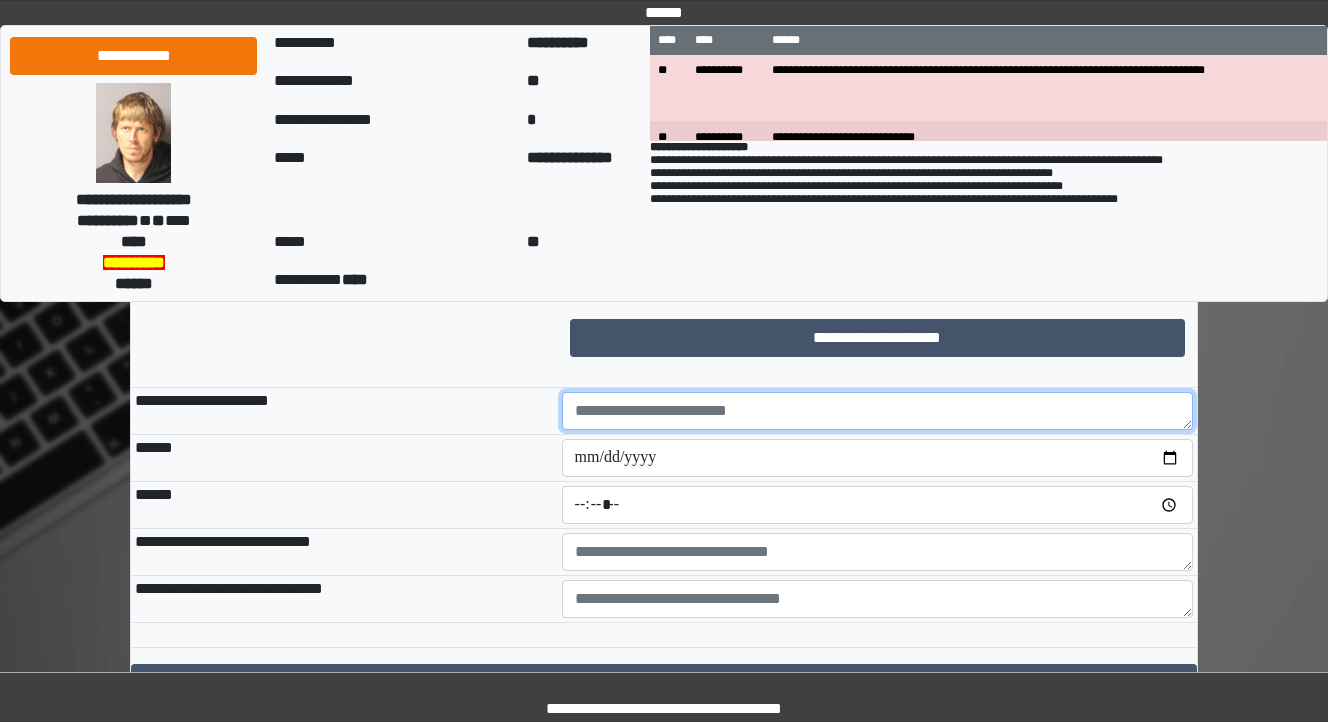 click at bounding box center [878, 411] 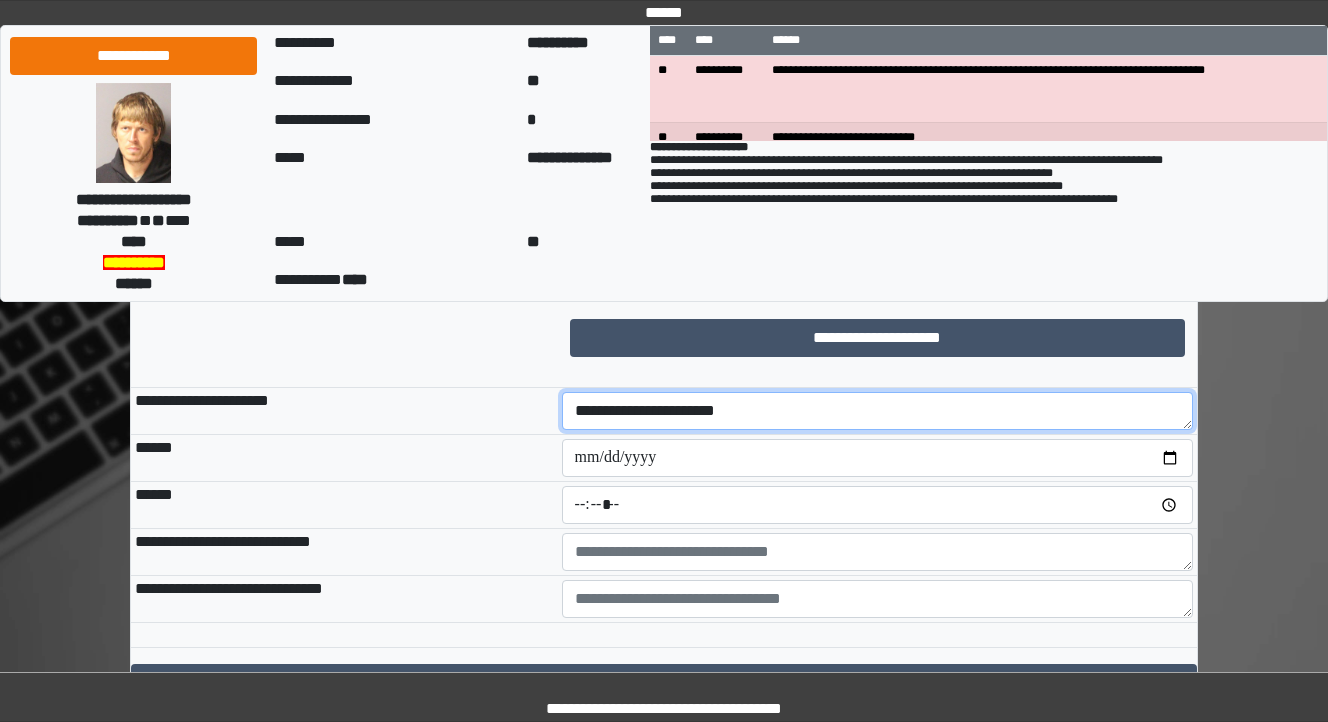 type on "**********" 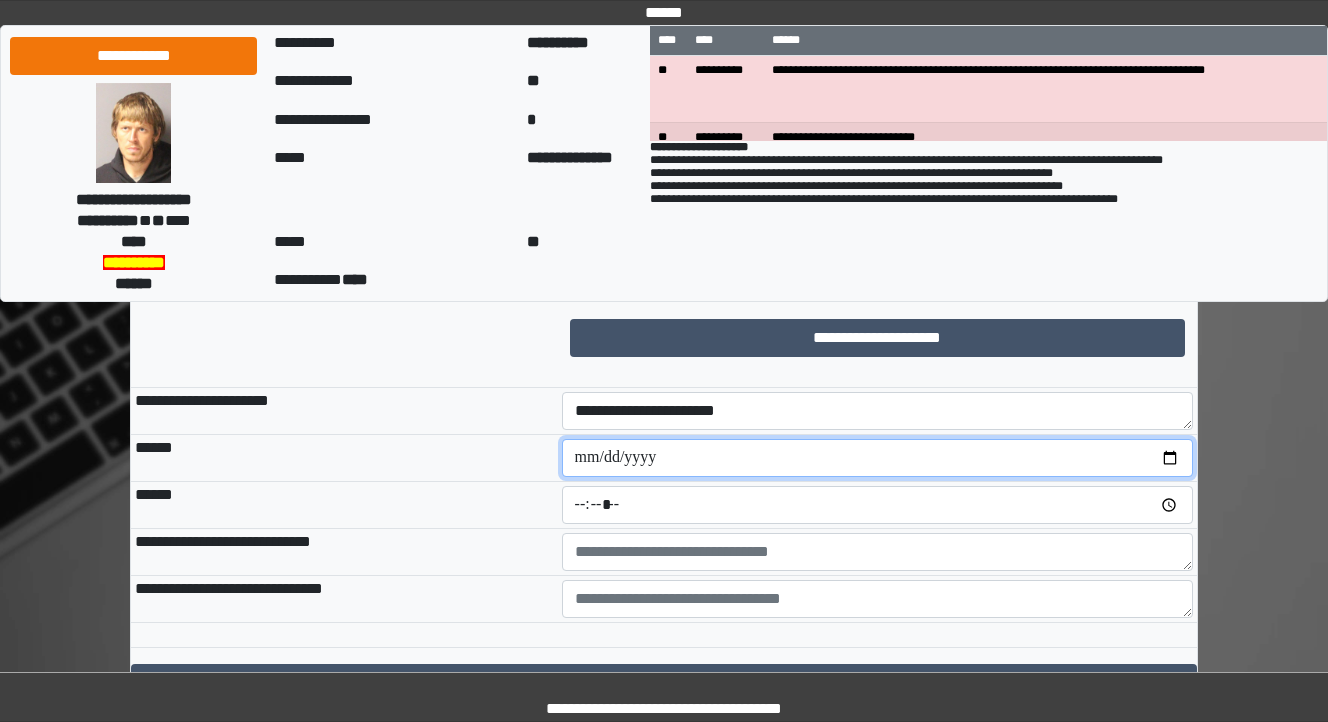 click at bounding box center [878, 458] 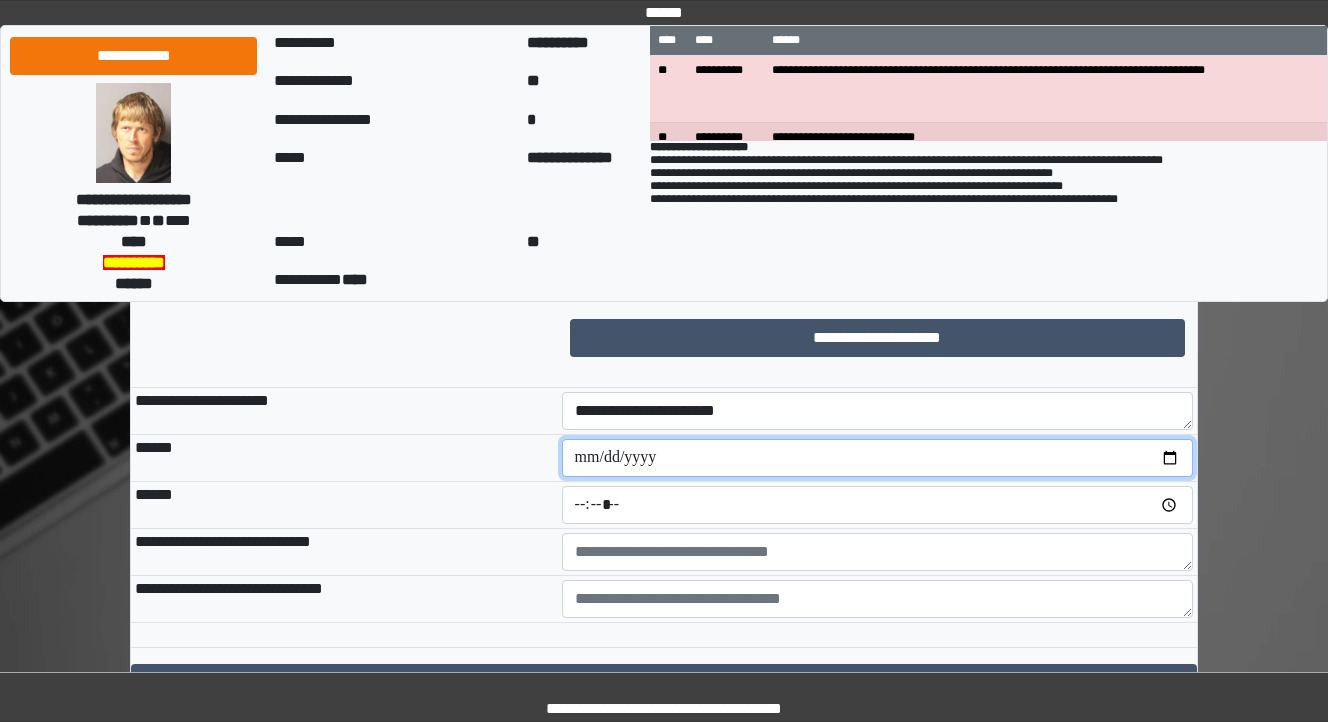 type on "**********" 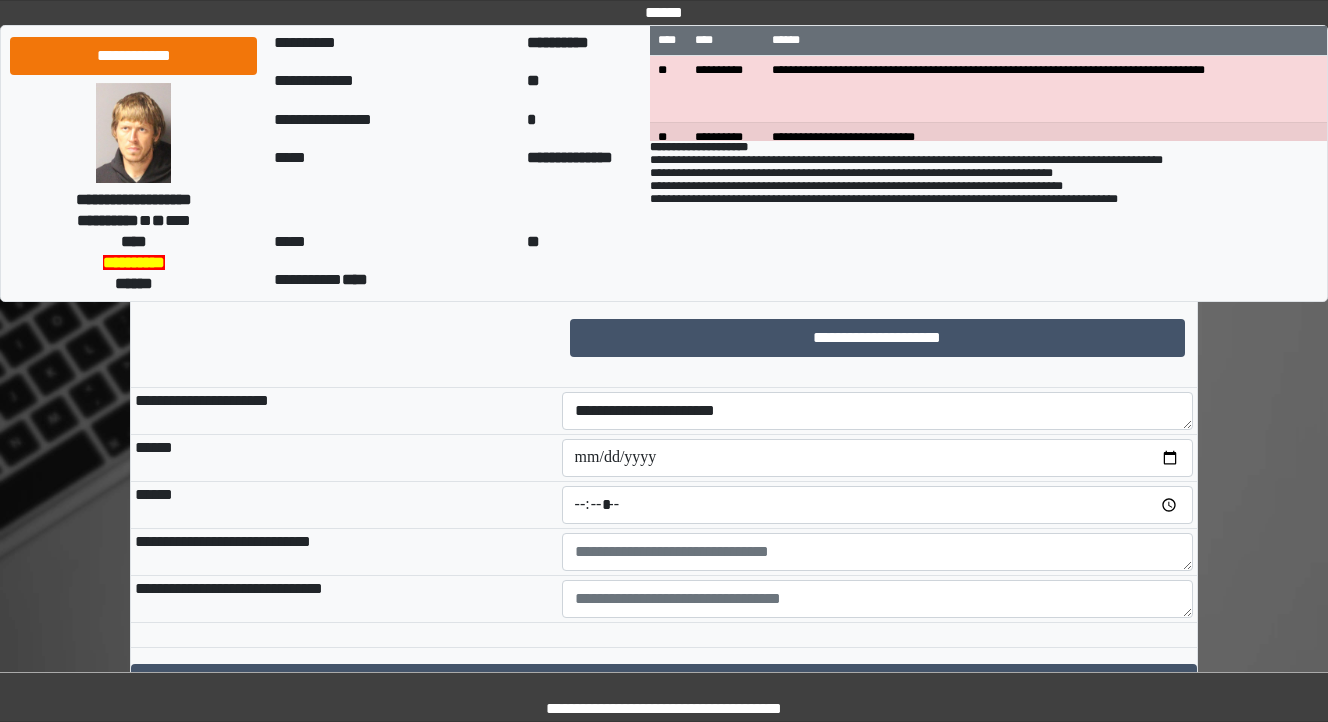 drag, startPoint x: 518, startPoint y: 443, endPoint x: 543, endPoint y: 441, distance: 25.079872 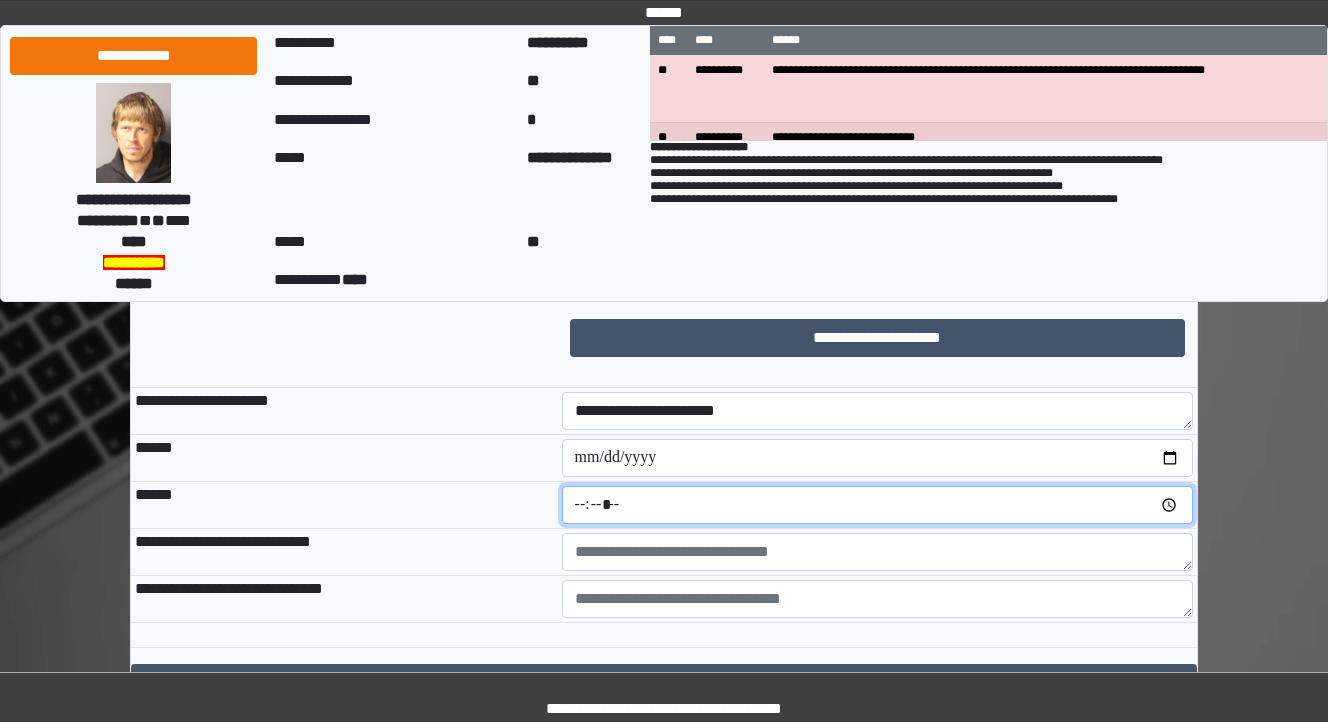 click at bounding box center [878, 505] 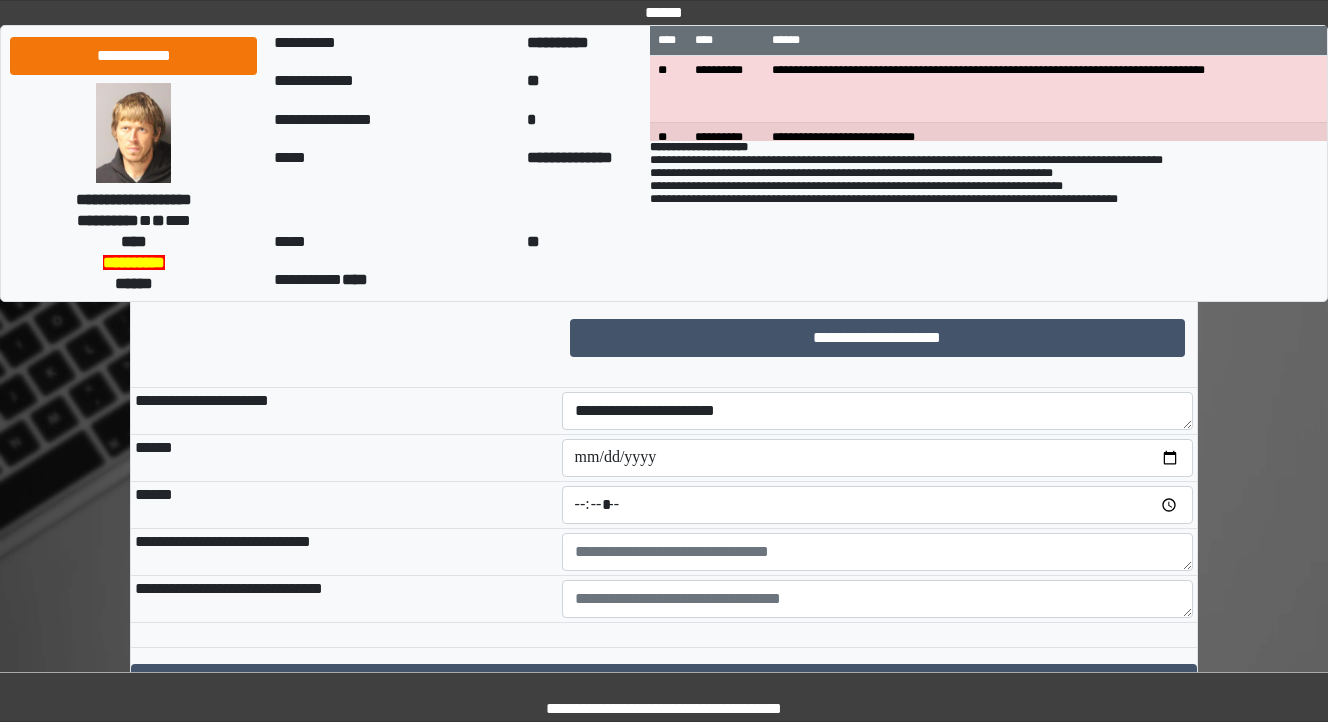 type on "*****" 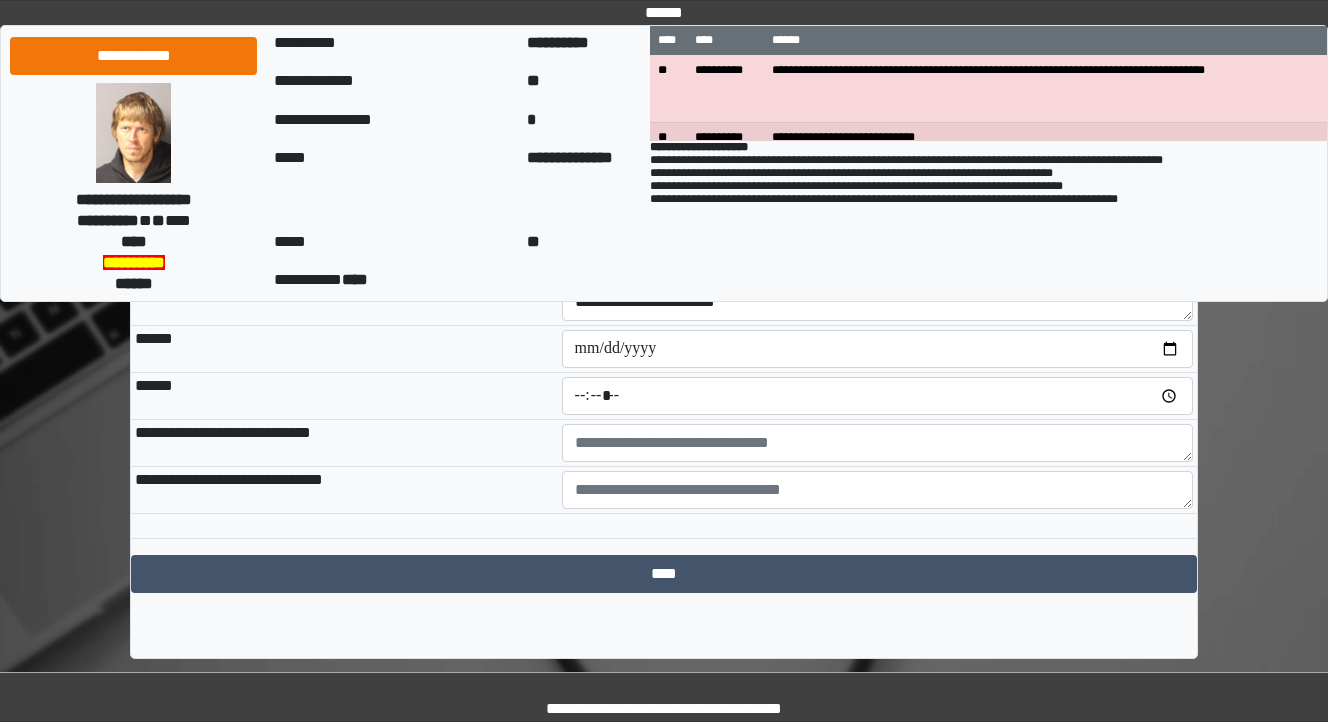 scroll, scrollTop: 1710, scrollLeft: 0, axis: vertical 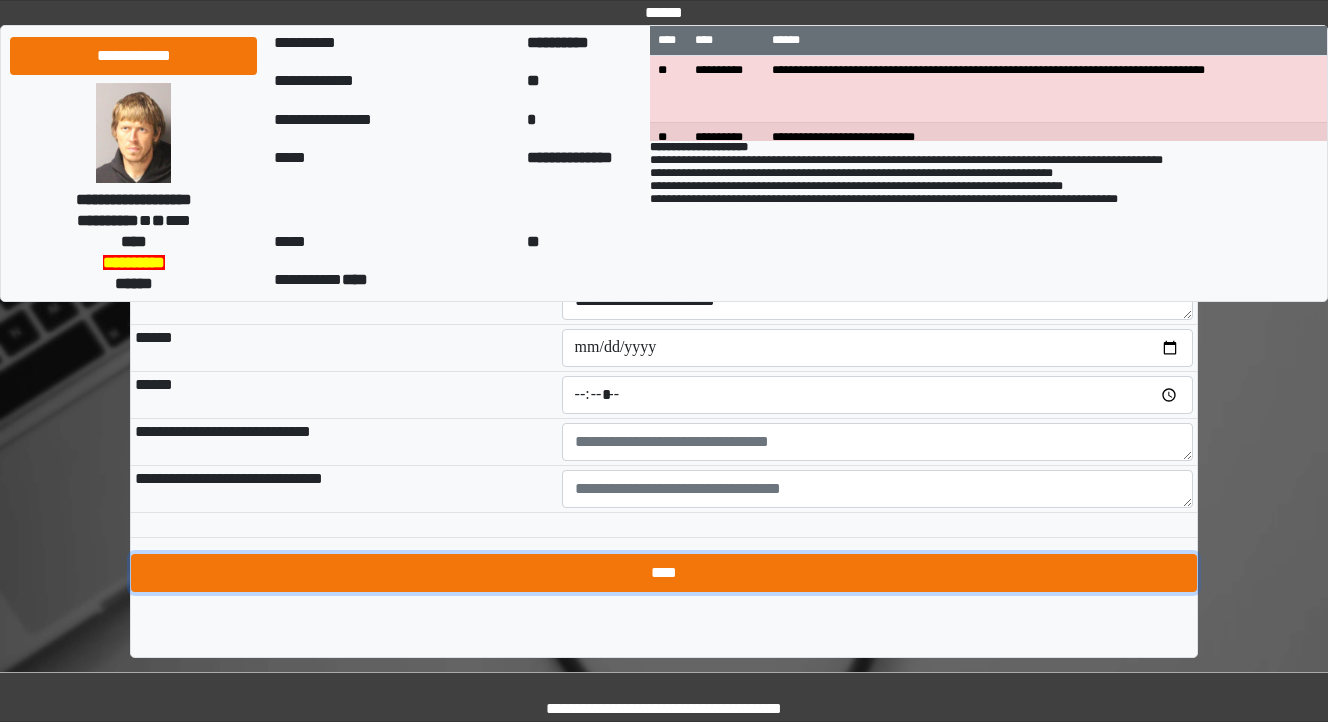 click on "****" at bounding box center [664, 573] 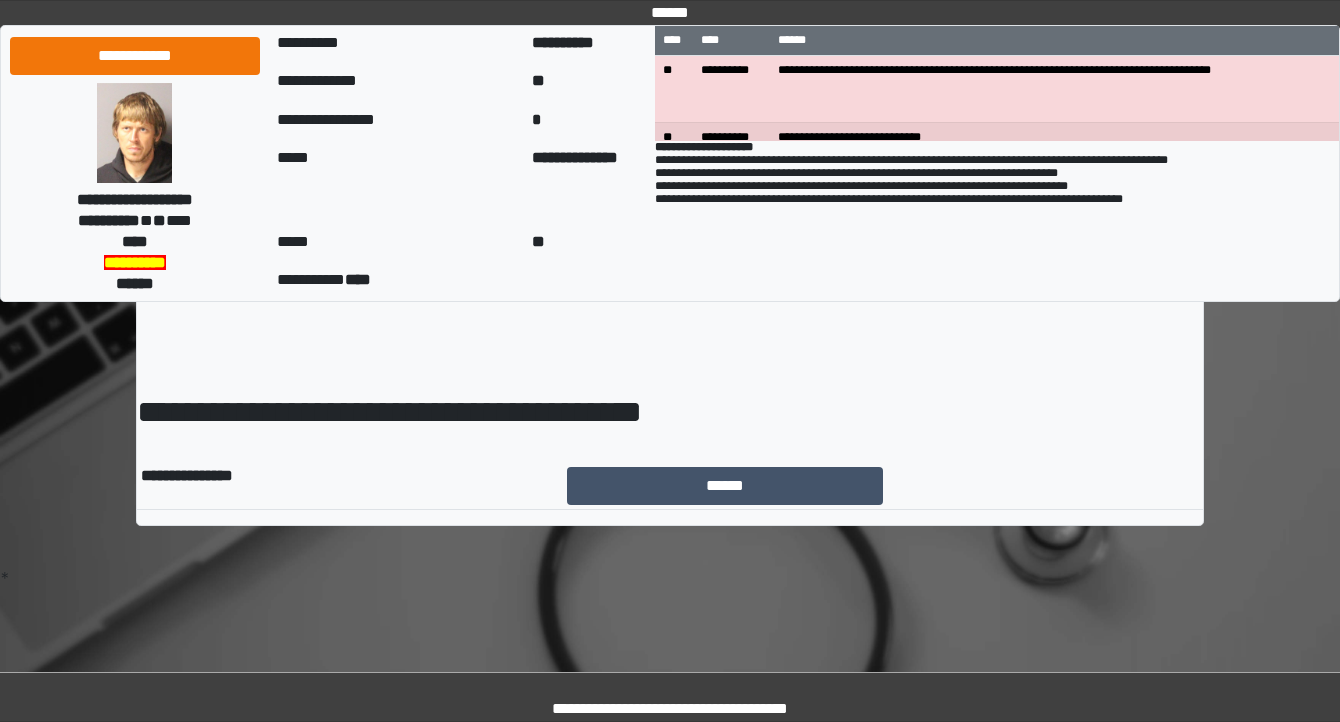 scroll, scrollTop: 0, scrollLeft: 0, axis: both 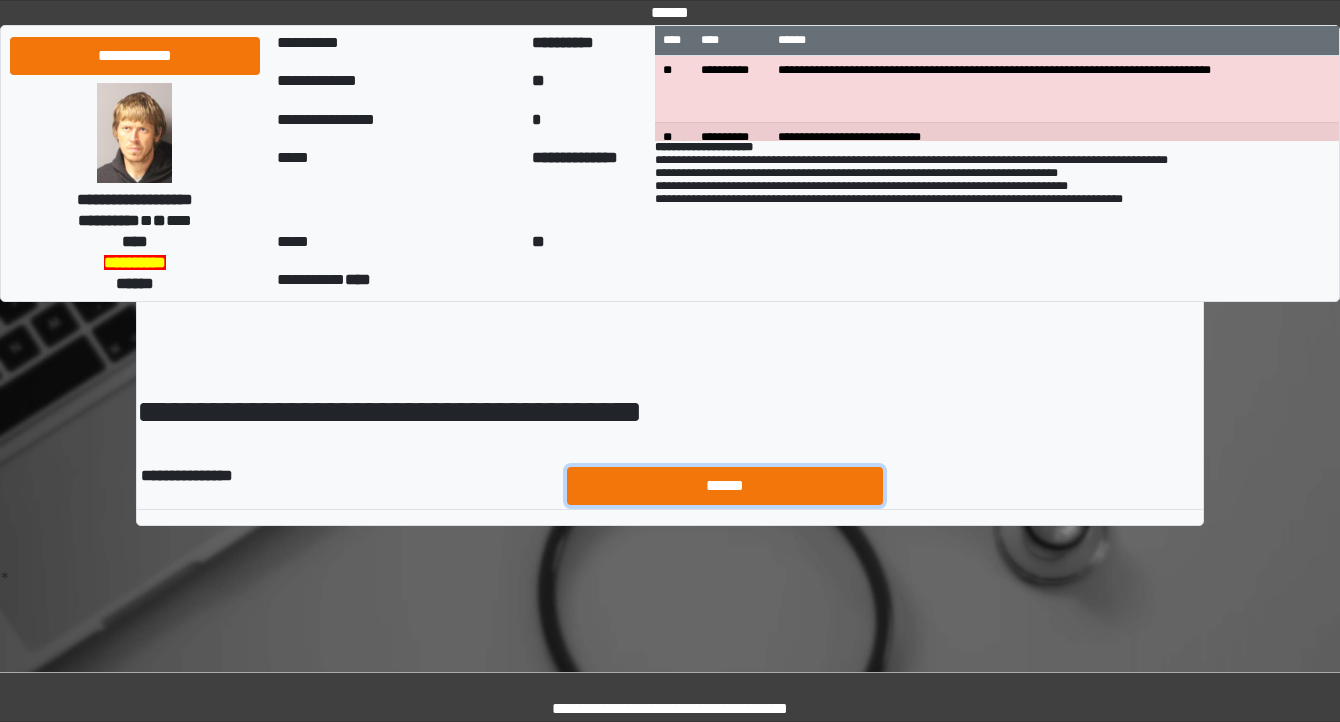 click on "******" at bounding box center (725, 486) 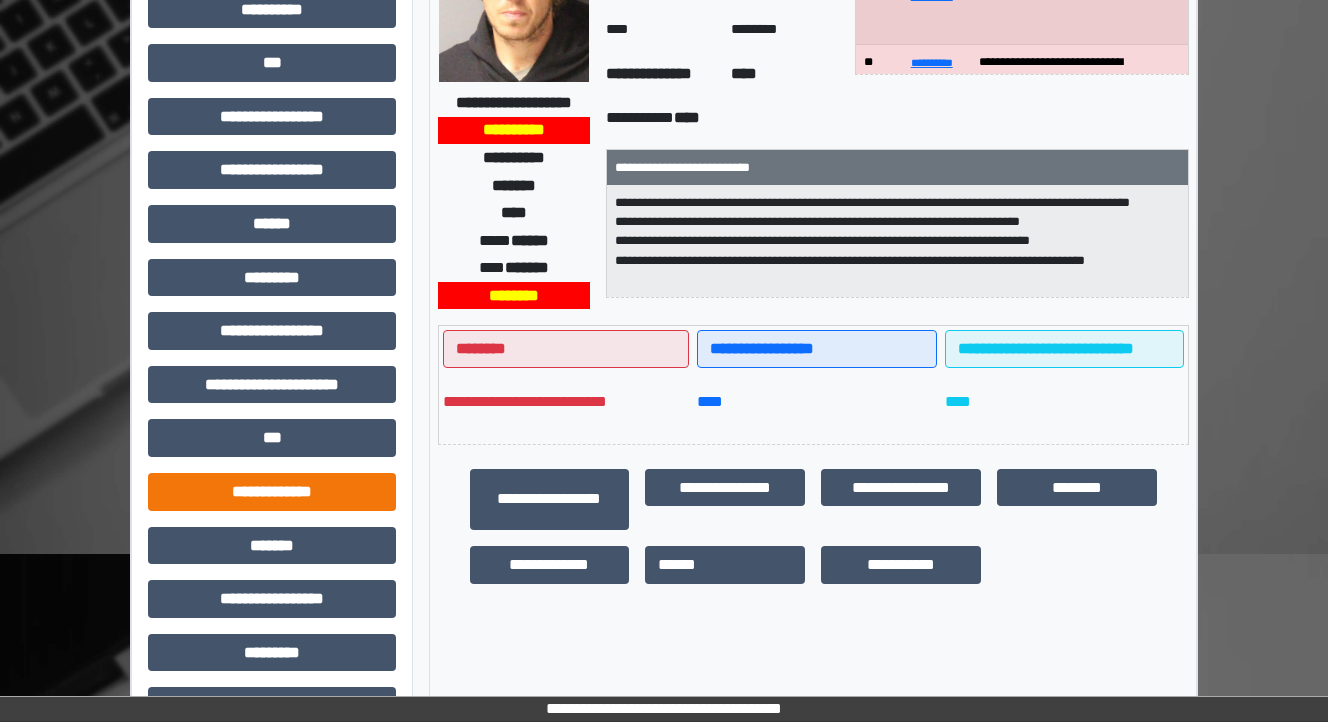 scroll, scrollTop: 240, scrollLeft: 0, axis: vertical 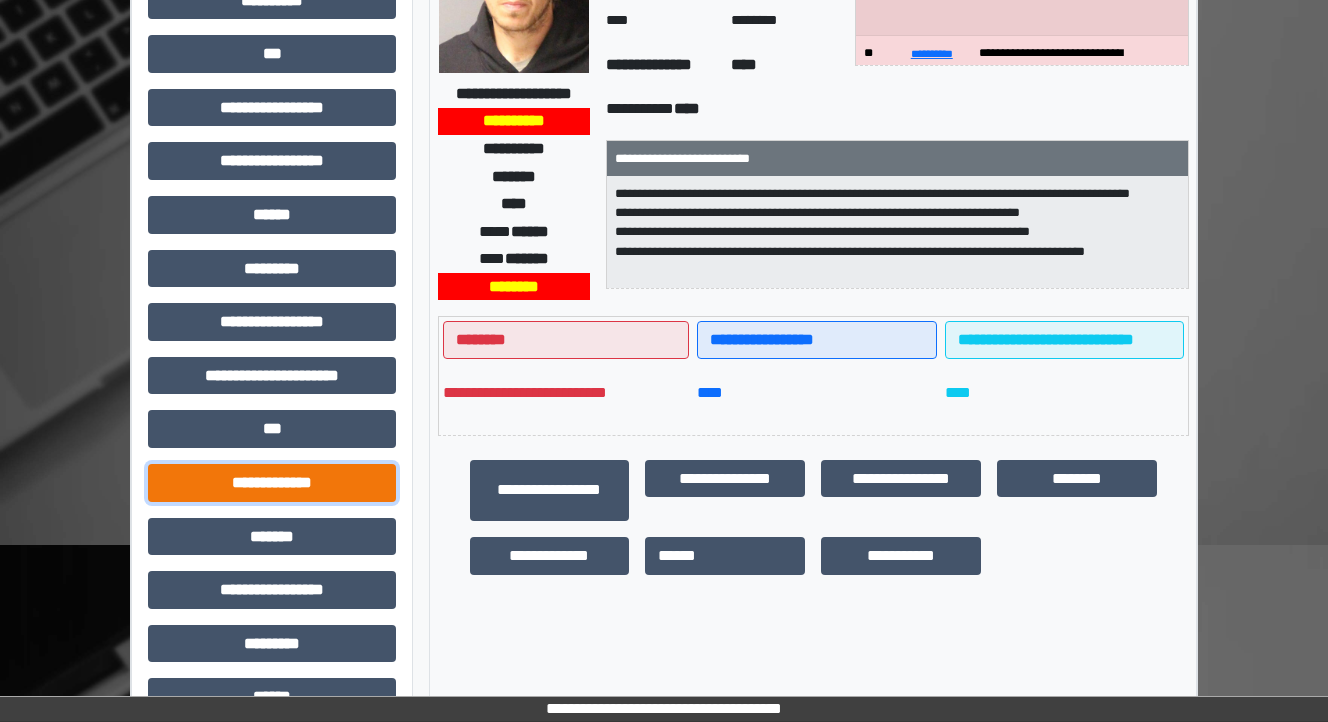 click on "**********" at bounding box center [272, 483] 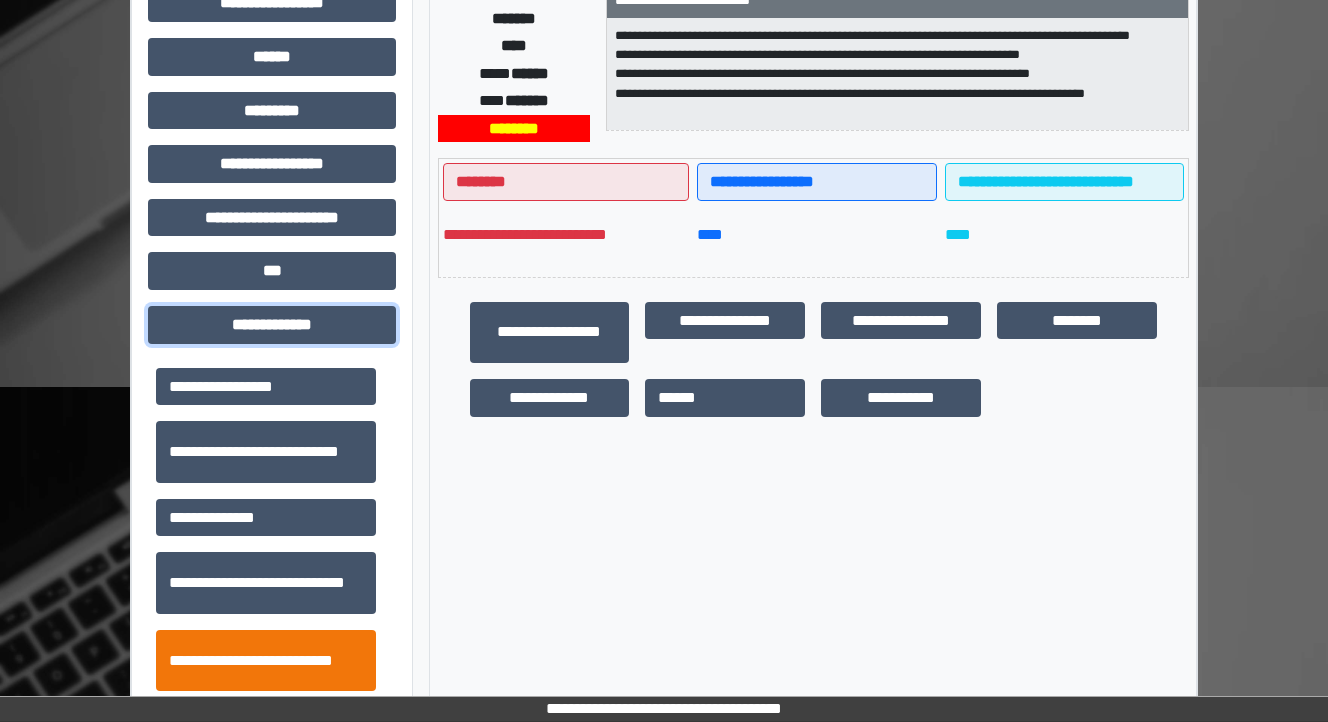 scroll, scrollTop: 640, scrollLeft: 0, axis: vertical 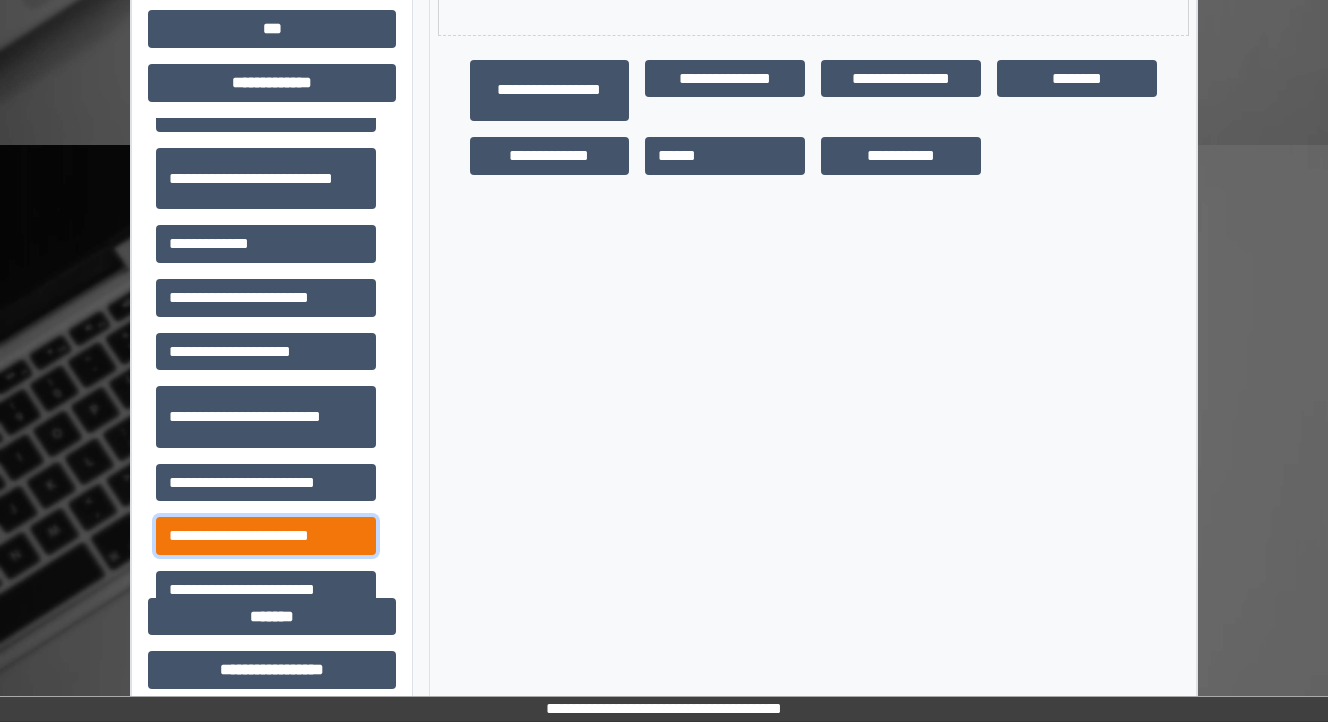 click on "**********" at bounding box center (266, 536) 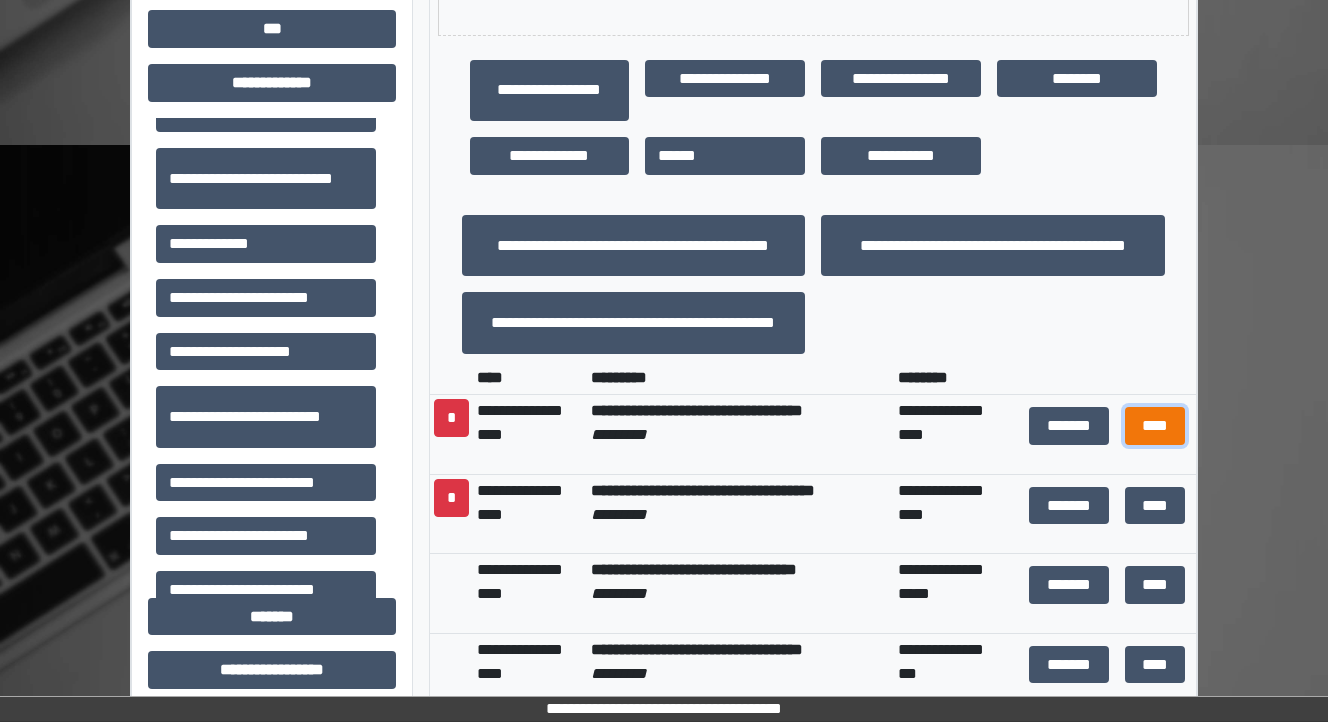 click on "****" at bounding box center (1154, 426) 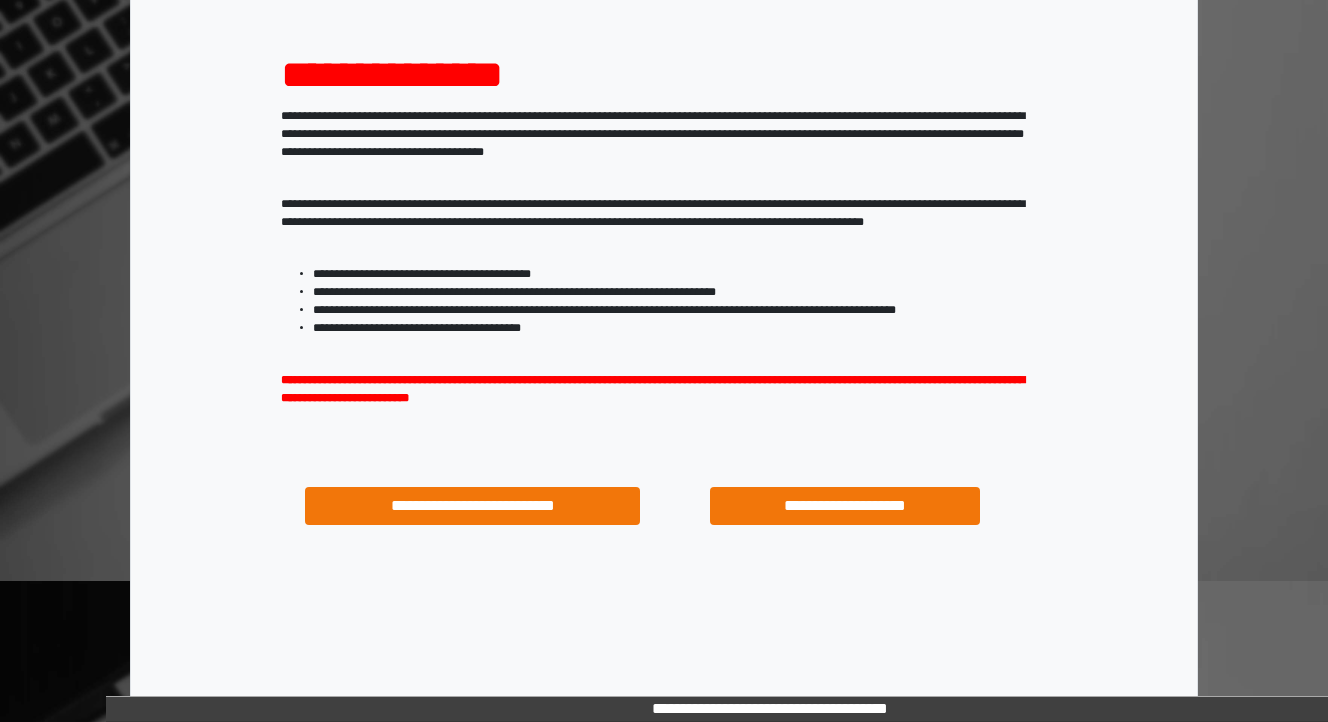 scroll, scrollTop: 204, scrollLeft: 0, axis: vertical 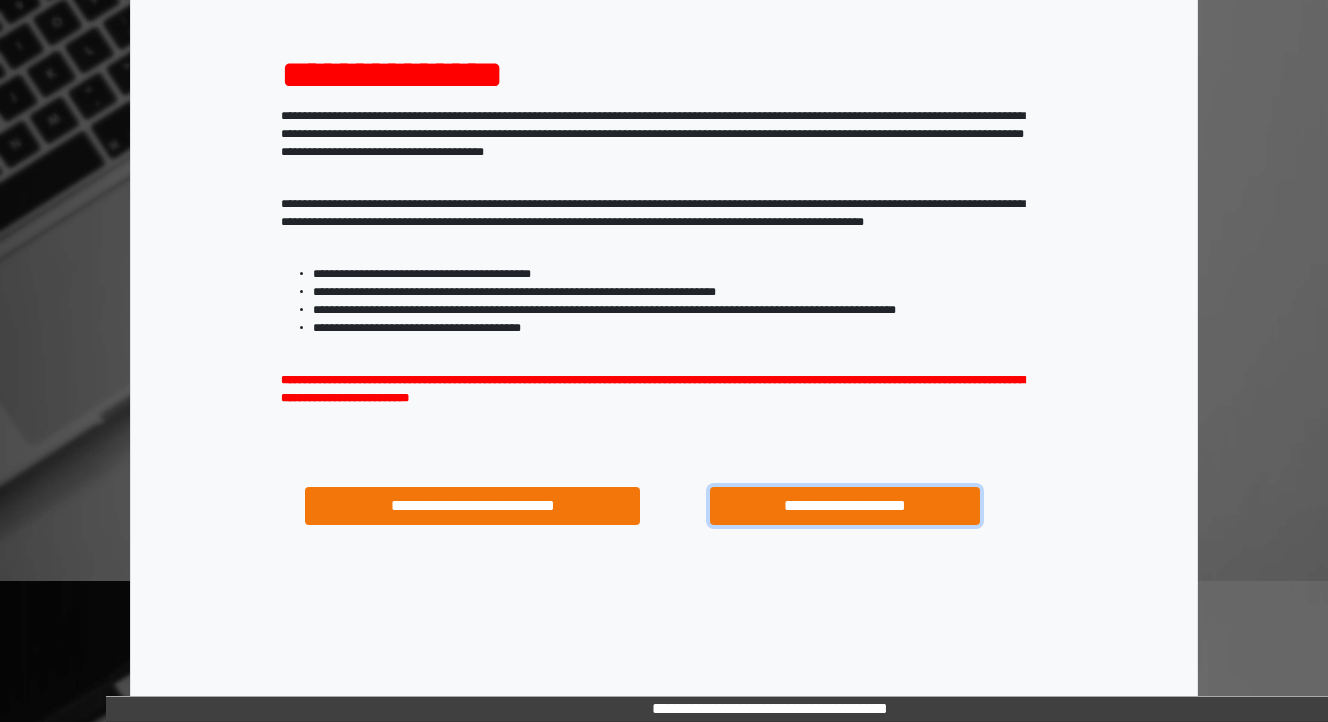 click on "**********" at bounding box center (844, 506) 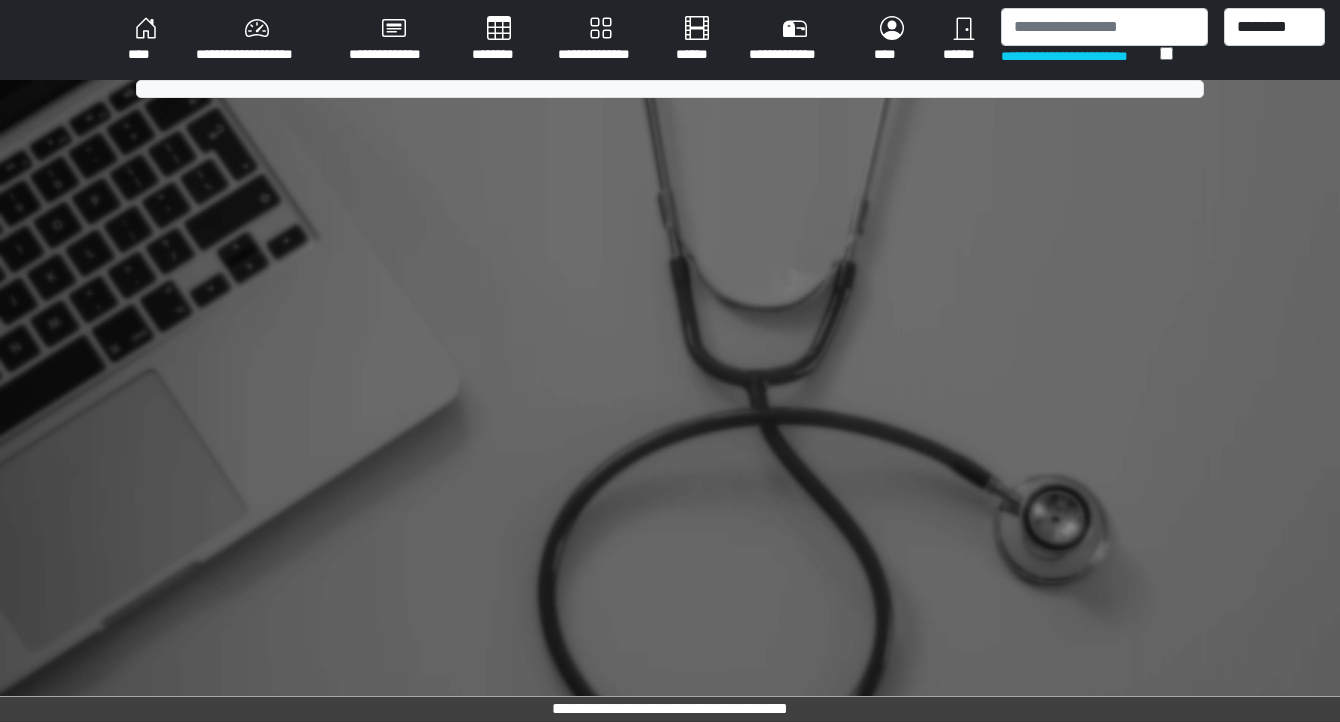 scroll, scrollTop: 0, scrollLeft: 0, axis: both 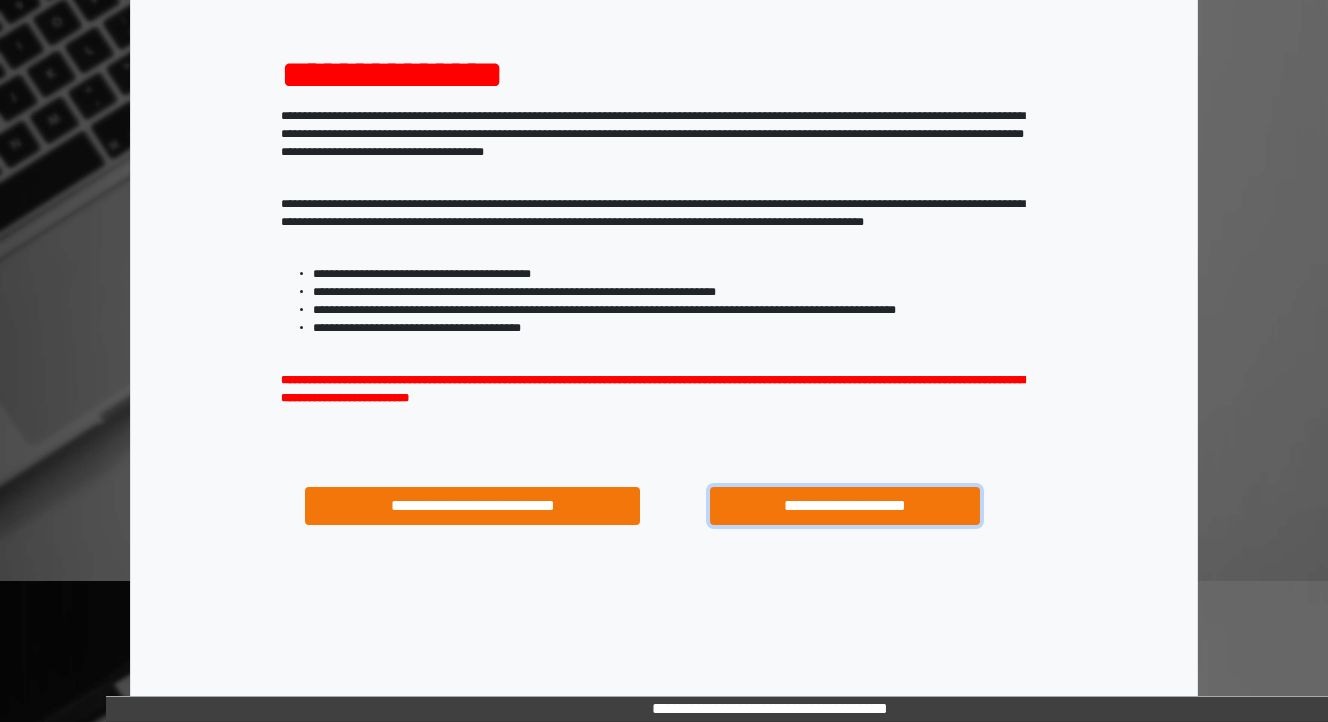 click on "**********" at bounding box center [844, 506] 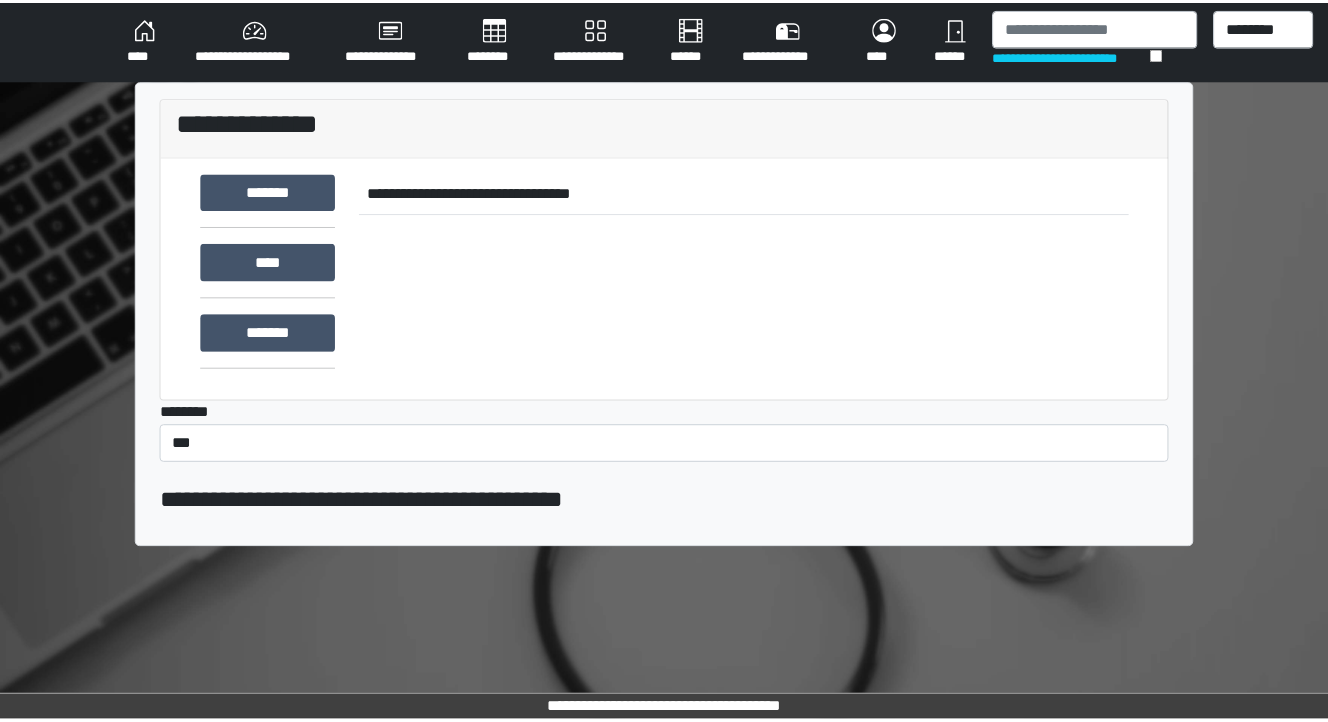 scroll, scrollTop: 0, scrollLeft: 0, axis: both 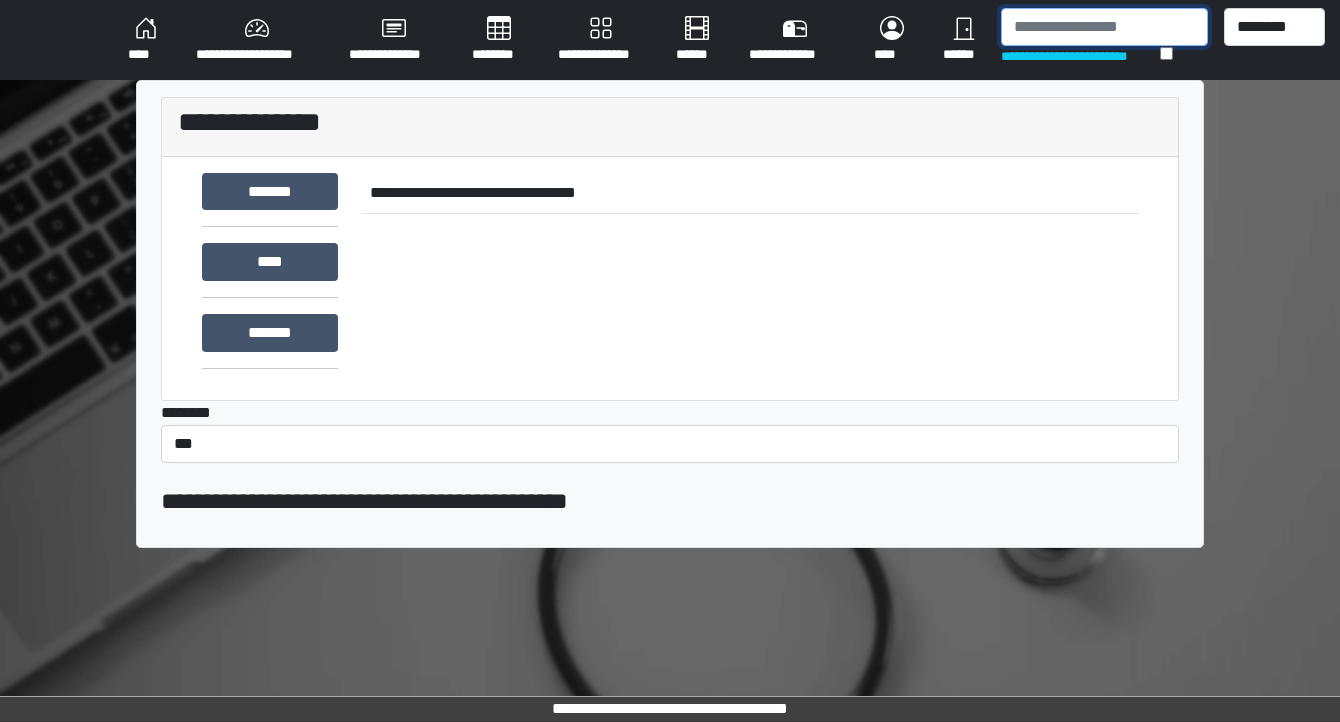 click at bounding box center (1104, 27) 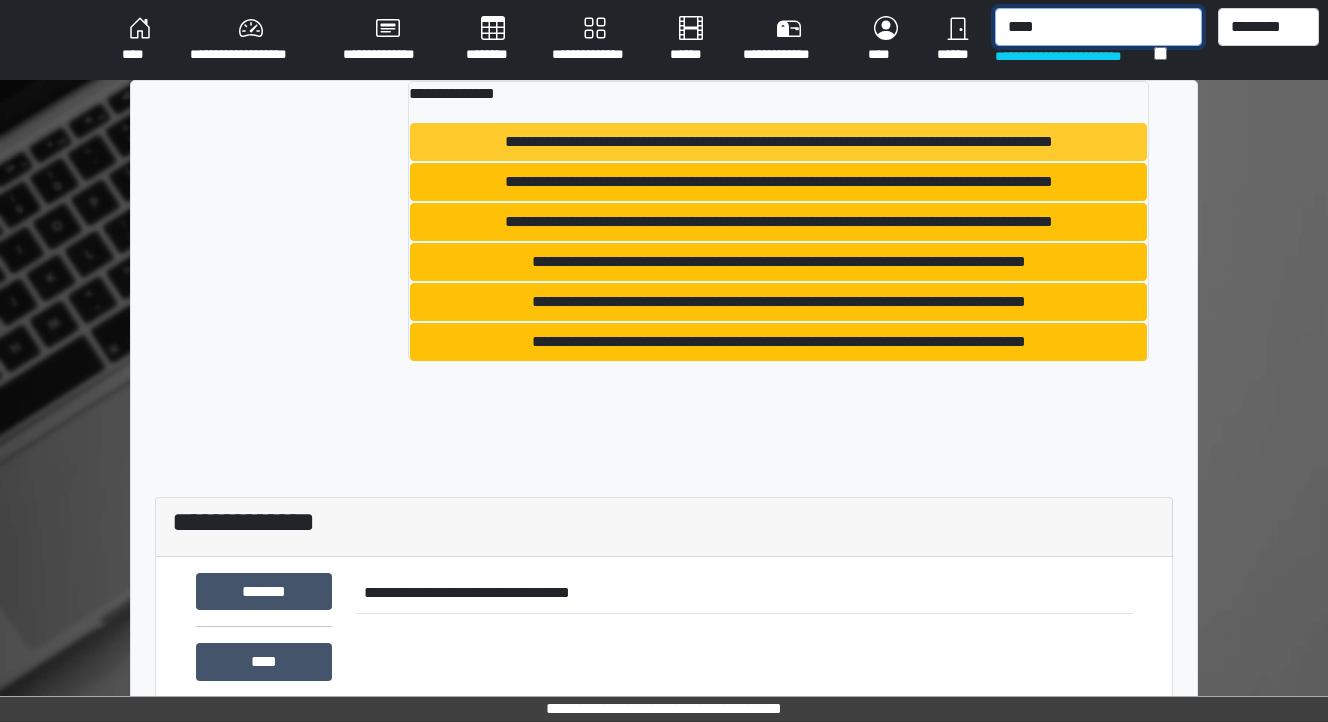 type on "****" 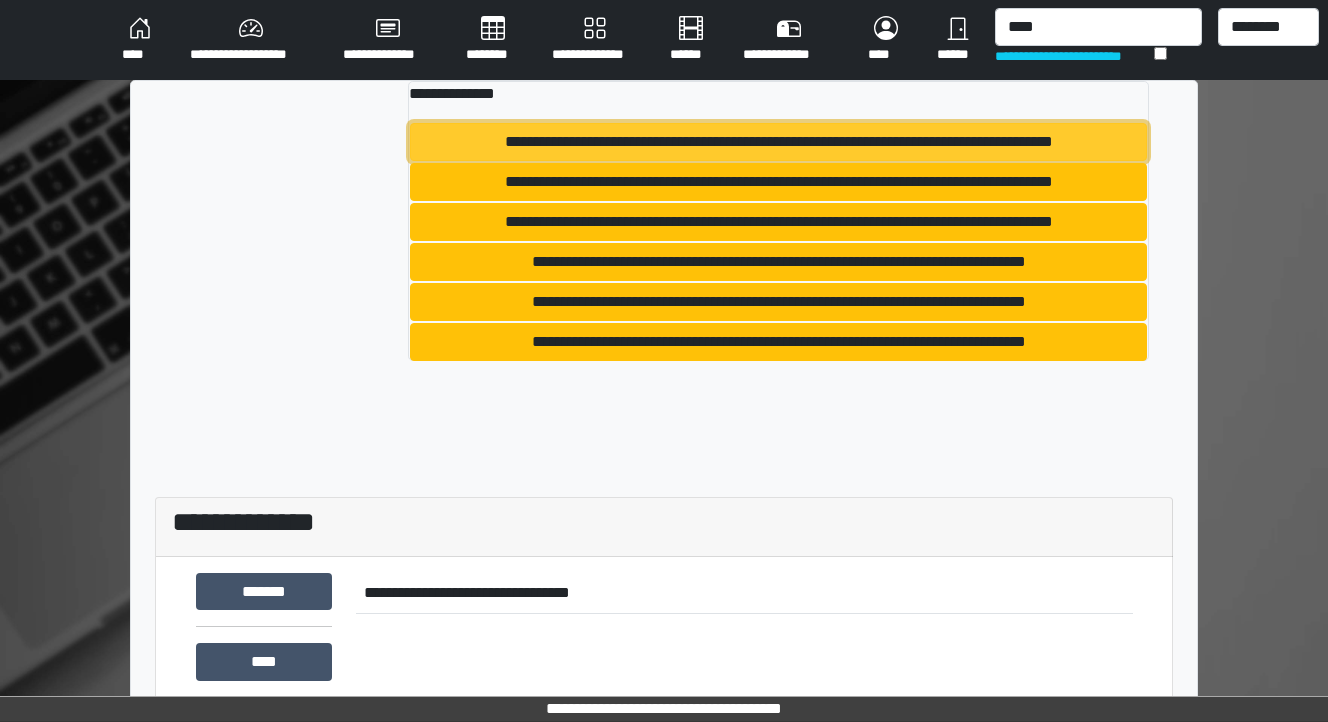 click on "**********" at bounding box center [779, 142] 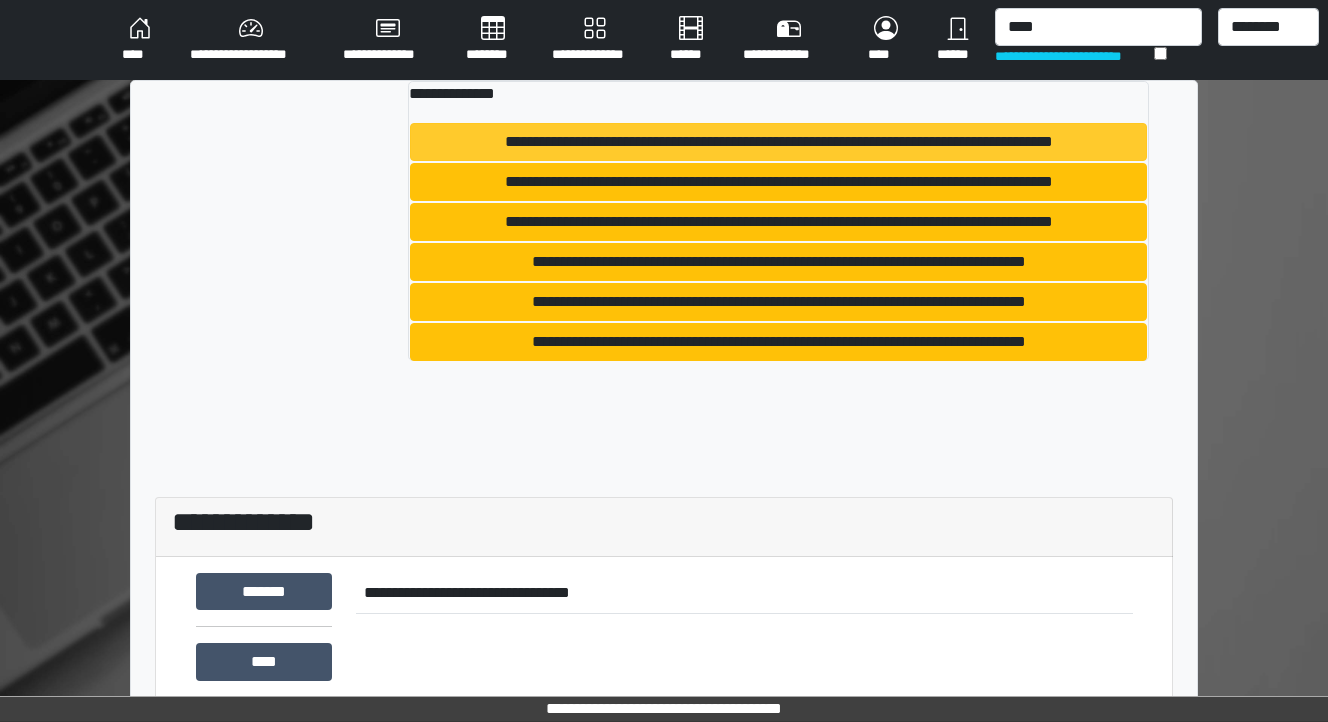 type 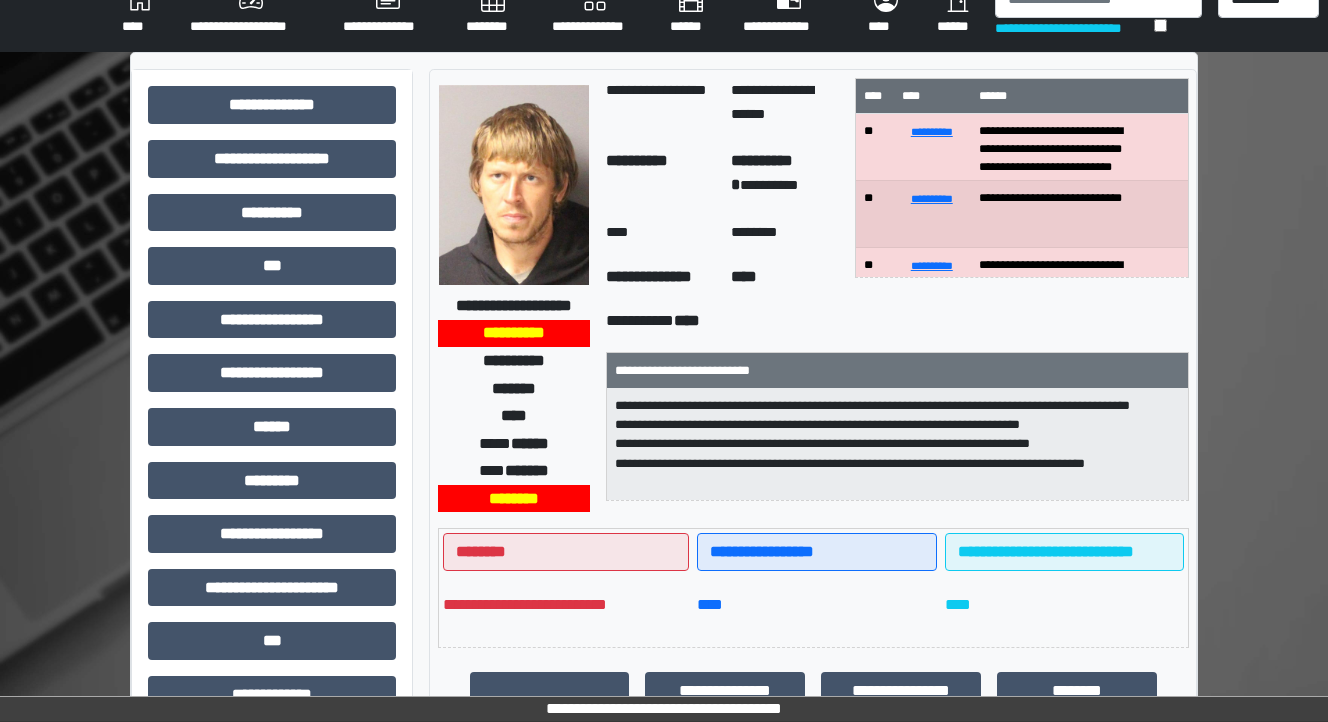 scroll, scrollTop: 0, scrollLeft: 0, axis: both 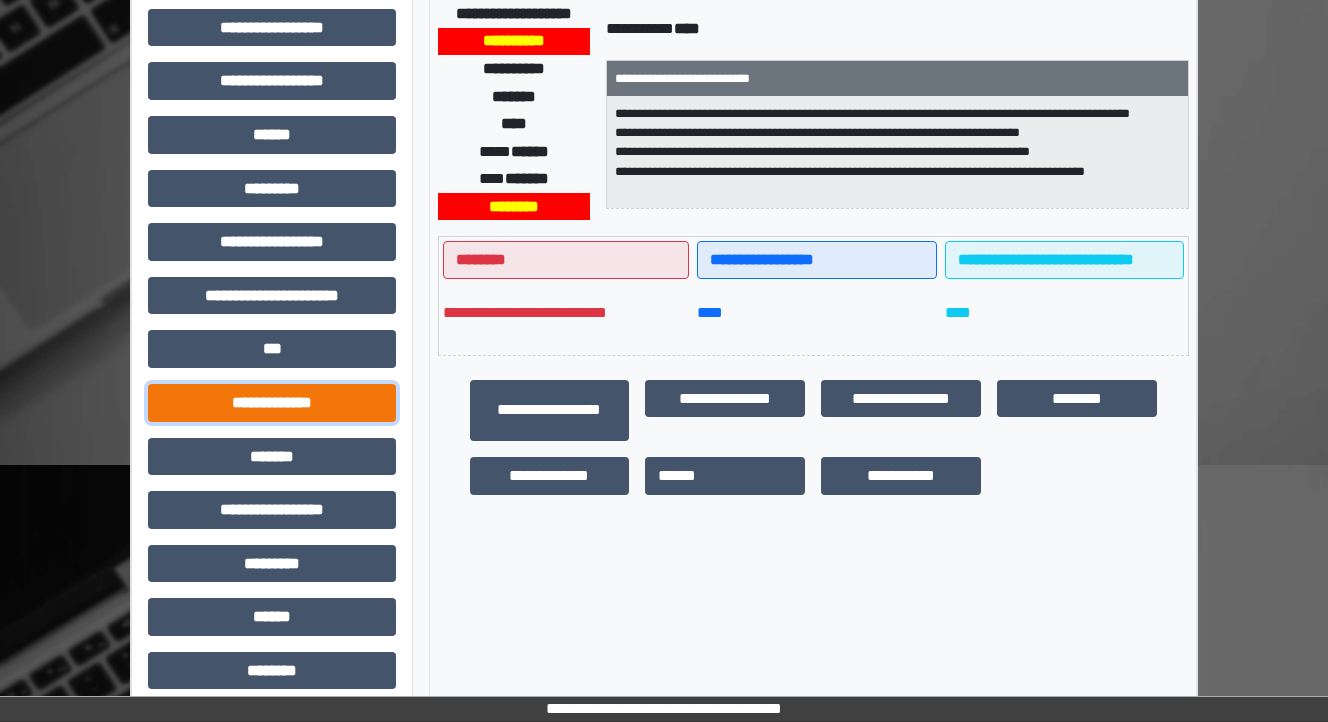 click on "**********" at bounding box center [272, 403] 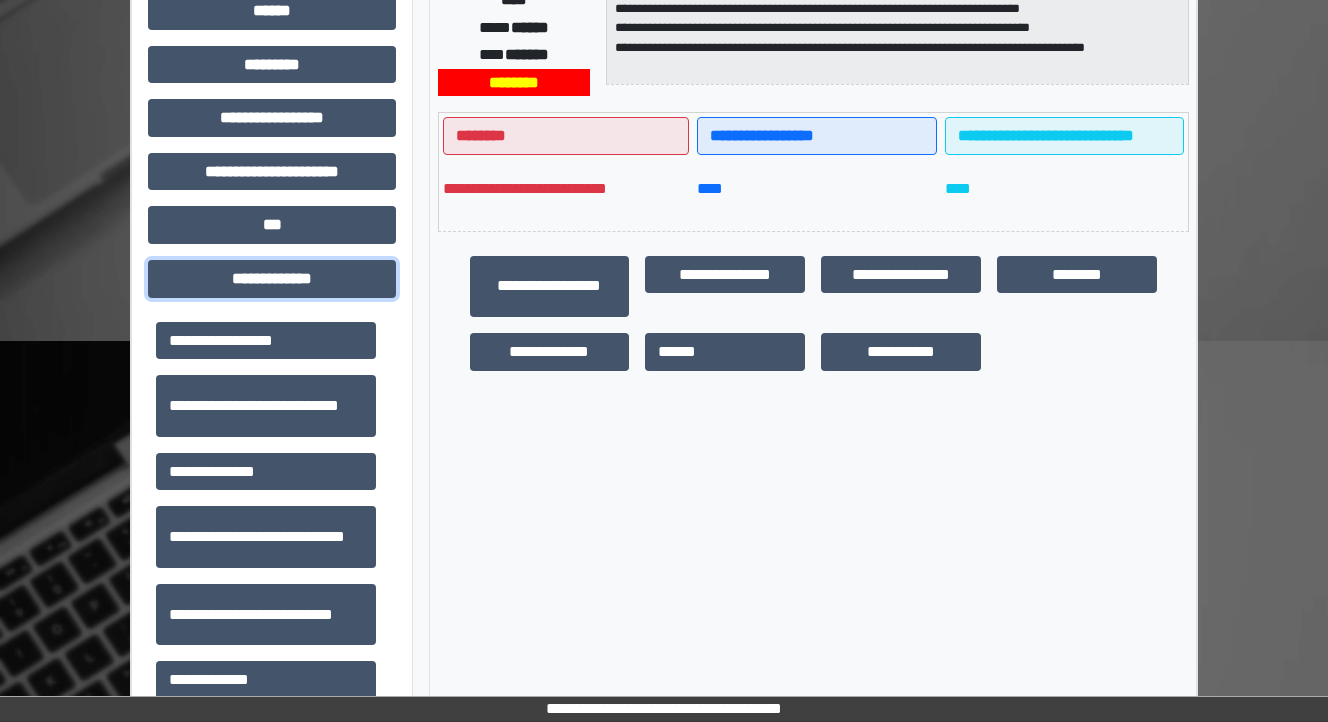 scroll, scrollTop: 640, scrollLeft: 0, axis: vertical 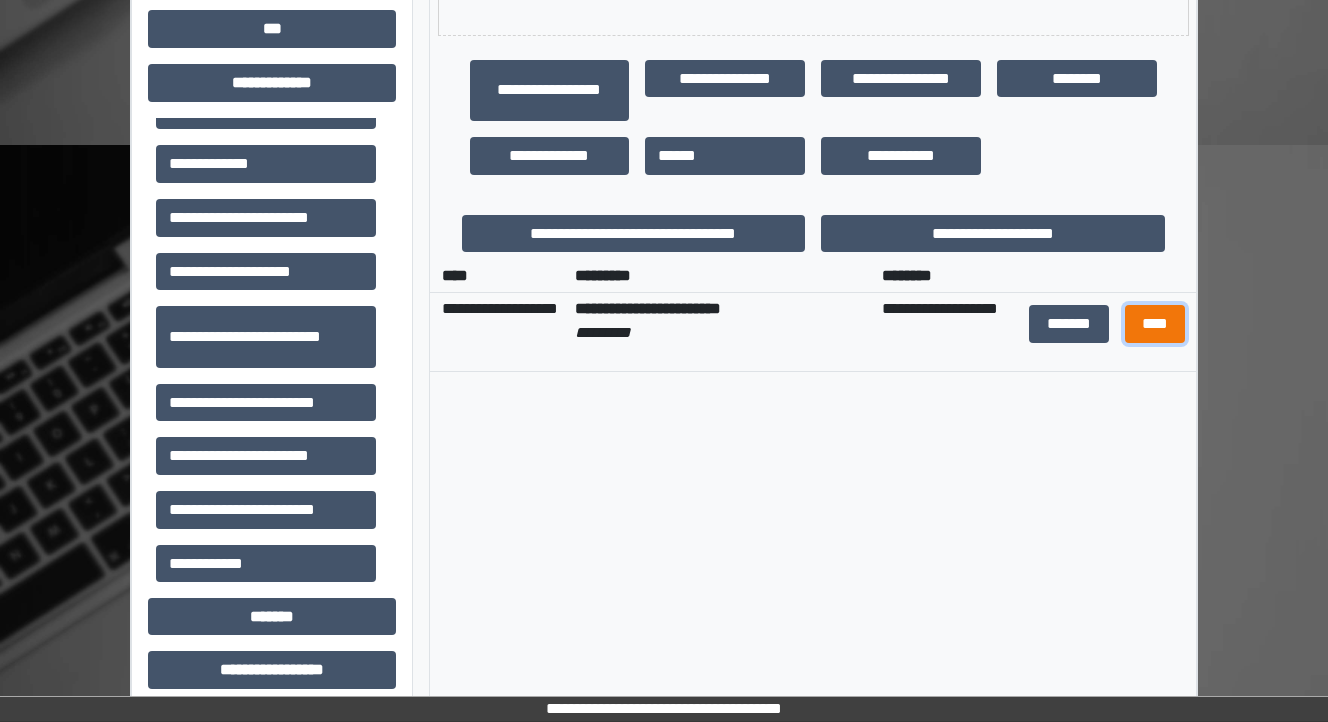 click on "****" at bounding box center [1154, 324] 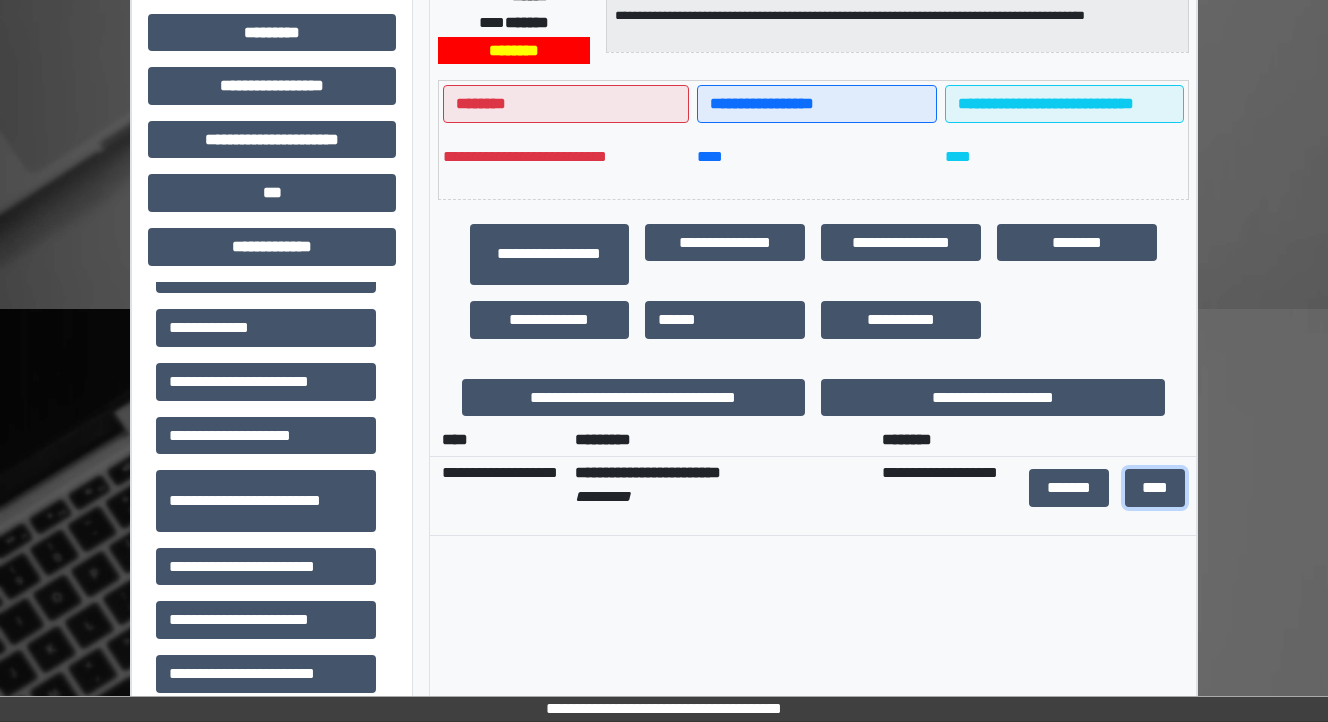 scroll, scrollTop: 400, scrollLeft: 0, axis: vertical 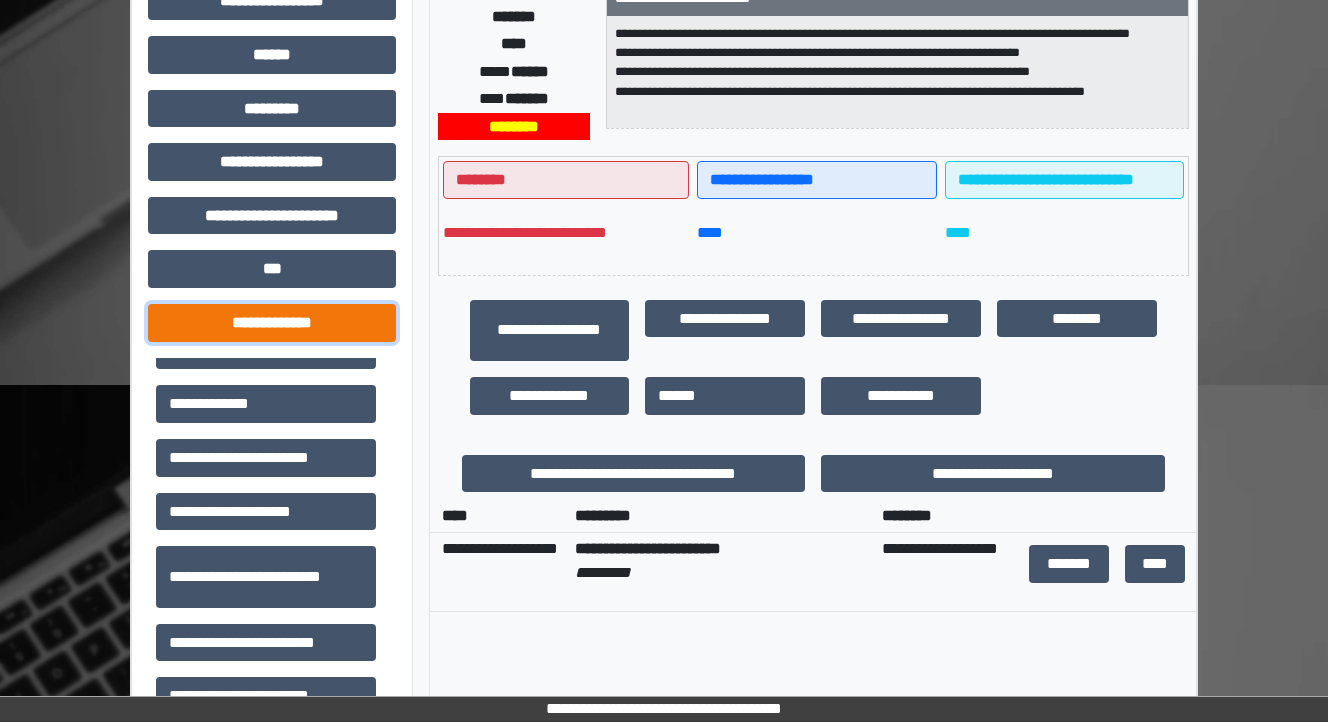 click on "**********" at bounding box center [272, 323] 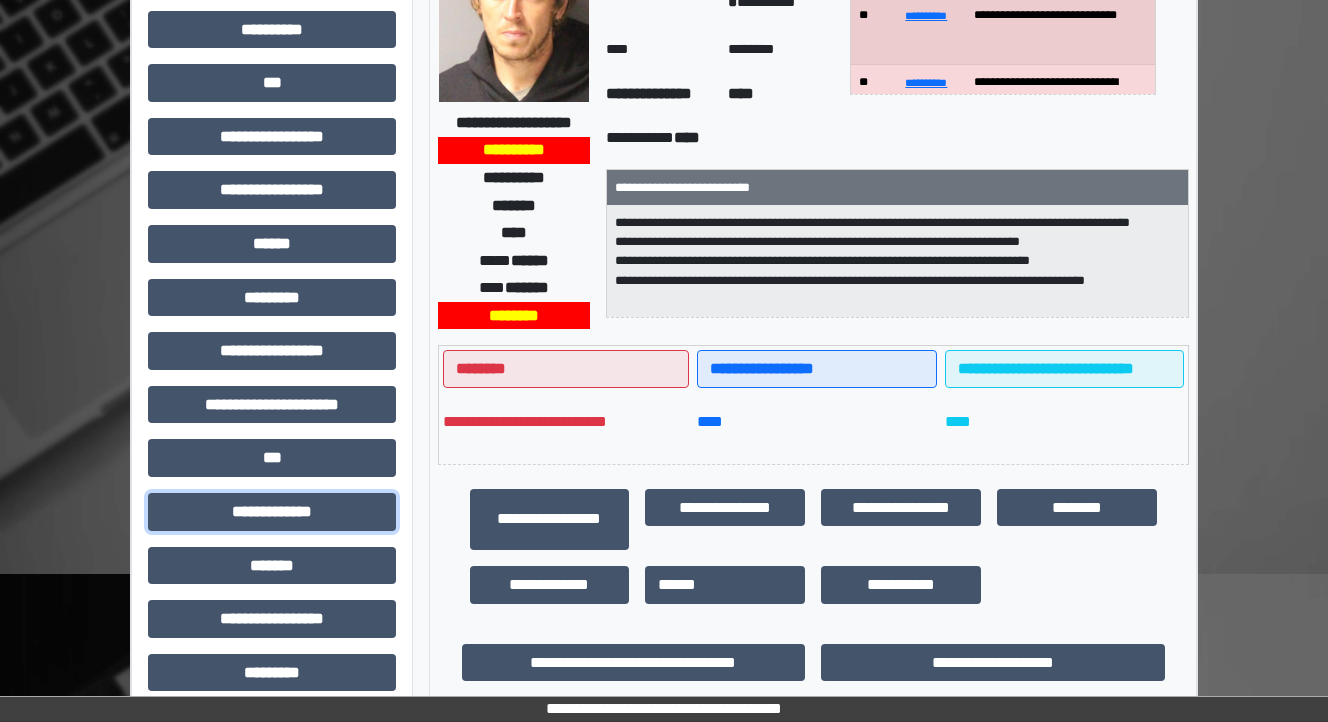 scroll, scrollTop: 0, scrollLeft: 0, axis: both 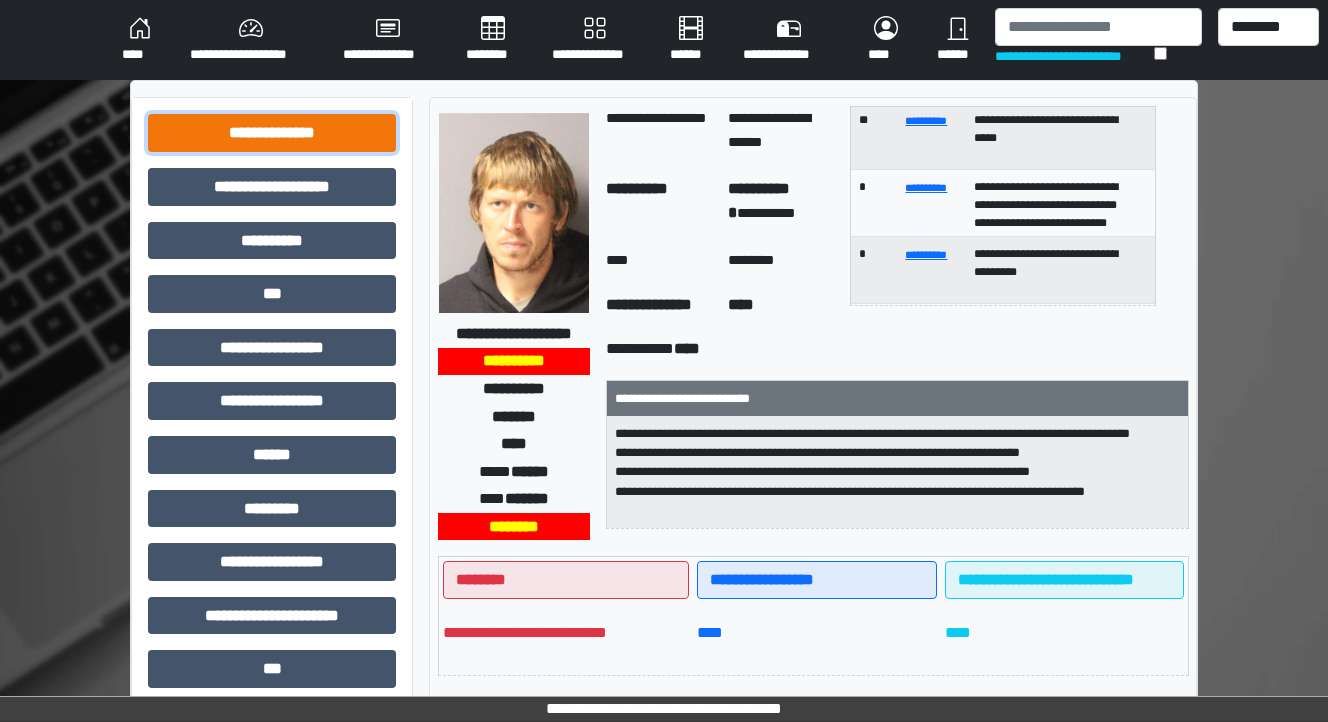 click on "**********" at bounding box center (272, 133) 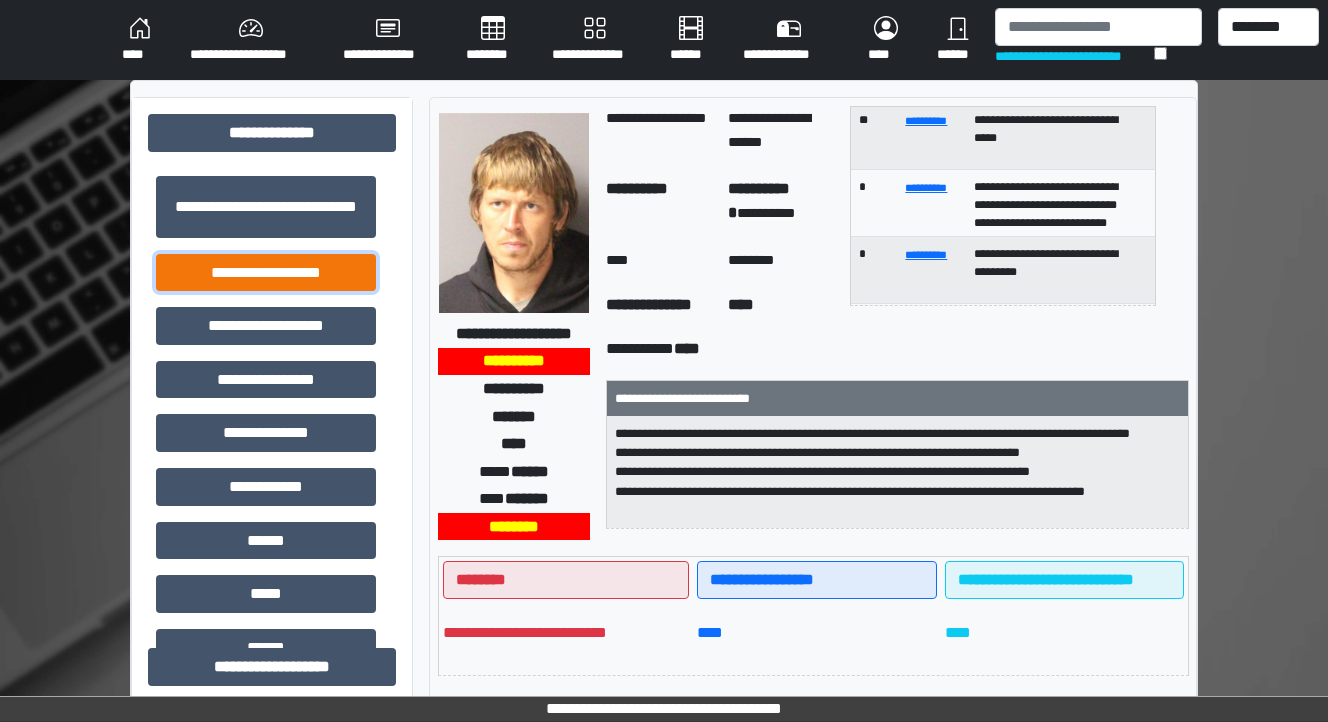 click on "**********" at bounding box center [266, 273] 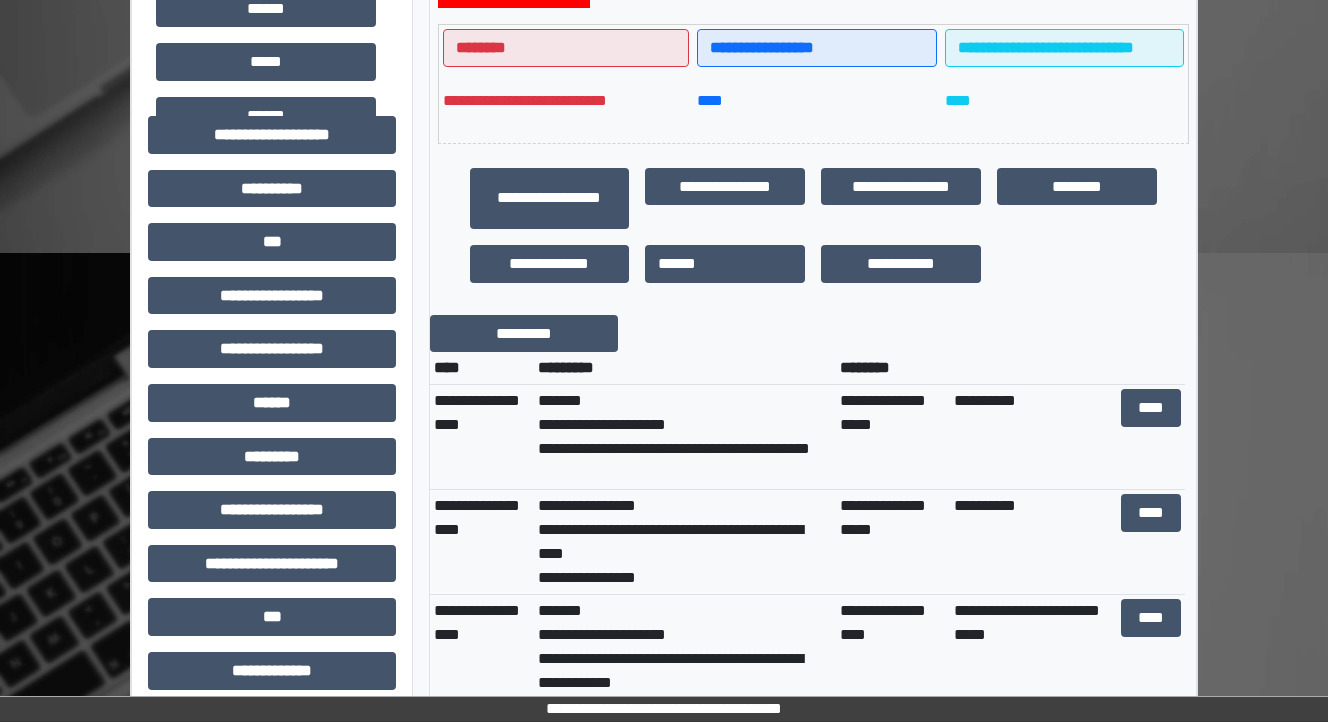 scroll, scrollTop: 560, scrollLeft: 0, axis: vertical 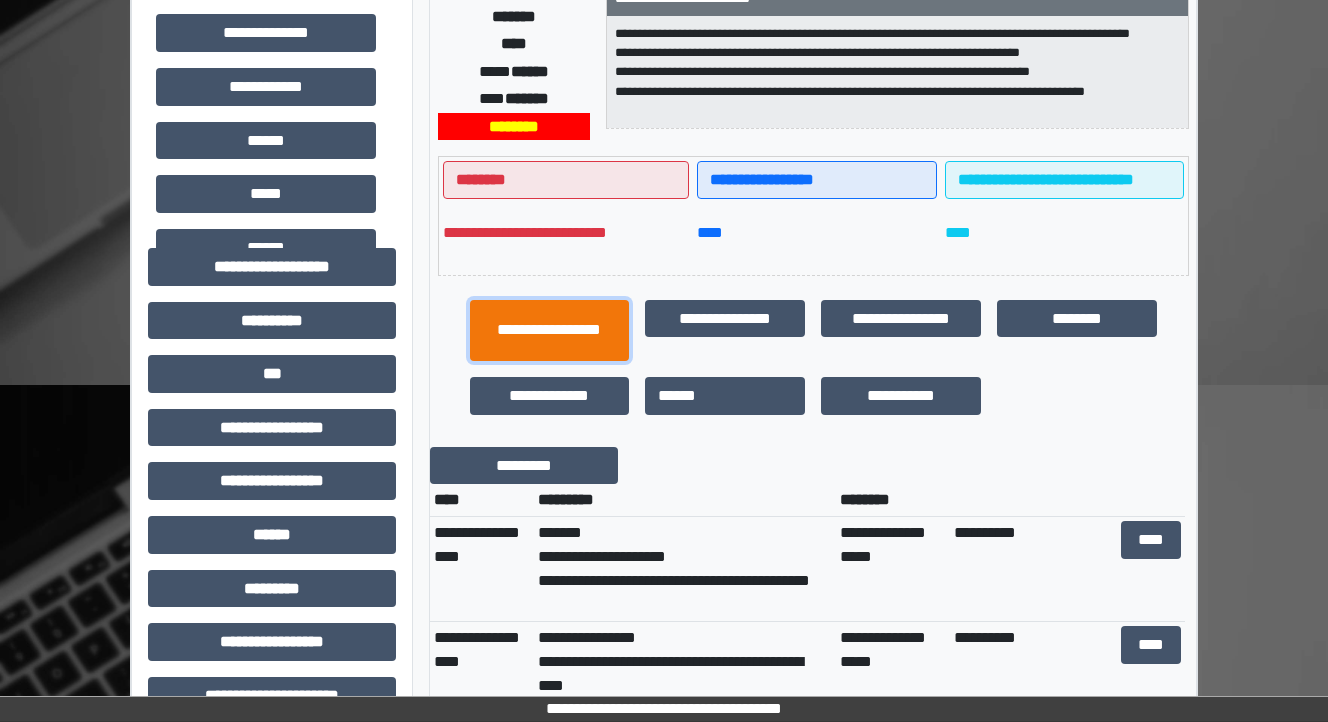 click on "**********" at bounding box center [550, 331] 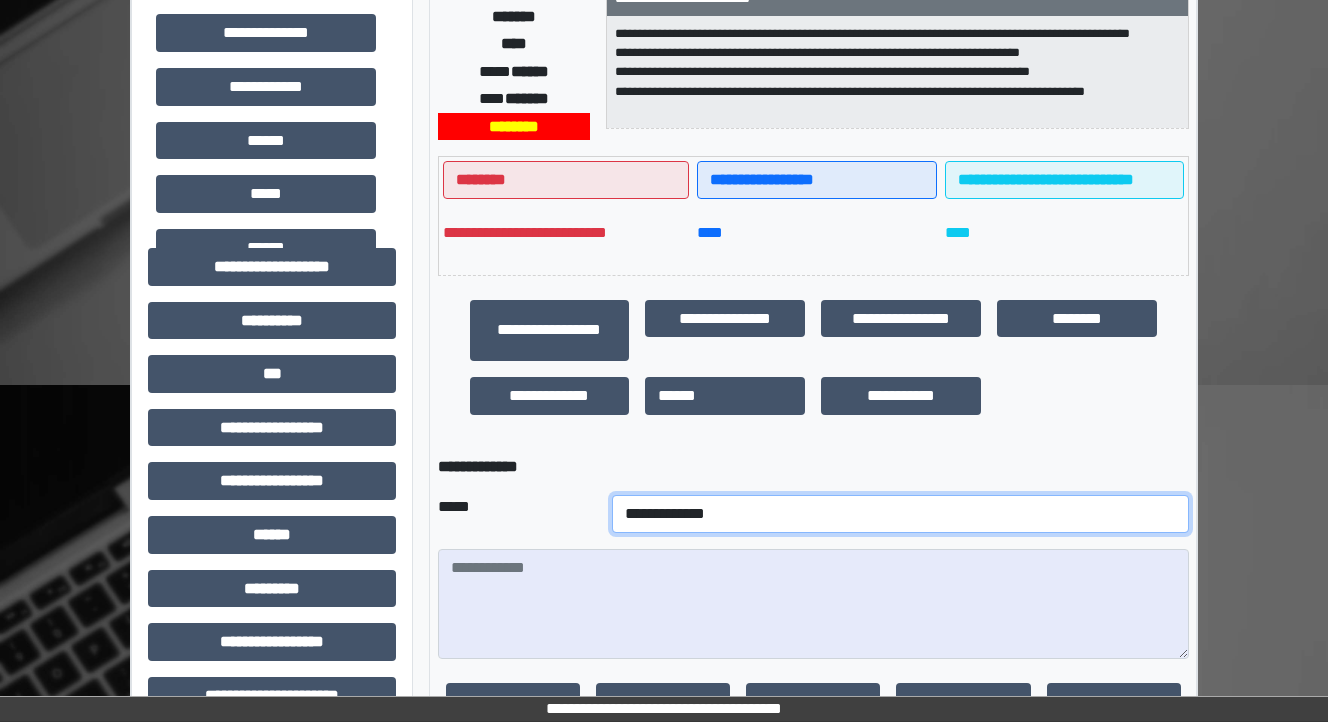 click on "**********" at bounding box center (900, 514) 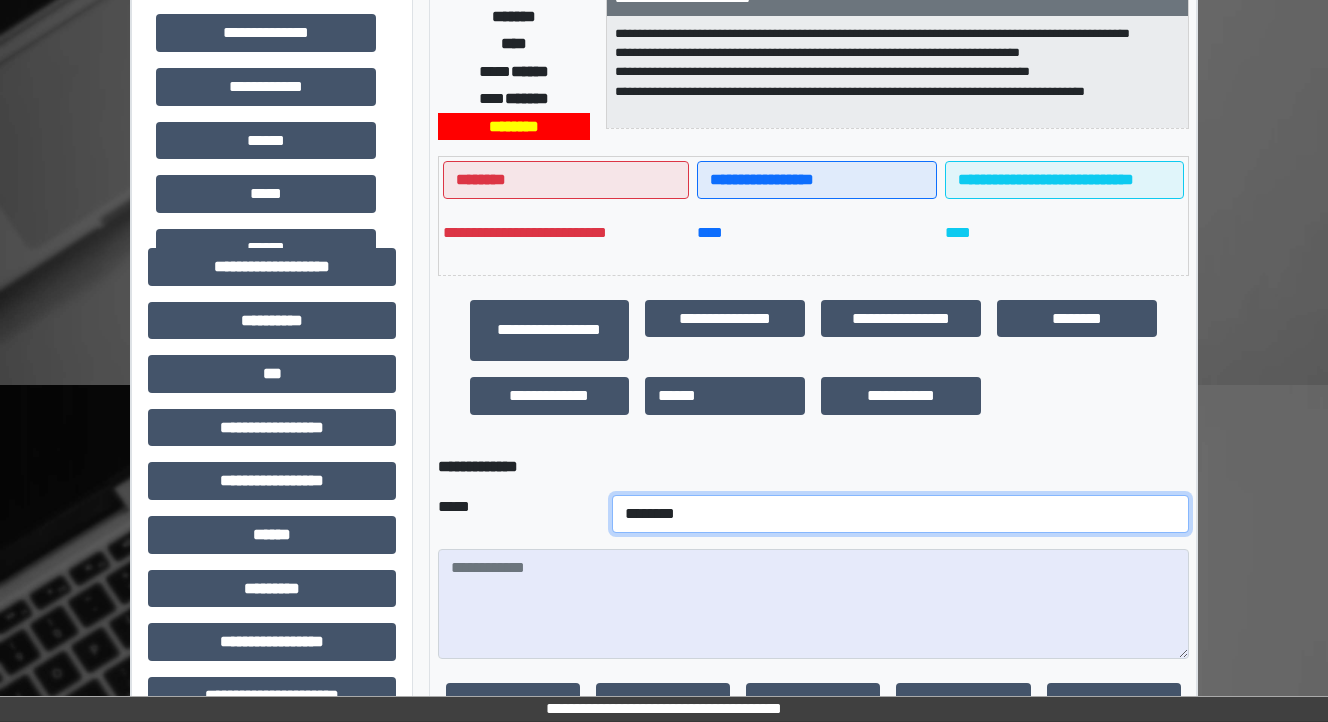 click on "**********" at bounding box center (900, 514) 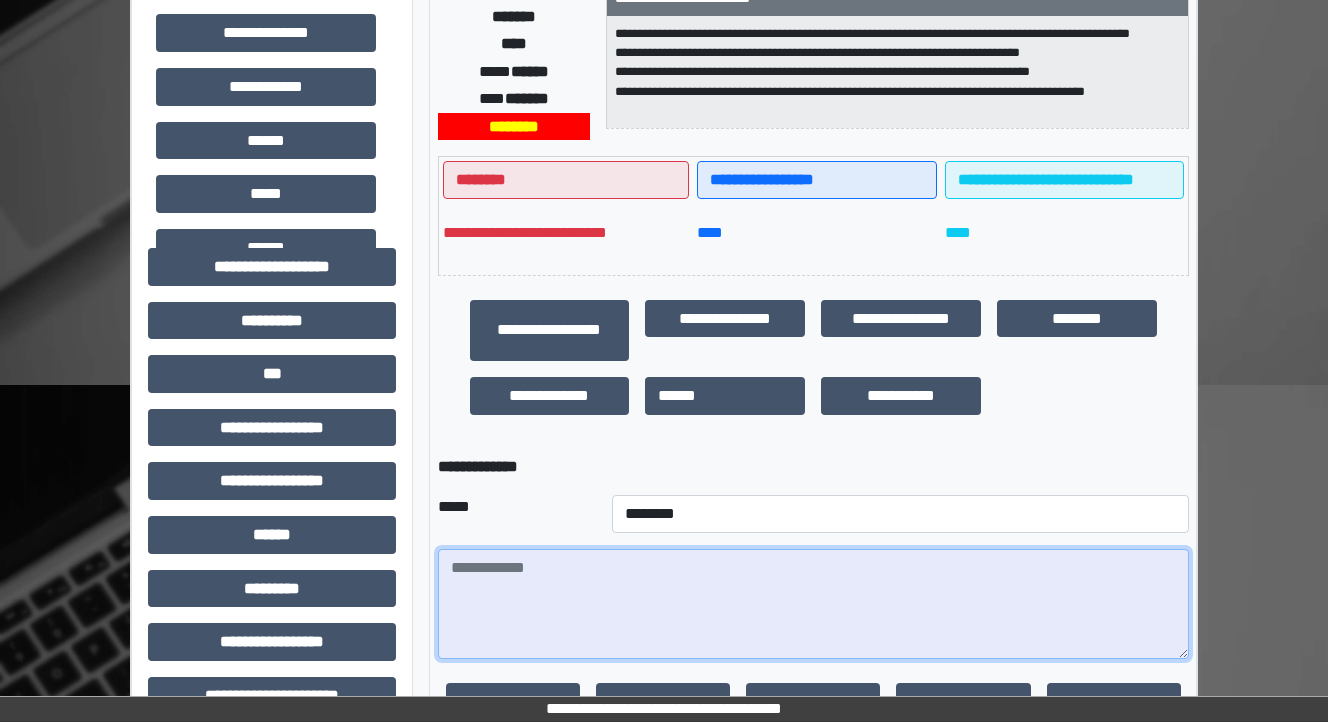 click at bounding box center (813, 604) 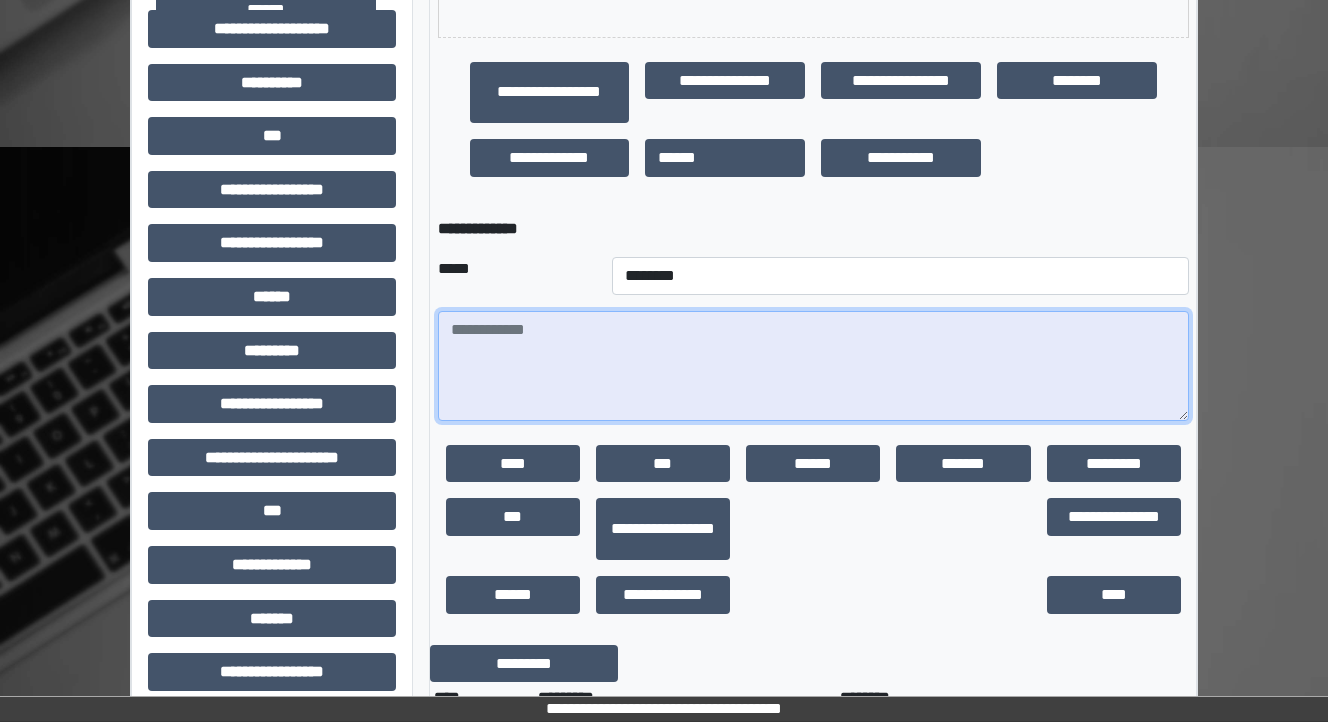 scroll, scrollTop: 640, scrollLeft: 0, axis: vertical 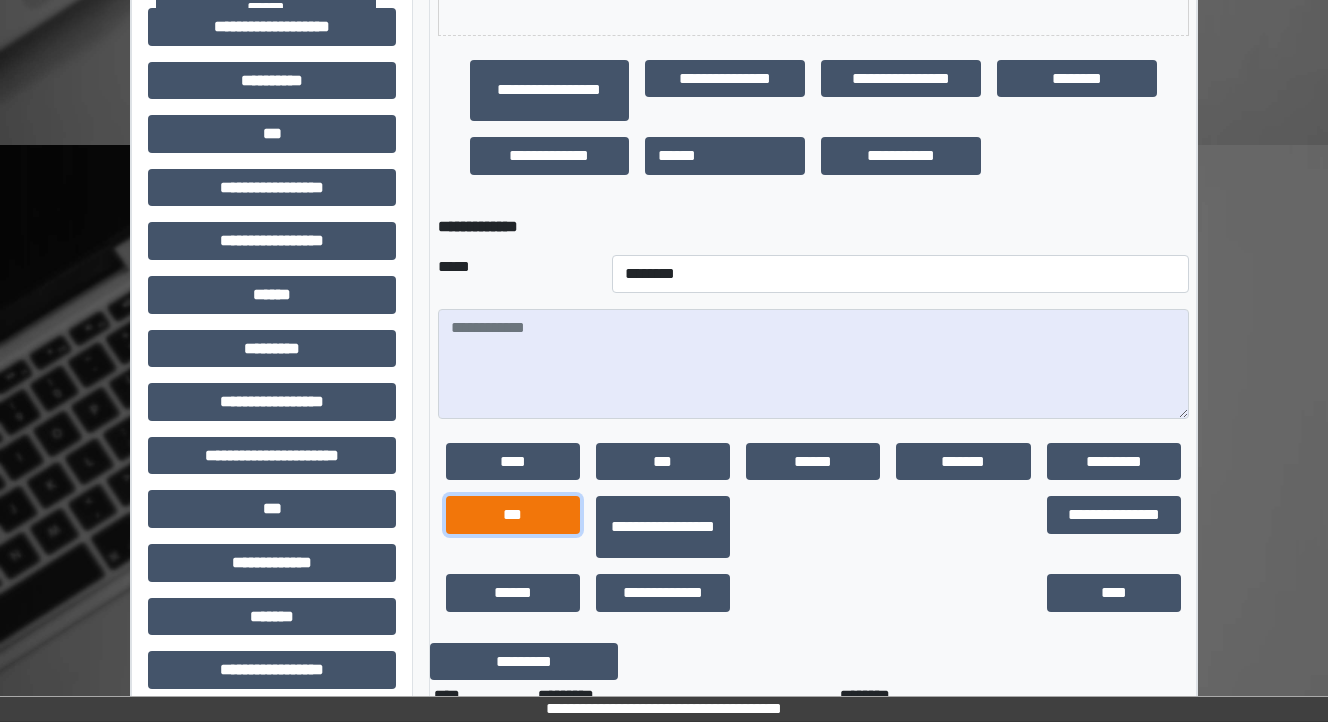 click on "***" at bounding box center [513, 515] 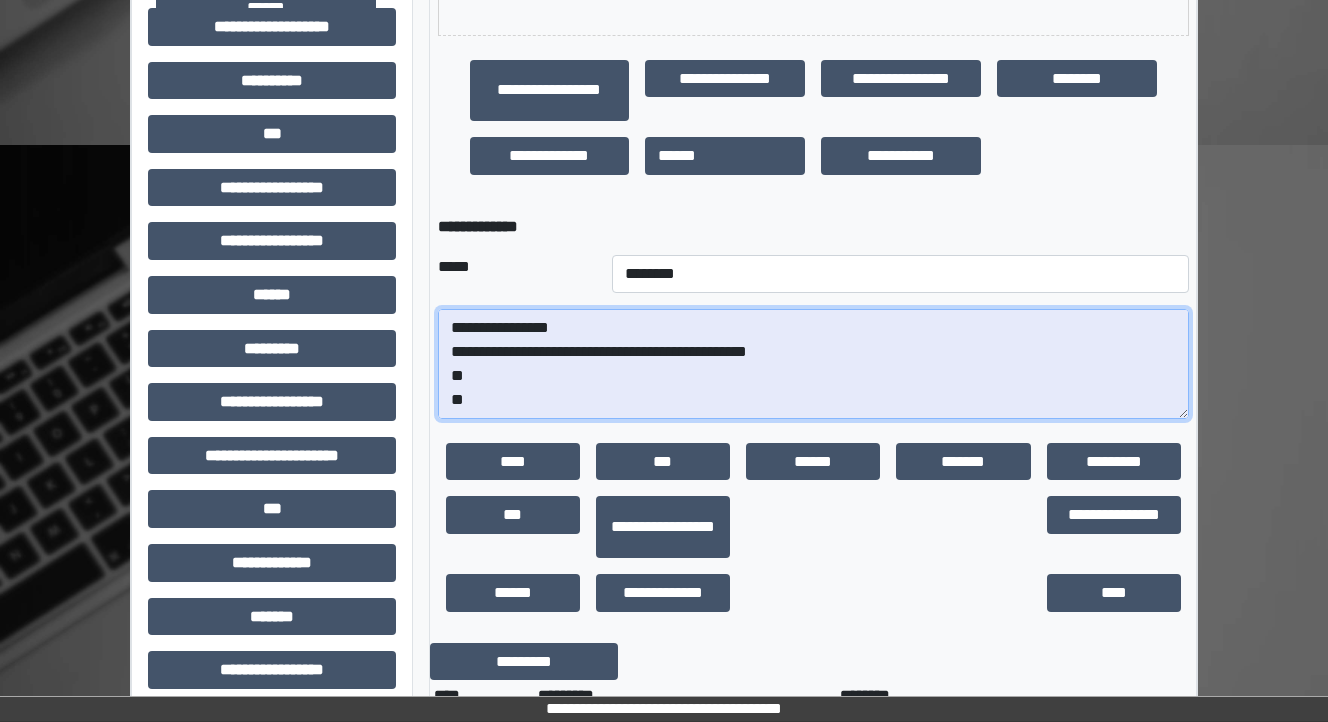click on "**********" at bounding box center [813, 364] 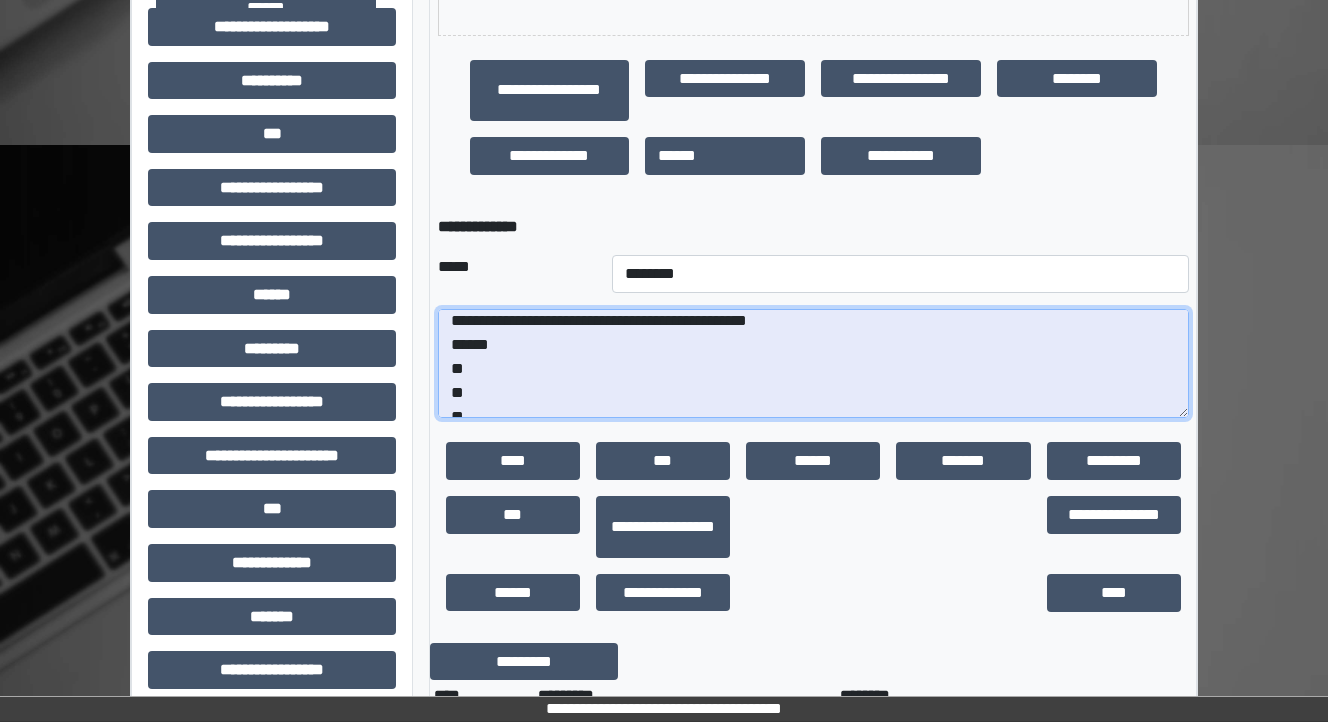 scroll, scrollTop: 48, scrollLeft: 0, axis: vertical 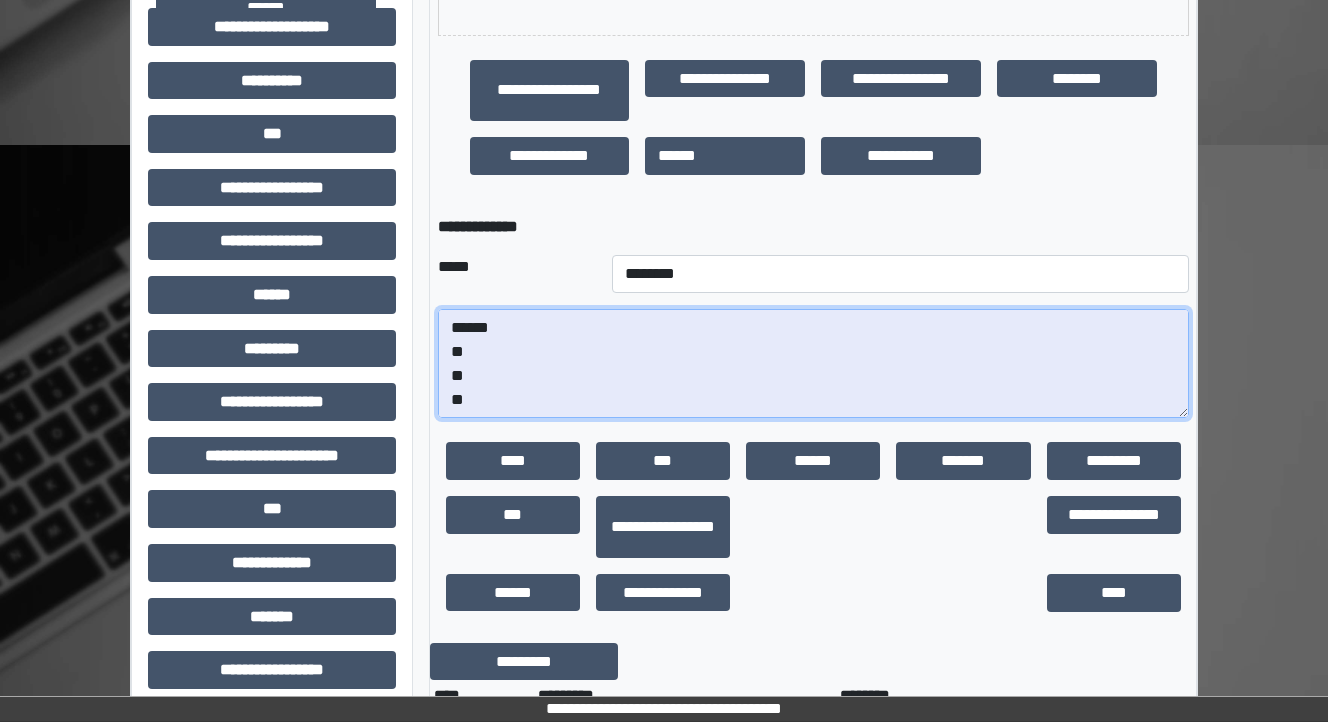 click on "**********" at bounding box center [813, 364] 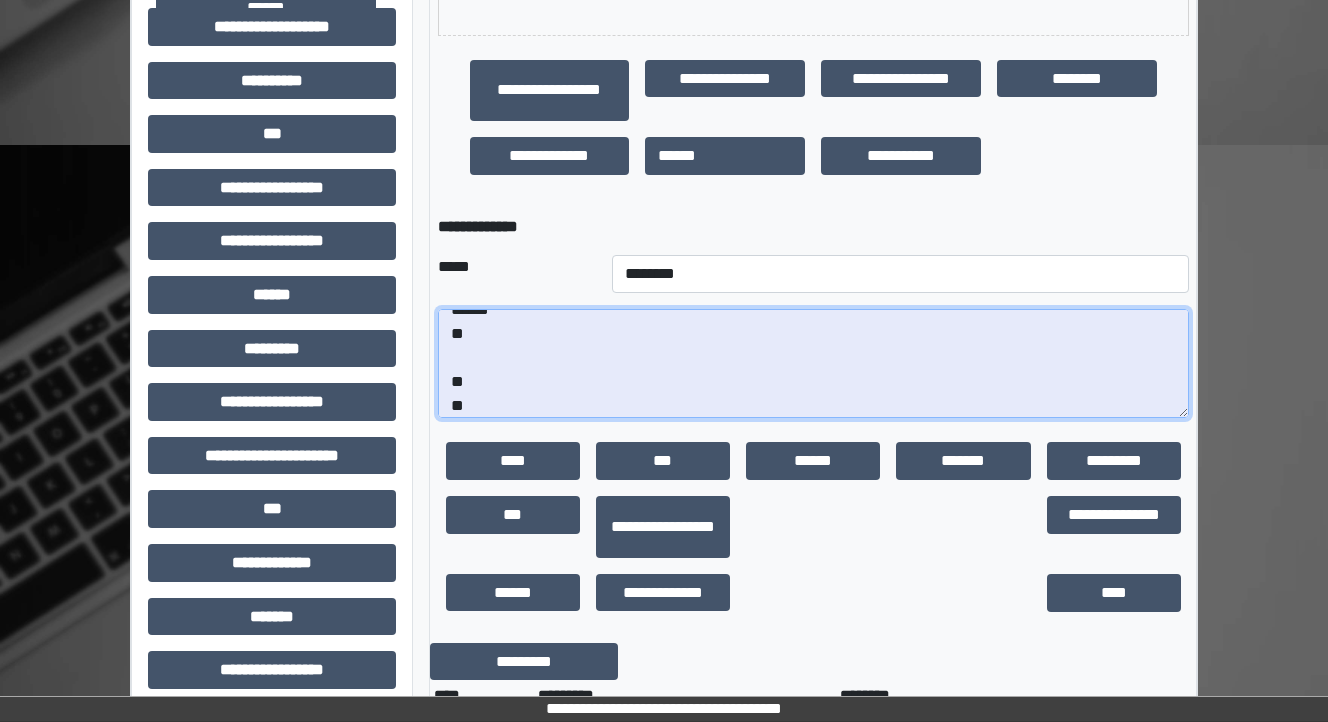 scroll, scrollTop: 72, scrollLeft: 0, axis: vertical 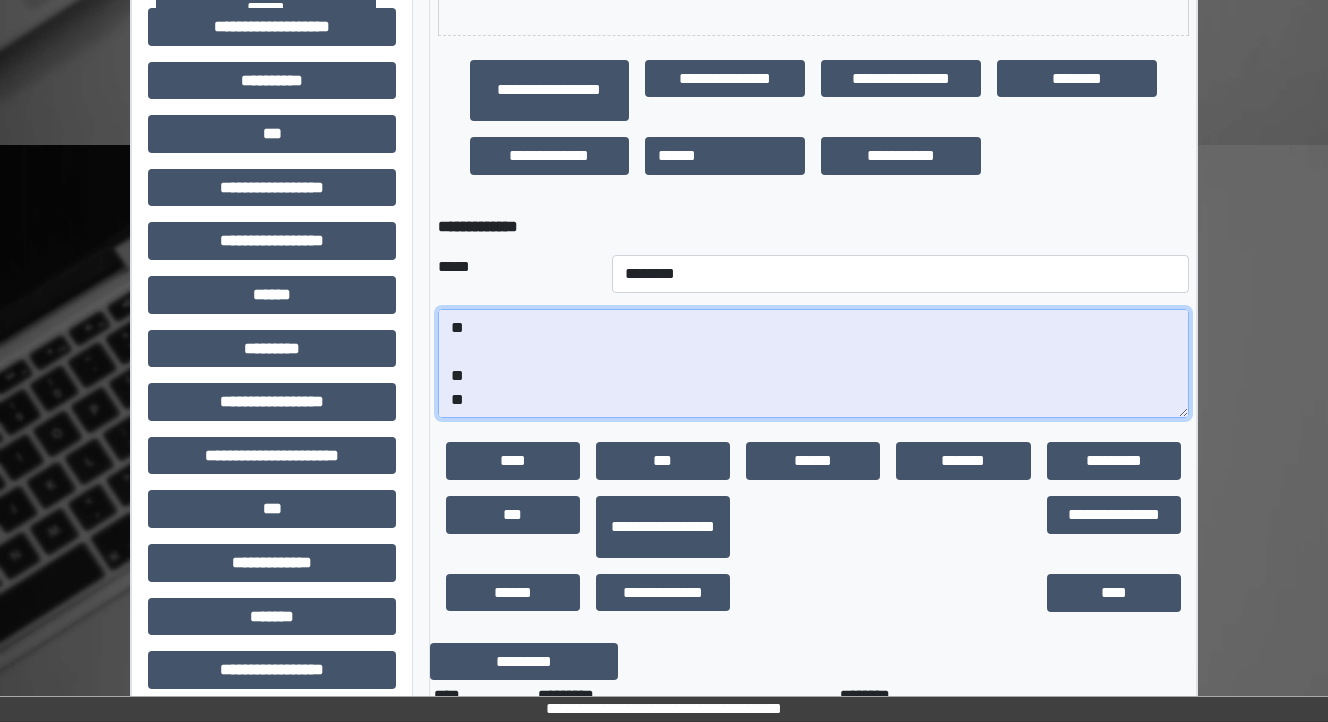 click on "**********" at bounding box center [813, 364] 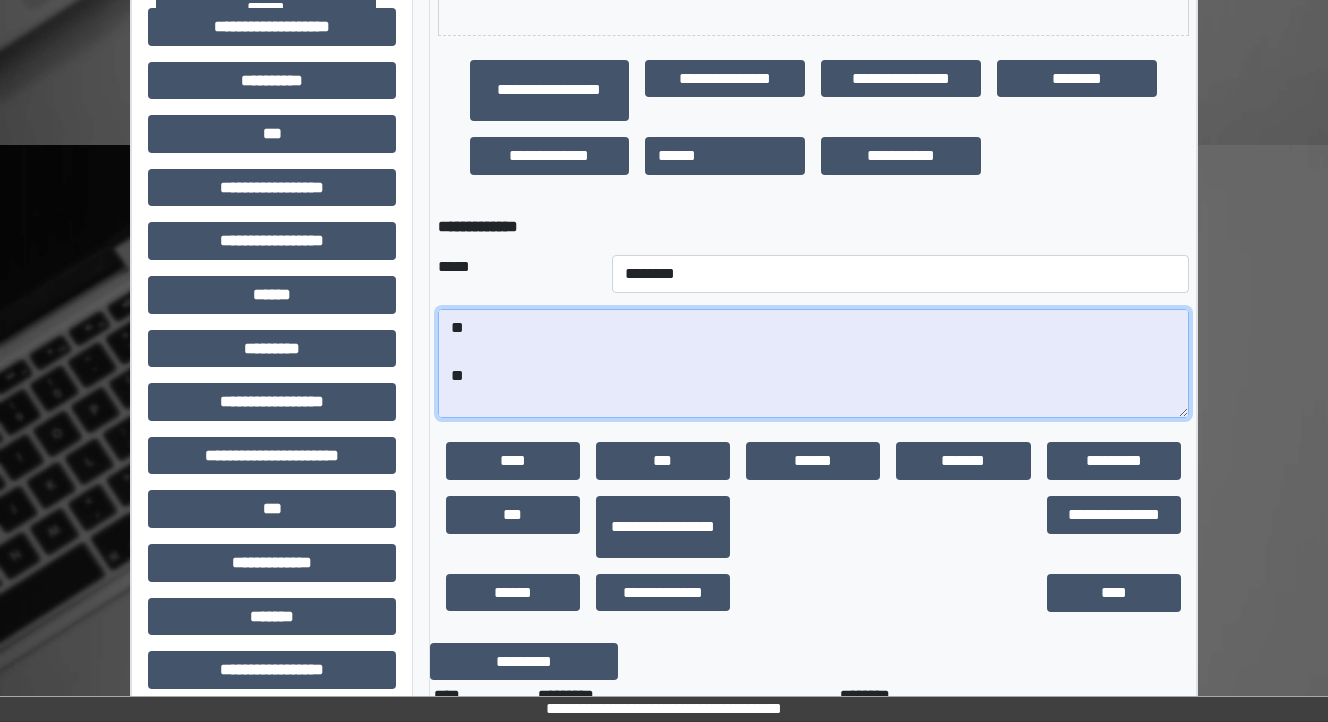 click on "**********" at bounding box center [813, 364] 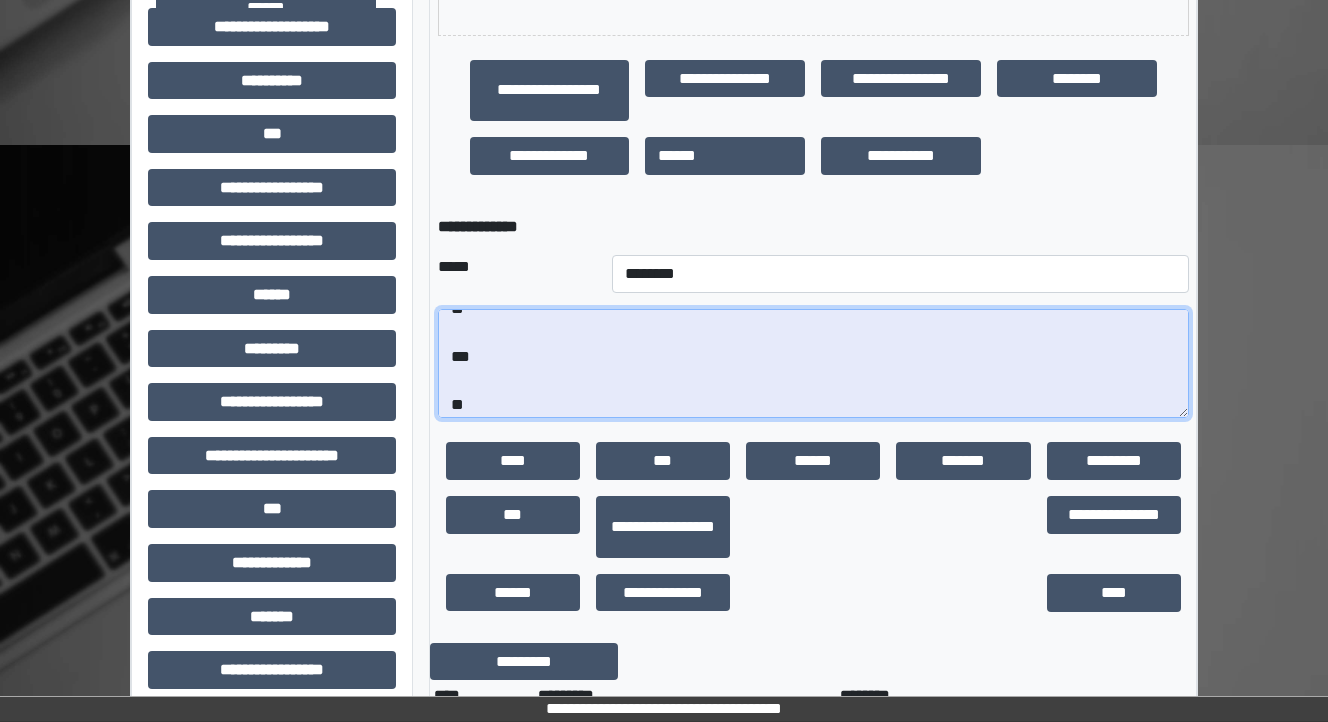 scroll, scrollTop: 96, scrollLeft: 0, axis: vertical 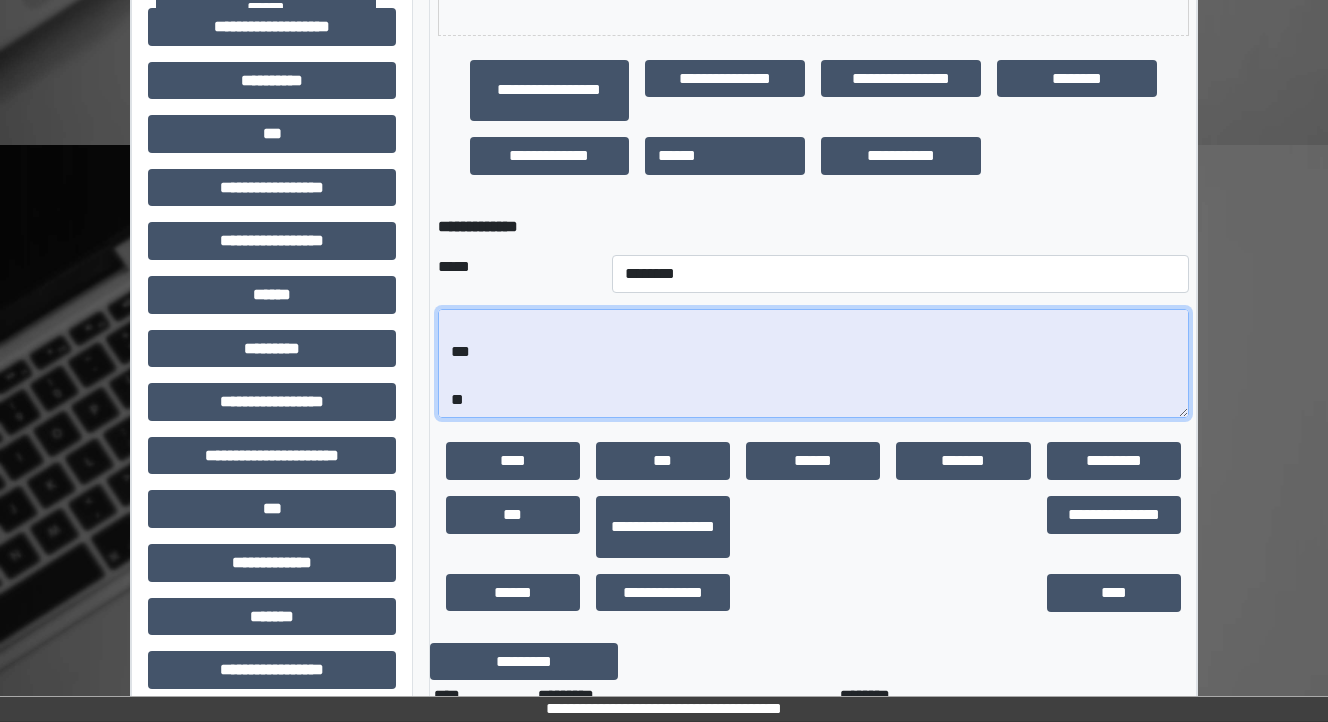 drag, startPoint x: 464, startPoint y: 406, endPoint x: 432, endPoint y: 401, distance: 32.38827 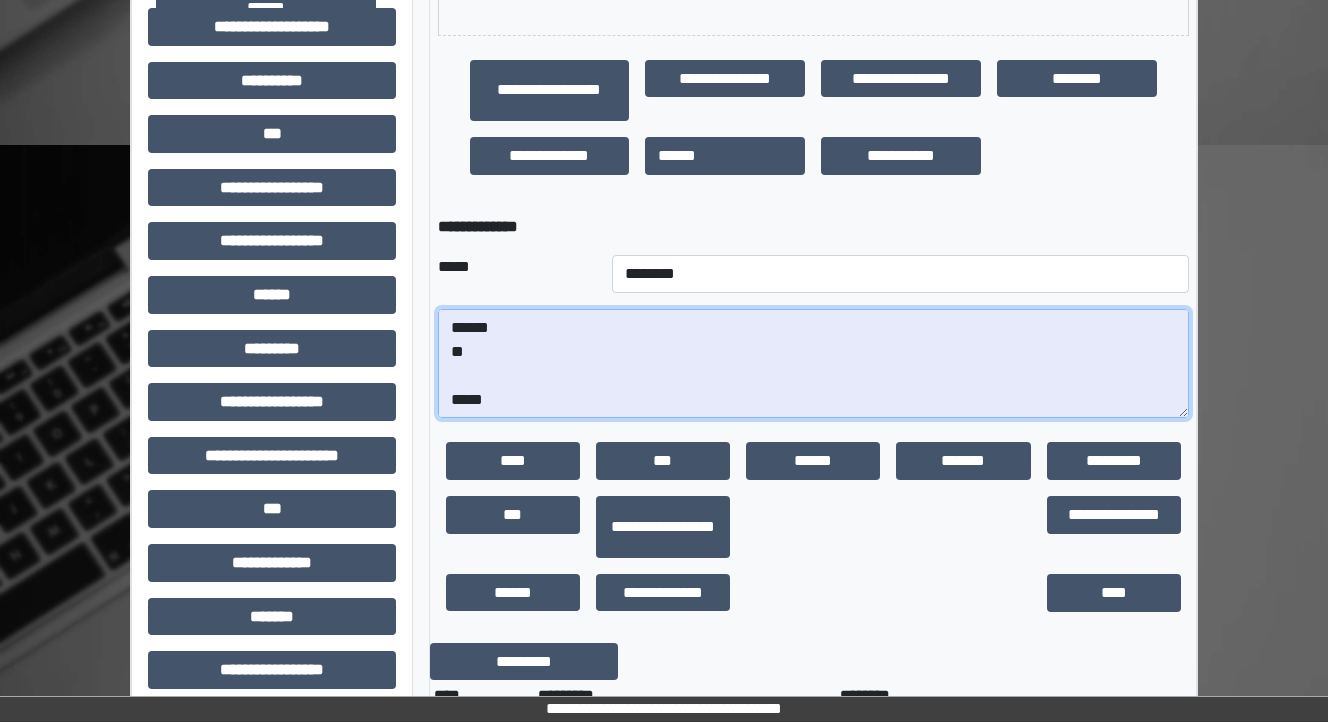 click on "**********" at bounding box center [813, 364] 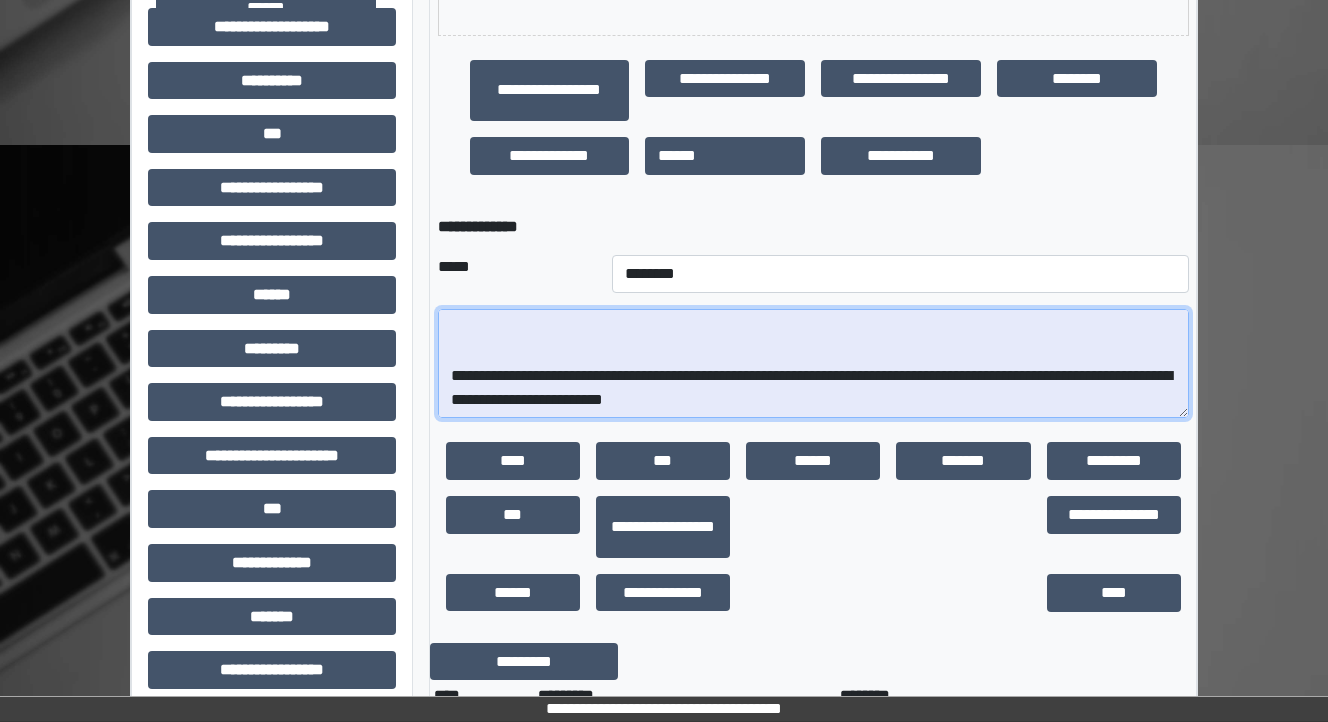 scroll, scrollTop: 312, scrollLeft: 0, axis: vertical 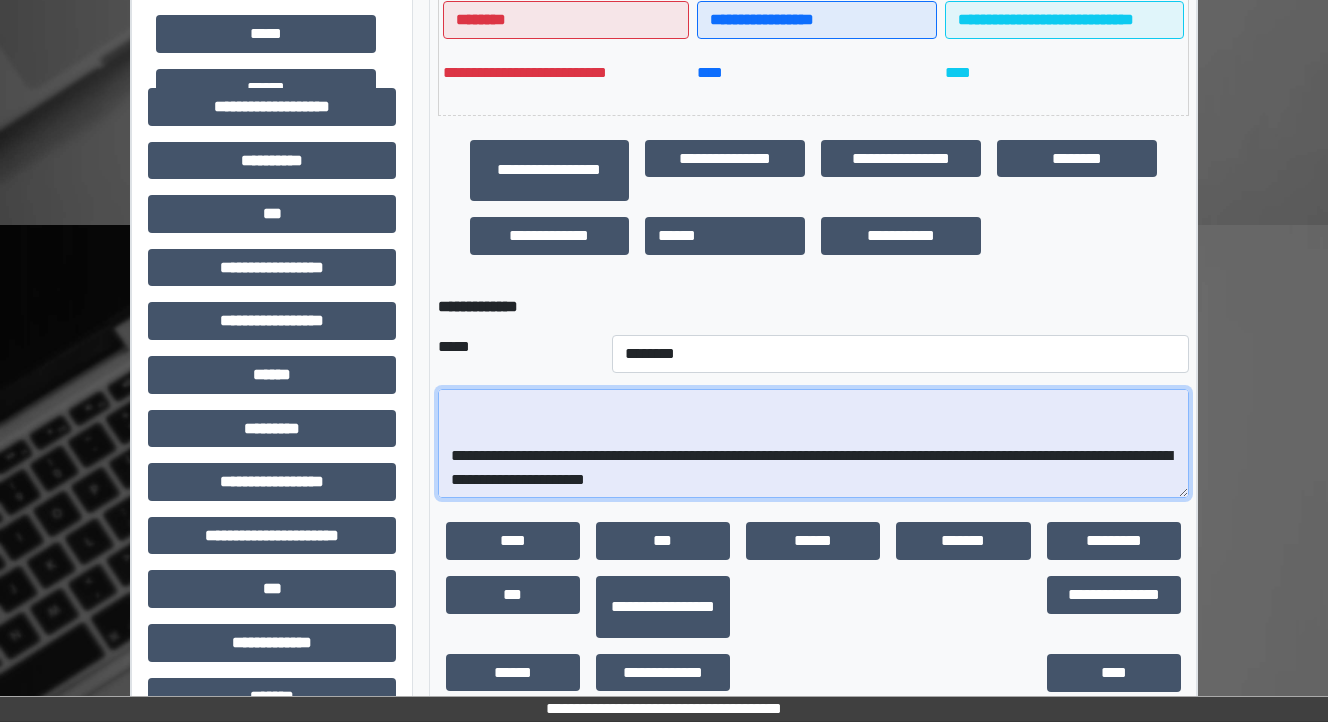 click on "**********" at bounding box center (813, 444) 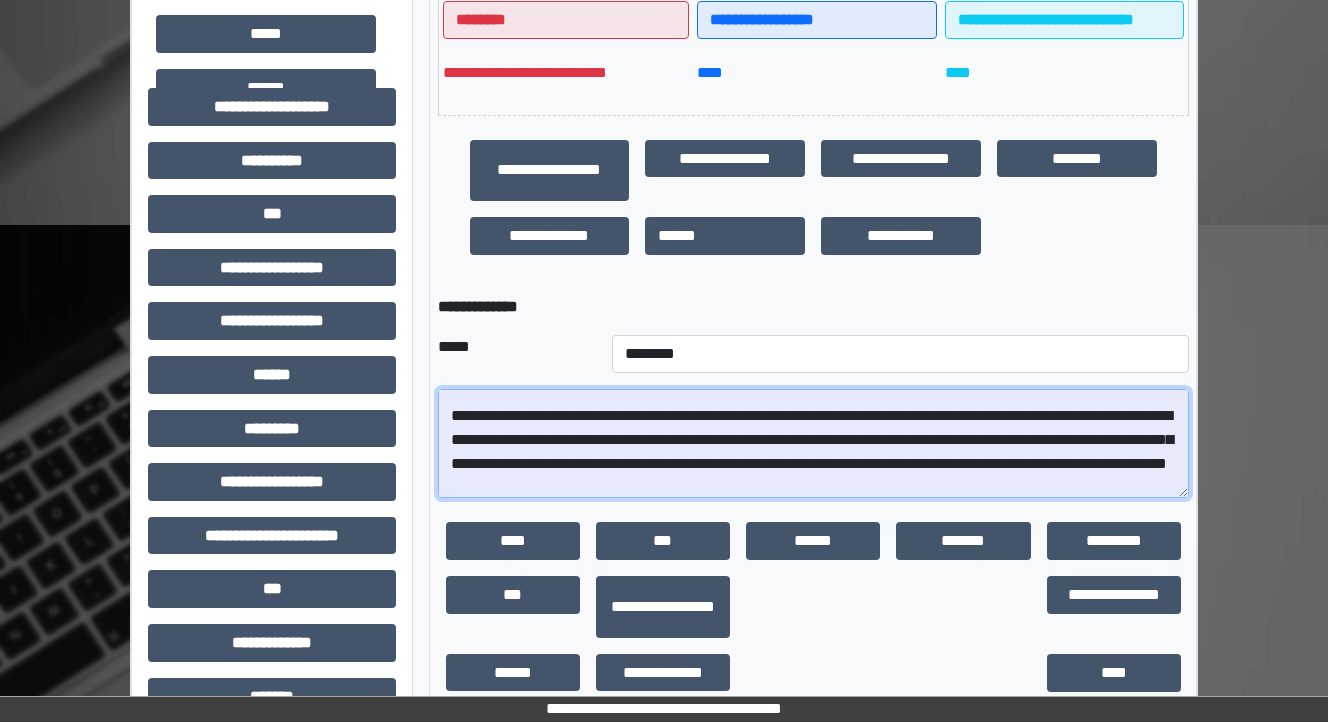 scroll, scrollTop: 32, scrollLeft: 0, axis: vertical 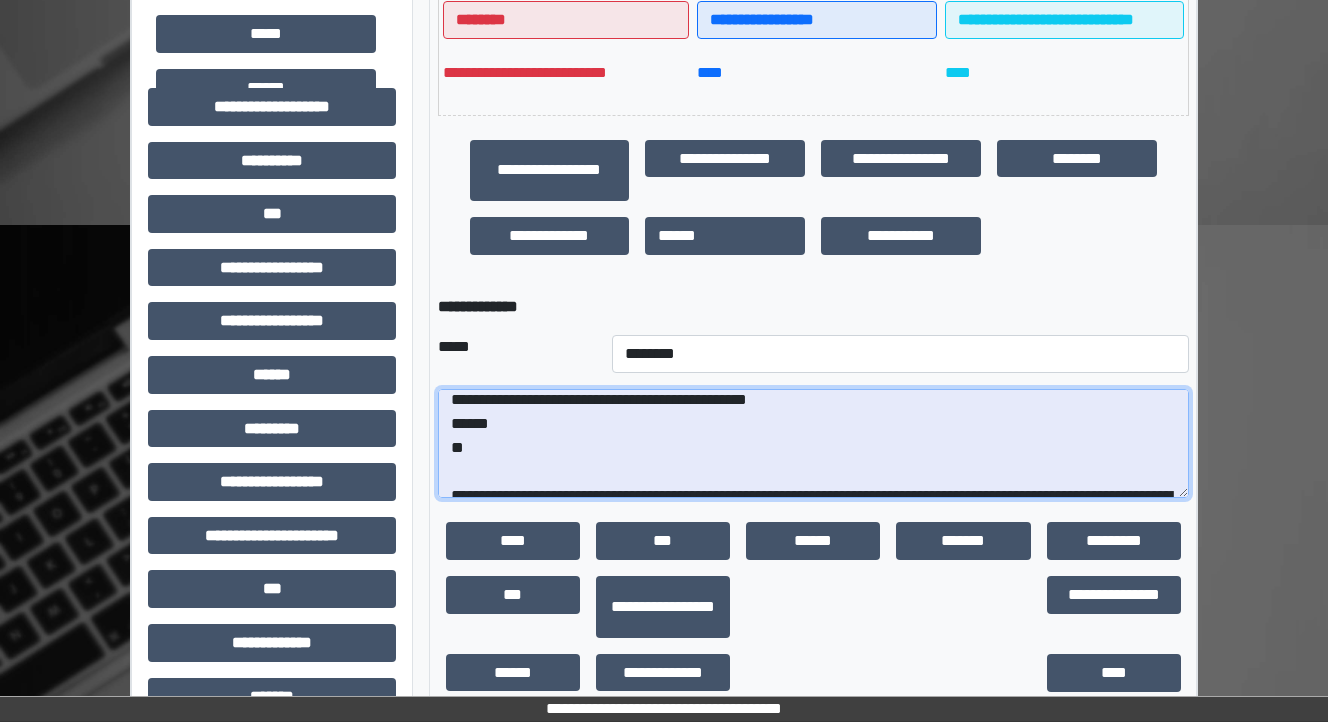 click on "**********" at bounding box center [813, 444] 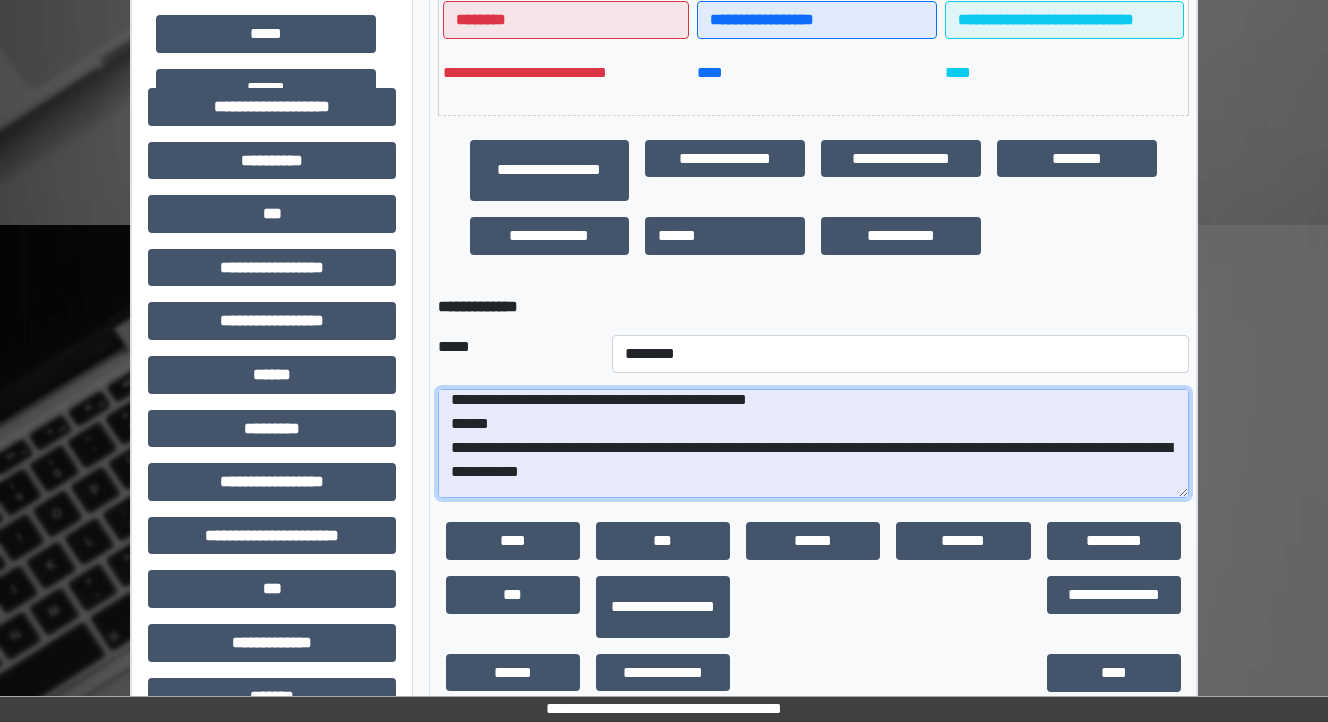 click on "**********" at bounding box center [813, 444] 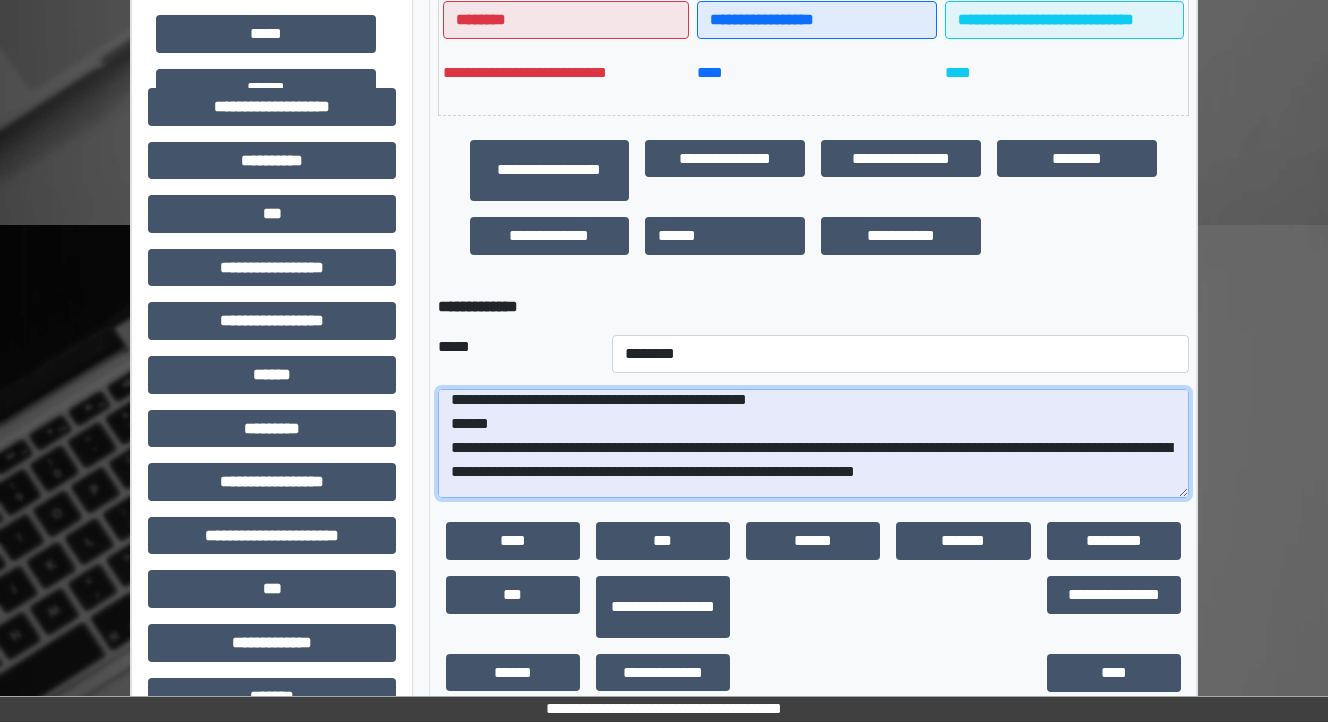 drag, startPoint x: 696, startPoint y: 478, endPoint x: 670, endPoint y: 486, distance: 27.202942 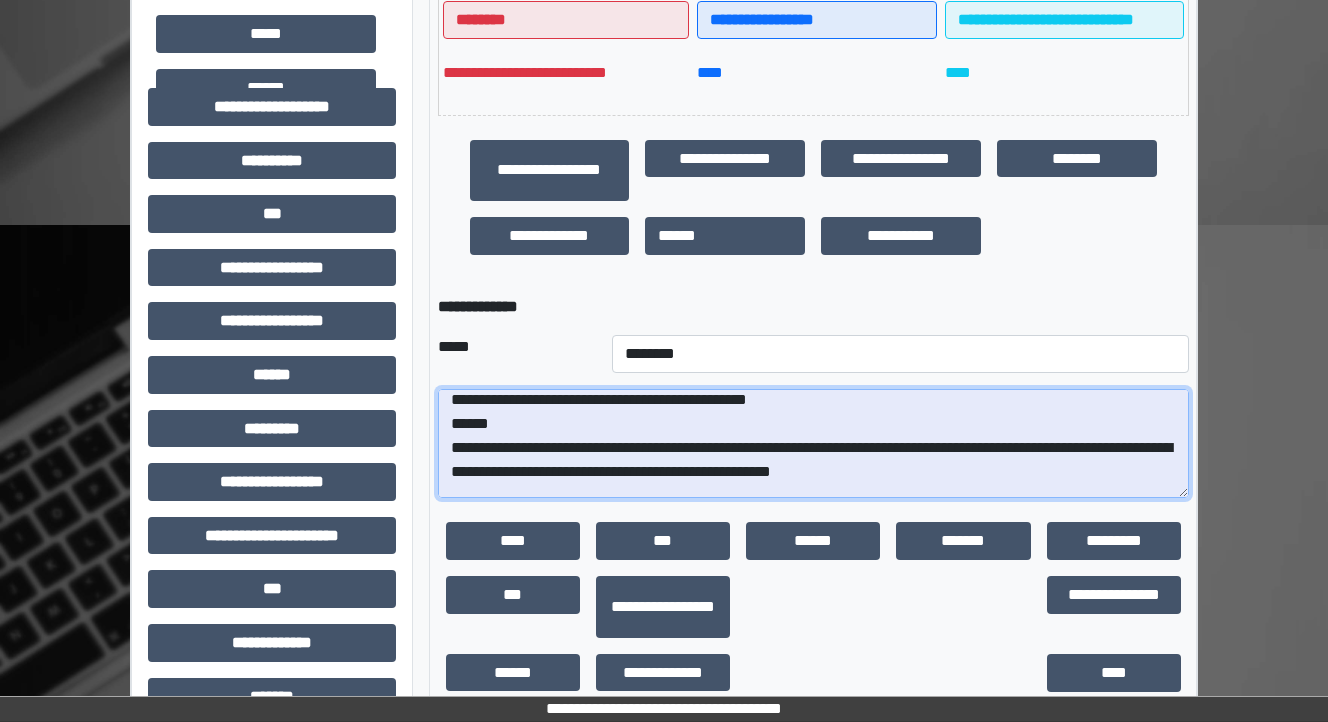 drag, startPoint x: 608, startPoint y: 474, endPoint x: 543, endPoint y: 470, distance: 65.12296 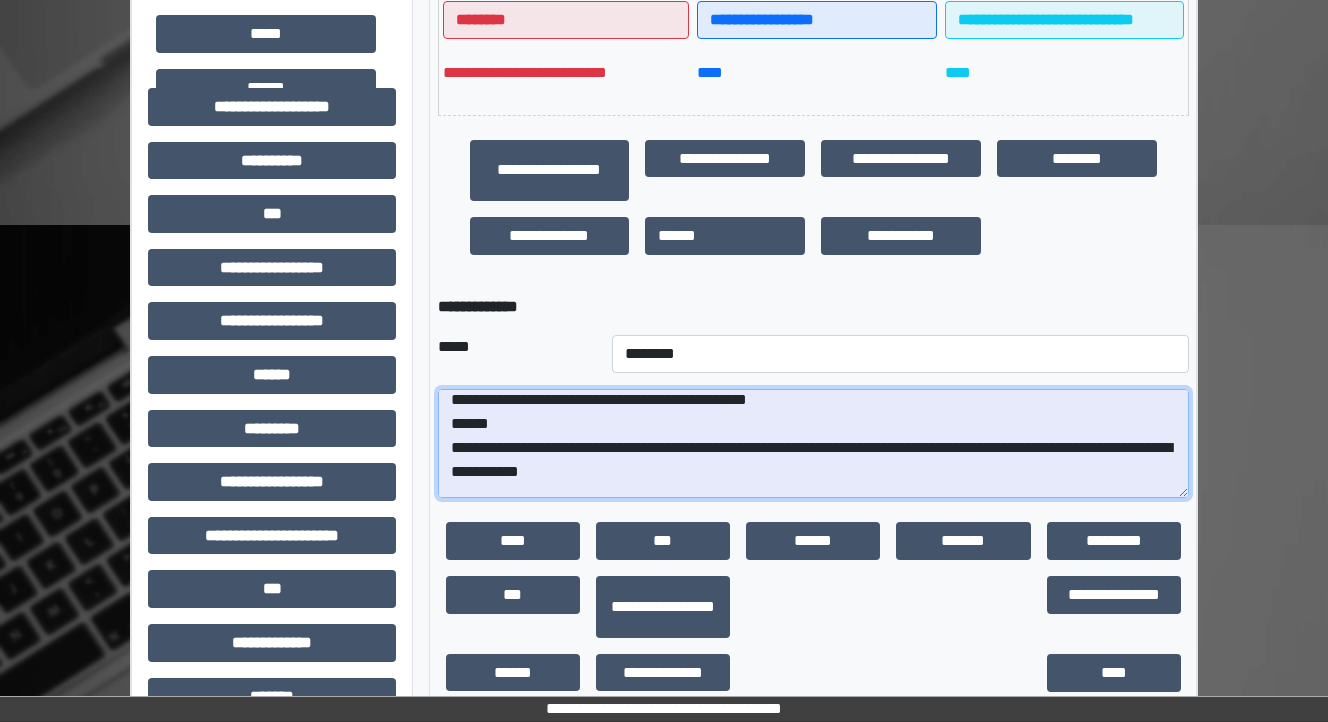 click on "**********" at bounding box center [813, 444] 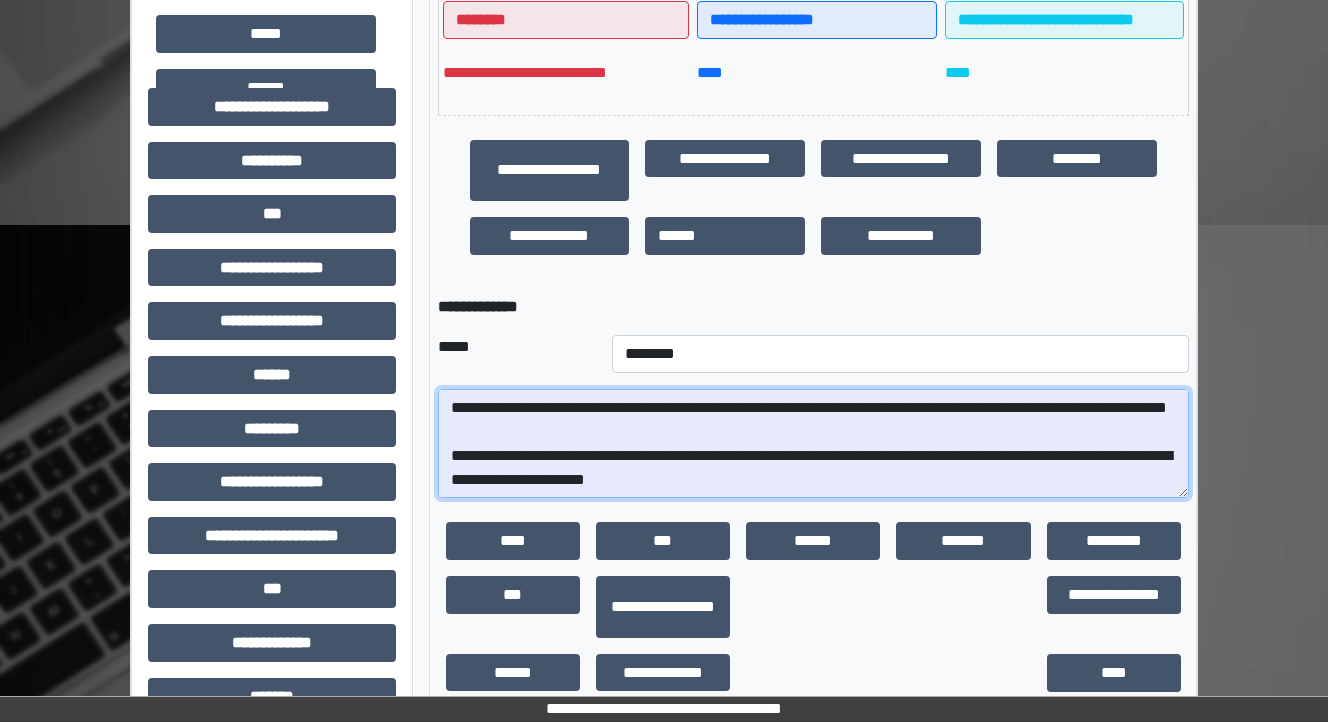 scroll, scrollTop: 264, scrollLeft: 0, axis: vertical 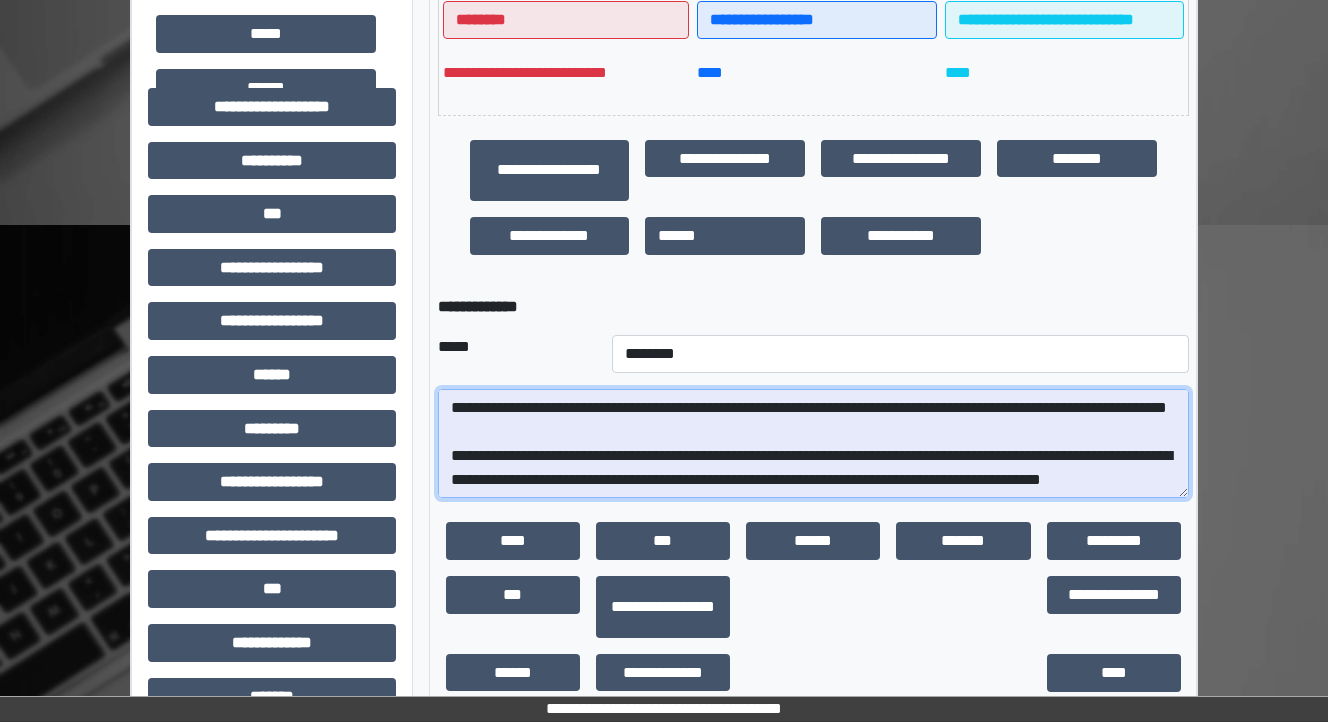 click on "**********" at bounding box center [813, 444] 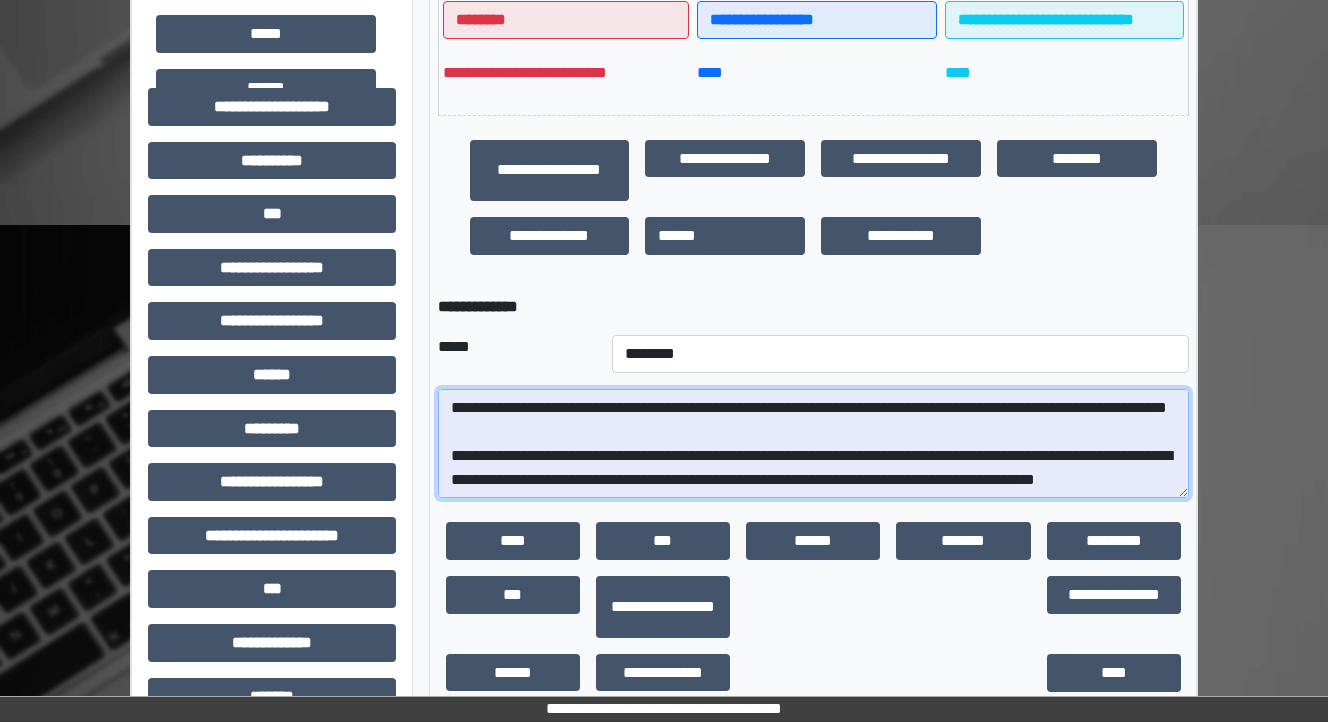 click on "**********" at bounding box center (813, 444) 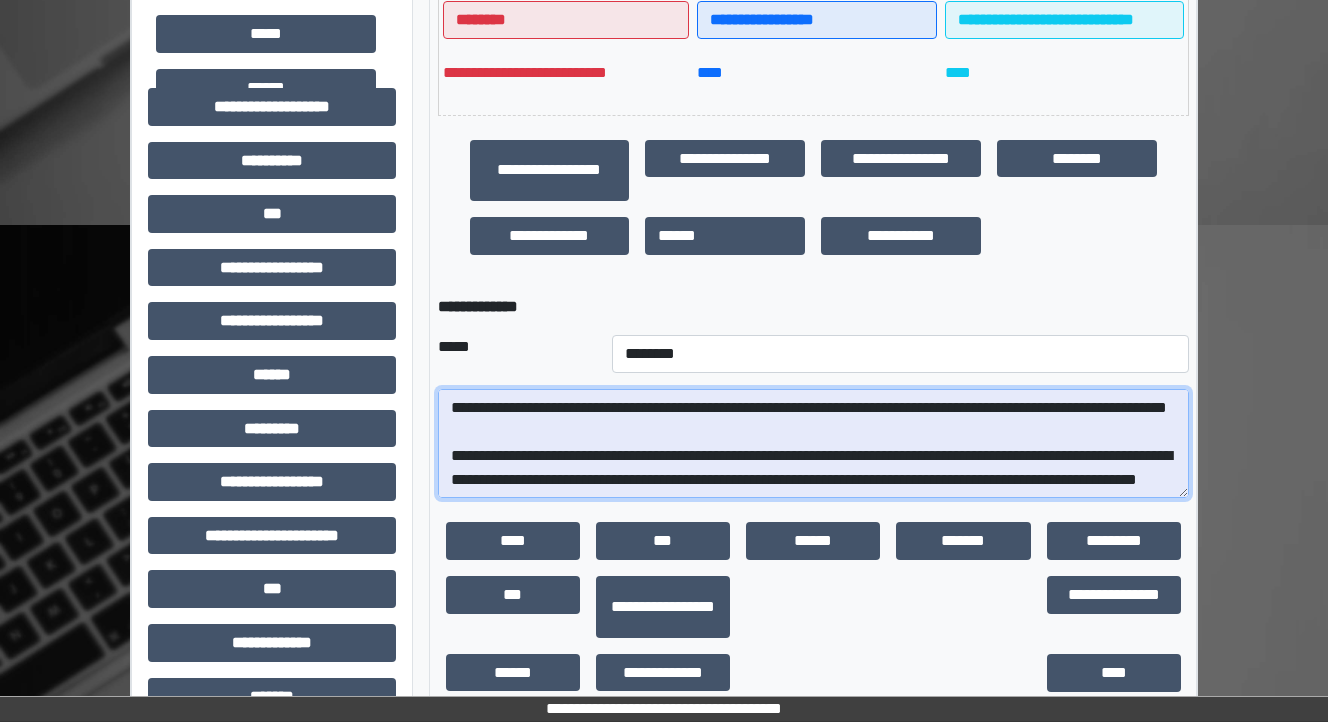 click on "**********" at bounding box center (813, 444) 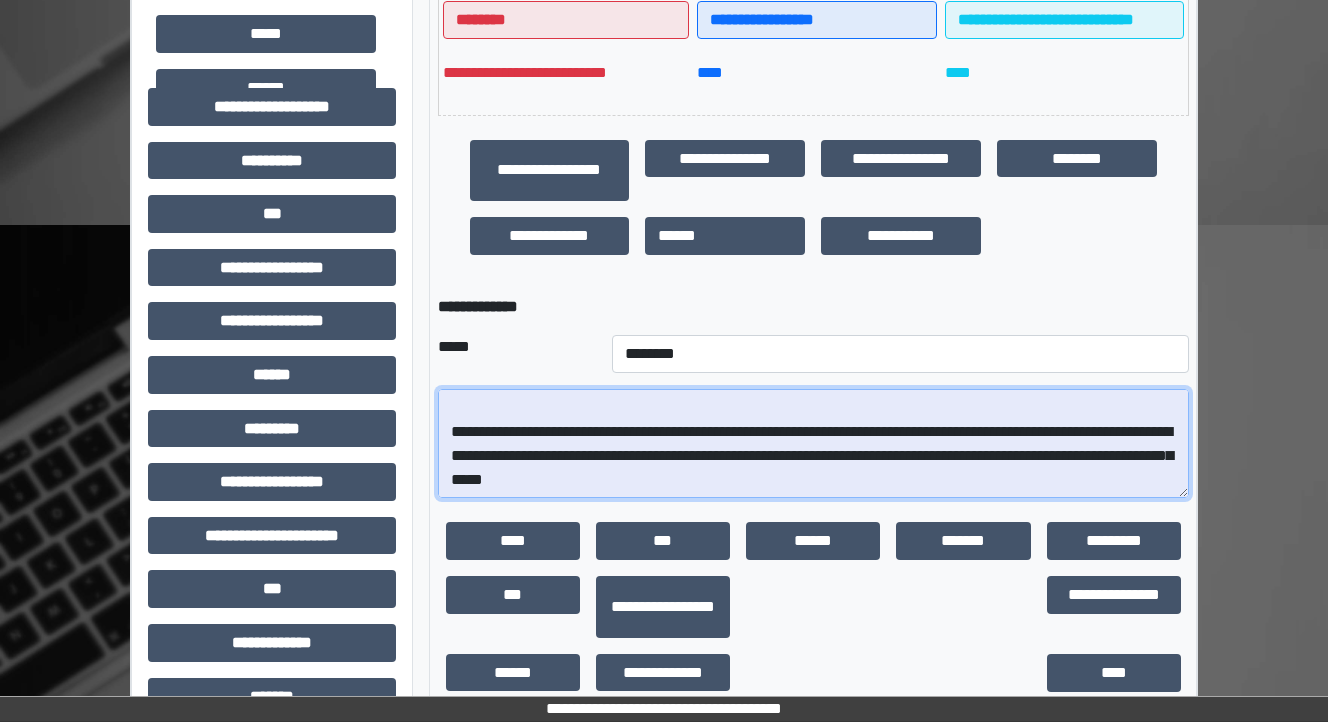 click on "**********" at bounding box center (813, 444) 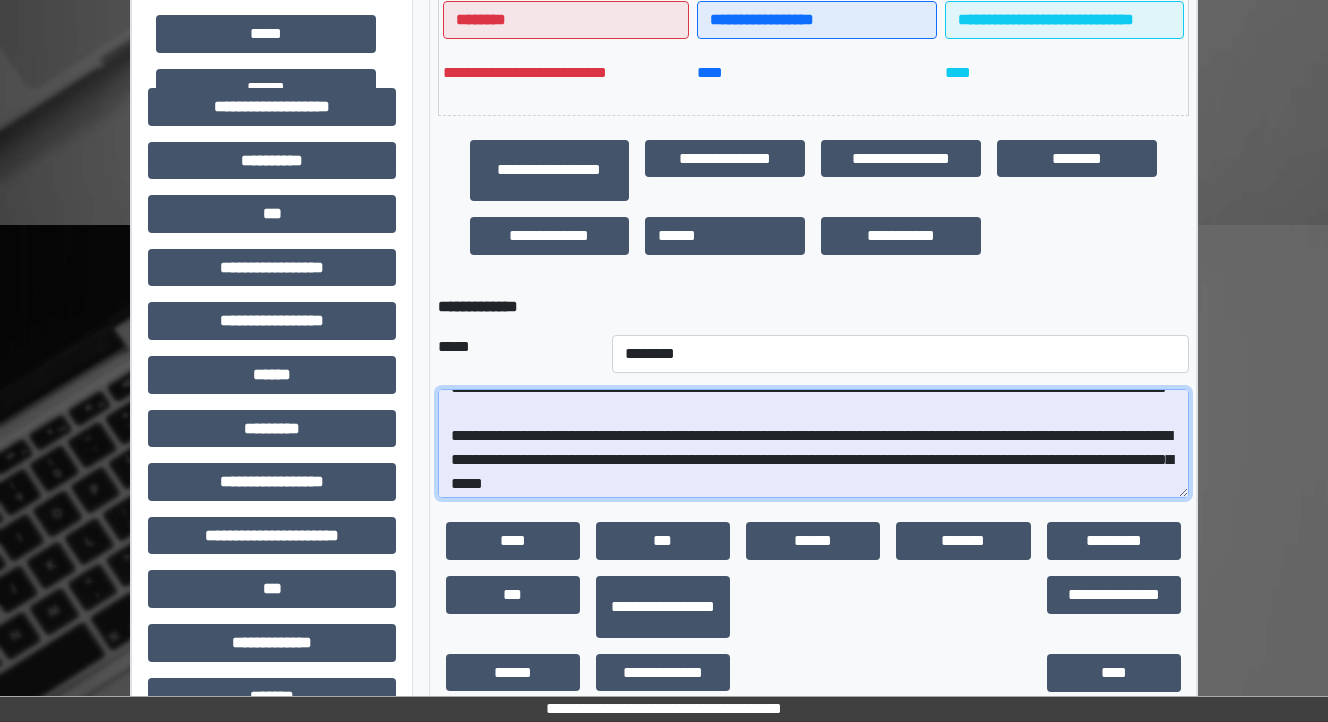 scroll, scrollTop: 208, scrollLeft: 0, axis: vertical 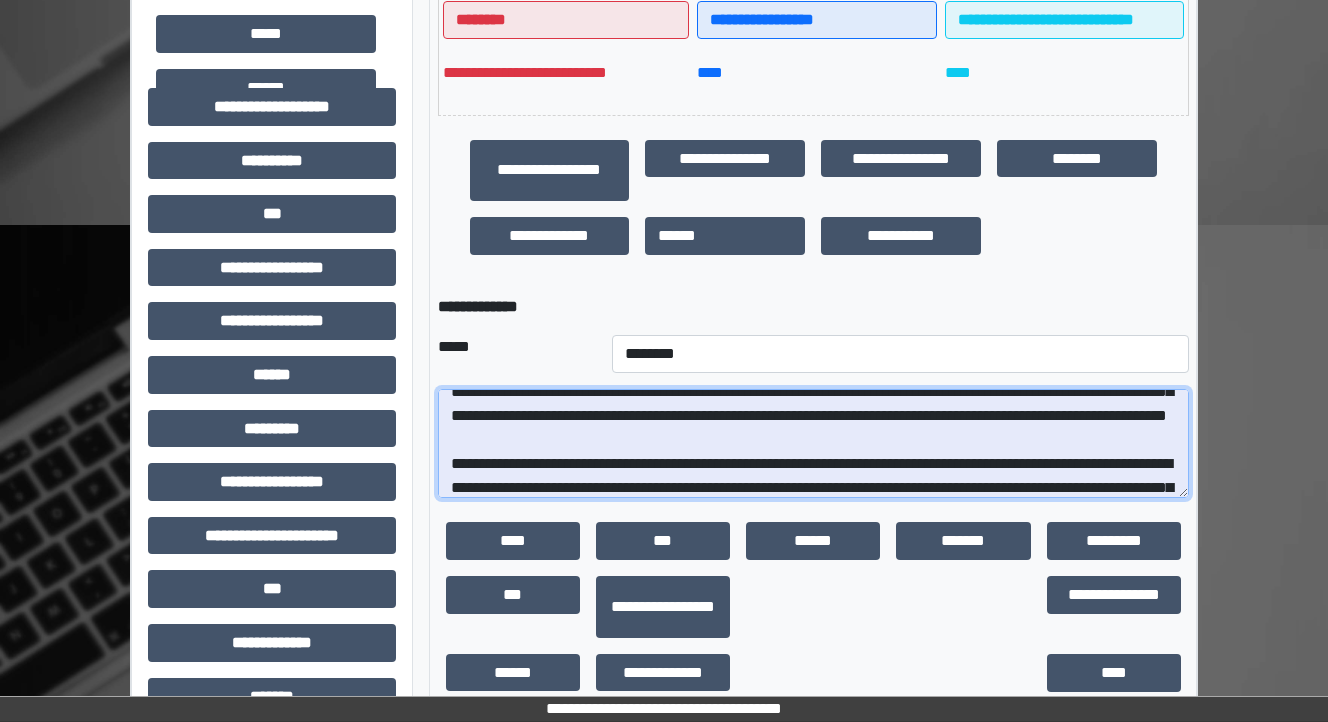 drag, startPoint x: 655, startPoint y: 463, endPoint x: 527, endPoint y: 452, distance: 128.47179 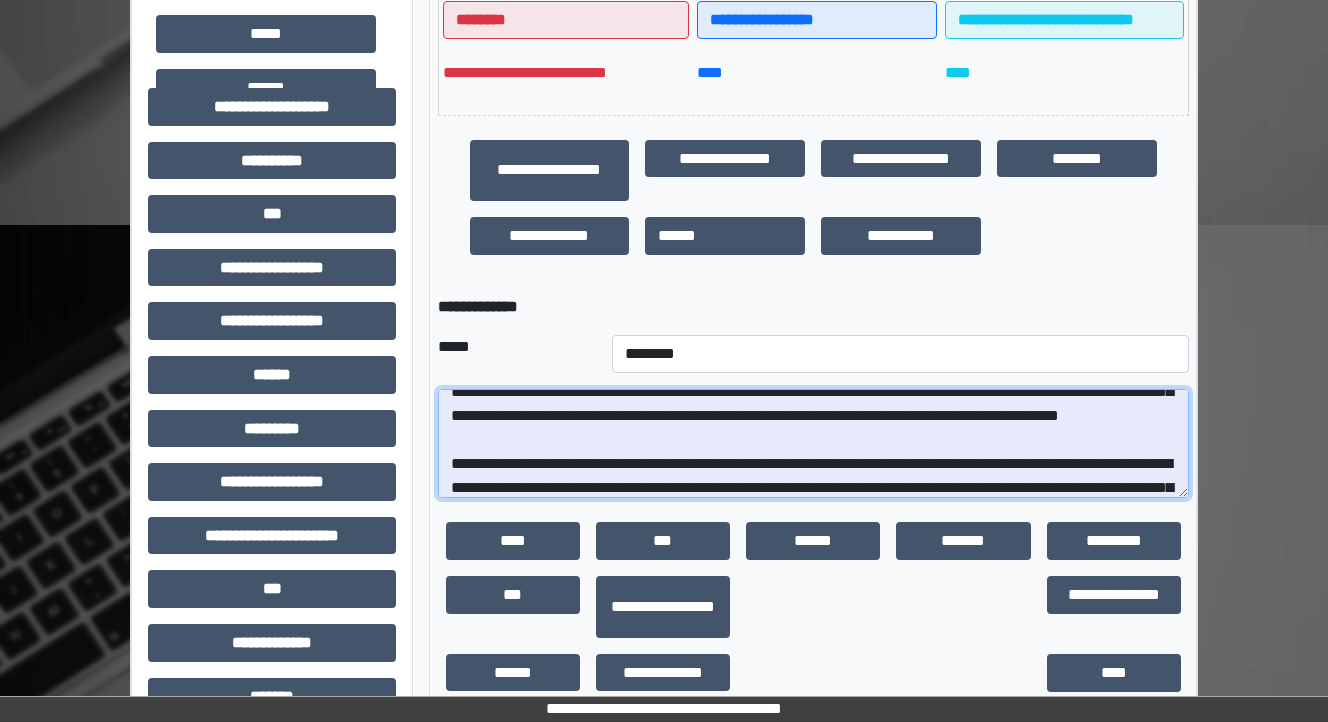 drag, startPoint x: 954, startPoint y: 442, endPoint x: 791, endPoint y: 436, distance: 163.1104 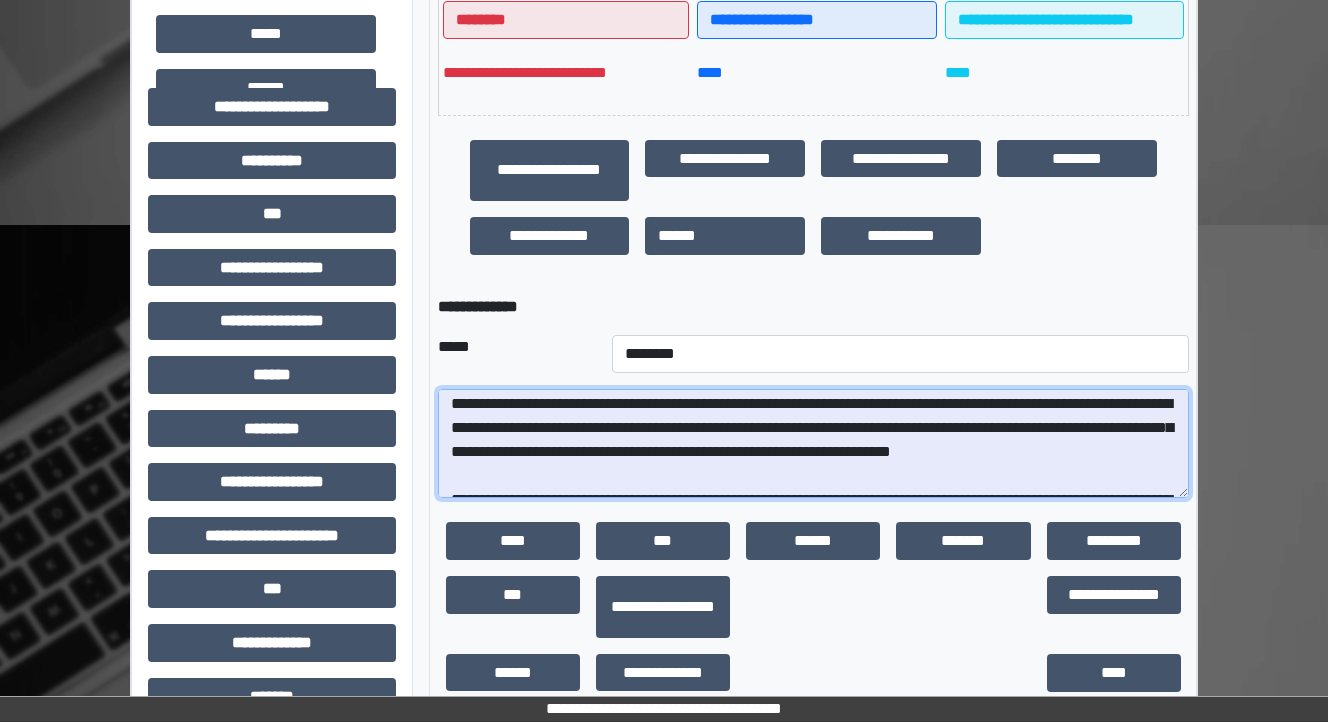 scroll, scrollTop: 48, scrollLeft: 0, axis: vertical 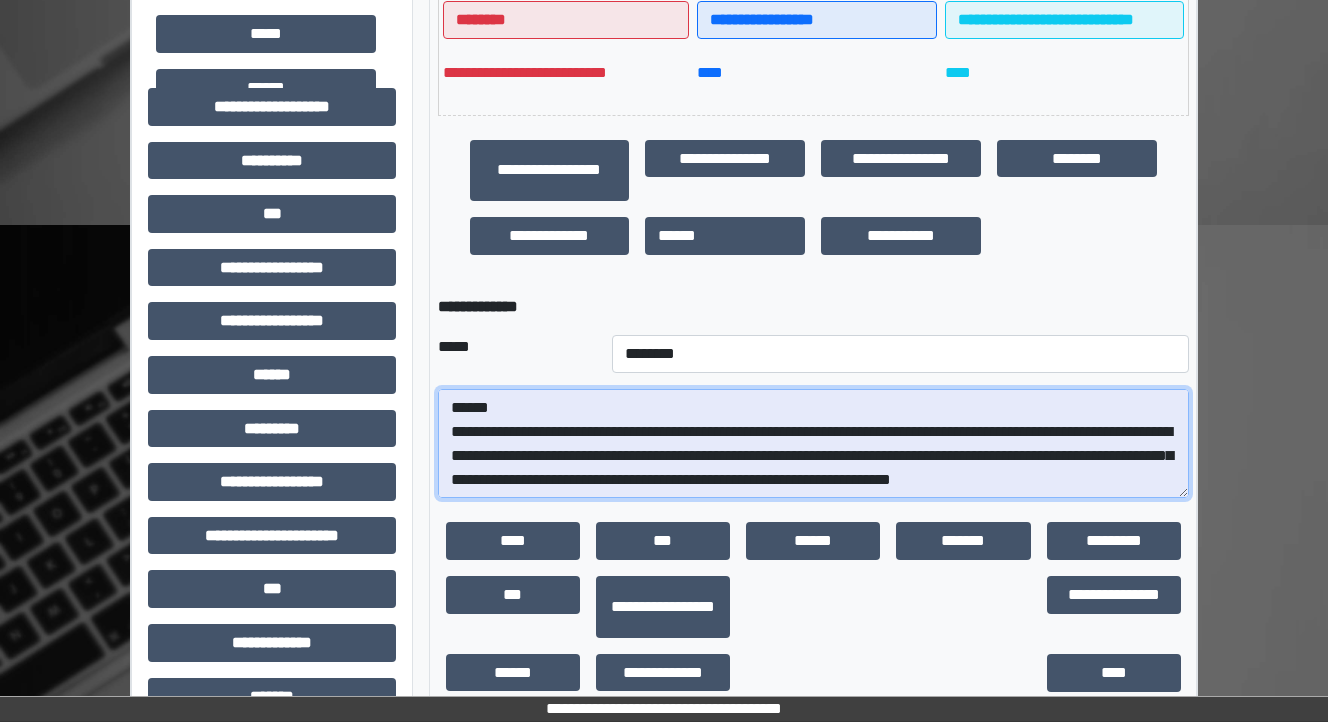 click on "**********" at bounding box center (813, 444) 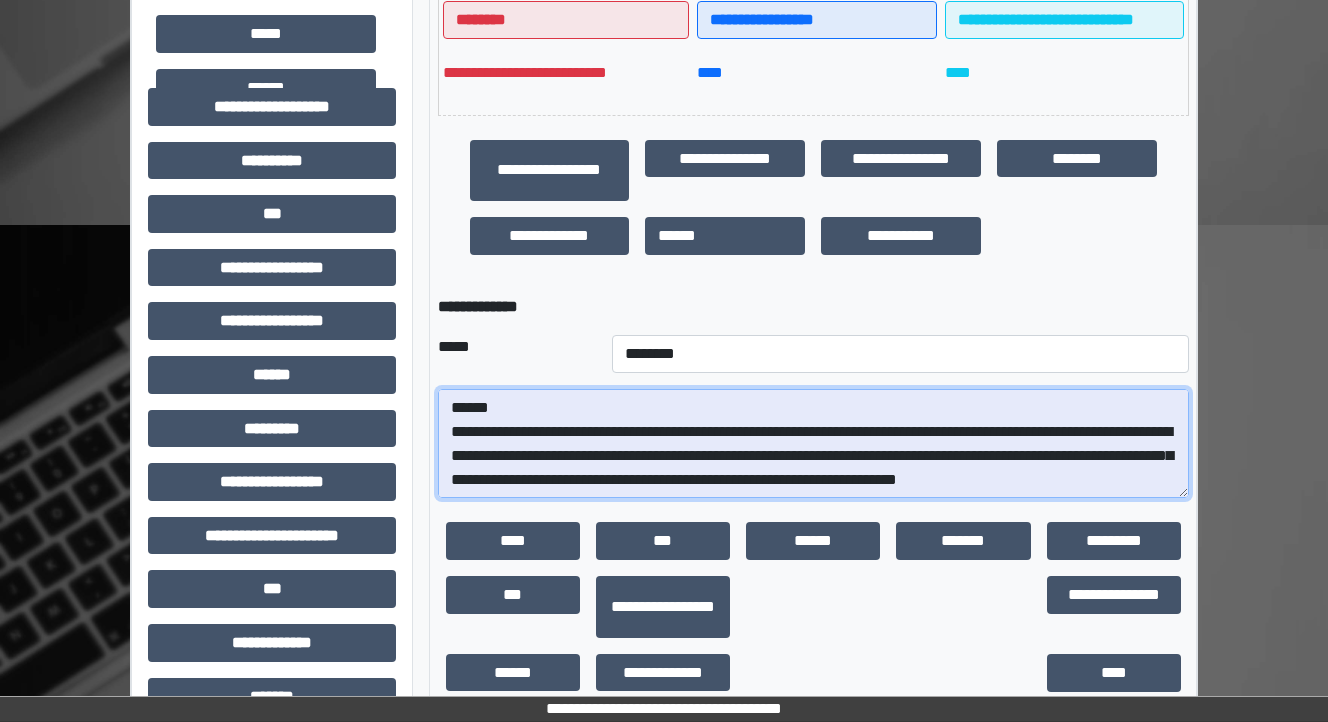 click on "**********" at bounding box center [813, 444] 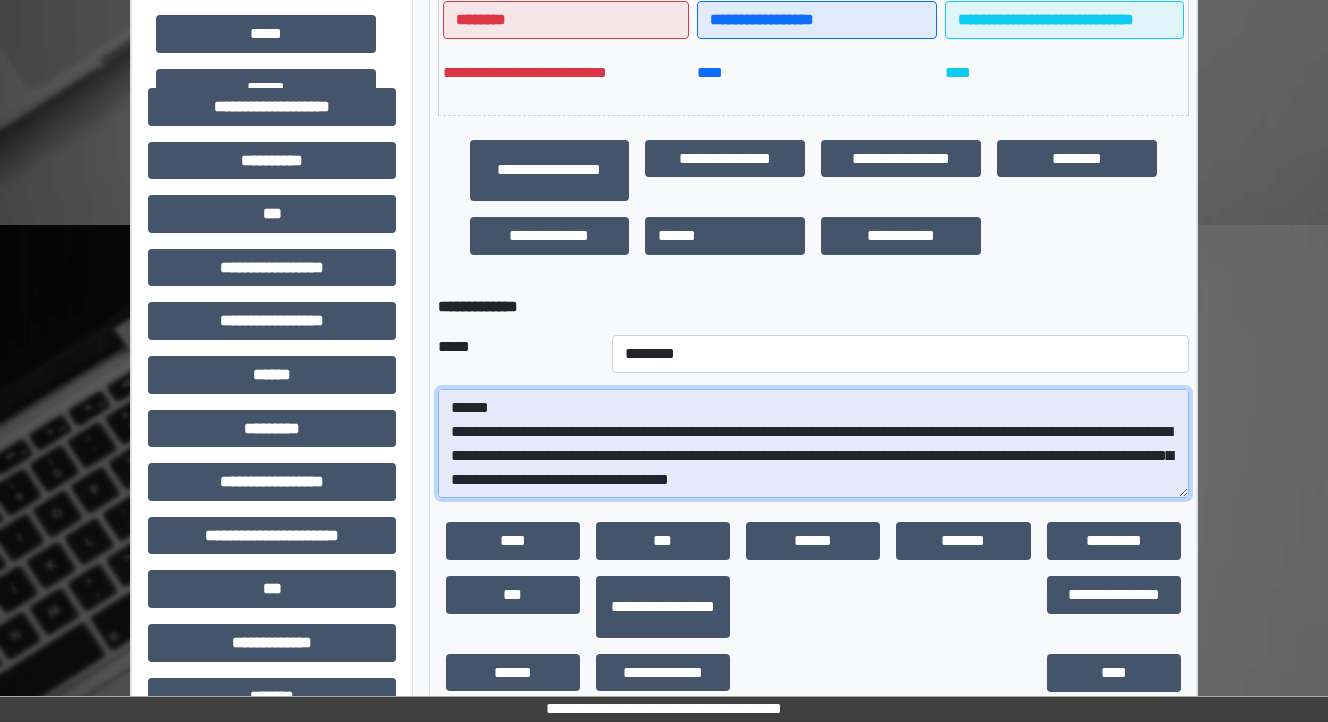 click on "**********" at bounding box center [813, 444] 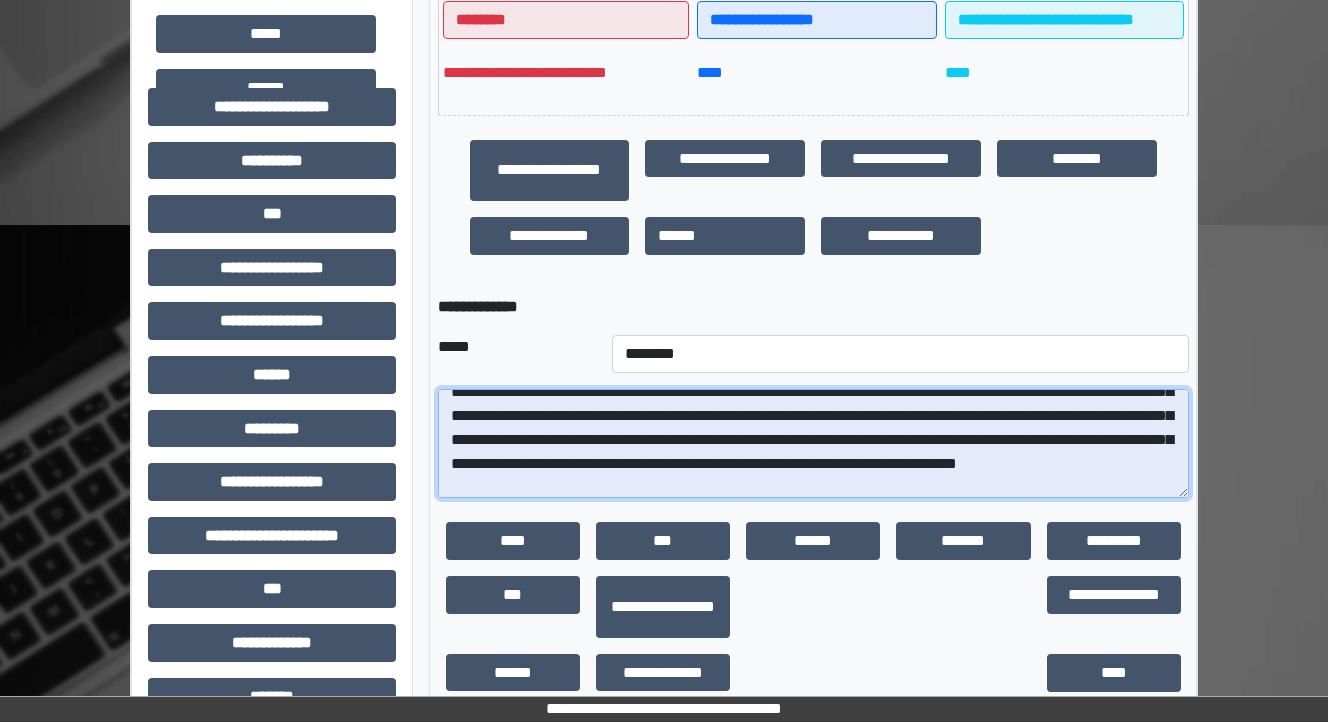 scroll, scrollTop: 184, scrollLeft: 0, axis: vertical 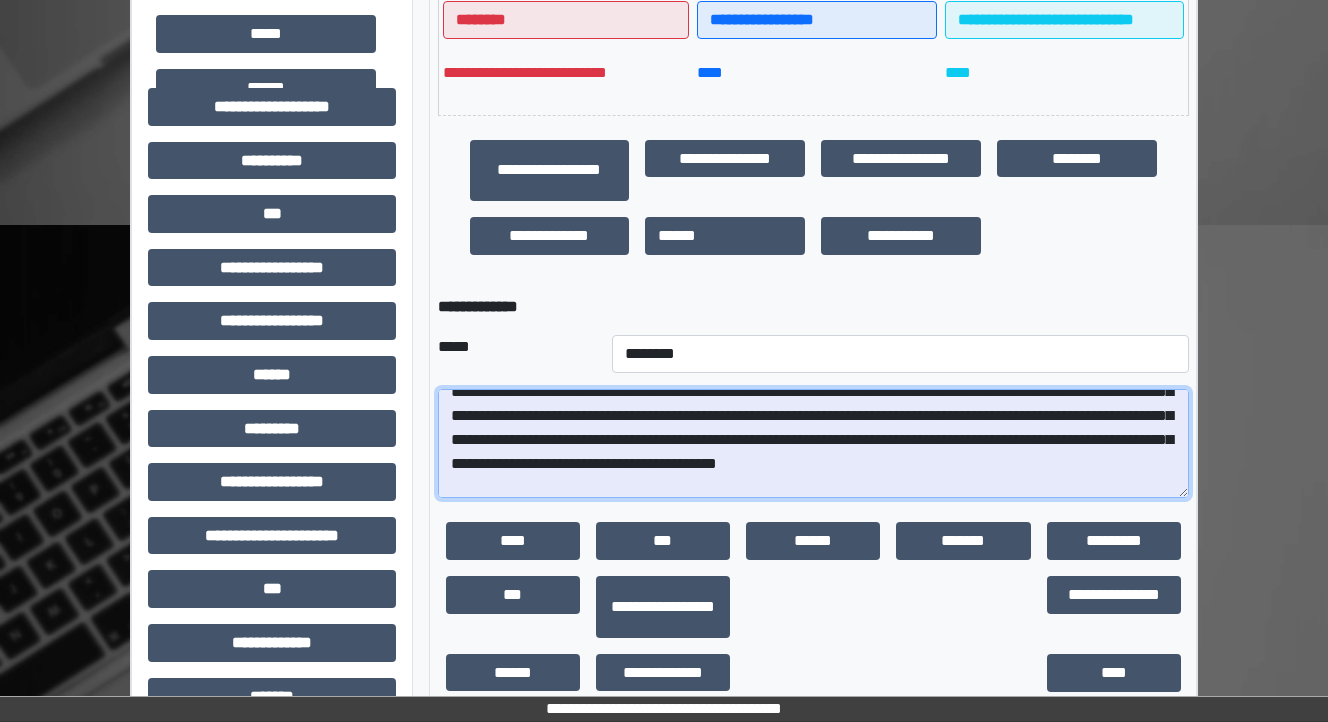 drag, startPoint x: 1095, startPoint y: 465, endPoint x: 1095, endPoint y: 486, distance: 21 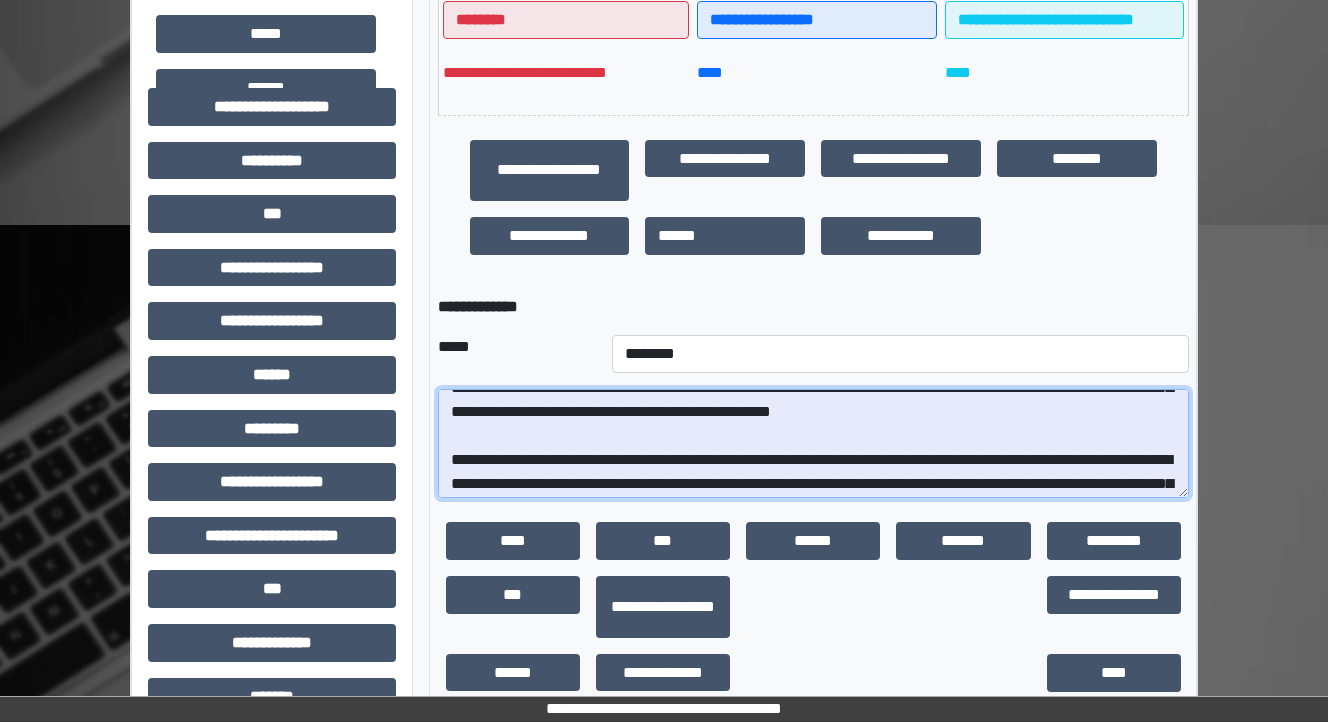 scroll, scrollTop: 264, scrollLeft: 0, axis: vertical 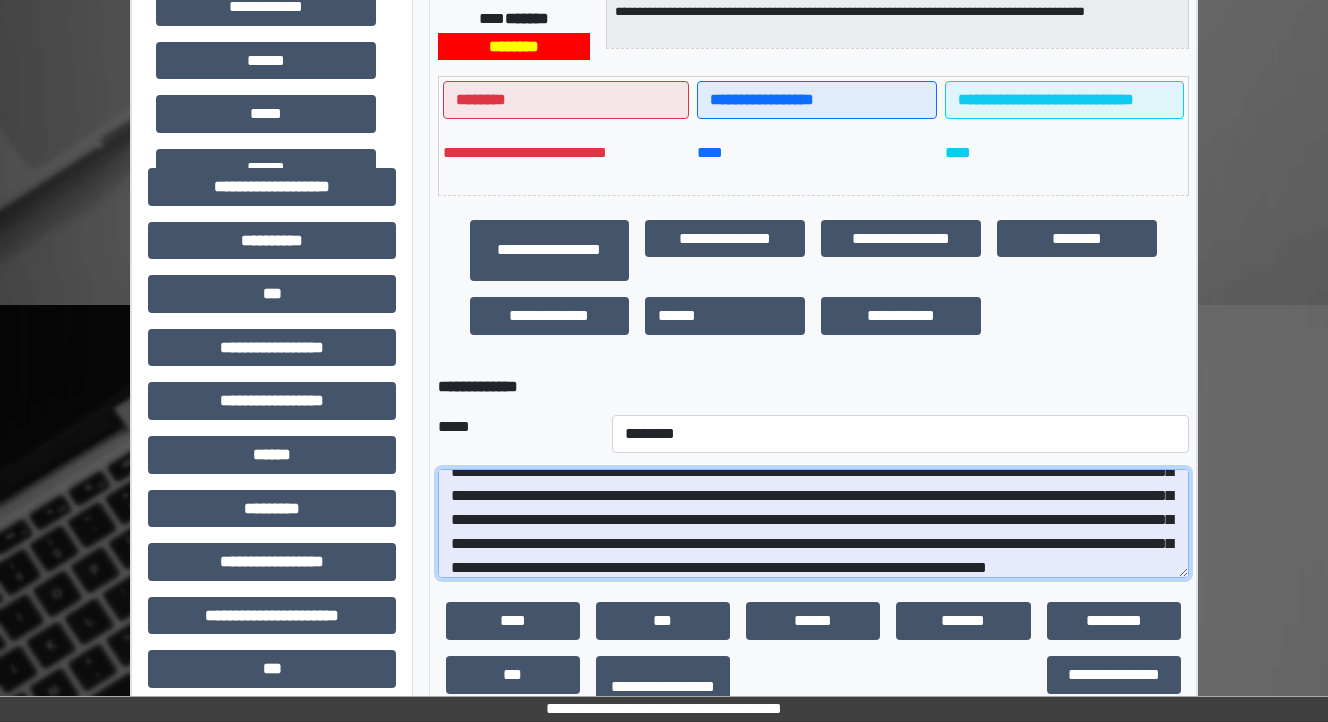 click at bounding box center [813, 524] 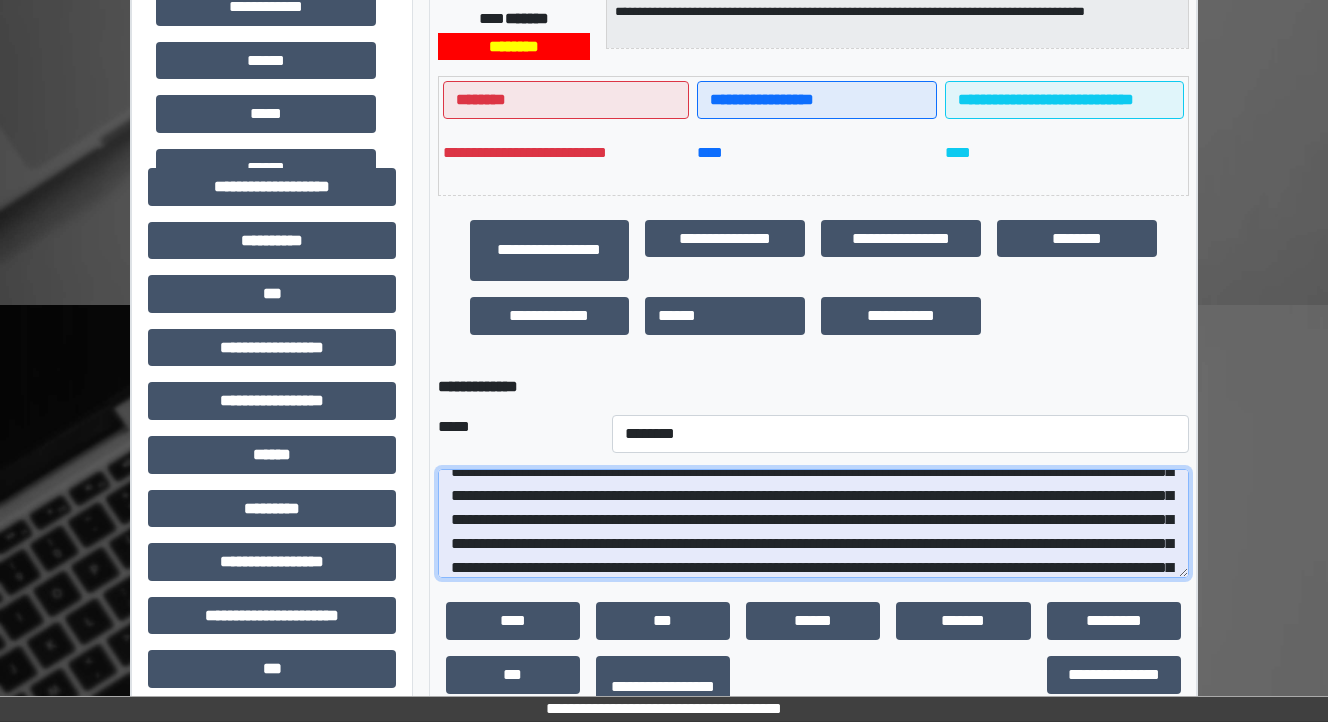 click at bounding box center [813, 524] 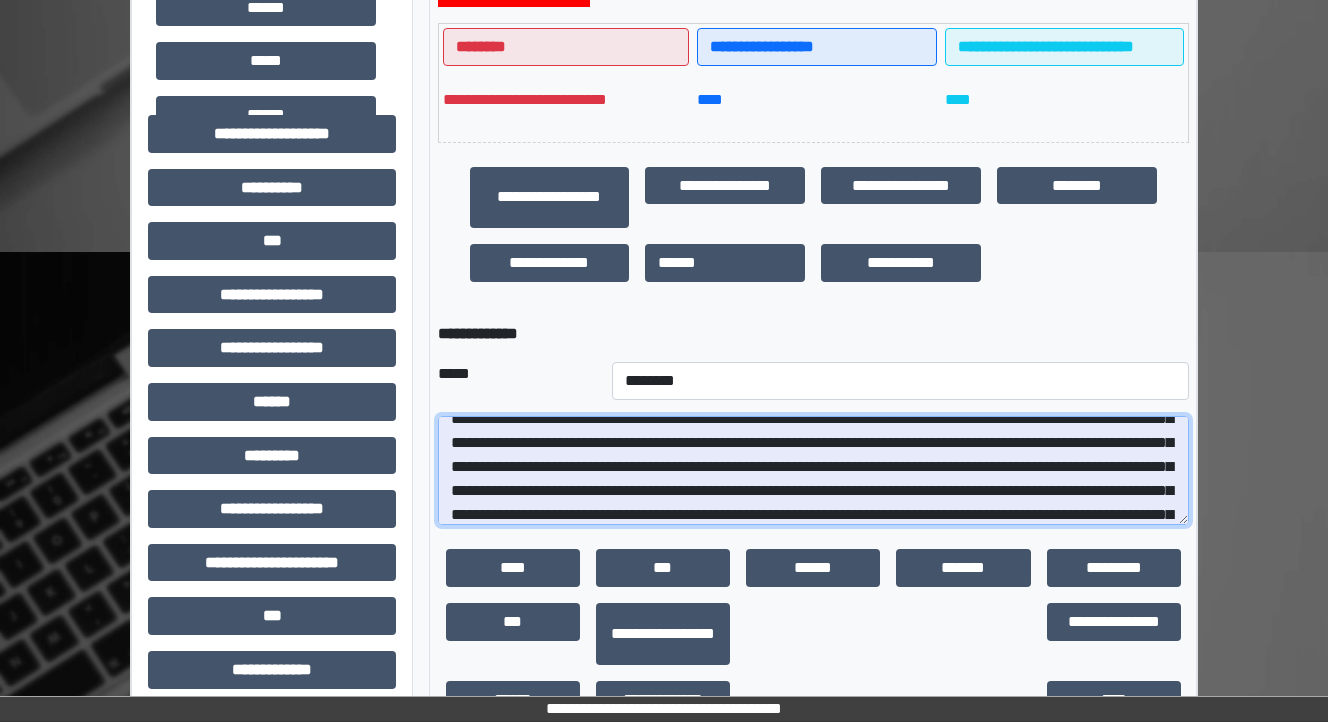 scroll, scrollTop: 560, scrollLeft: 0, axis: vertical 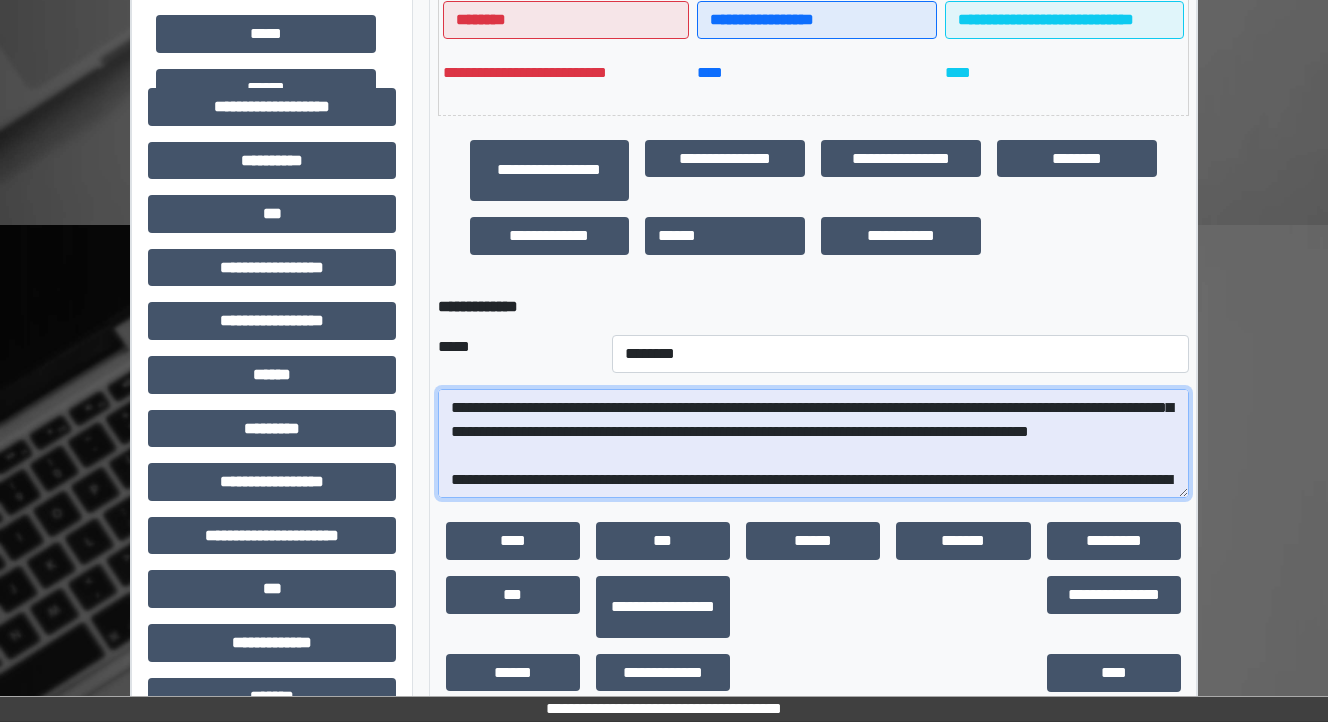click at bounding box center [813, 444] 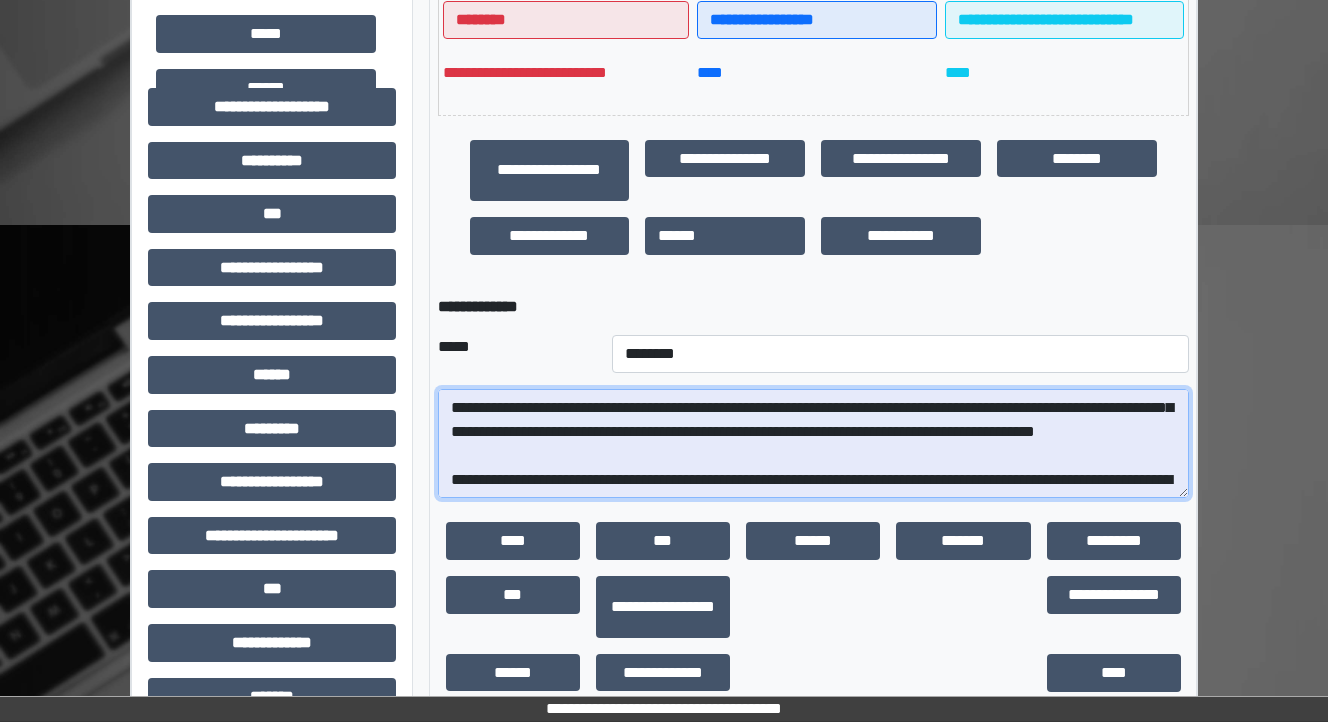 click at bounding box center [813, 444] 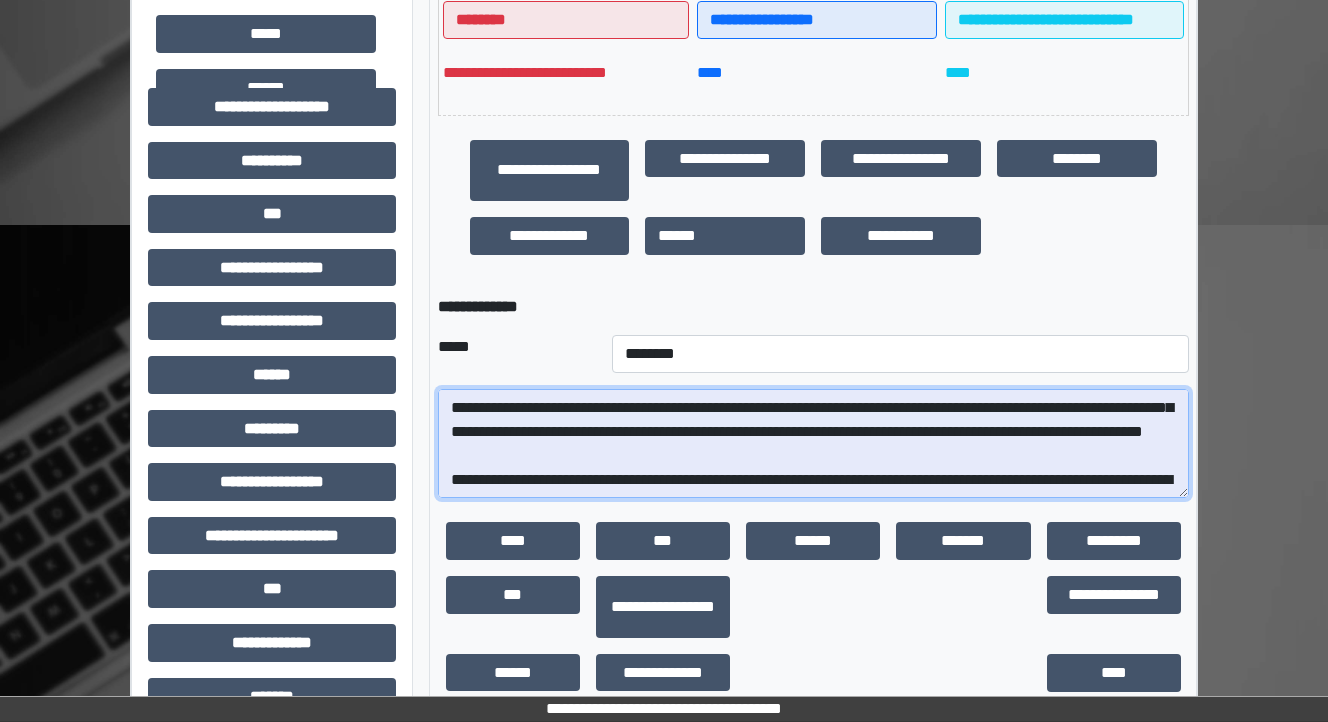 click at bounding box center [813, 444] 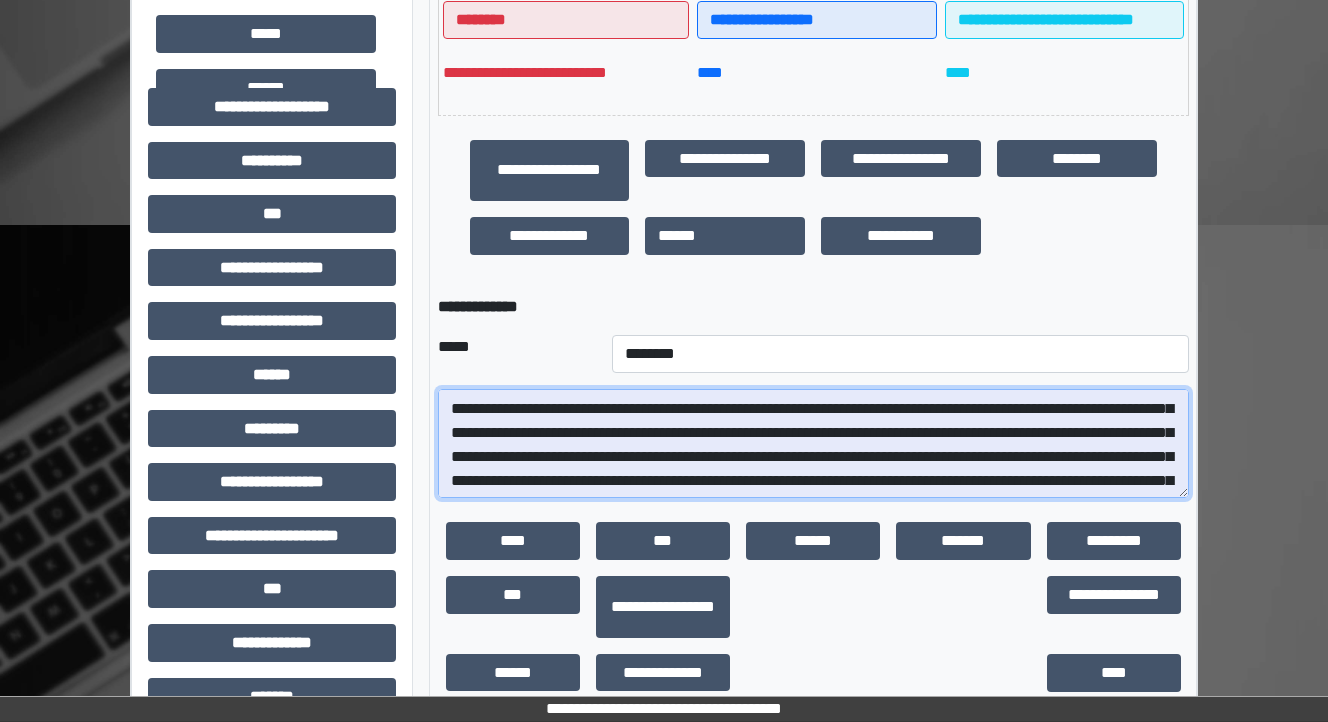 scroll, scrollTop: 264, scrollLeft: 0, axis: vertical 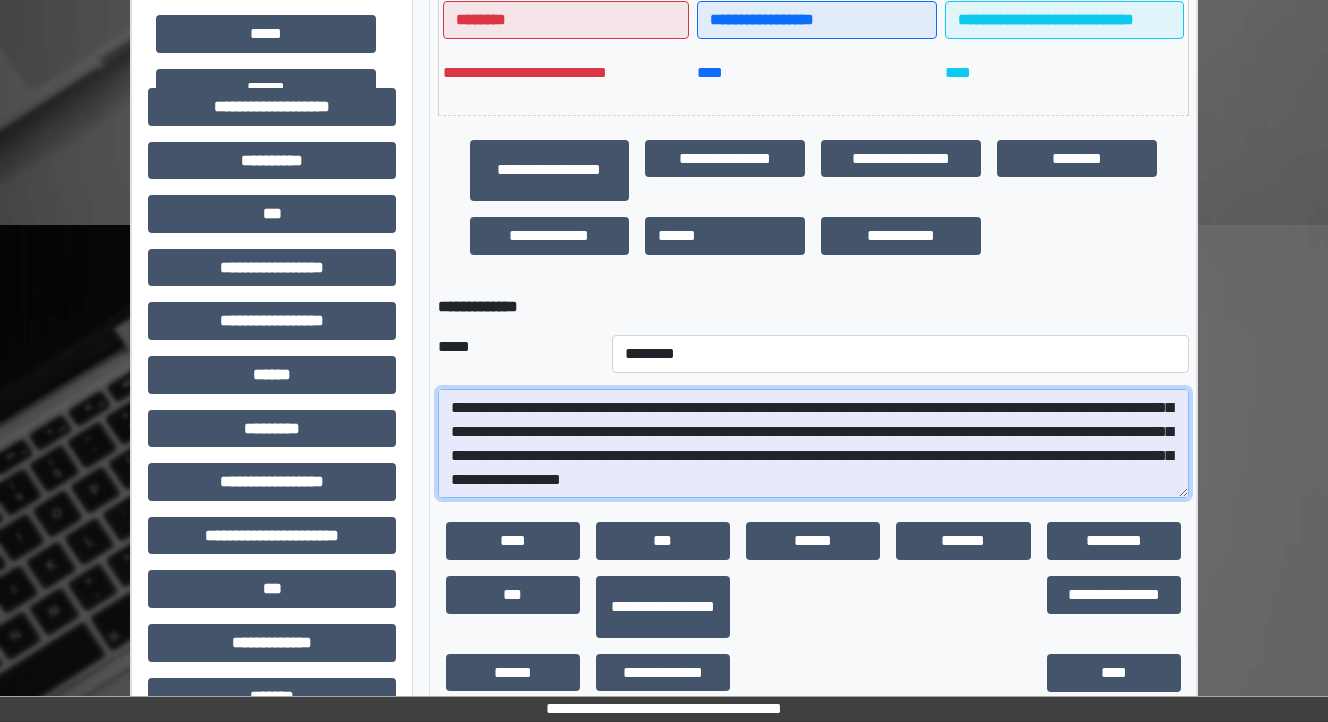 click at bounding box center (813, 444) 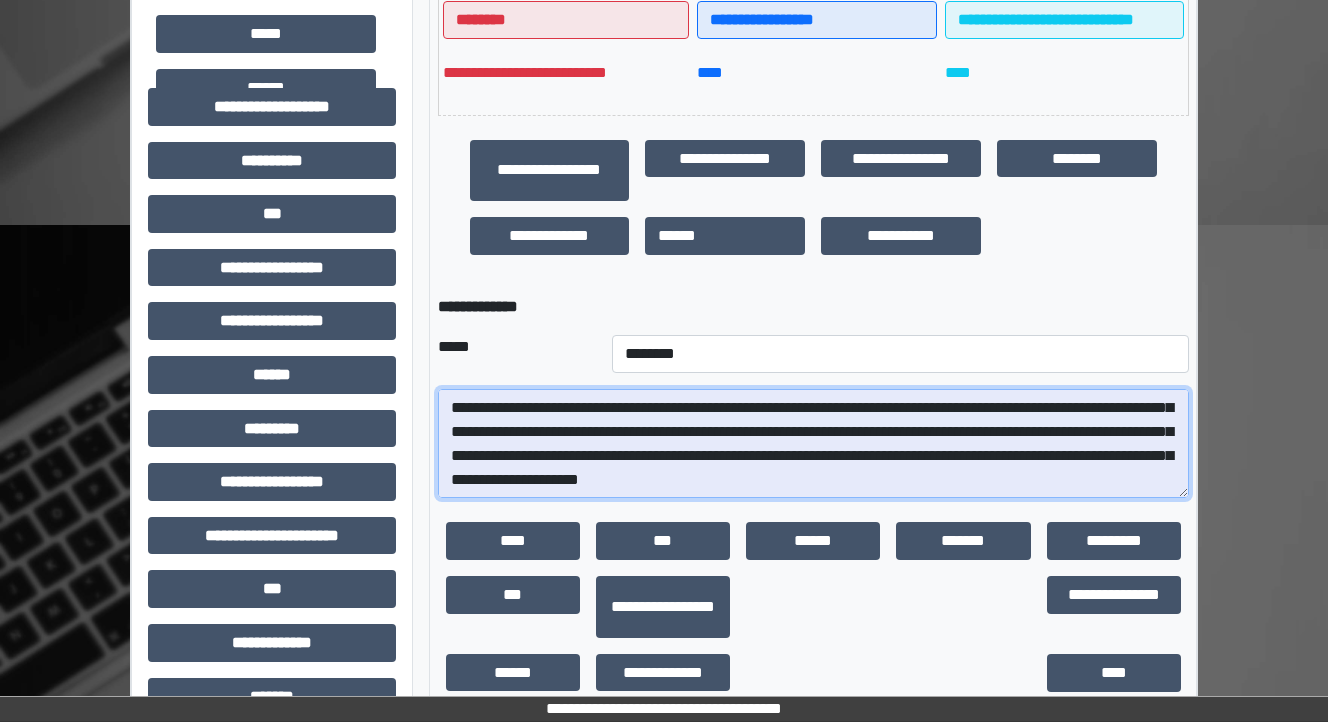 click at bounding box center (813, 444) 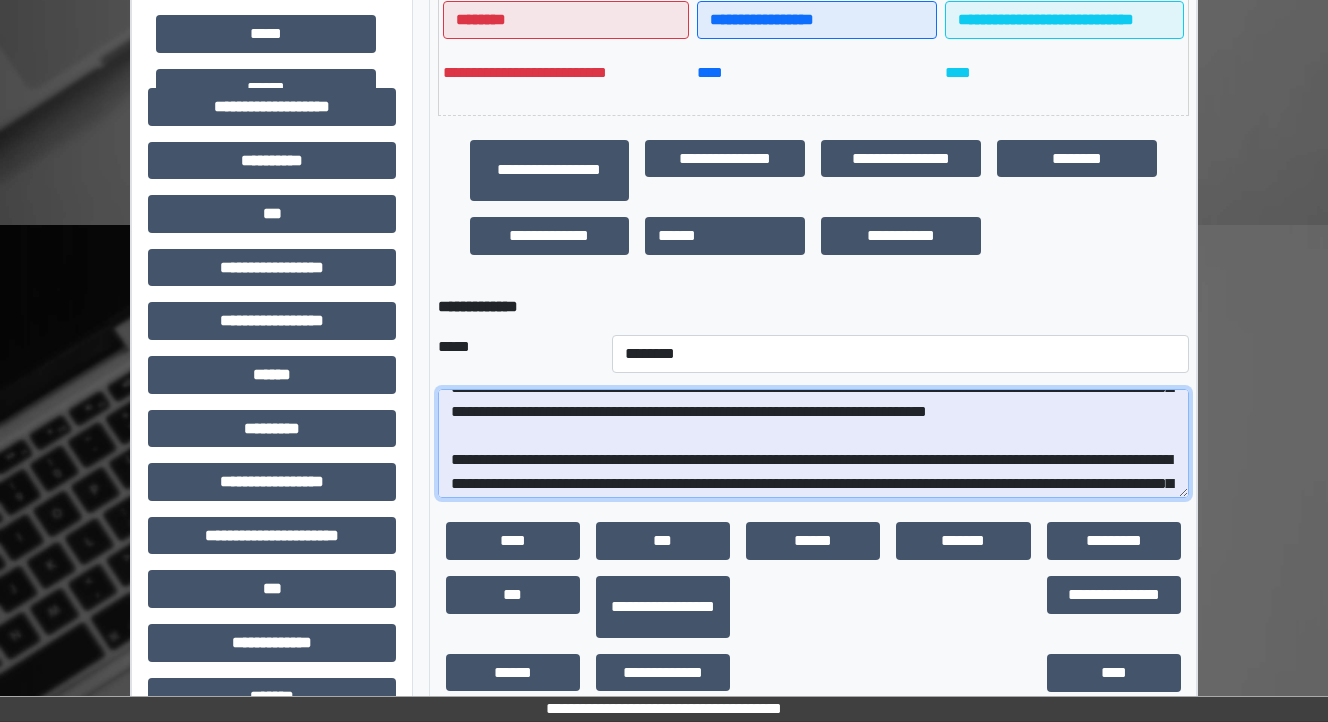 scroll, scrollTop: 360, scrollLeft: 0, axis: vertical 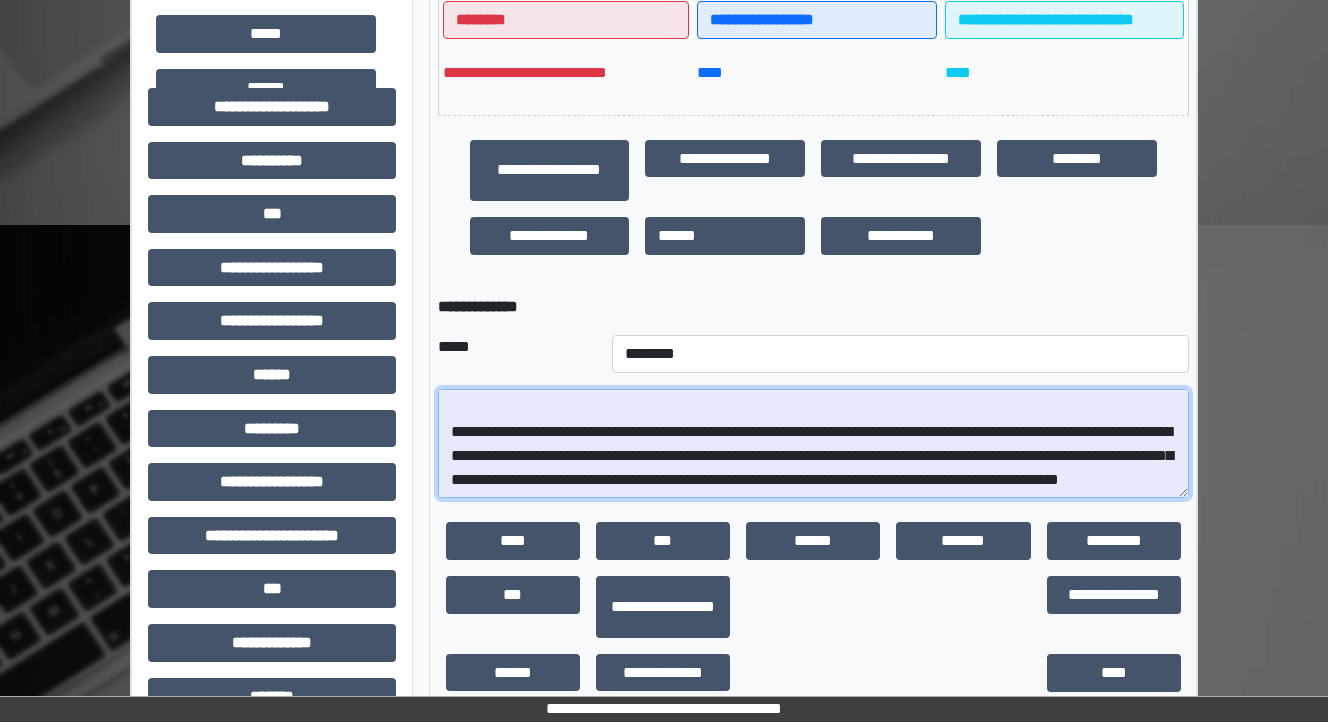 click at bounding box center (813, 444) 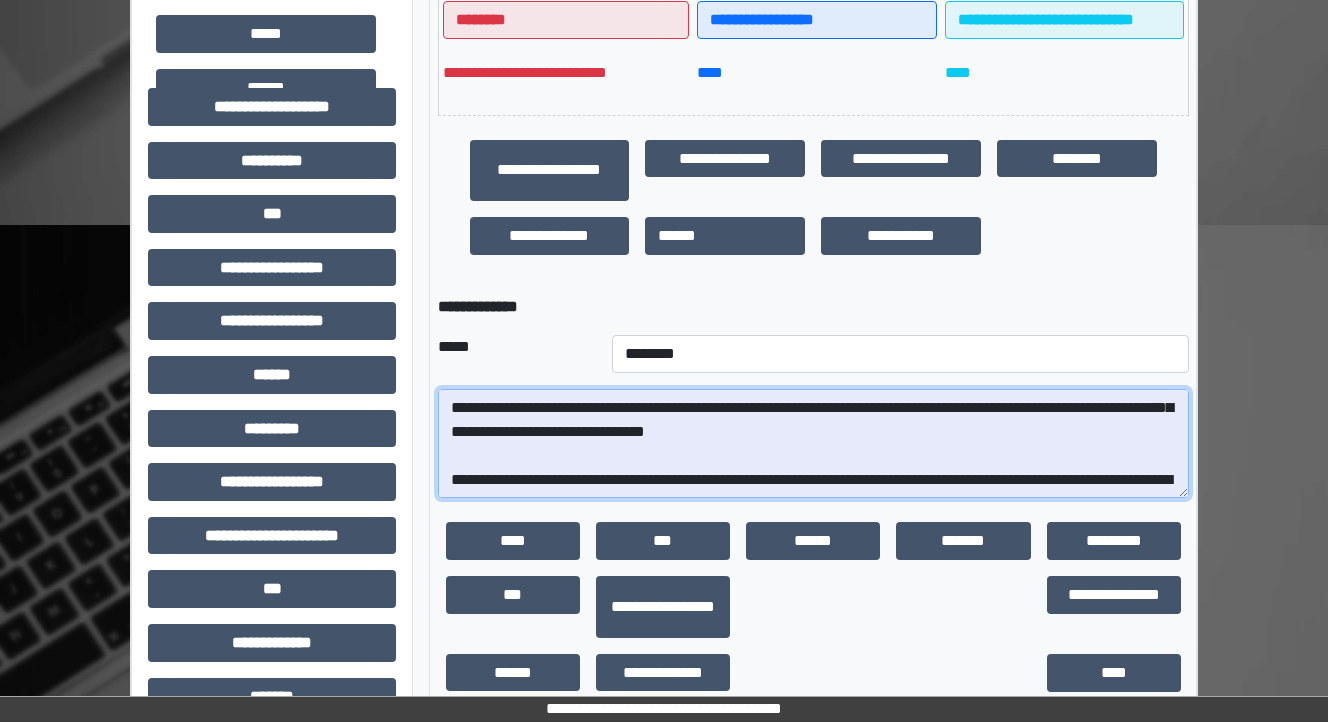 scroll, scrollTop: 376, scrollLeft: 0, axis: vertical 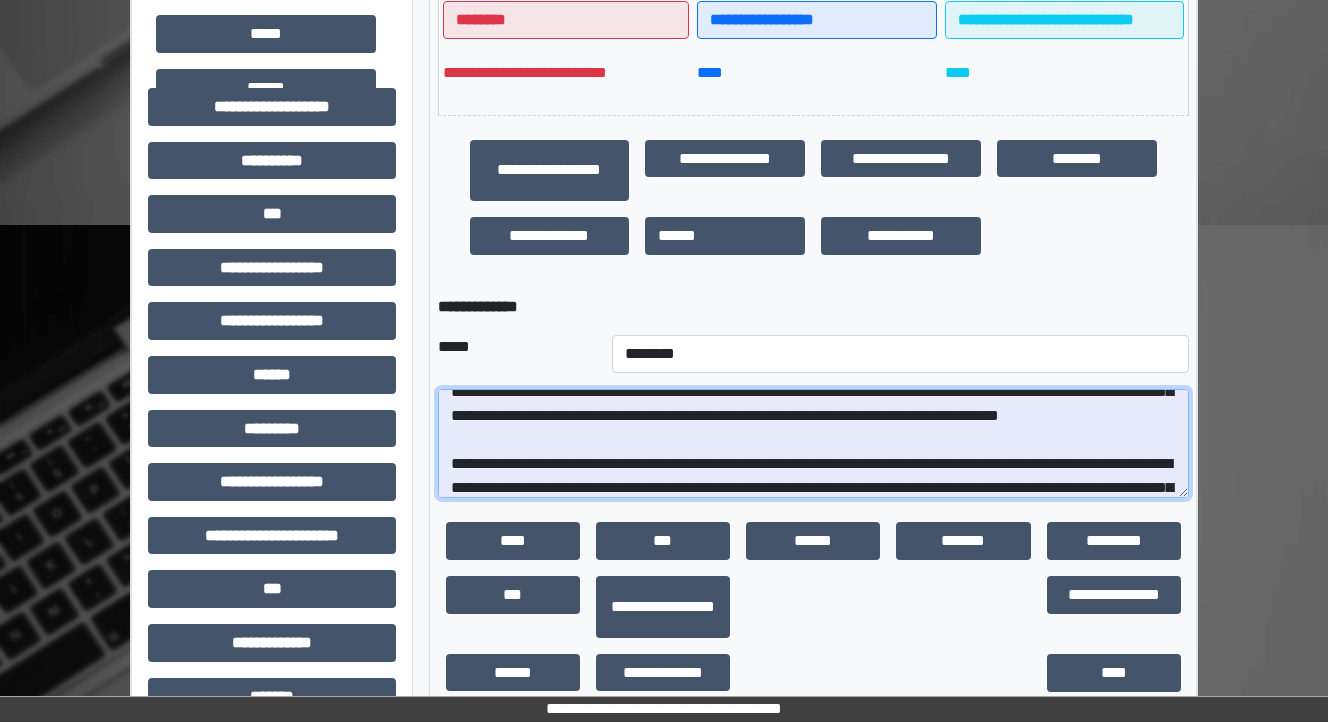 click at bounding box center (813, 444) 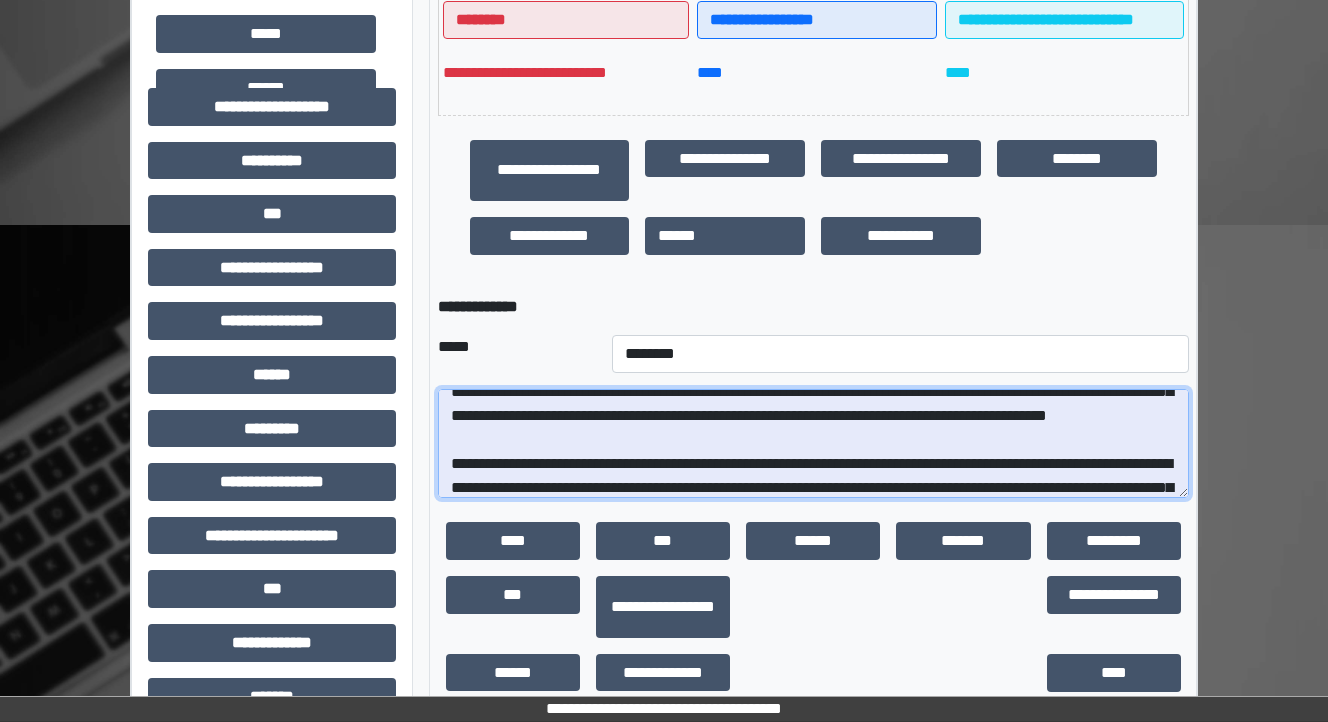 click at bounding box center (813, 444) 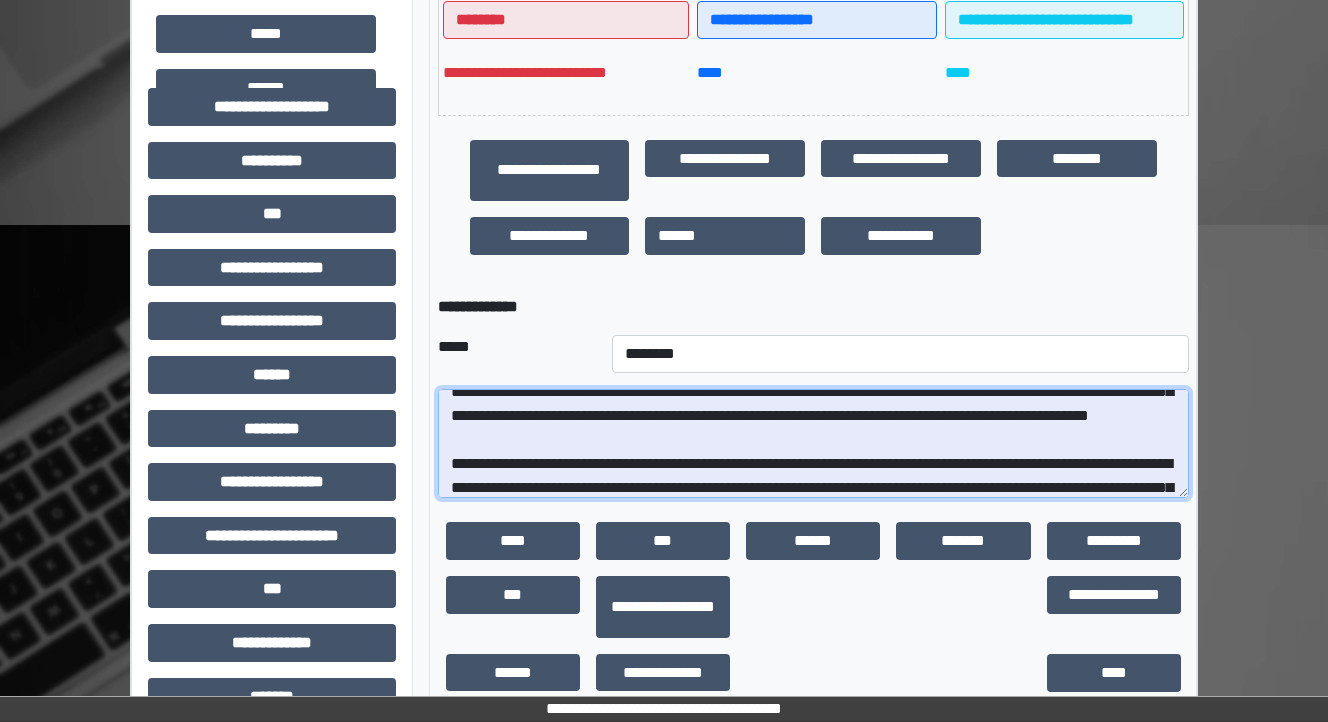 scroll, scrollTop: 456, scrollLeft: 0, axis: vertical 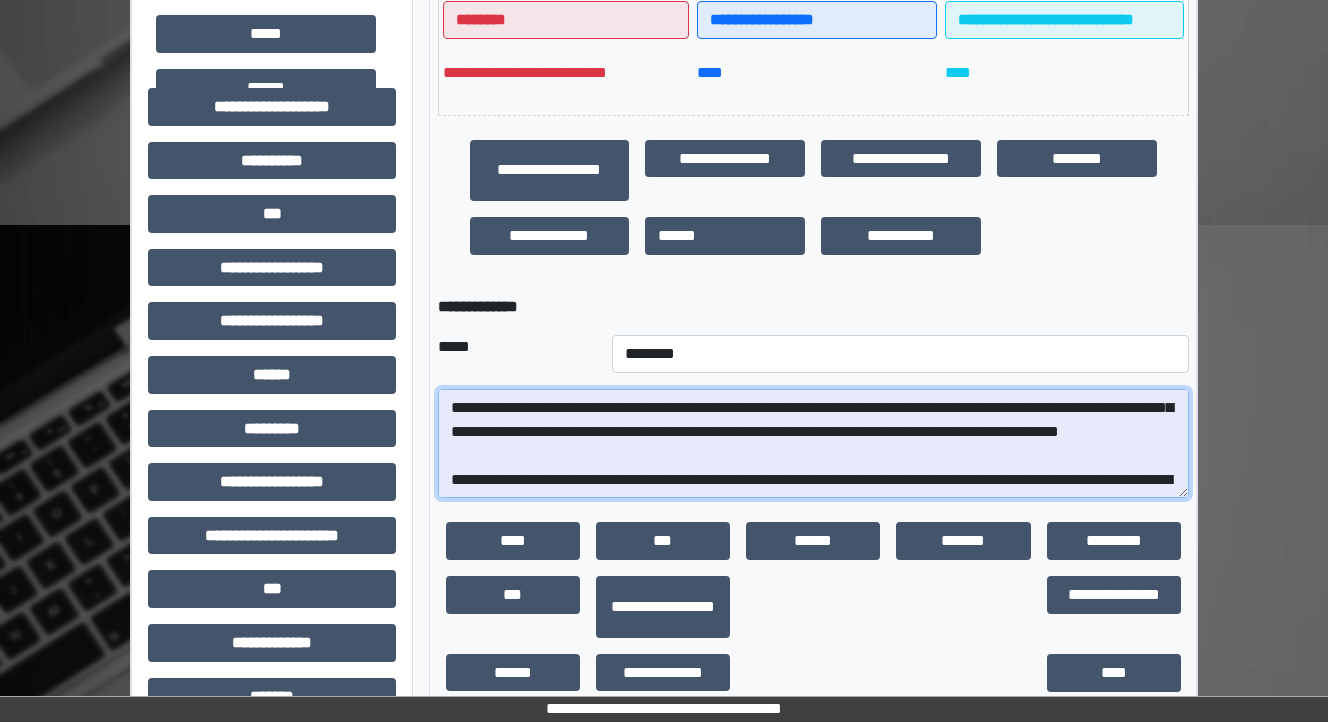 click at bounding box center [813, 444] 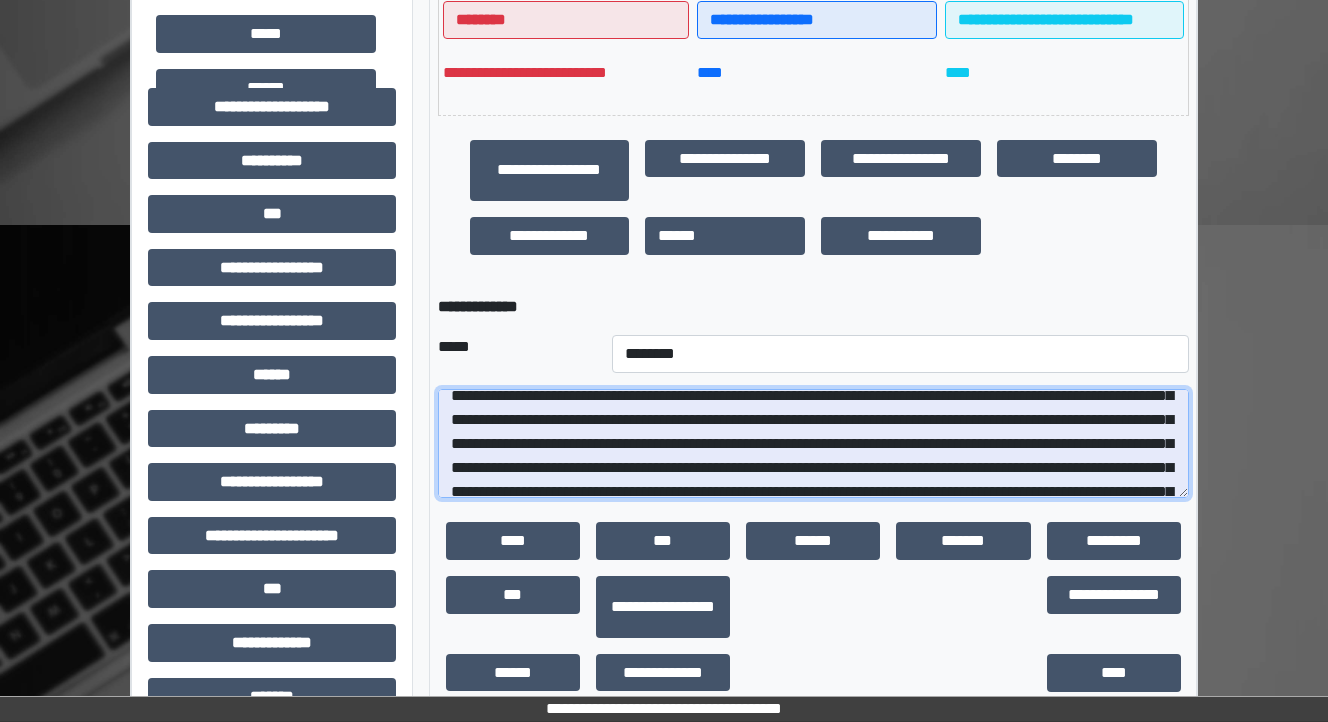 scroll, scrollTop: 136, scrollLeft: 0, axis: vertical 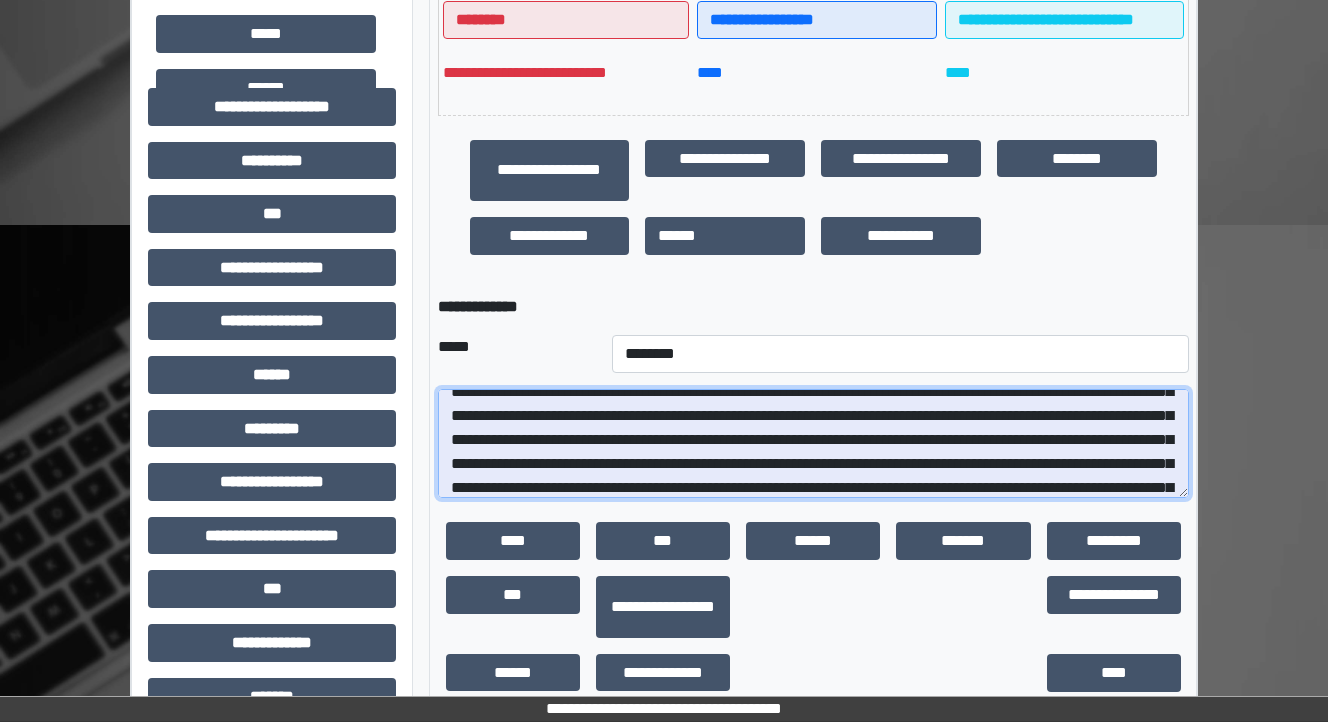 click at bounding box center (813, 444) 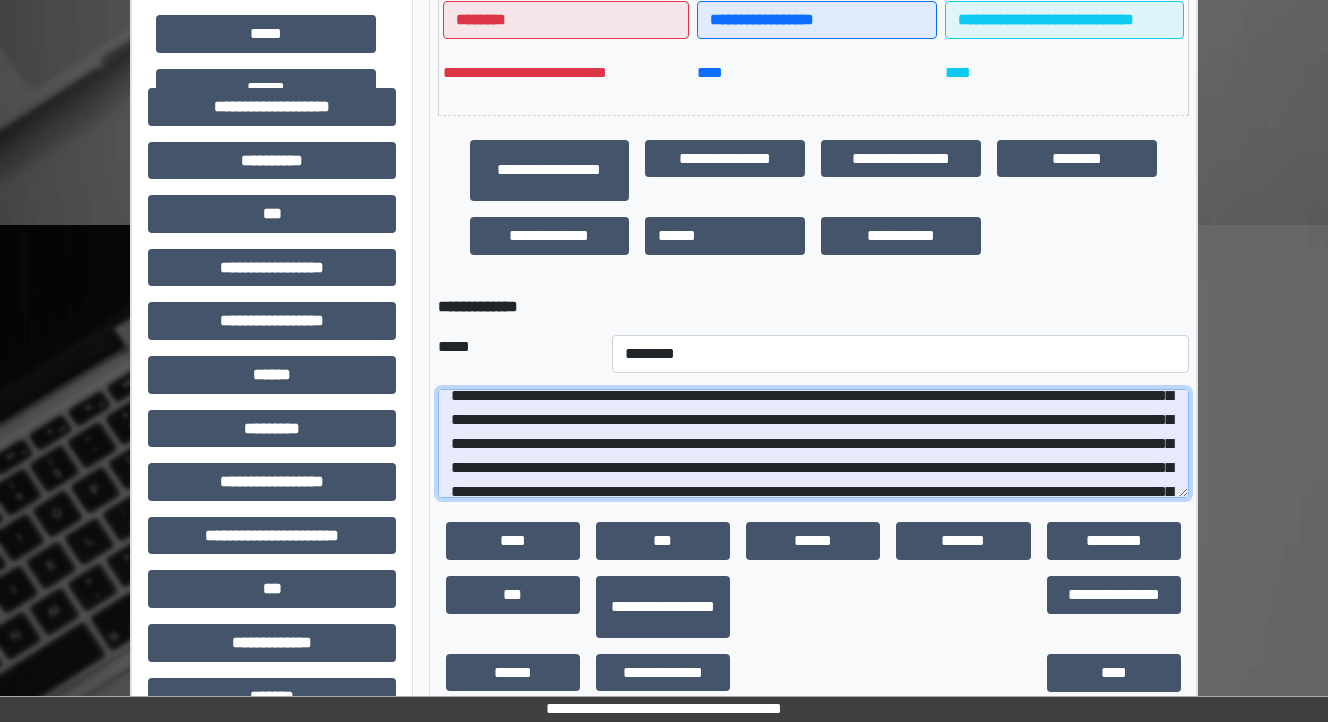 scroll, scrollTop: 136, scrollLeft: 0, axis: vertical 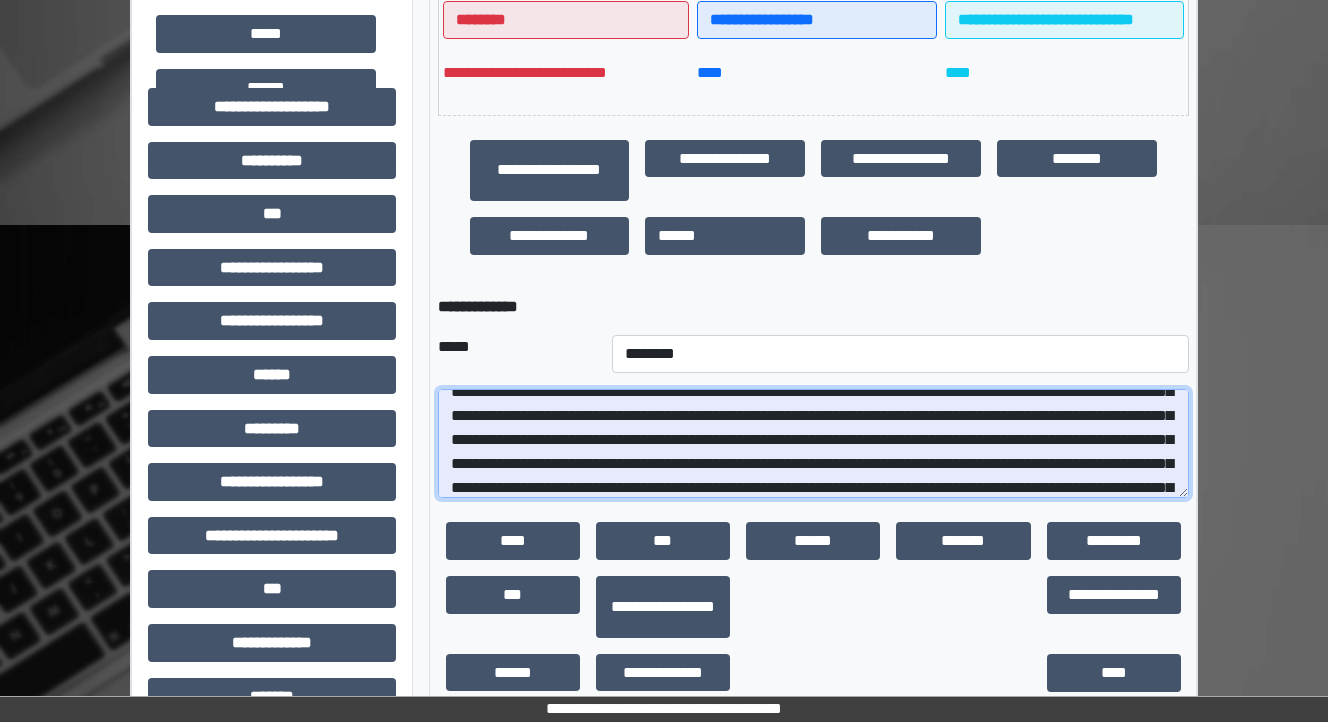 click at bounding box center (813, 444) 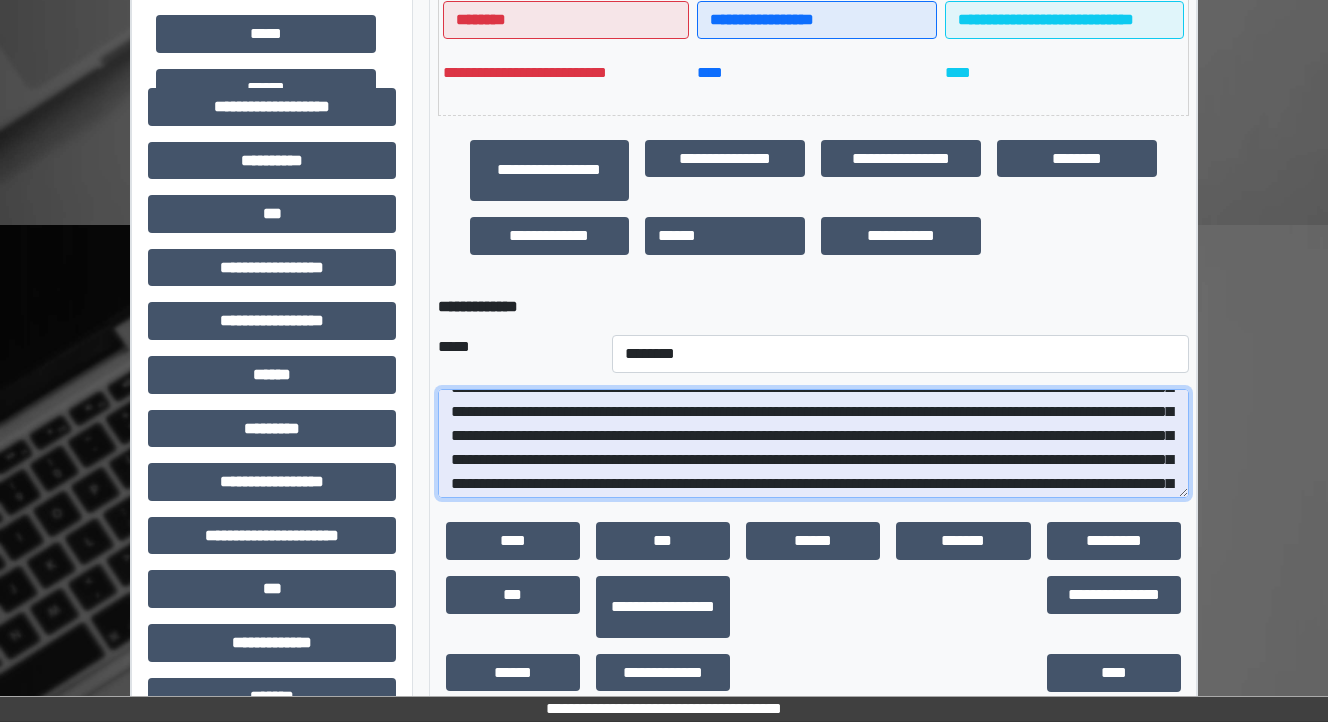 scroll, scrollTop: 216, scrollLeft: 0, axis: vertical 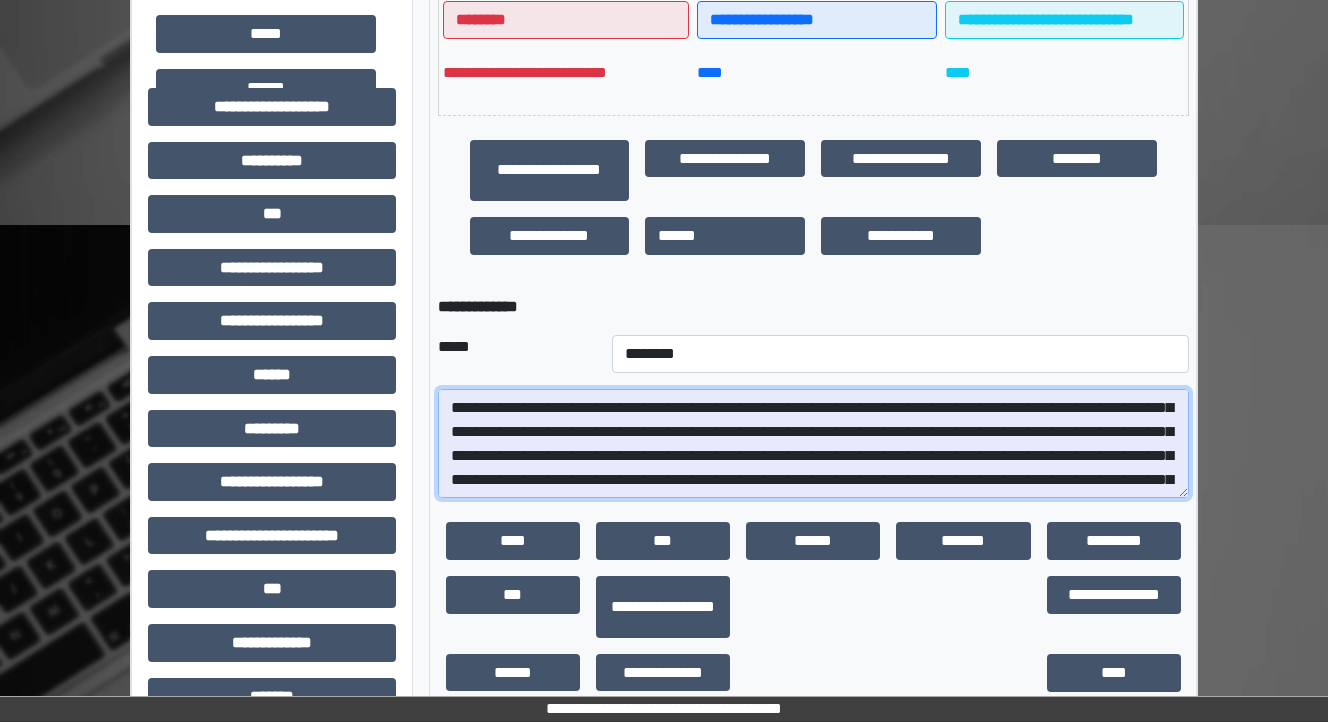 click at bounding box center [813, 444] 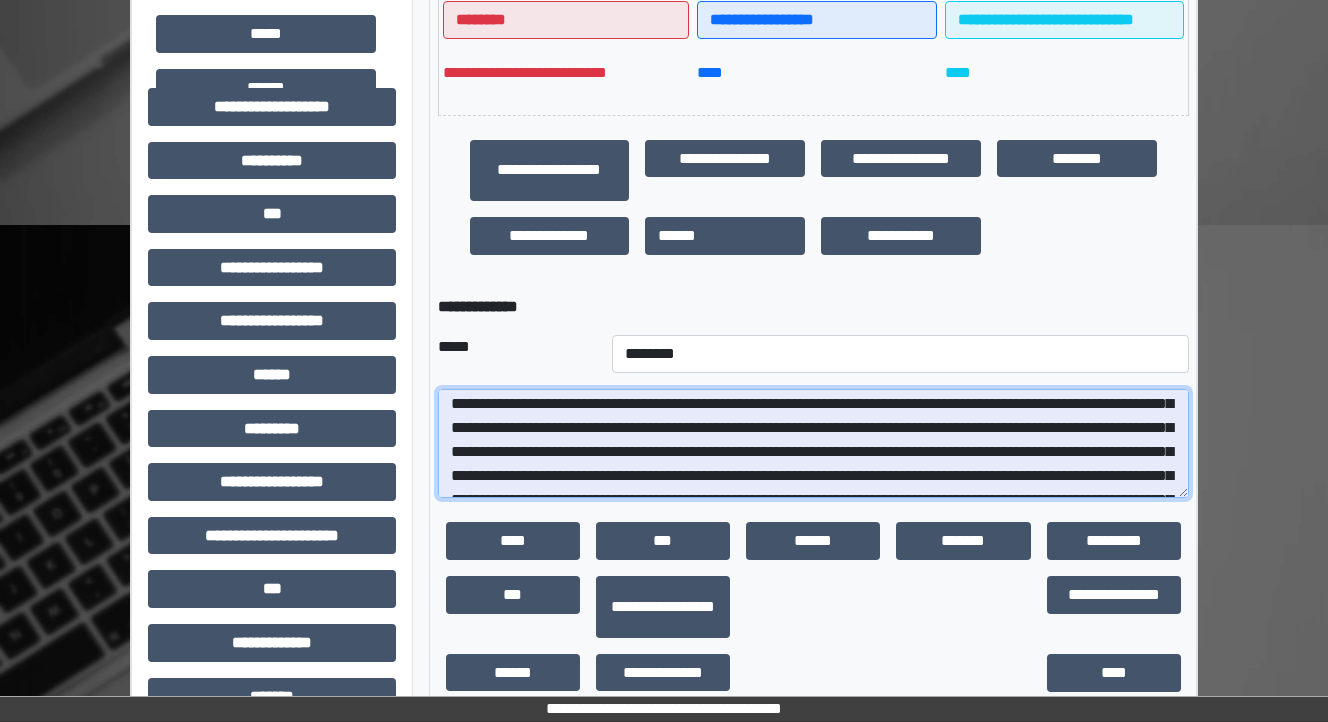 scroll, scrollTop: 296, scrollLeft: 0, axis: vertical 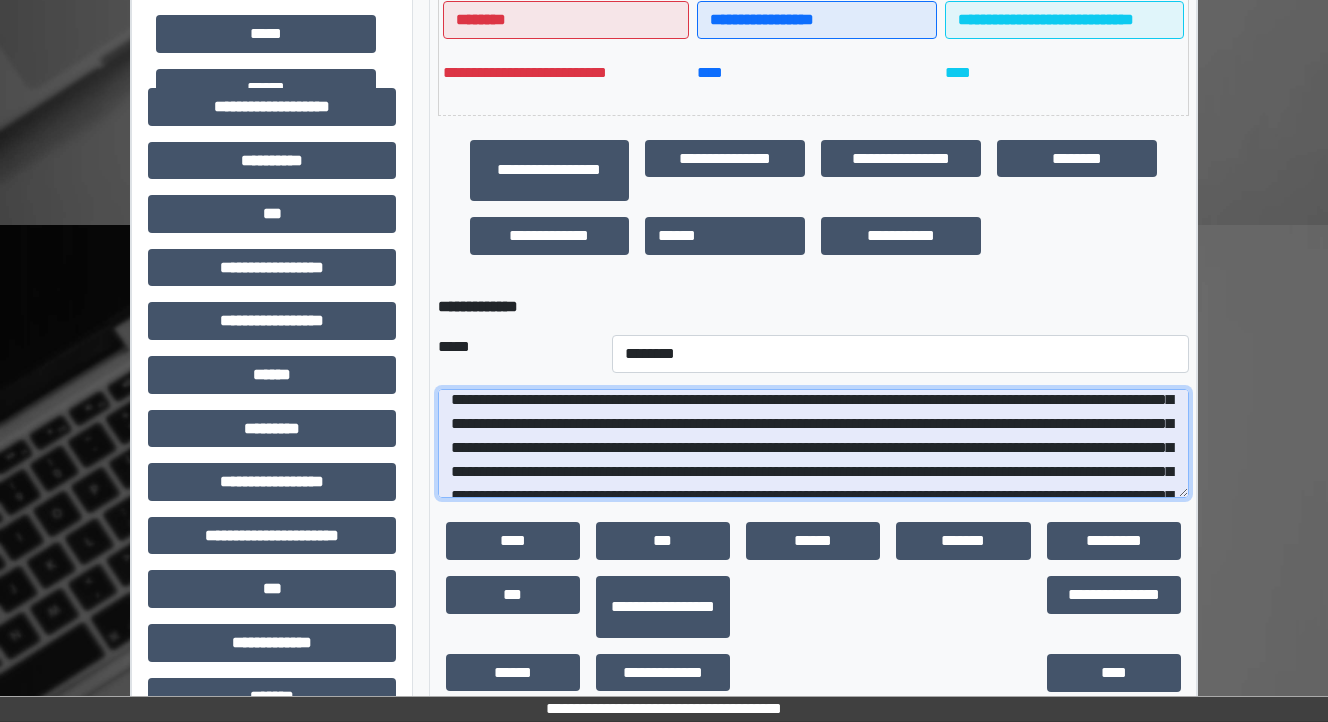 click at bounding box center (813, 444) 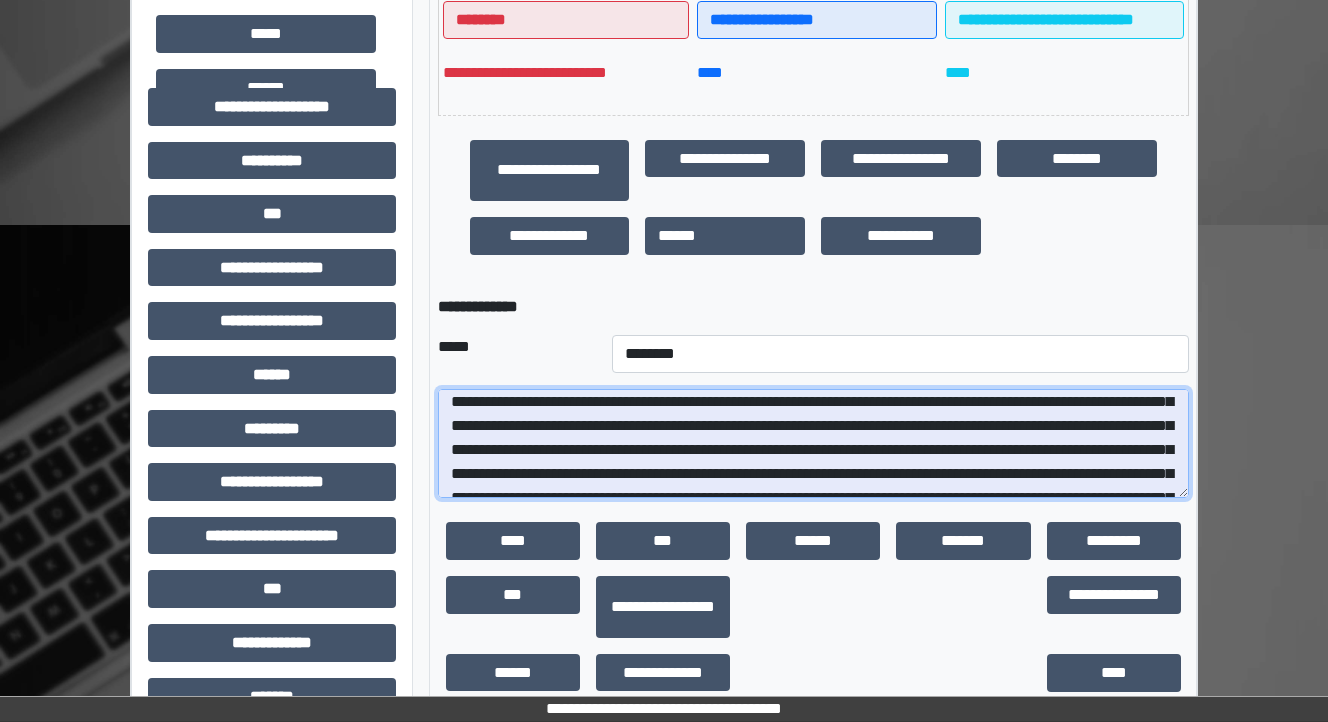 click at bounding box center [813, 444] 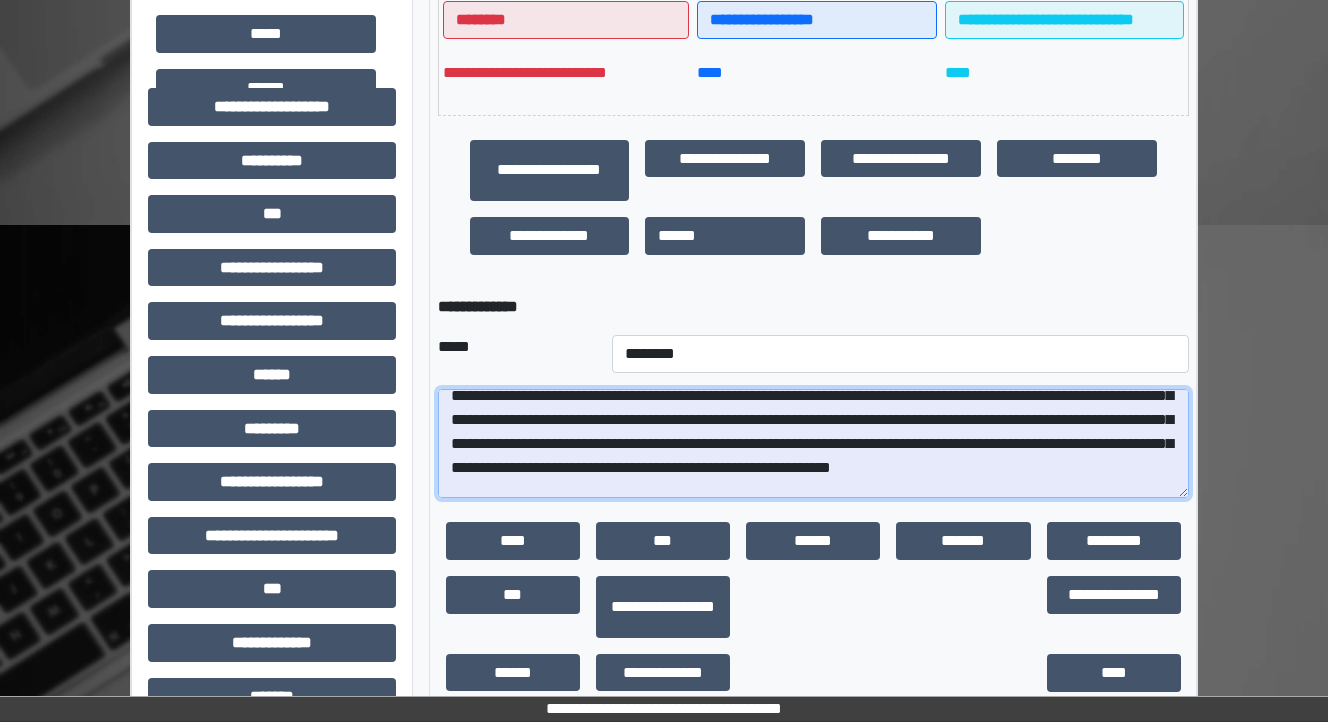scroll, scrollTop: 374, scrollLeft: 0, axis: vertical 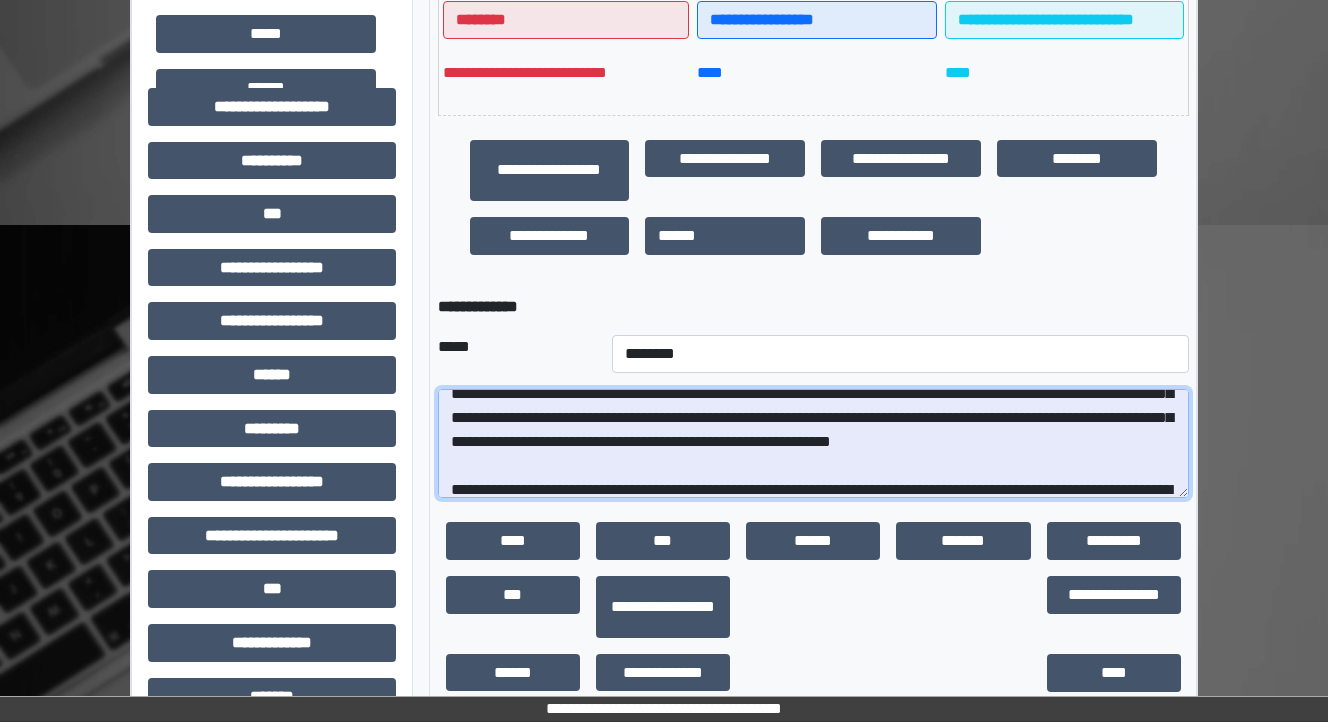 click at bounding box center [813, 444] 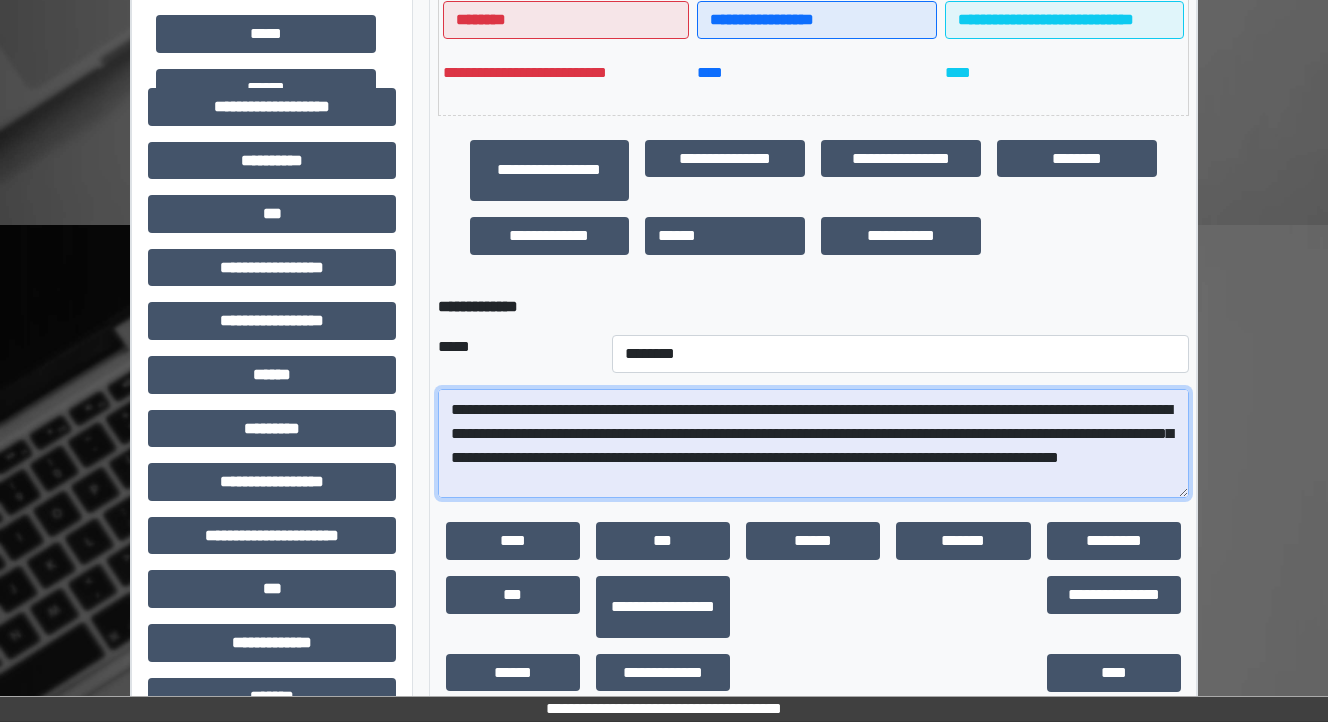 drag, startPoint x: 737, startPoint y: 483, endPoint x: 638, endPoint y: 476, distance: 99.24717 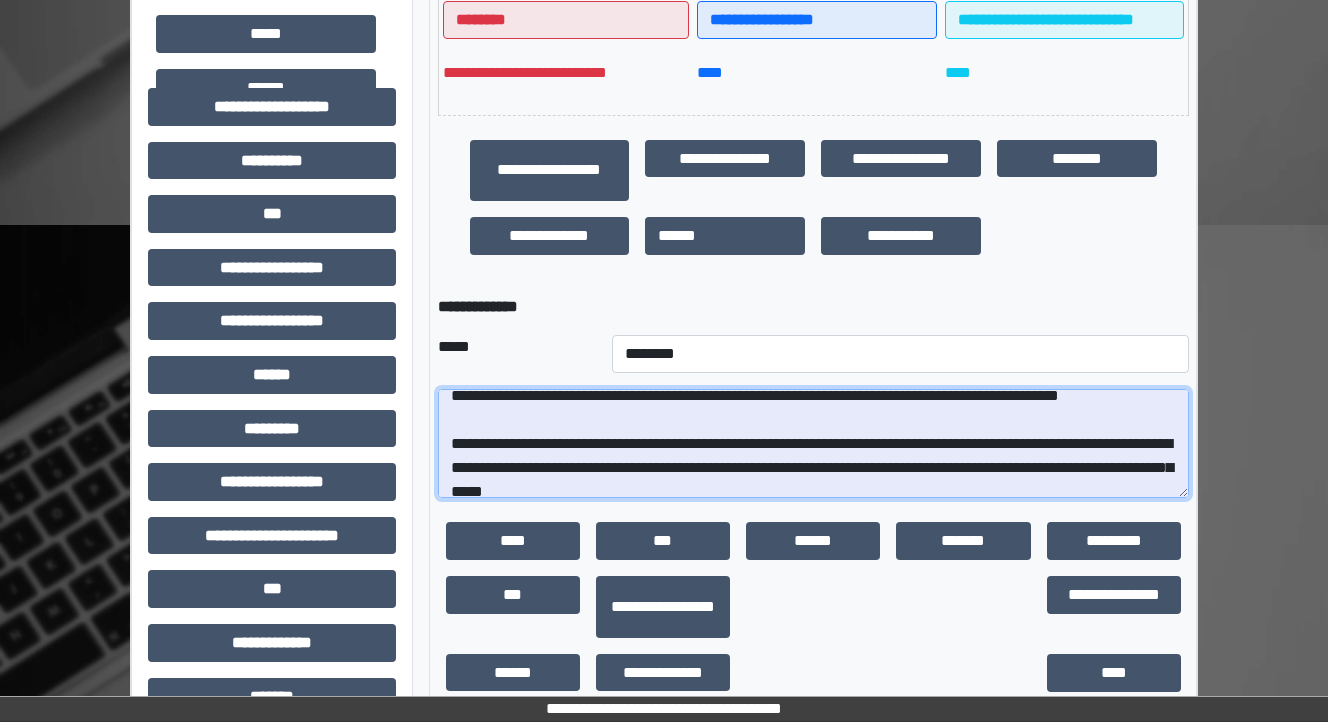 drag, startPoint x: 844, startPoint y: 484, endPoint x: 818, endPoint y: 481, distance: 26.172504 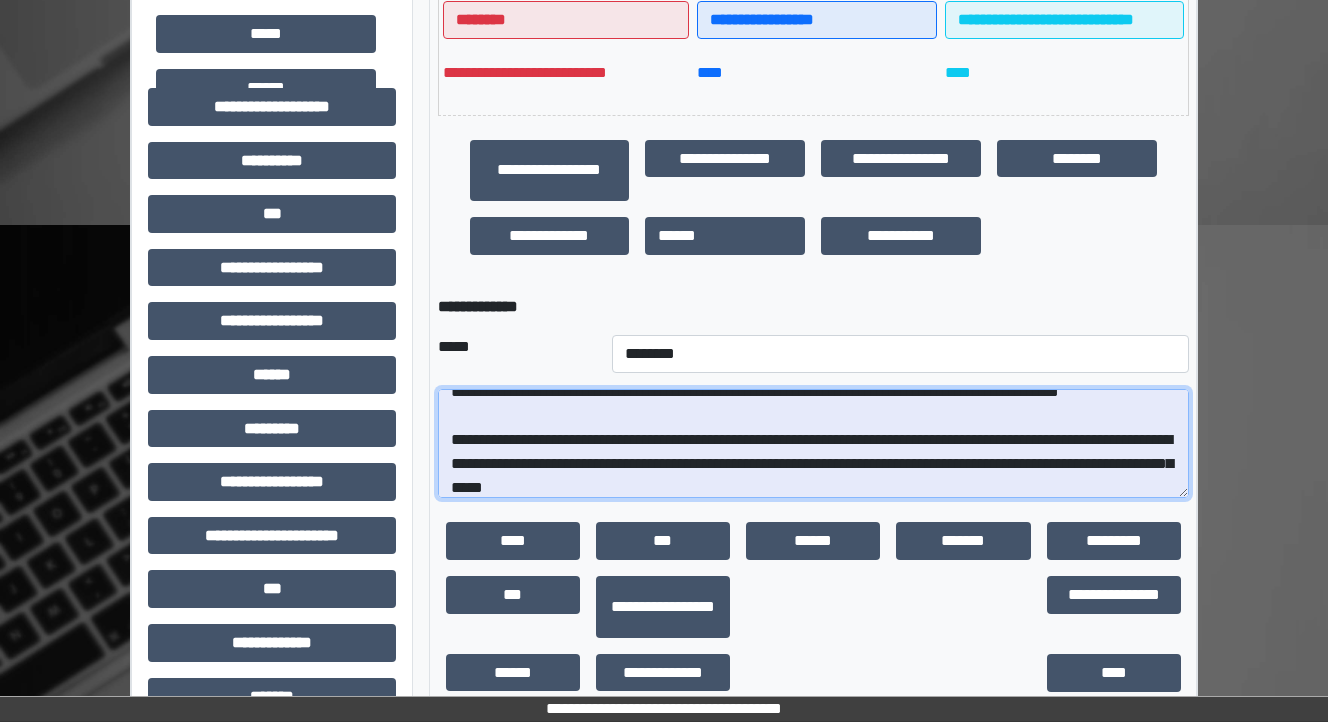 click at bounding box center (813, 444) 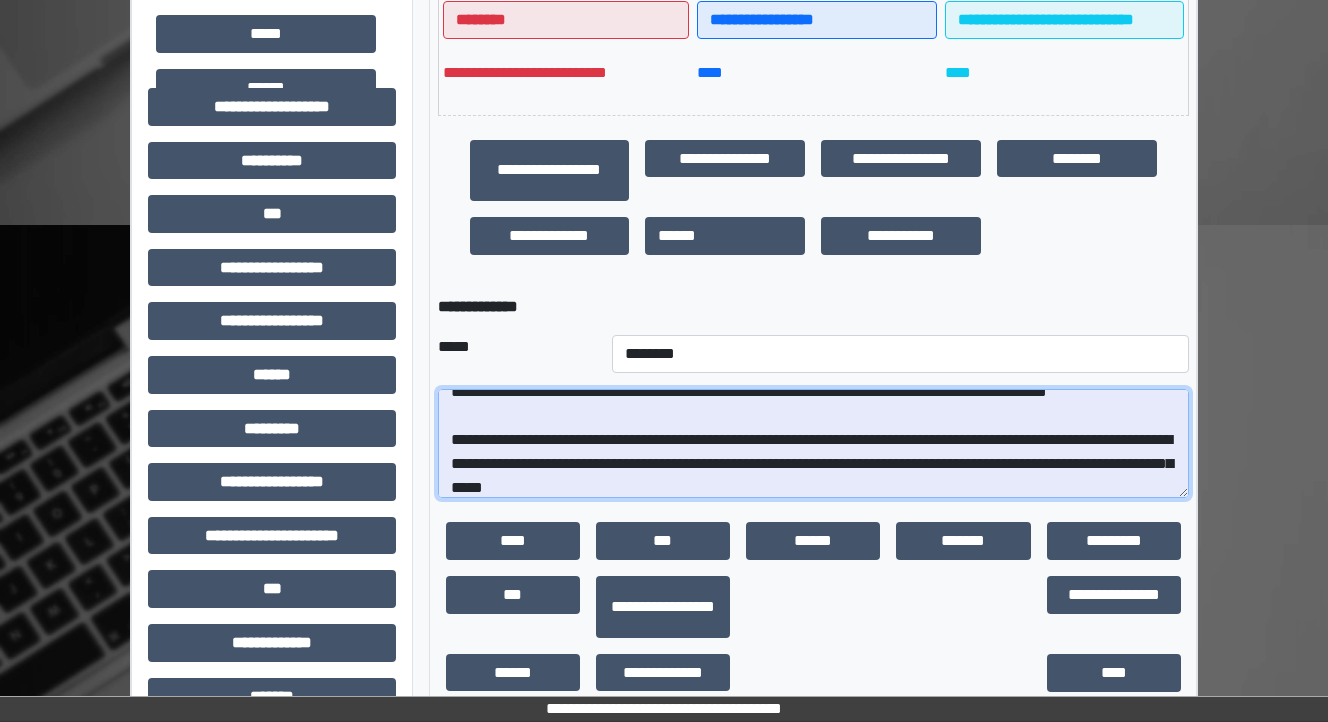 drag, startPoint x: 735, startPoint y: 416, endPoint x: 641, endPoint y: 411, distance: 94.13288 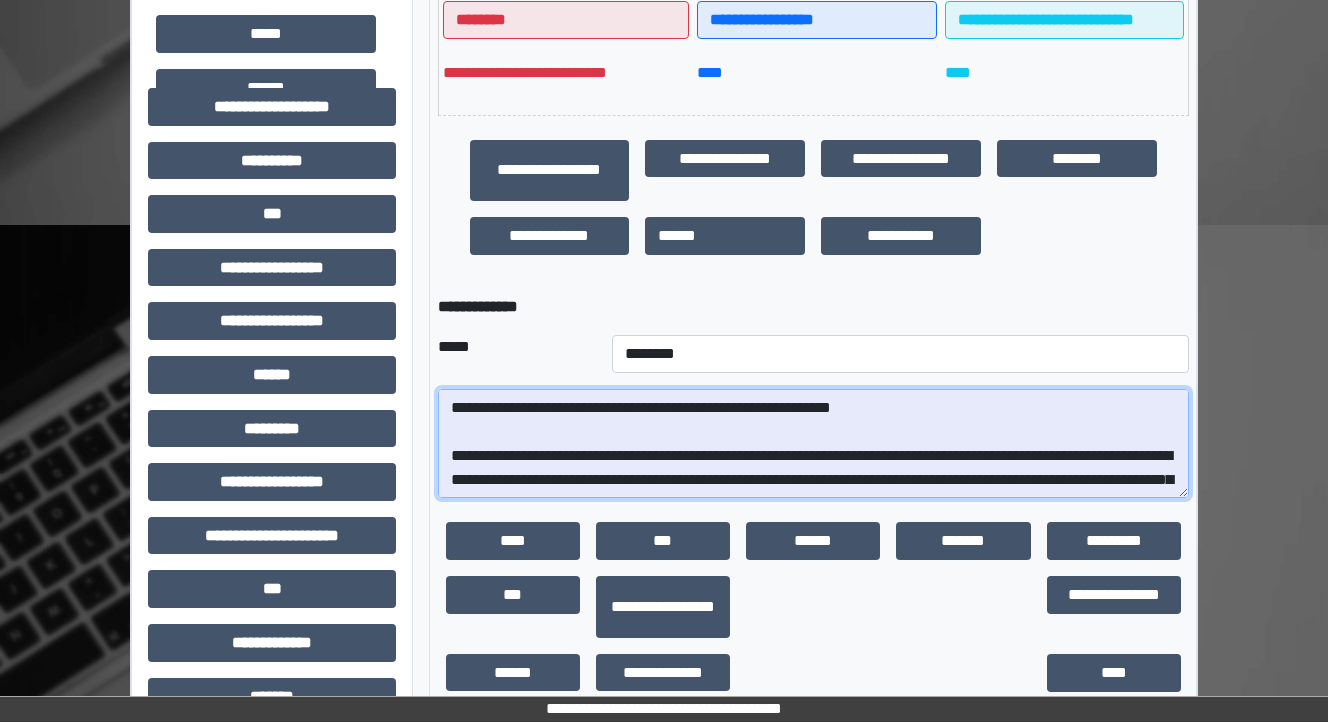 scroll, scrollTop: 336, scrollLeft: 0, axis: vertical 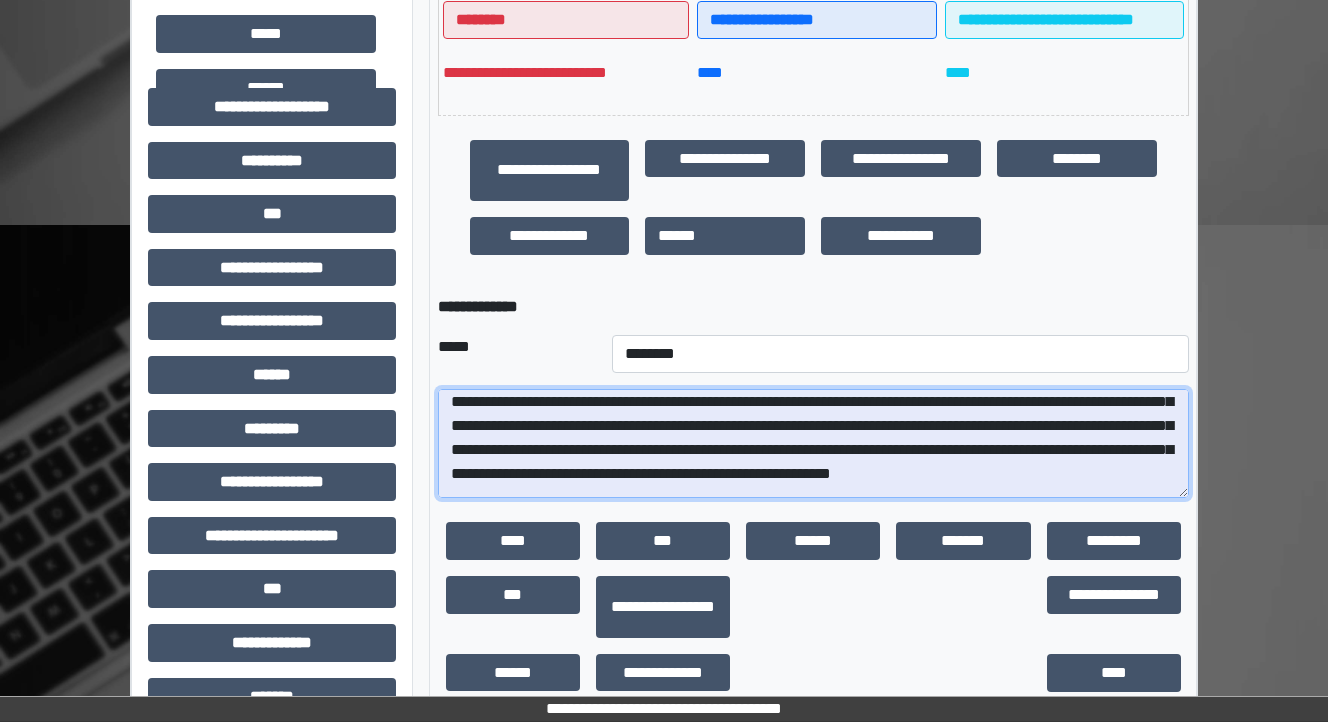 drag, startPoint x: 1138, startPoint y: 417, endPoint x: 885, endPoint y: 396, distance: 253.87004 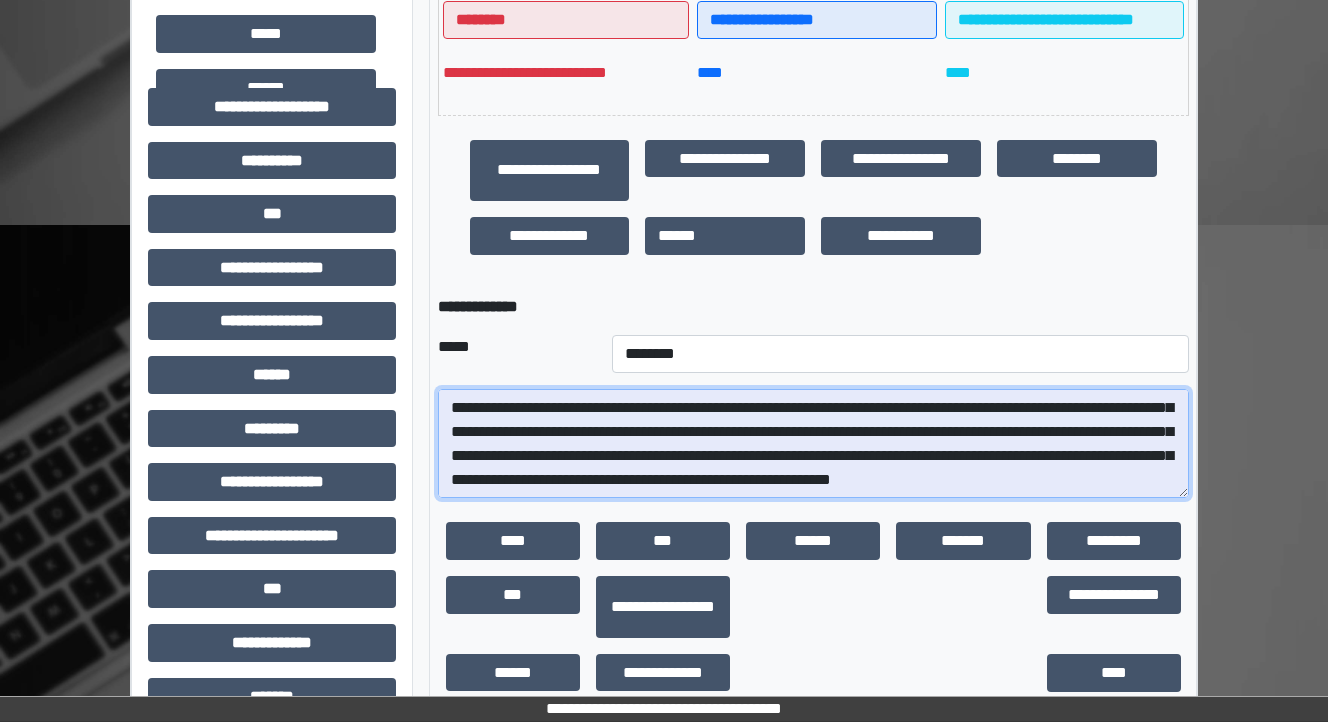 click at bounding box center (813, 444) 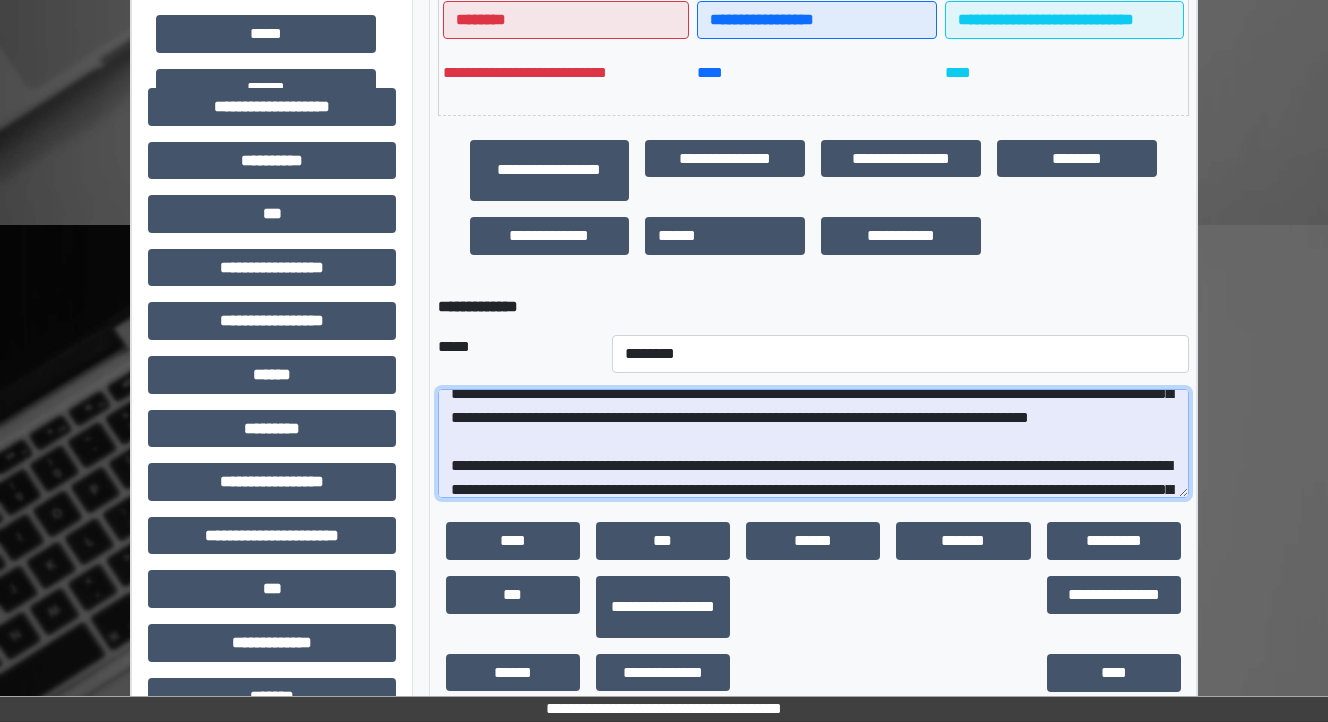 scroll, scrollTop: 496, scrollLeft: 0, axis: vertical 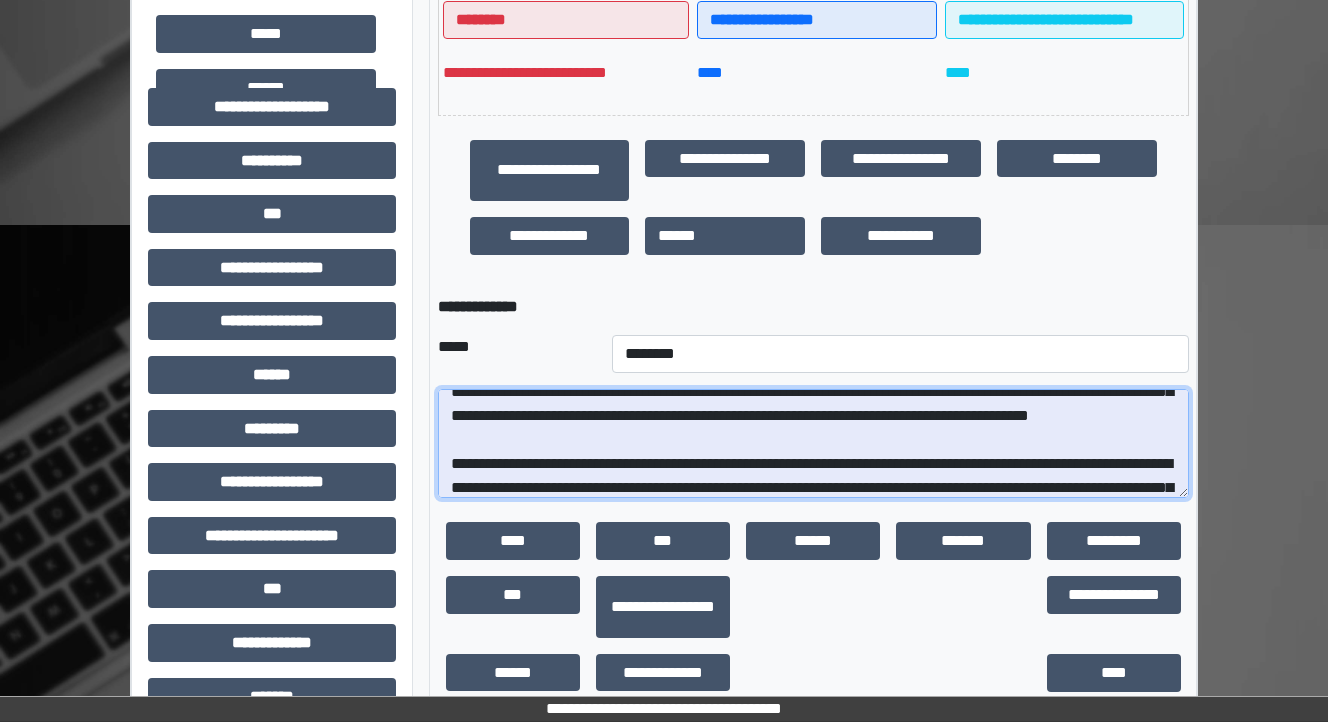drag, startPoint x: 1100, startPoint y: 440, endPoint x: 961, endPoint y: 432, distance: 139.23003 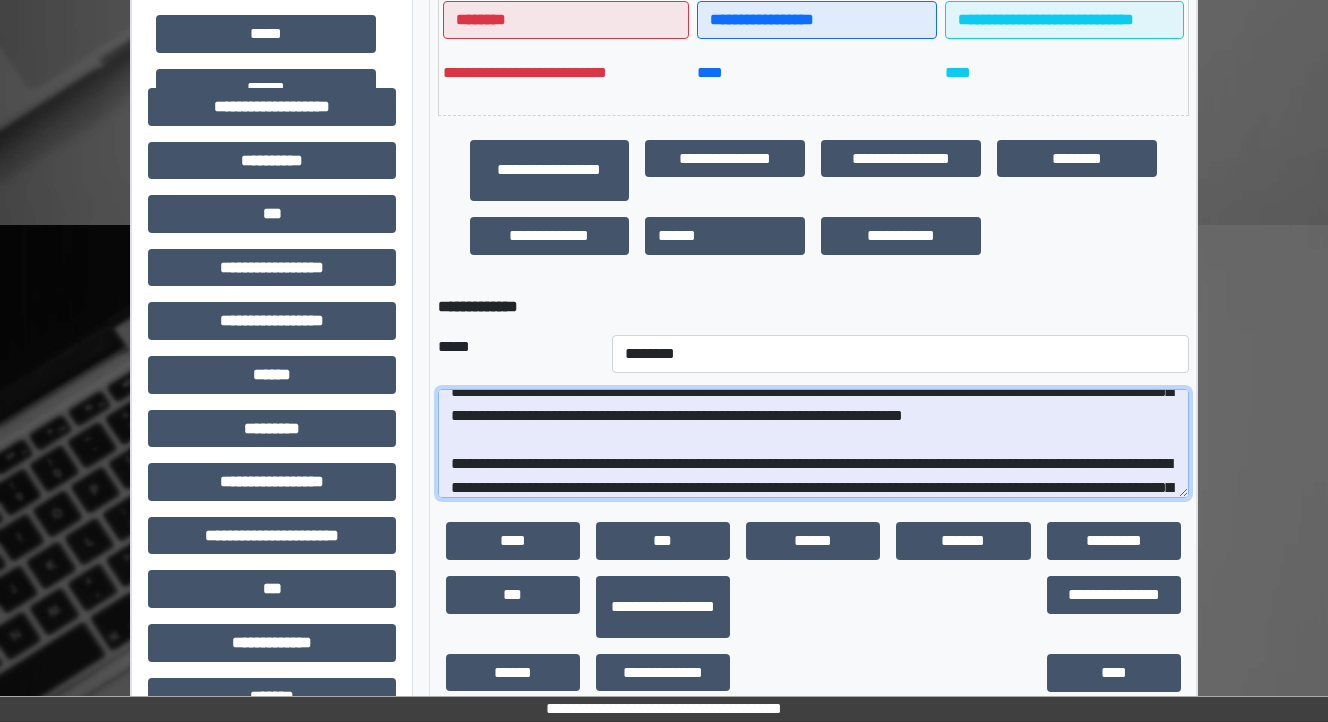 click at bounding box center [813, 444] 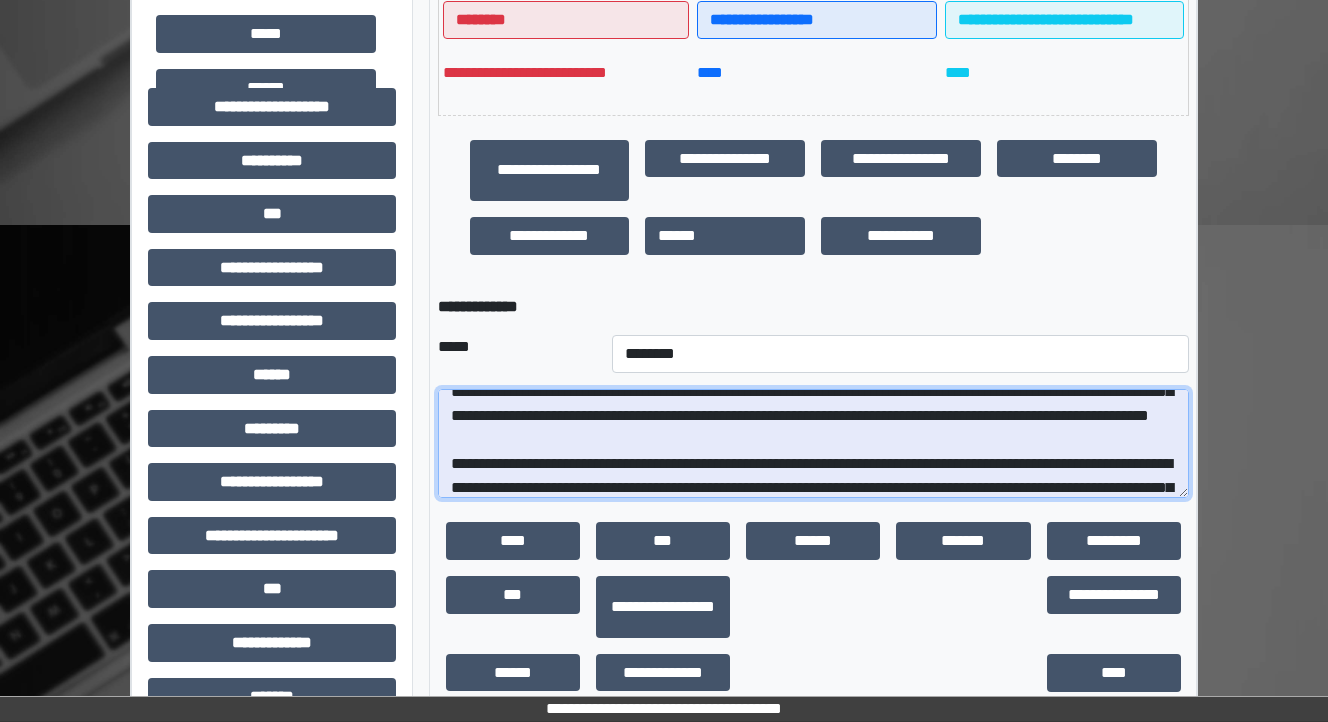 drag, startPoint x: 867, startPoint y: 468, endPoint x: 636, endPoint y: 466, distance: 231.00865 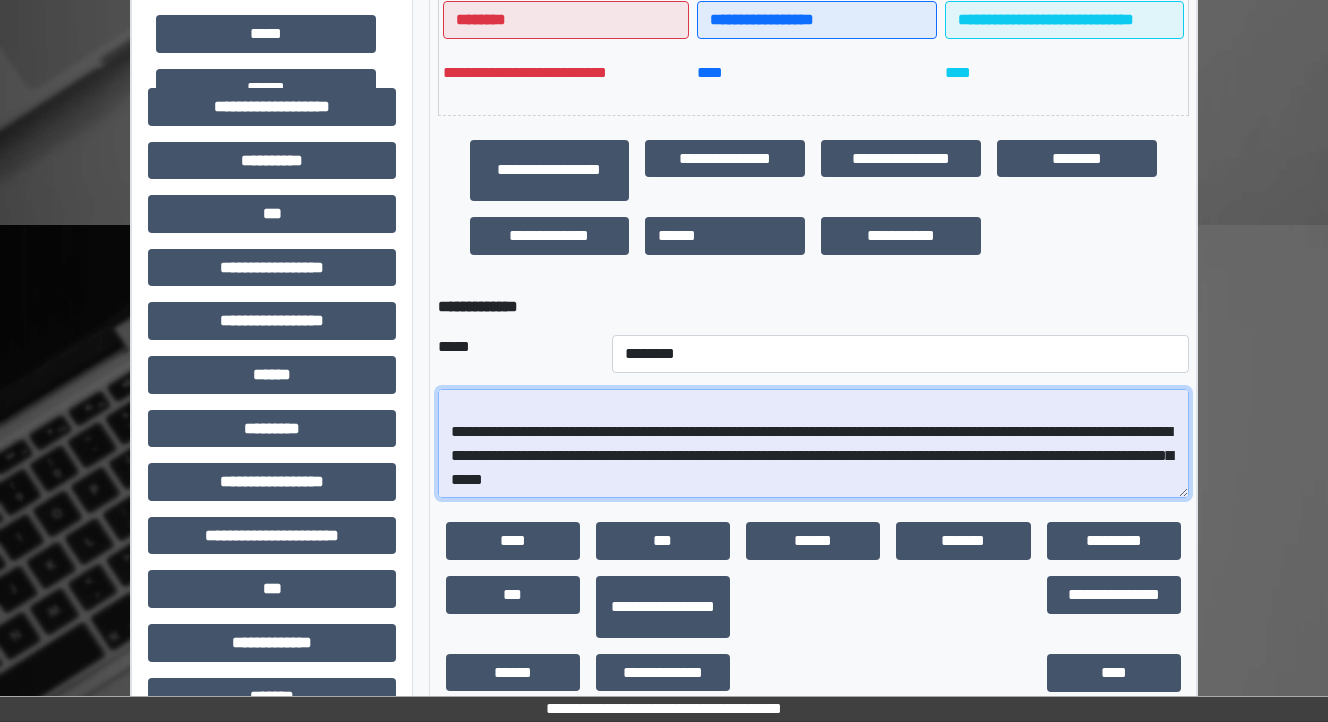 scroll, scrollTop: 576, scrollLeft: 0, axis: vertical 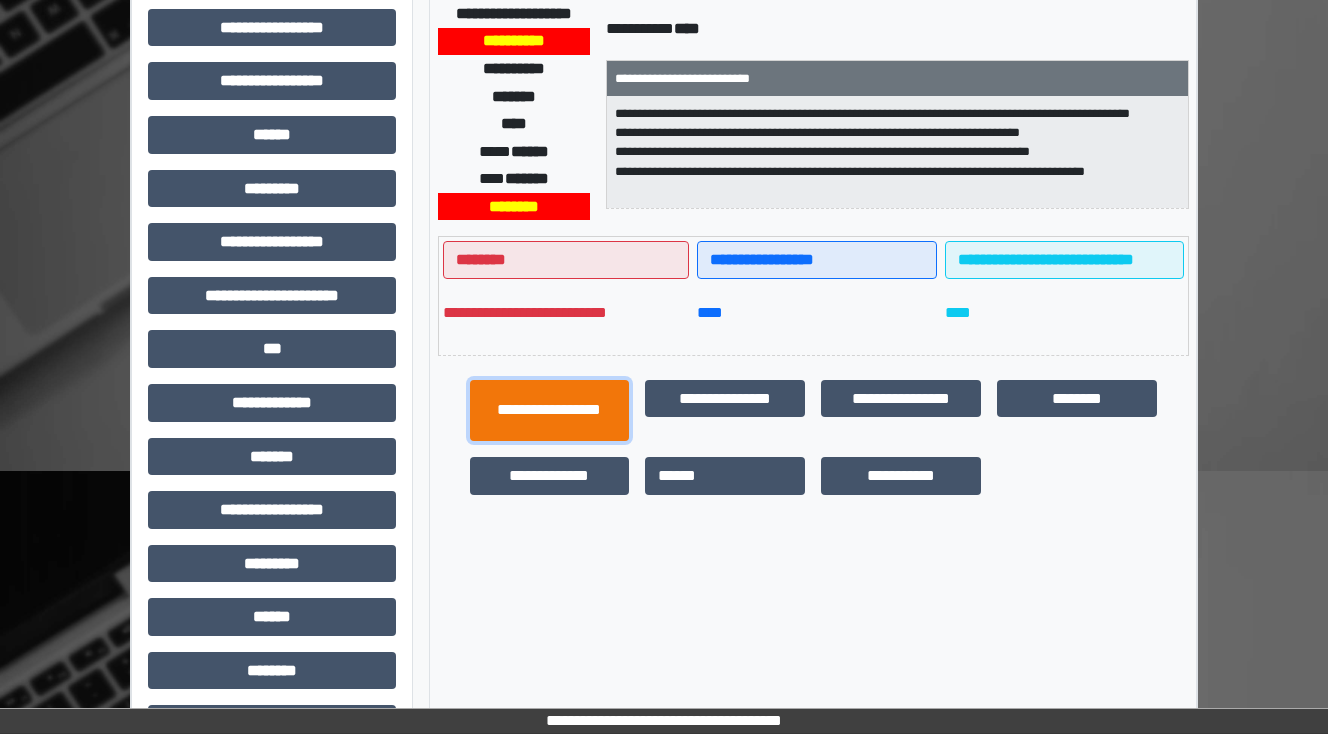 click on "**********" at bounding box center (550, 411) 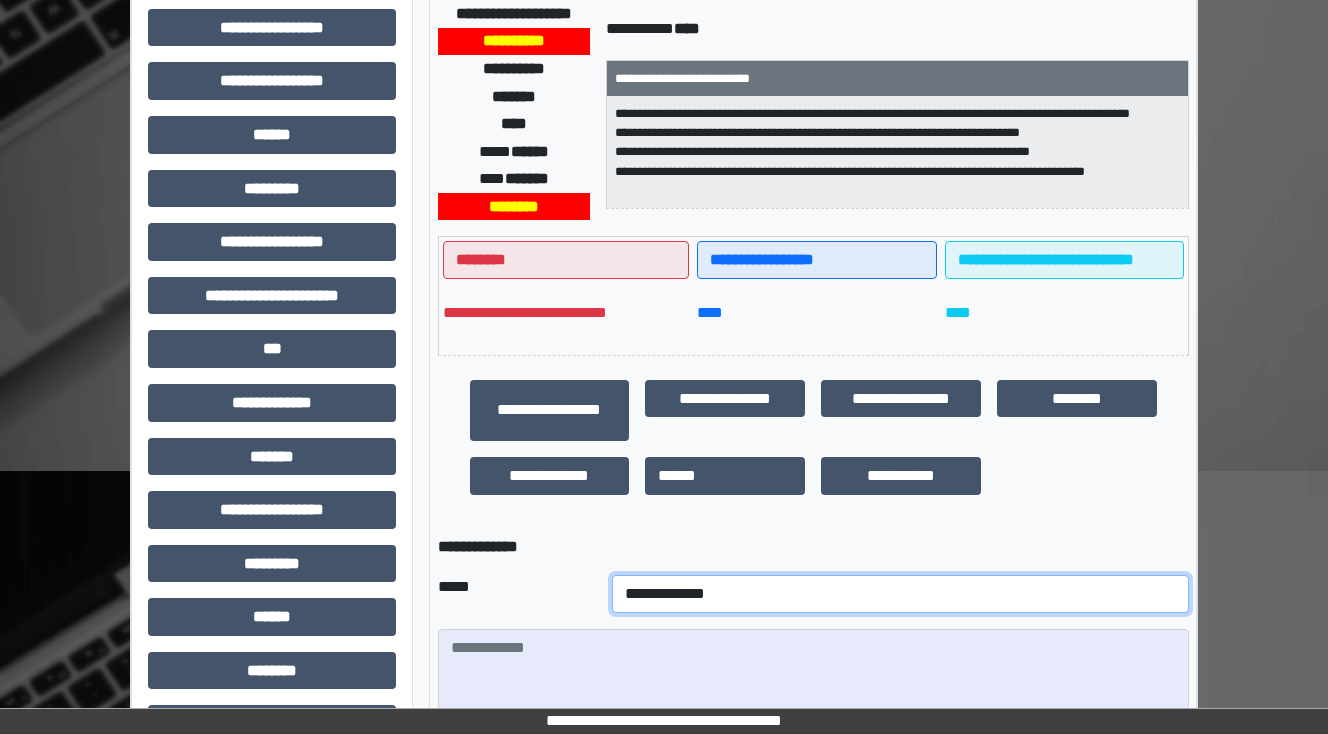 click on "**********" at bounding box center [900, 594] 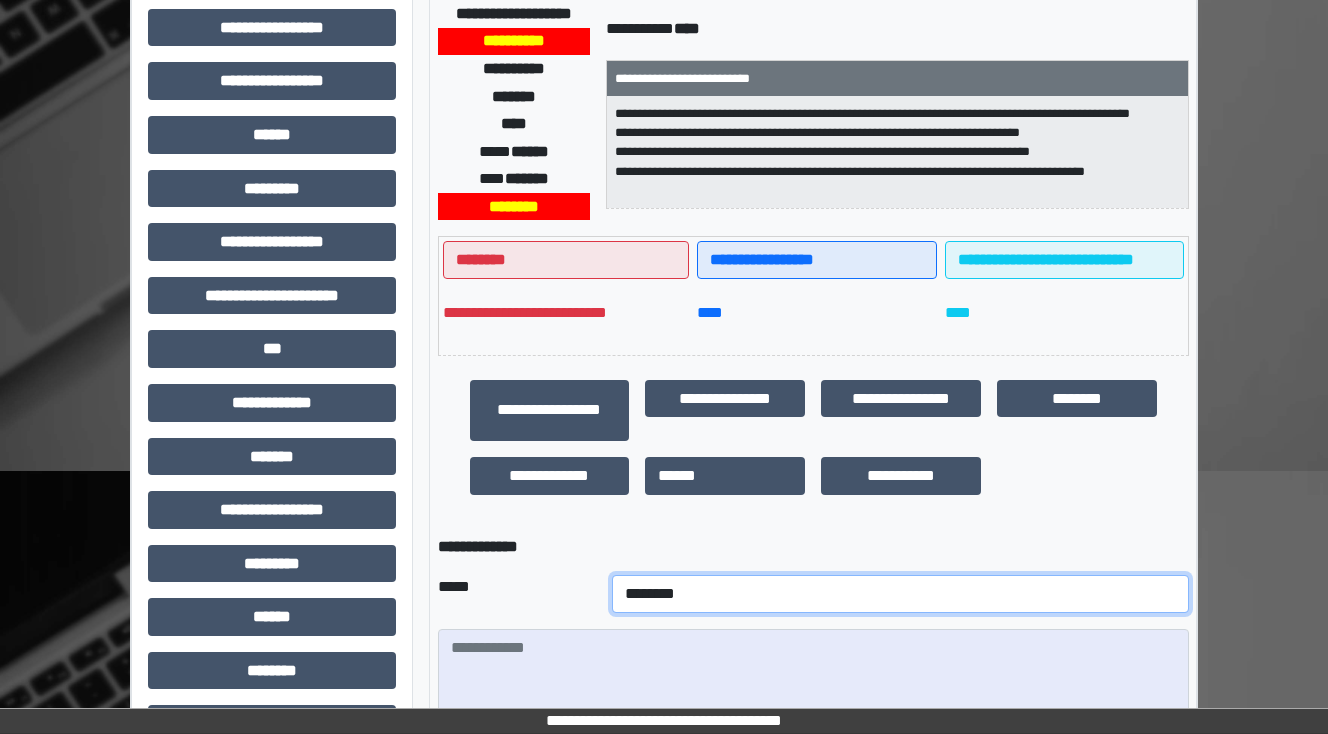 click on "**********" at bounding box center (900, 594) 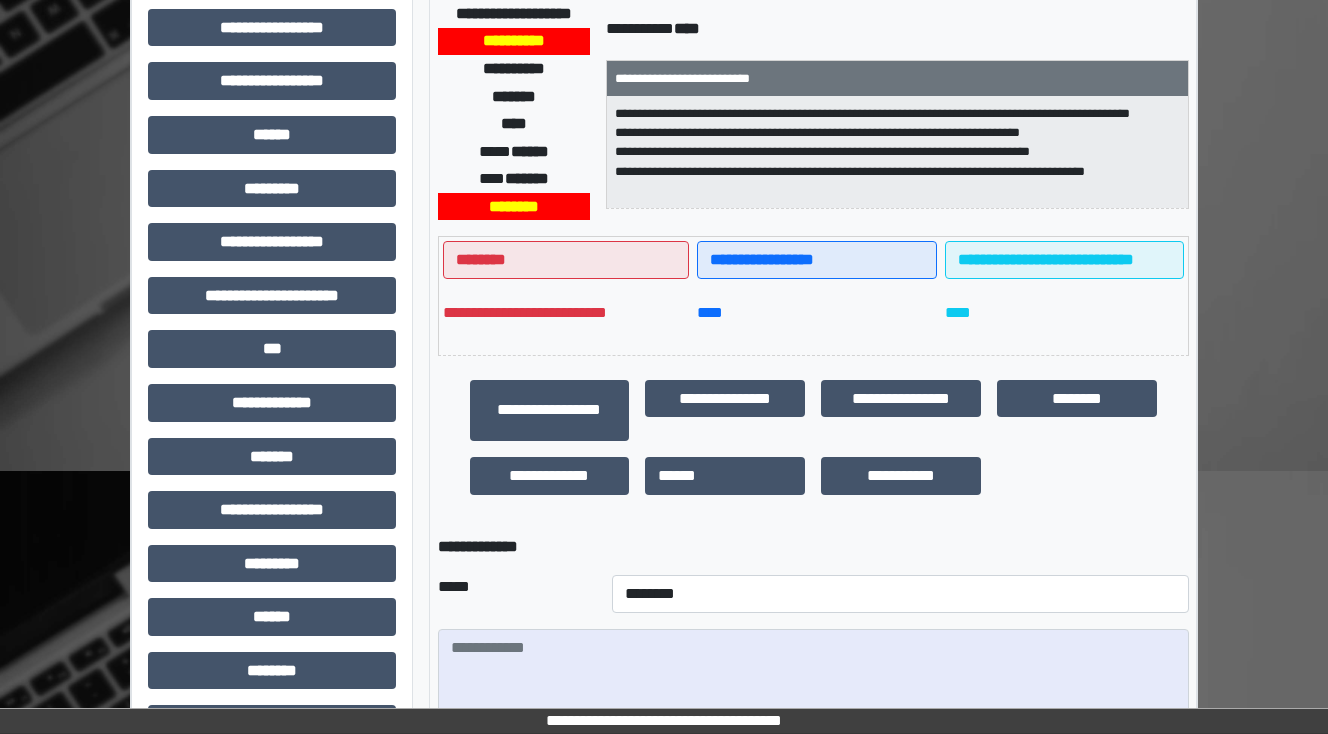click on "*****" at bounding box center [517, 594] 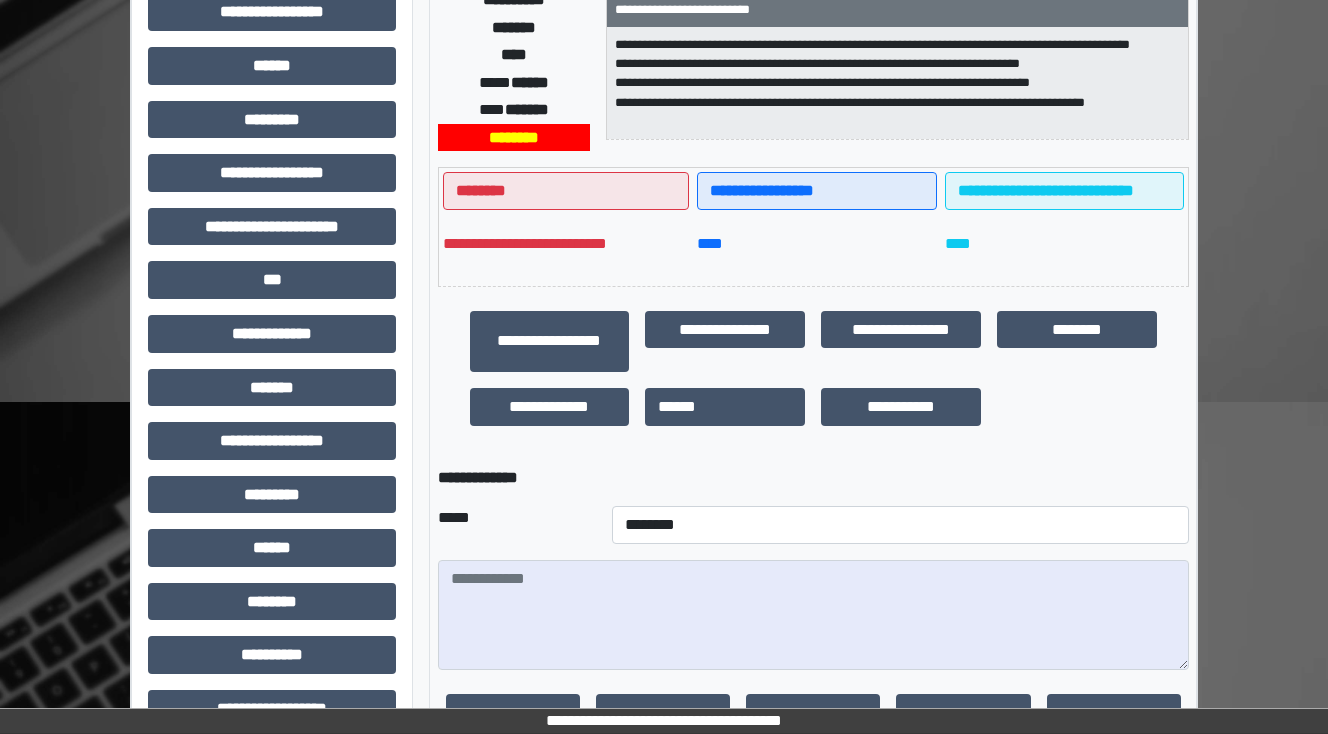 scroll, scrollTop: 480, scrollLeft: 0, axis: vertical 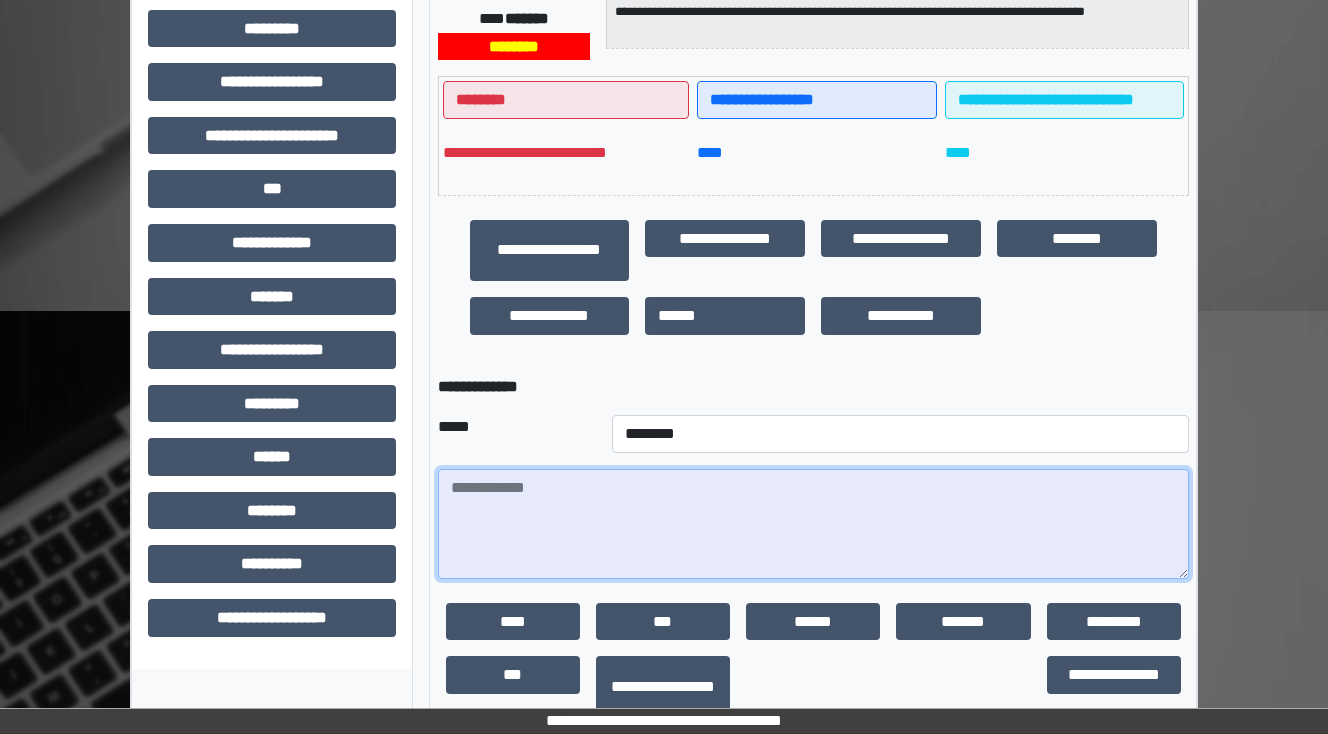 click at bounding box center (813, 524) 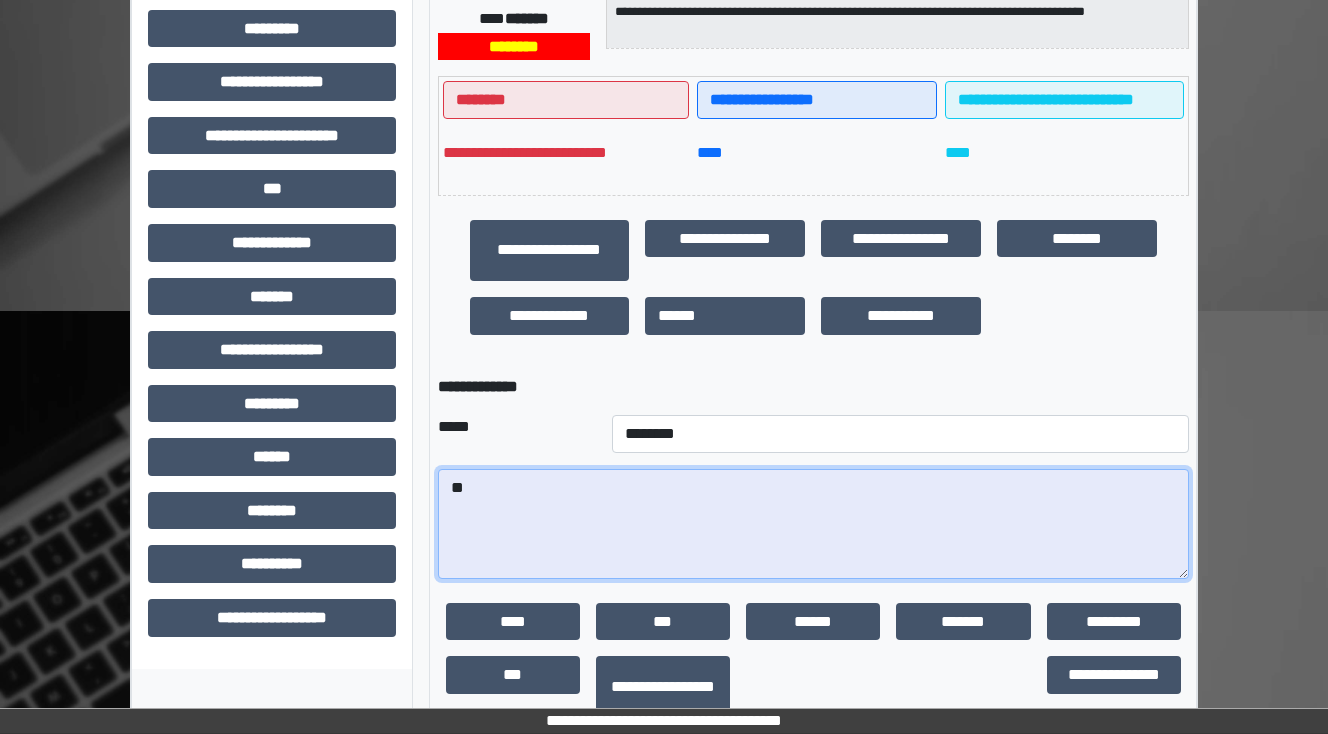 type on "*" 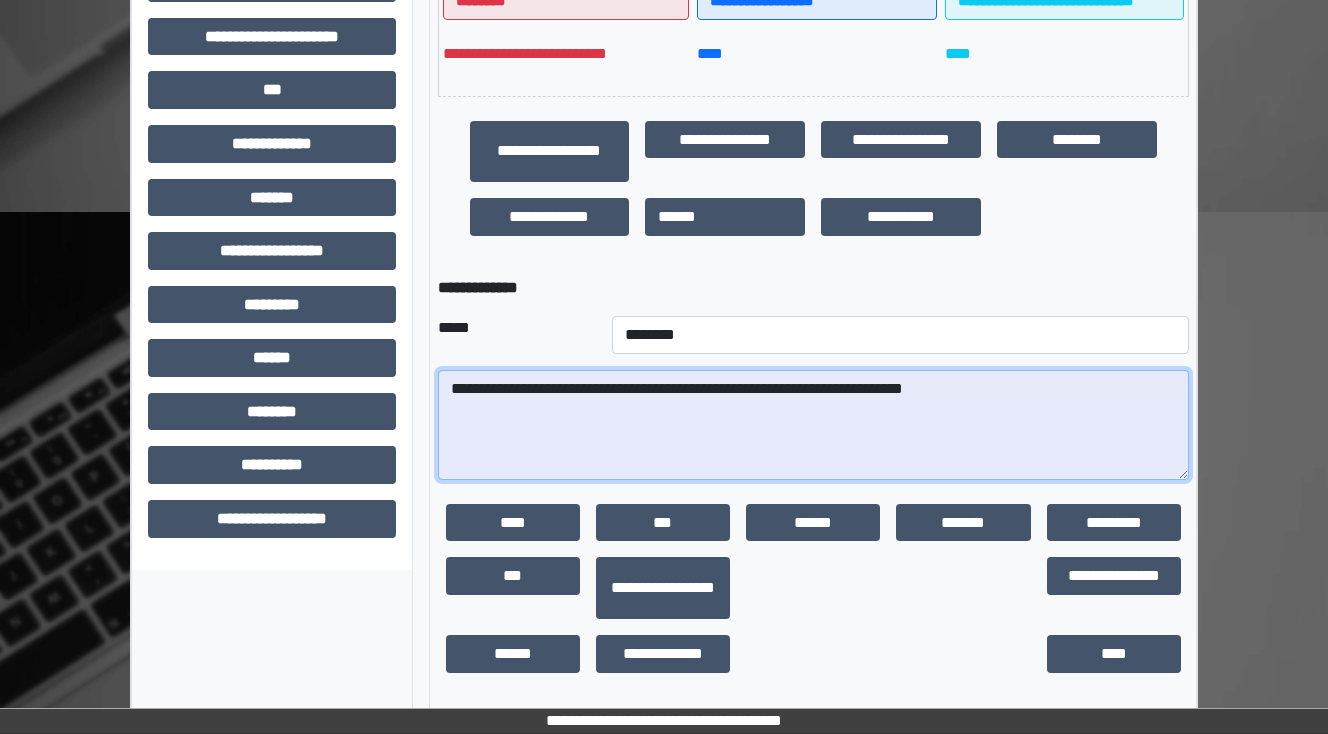 scroll, scrollTop: 581, scrollLeft: 0, axis: vertical 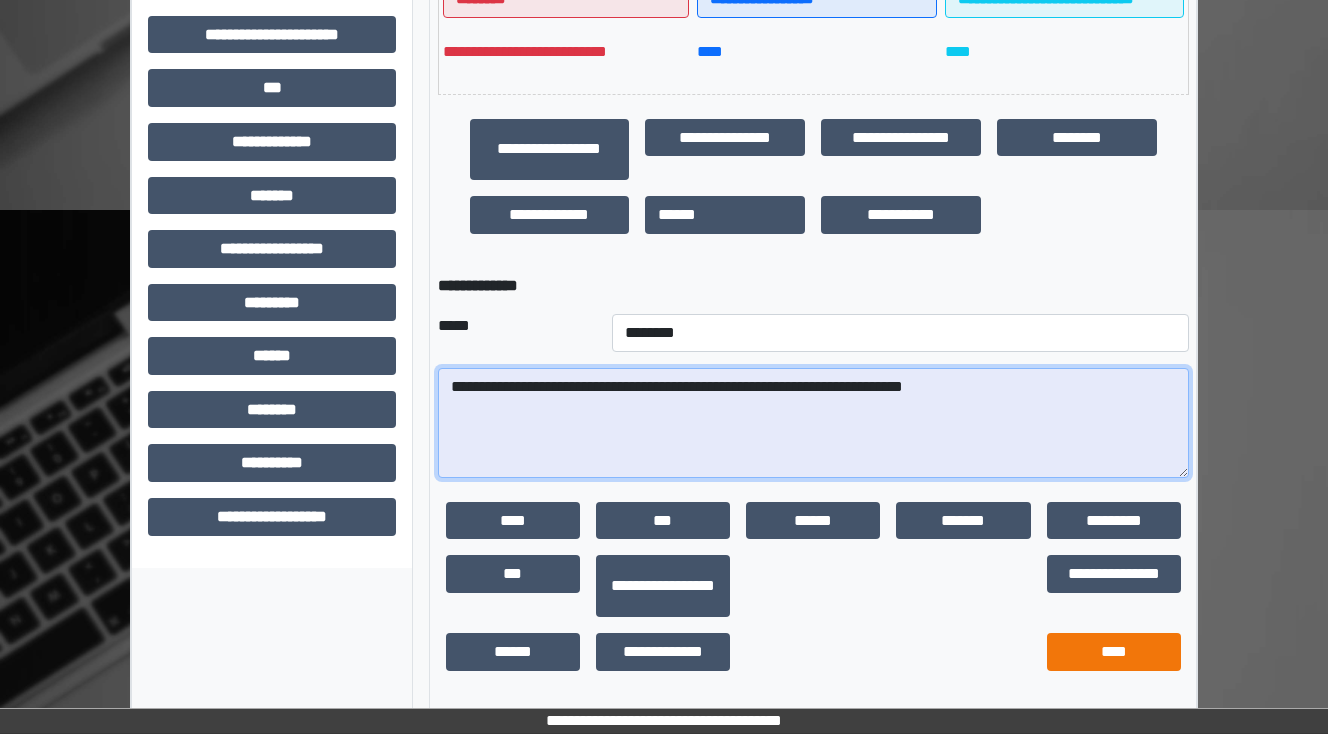 type on "**********" 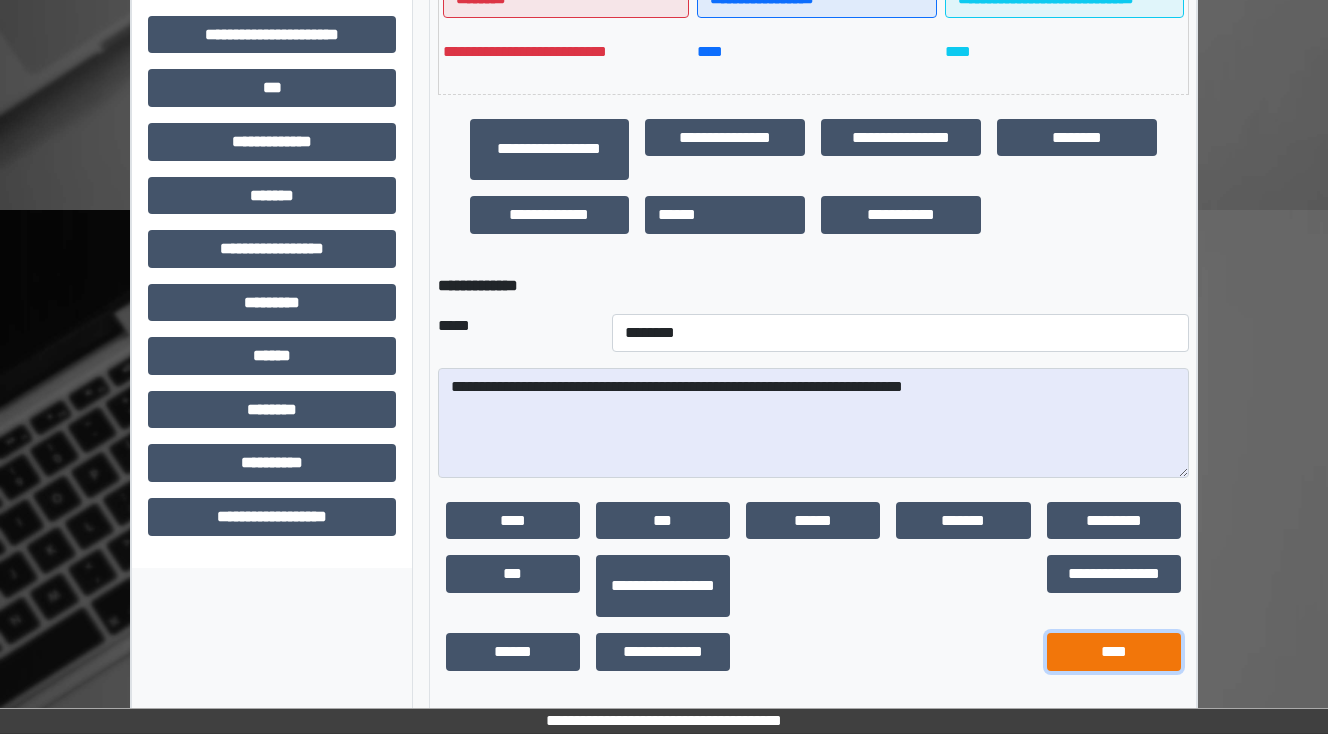 click on "****" at bounding box center [1114, 652] 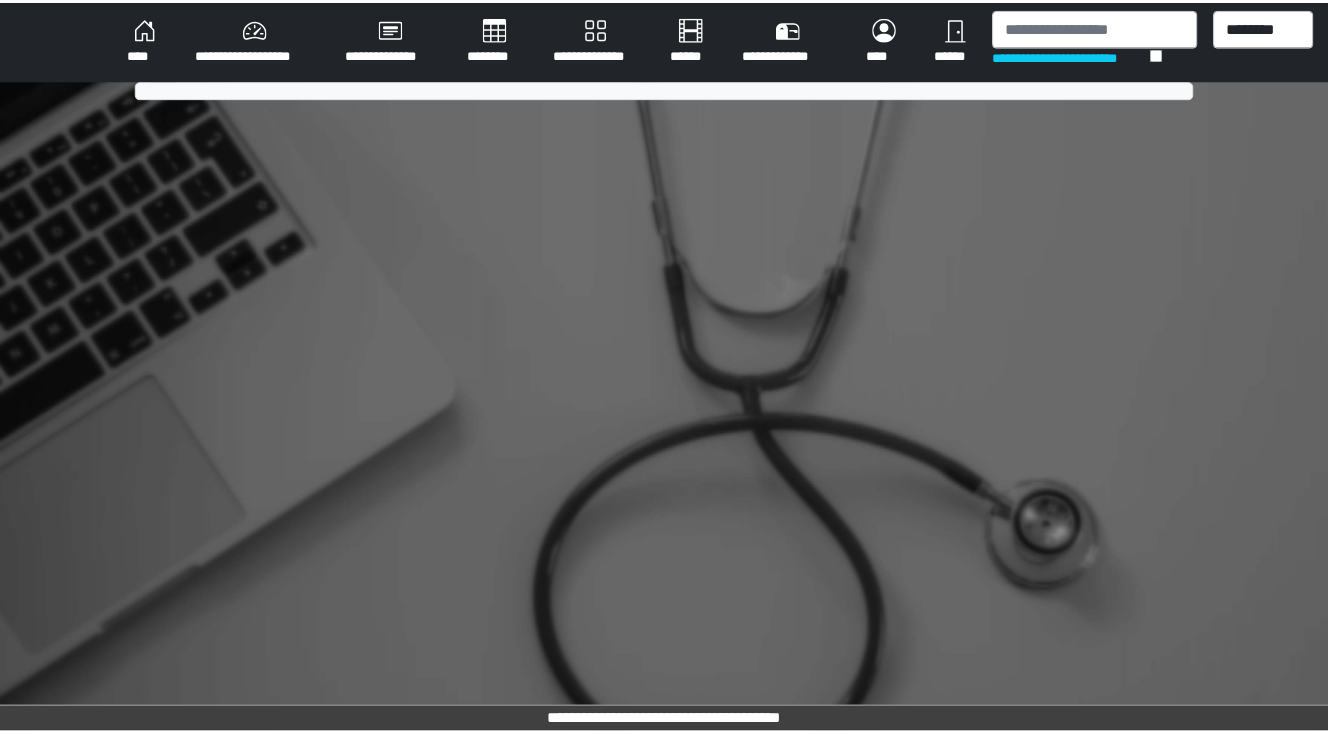 scroll, scrollTop: 0, scrollLeft: 0, axis: both 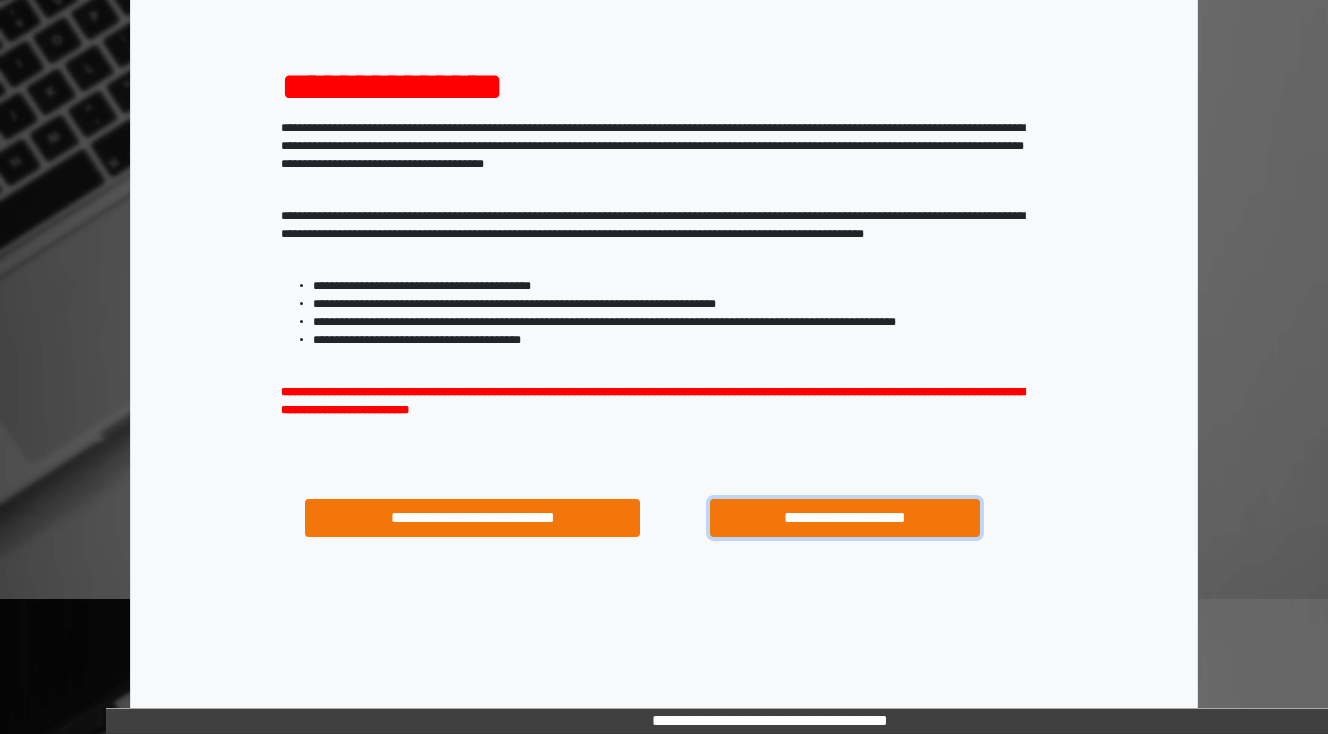 click on "**********" at bounding box center [844, 518] 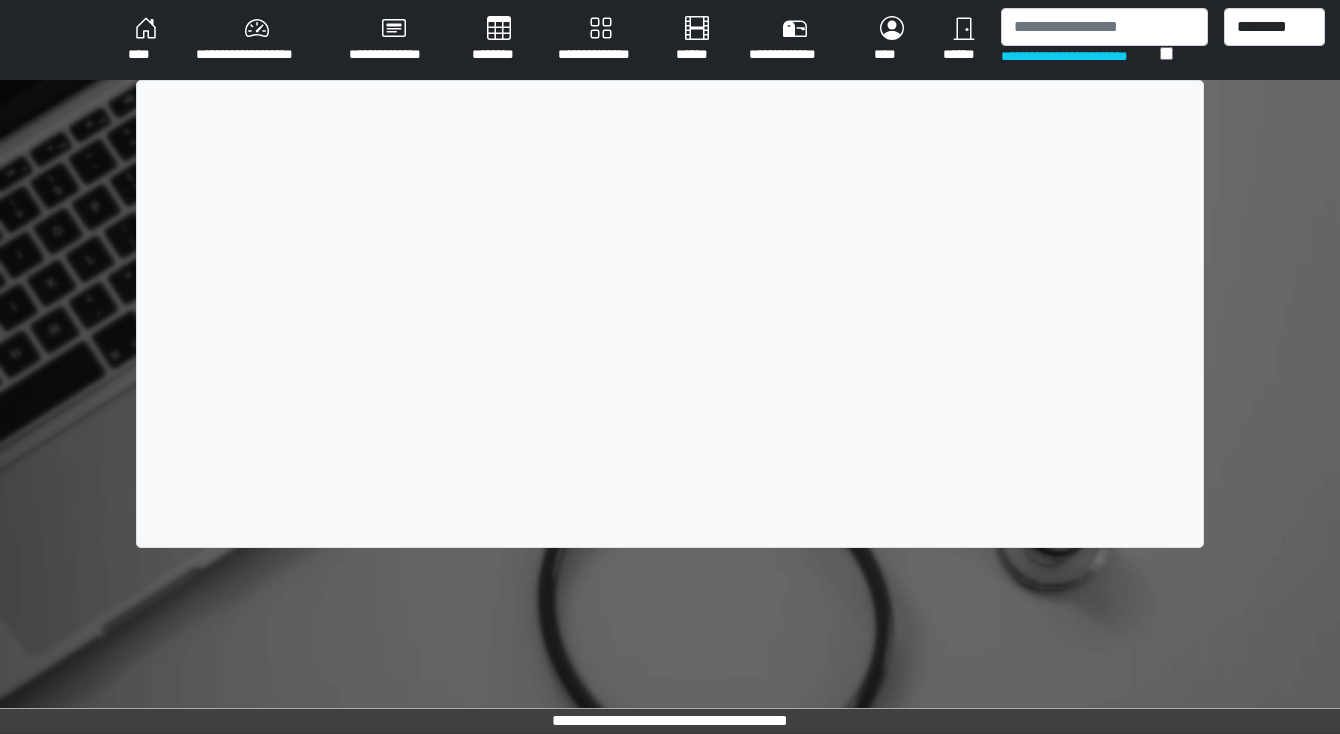 scroll, scrollTop: 0, scrollLeft: 0, axis: both 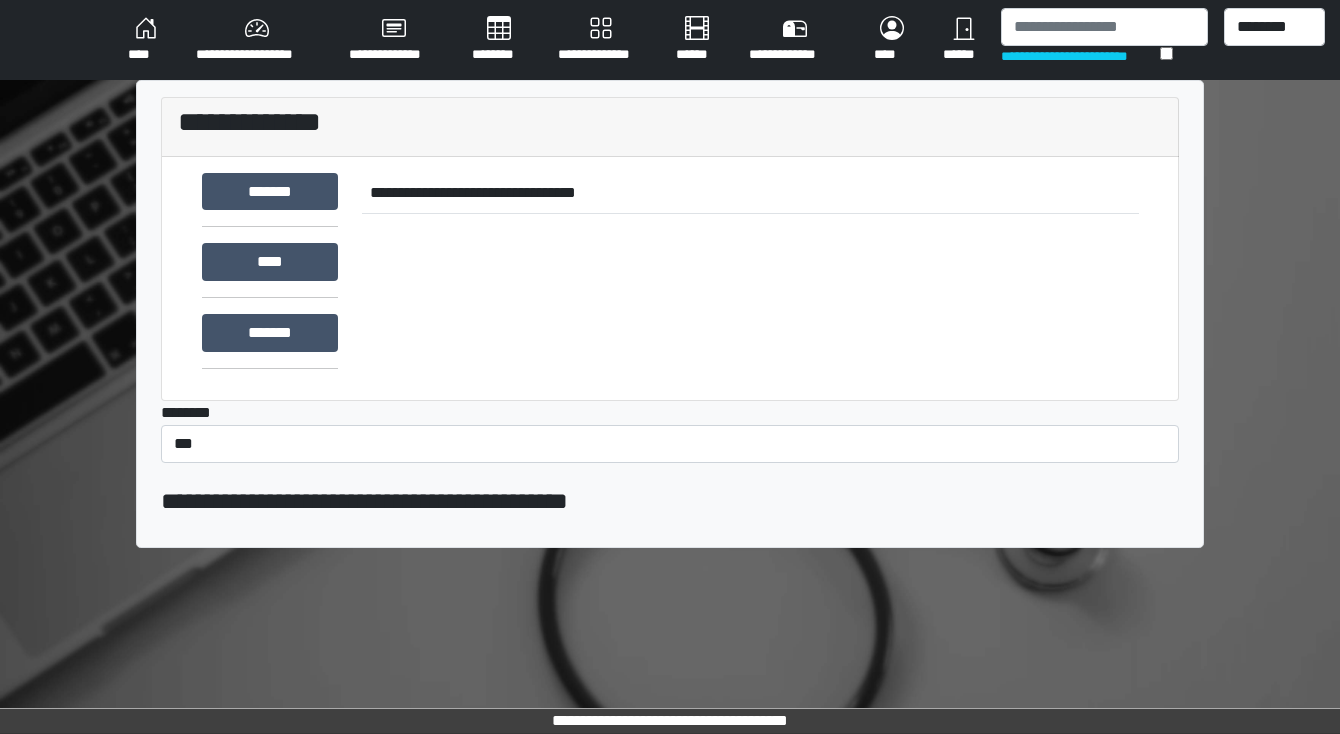 click on "********" at bounding box center [499, 40] 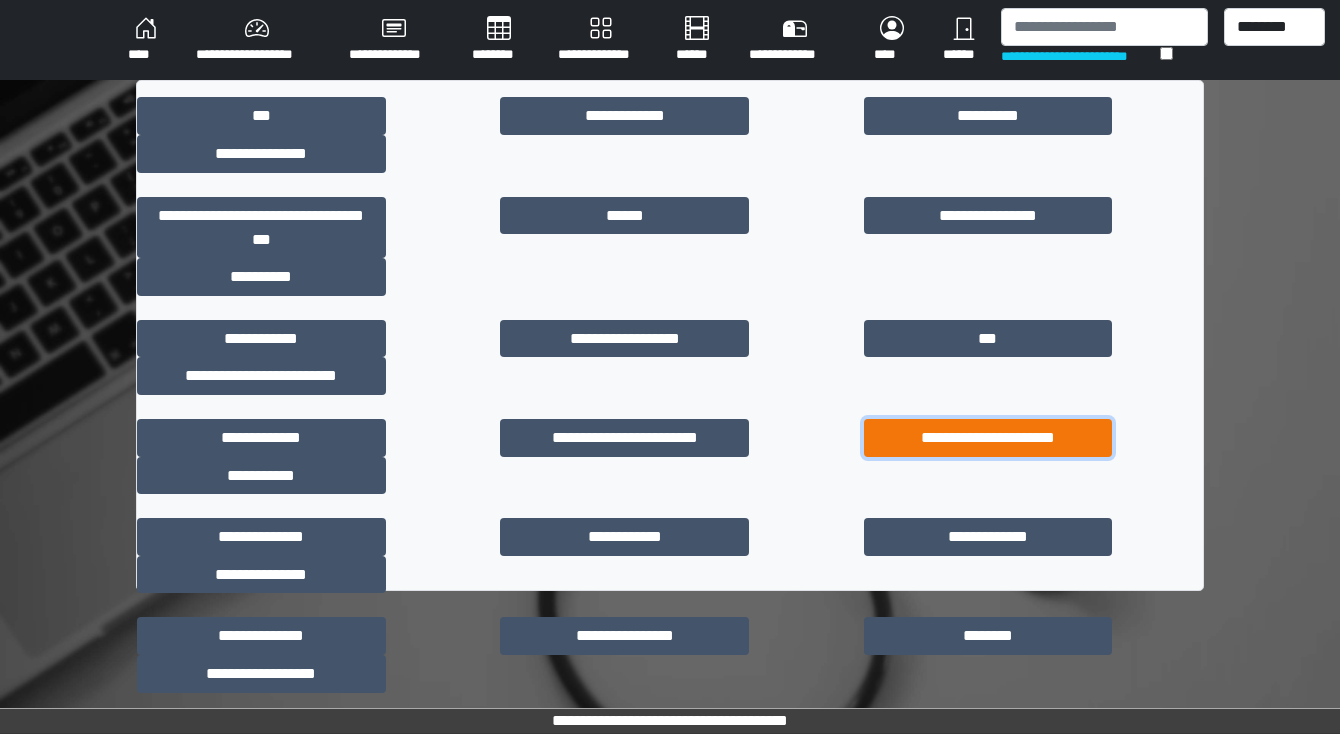 click on "**********" at bounding box center (988, 438) 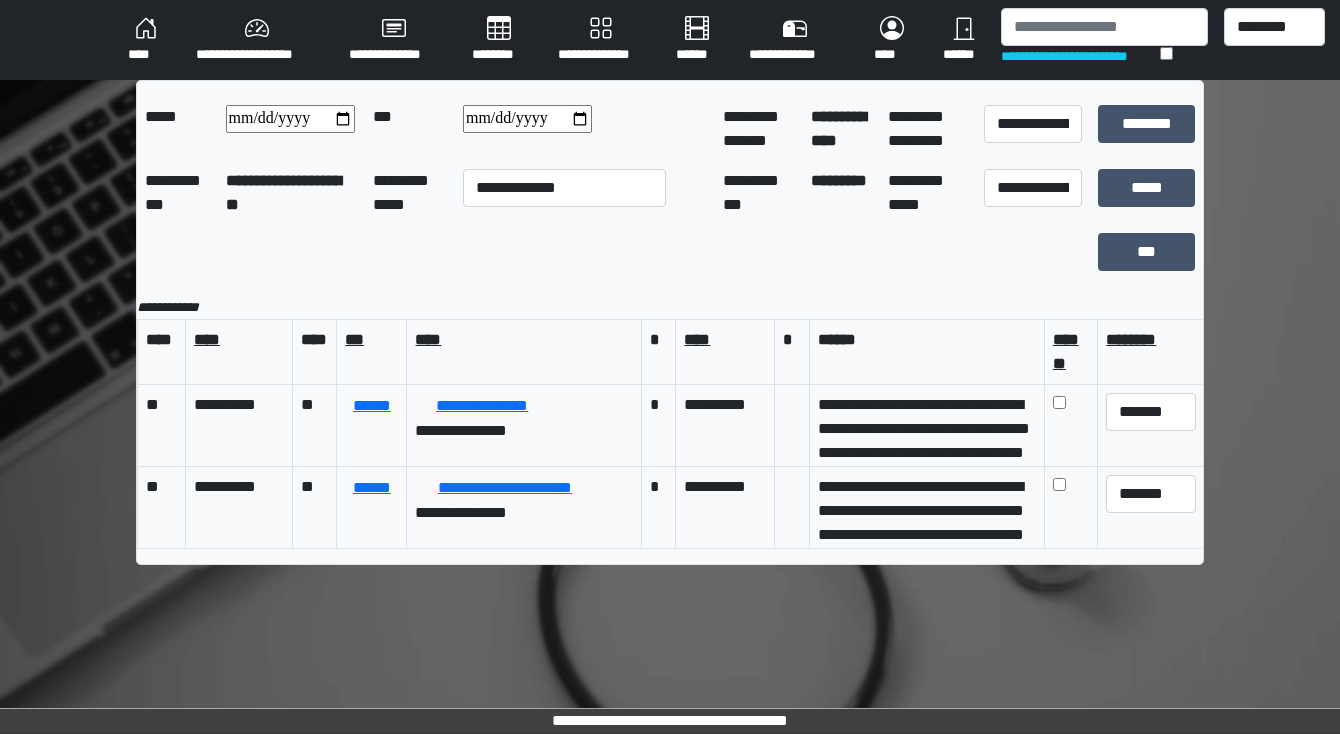 click on "****" at bounding box center (146, 40) 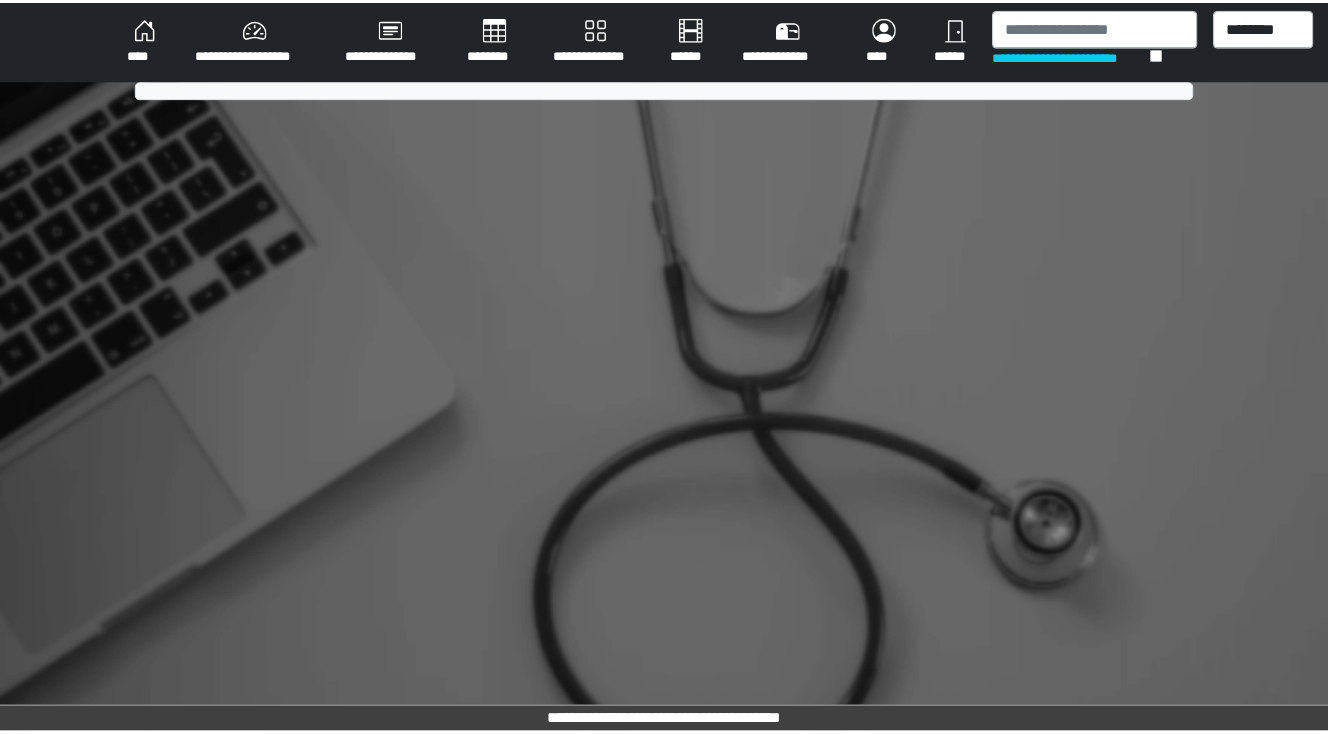scroll, scrollTop: 0, scrollLeft: 0, axis: both 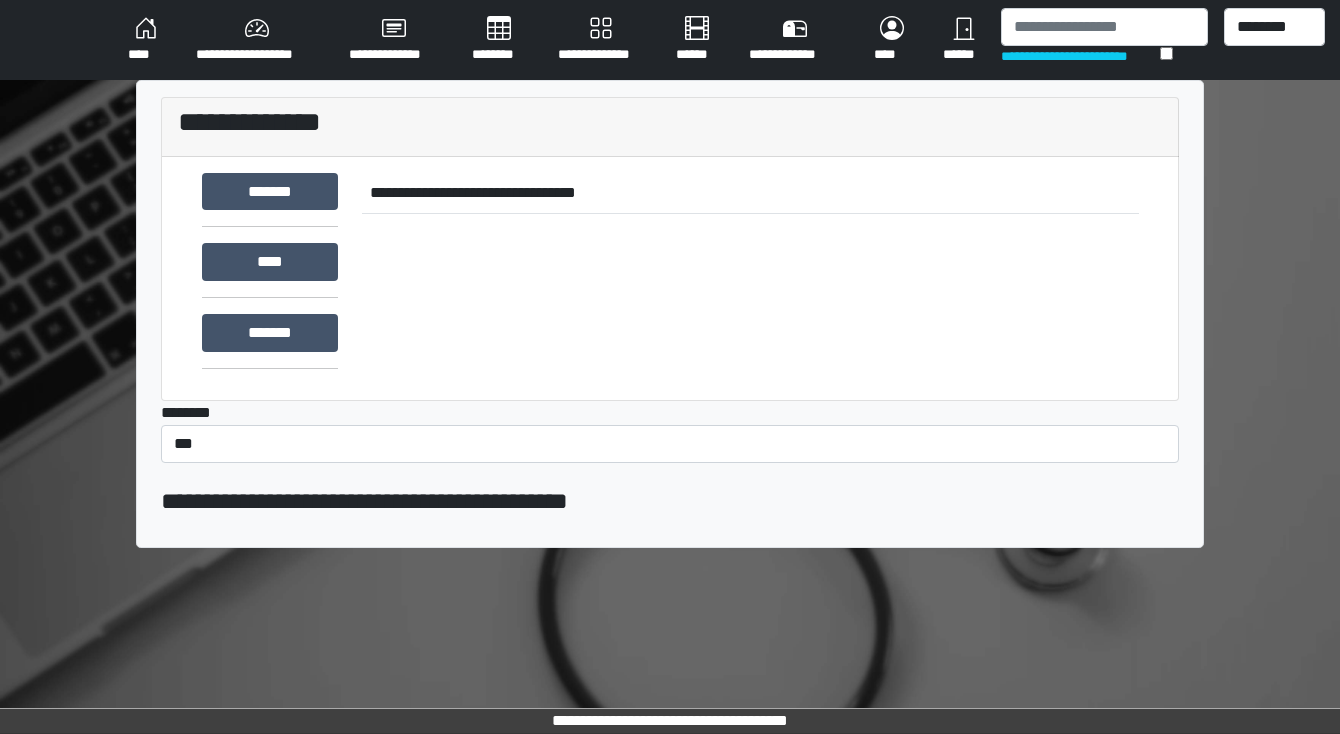 click on "********" at bounding box center (499, 40) 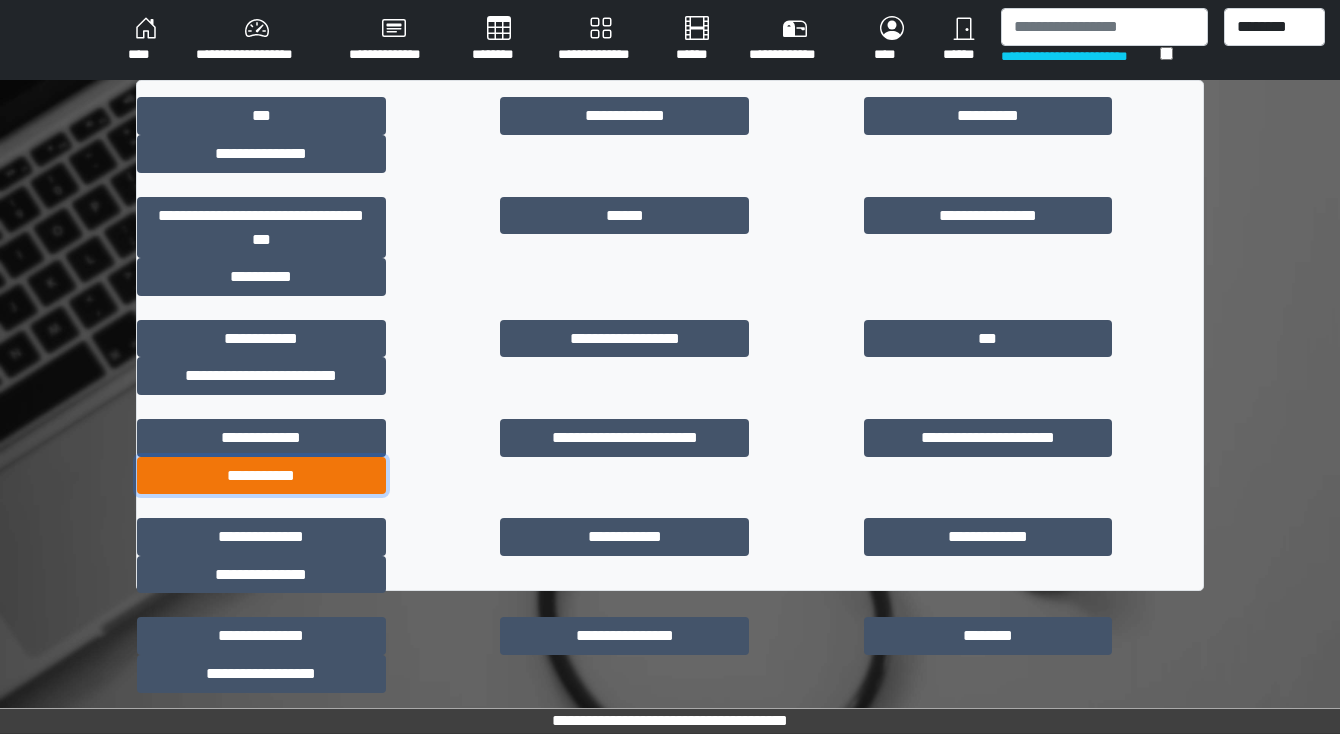 click on "**********" at bounding box center (261, 476) 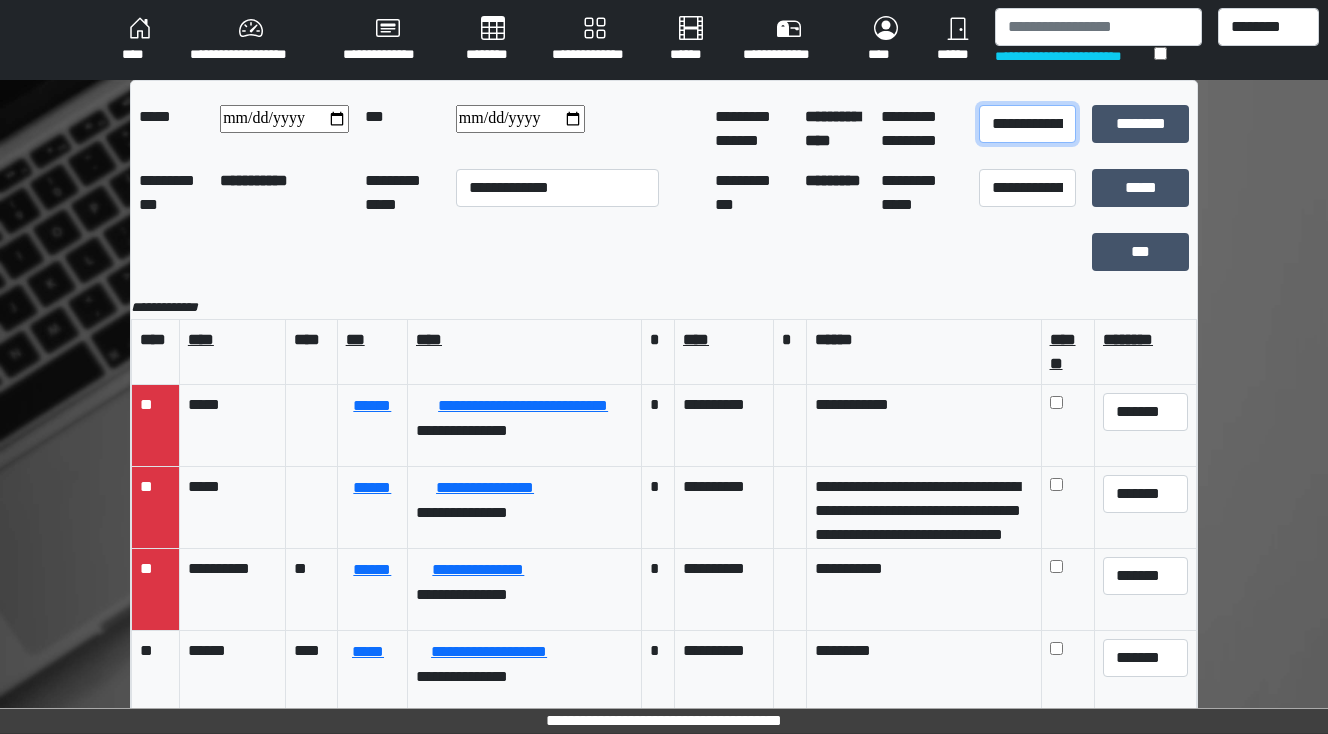 click on "**********" at bounding box center (1027, 124) 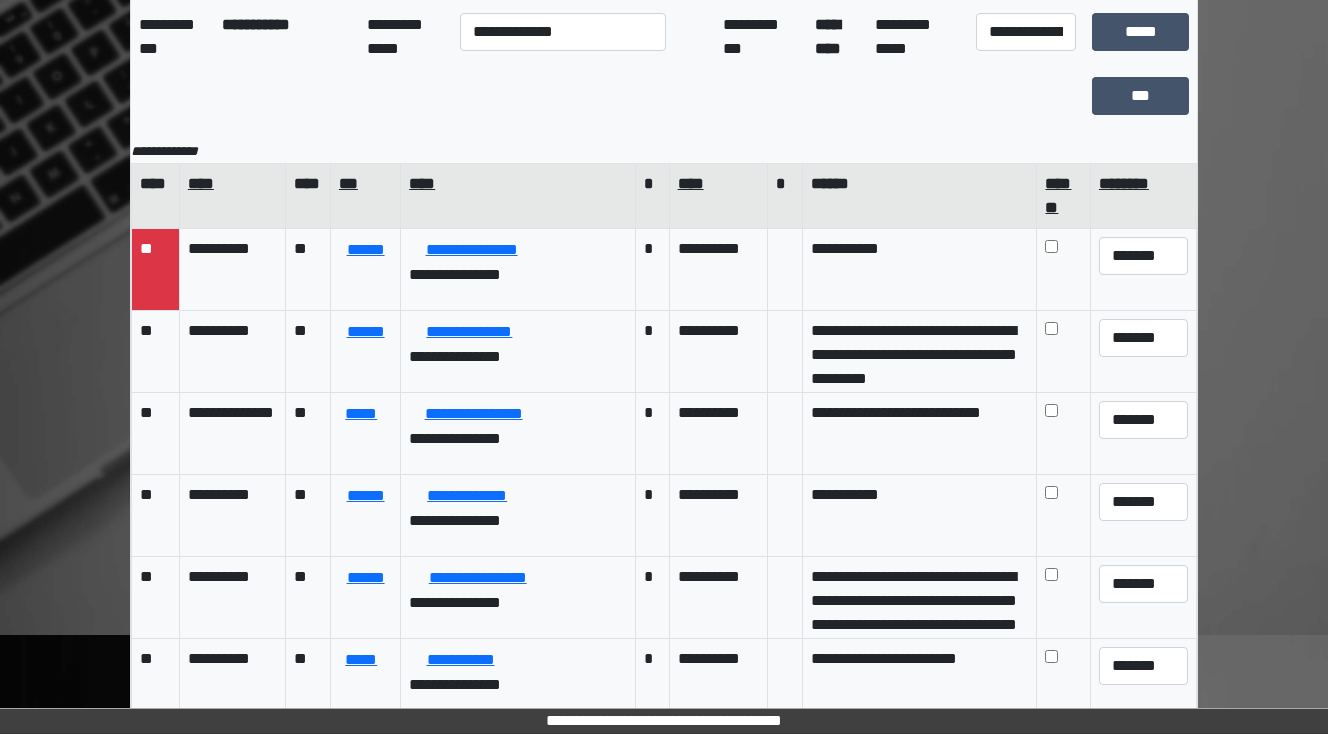 scroll, scrollTop: 160, scrollLeft: 0, axis: vertical 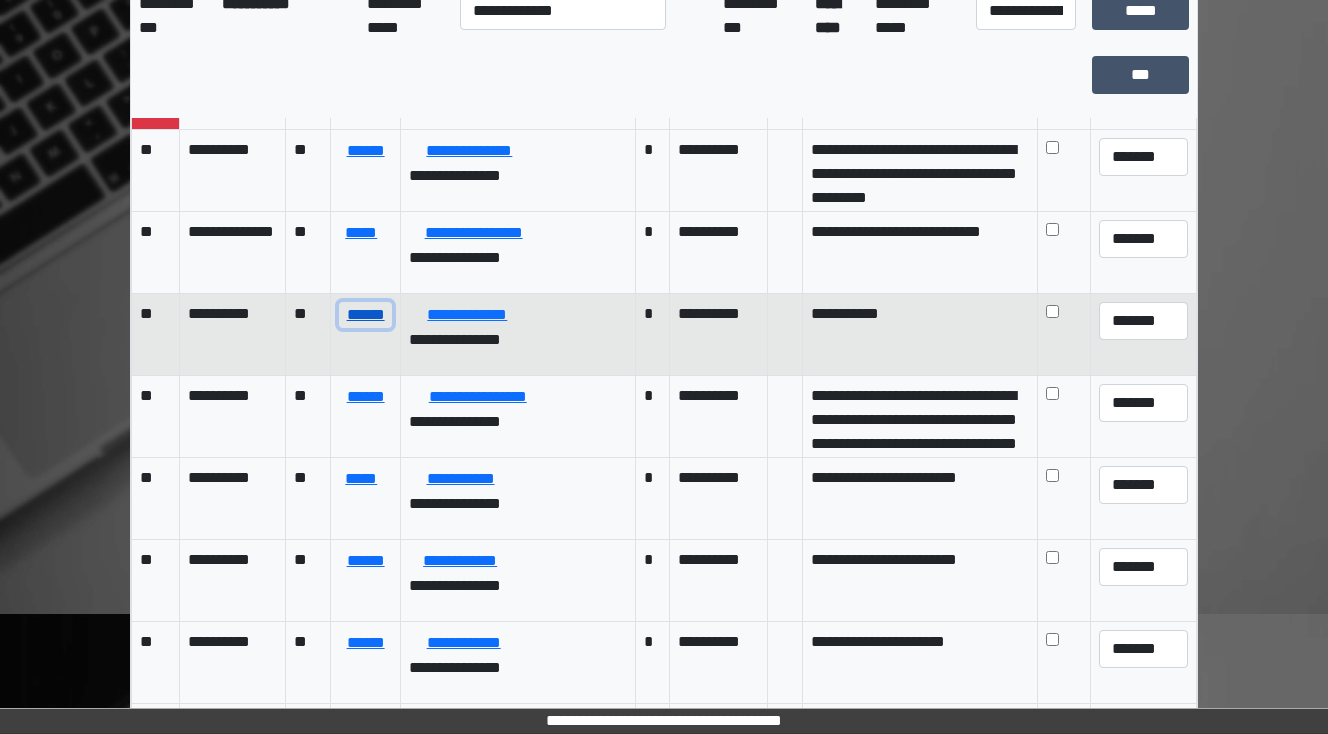 click on "******" at bounding box center [365, 315] 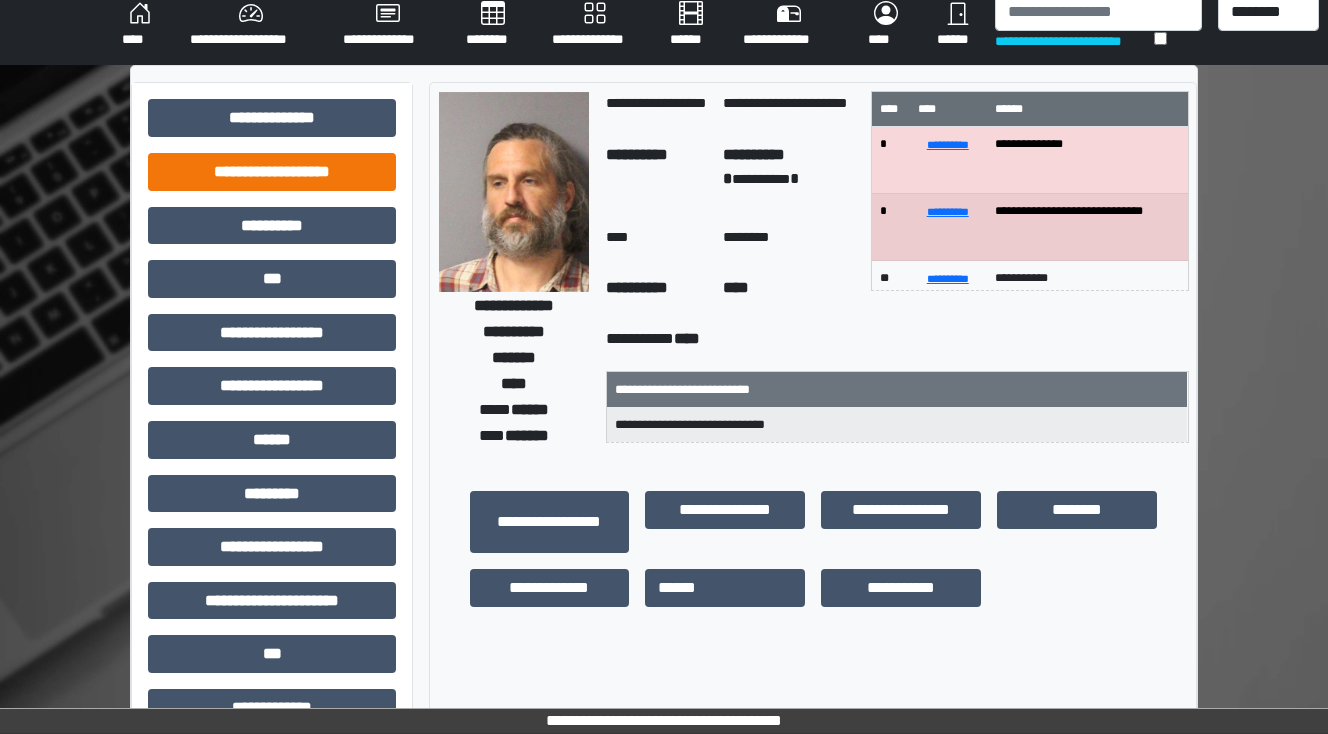 scroll, scrollTop: 0, scrollLeft: 0, axis: both 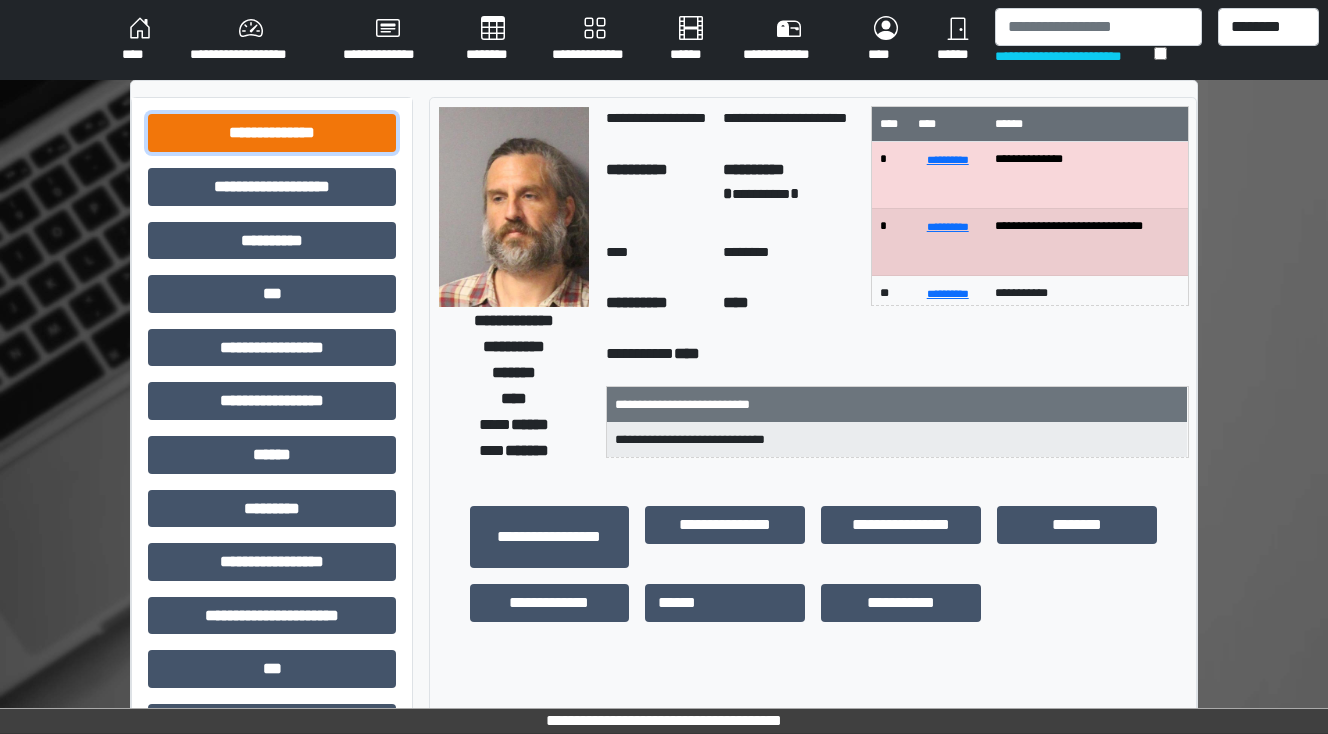 click on "**********" at bounding box center [272, 133] 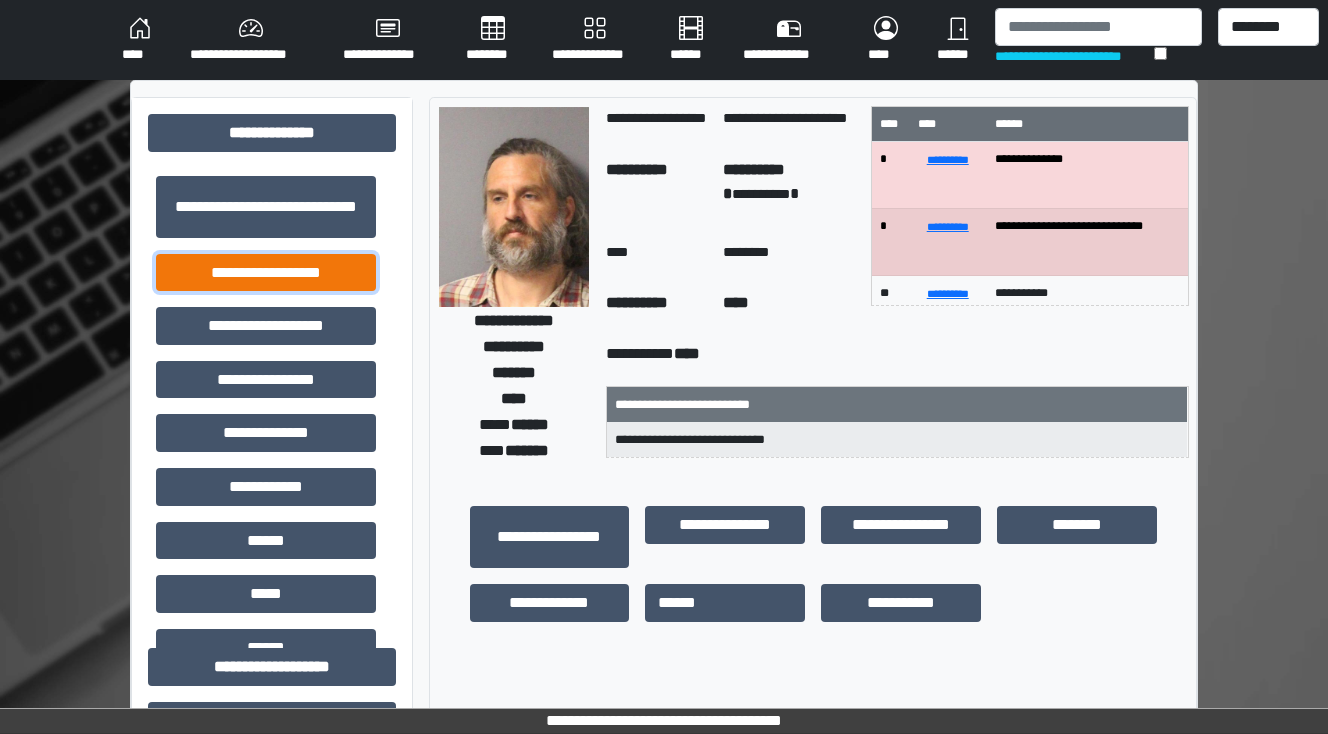 click on "**********" at bounding box center (266, 273) 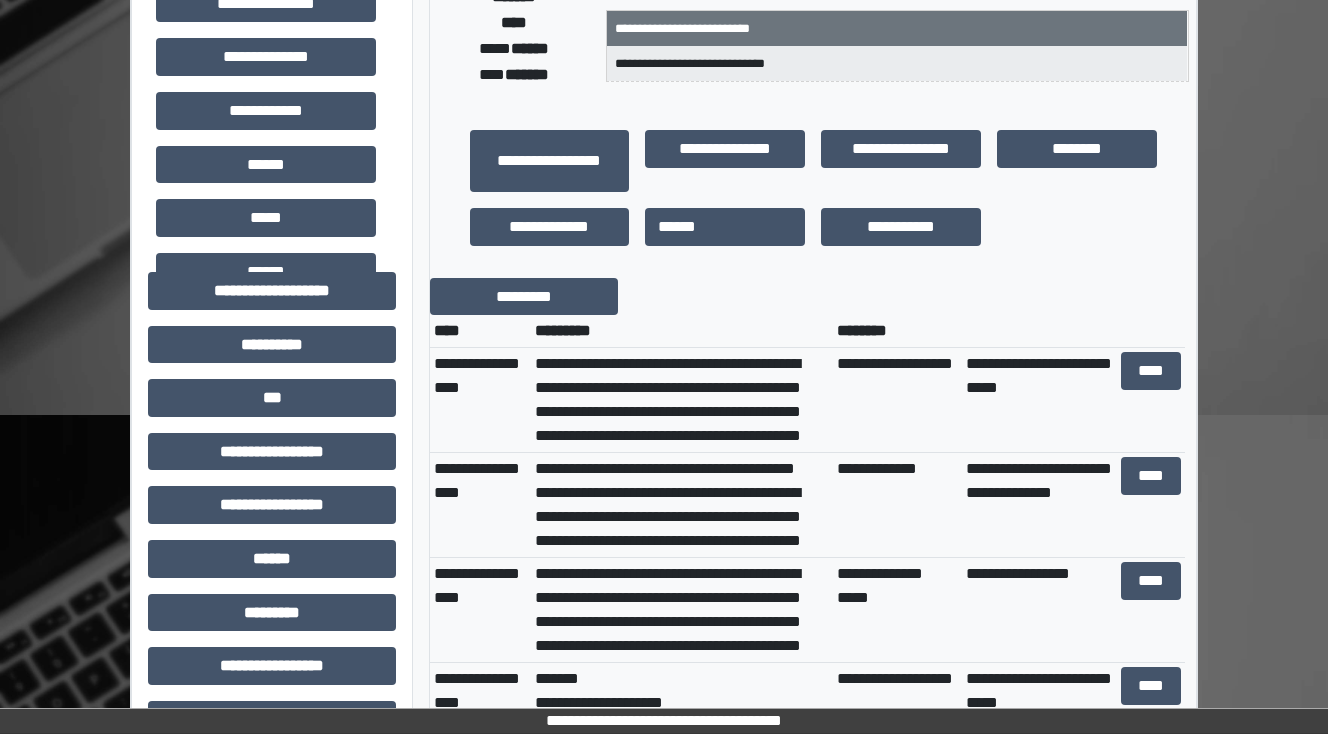 scroll, scrollTop: 400, scrollLeft: 0, axis: vertical 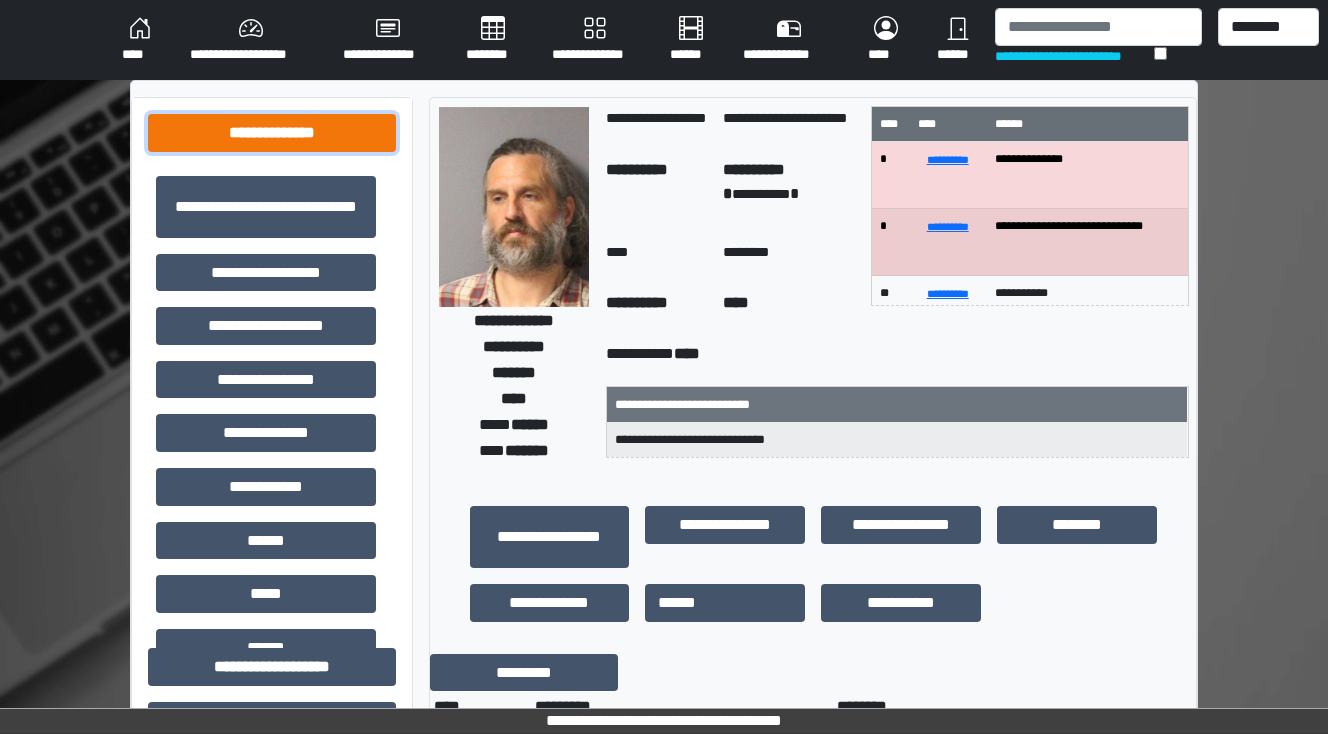click on "**********" at bounding box center (272, 133) 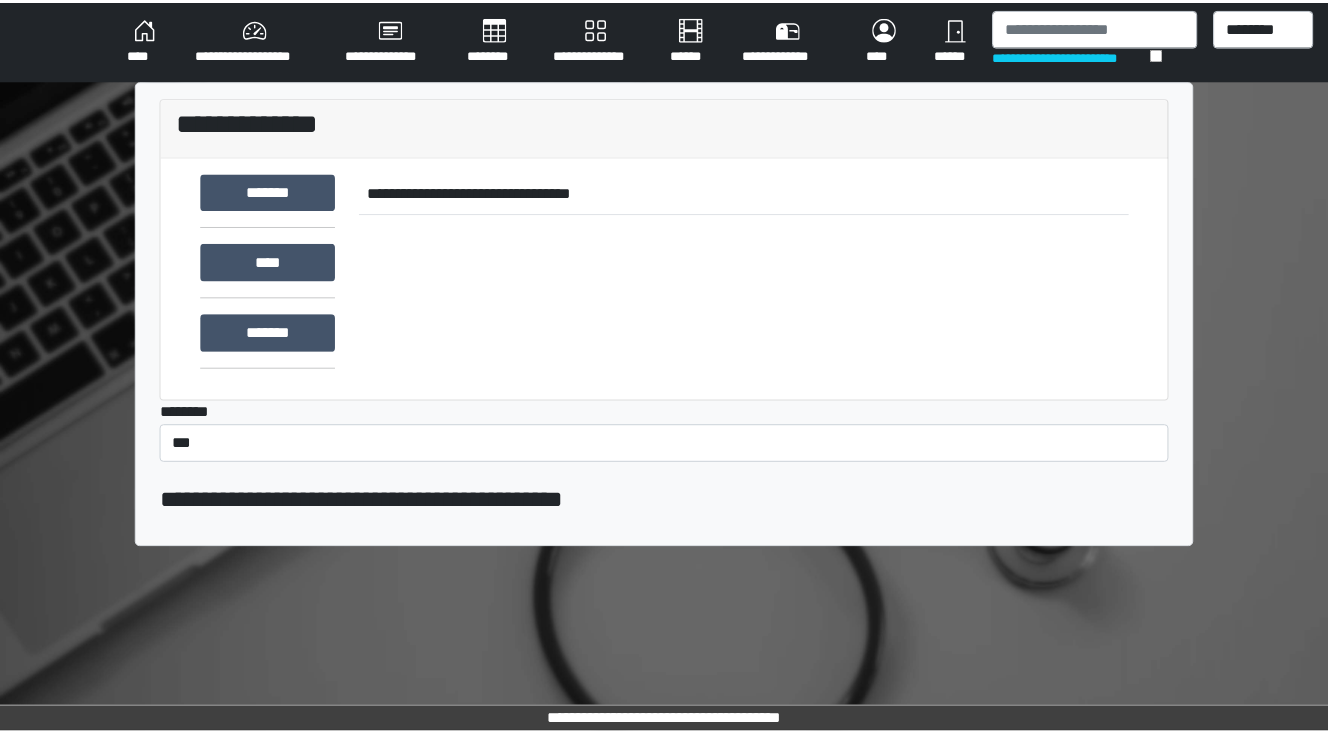 scroll, scrollTop: 0, scrollLeft: 0, axis: both 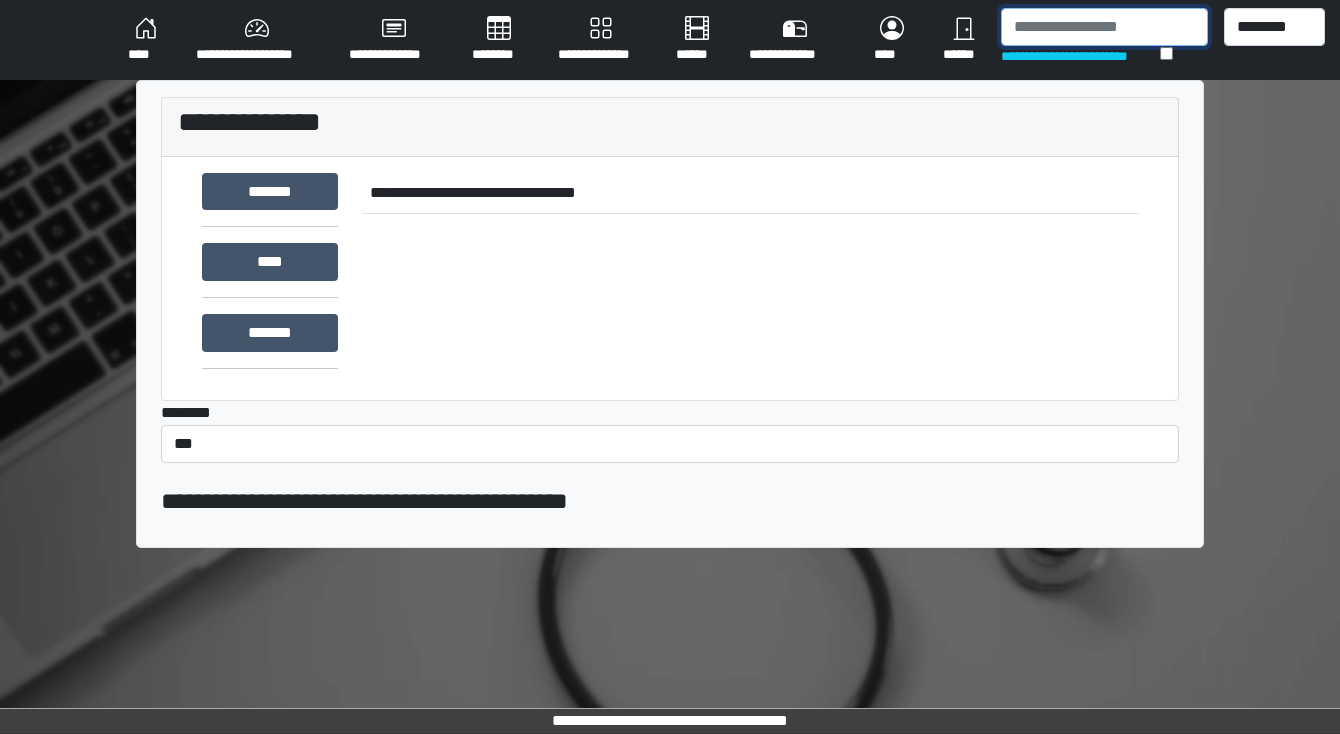 click at bounding box center [1104, 27] 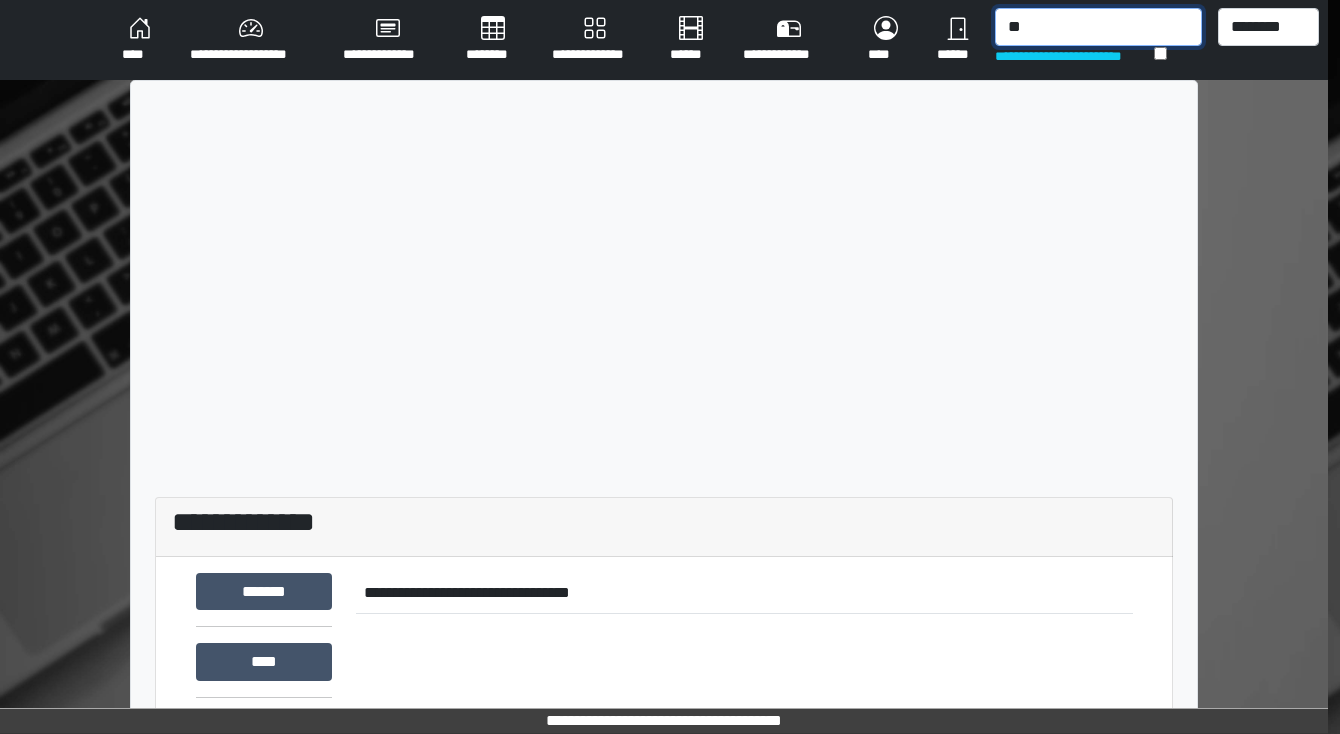 type on "*" 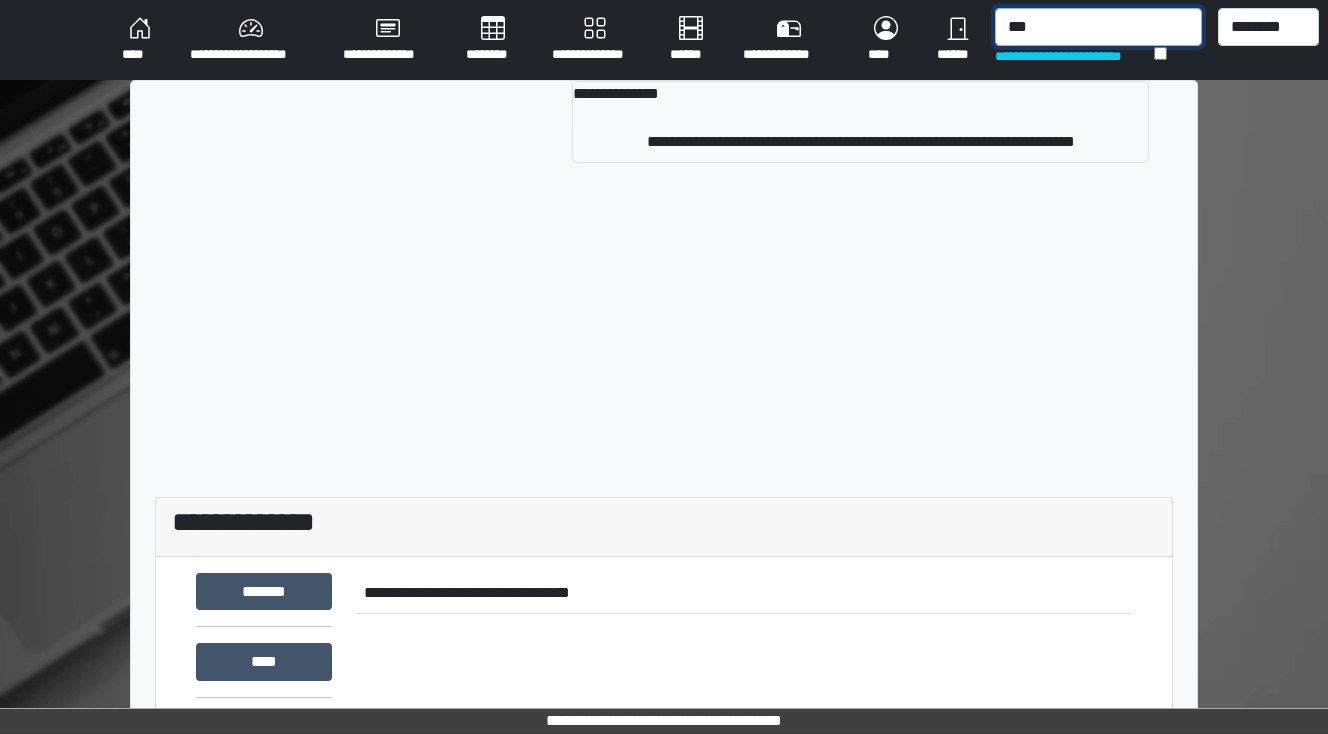 type on "***" 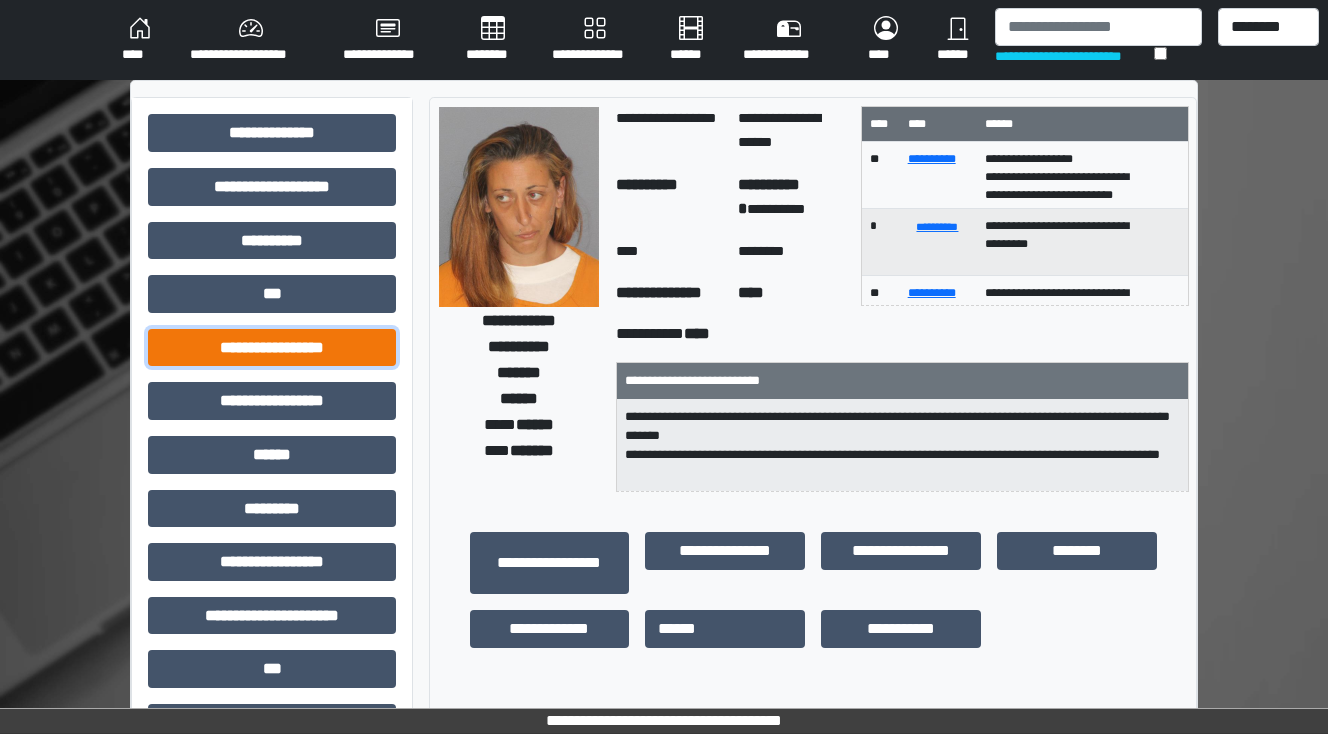 click on "**********" at bounding box center (272, 348) 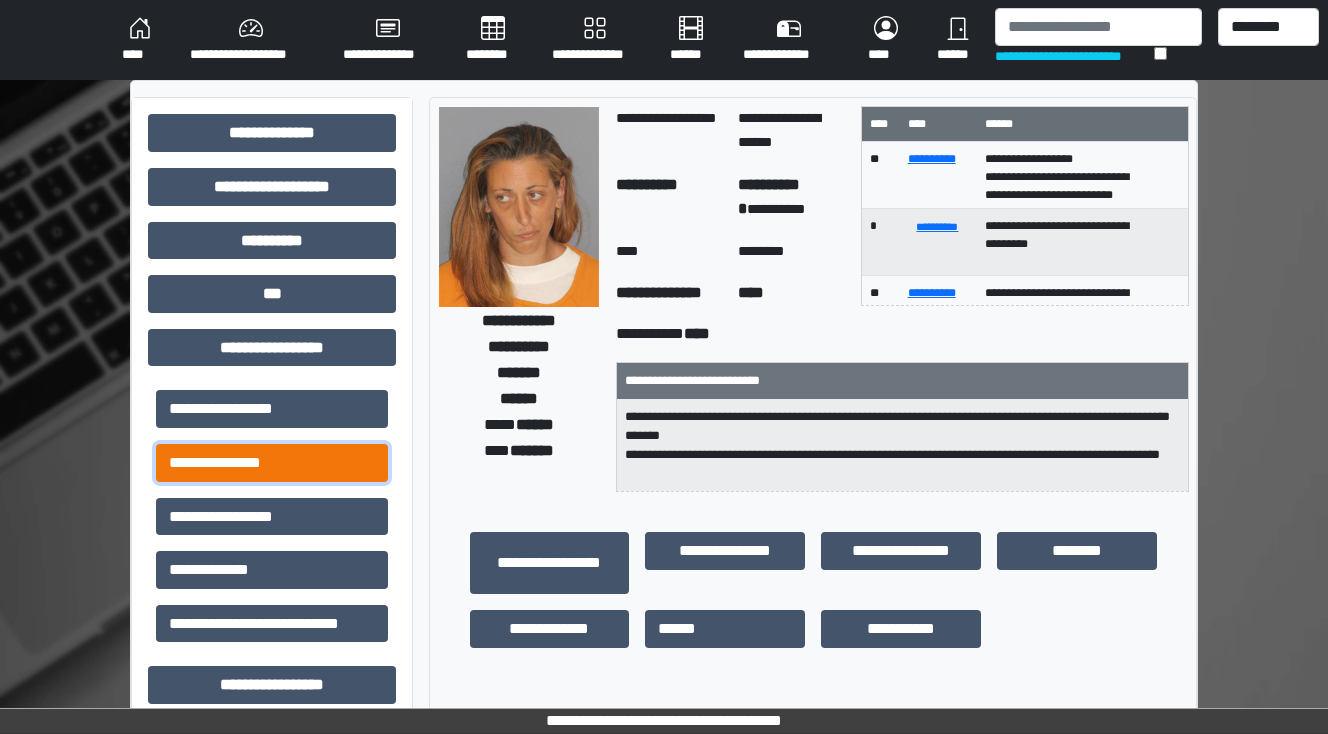 click on "**********" at bounding box center [272, 463] 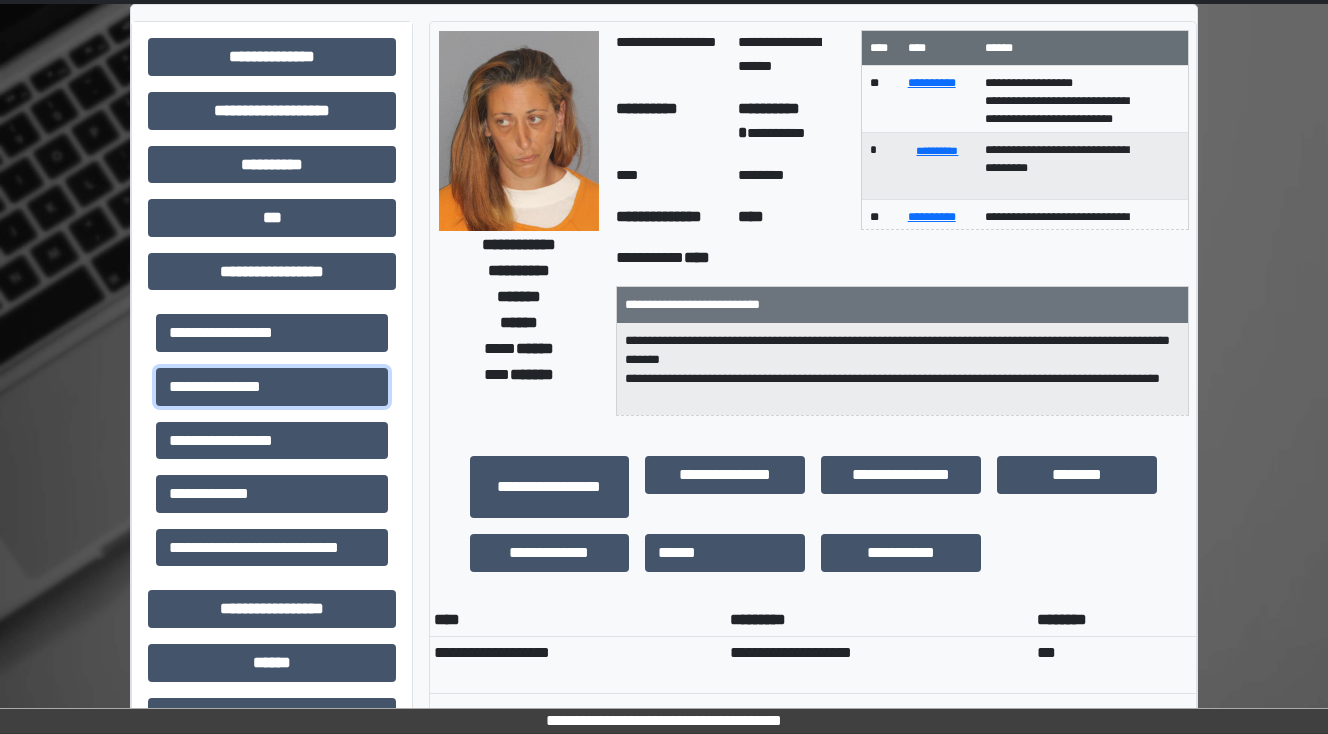 scroll, scrollTop: 0, scrollLeft: 0, axis: both 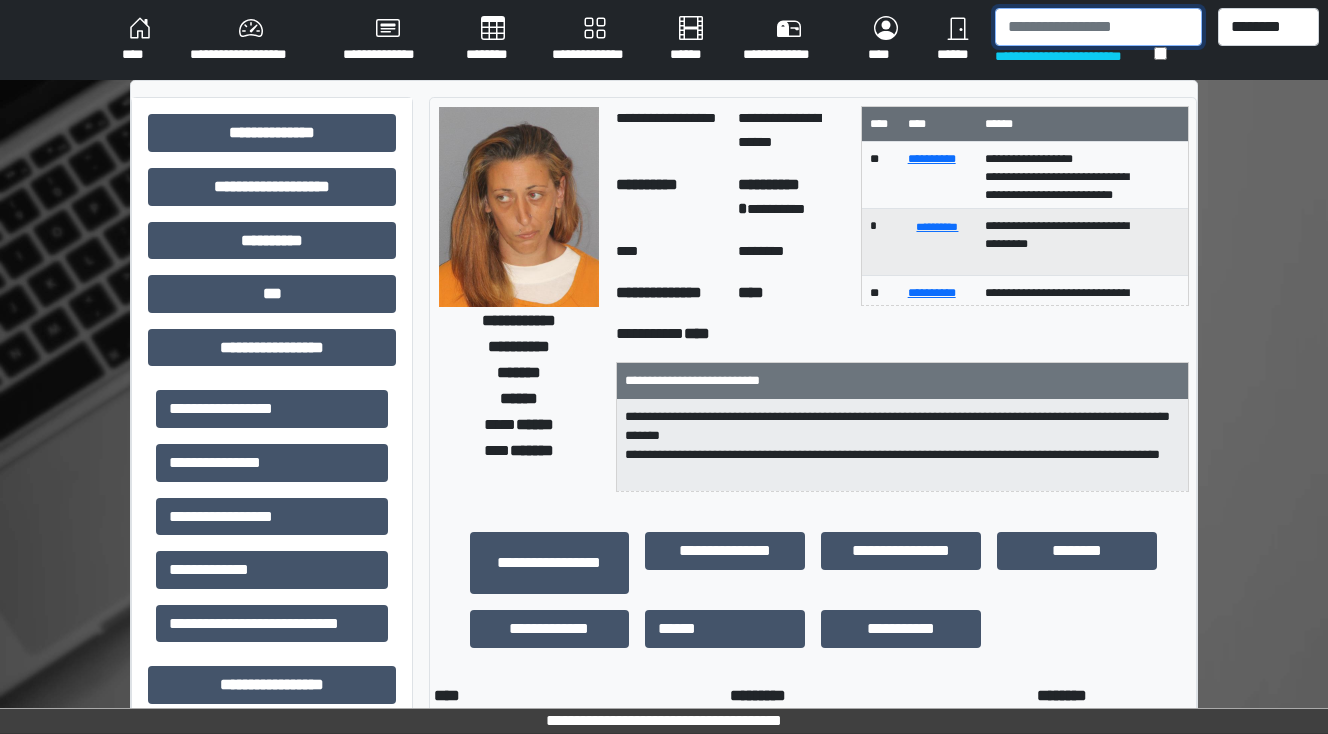 click at bounding box center [1098, 27] 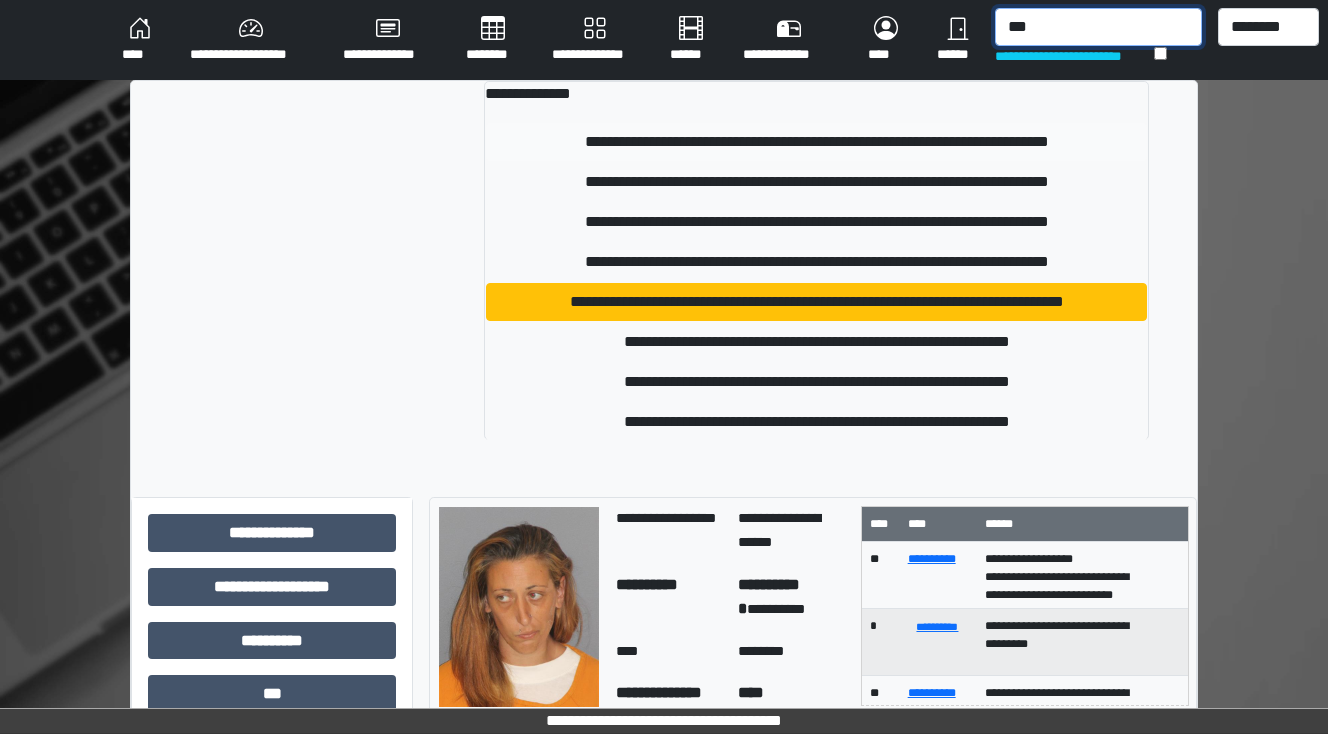 type on "***" 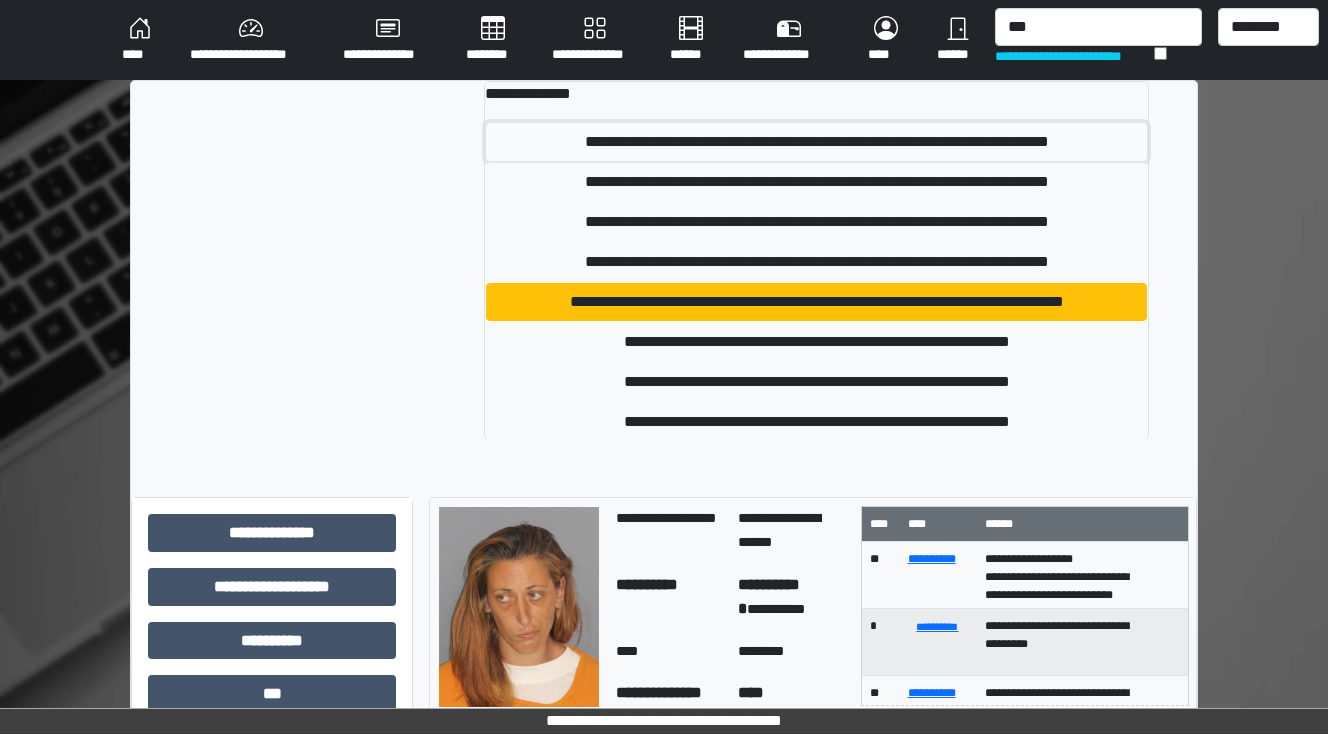 click on "**********" at bounding box center (816, 142) 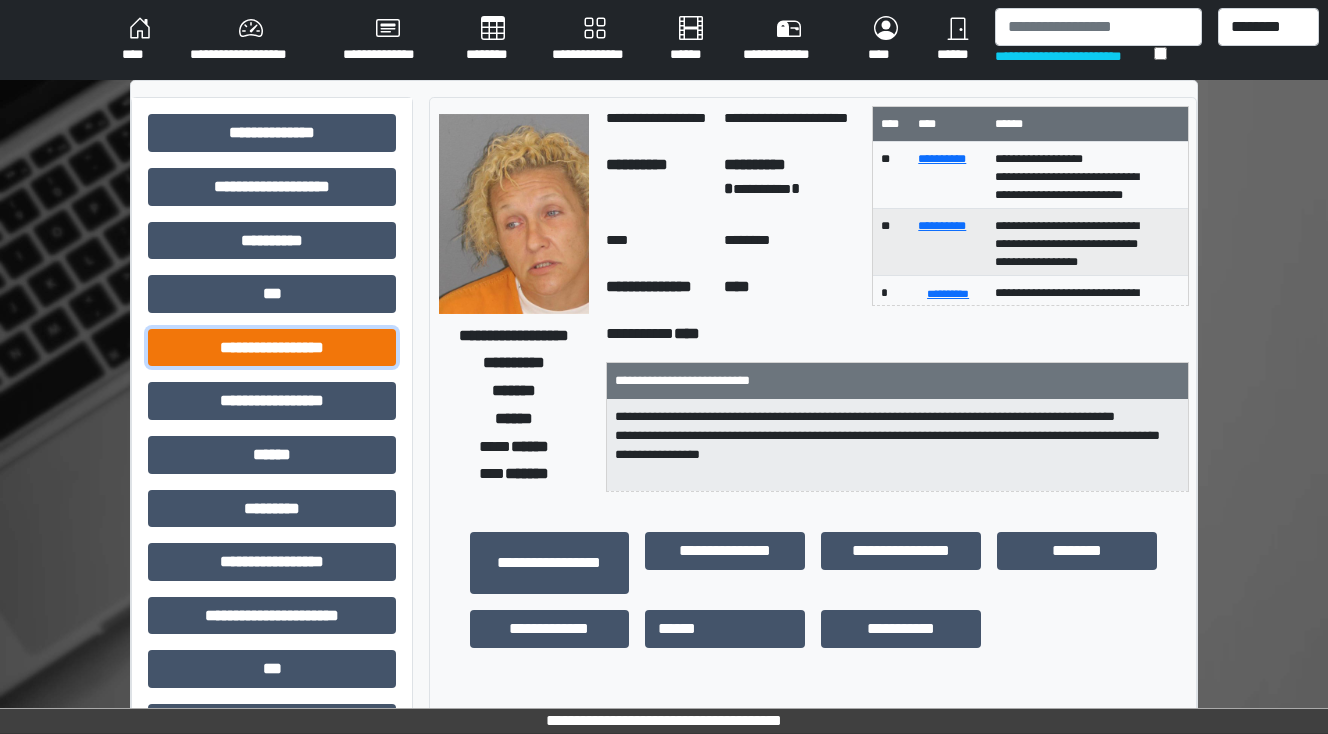 click on "**********" at bounding box center [272, 348] 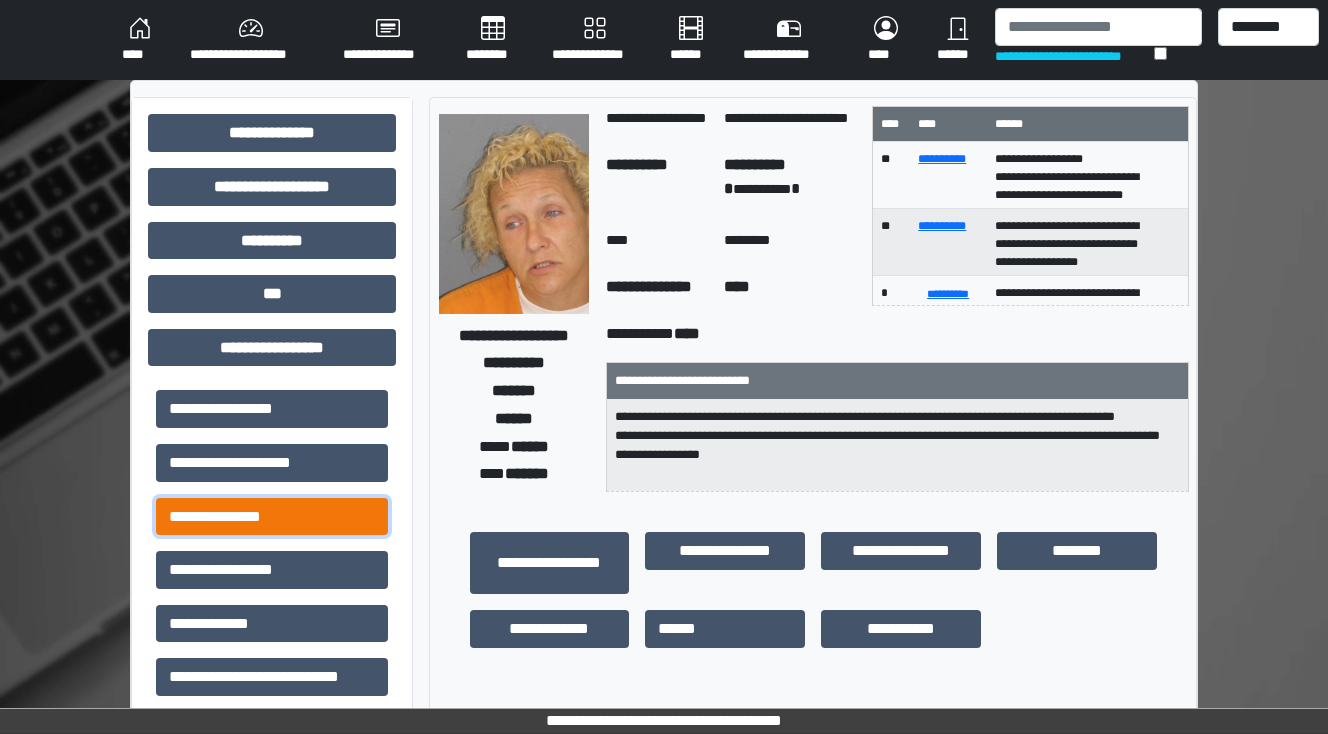 click on "**********" at bounding box center (272, 517) 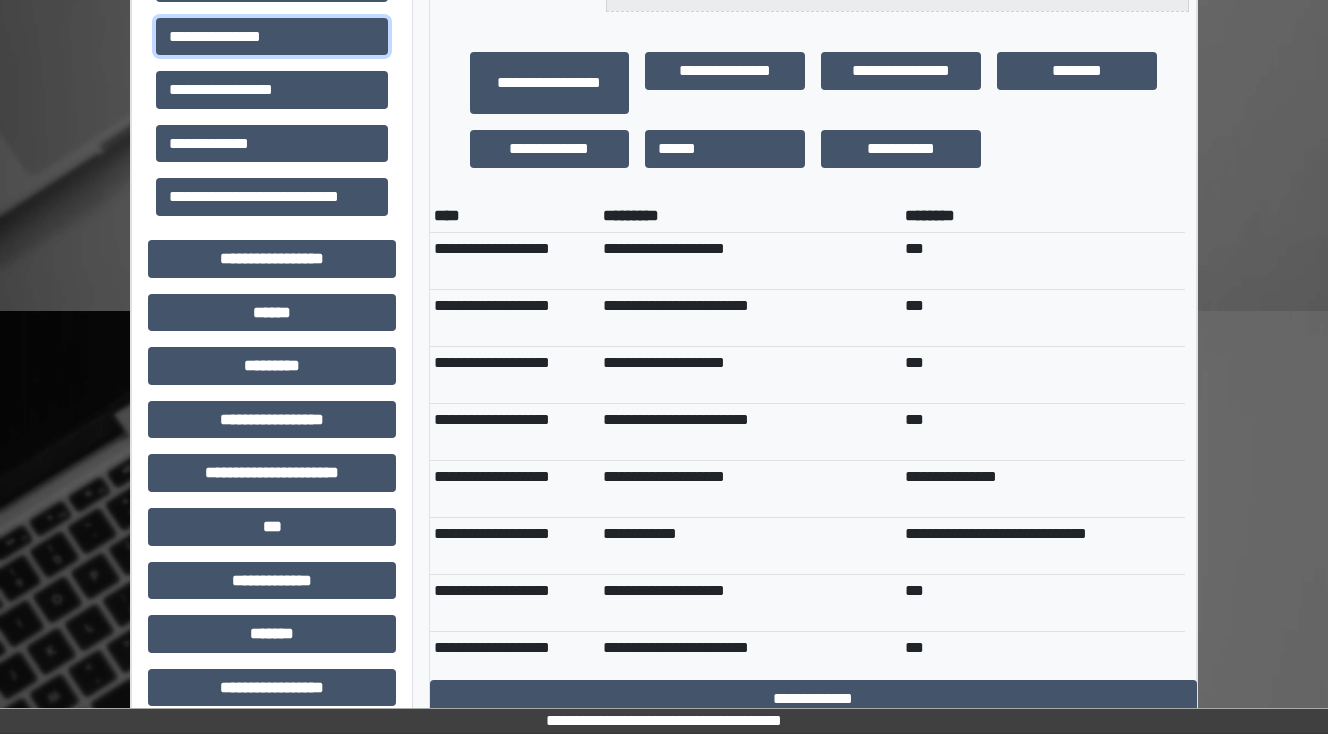 scroll, scrollTop: 560, scrollLeft: 0, axis: vertical 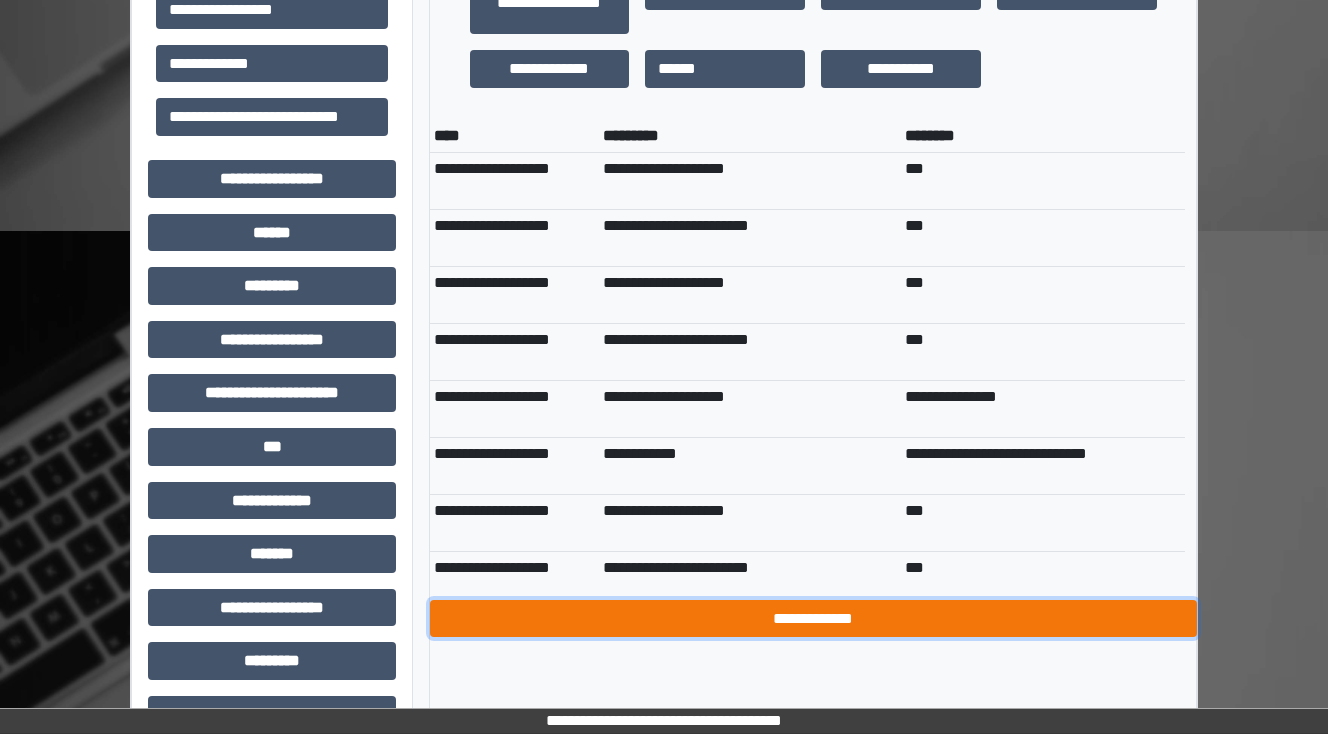 click on "**********" at bounding box center [813, 619] 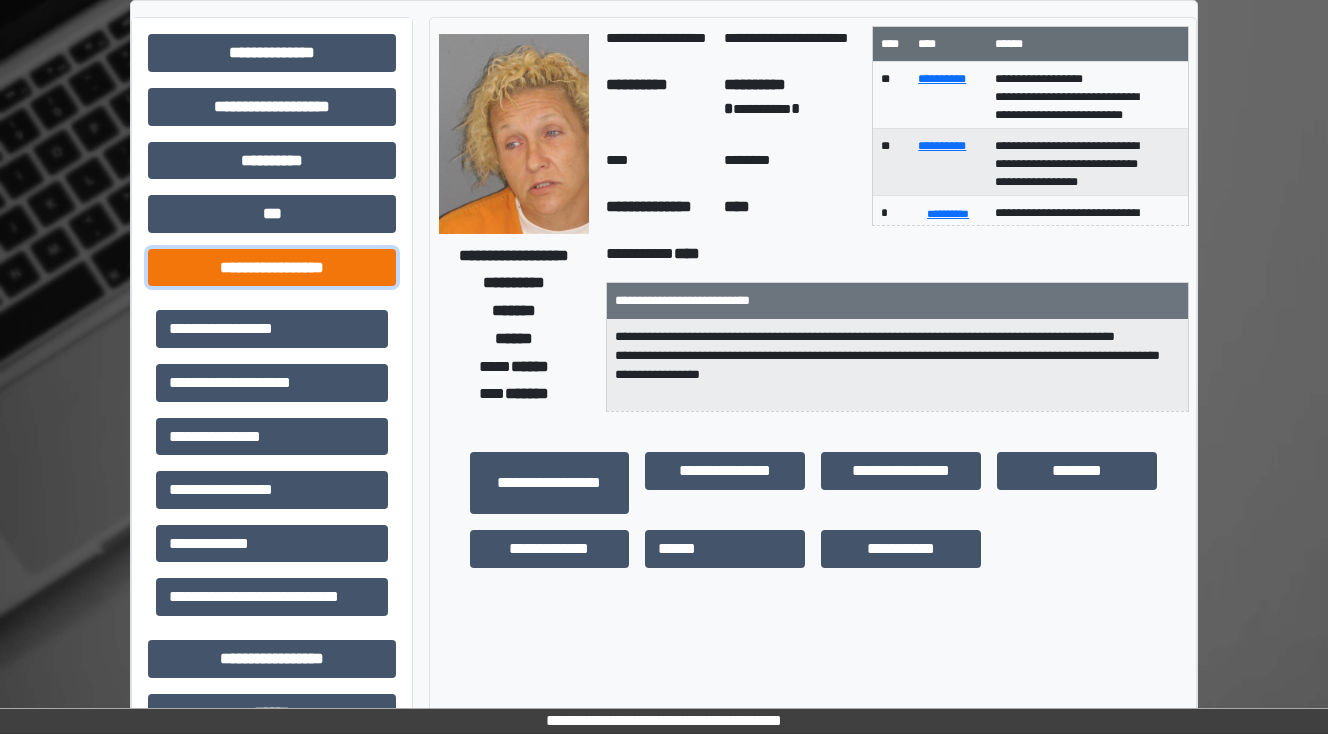 click on "**********" at bounding box center [272, 268] 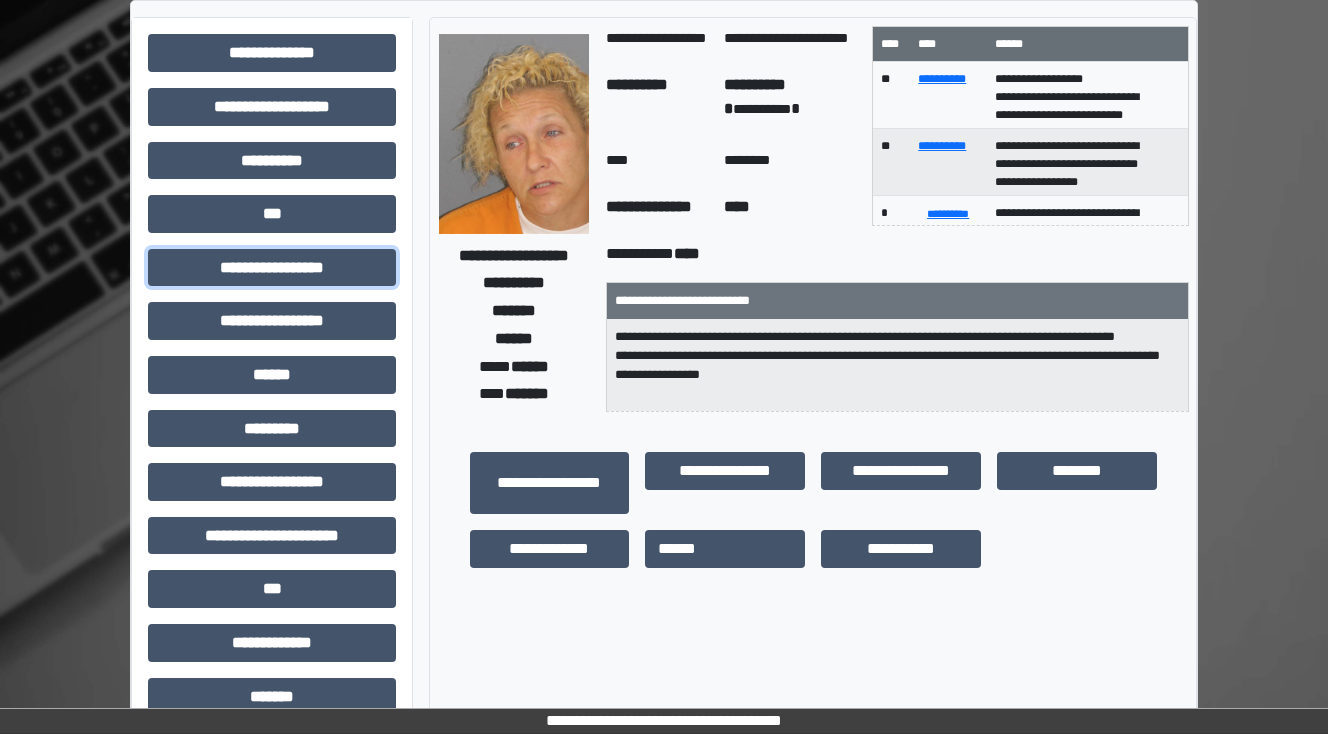 scroll, scrollTop: 0, scrollLeft: 0, axis: both 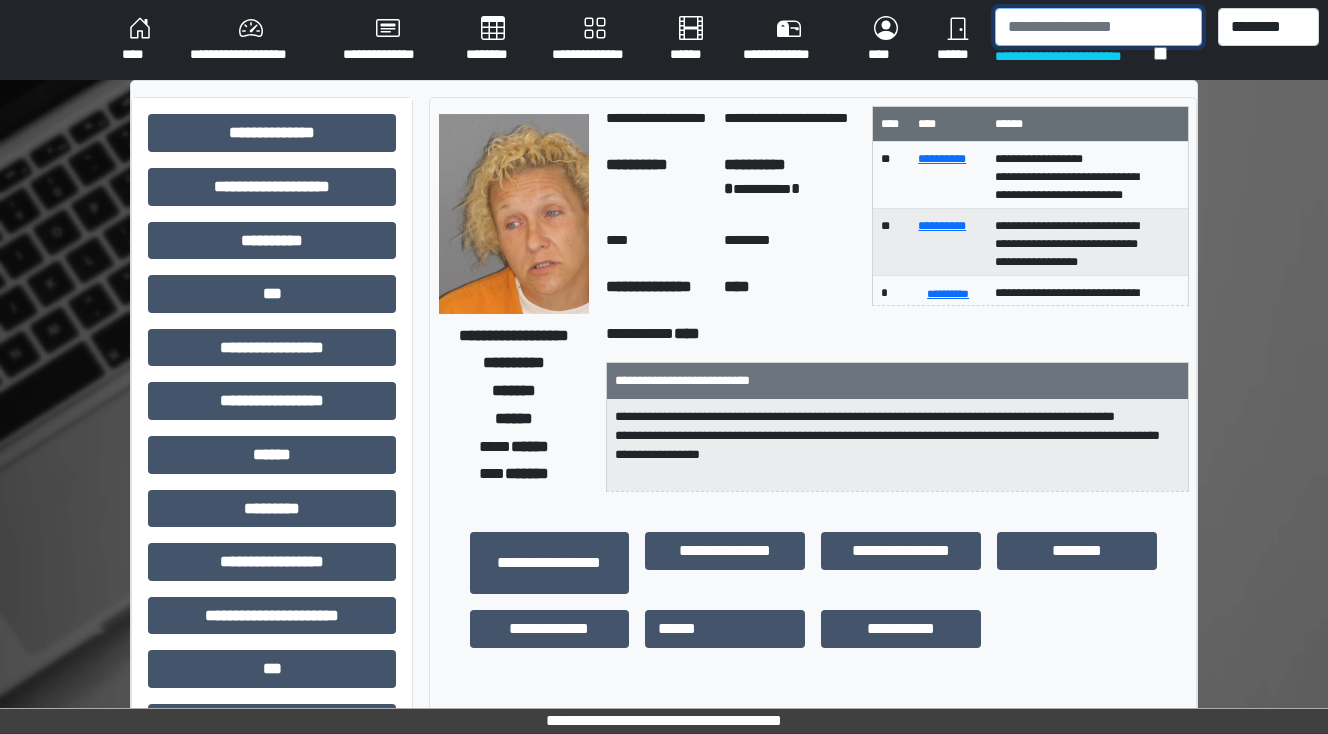 click at bounding box center [1098, 27] 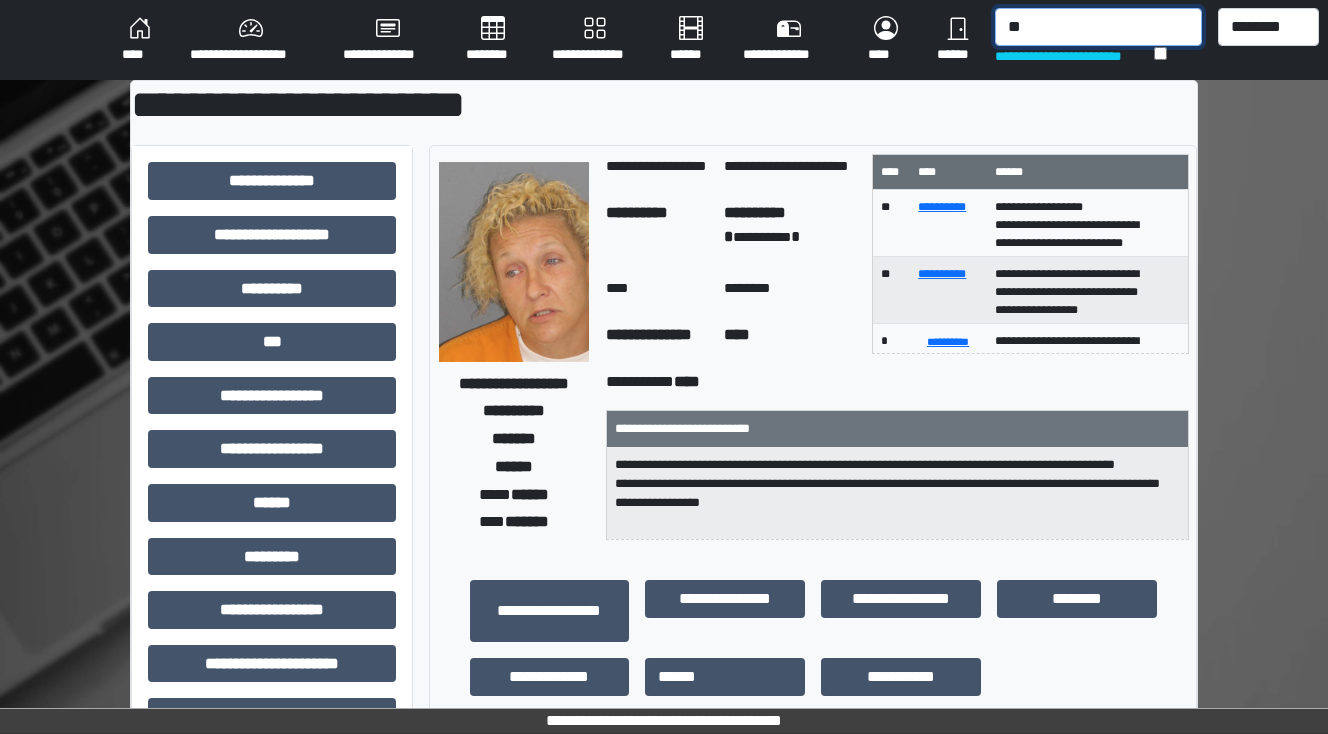 type on "*" 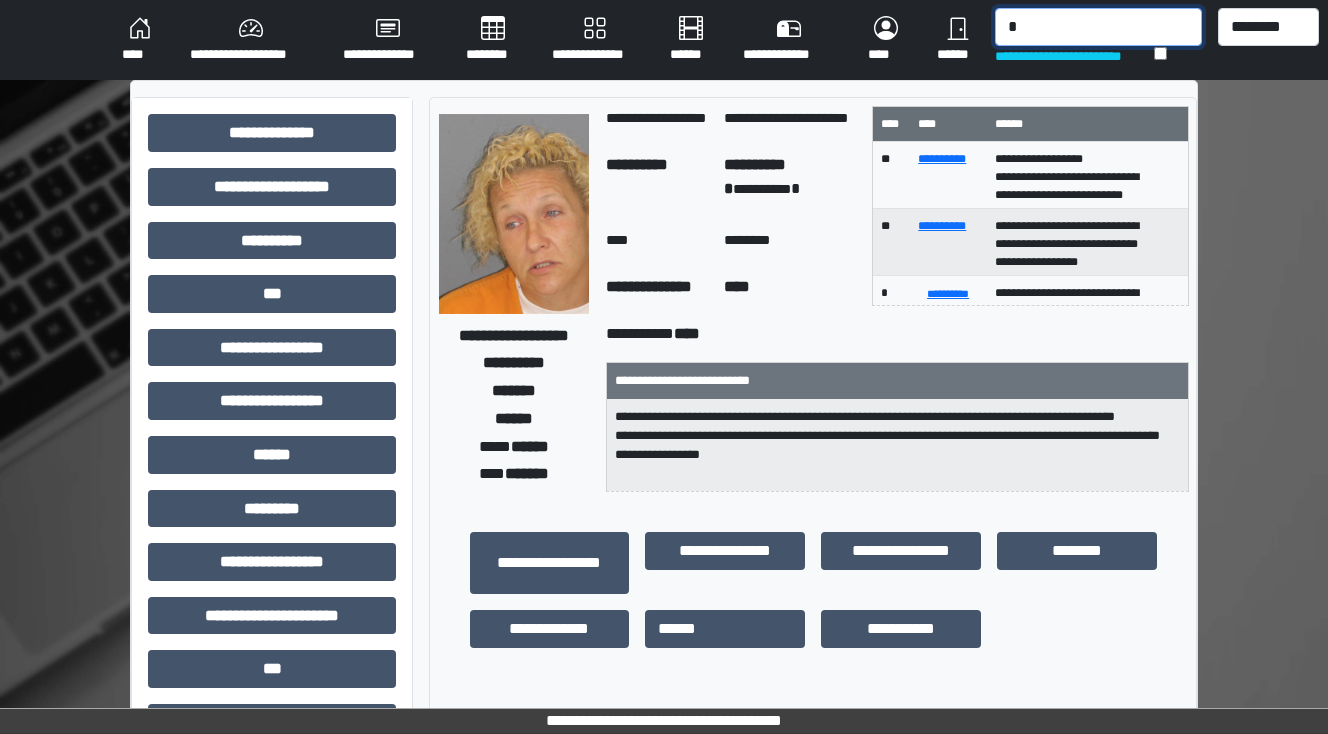 type 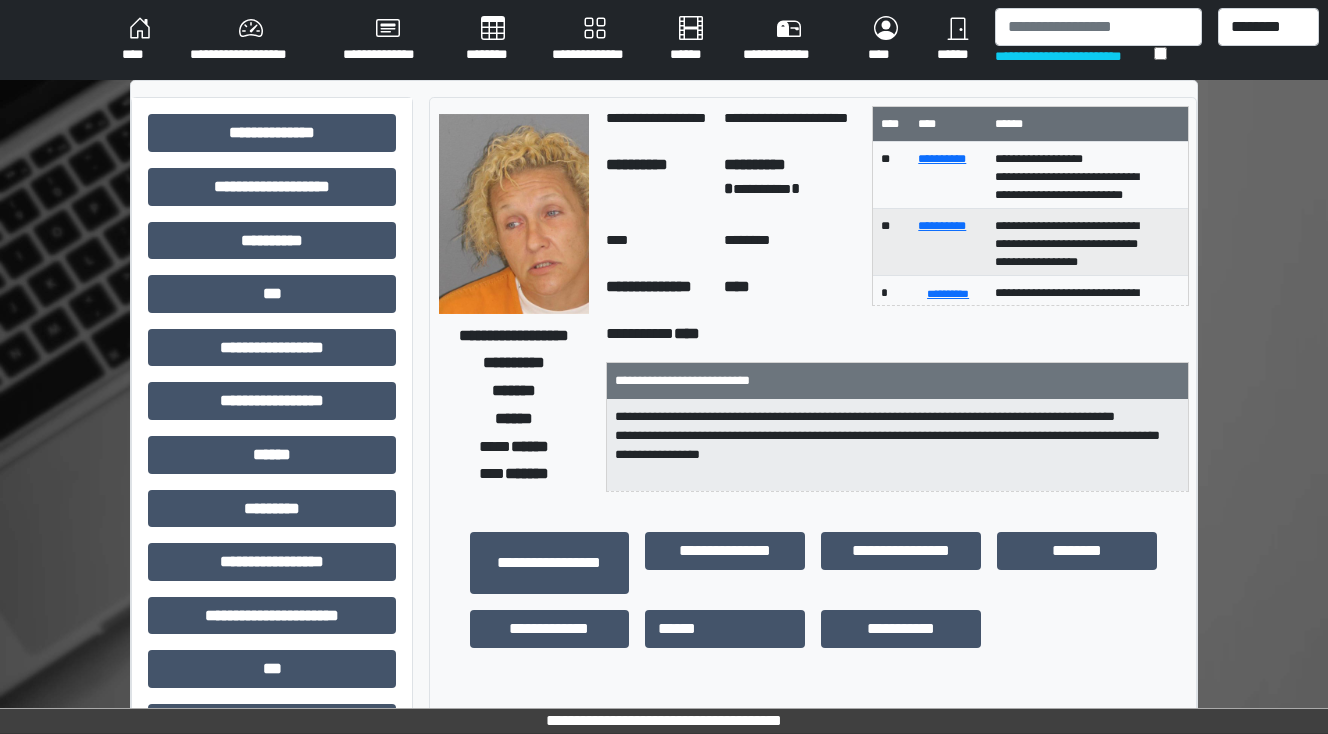 click on "****" at bounding box center (140, 40) 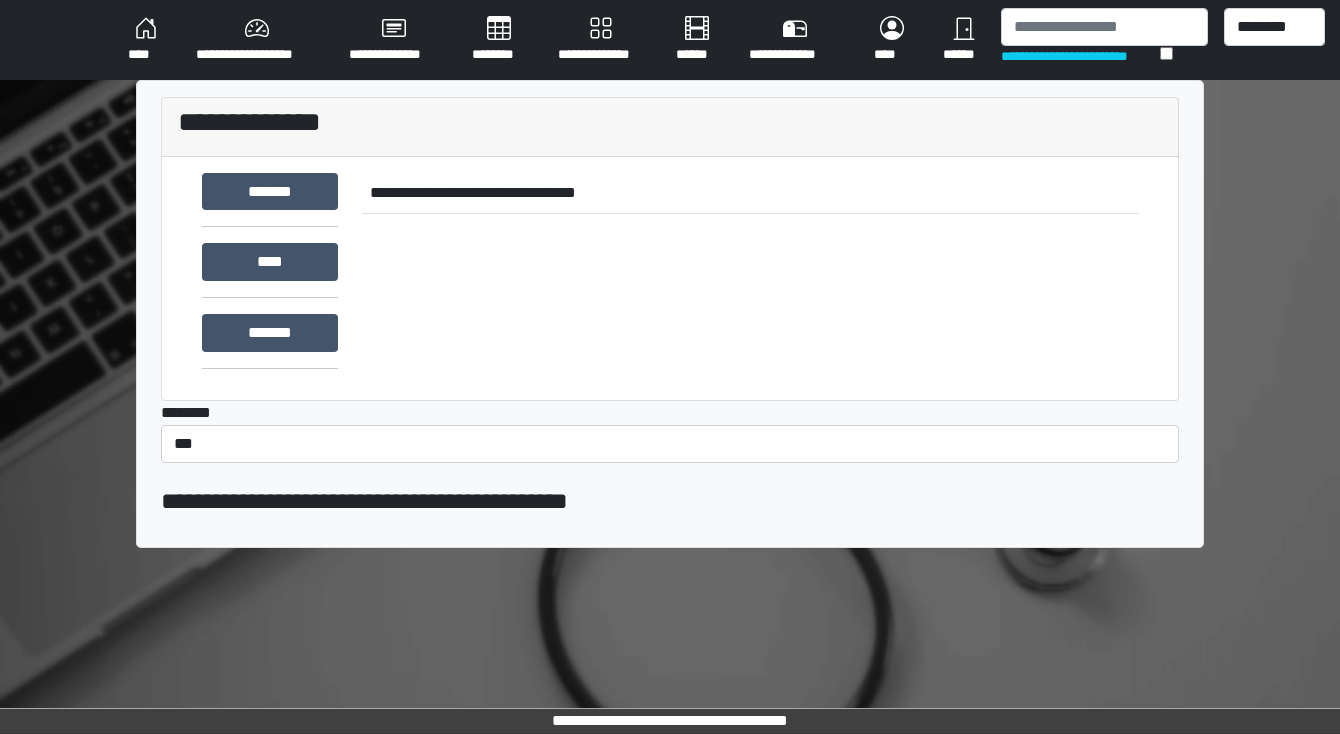 scroll, scrollTop: 0, scrollLeft: 0, axis: both 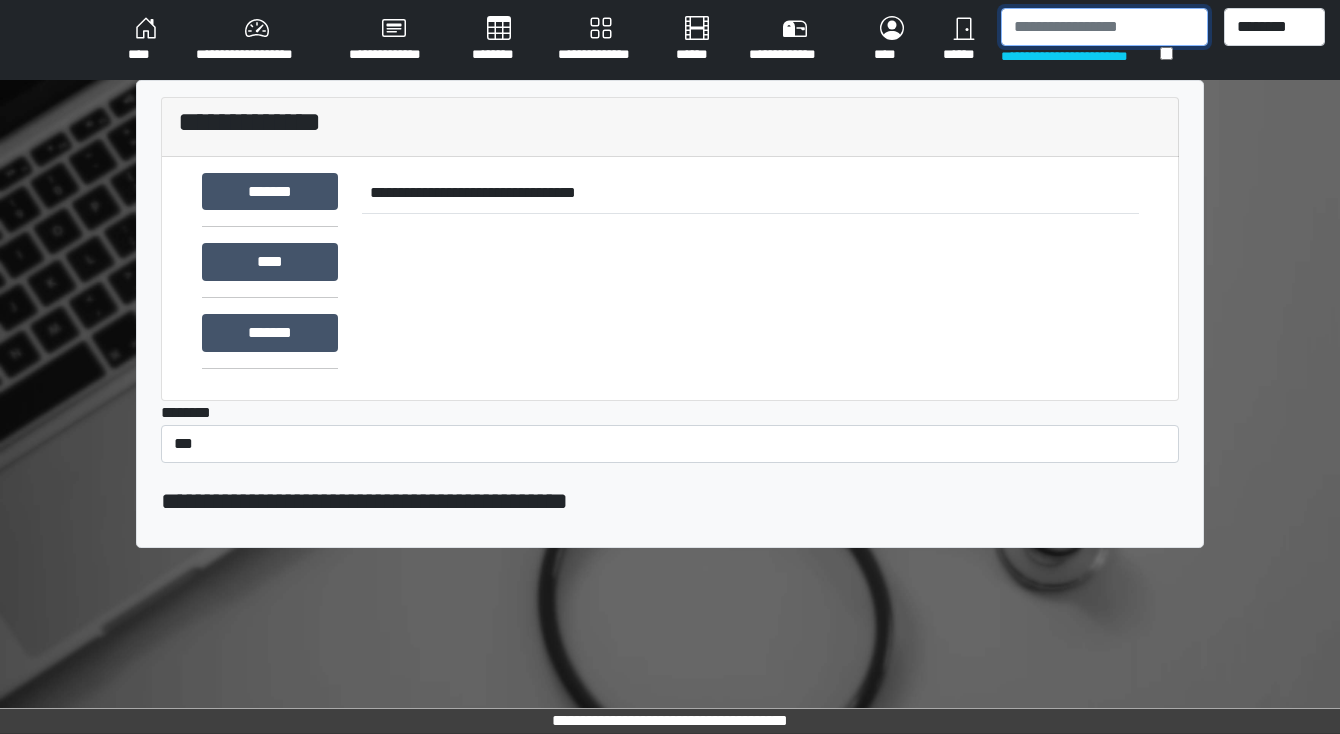 click at bounding box center [1104, 27] 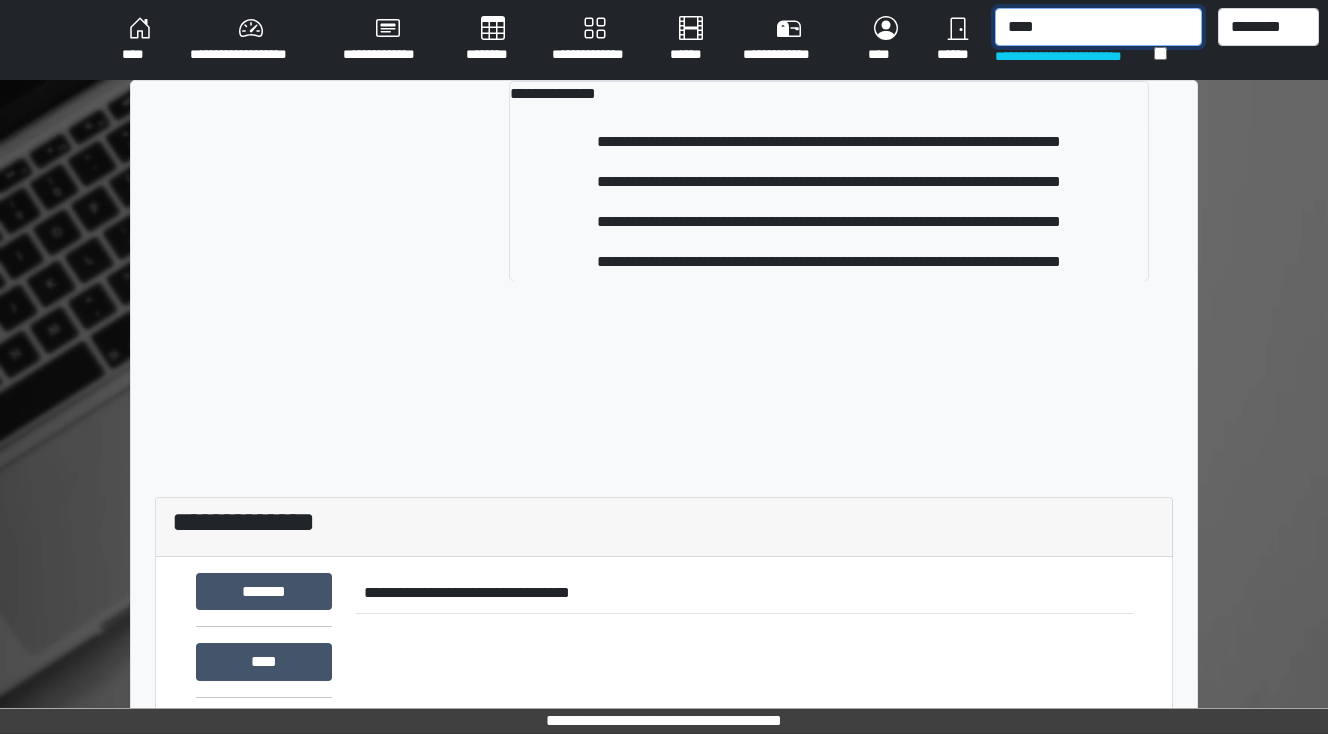 type on "****" 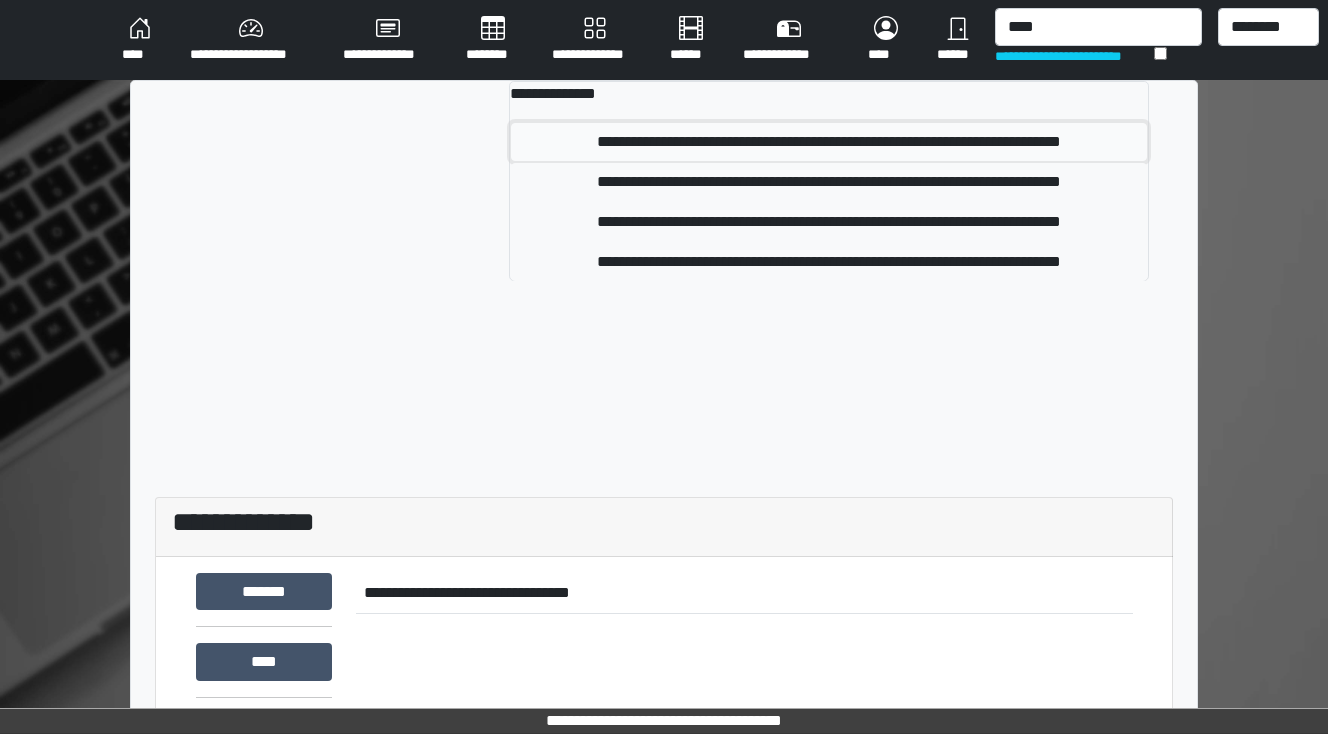 click on "**********" at bounding box center [829, 142] 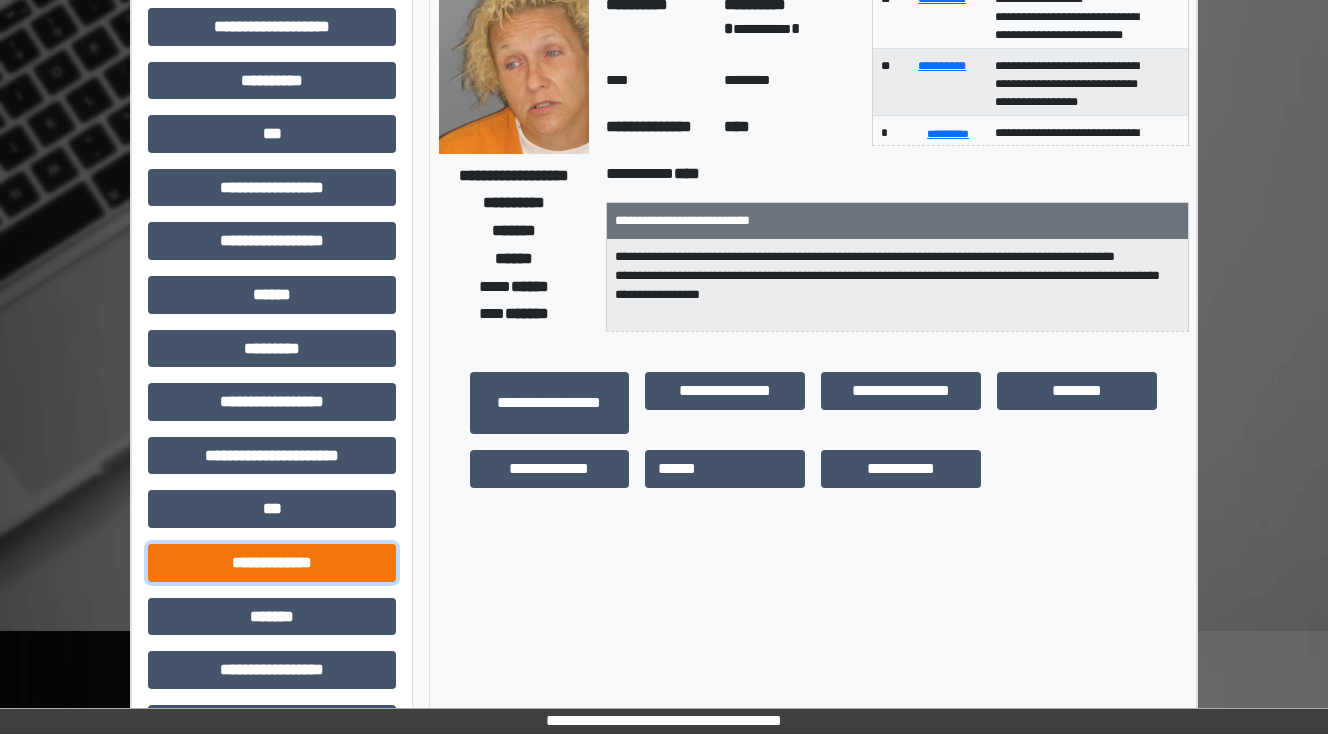 click on "**********" at bounding box center (272, 563) 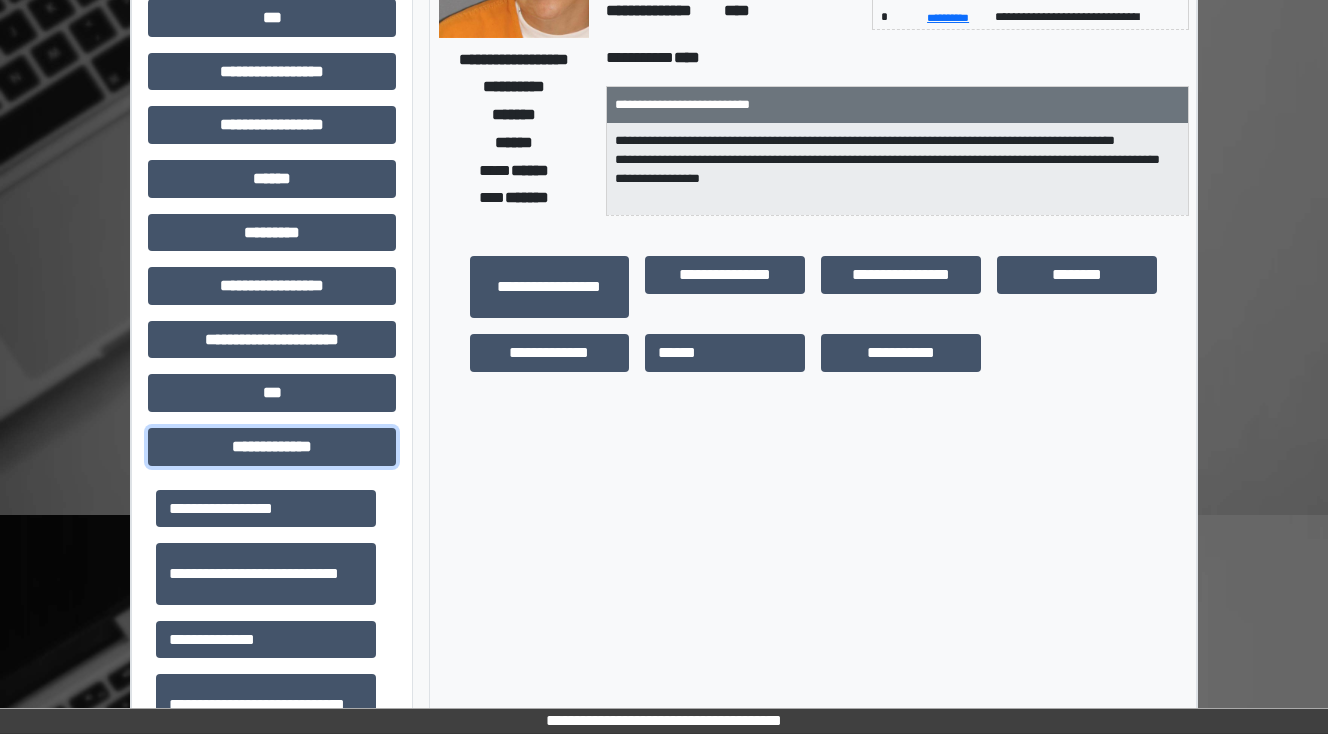 scroll, scrollTop: 480, scrollLeft: 0, axis: vertical 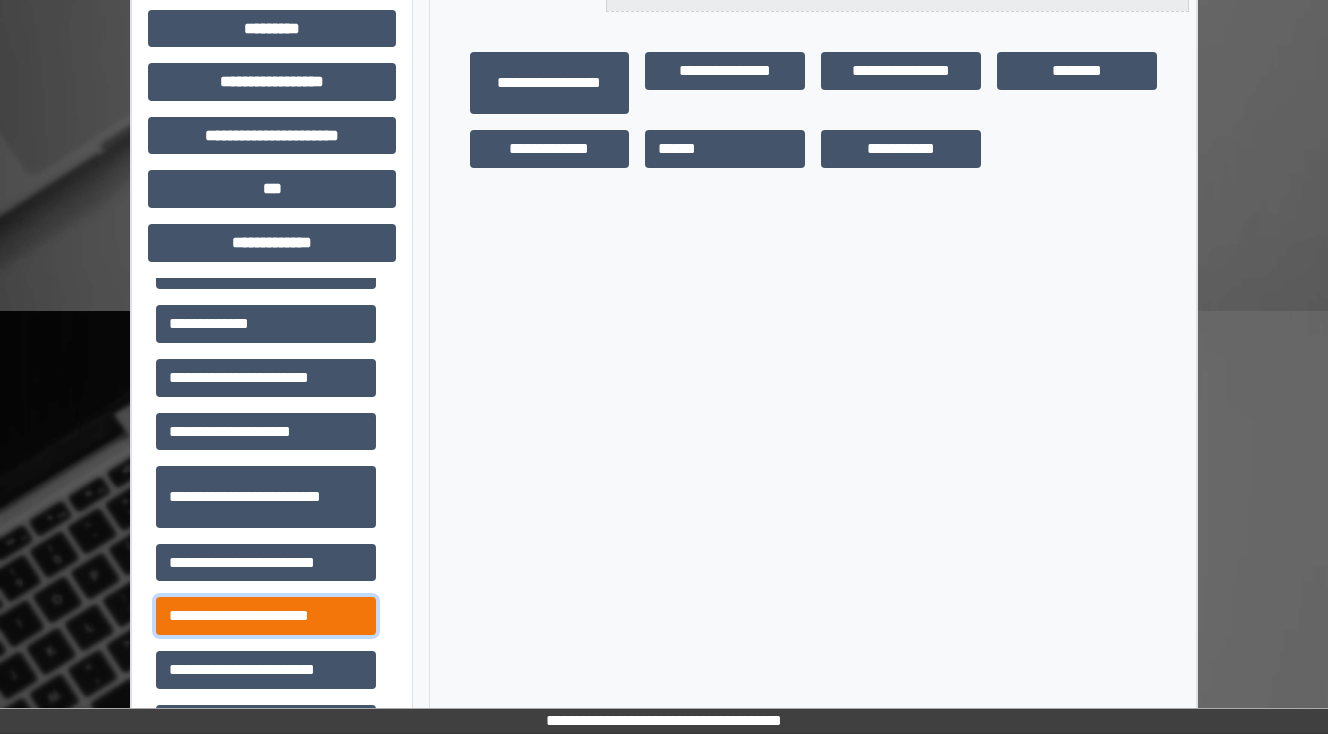 click on "**********" at bounding box center (266, 616) 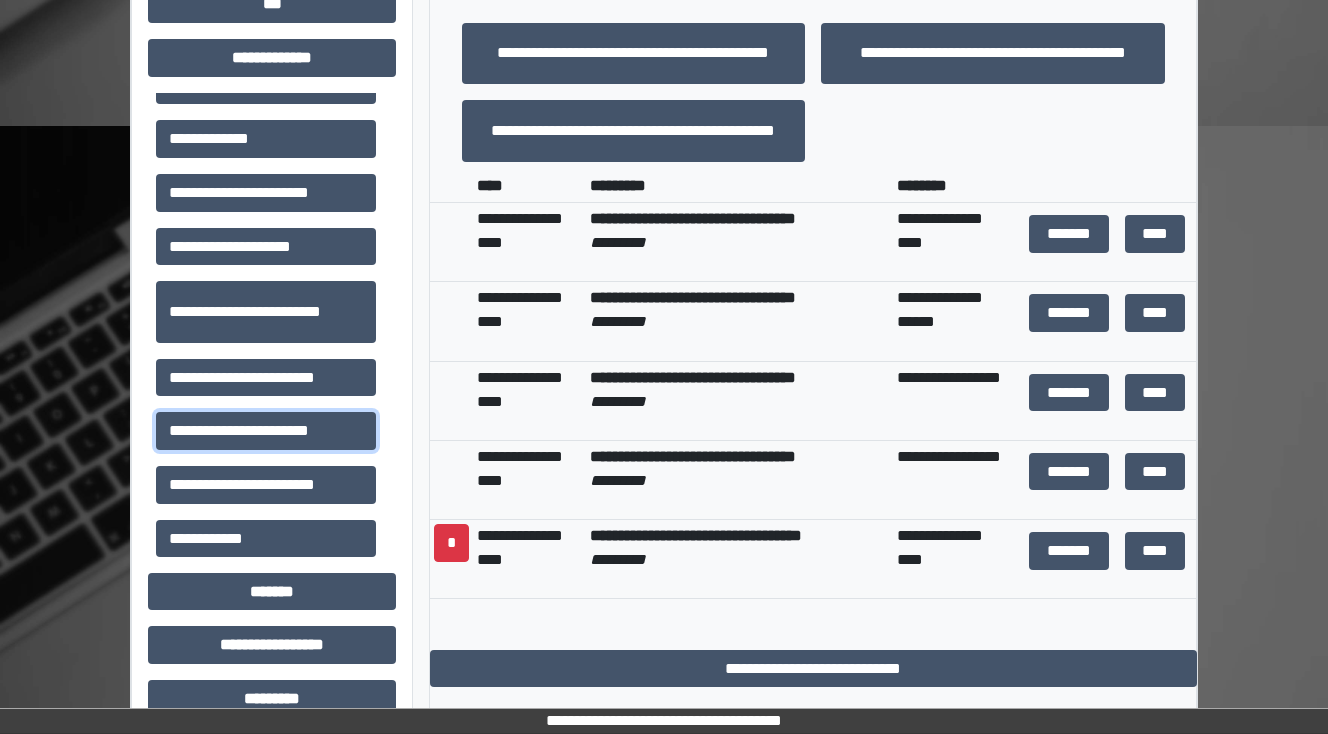 scroll, scrollTop: 640, scrollLeft: 0, axis: vertical 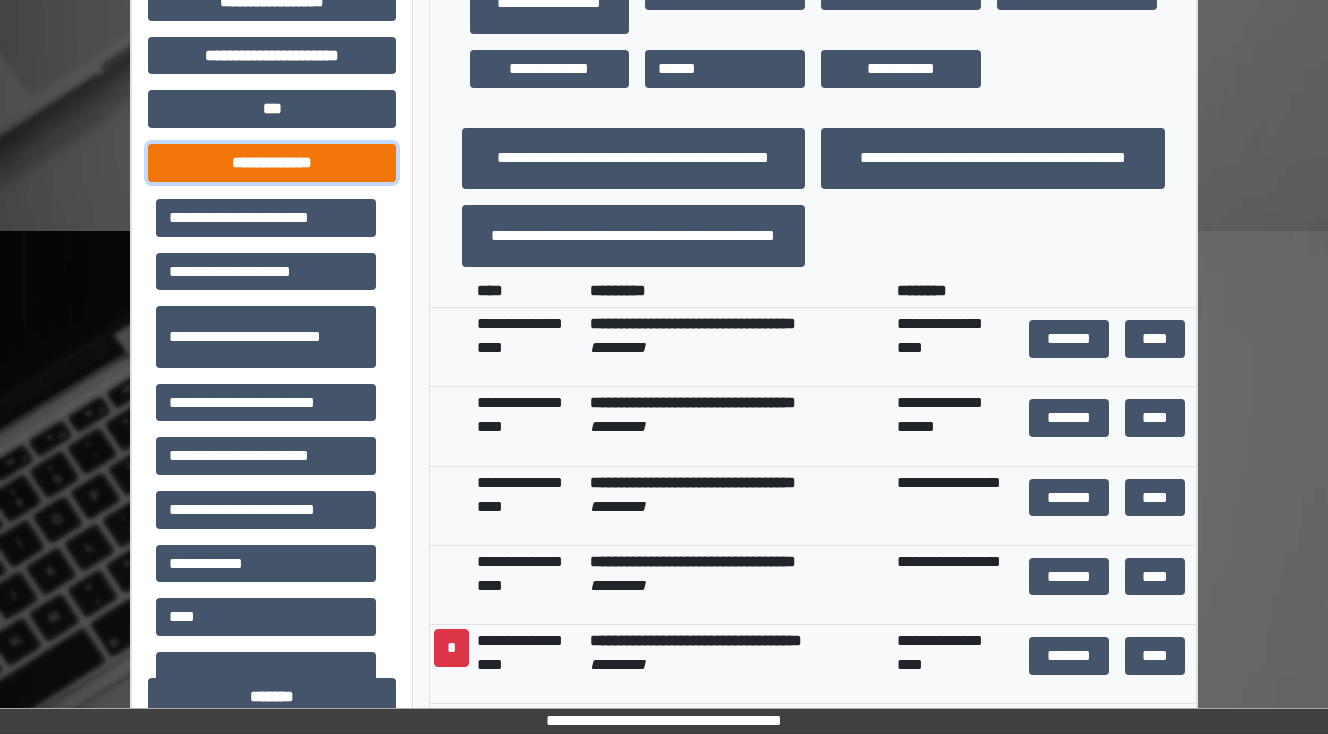 click on "**********" at bounding box center [272, 163] 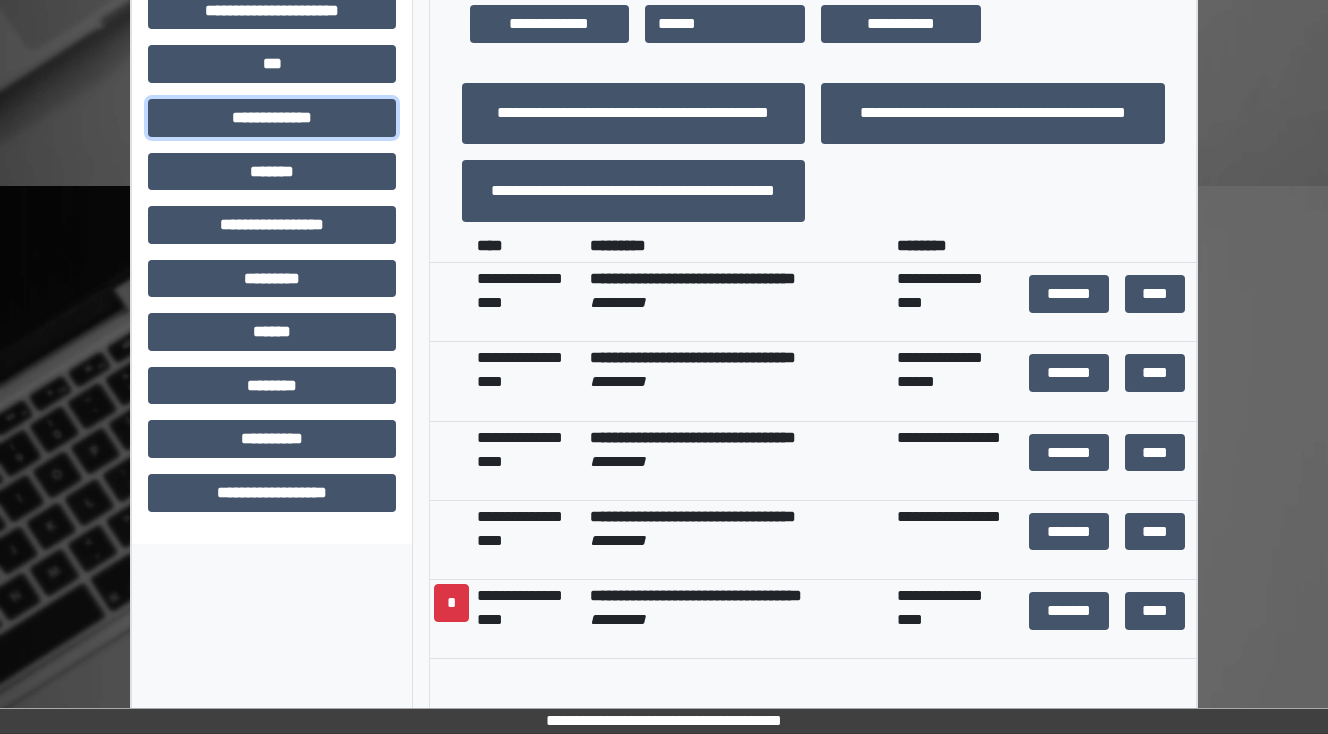 scroll, scrollTop: 651, scrollLeft: 0, axis: vertical 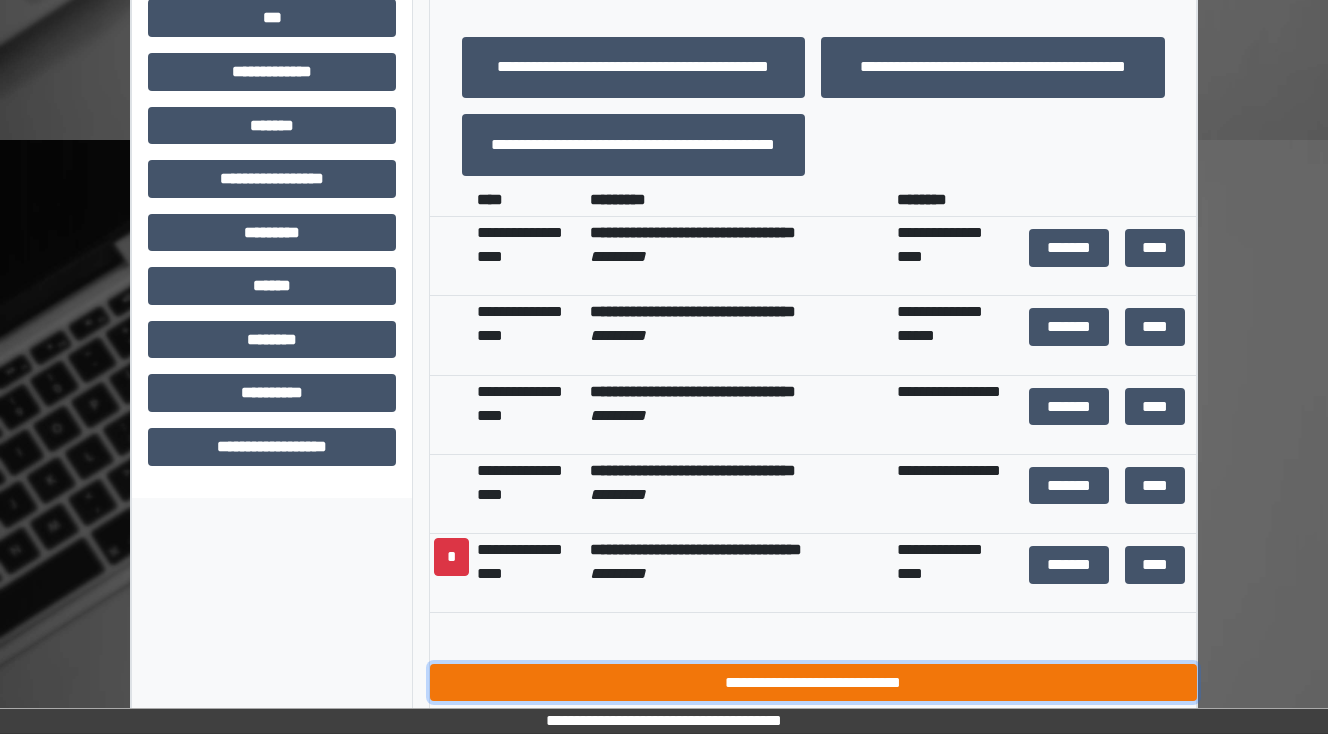 click on "**********" at bounding box center [813, 683] 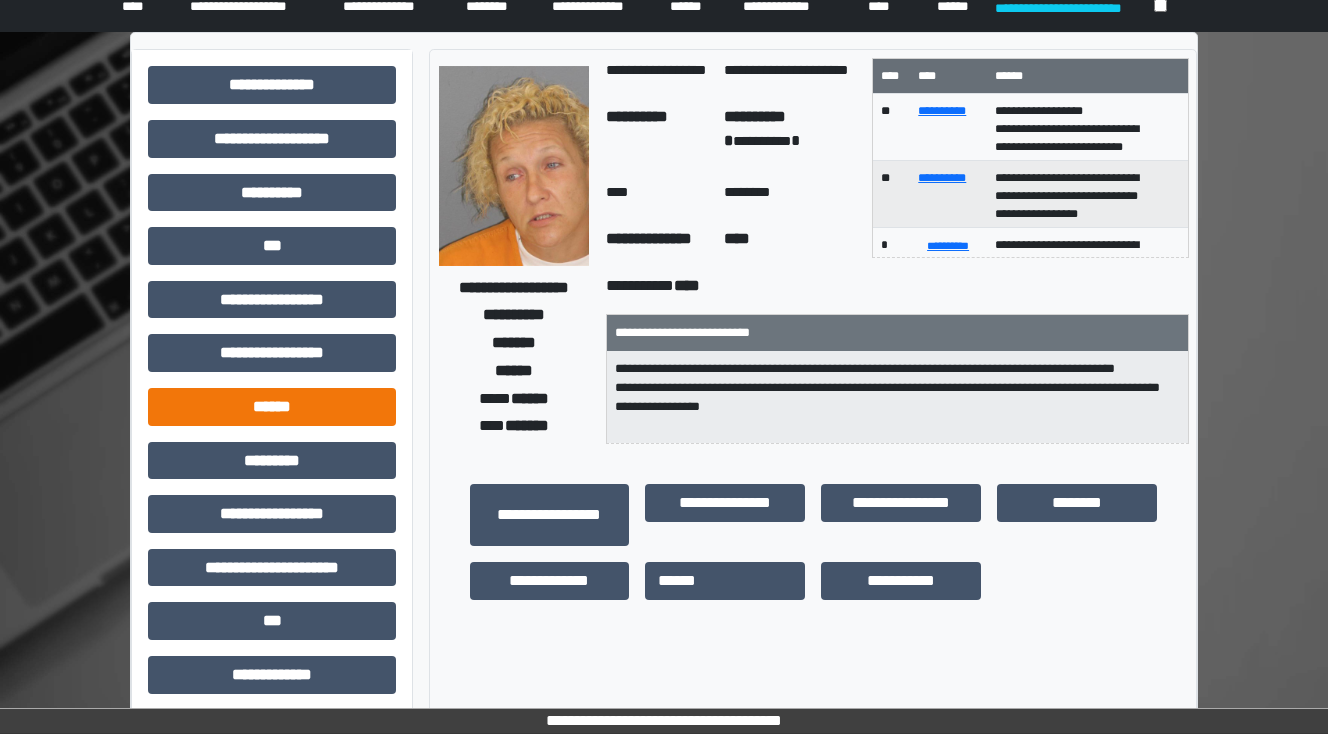 scroll, scrollTop: 0, scrollLeft: 0, axis: both 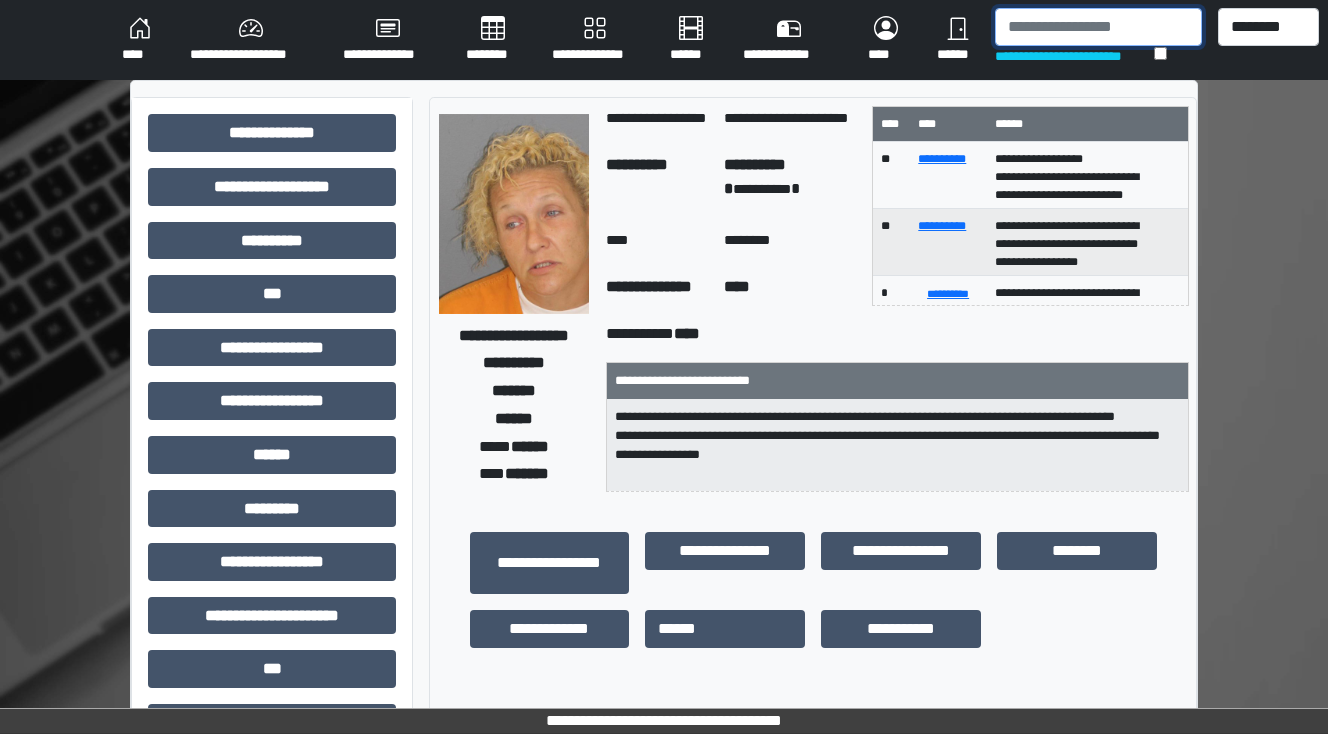 click at bounding box center (1098, 27) 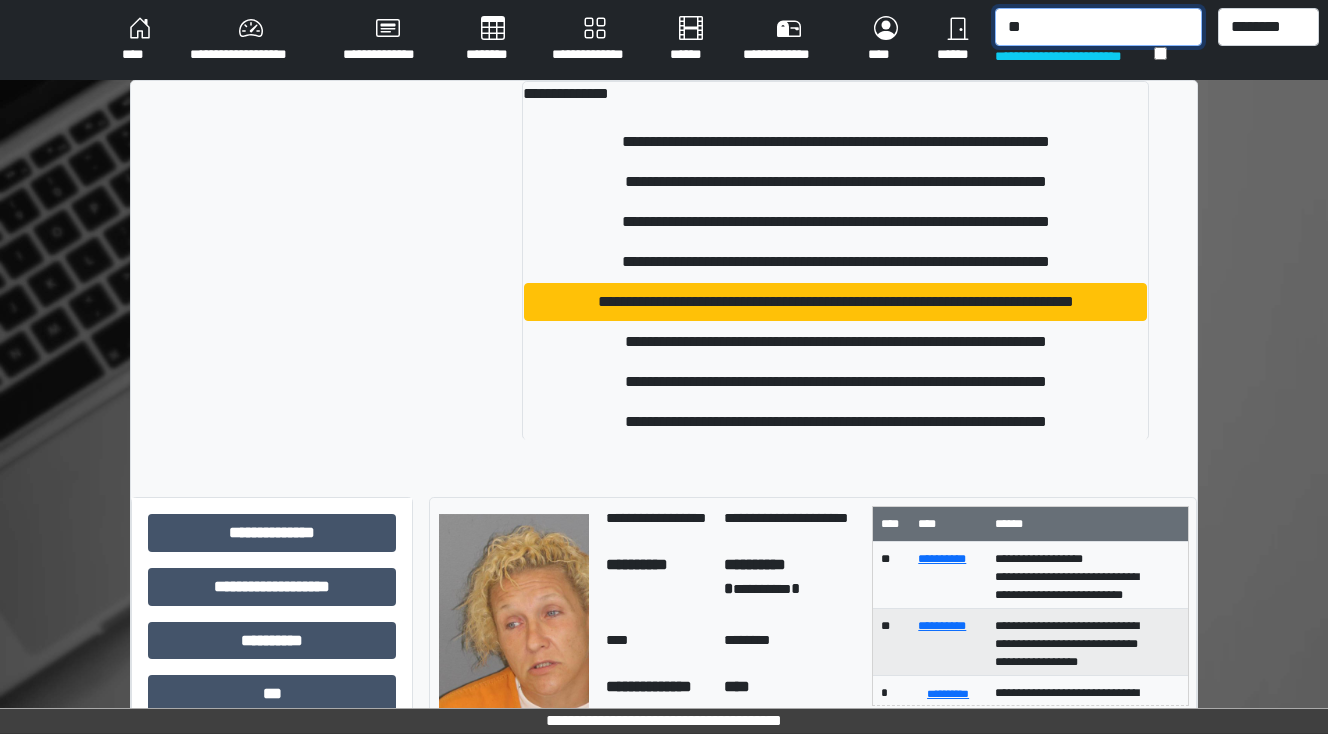 type on "*" 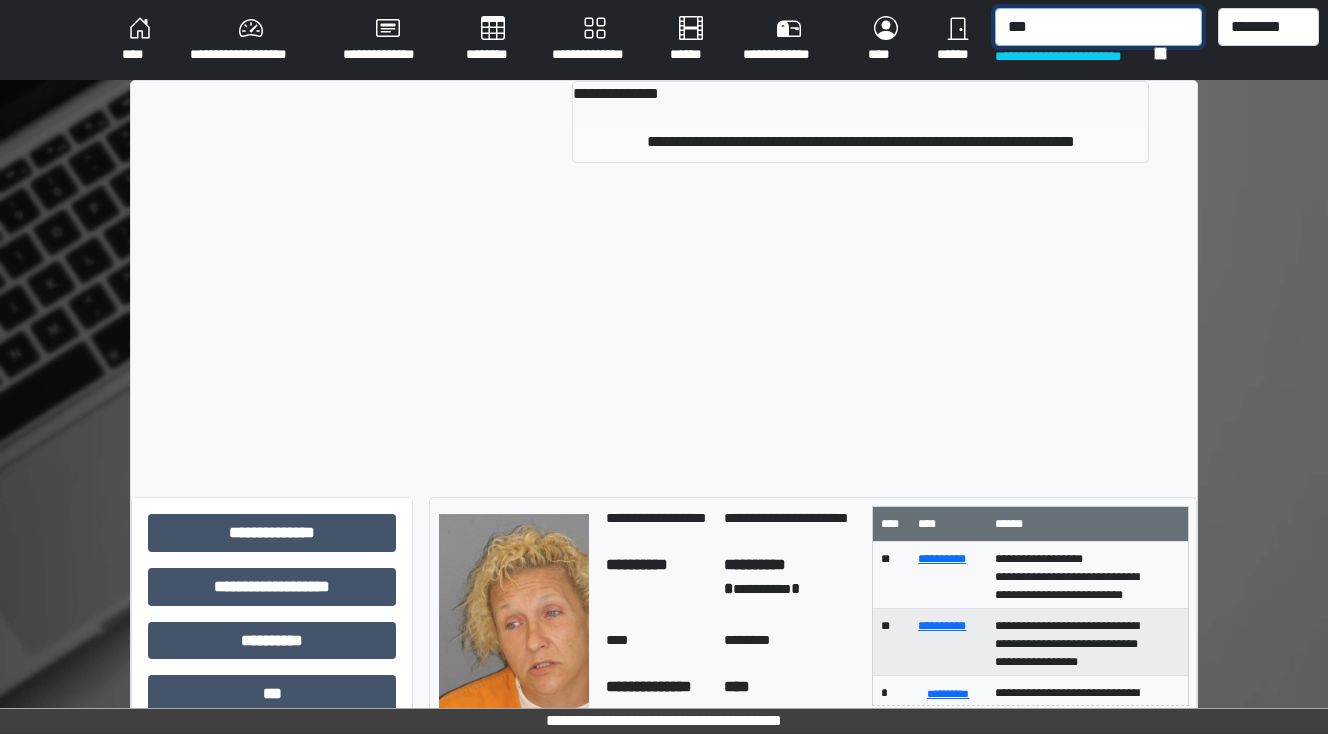 type on "***" 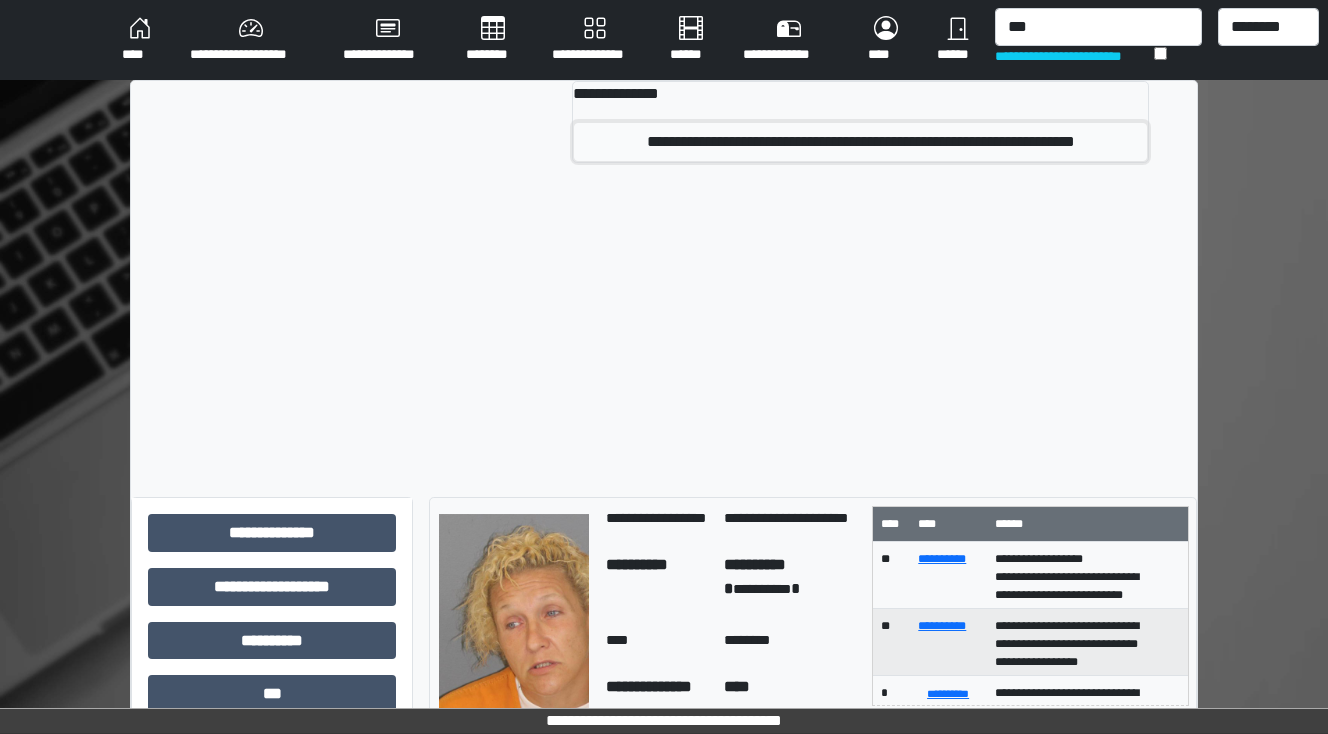 click on "**********" at bounding box center (860, 142) 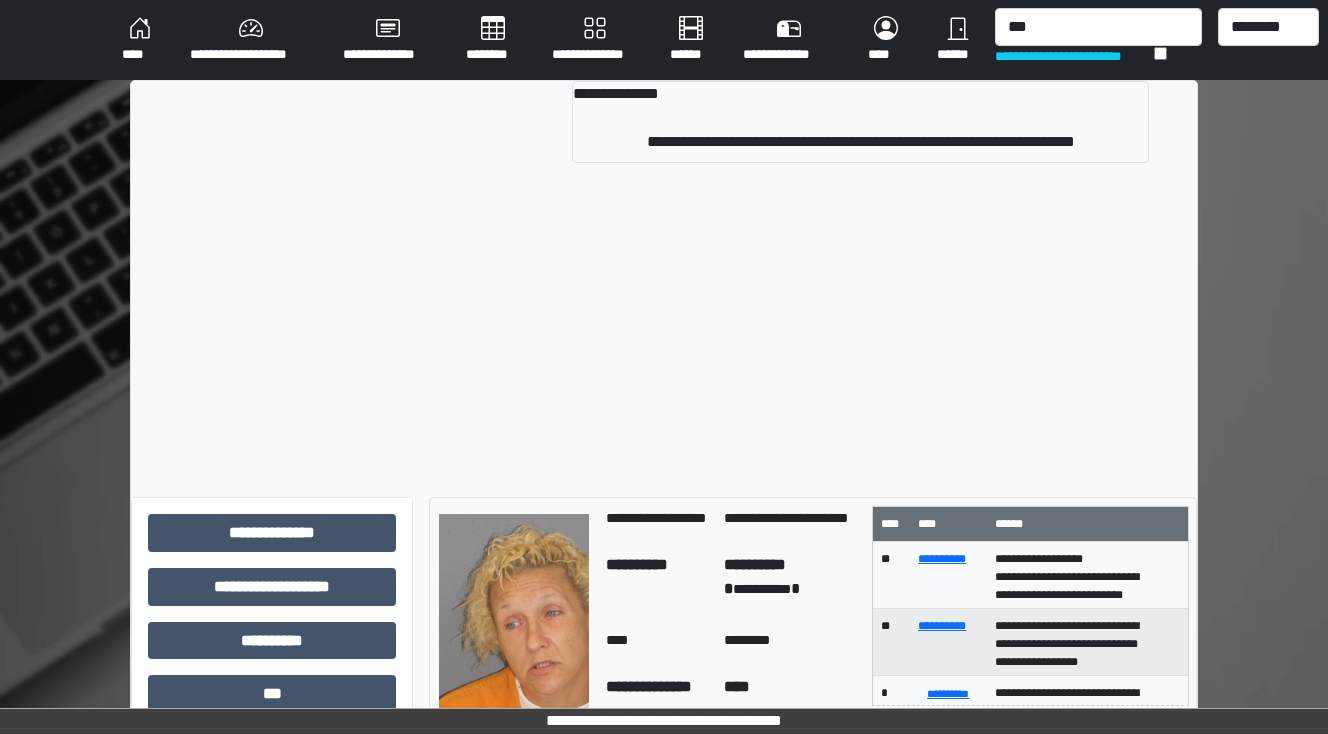 type 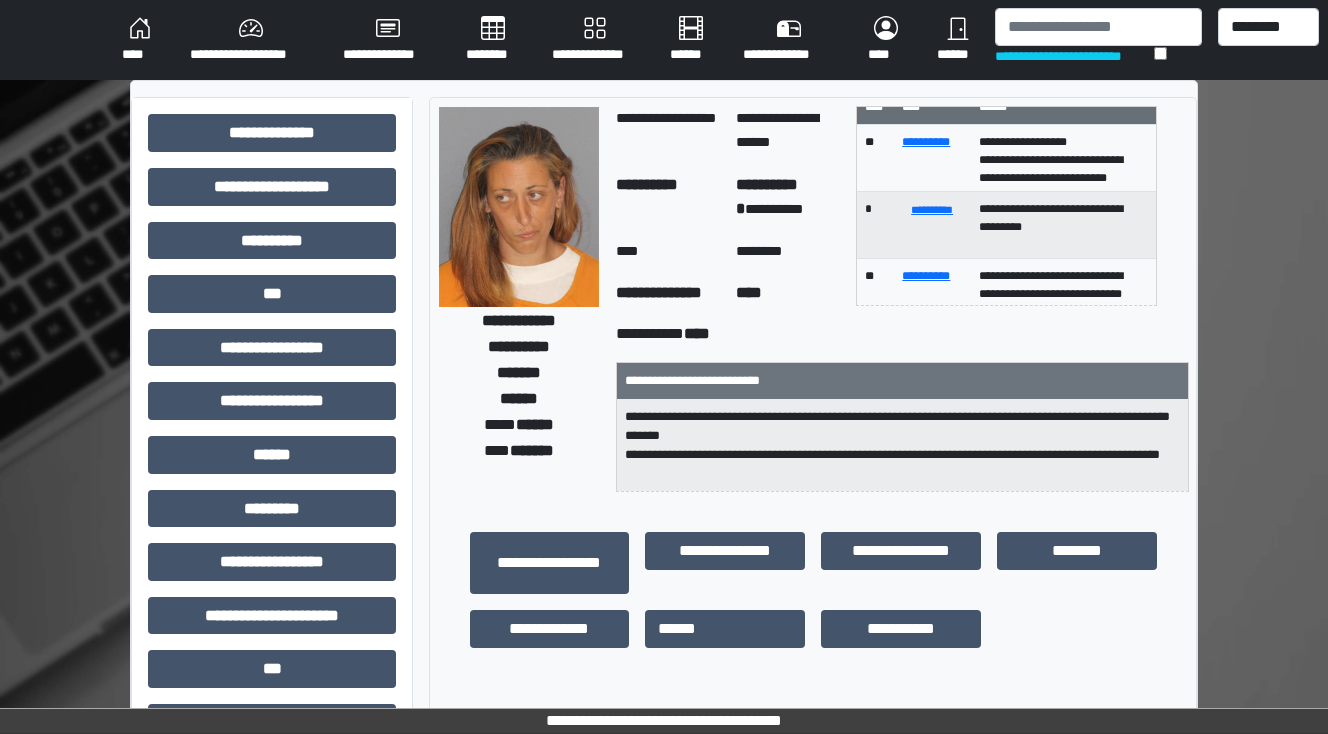 scroll, scrollTop: 0, scrollLeft: 0, axis: both 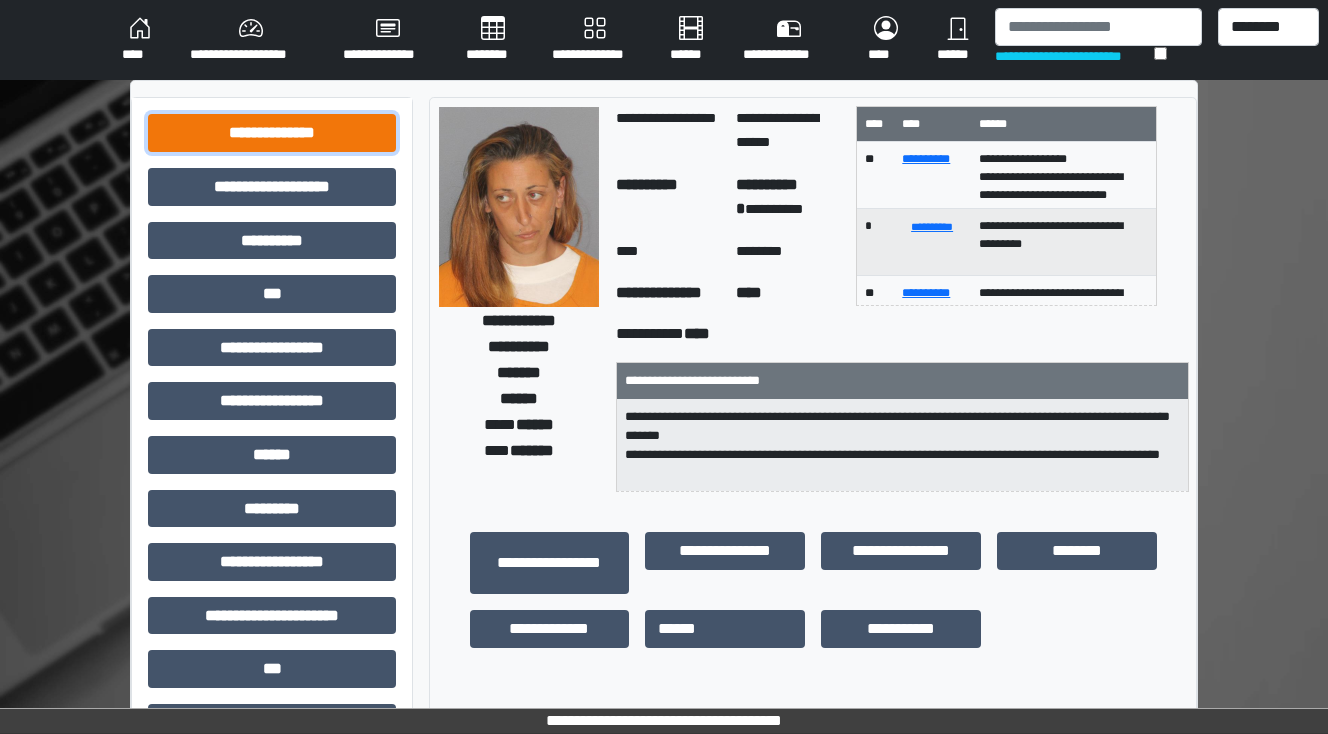 click on "**********" at bounding box center (272, 133) 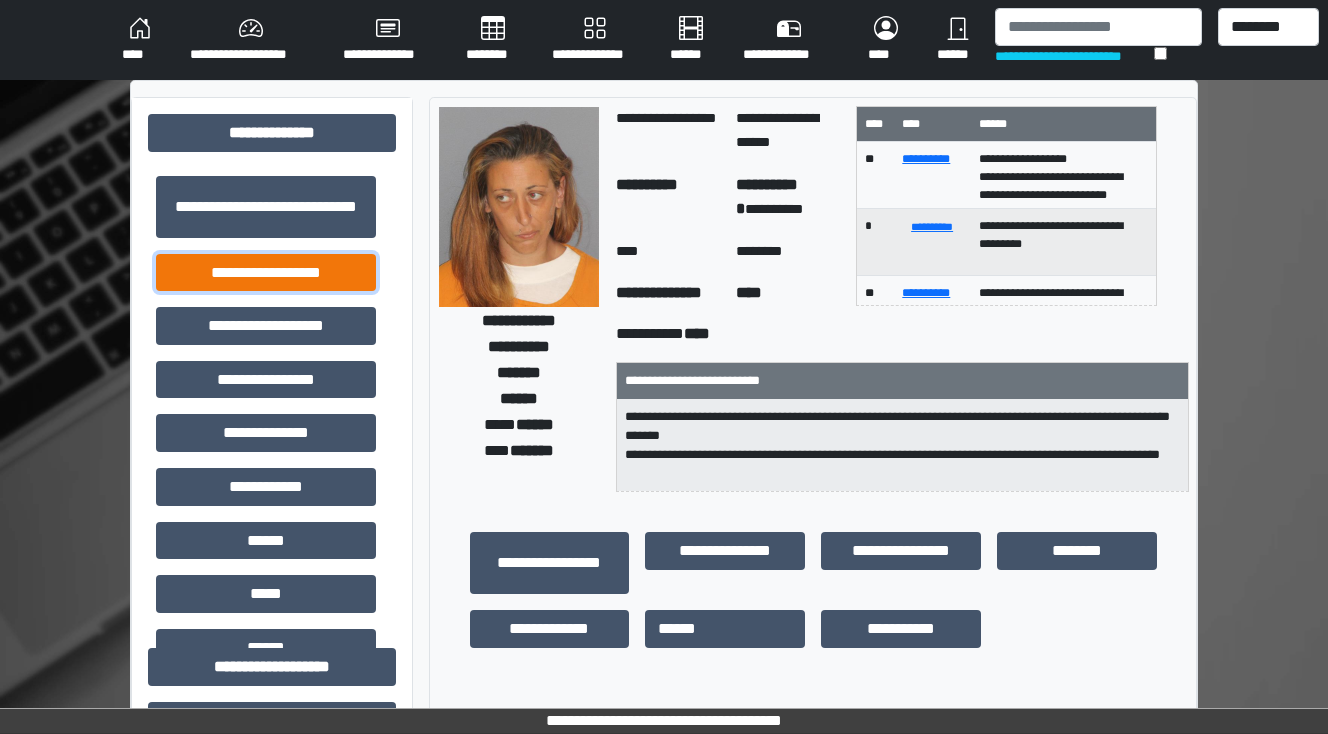 click on "**********" at bounding box center [266, 273] 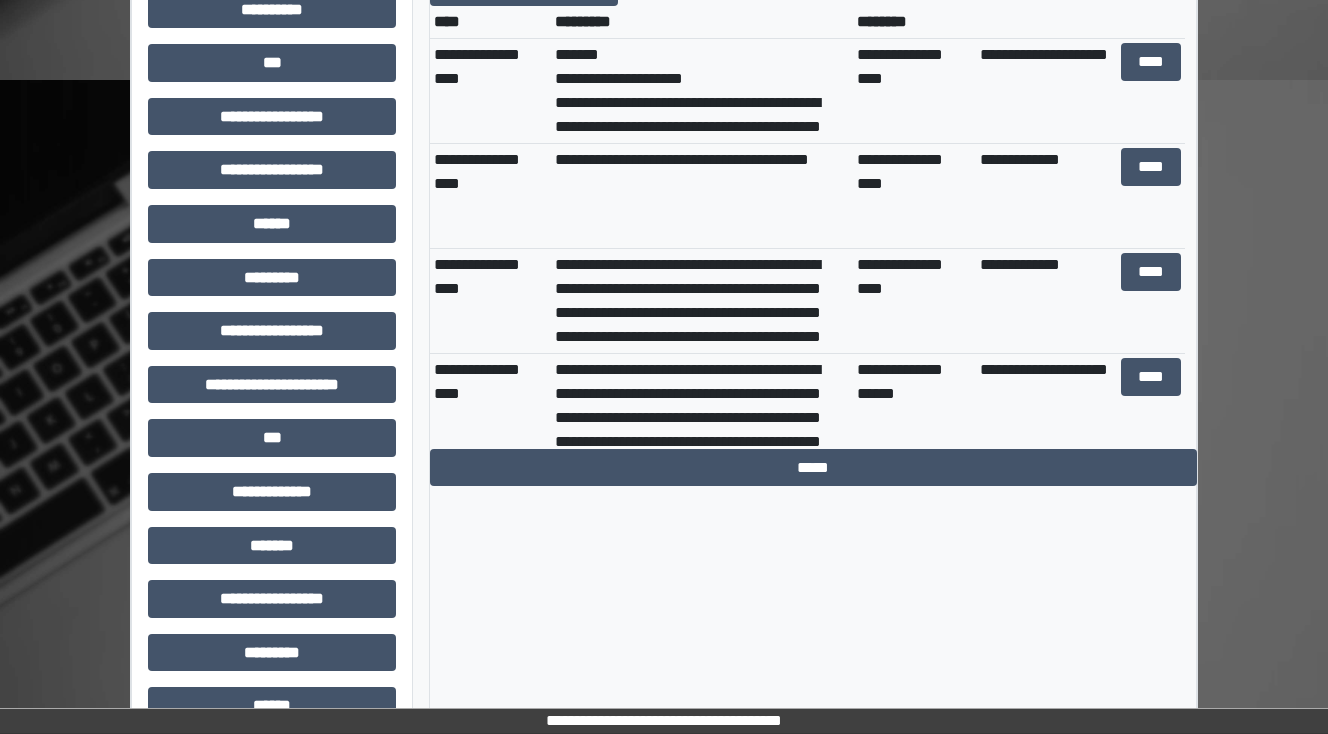 scroll, scrollTop: 720, scrollLeft: 0, axis: vertical 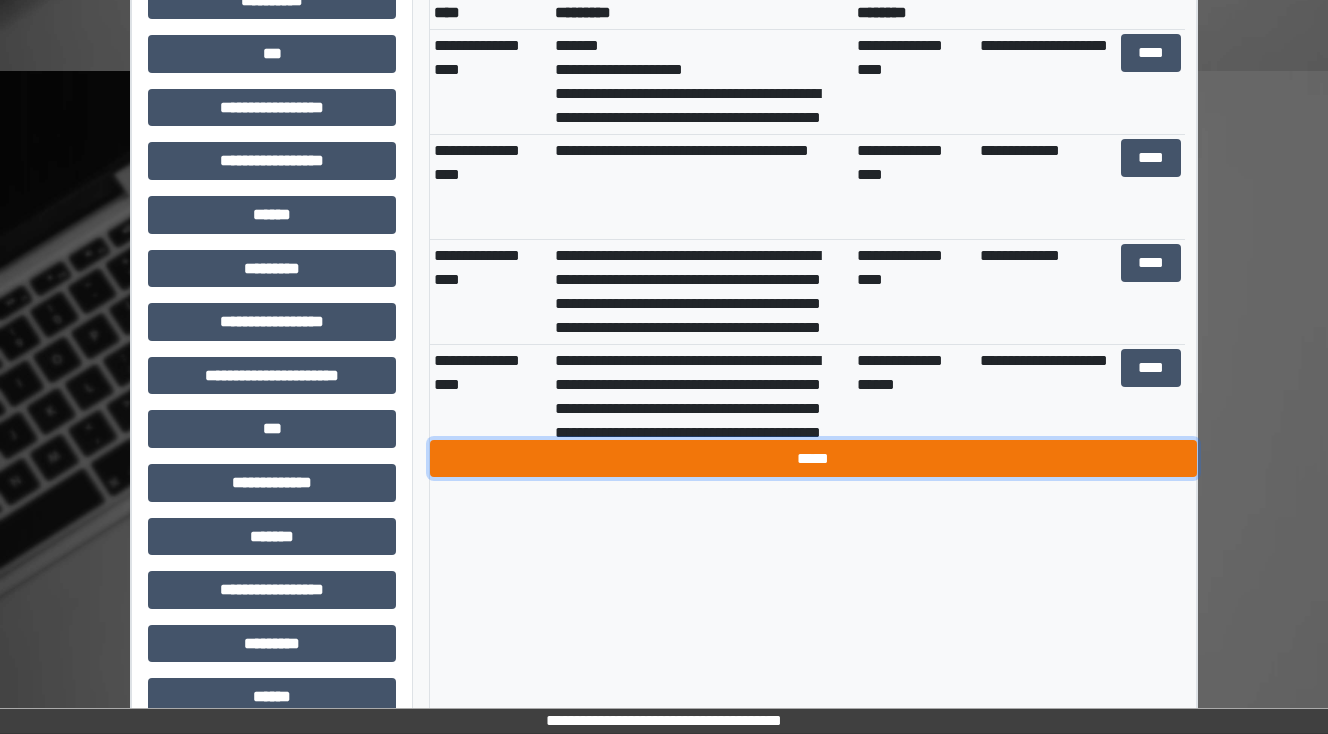 click on "*****" at bounding box center (813, 459) 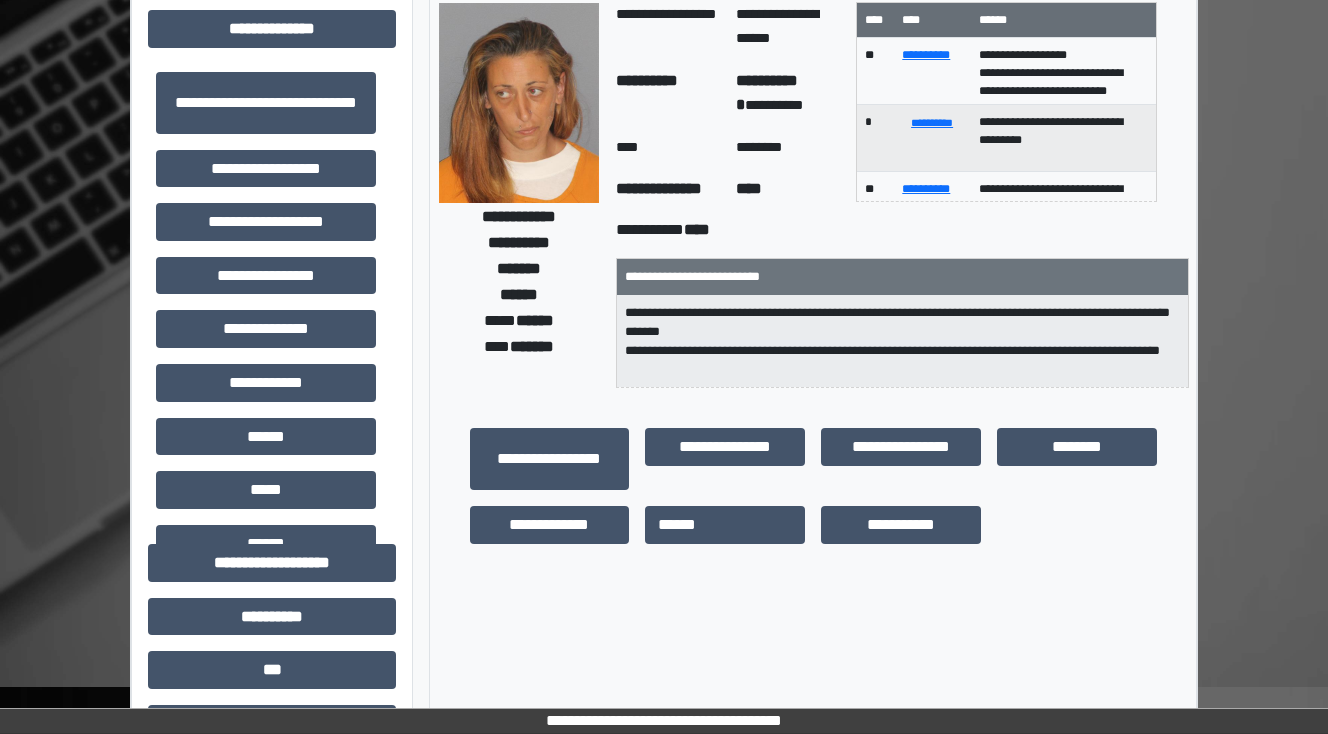 scroll, scrollTop: 0, scrollLeft: 0, axis: both 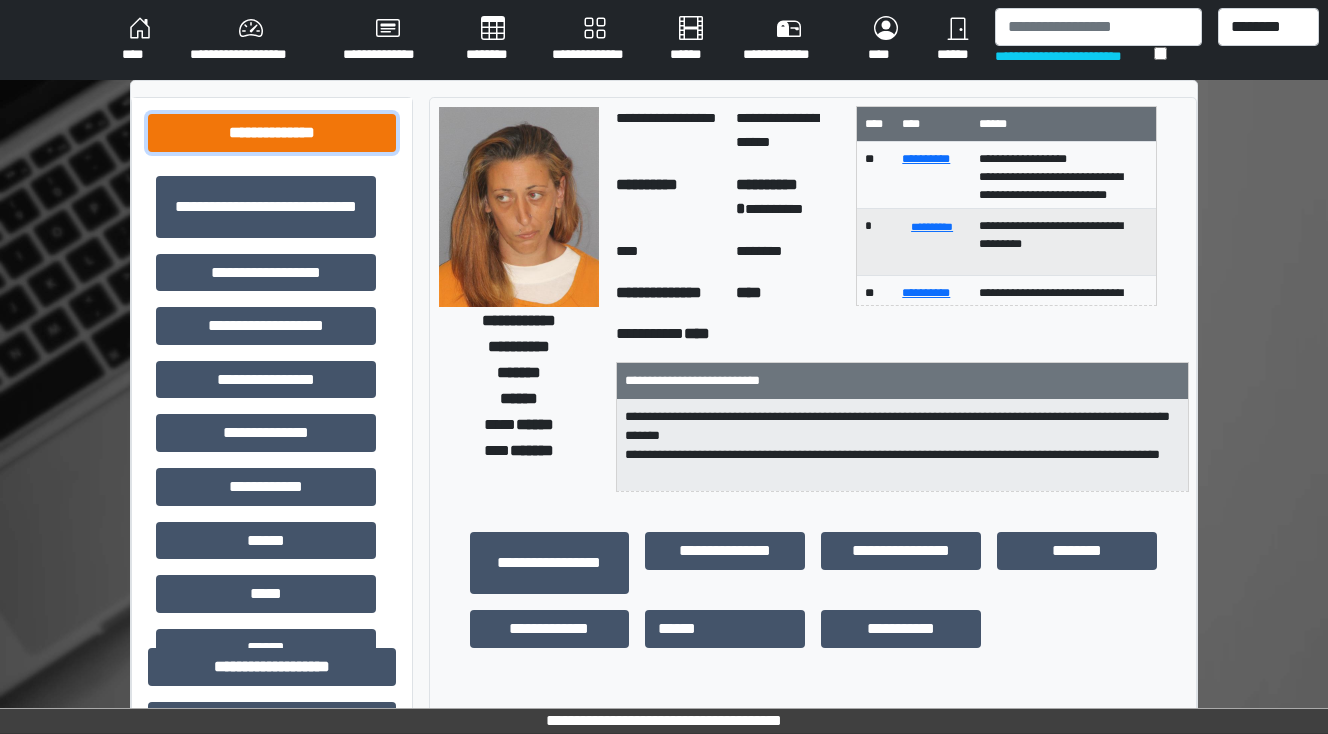 click on "**********" at bounding box center [272, 133] 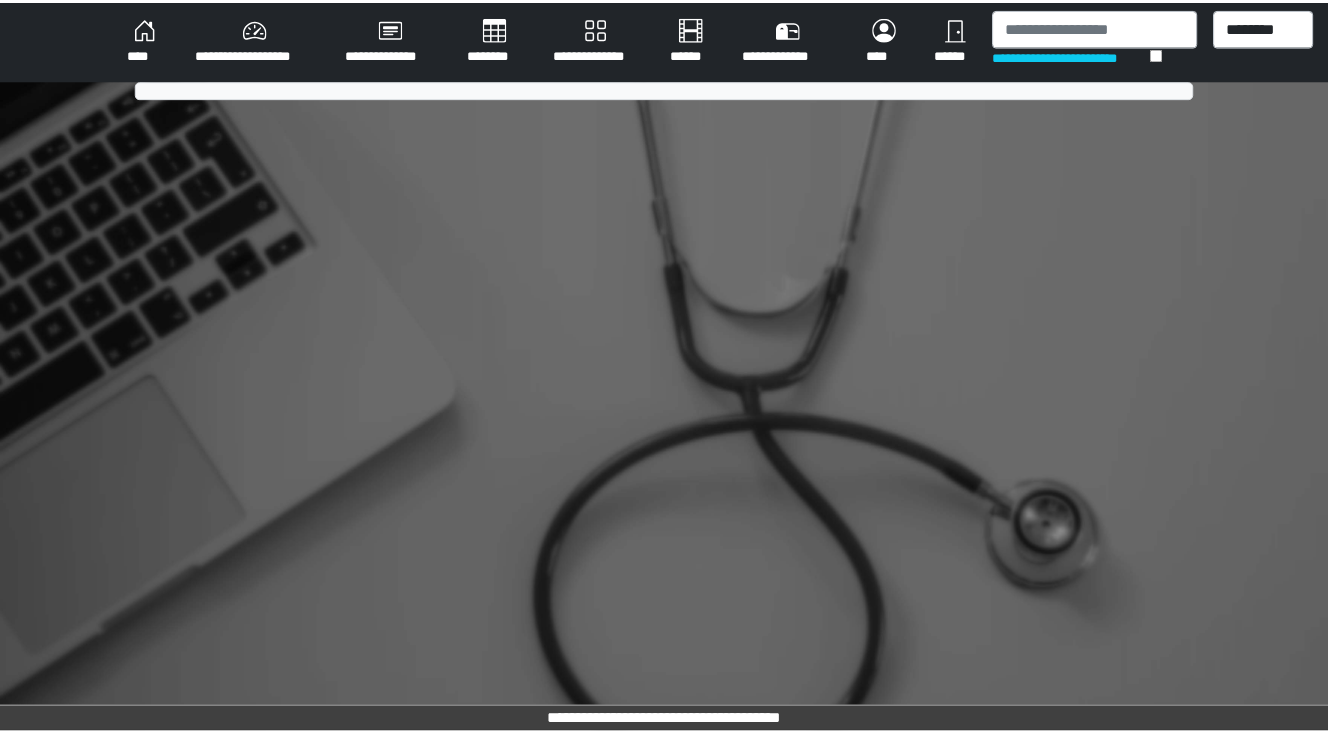 scroll, scrollTop: 0, scrollLeft: 0, axis: both 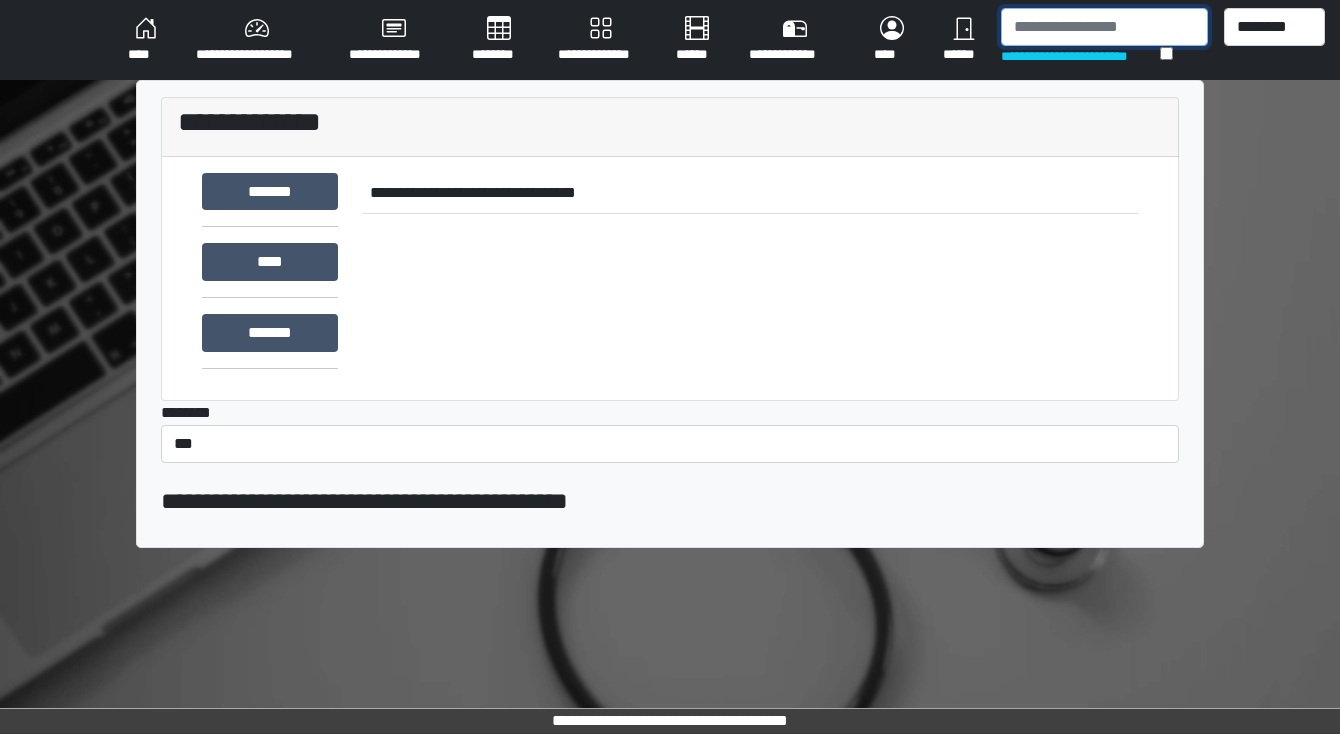 click at bounding box center (1104, 27) 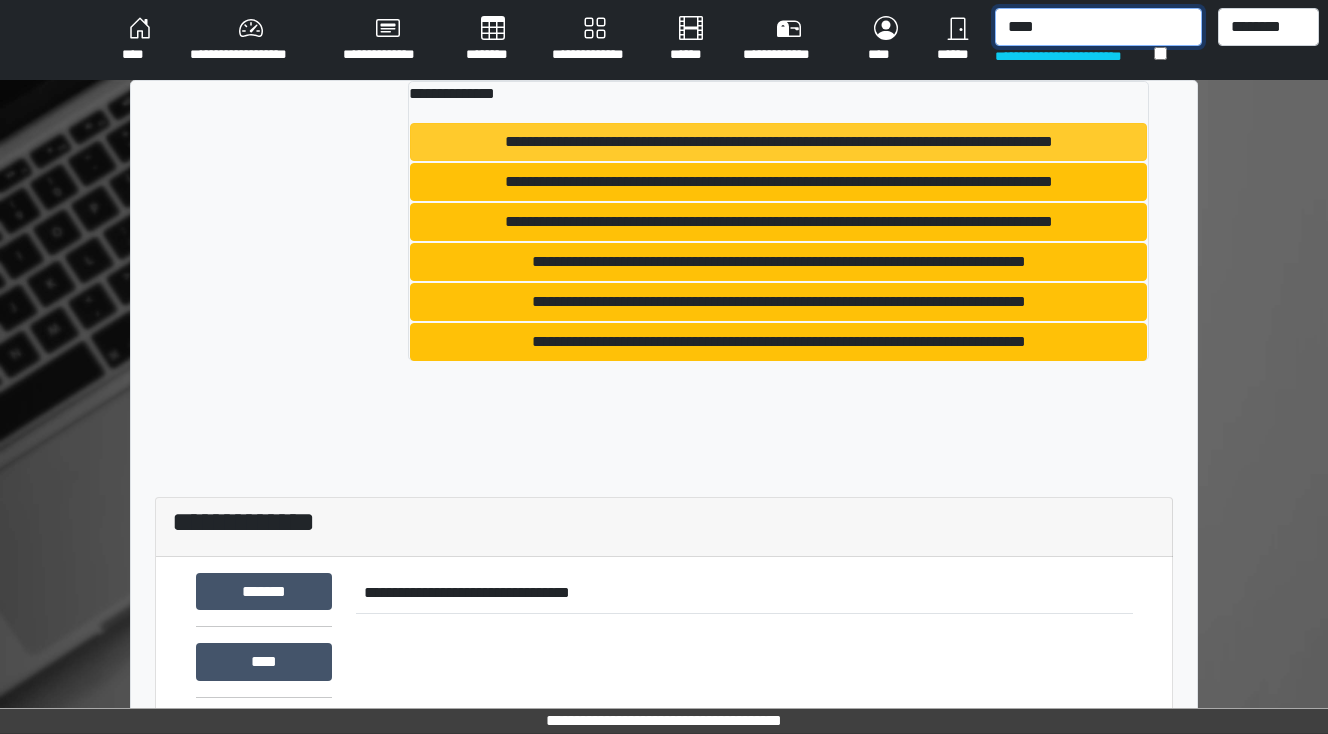 type on "****" 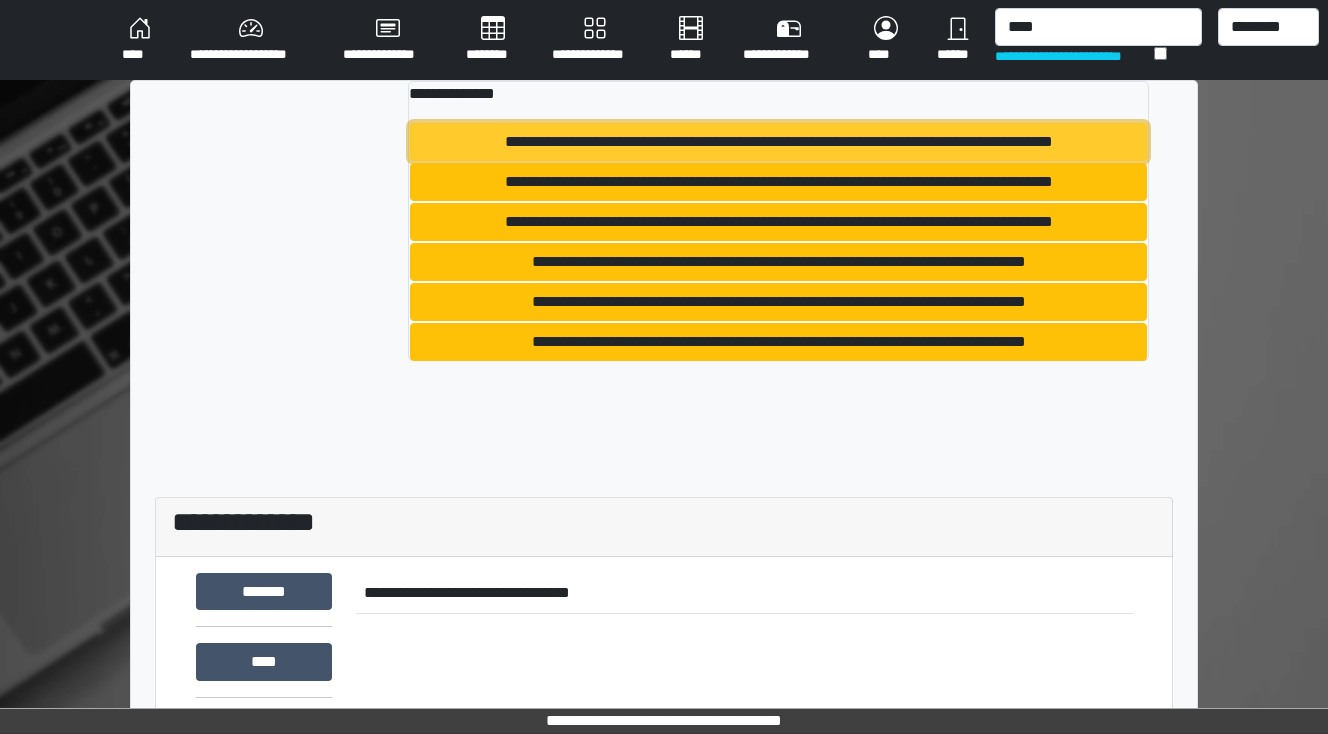 click on "**********" at bounding box center (779, 142) 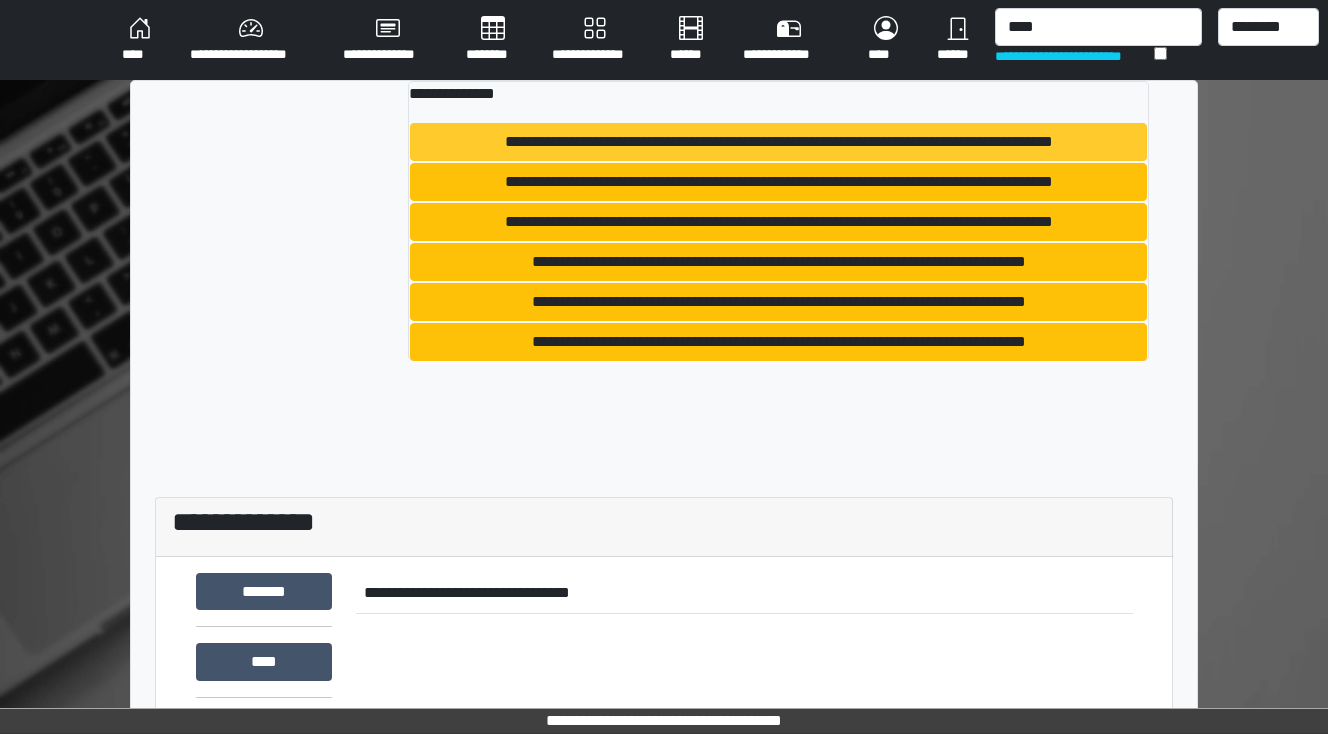 type 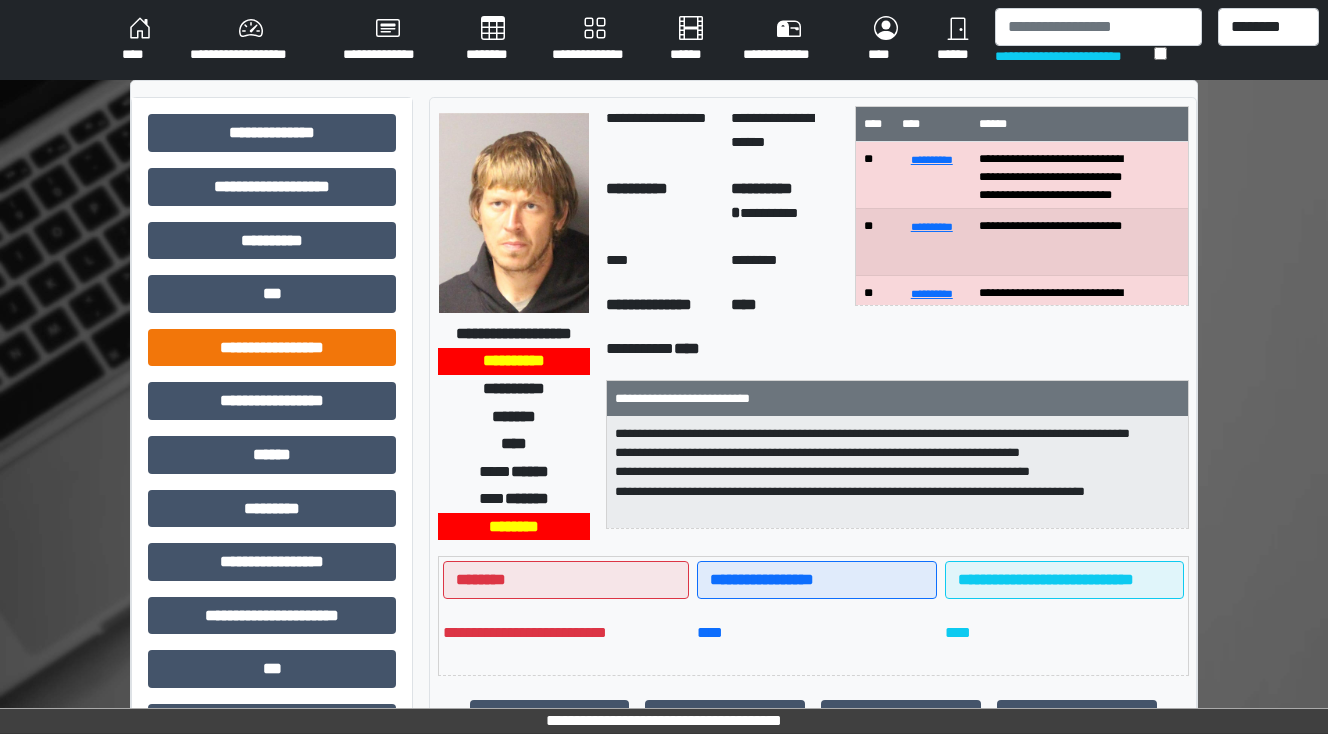 scroll, scrollTop: 80, scrollLeft: 0, axis: vertical 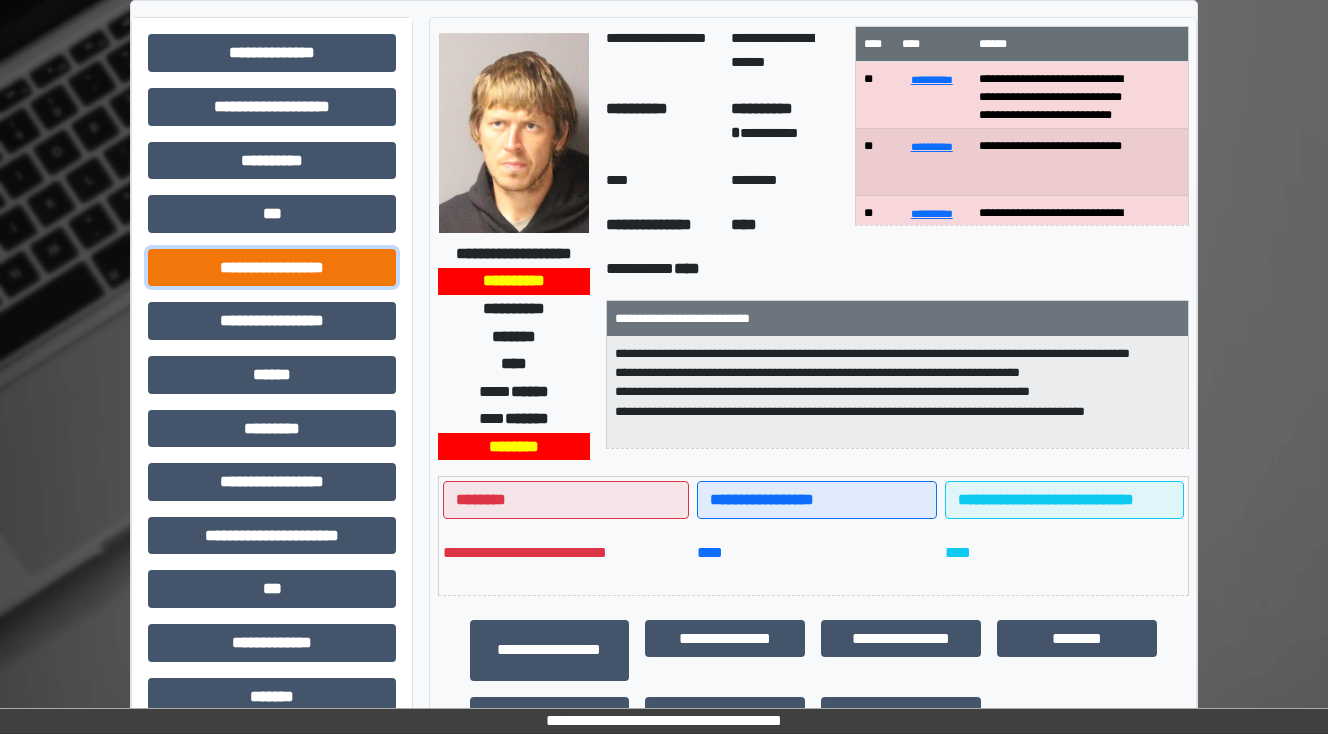 click on "**********" at bounding box center [272, 268] 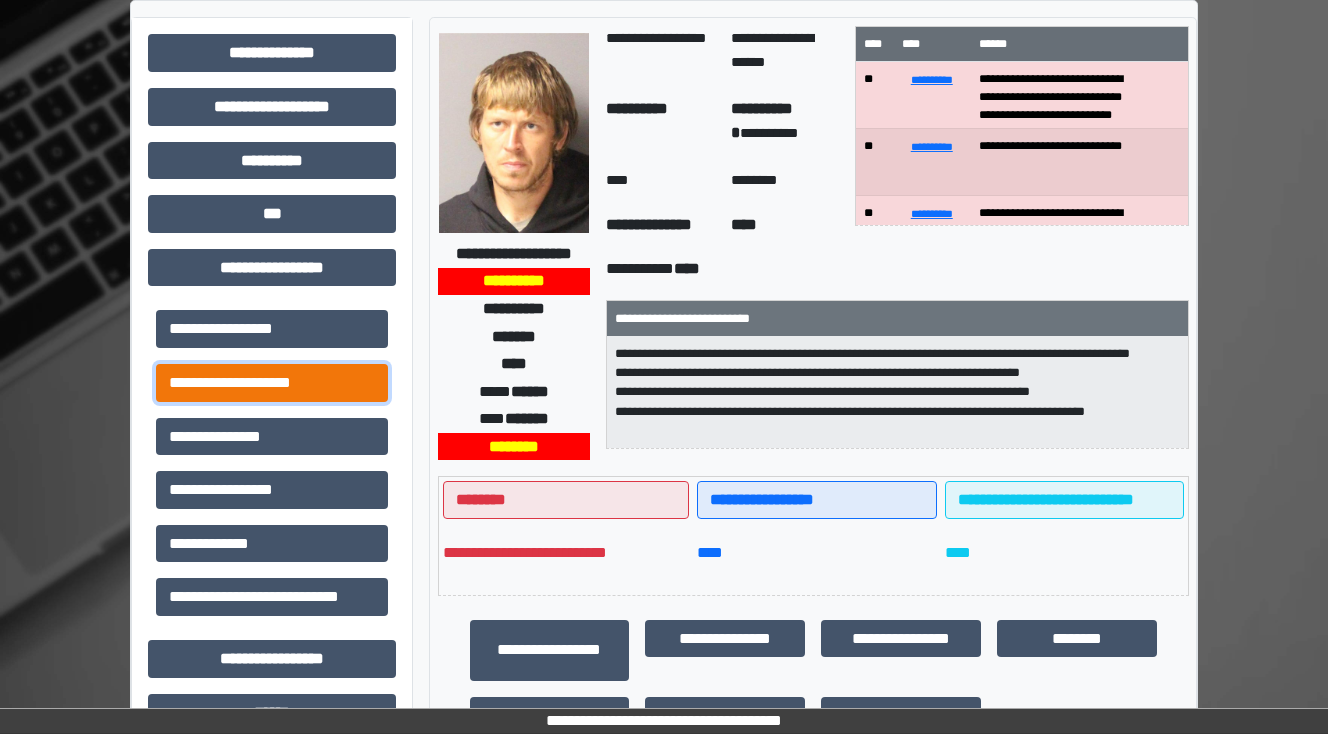 click on "**********" at bounding box center [272, 383] 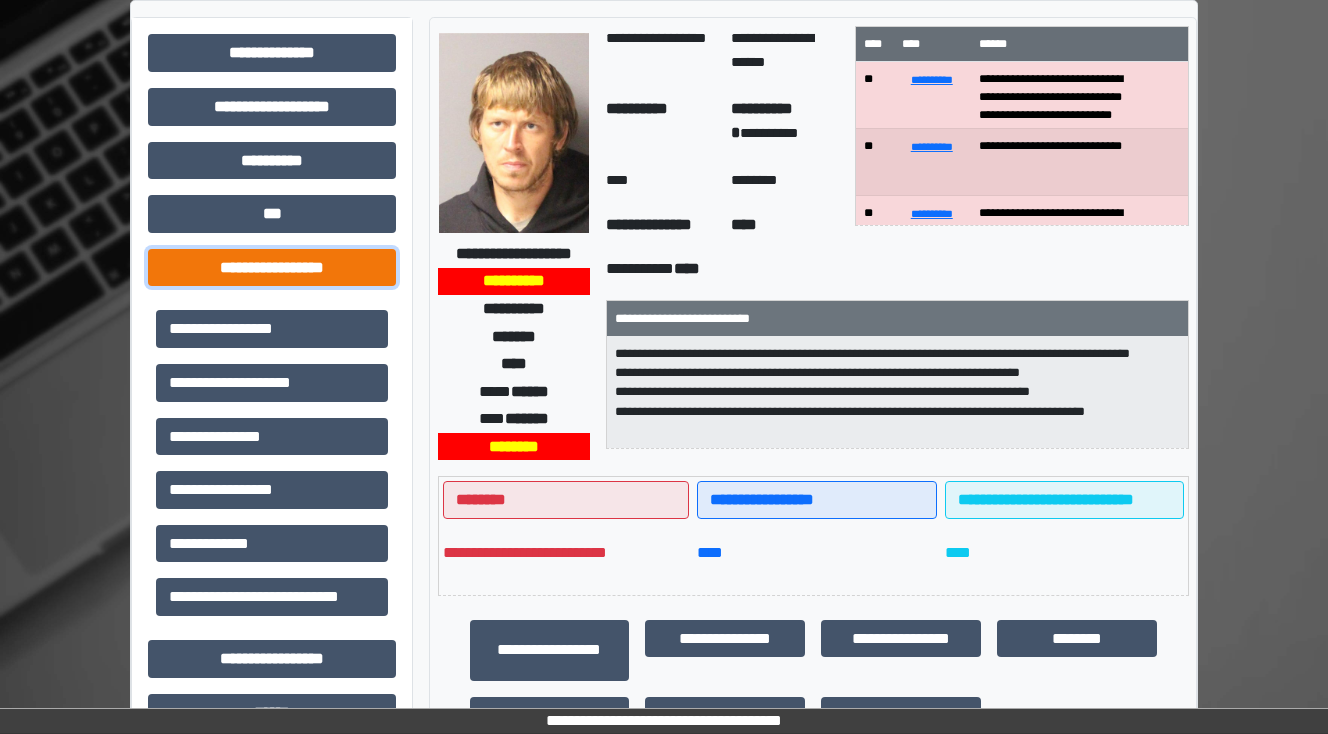 click on "**********" at bounding box center [272, 268] 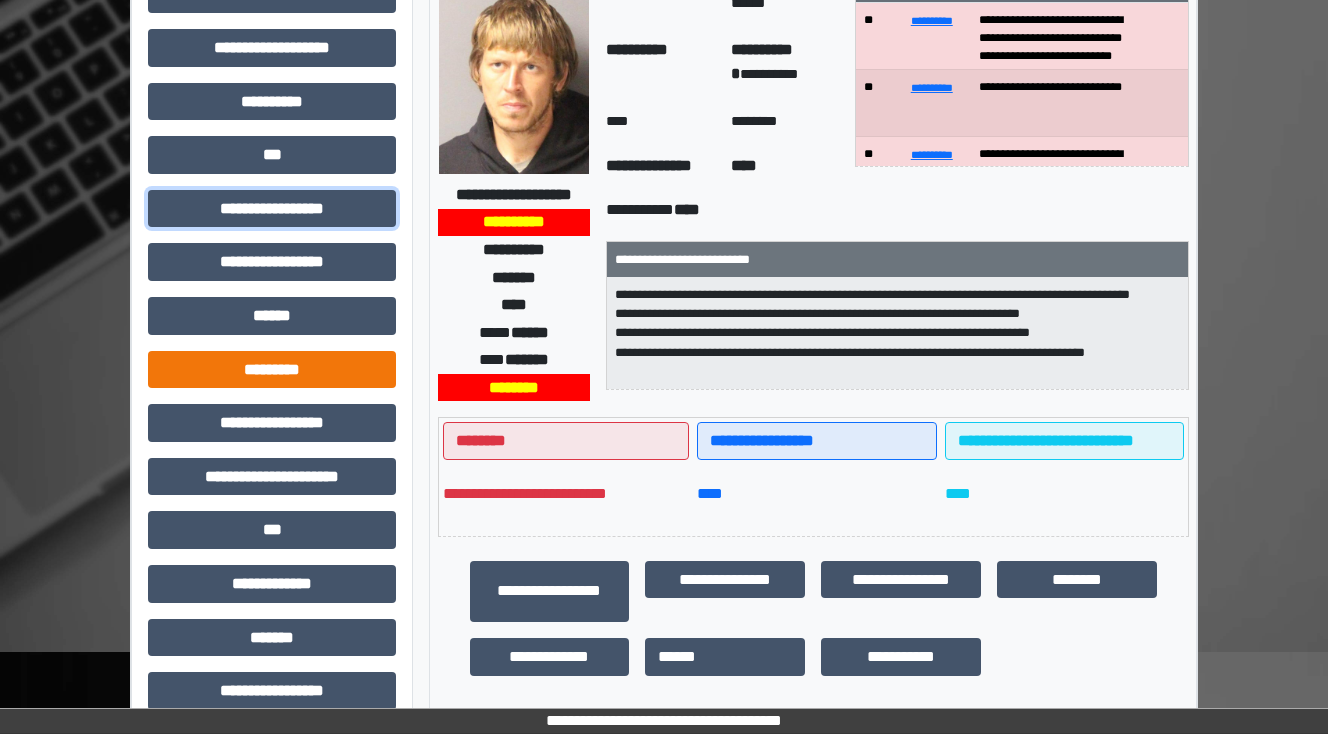 scroll, scrollTop: 0, scrollLeft: 0, axis: both 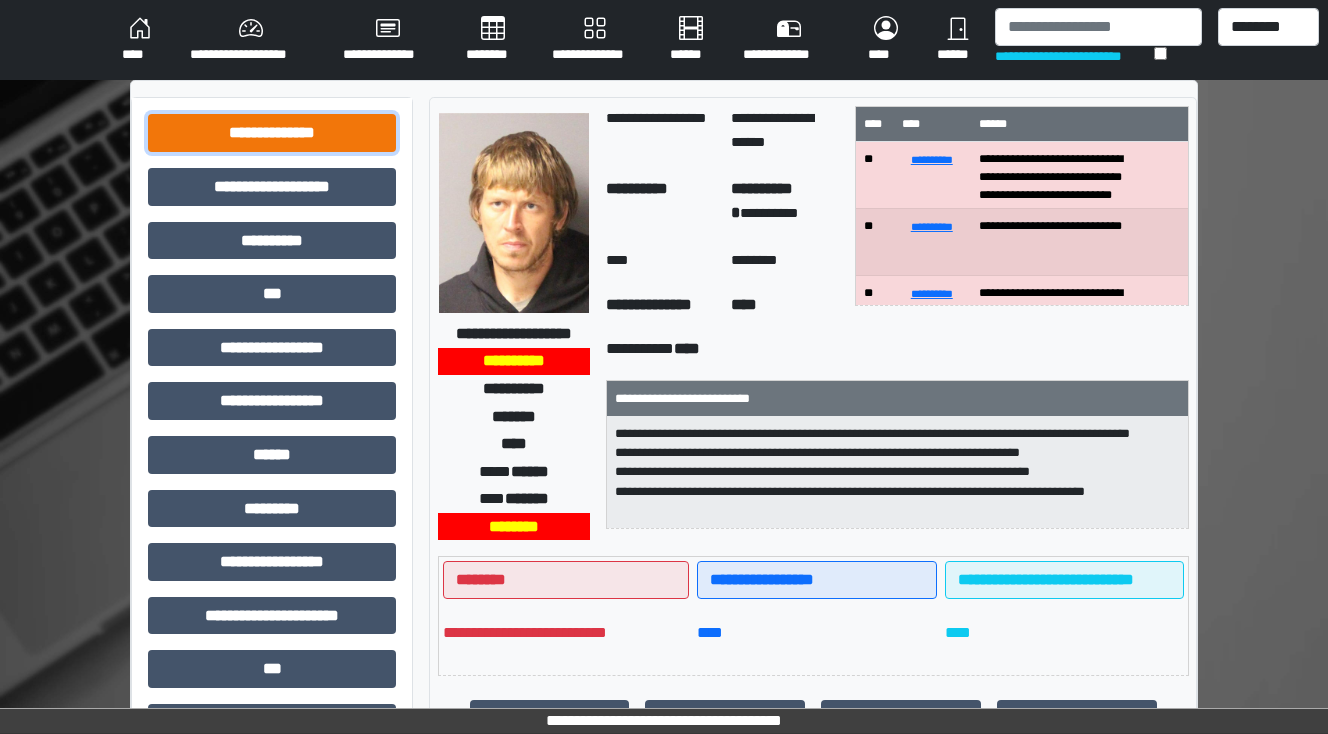 click on "**********" at bounding box center [272, 133] 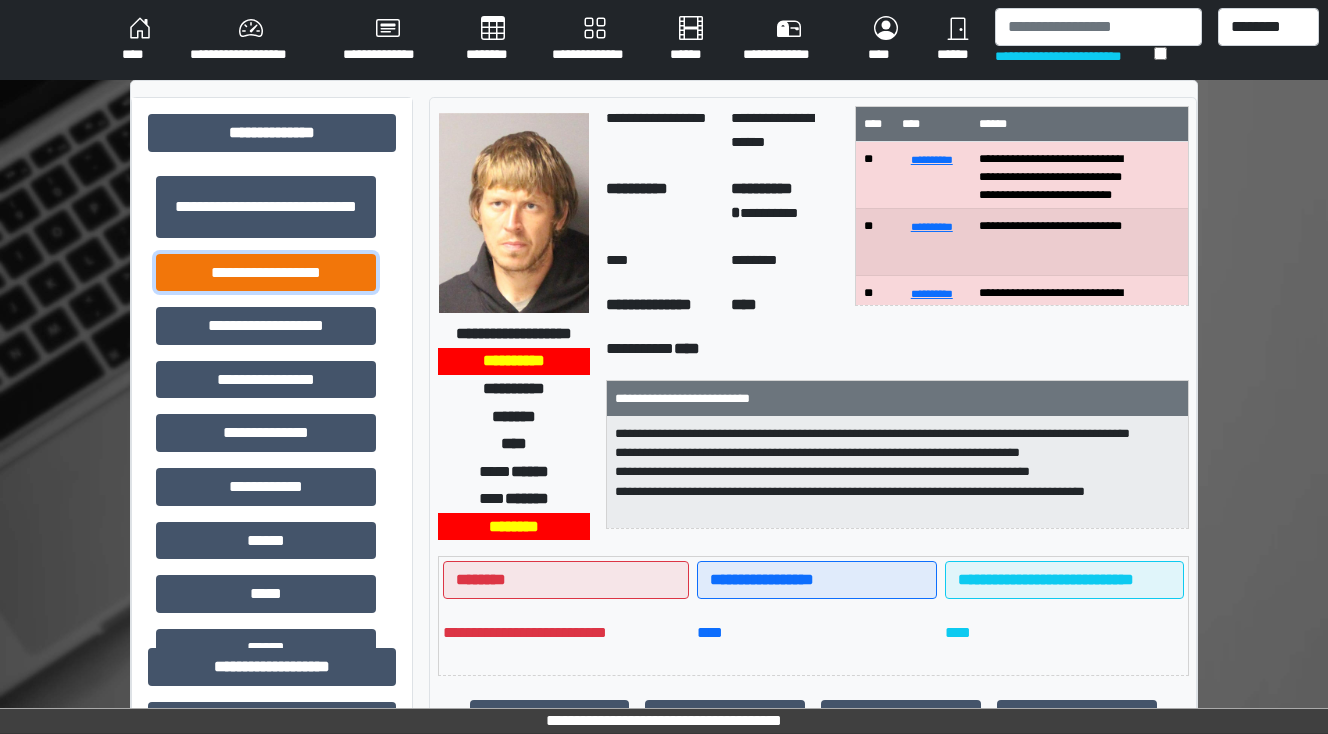 click on "**********" at bounding box center (266, 273) 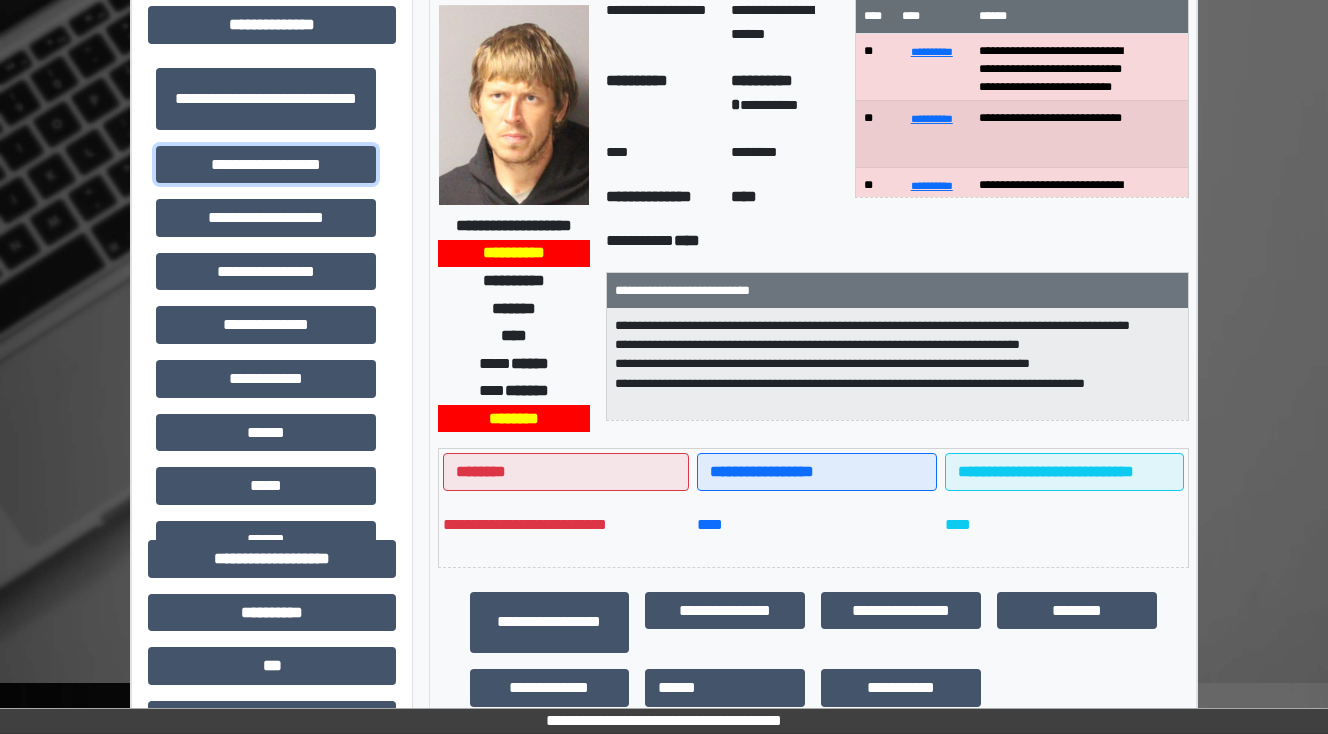 scroll, scrollTop: 80, scrollLeft: 0, axis: vertical 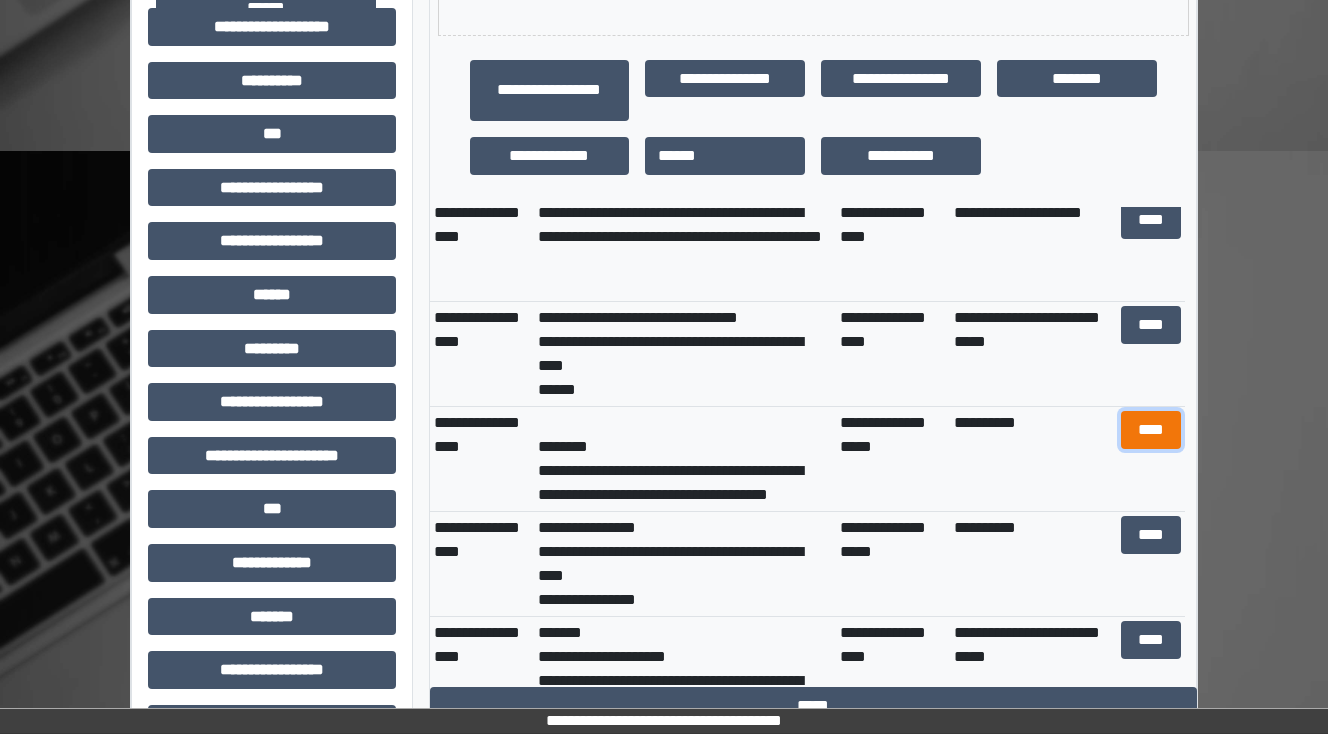 click on "****" at bounding box center (1150, 430) 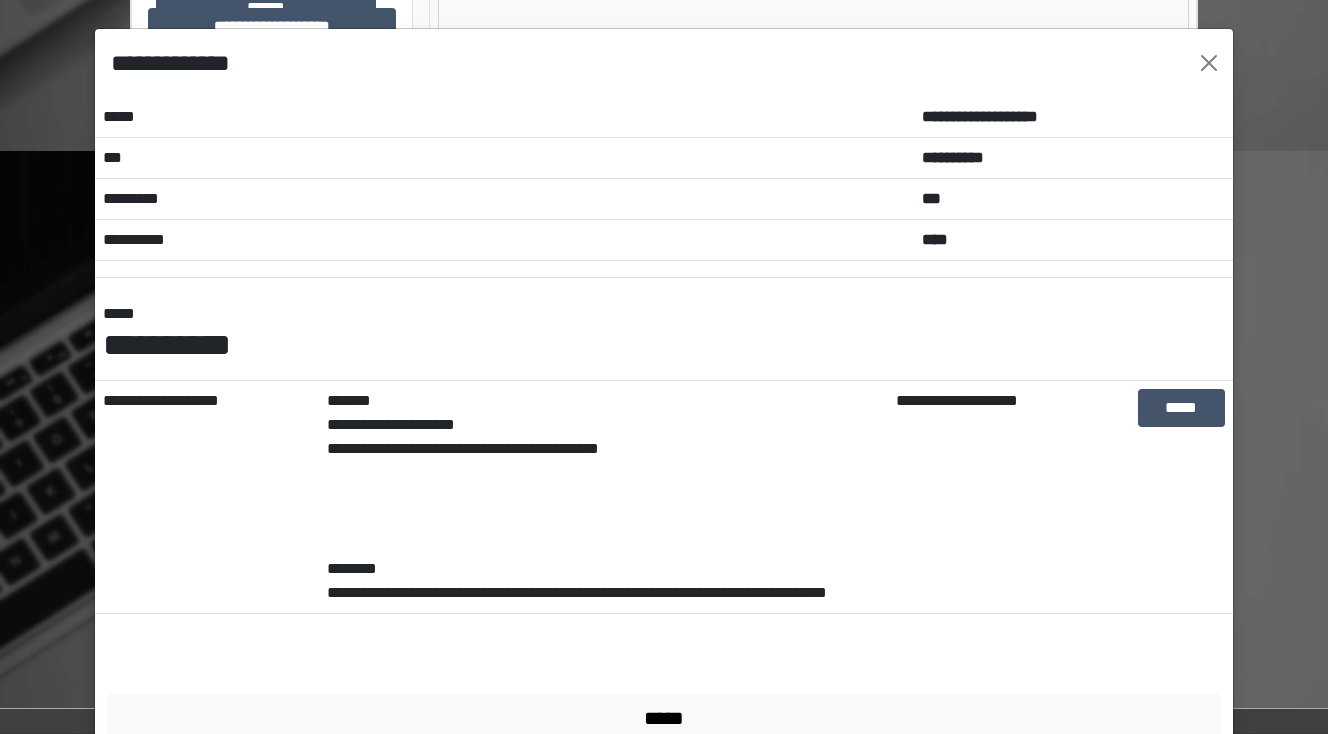 scroll, scrollTop: 75, scrollLeft: 0, axis: vertical 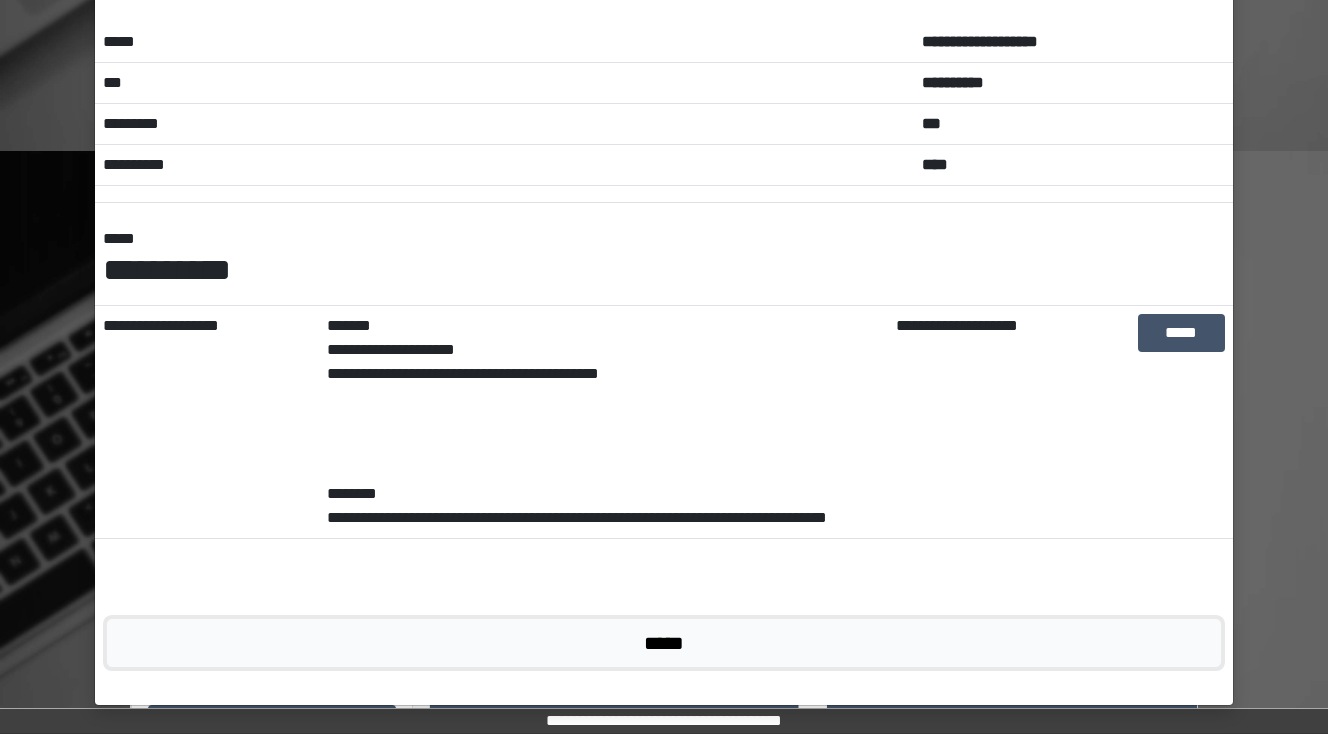 click on "*****" at bounding box center [664, 643] 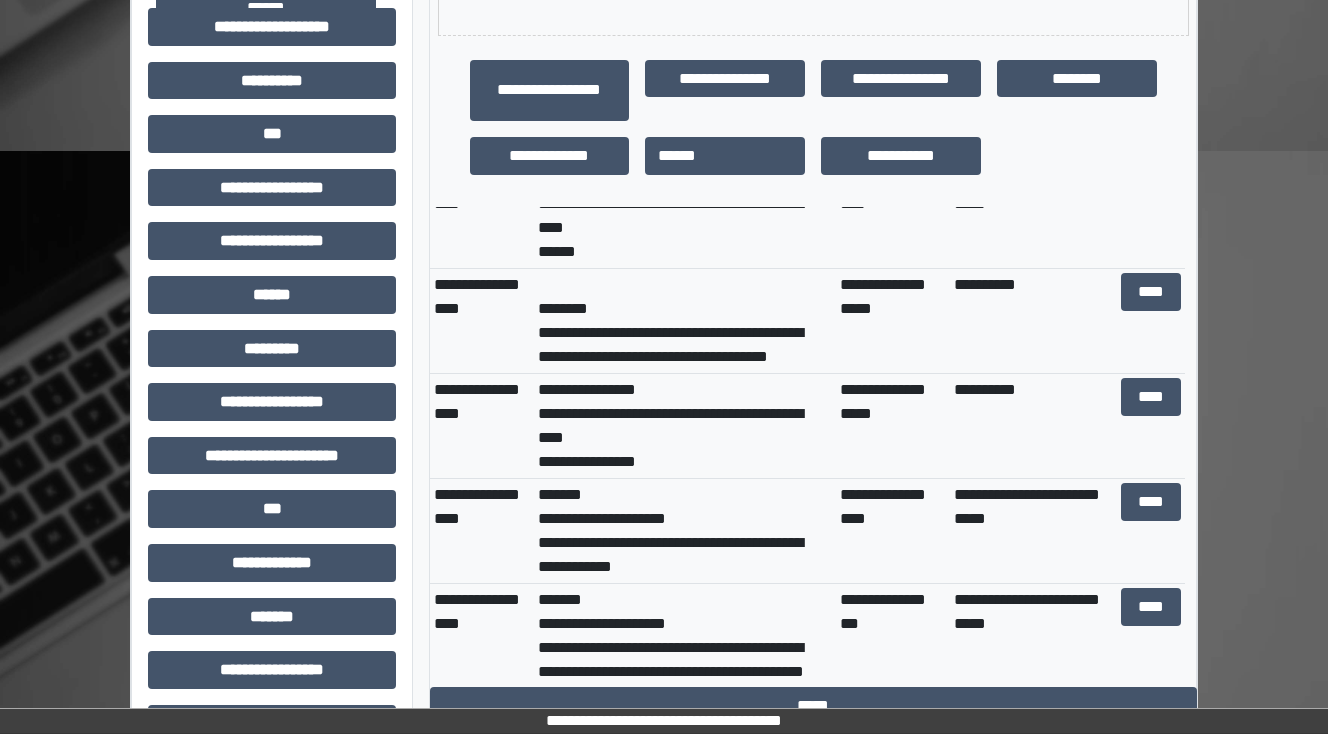 scroll, scrollTop: 240, scrollLeft: 0, axis: vertical 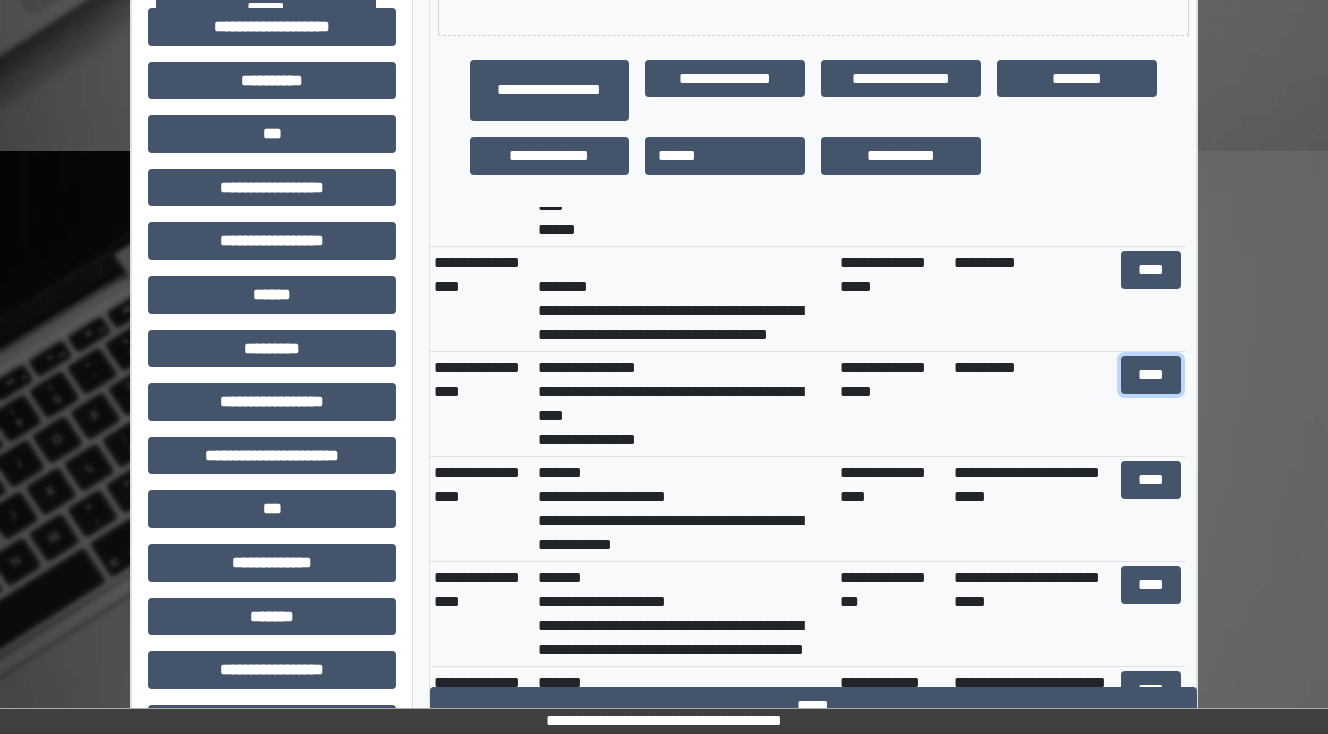 click on "****" at bounding box center (1150, 375) 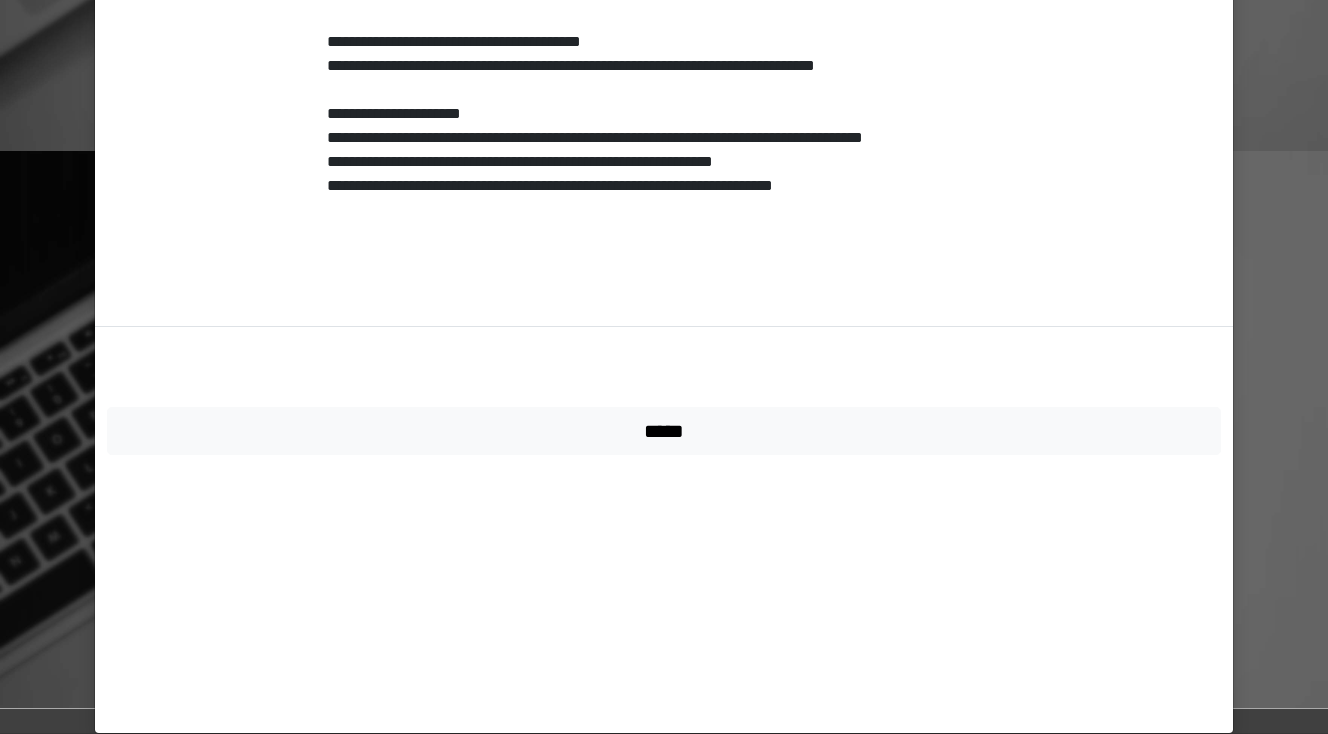 scroll, scrollTop: 2235, scrollLeft: 0, axis: vertical 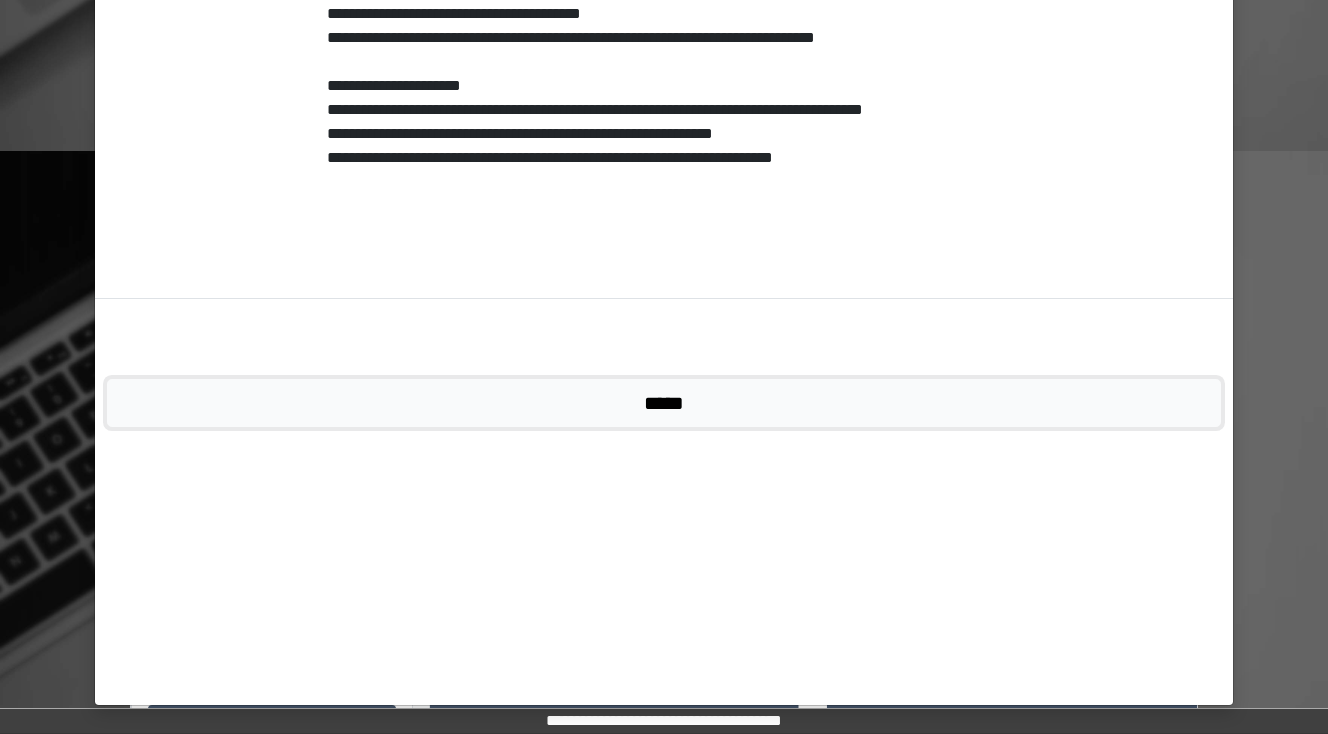 click on "*****" at bounding box center (664, 403) 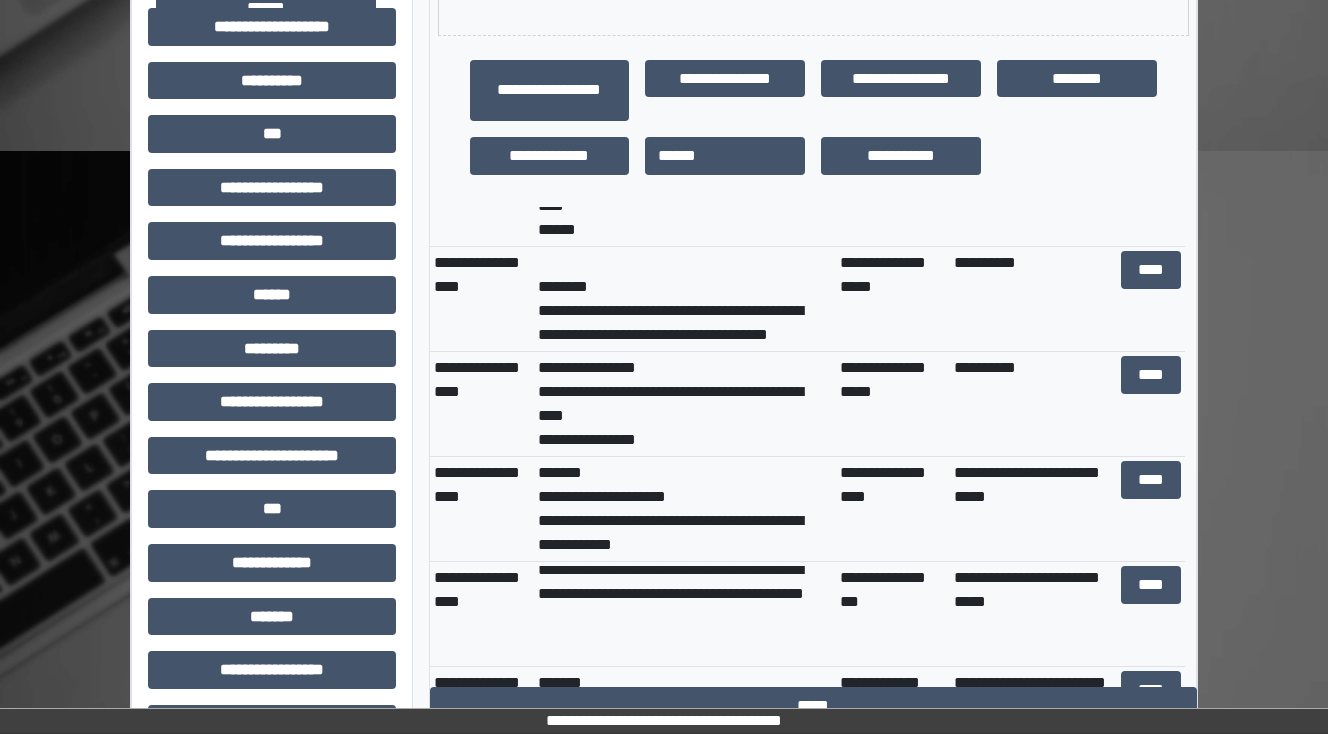 scroll, scrollTop: 160, scrollLeft: 0, axis: vertical 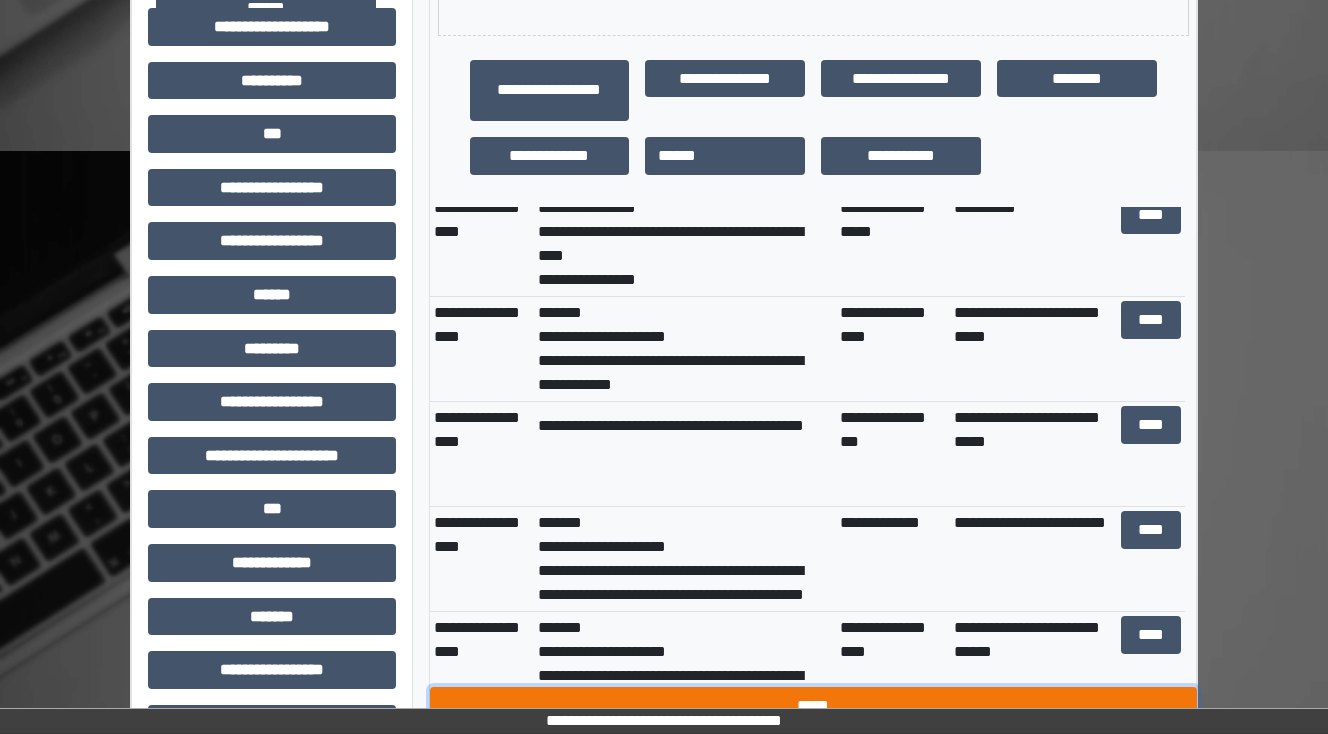 click on "*****" at bounding box center (813, 706) 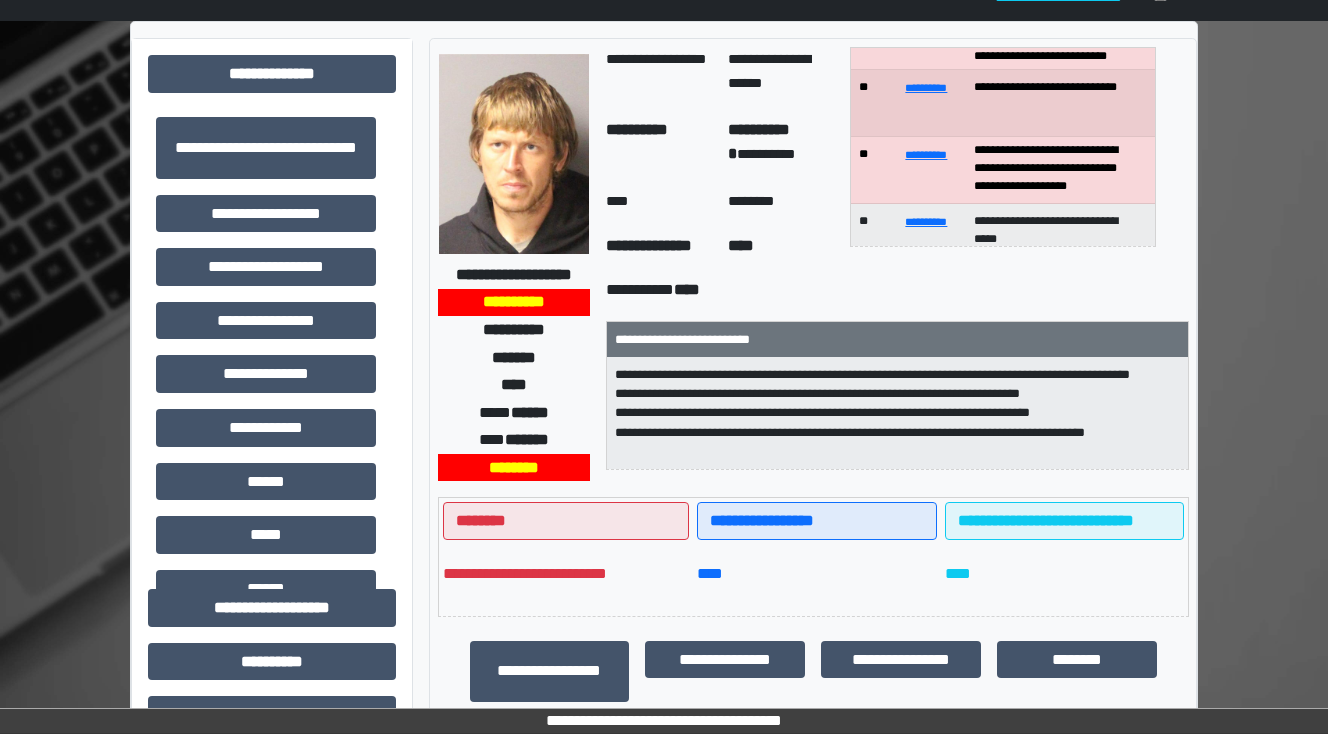 scroll, scrollTop: 0, scrollLeft: 0, axis: both 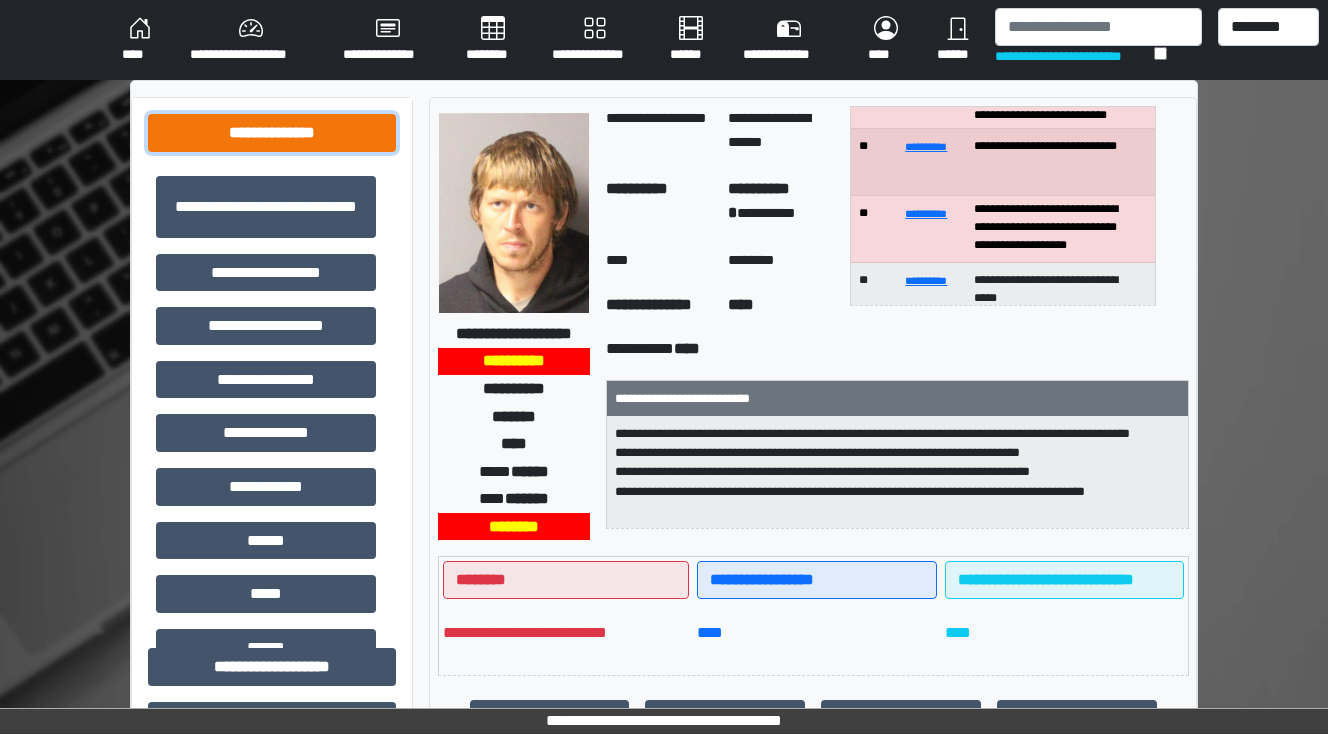 click on "**********" at bounding box center (272, 133) 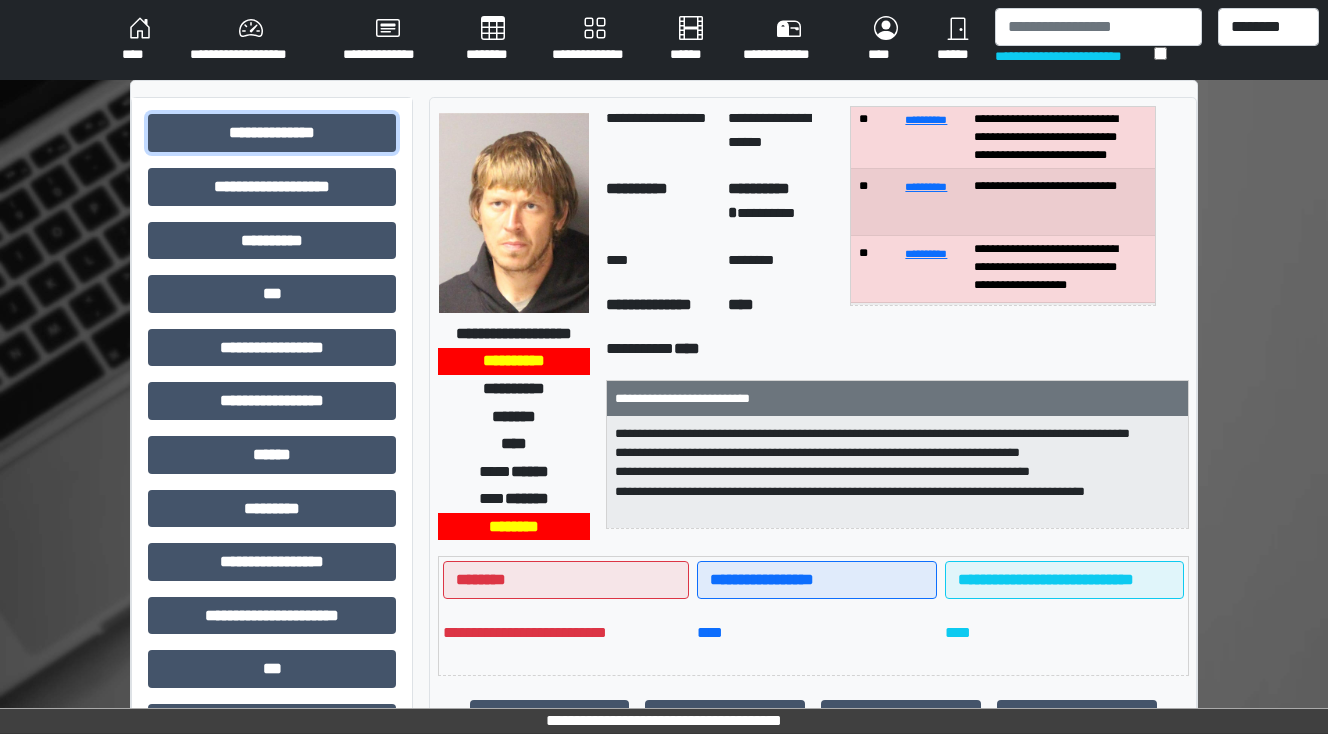 scroll, scrollTop: 80, scrollLeft: 0, axis: vertical 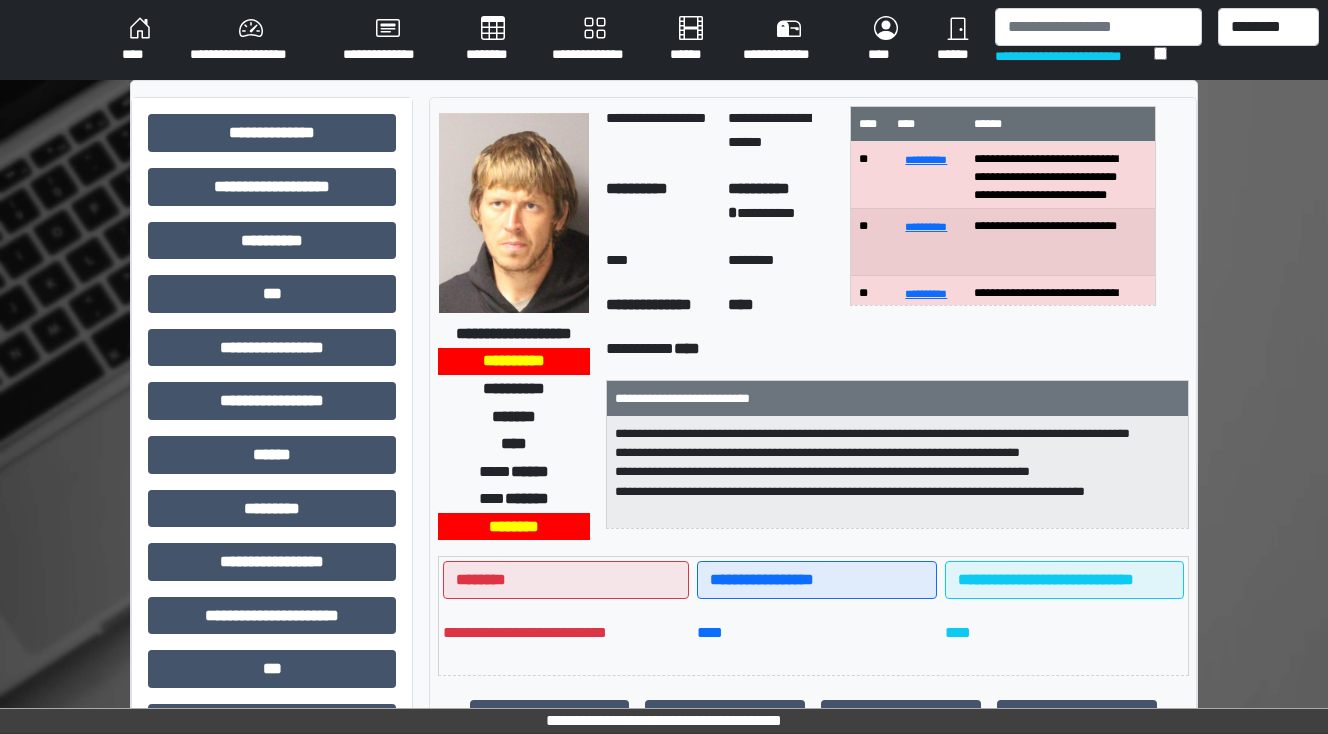 click on "********" at bounding box center [493, 40] 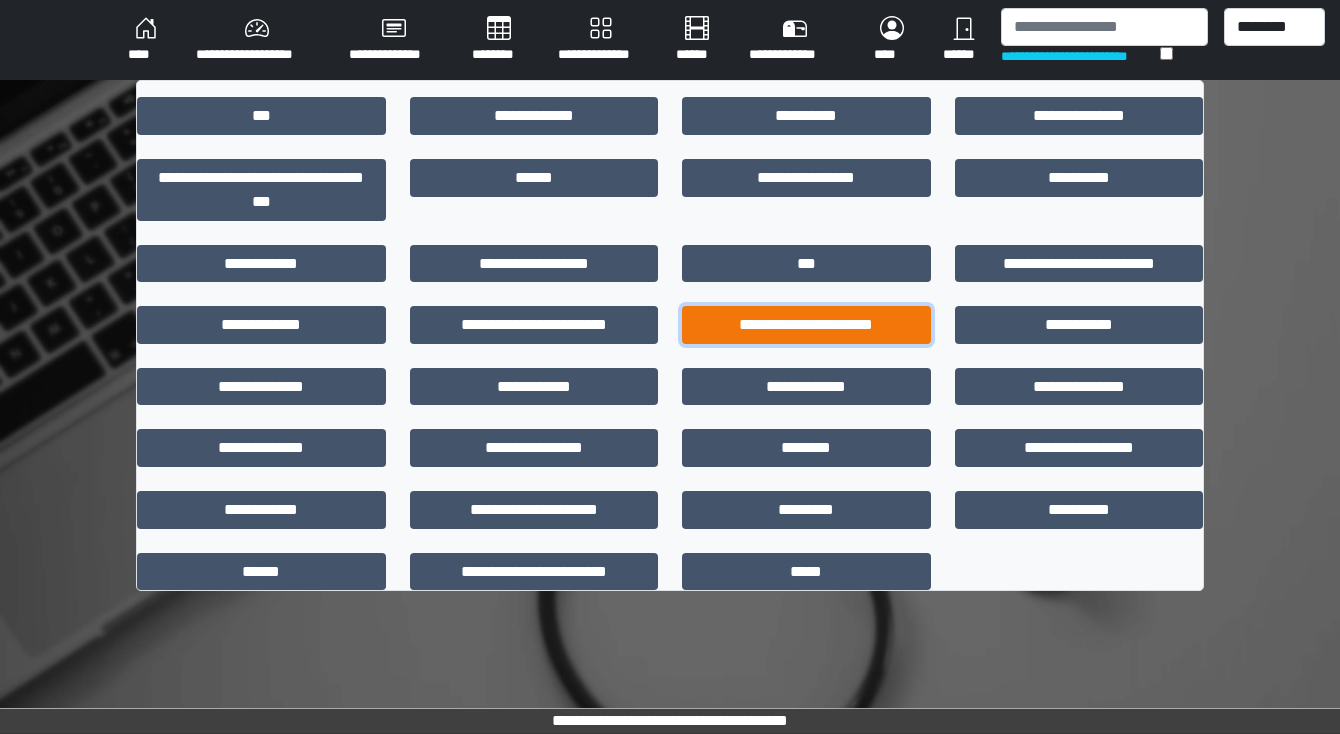 click on "**********" at bounding box center [806, 325] 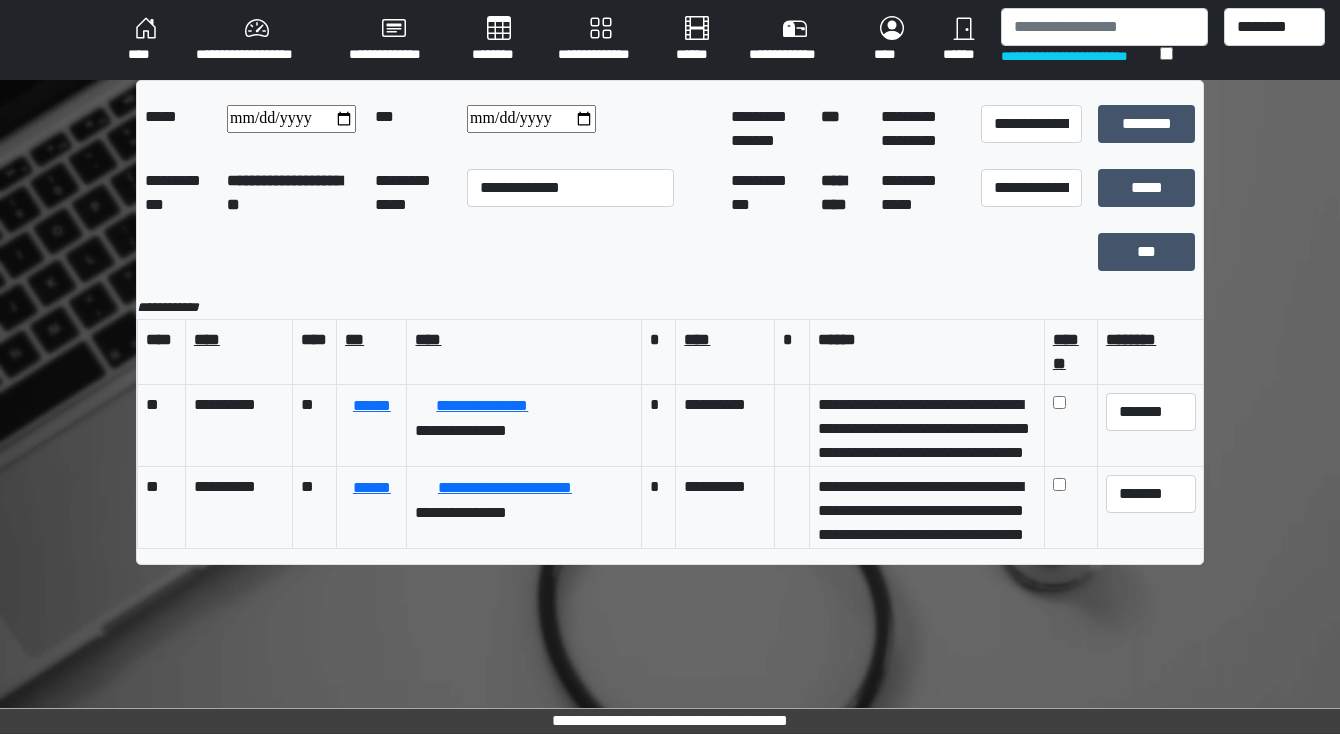 click on "********" at bounding box center (499, 40) 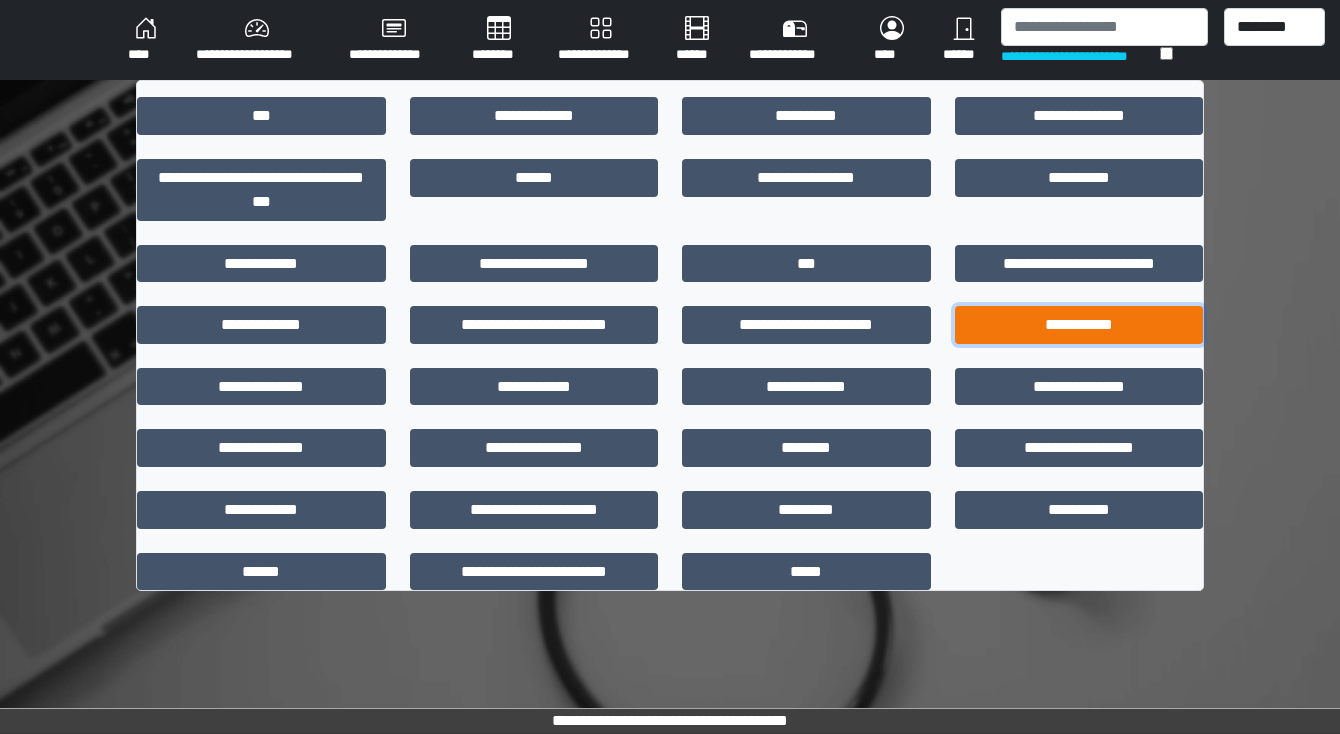 click on "**********" at bounding box center [1079, 325] 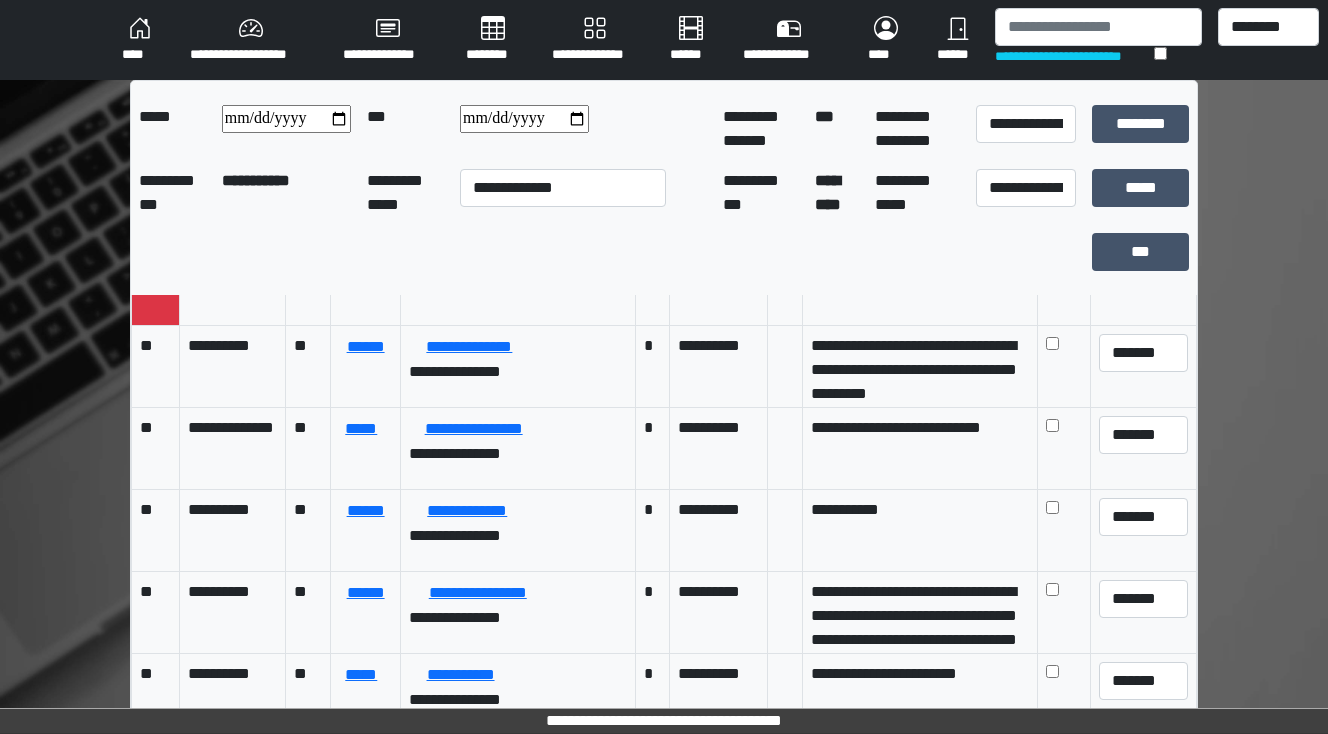 scroll, scrollTop: 160, scrollLeft: 0, axis: vertical 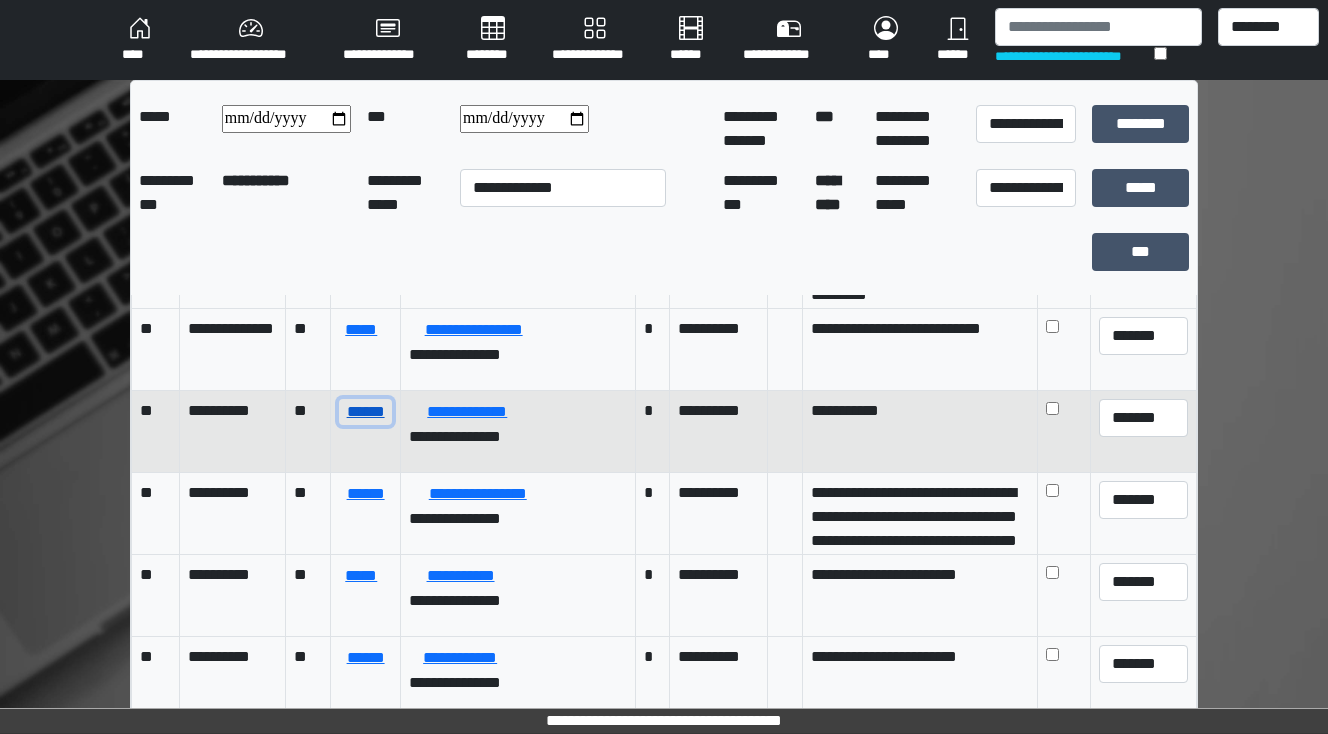 click on "******" at bounding box center [365, 412] 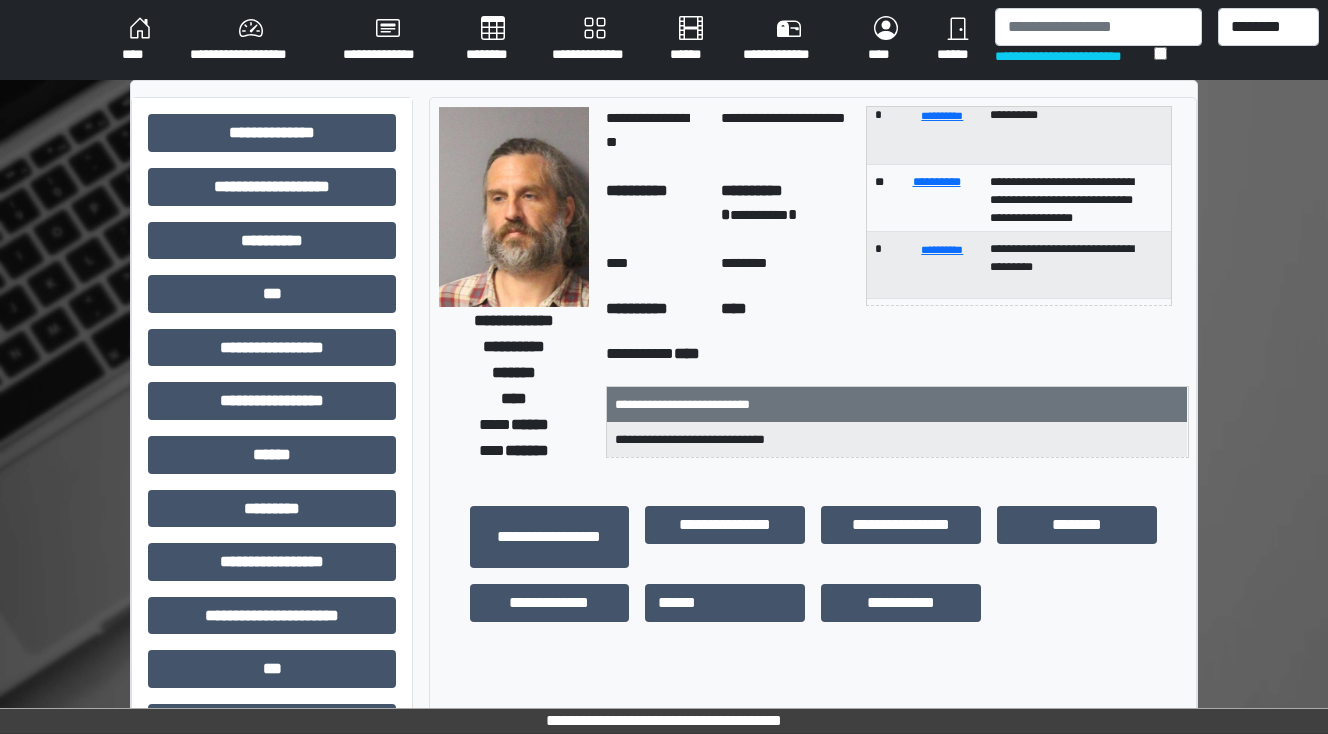 scroll, scrollTop: 453, scrollLeft: 0, axis: vertical 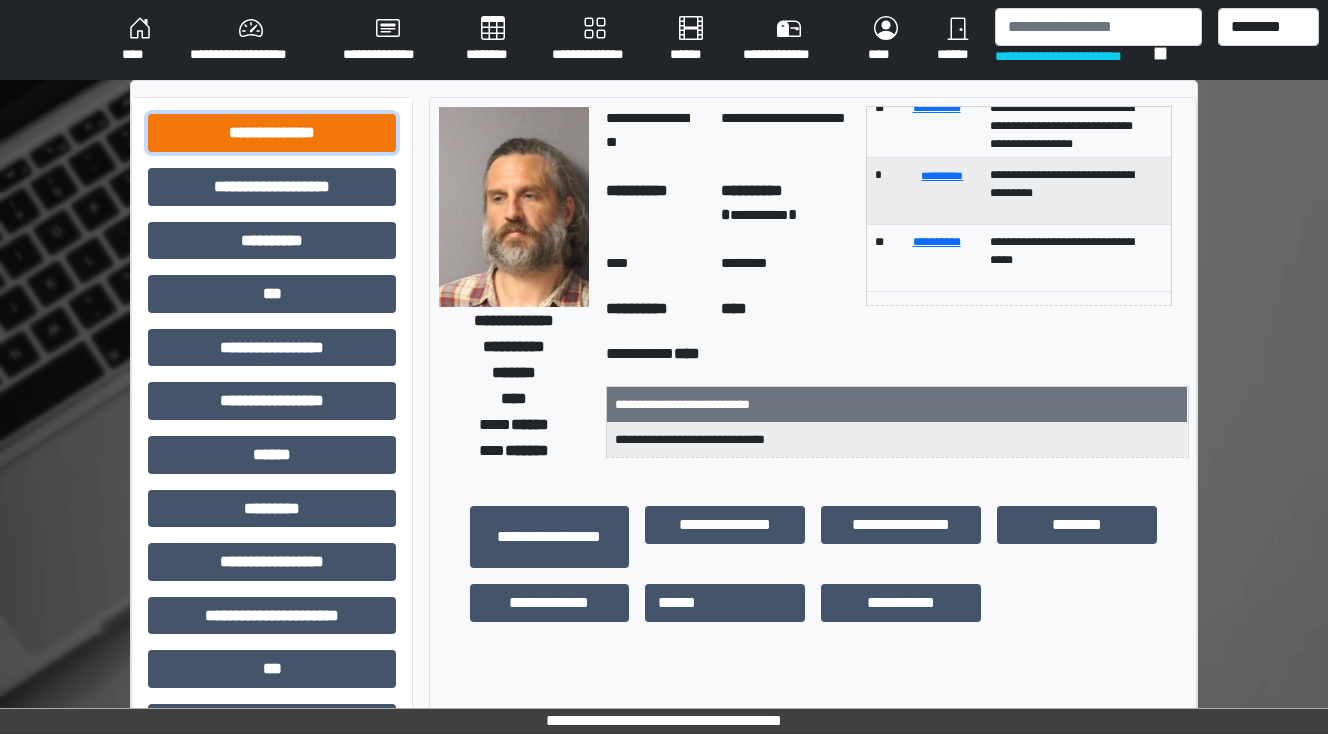 click on "**********" at bounding box center [272, 133] 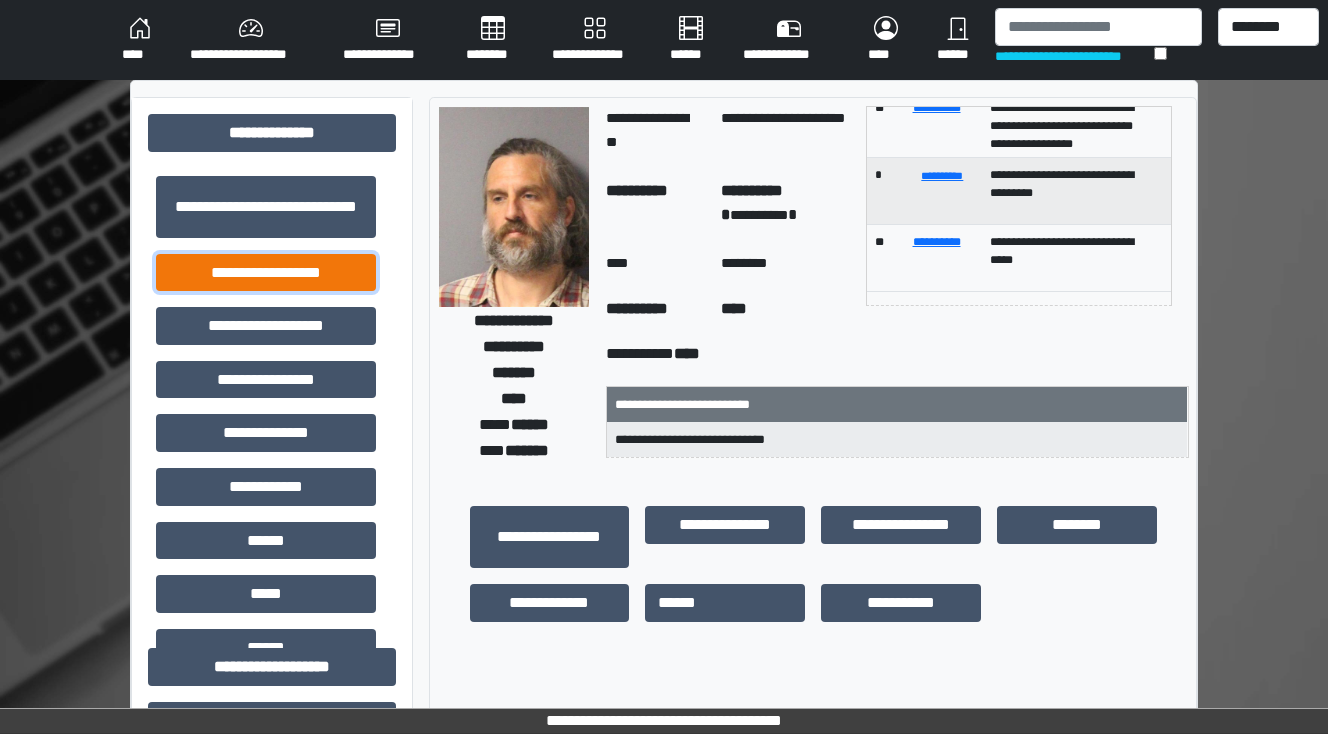 click on "**********" at bounding box center (266, 273) 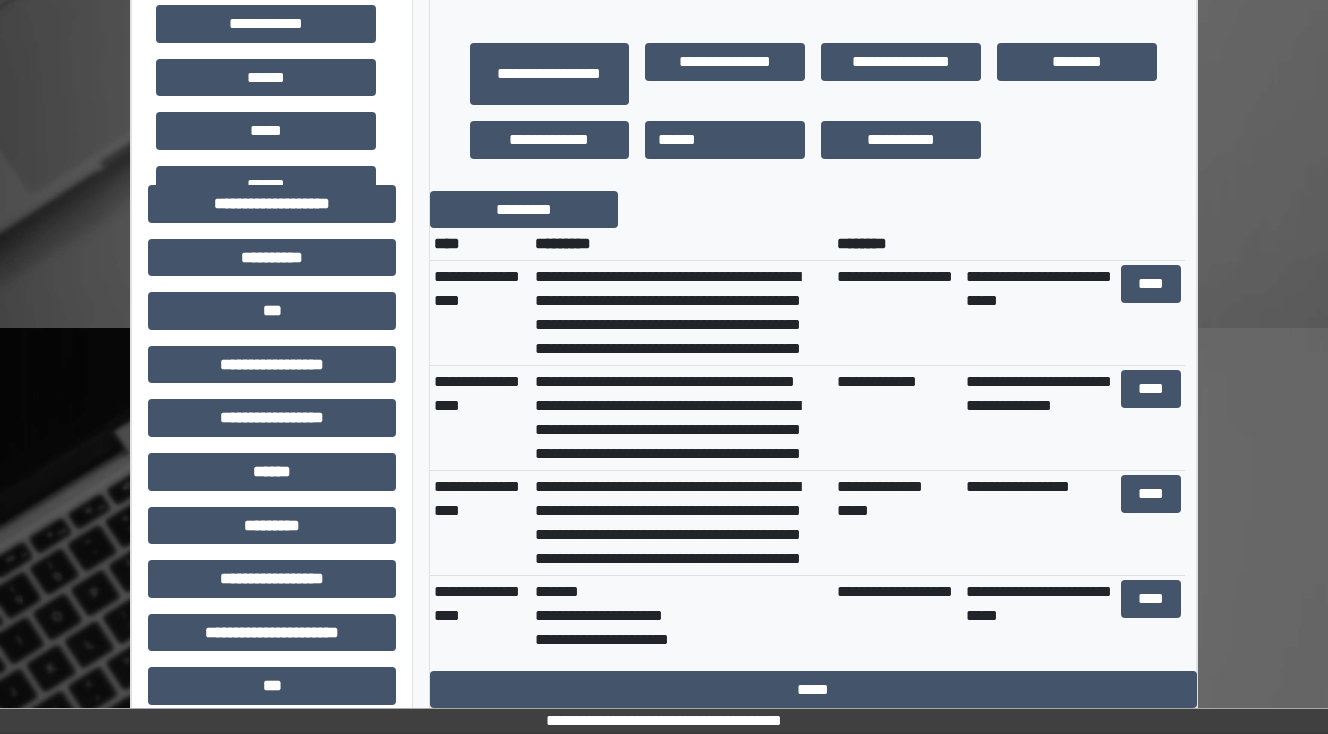 scroll, scrollTop: 480, scrollLeft: 0, axis: vertical 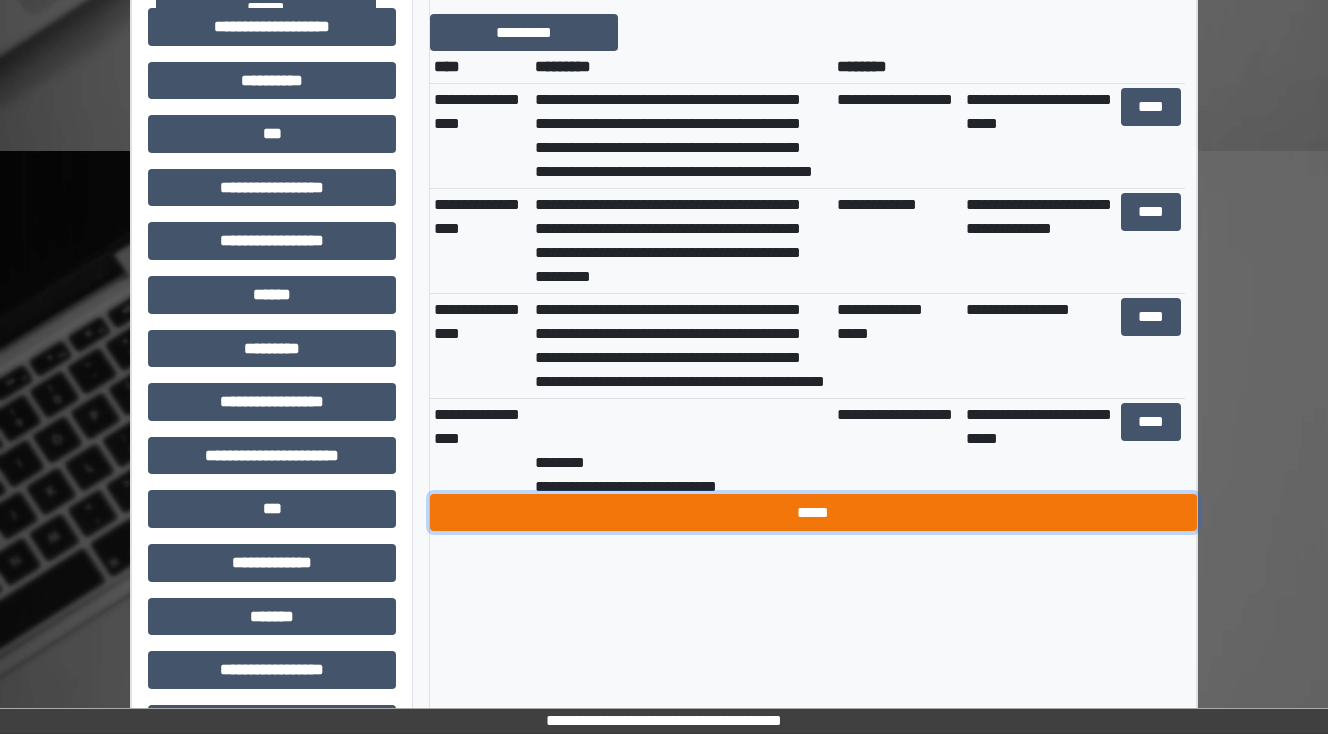 click on "*****" at bounding box center [813, 513] 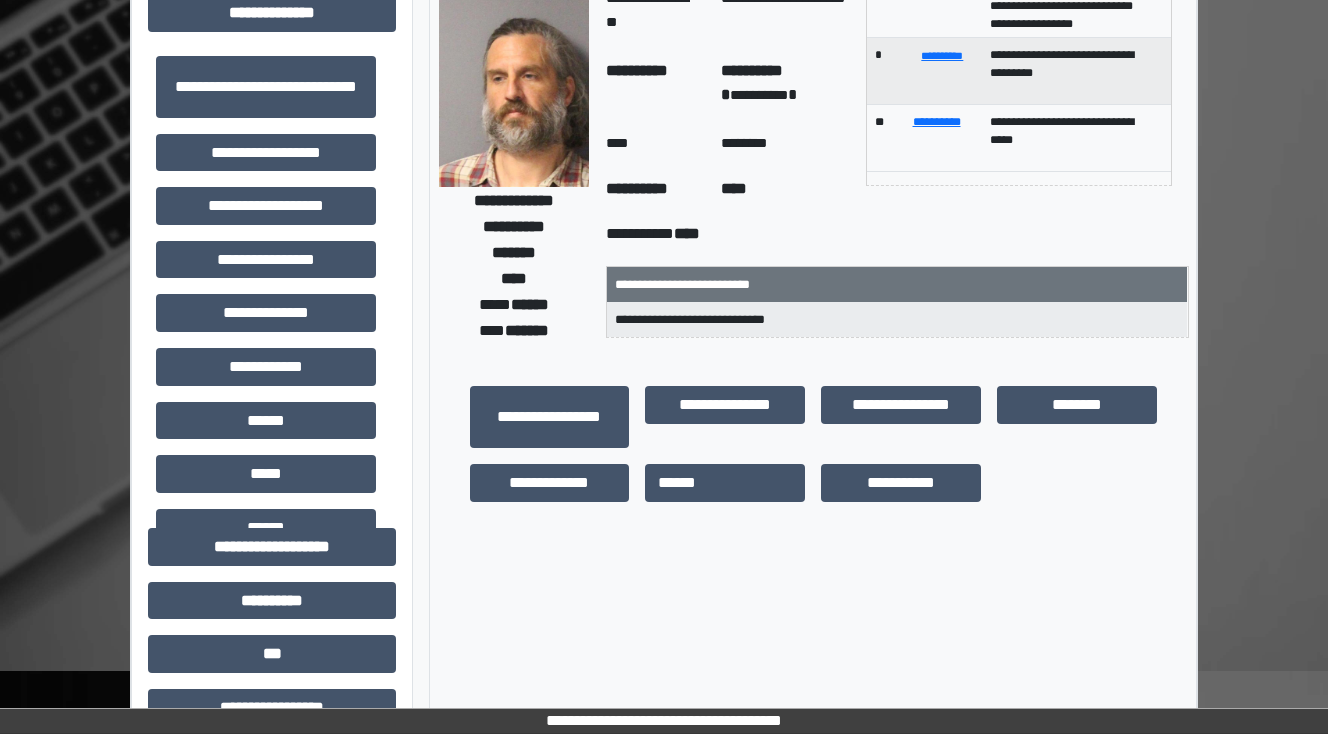 scroll, scrollTop: 0, scrollLeft: 0, axis: both 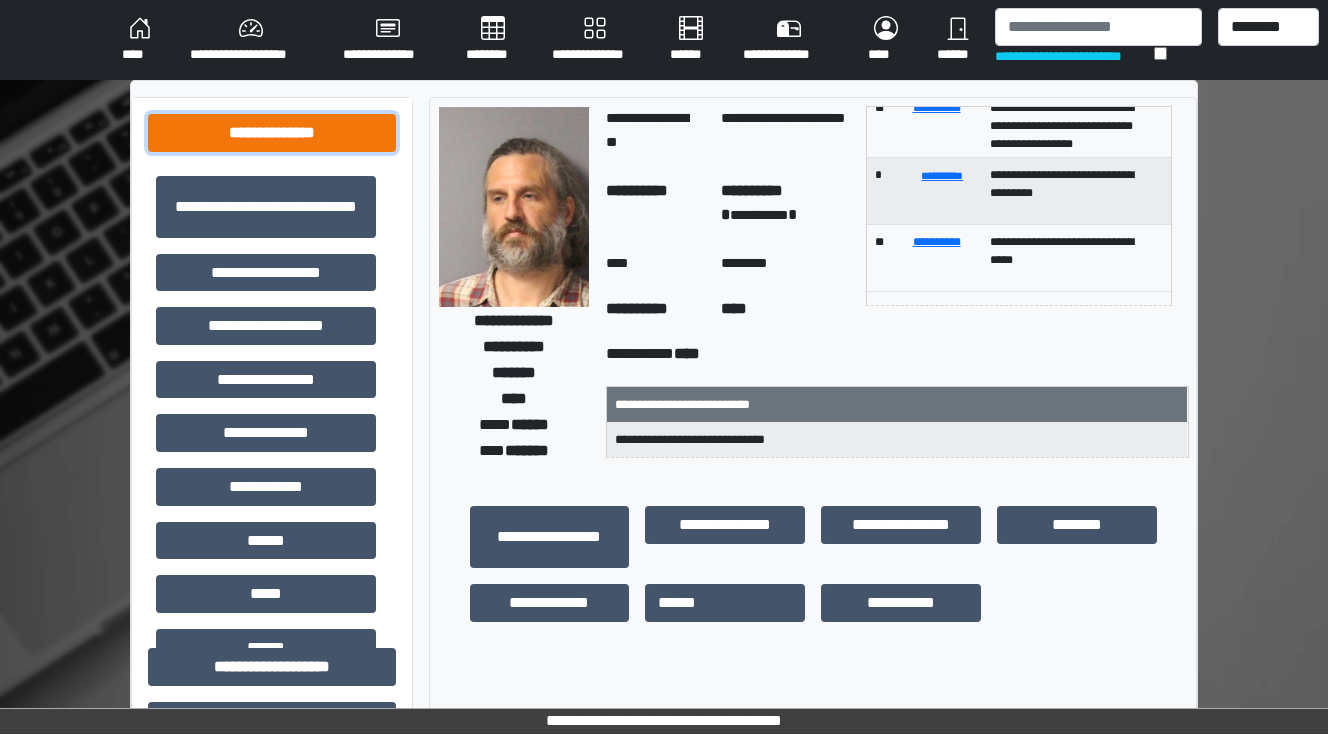 click on "**********" at bounding box center [272, 133] 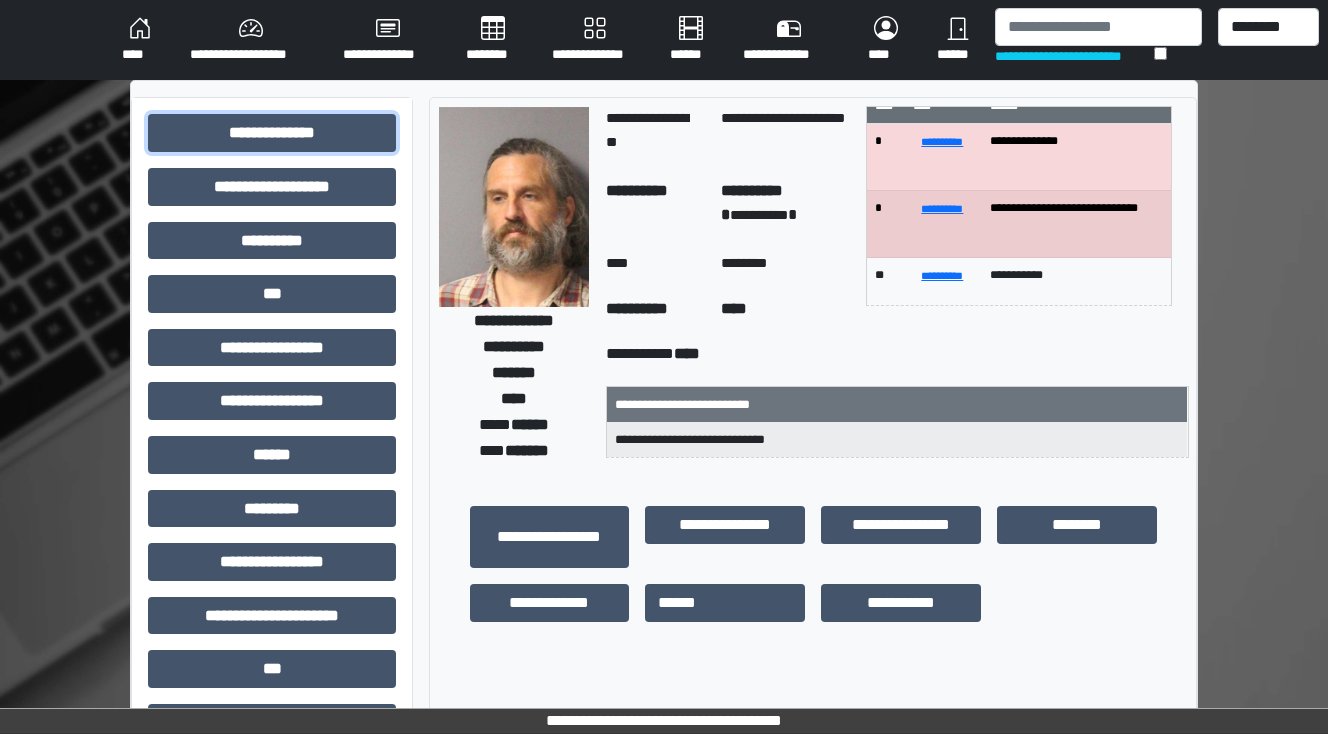scroll, scrollTop: 0, scrollLeft: 0, axis: both 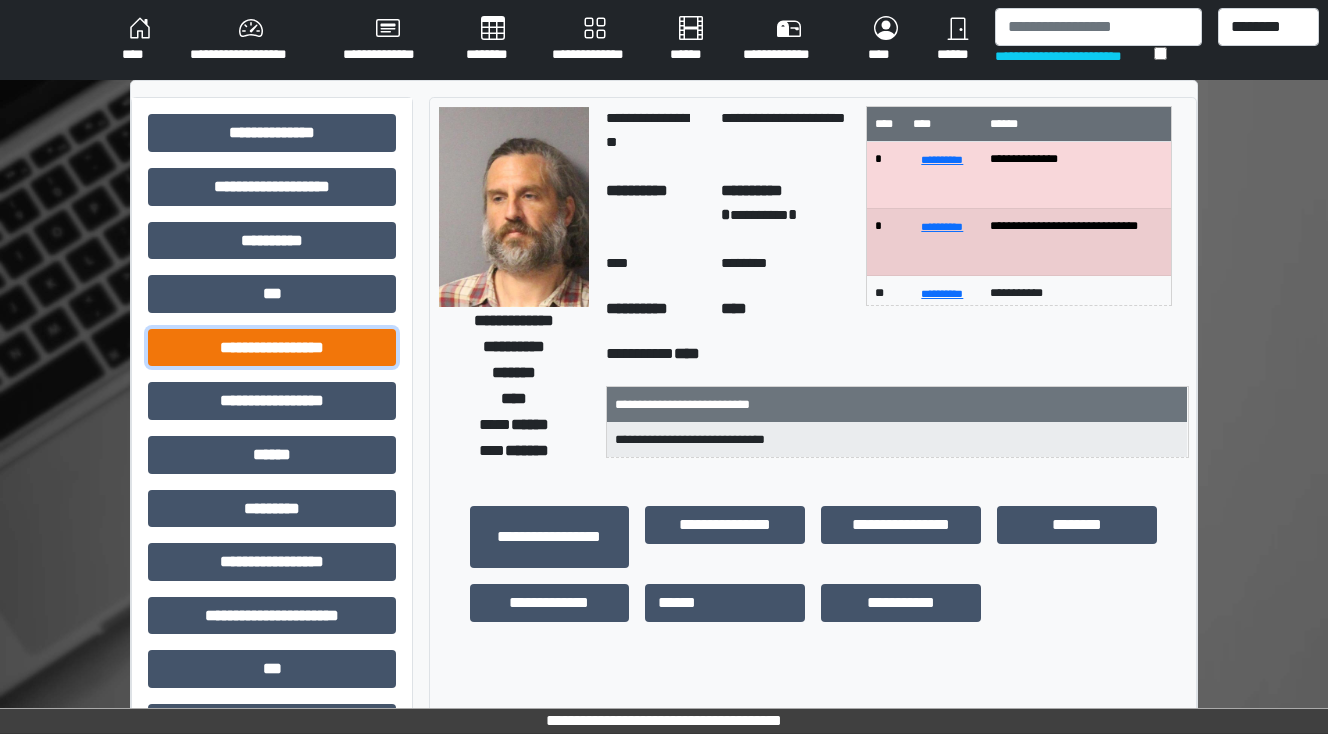 click on "**********" at bounding box center [272, 348] 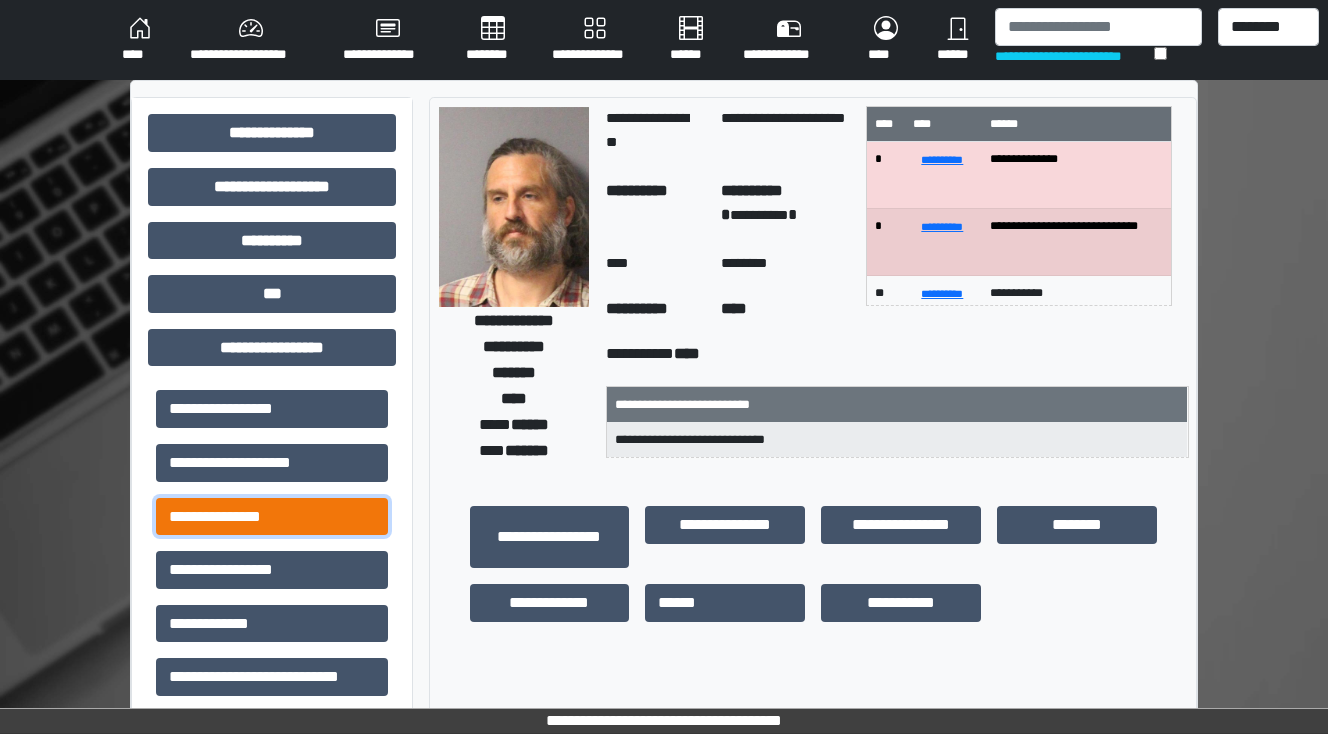 click on "**********" at bounding box center [272, 517] 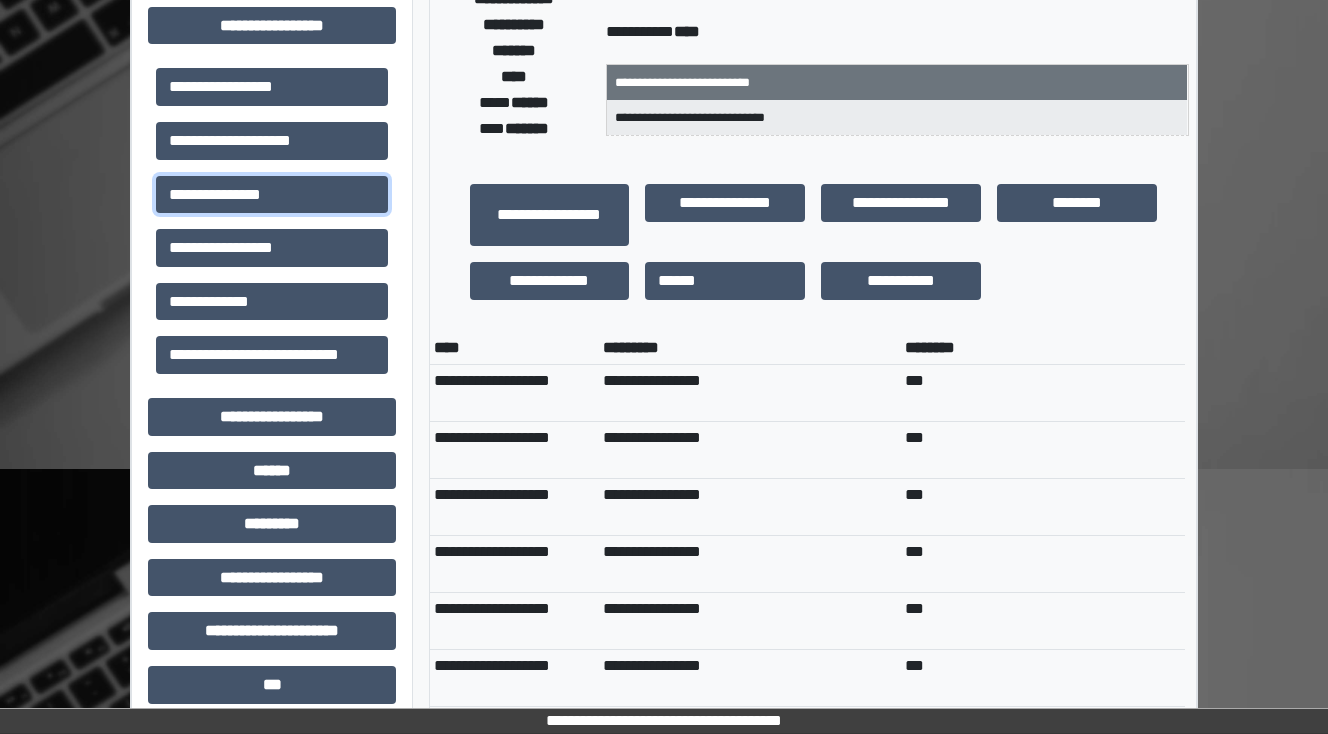 scroll, scrollTop: 320, scrollLeft: 0, axis: vertical 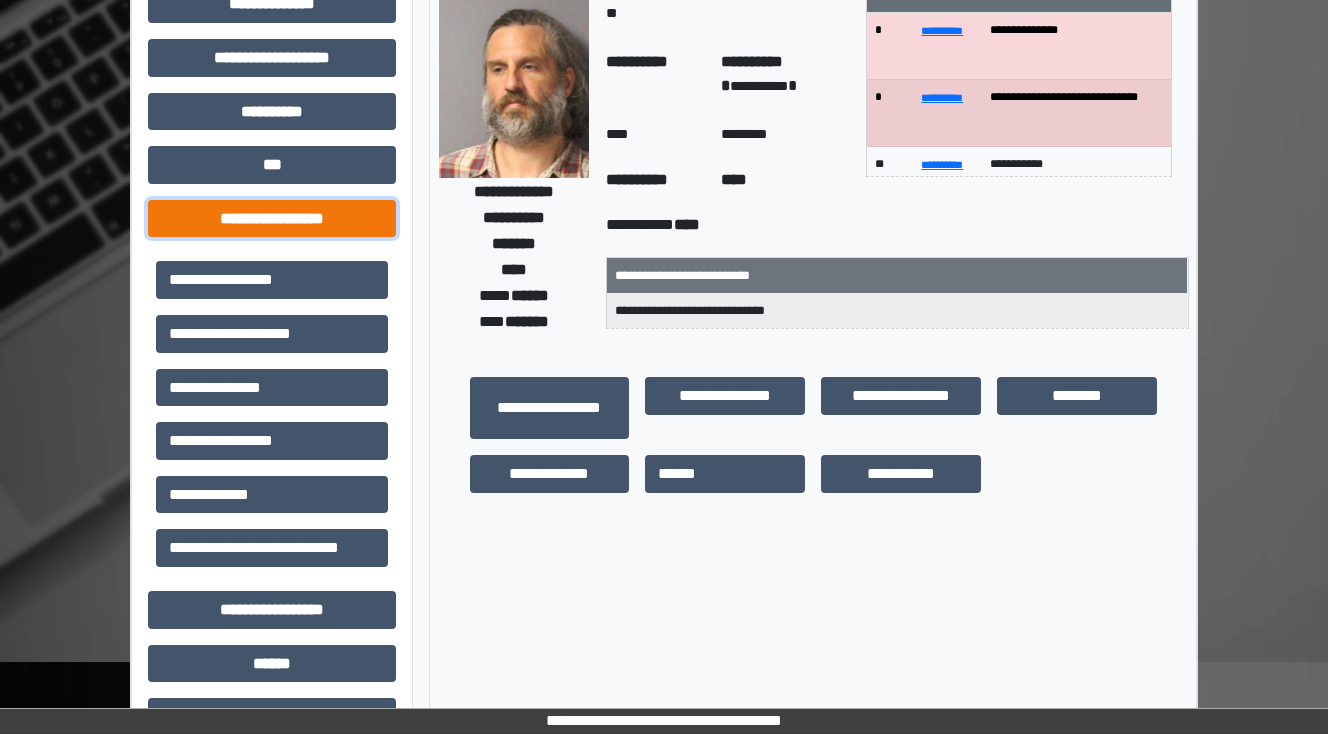 click on "**********" at bounding box center [272, 219] 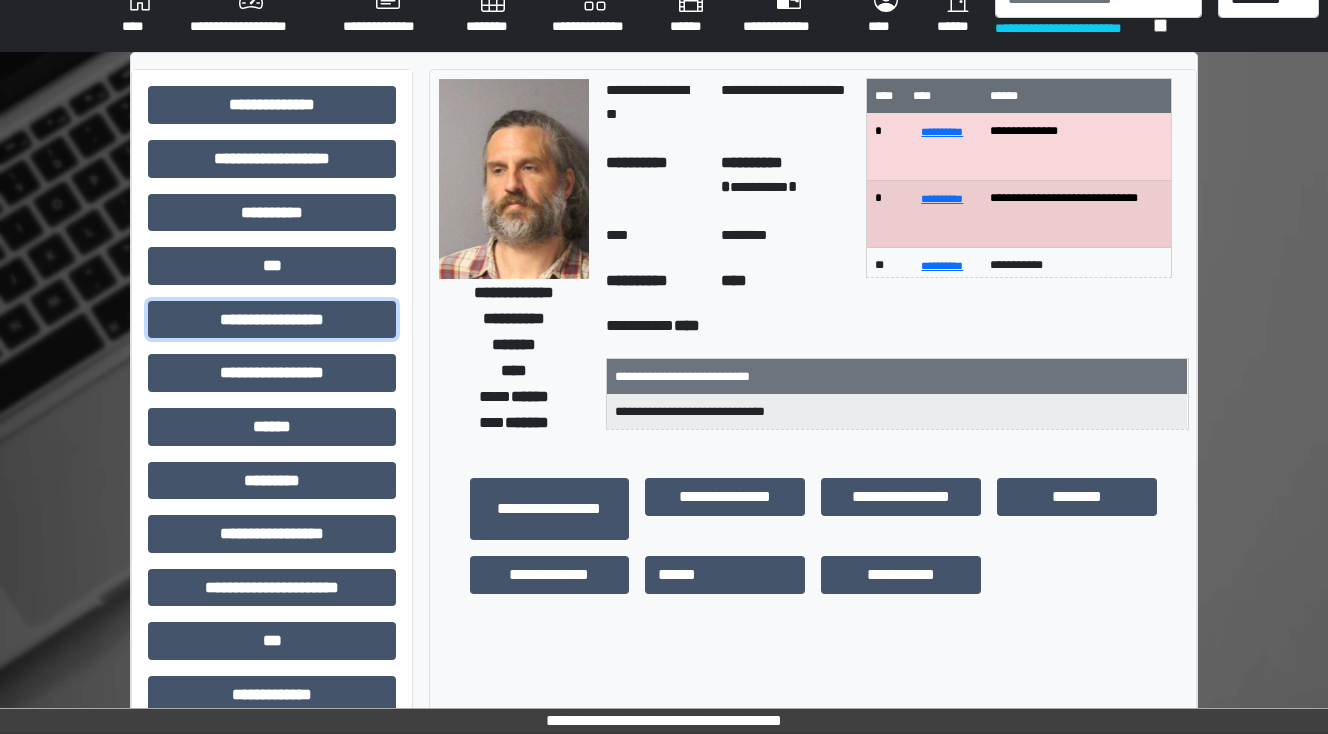 scroll, scrollTop: 400, scrollLeft: 0, axis: vertical 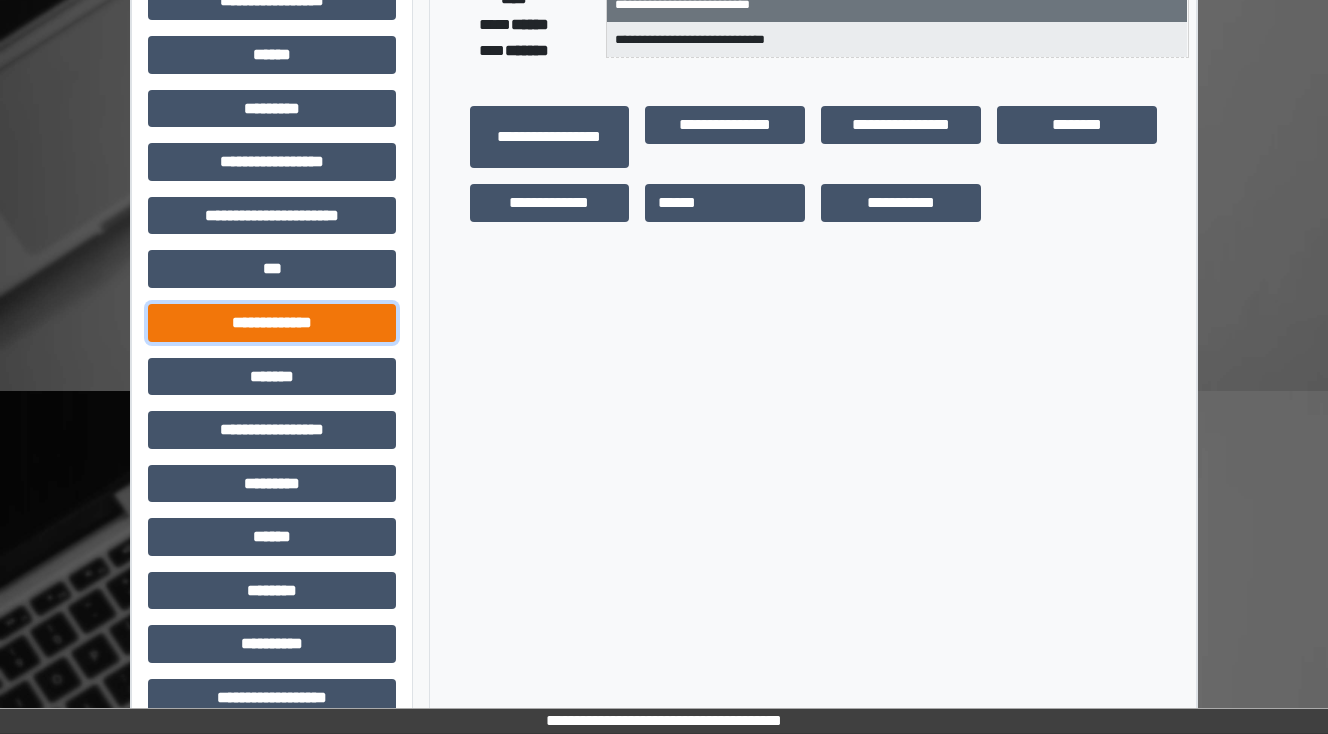 click on "**********" at bounding box center (272, 323) 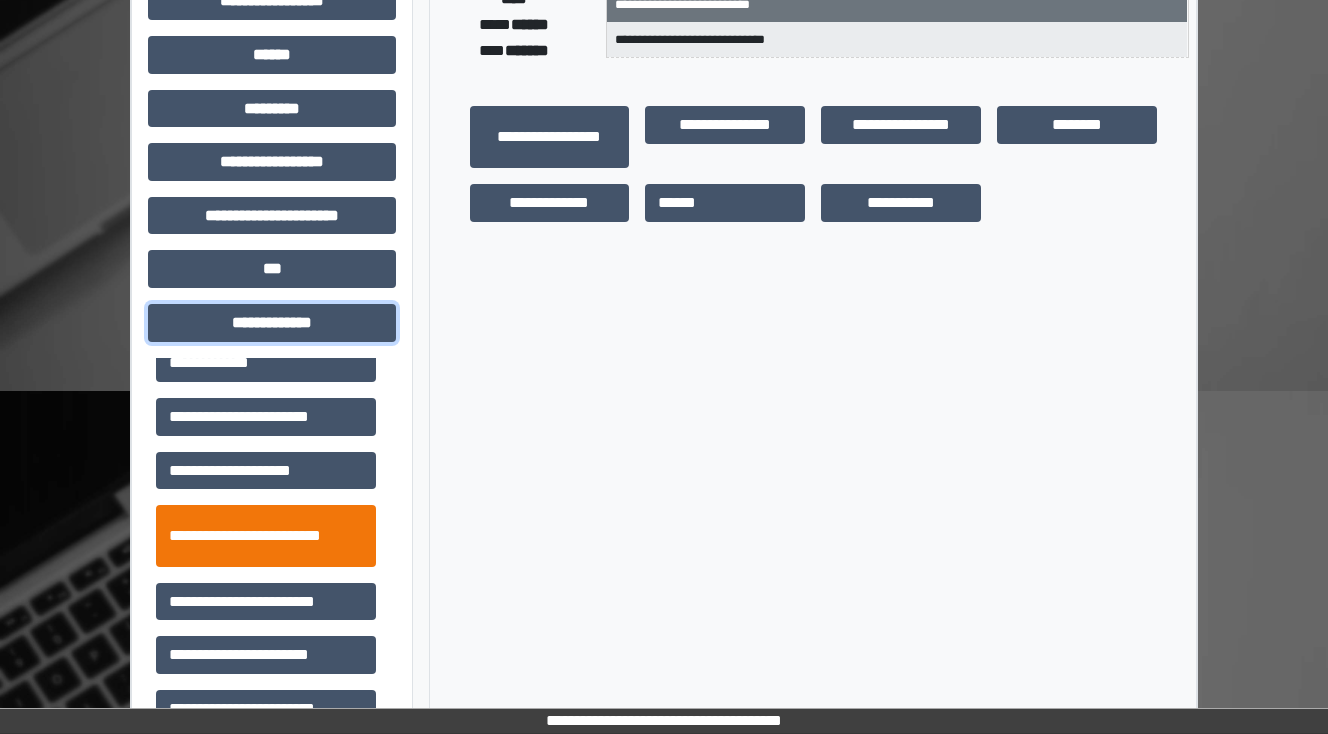 scroll, scrollTop: 400, scrollLeft: 0, axis: vertical 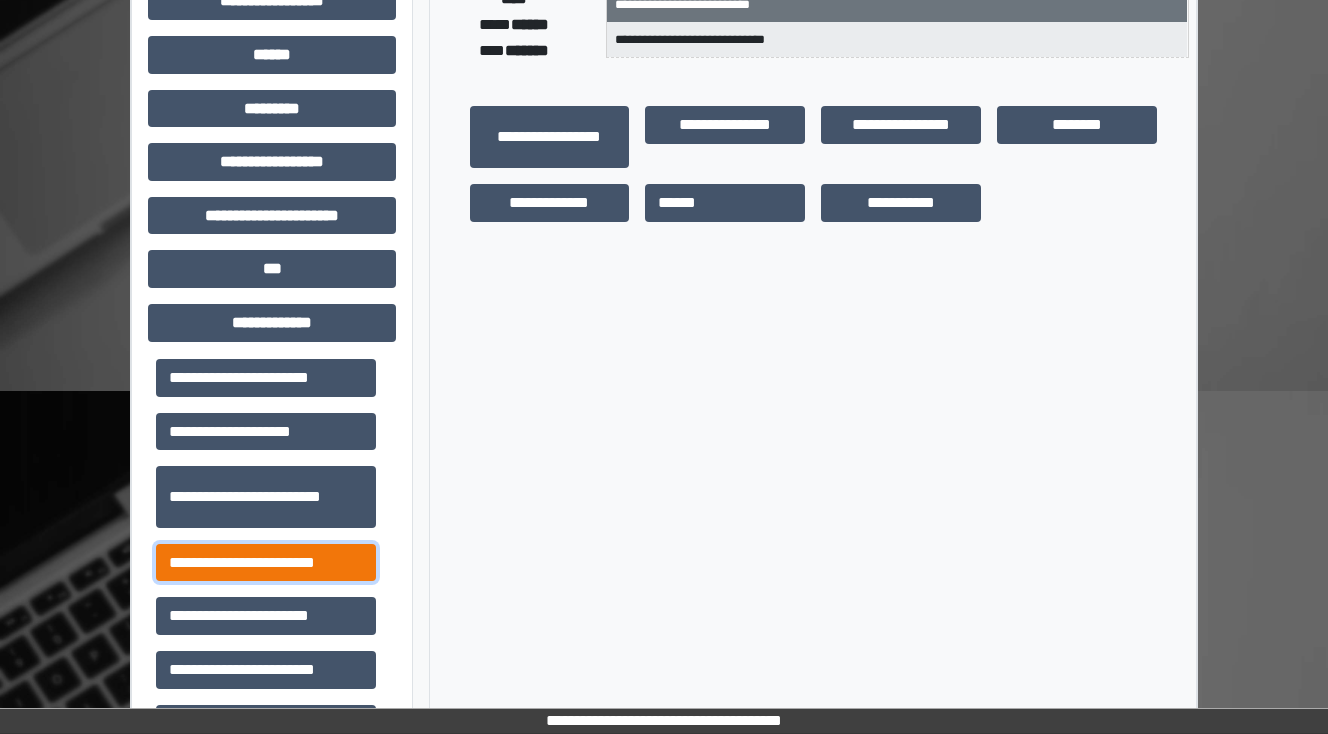click on "**********" at bounding box center [266, 563] 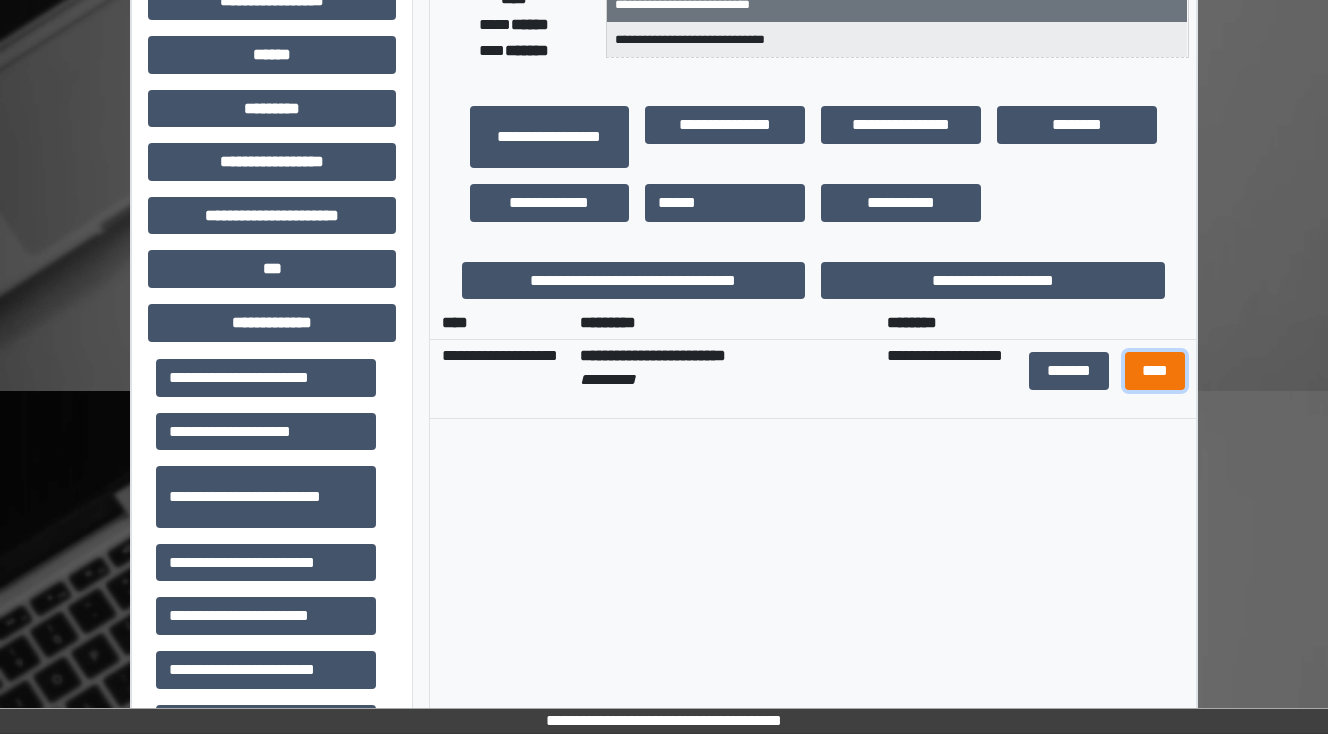 click on "****" at bounding box center [1154, 371] 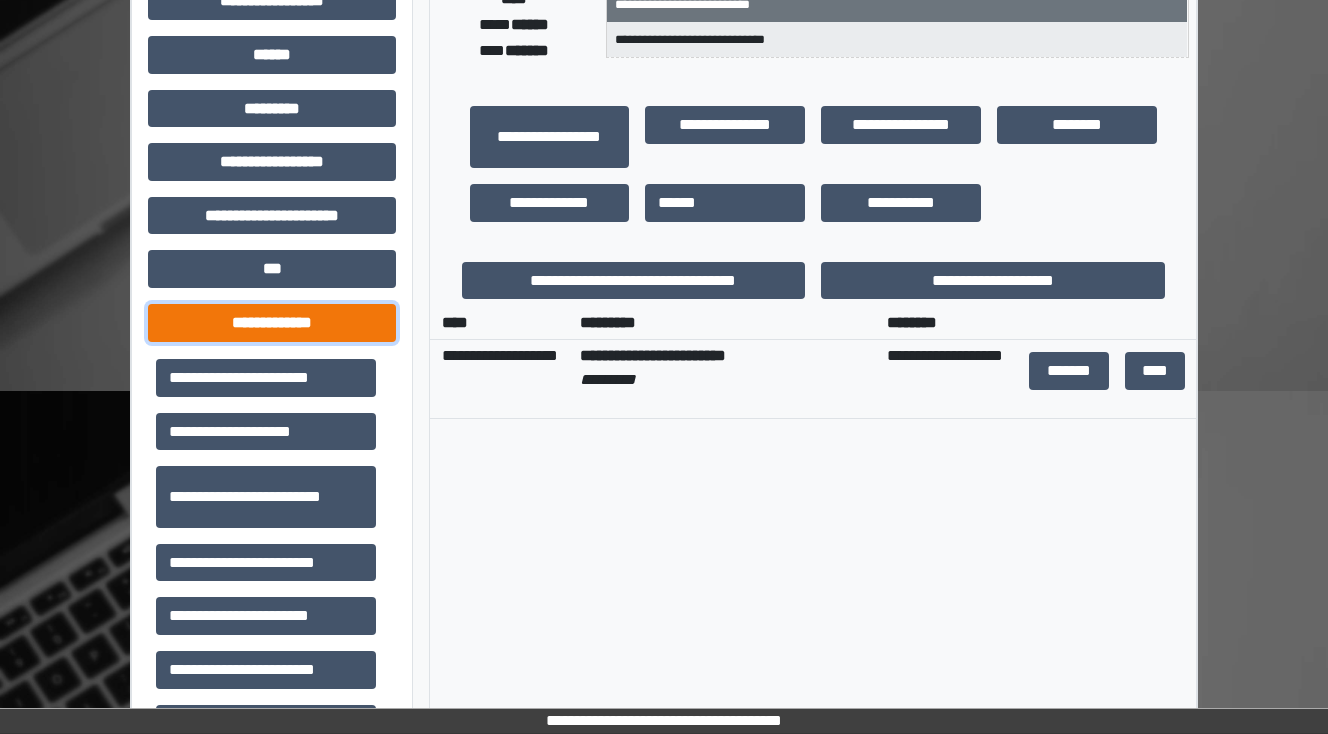 click on "**********" at bounding box center [272, 323] 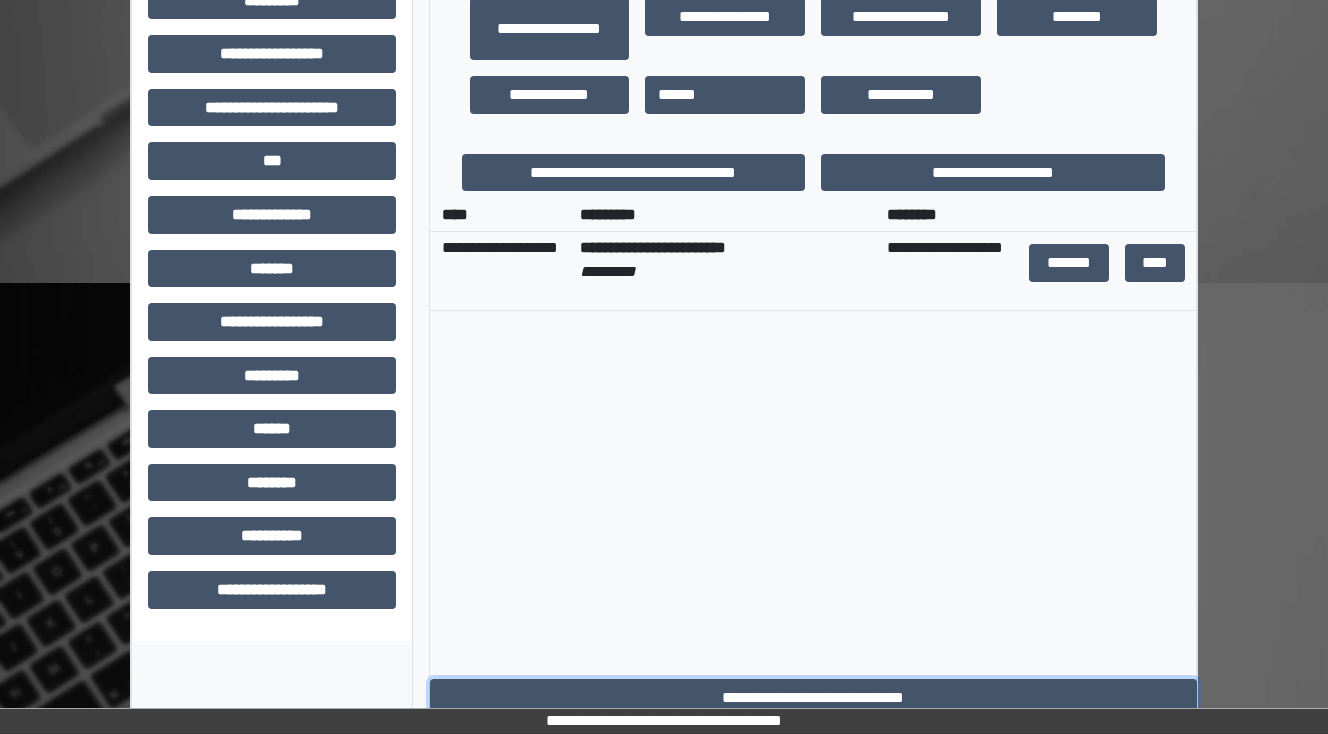 click on "**********" at bounding box center [813, 698] 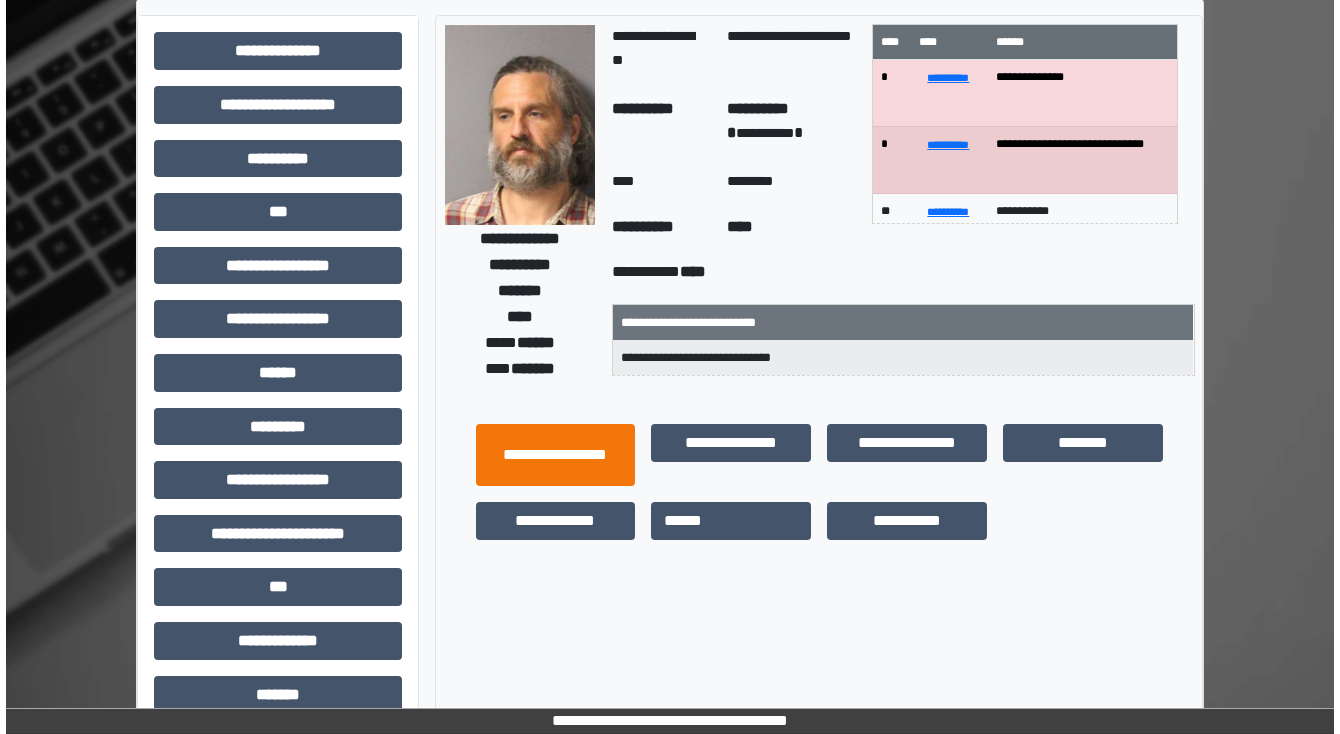 scroll, scrollTop: 0, scrollLeft: 0, axis: both 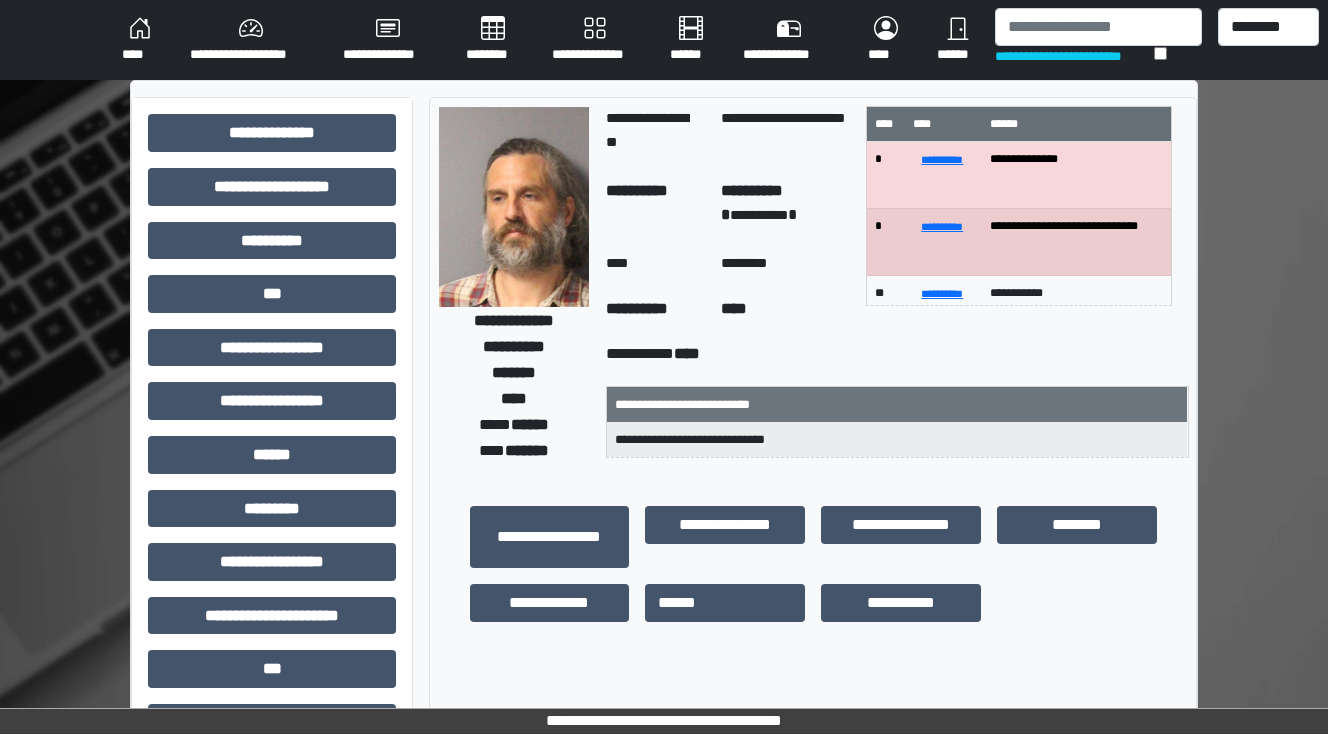 click on "********" at bounding box center [493, 40] 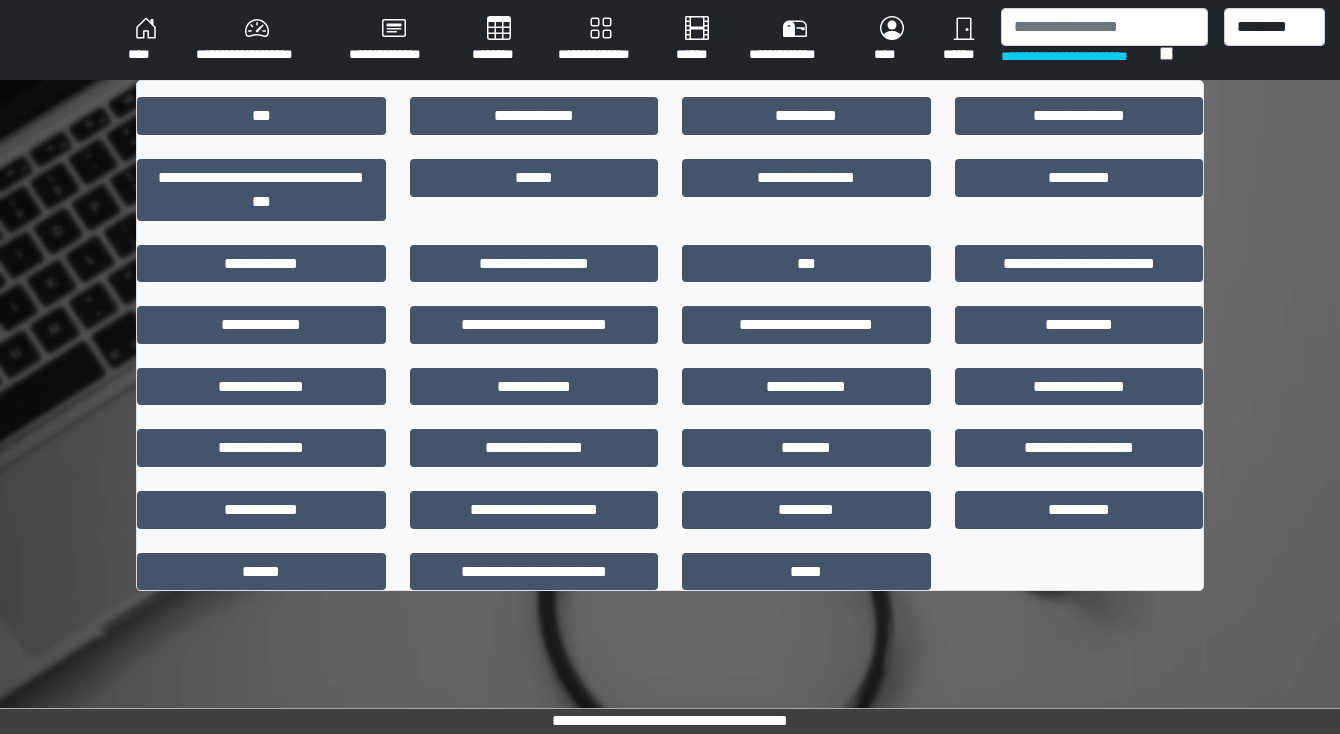 click on "****" at bounding box center (146, 40) 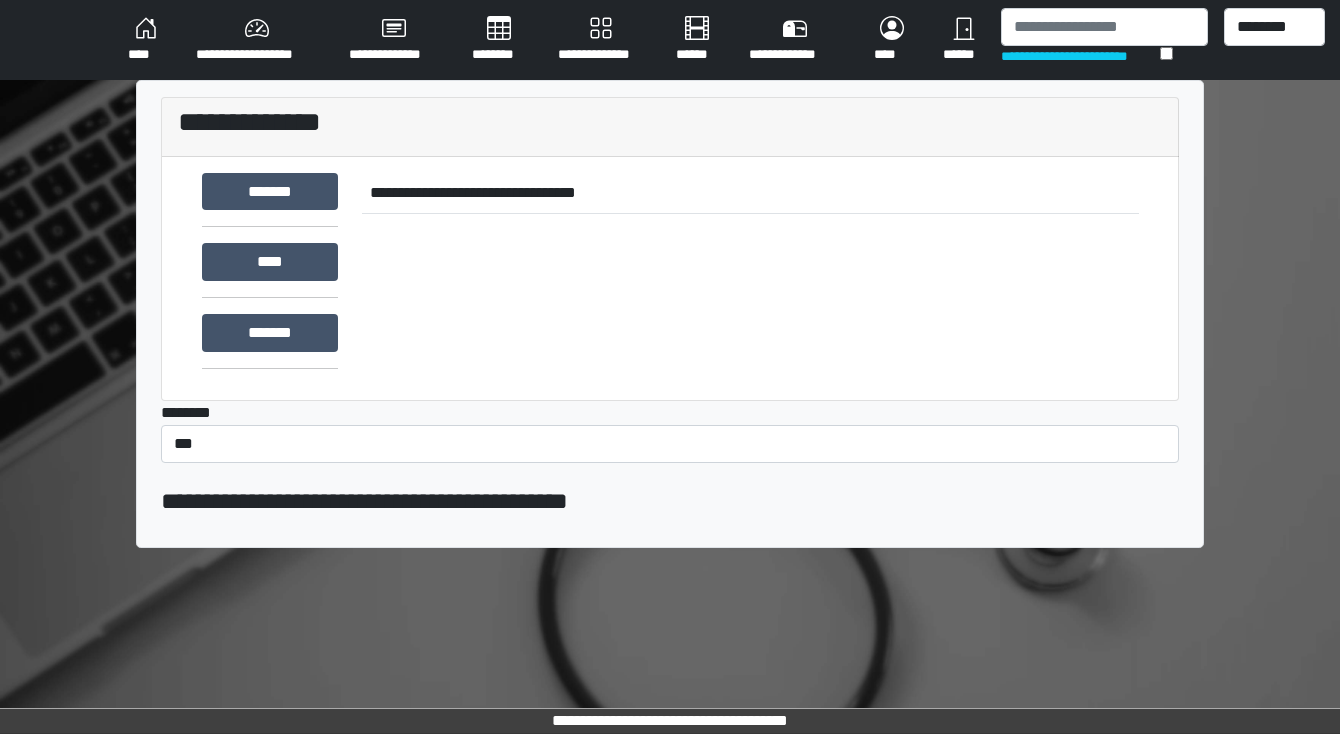 scroll, scrollTop: 0, scrollLeft: 0, axis: both 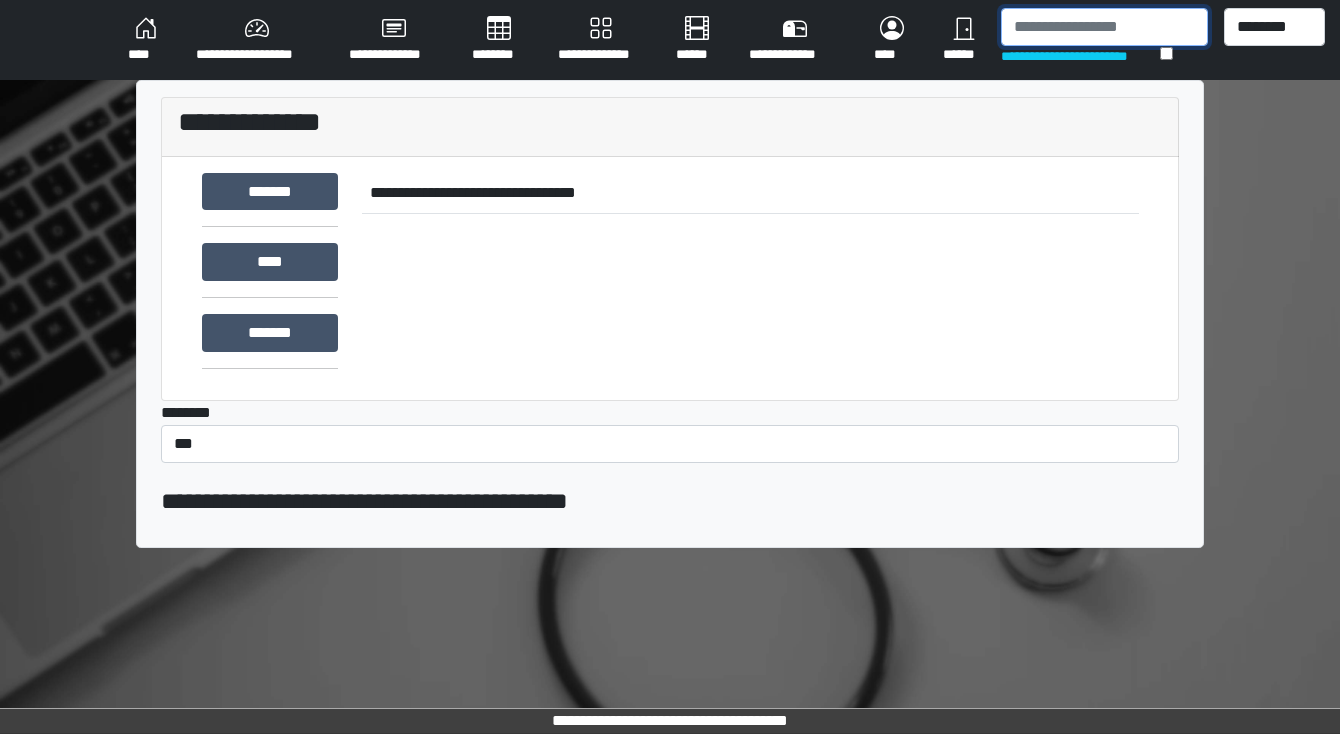 click at bounding box center [1104, 27] 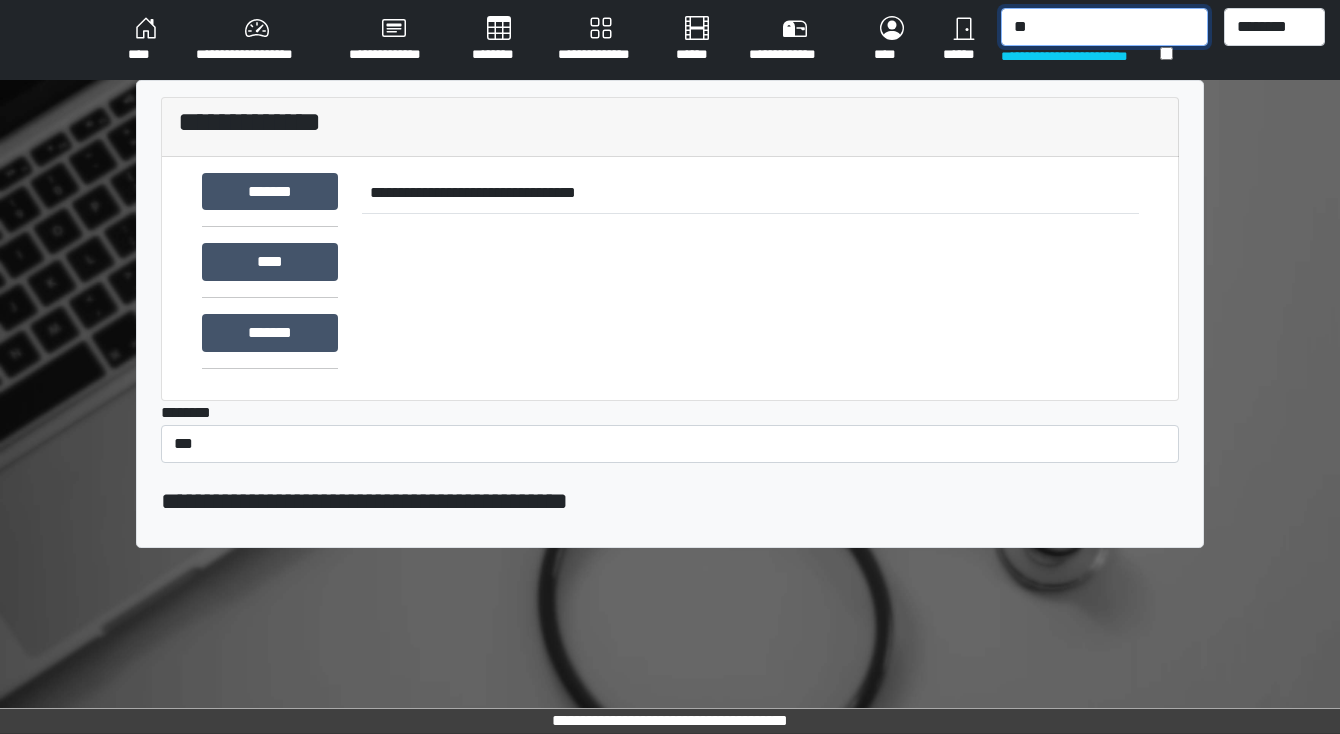 type on "*" 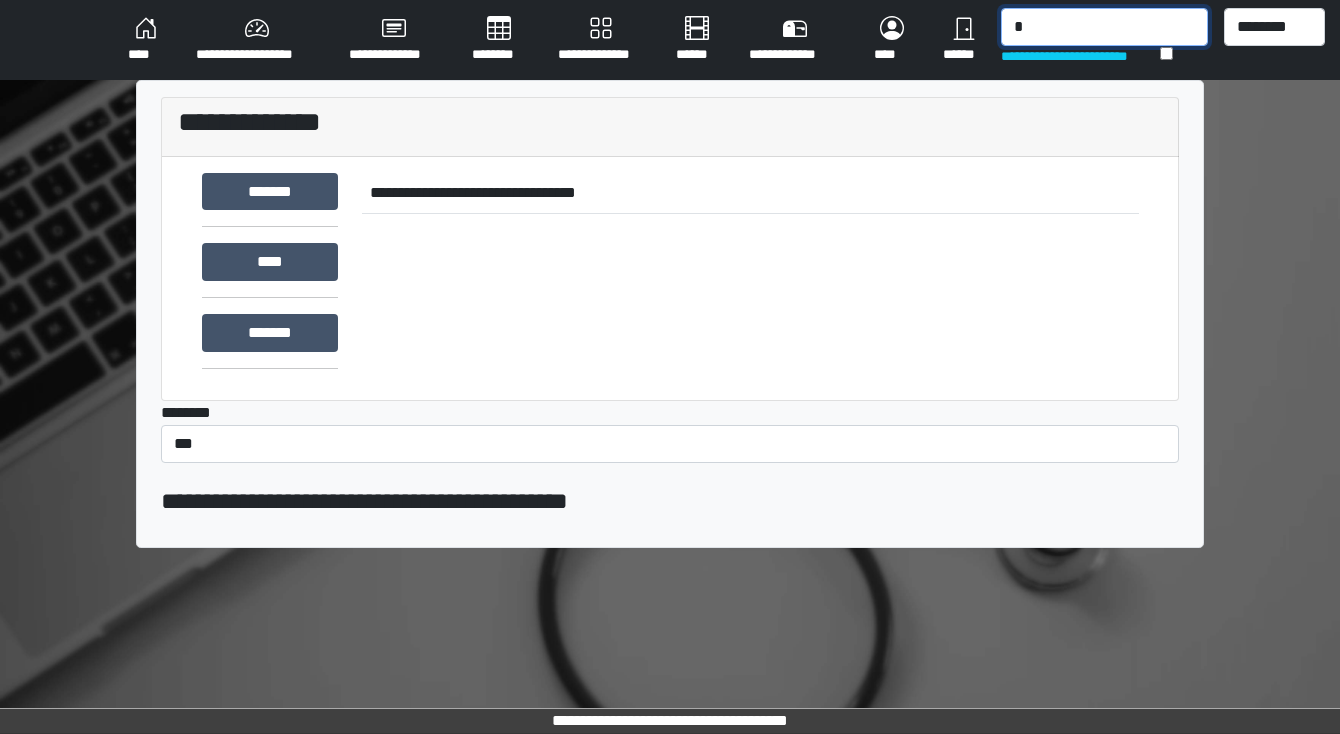 type 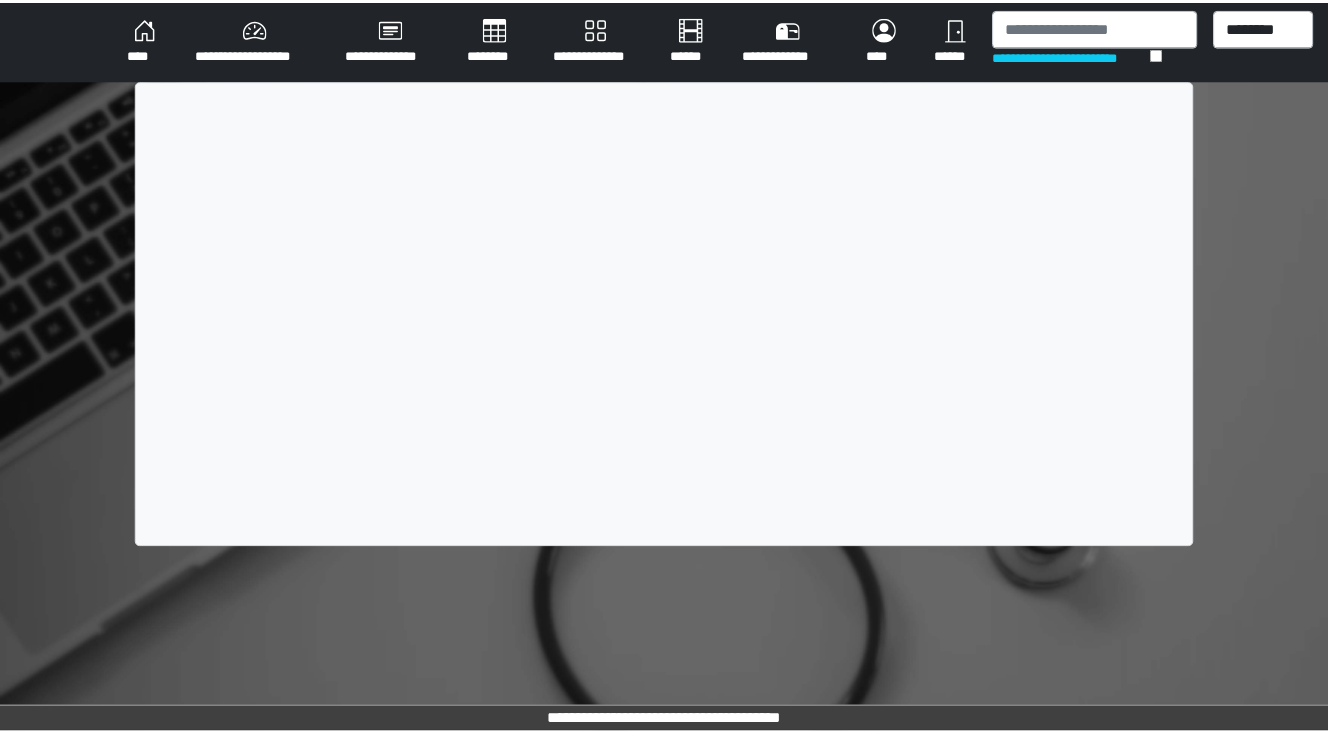 scroll, scrollTop: 0, scrollLeft: 0, axis: both 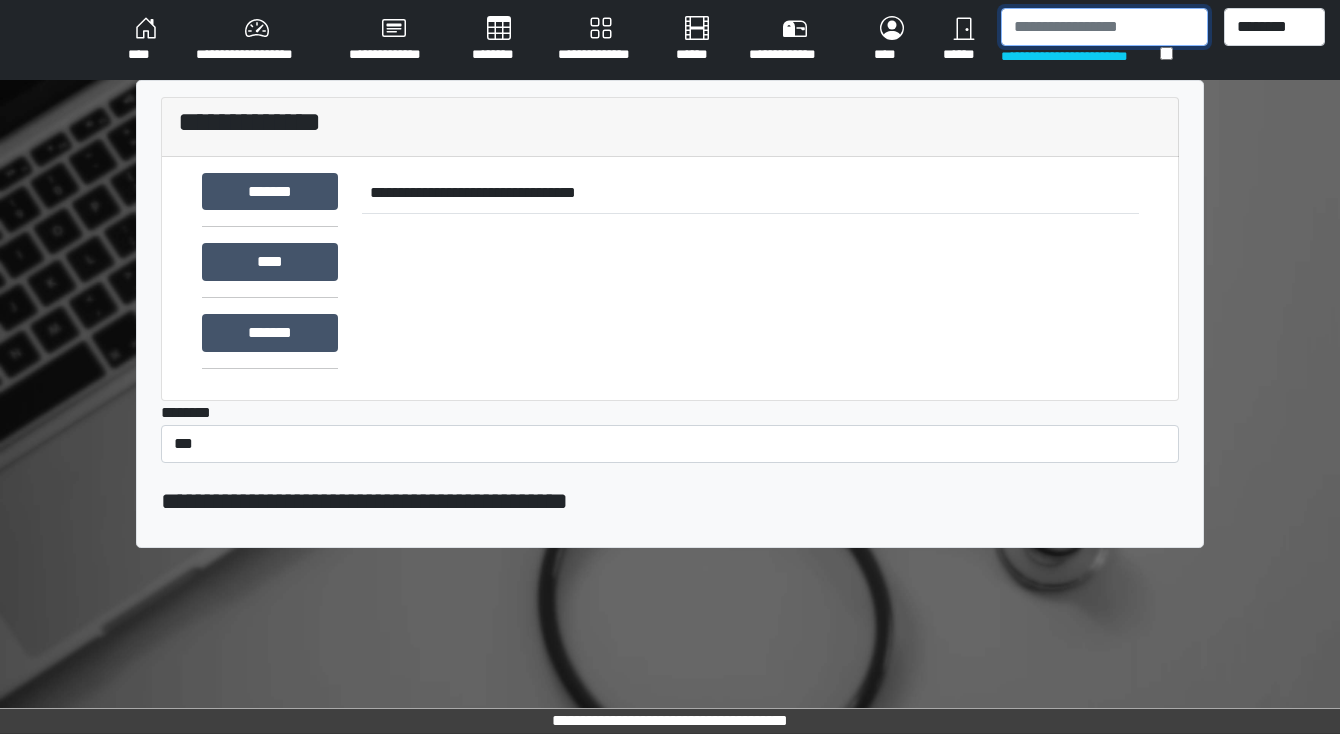 click at bounding box center (1104, 27) 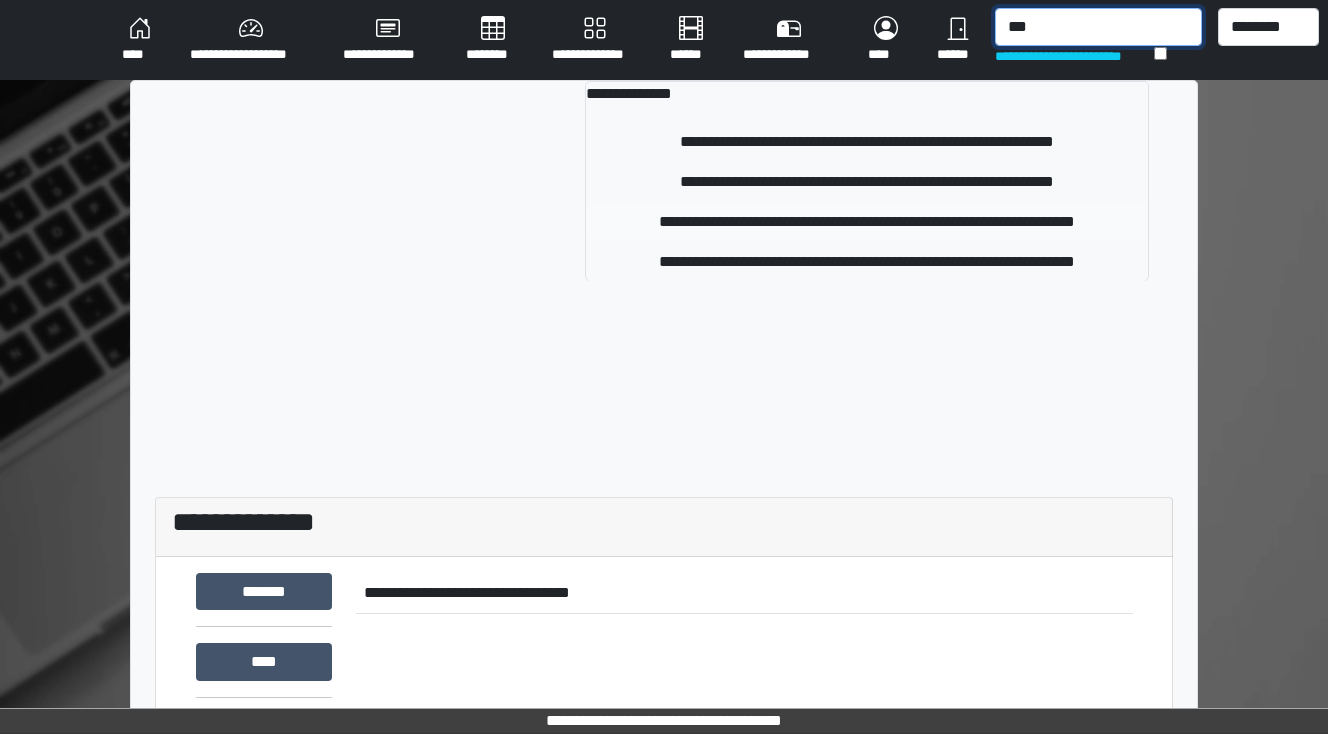 type on "***" 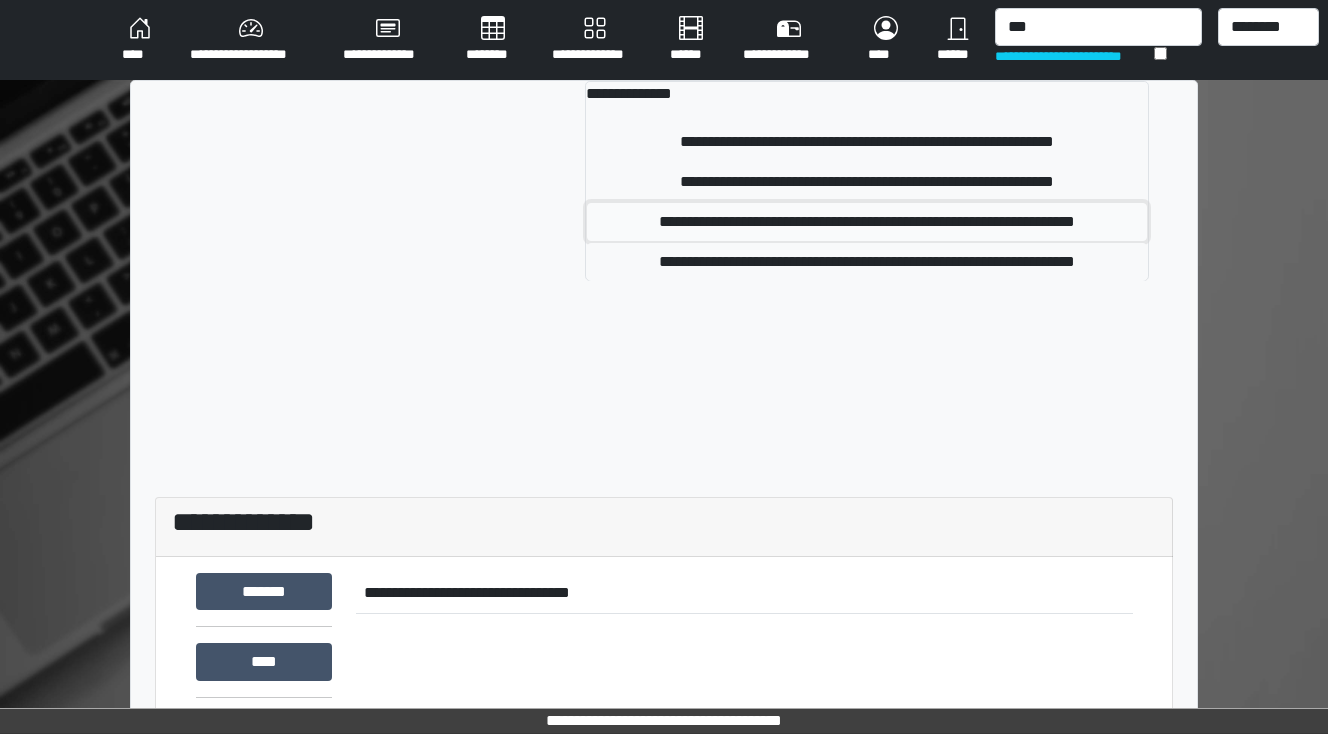click on "**********" at bounding box center (867, 222) 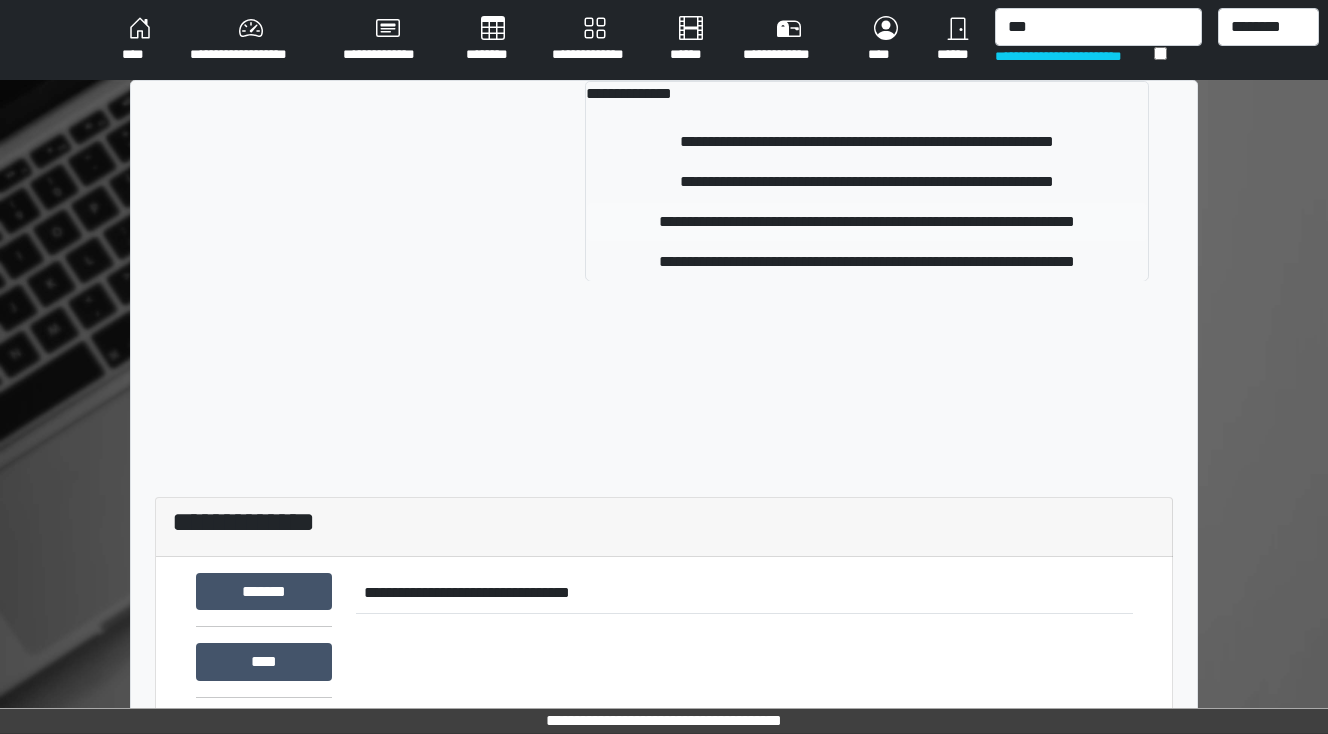 type 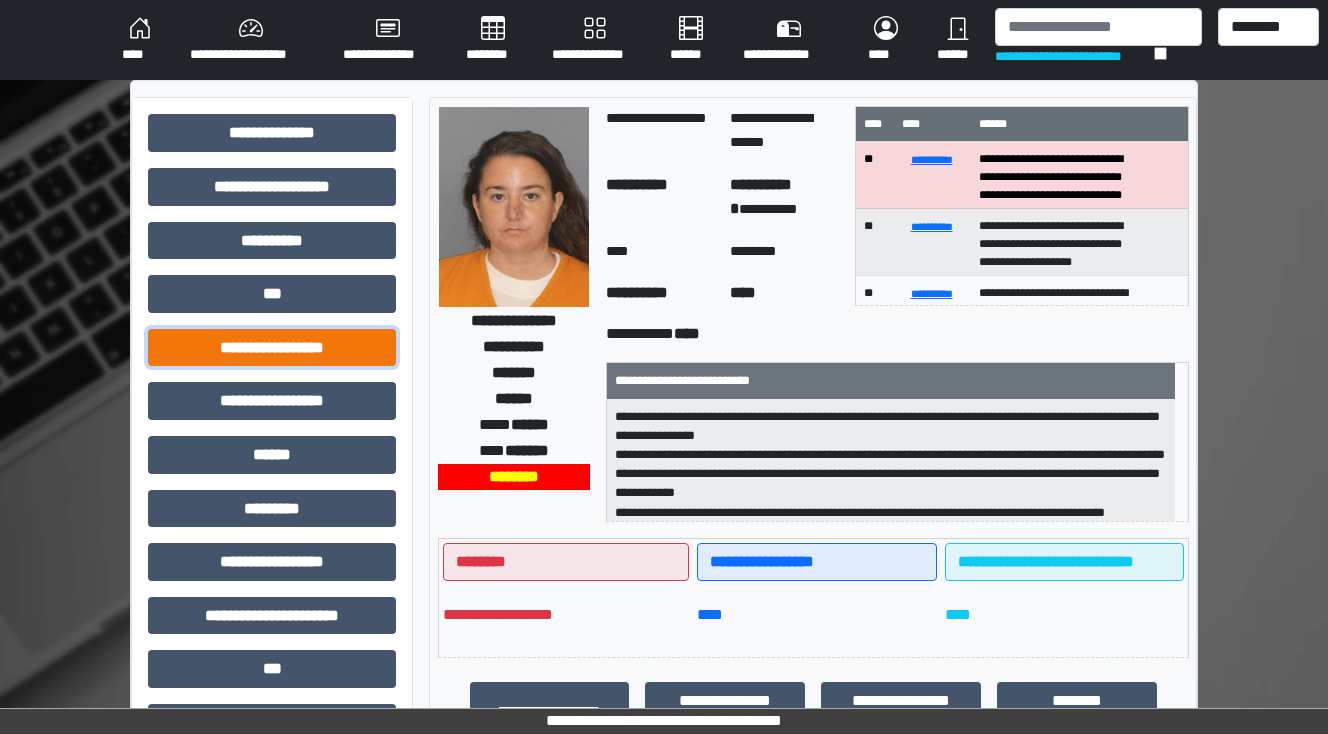 click on "**********" at bounding box center (272, 348) 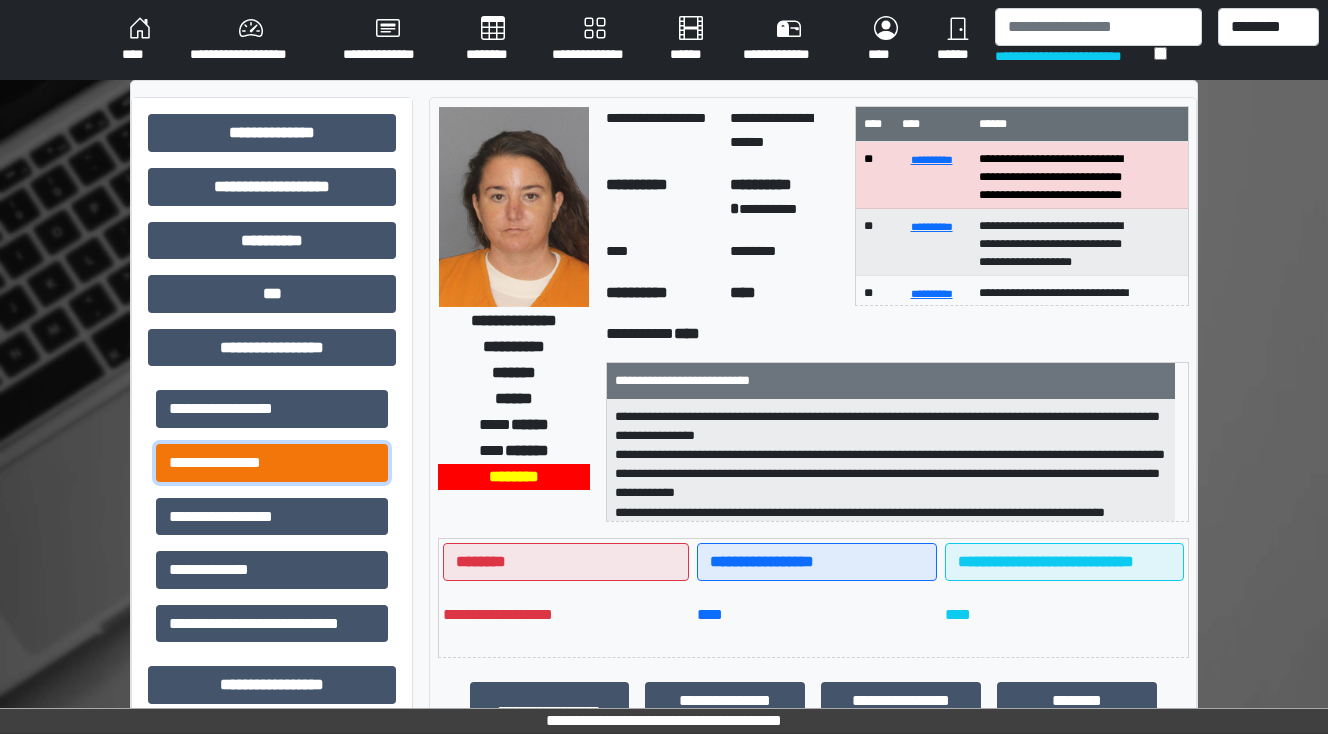 click on "**********" at bounding box center (272, 463) 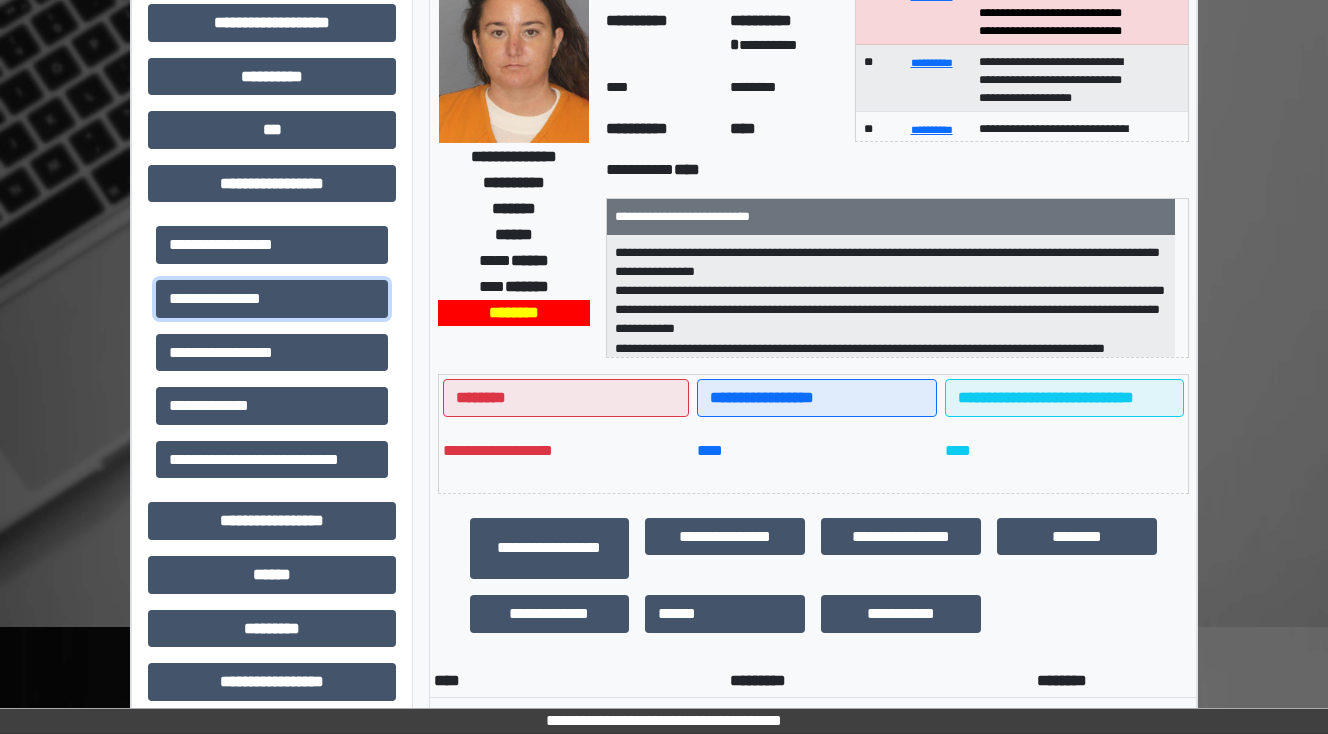 scroll, scrollTop: 160, scrollLeft: 0, axis: vertical 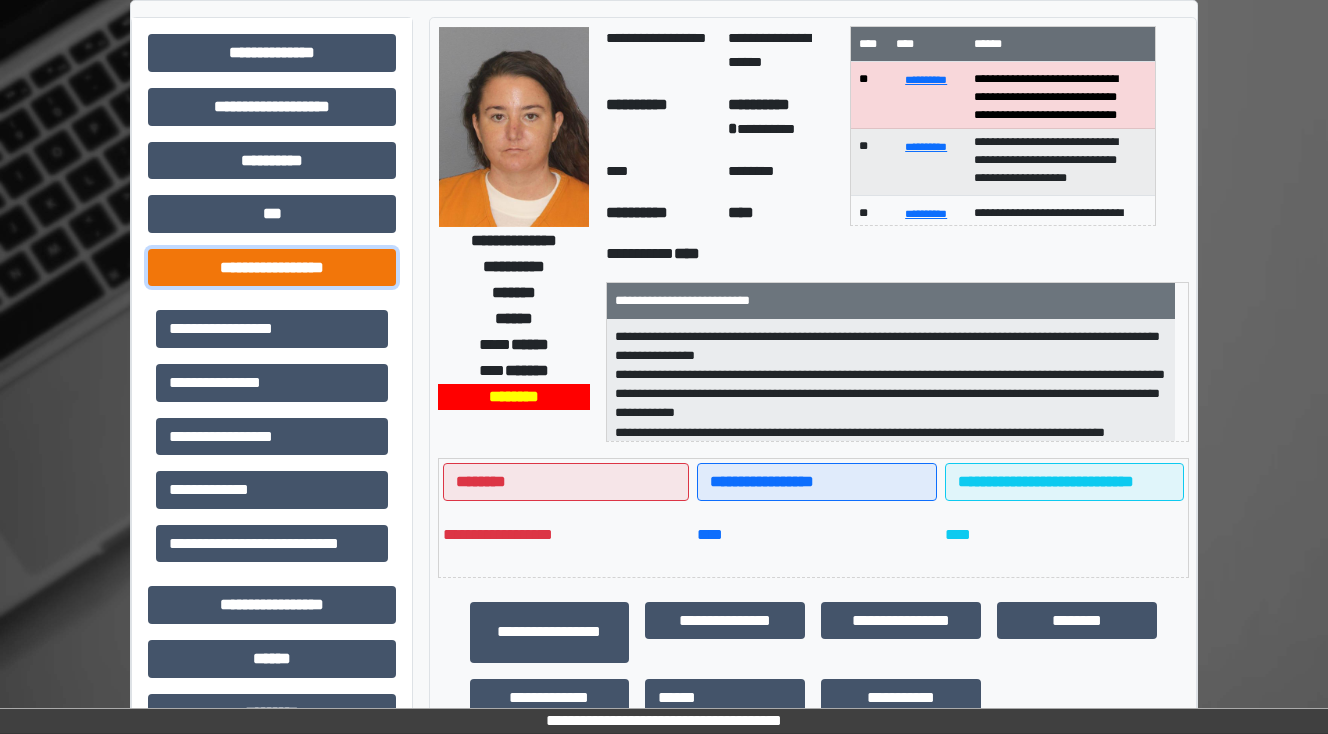 click on "**********" at bounding box center (272, 268) 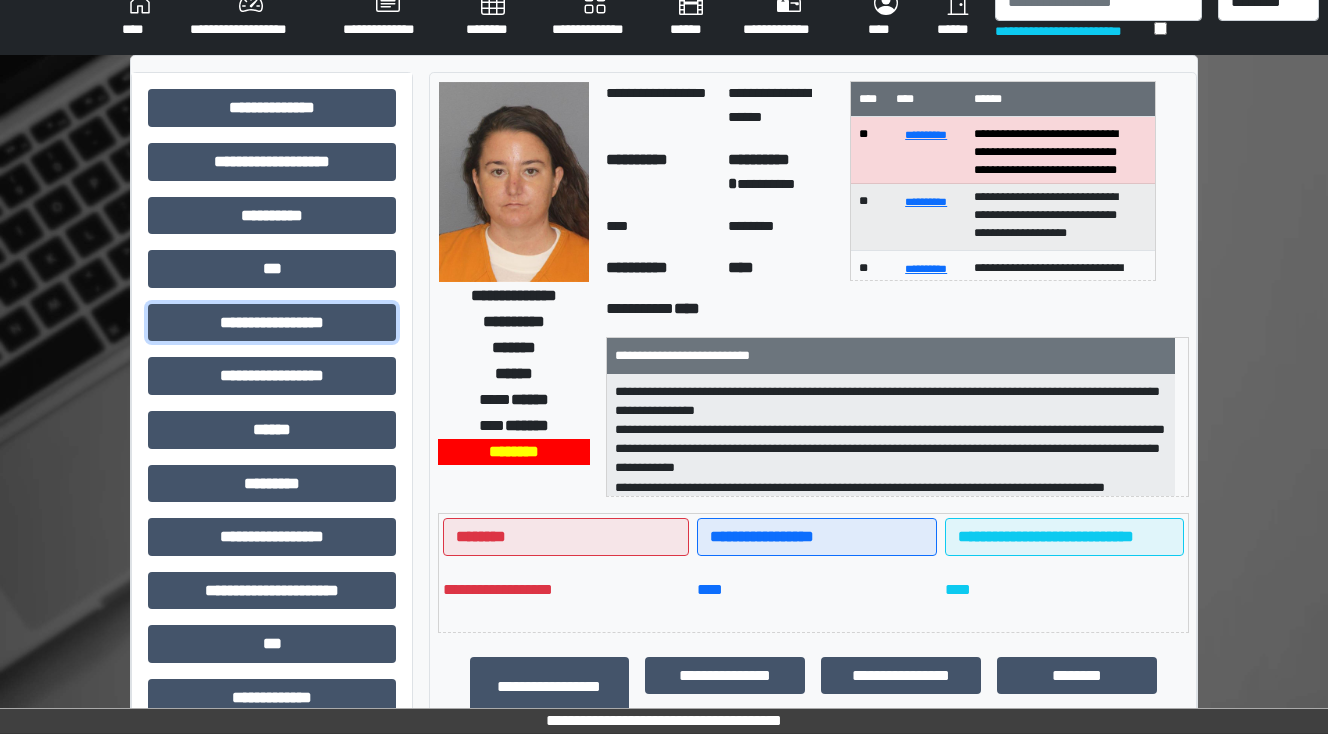 scroll, scrollTop: 0, scrollLeft: 0, axis: both 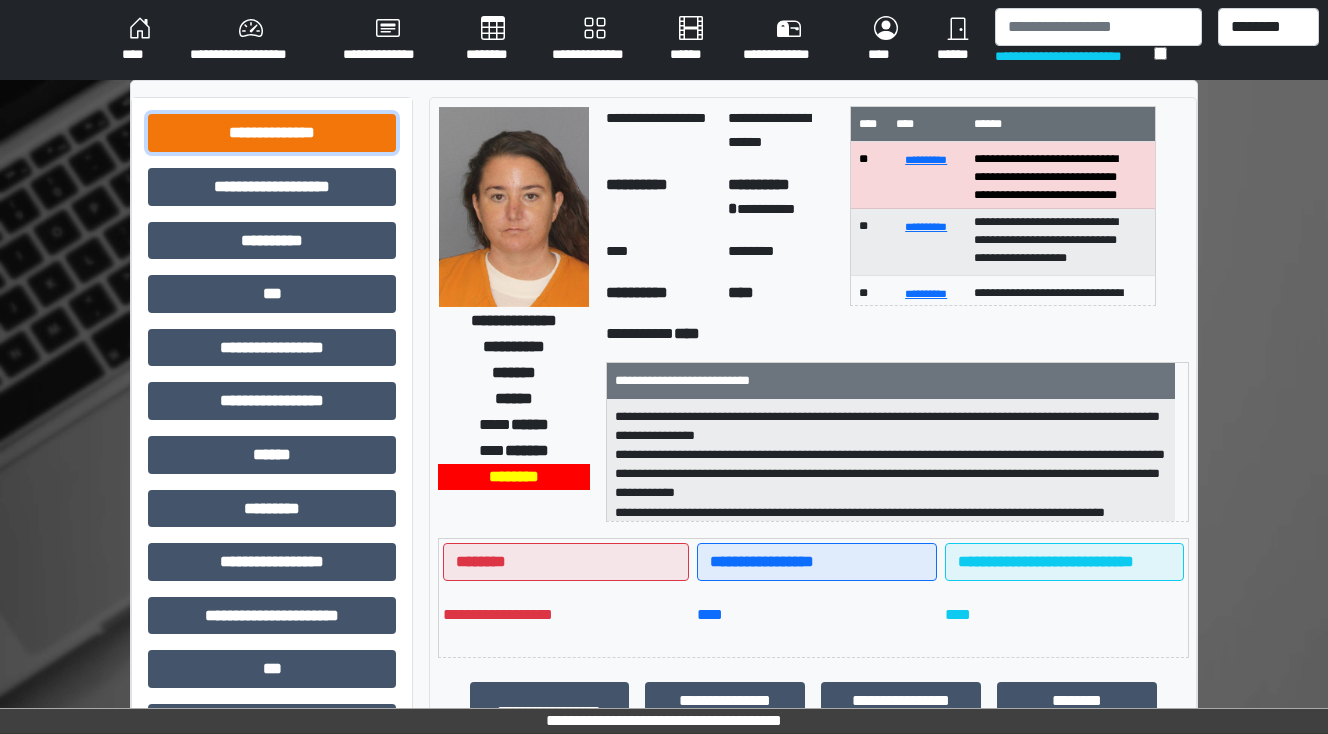 click on "**********" at bounding box center [272, 133] 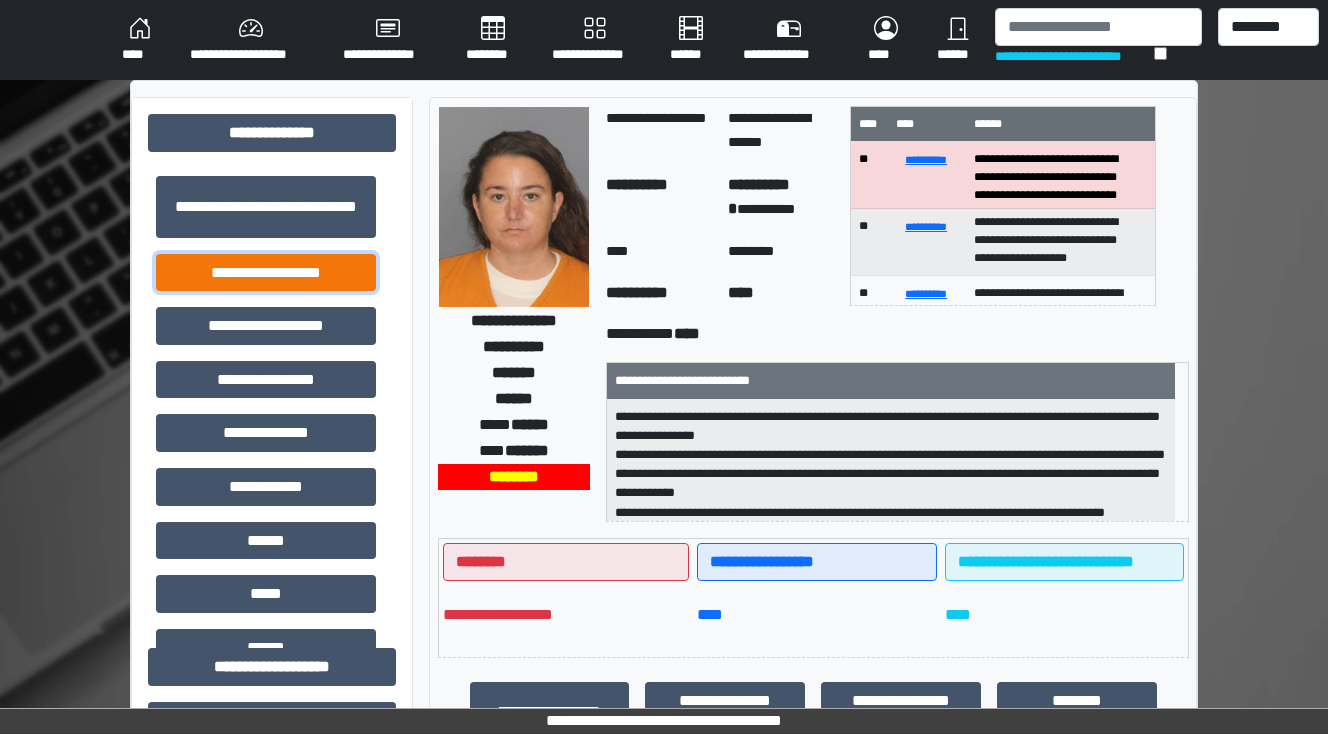 click on "**********" at bounding box center (266, 273) 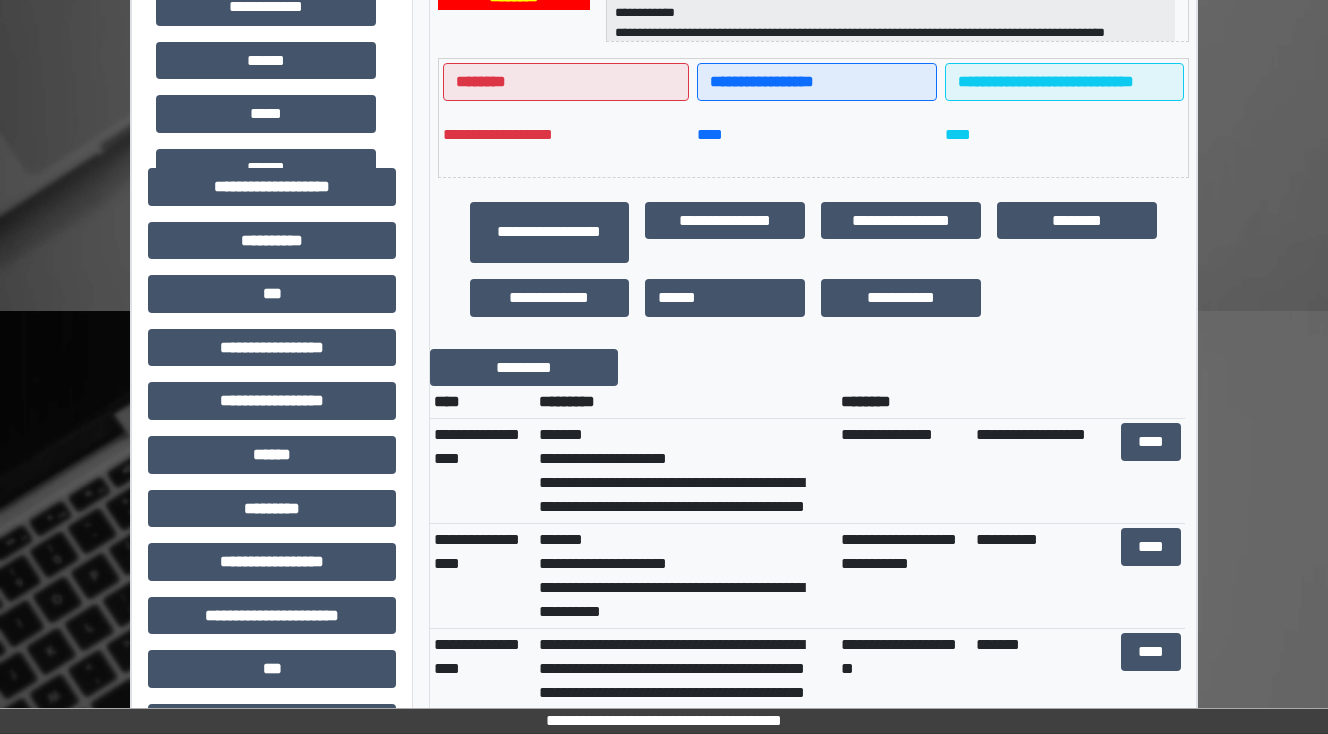 scroll, scrollTop: 480, scrollLeft: 0, axis: vertical 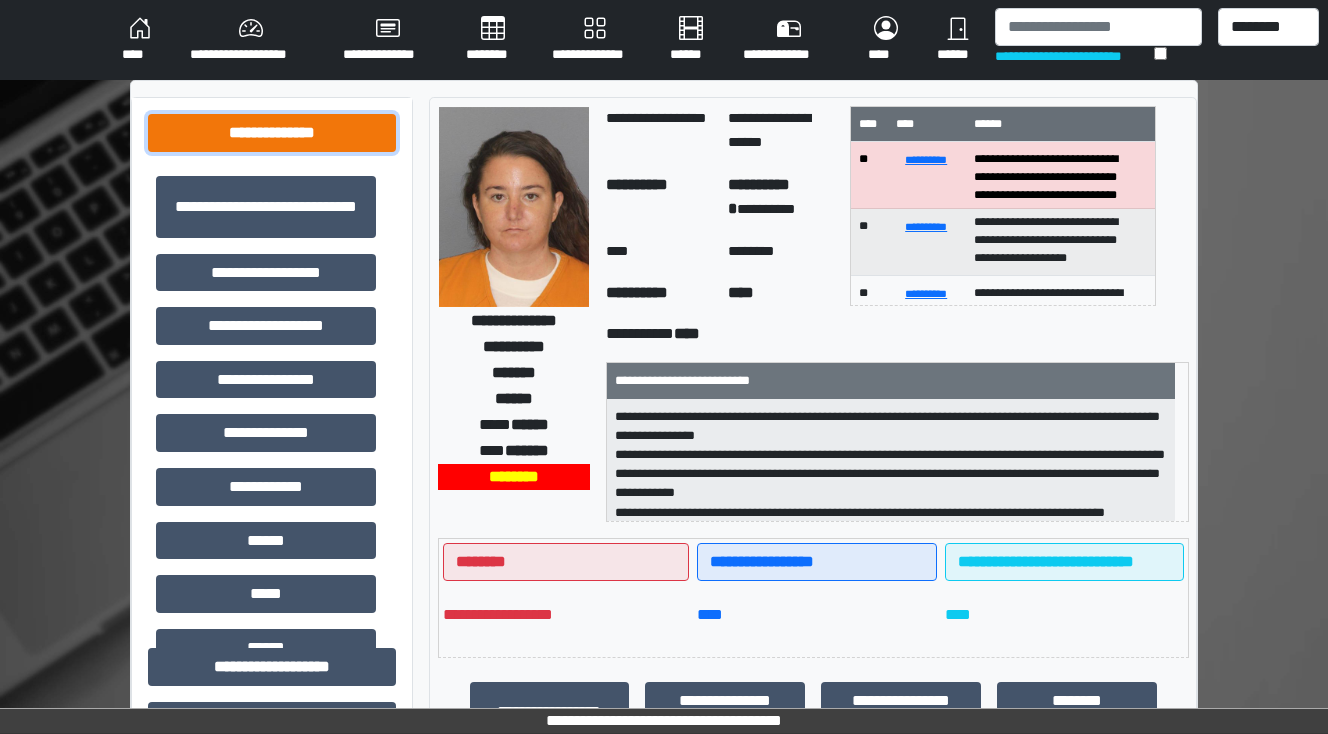 click on "**********" at bounding box center (272, 133) 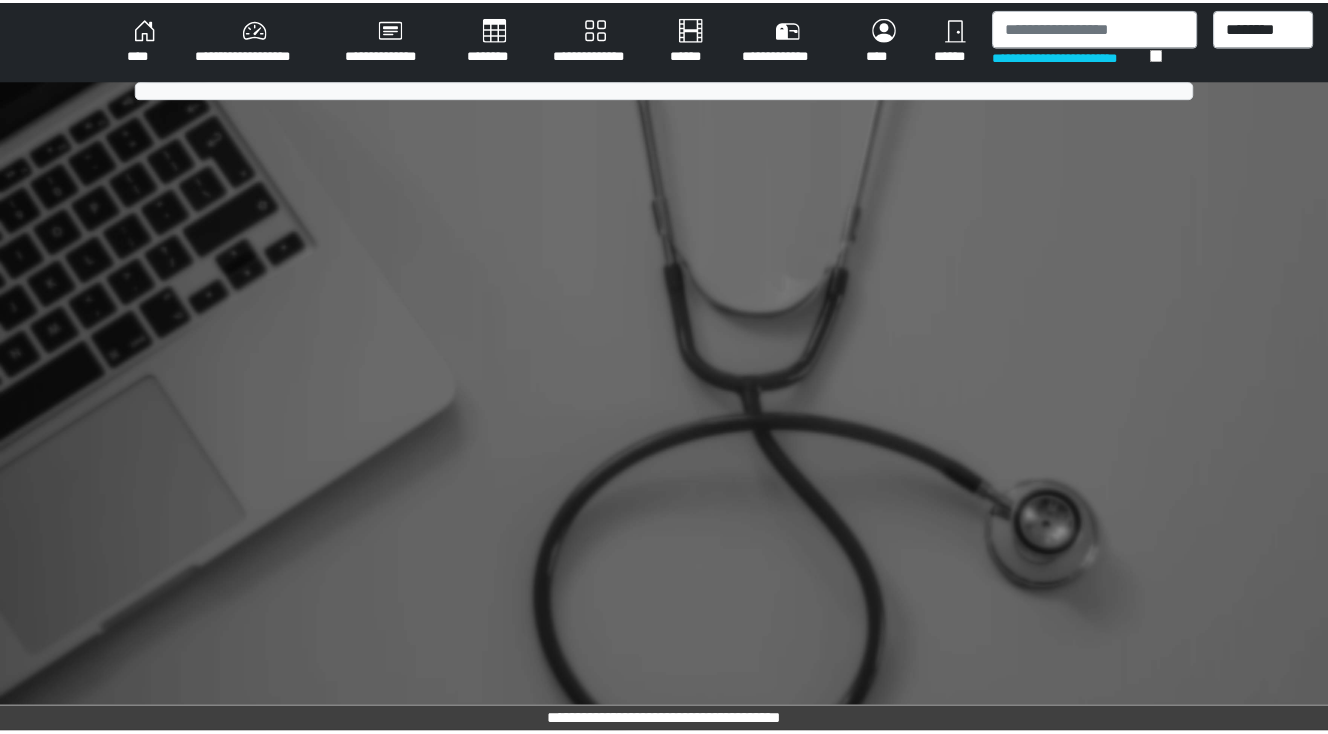scroll, scrollTop: 0, scrollLeft: 0, axis: both 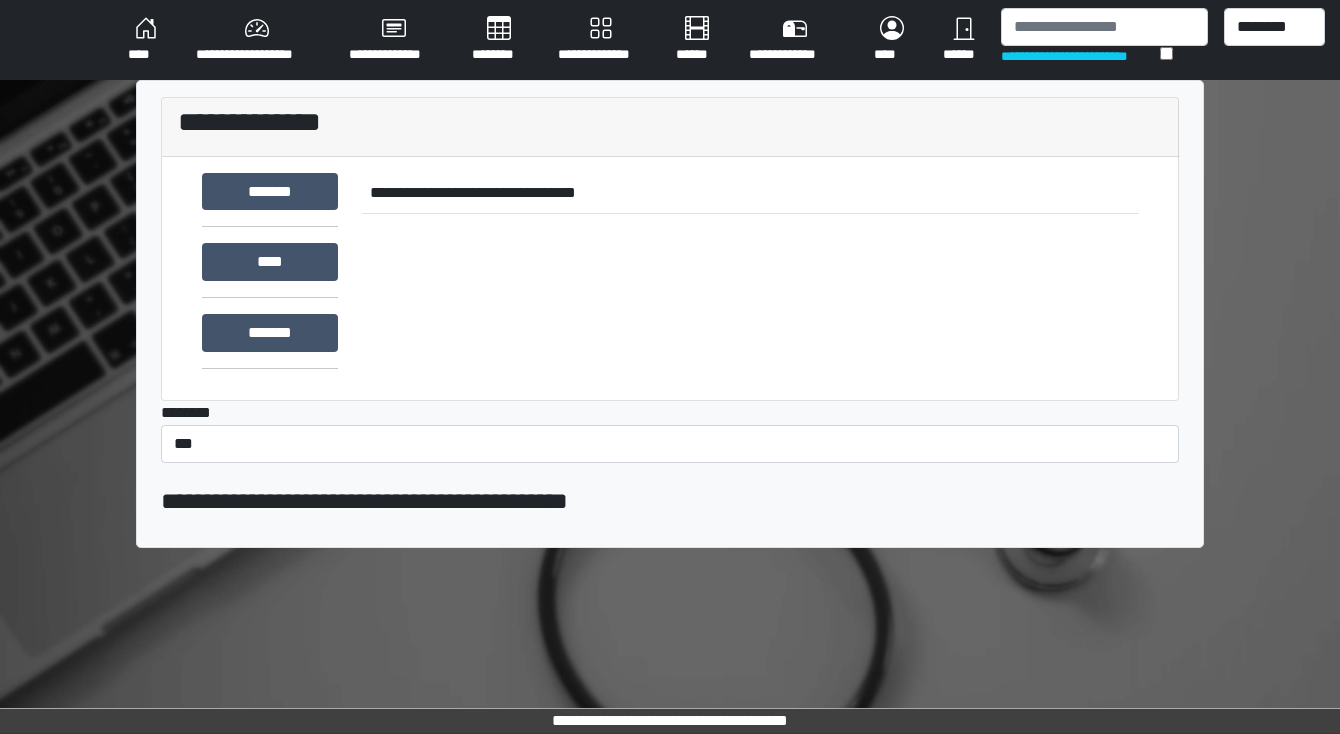 click on "********" at bounding box center [499, 40] 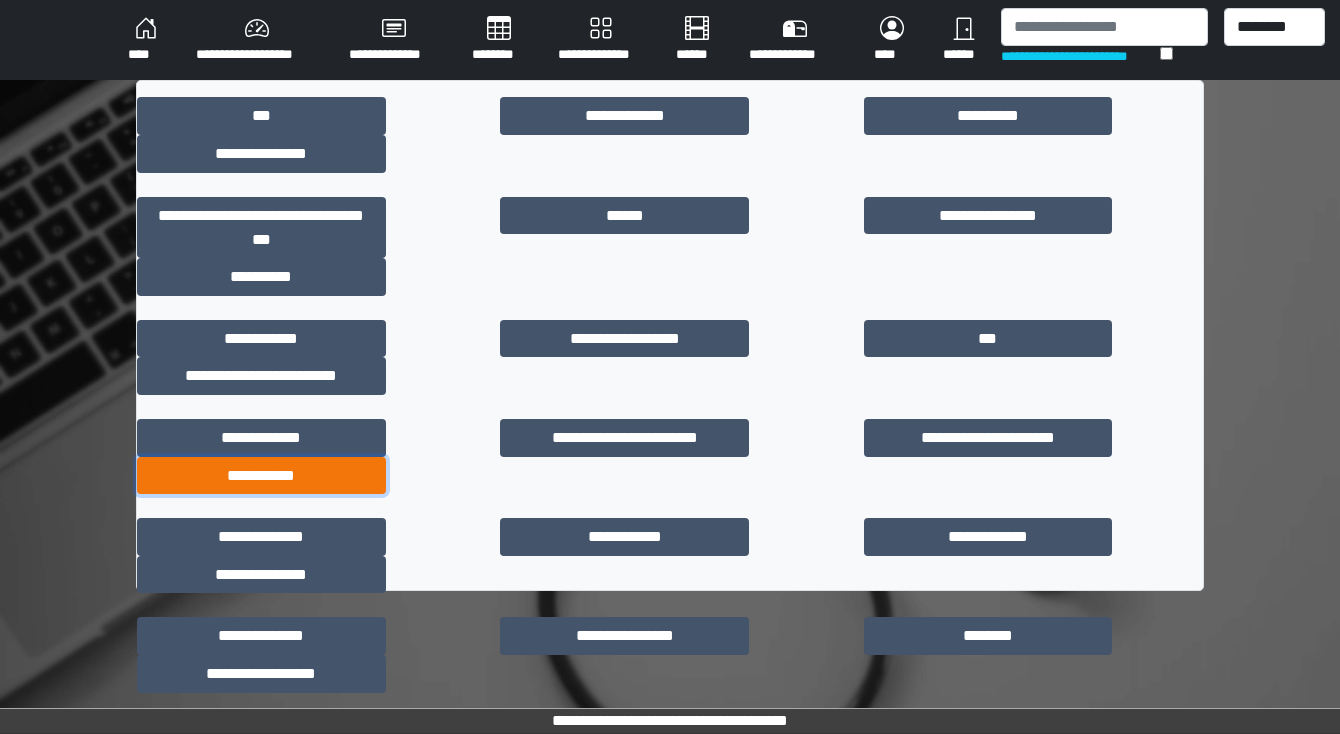 click on "**********" at bounding box center [261, 476] 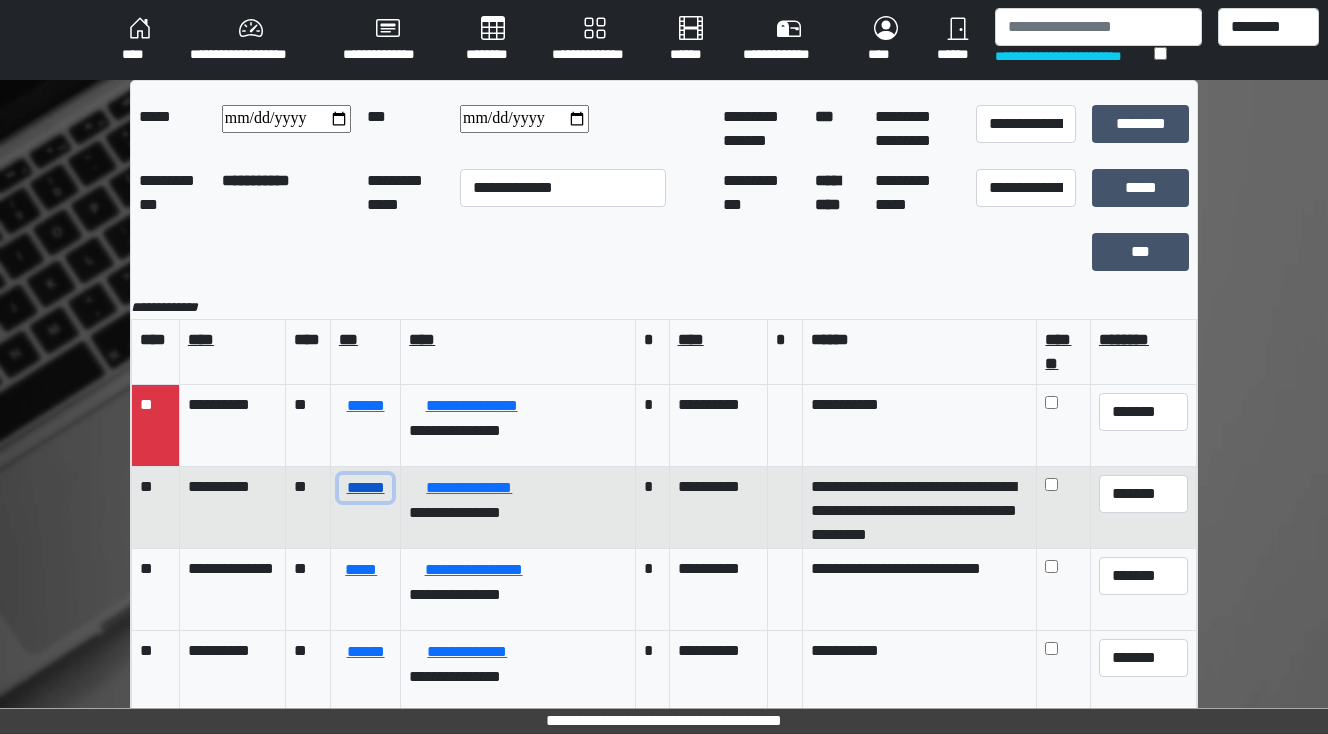 click on "******" at bounding box center (365, 488) 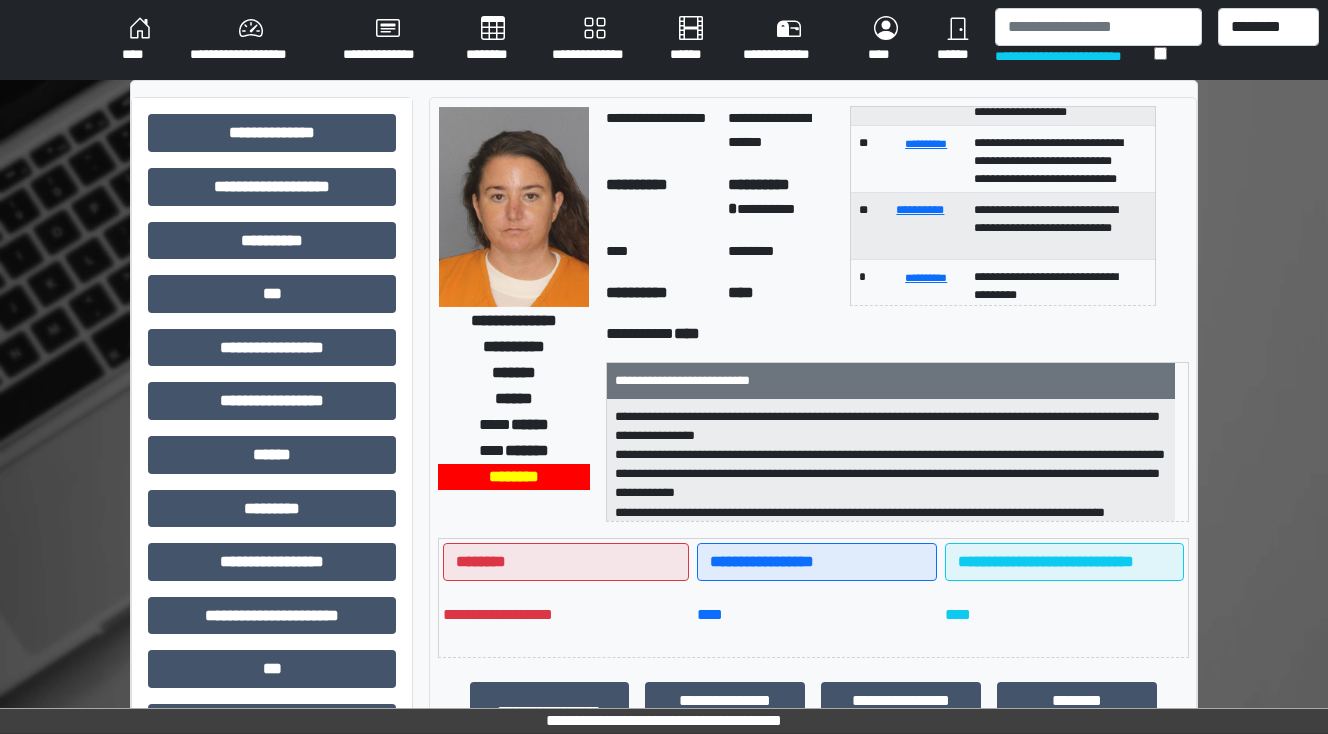 scroll, scrollTop: 0, scrollLeft: 0, axis: both 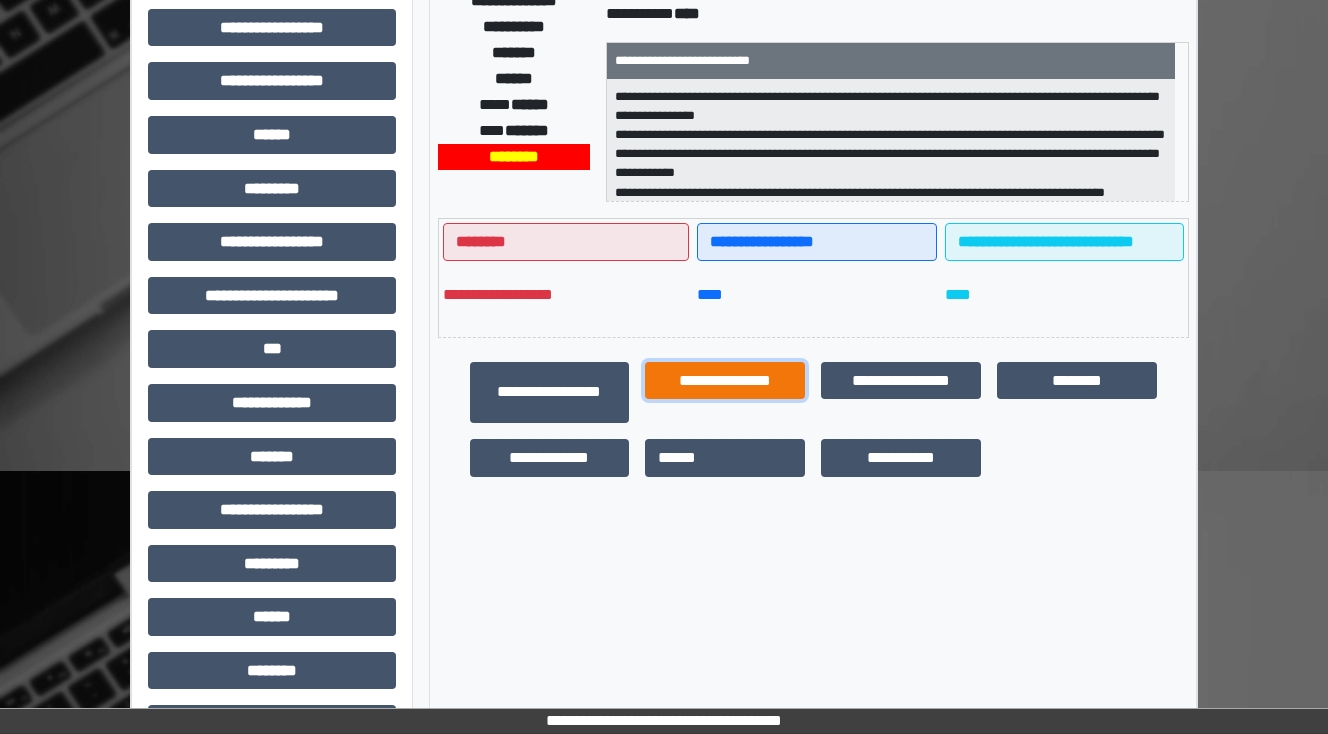 click on "**********" at bounding box center [725, 381] 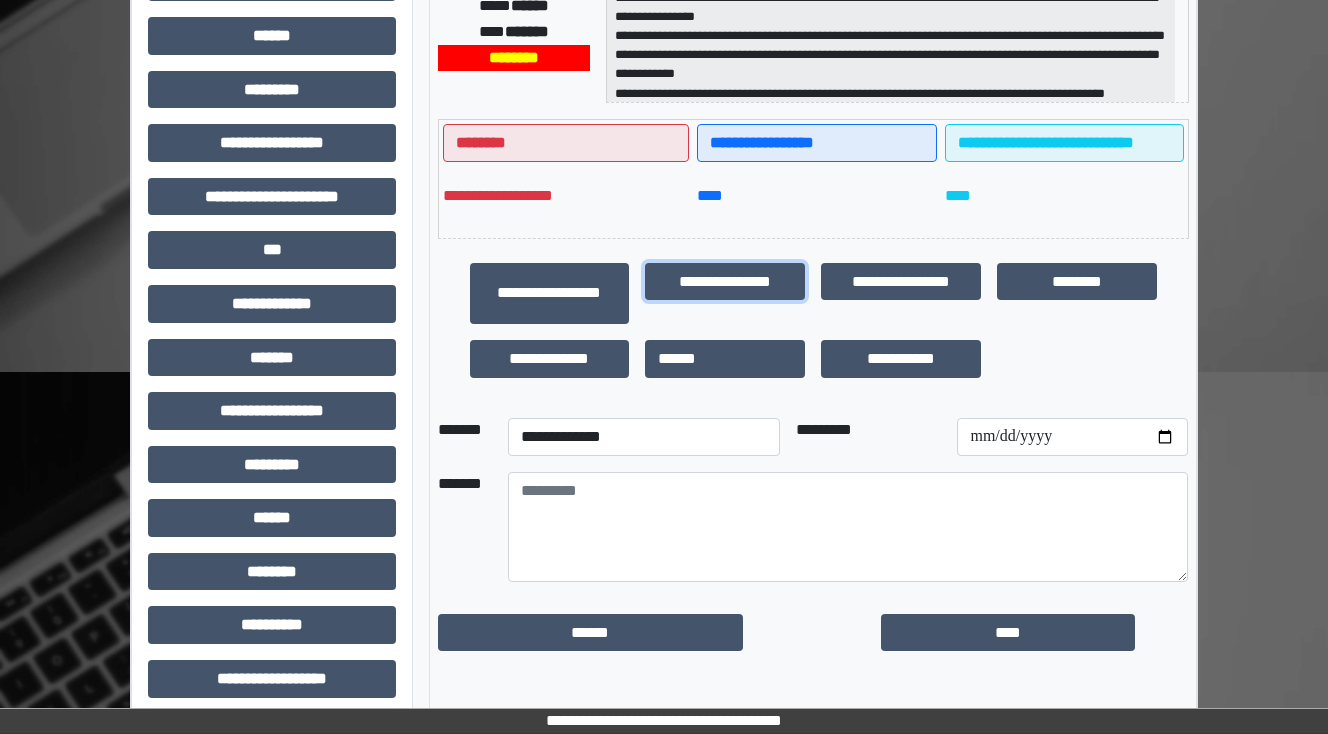 scroll, scrollTop: 432, scrollLeft: 0, axis: vertical 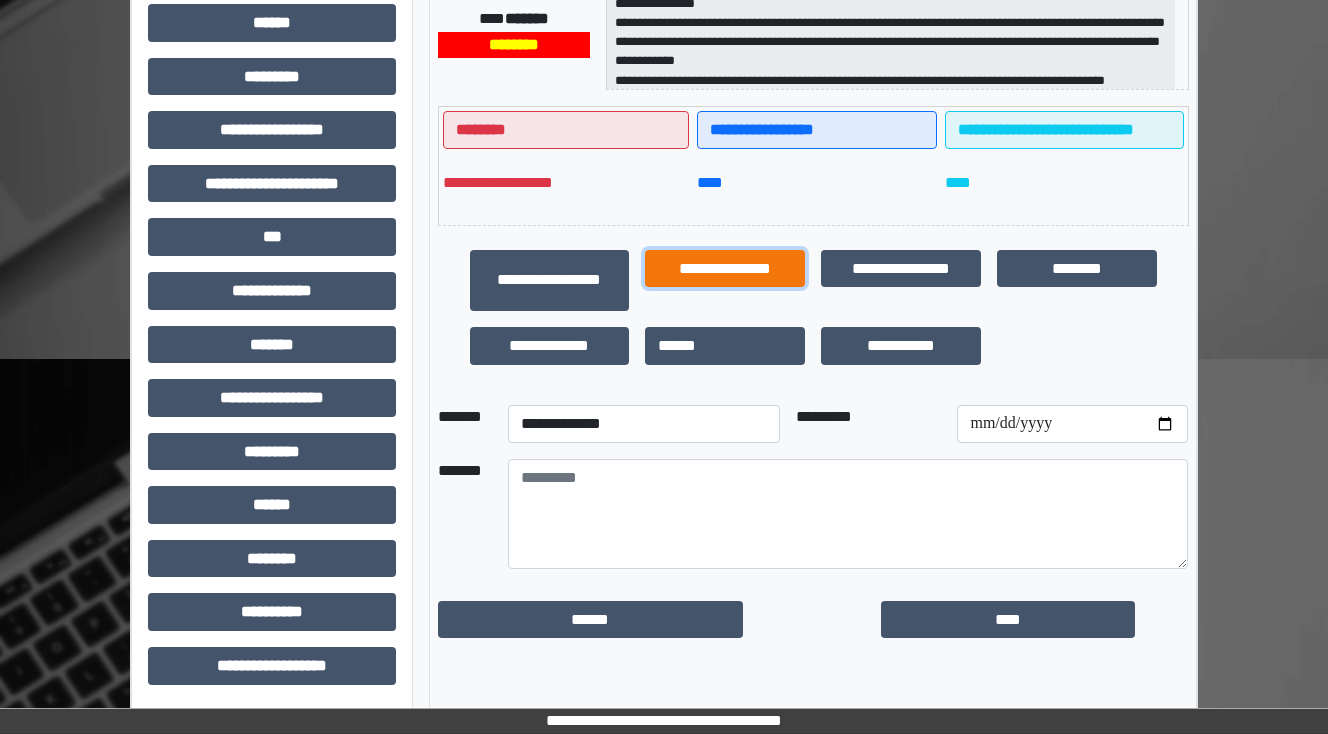 click on "**********" at bounding box center [725, 269] 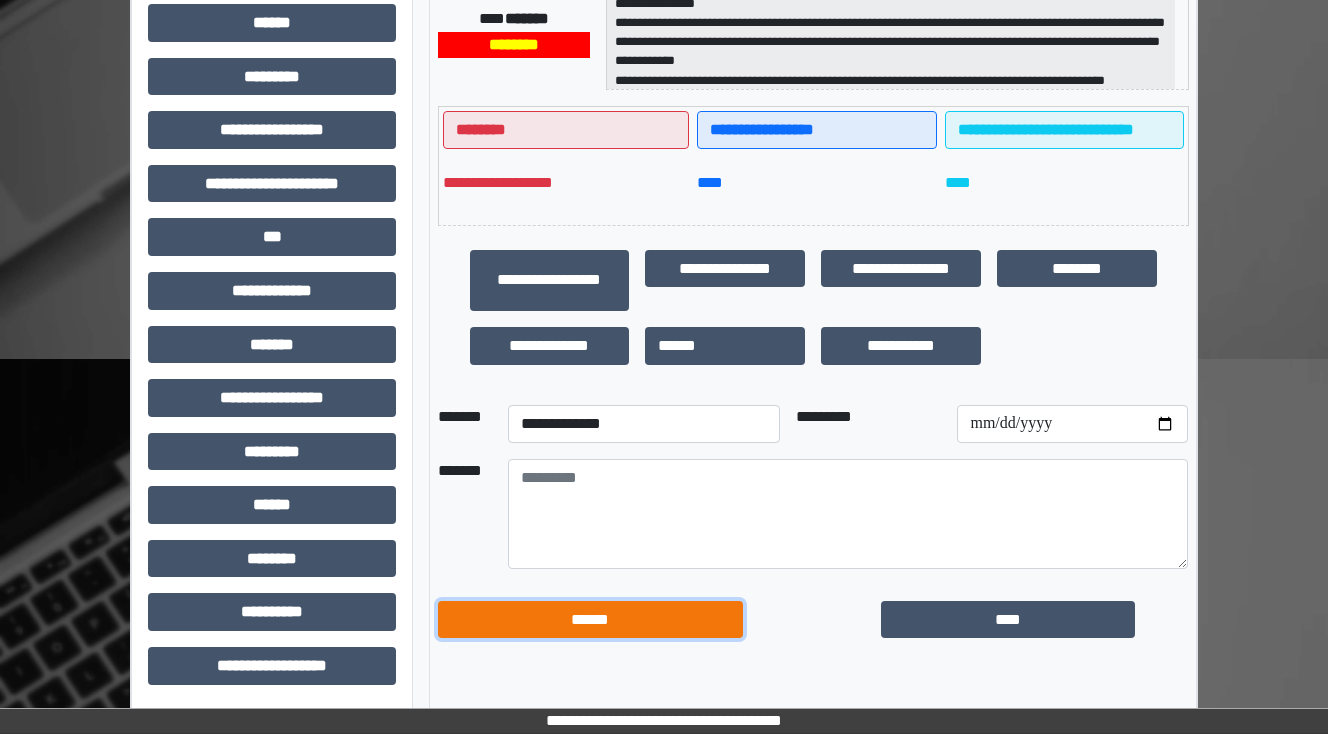 click on "******" at bounding box center (591, 620) 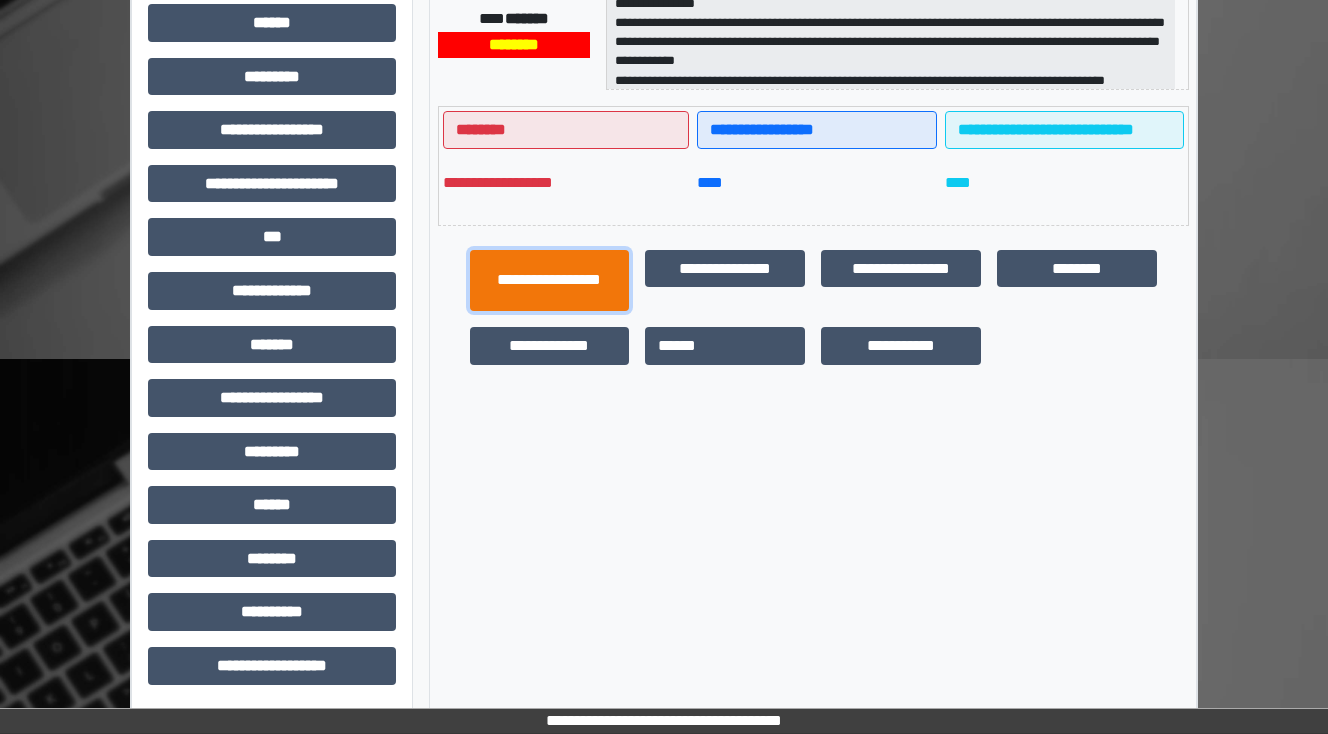 click on "**********" at bounding box center [550, 281] 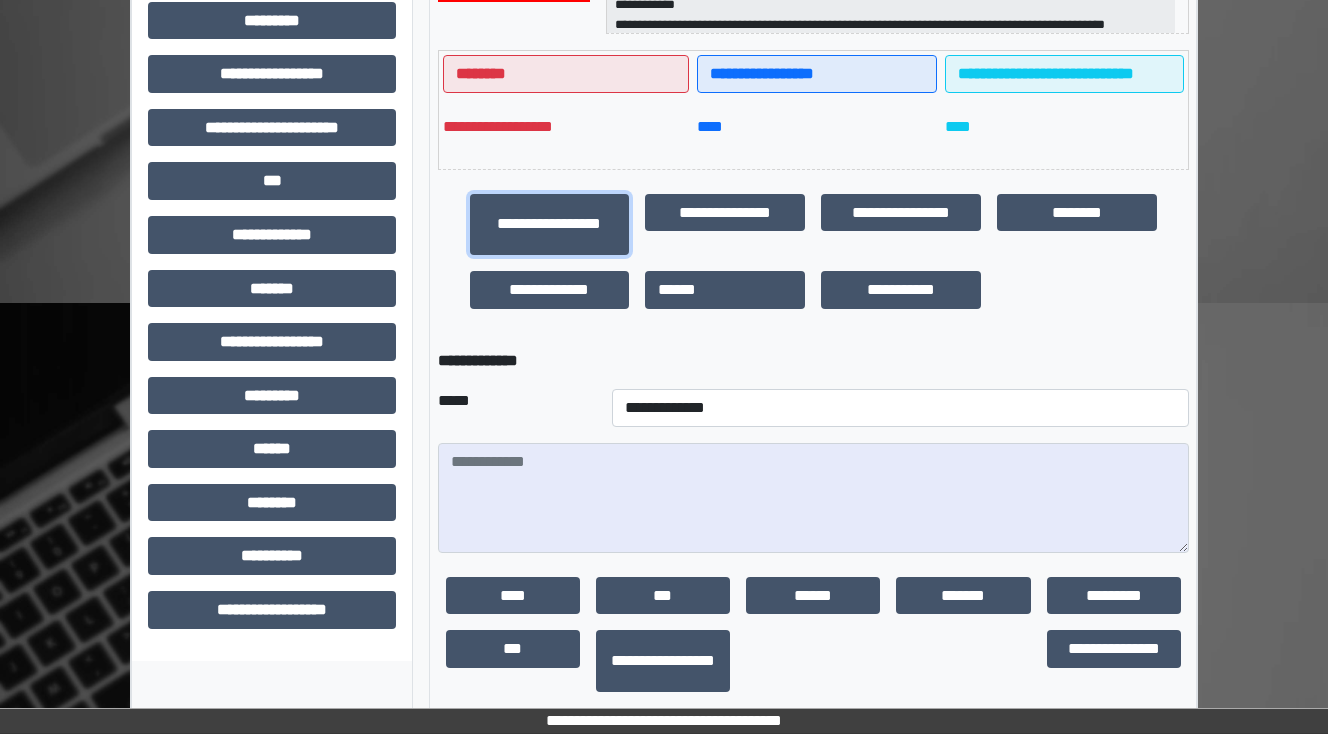scroll, scrollTop: 564, scrollLeft: 0, axis: vertical 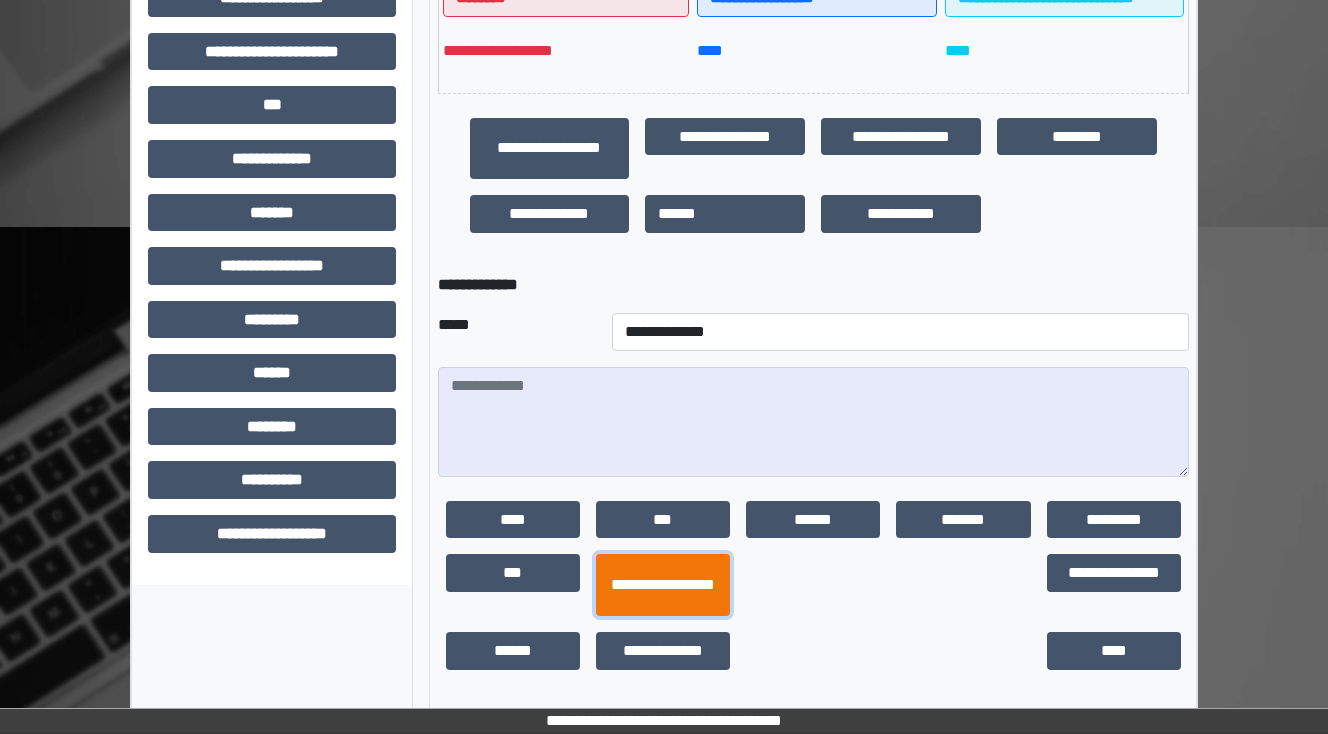 click on "**********" at bounding box center [663, 585] 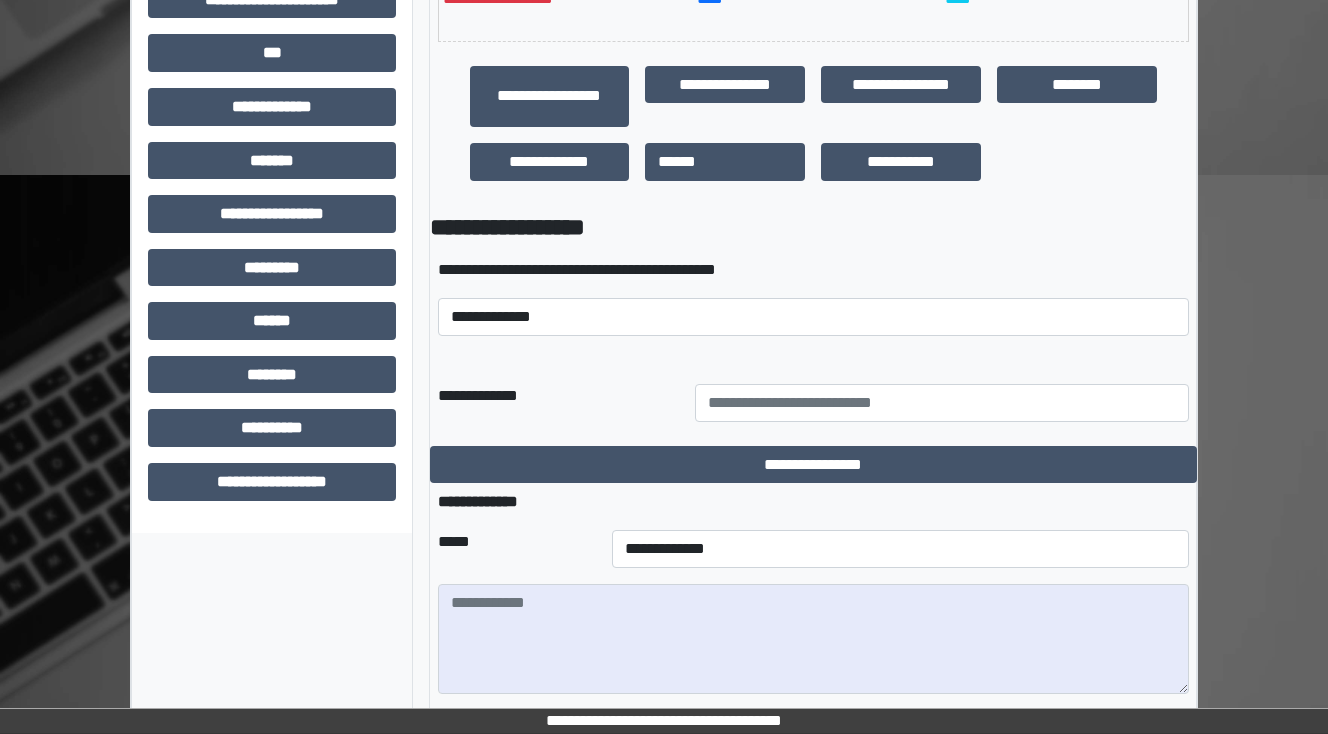 scroll, scrollTop: 644, scrollLeft: 0, axis: vertical 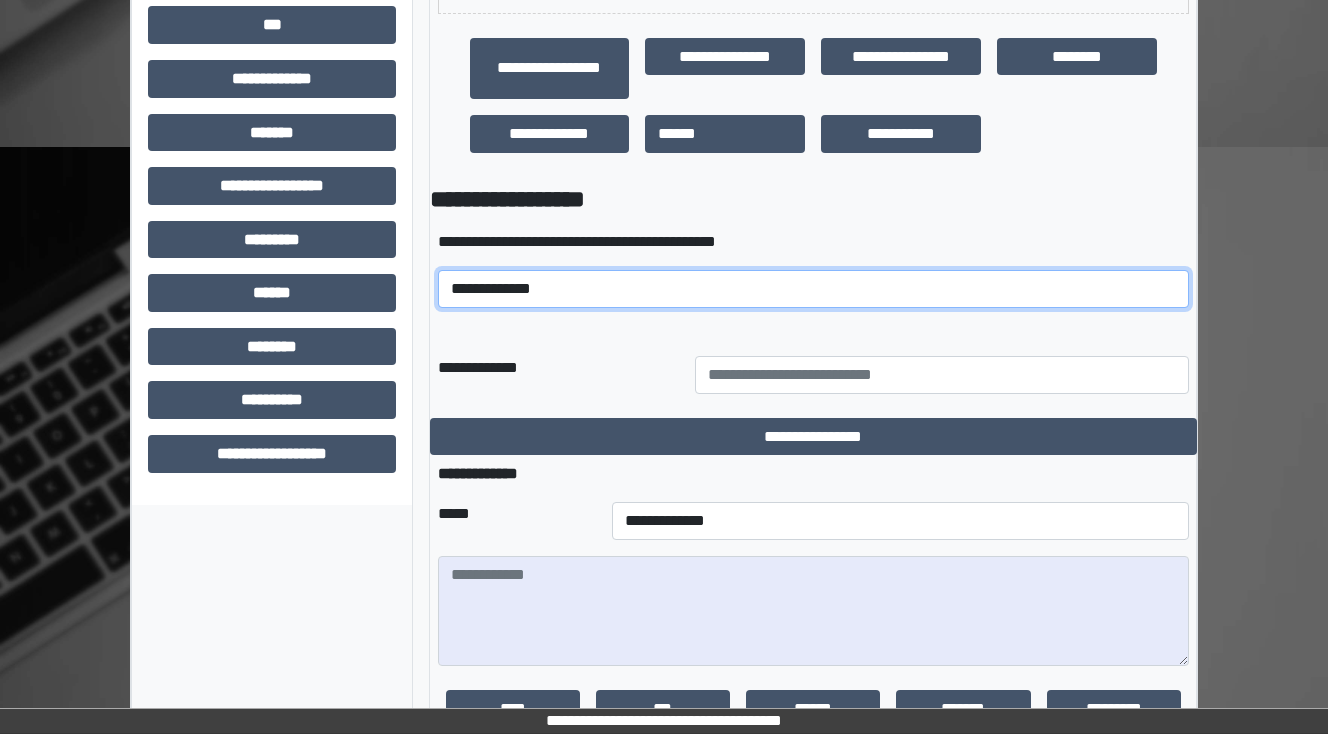 click on "**********" at bounding box center (813, 289) 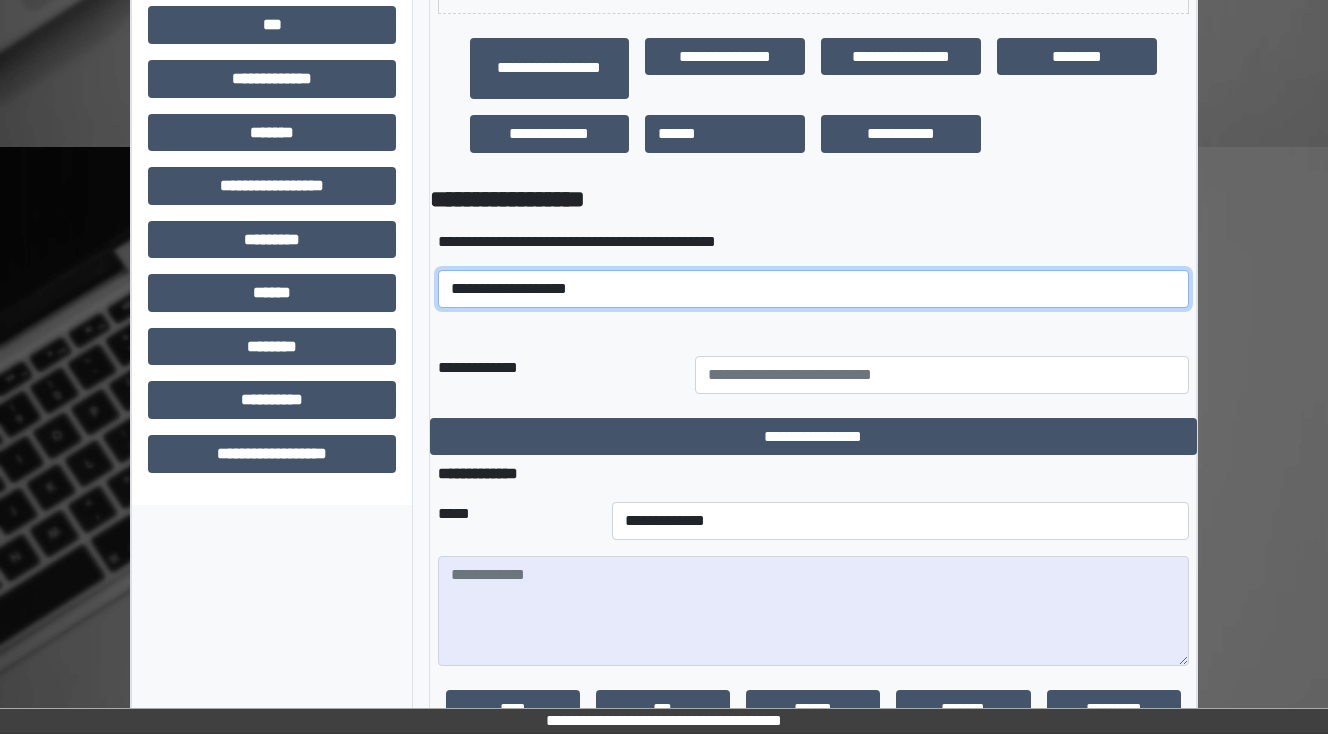 click on "**********" at bounding box center [813, 289] 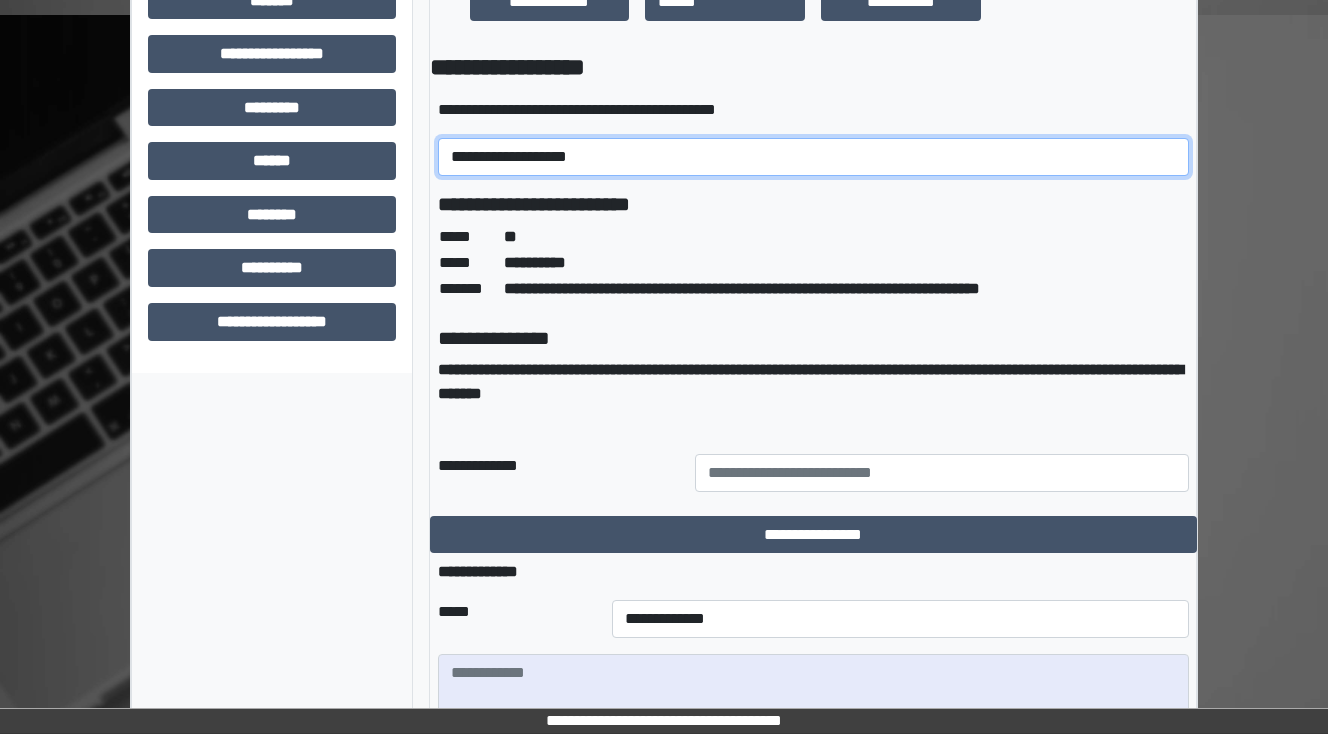 scroll, scrollTop: 804, scrollLeft: 0, axis: vertical 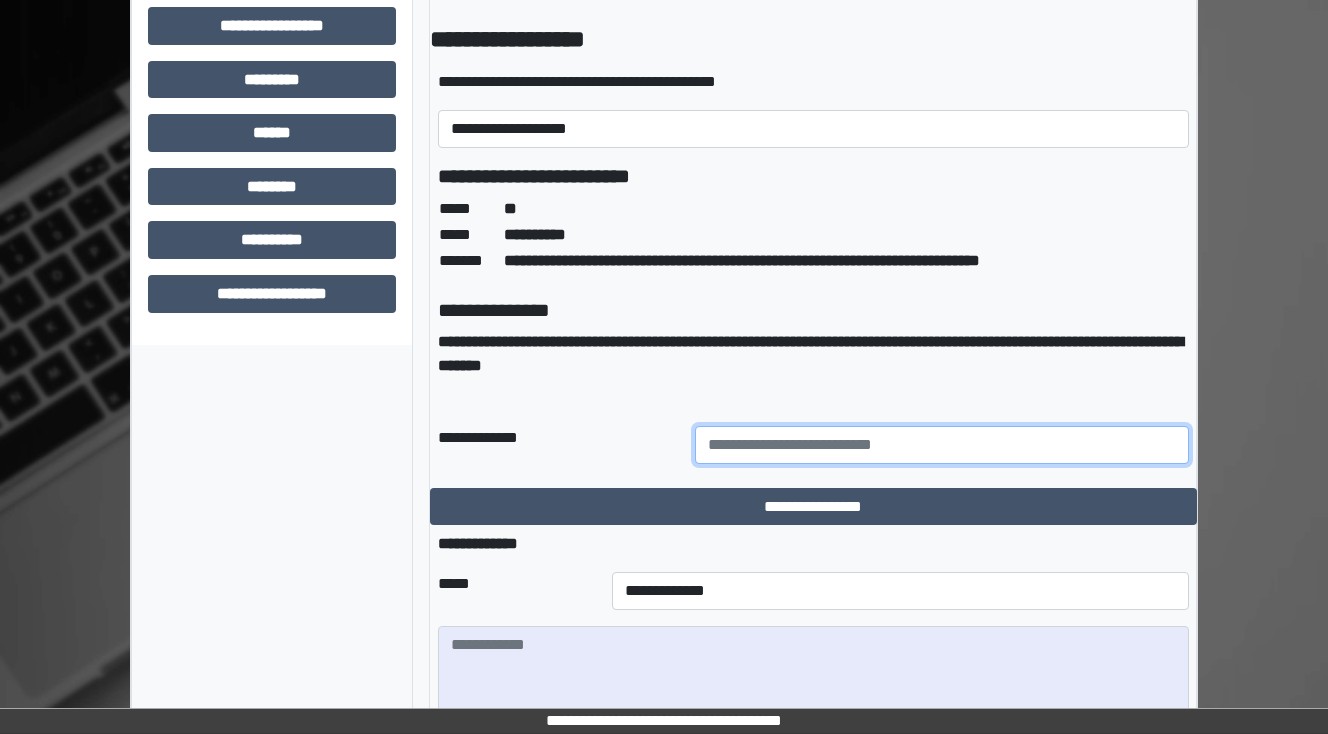 click at bounding box center (942, 445) 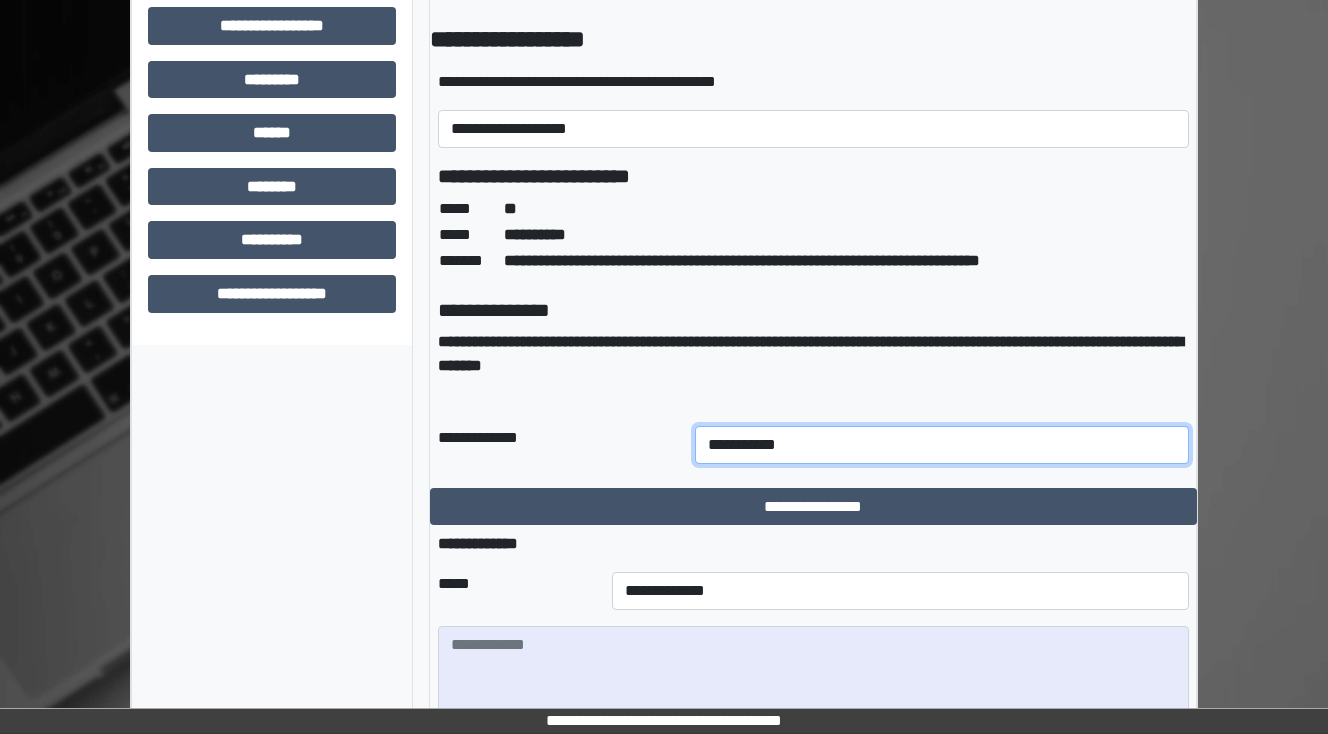 click on "**********" at bounding box center (942, 445) 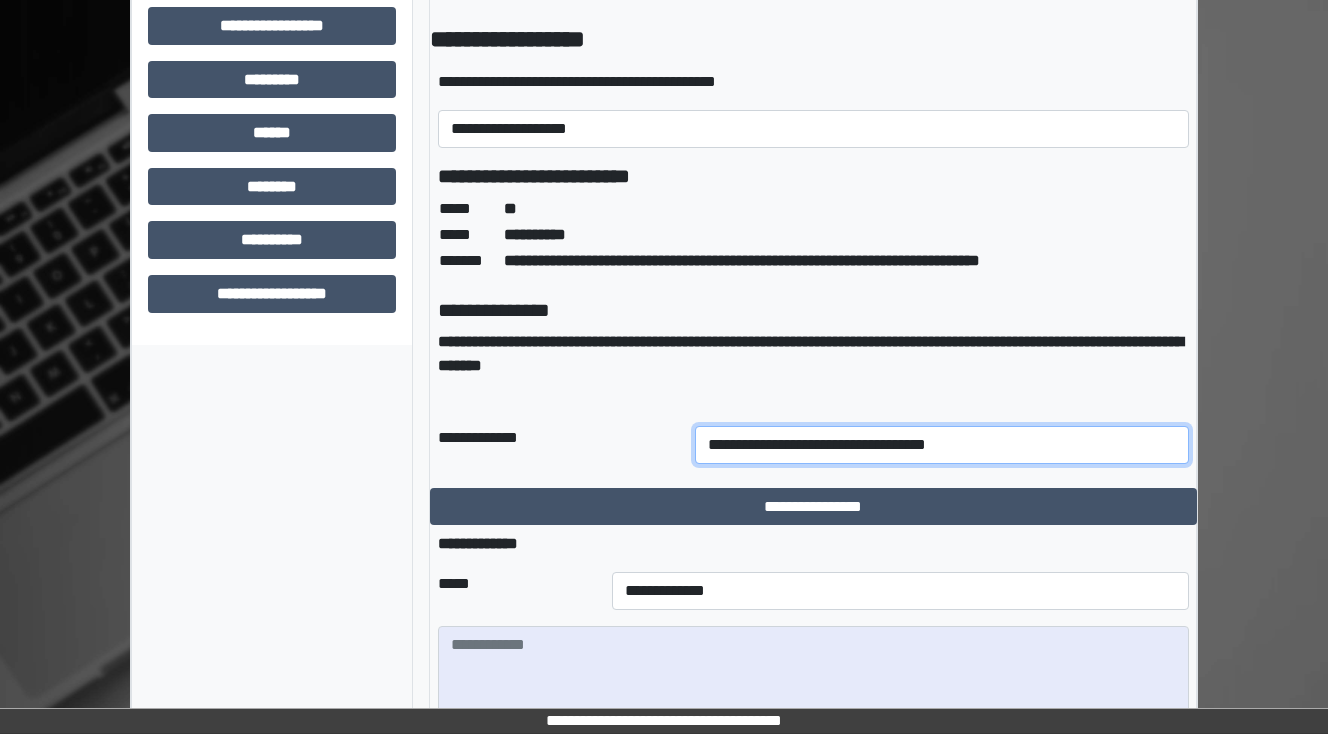 click on "**********" at bounding box center (942, 445) 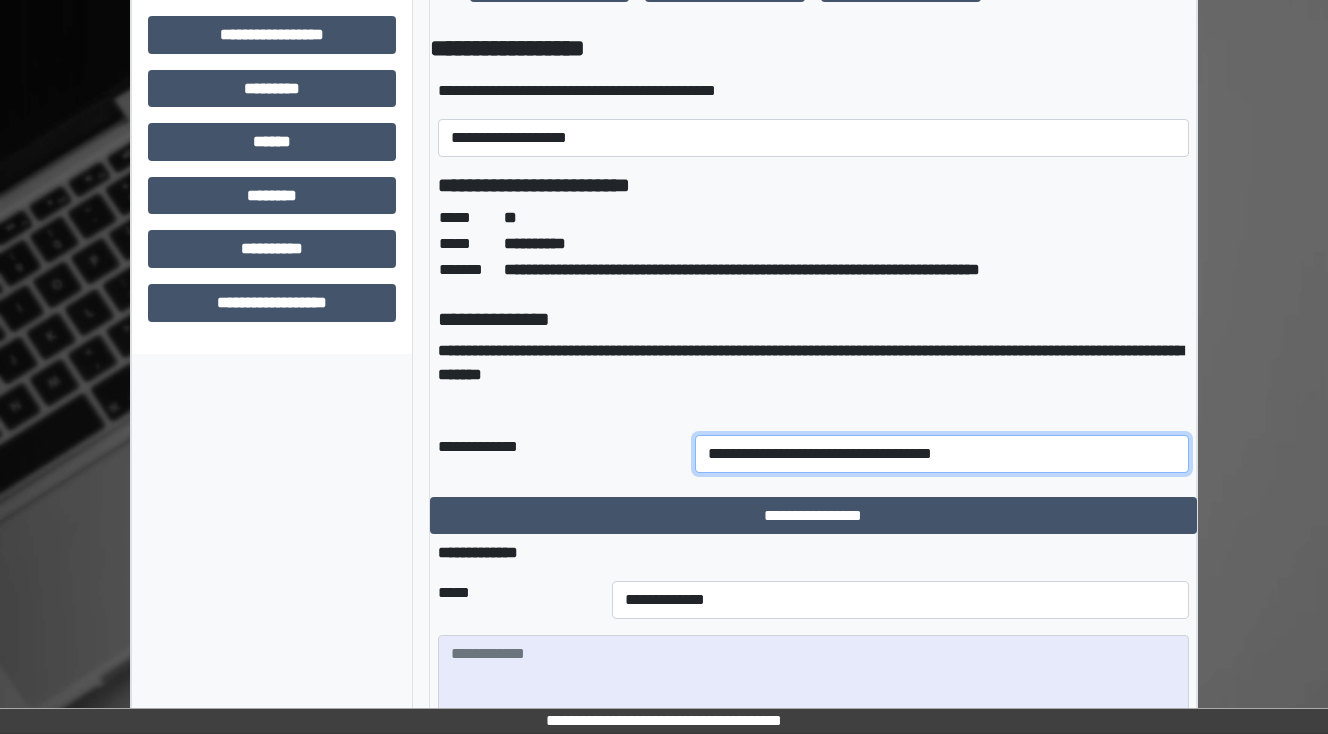 scroll, scrollTop: 823, scrollLeft: 0, axis: vertical 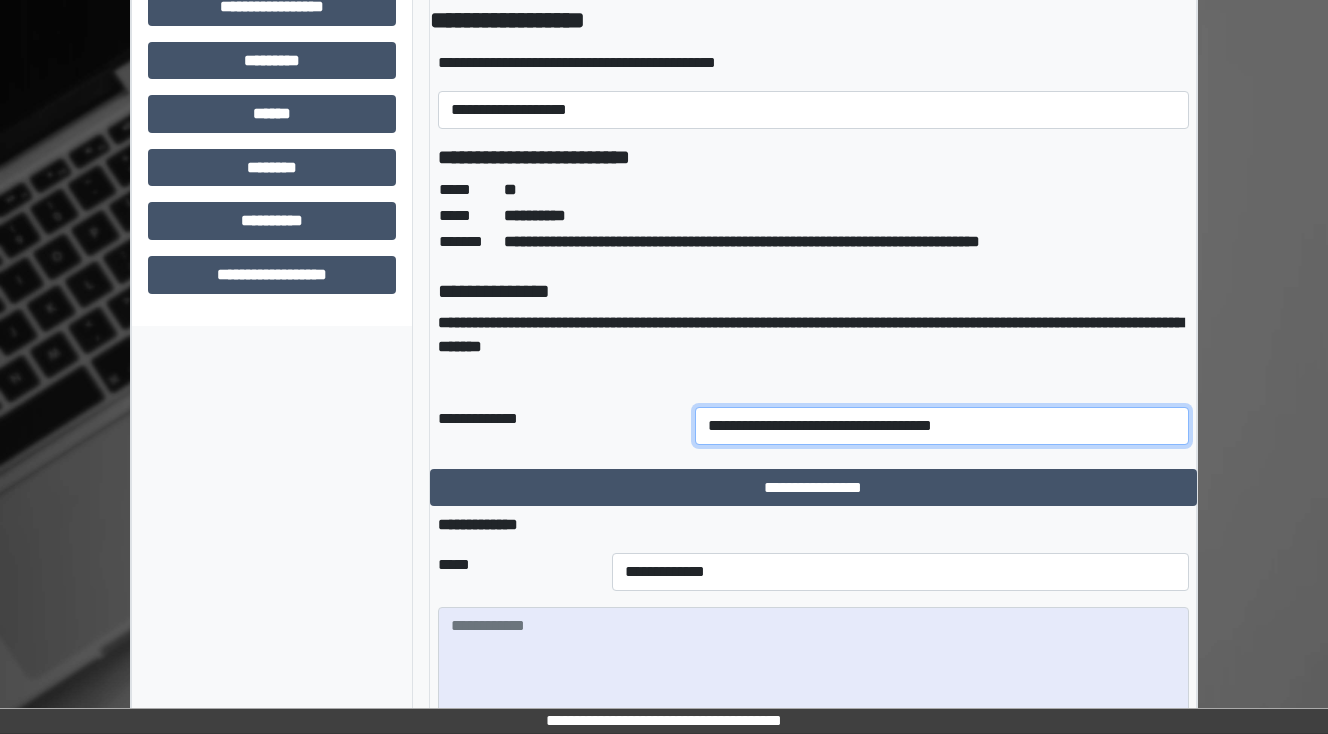 click on "**********" at bounding box center [942, 426] 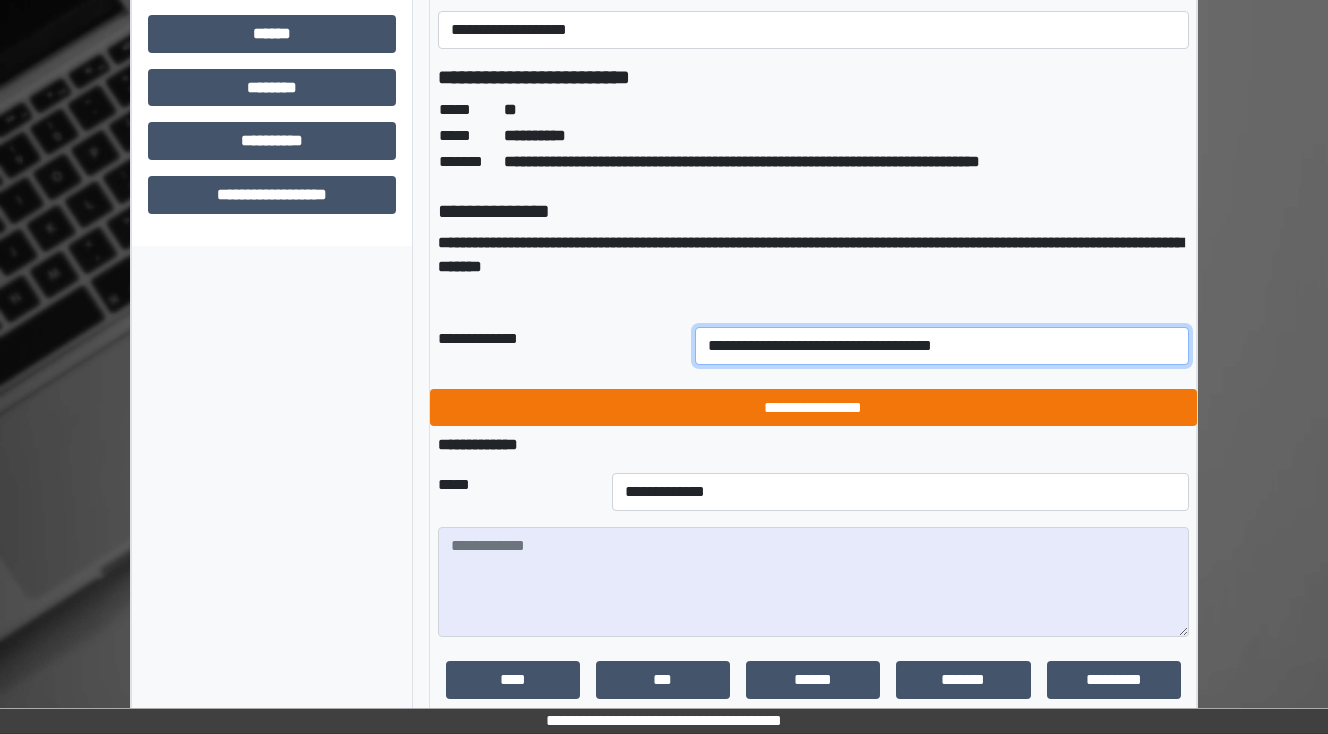 type on "**********" 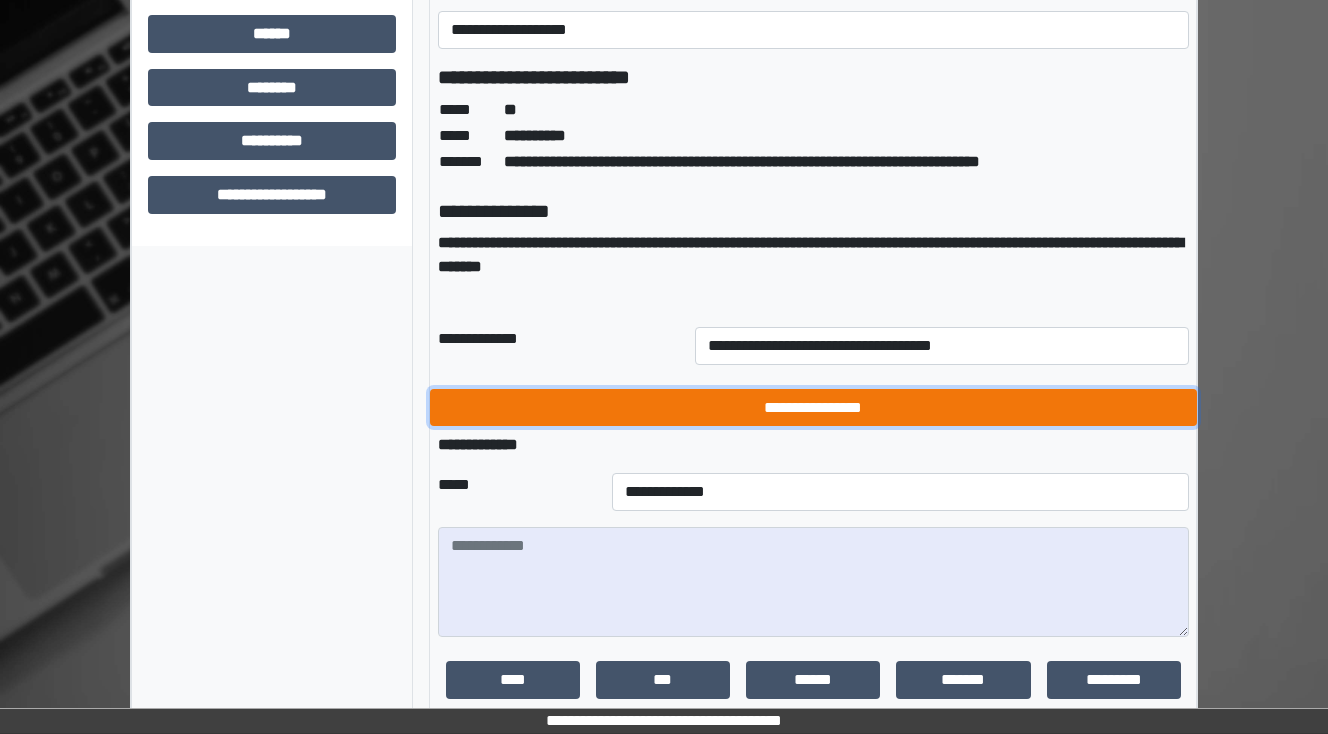 click on "**********" at bounding box center (813, 408) 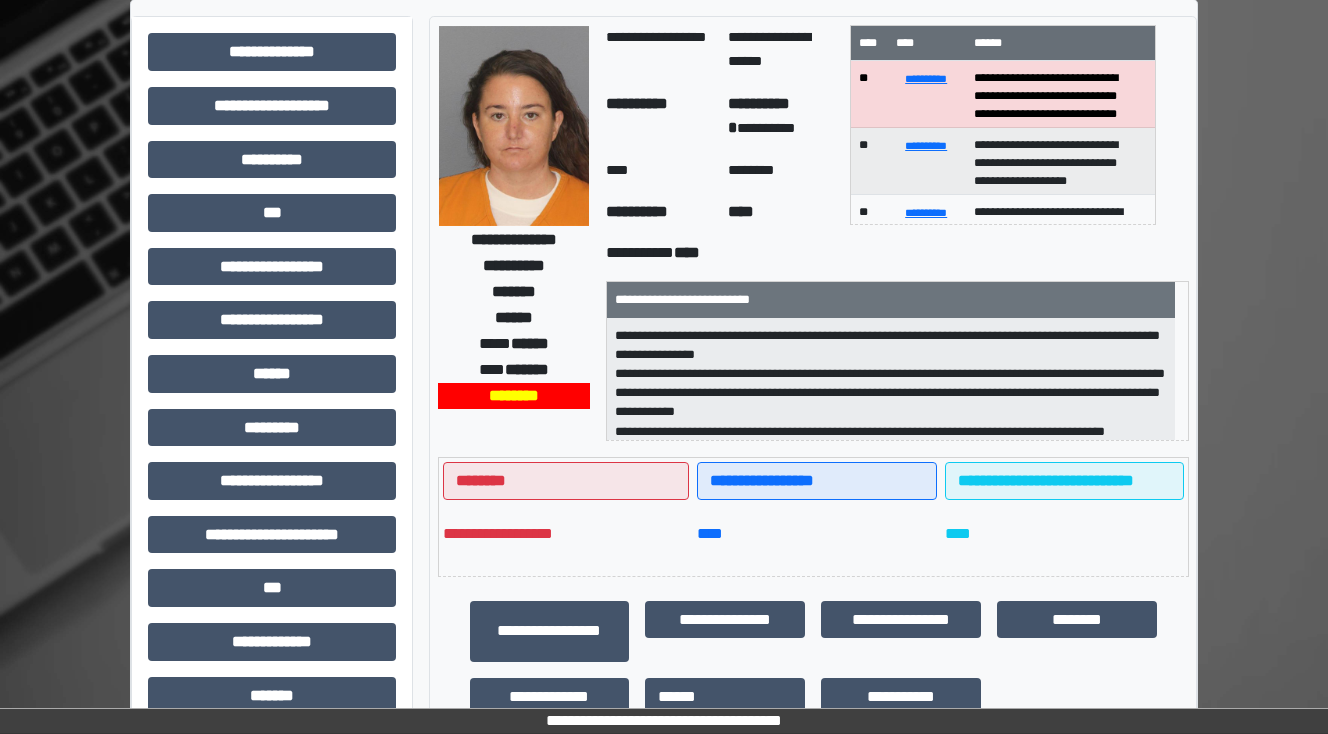 scroll, scrollTop: 400, scrollLeft: 0, axis: vertical 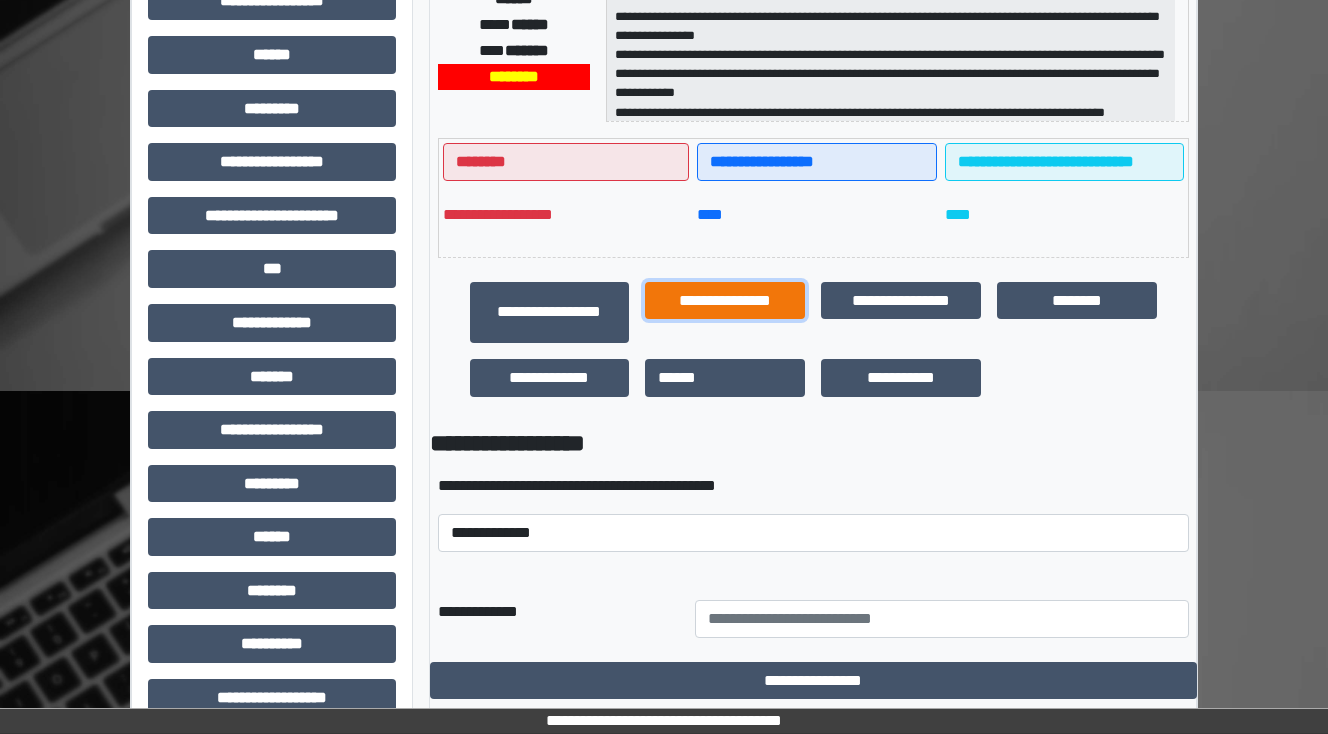 click on "**********" at bounding box center (725, 301) 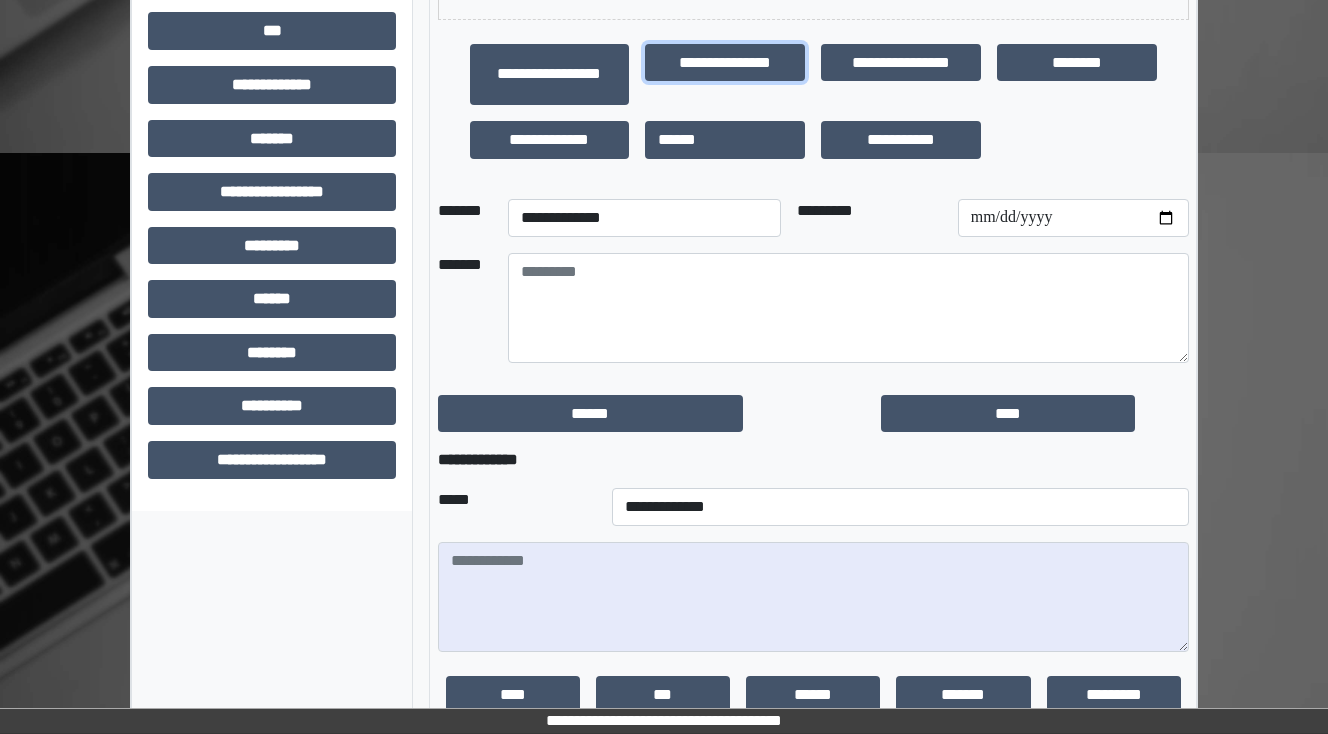 scroll, scrollTop: 640, scrollLeft: 0, axis: vertical 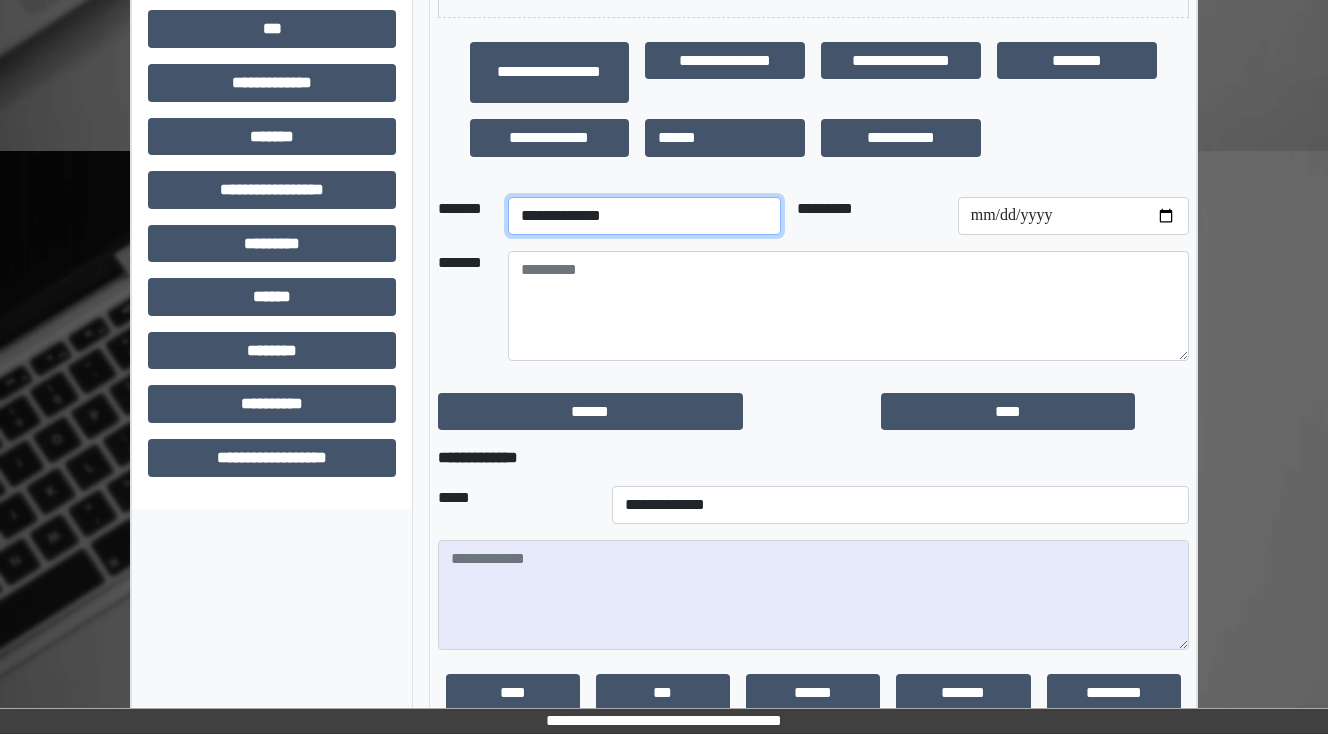 click on "**********" at bounding box center (644, 216) 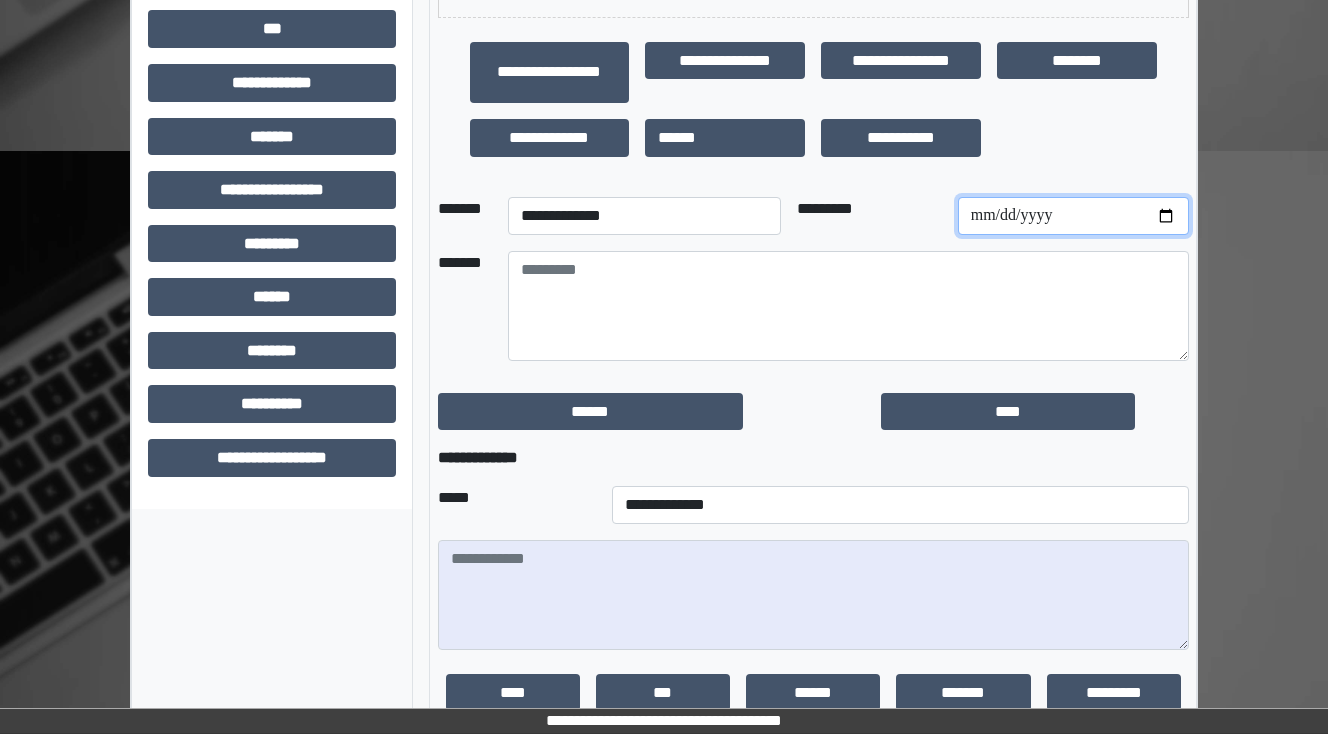 click at bounding box center [1073, 216] 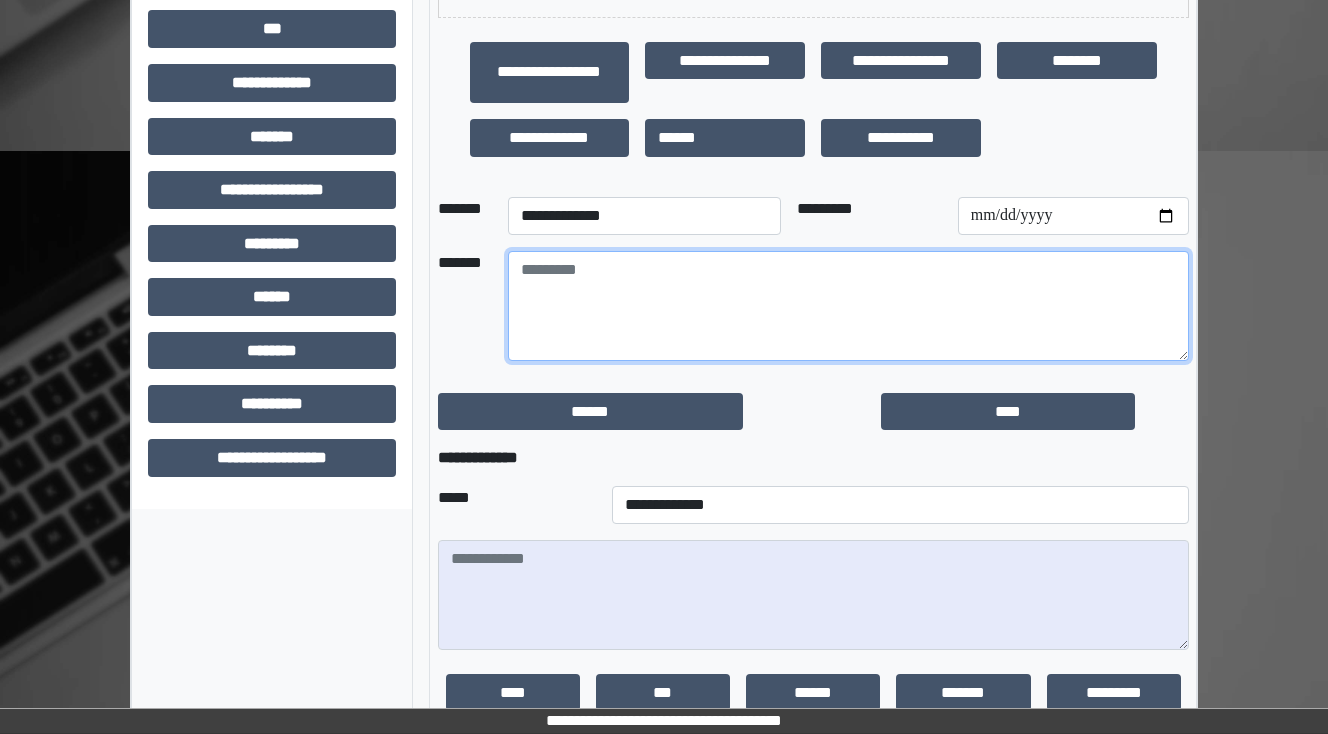 click at bounding box center (848, 306) 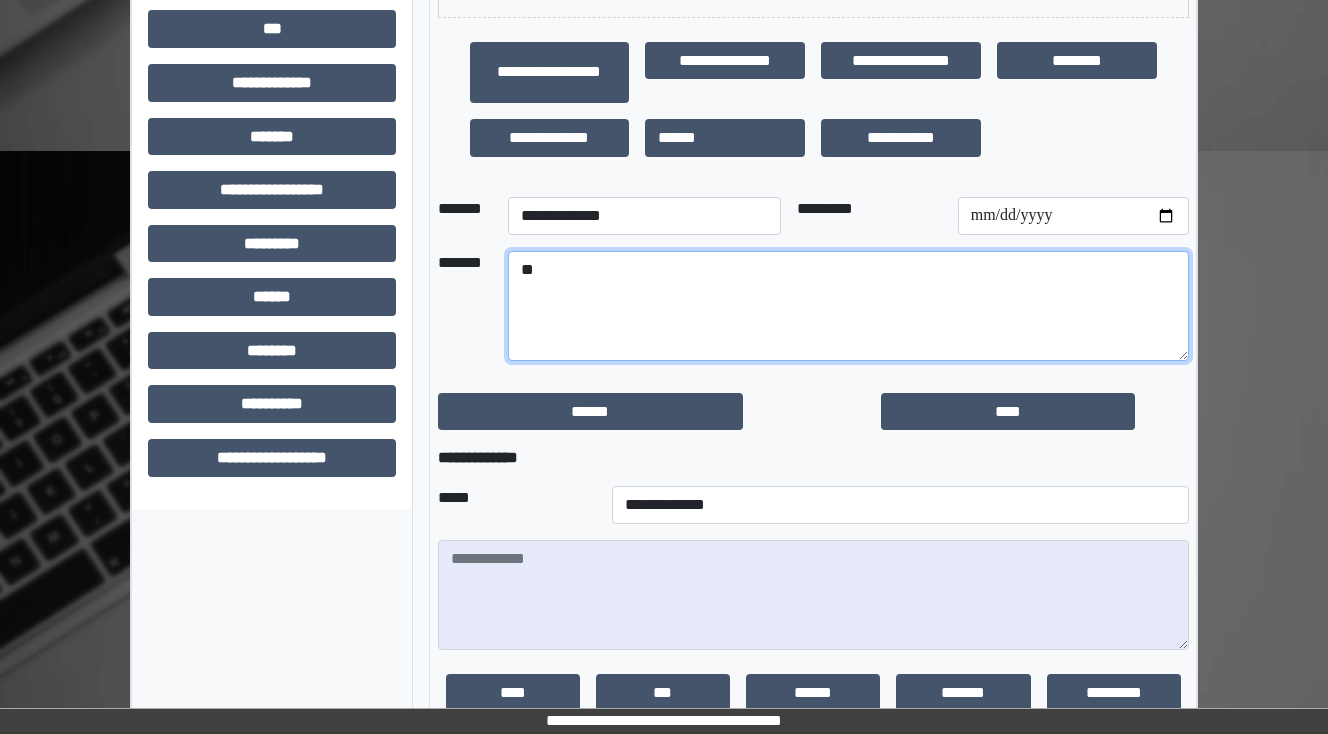 type on "*" 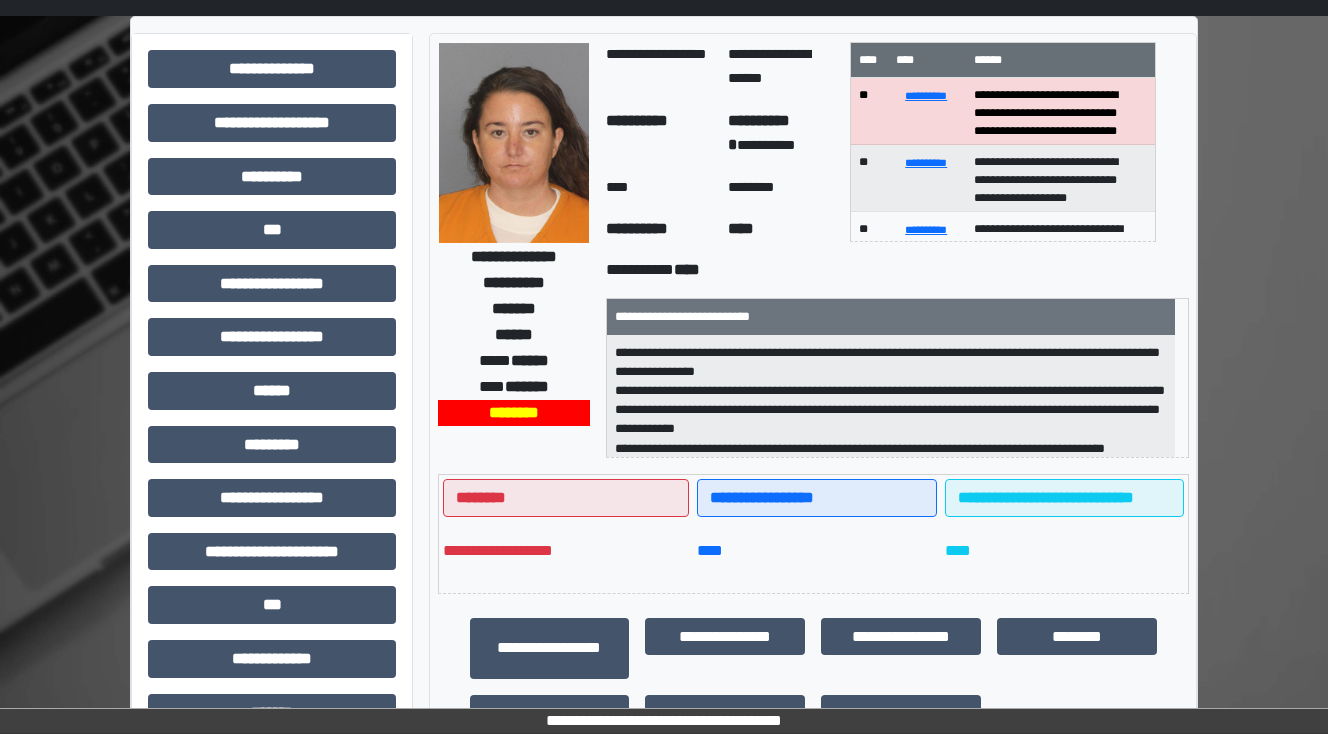 scroll, scrollTop: 0, scrollLeft: 0, axis: both 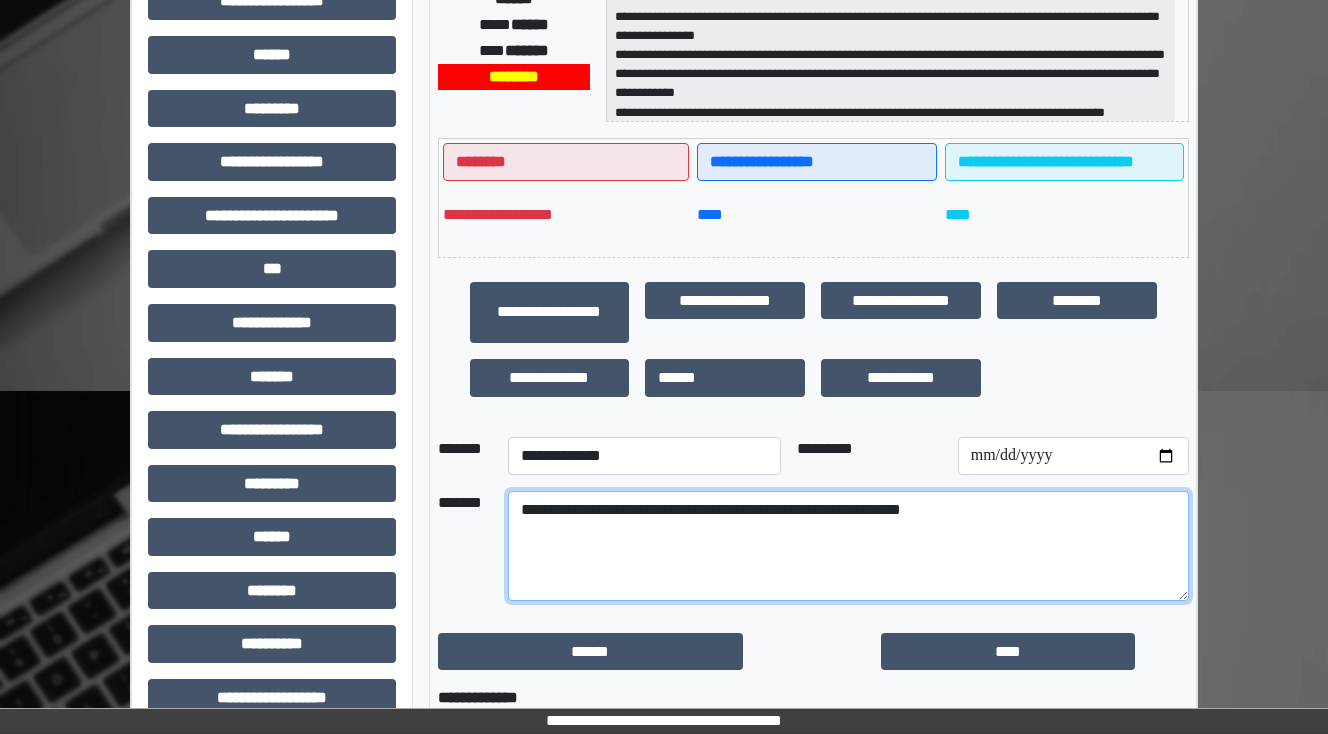 click on "**********" at bounding box center [848, 546] 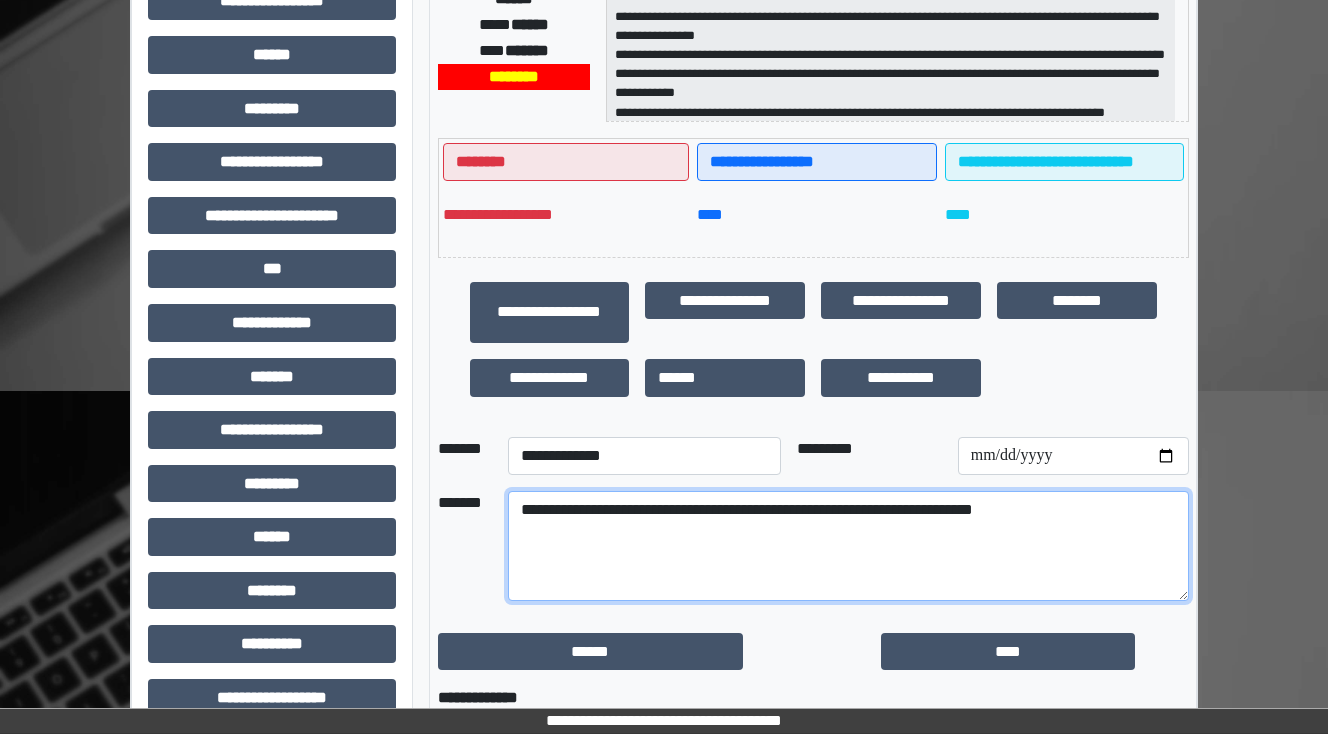 drag, startPoint x: 932, startPoint y: 516, endPoint x: 858, endPoint y: 522, distance: 74.24284 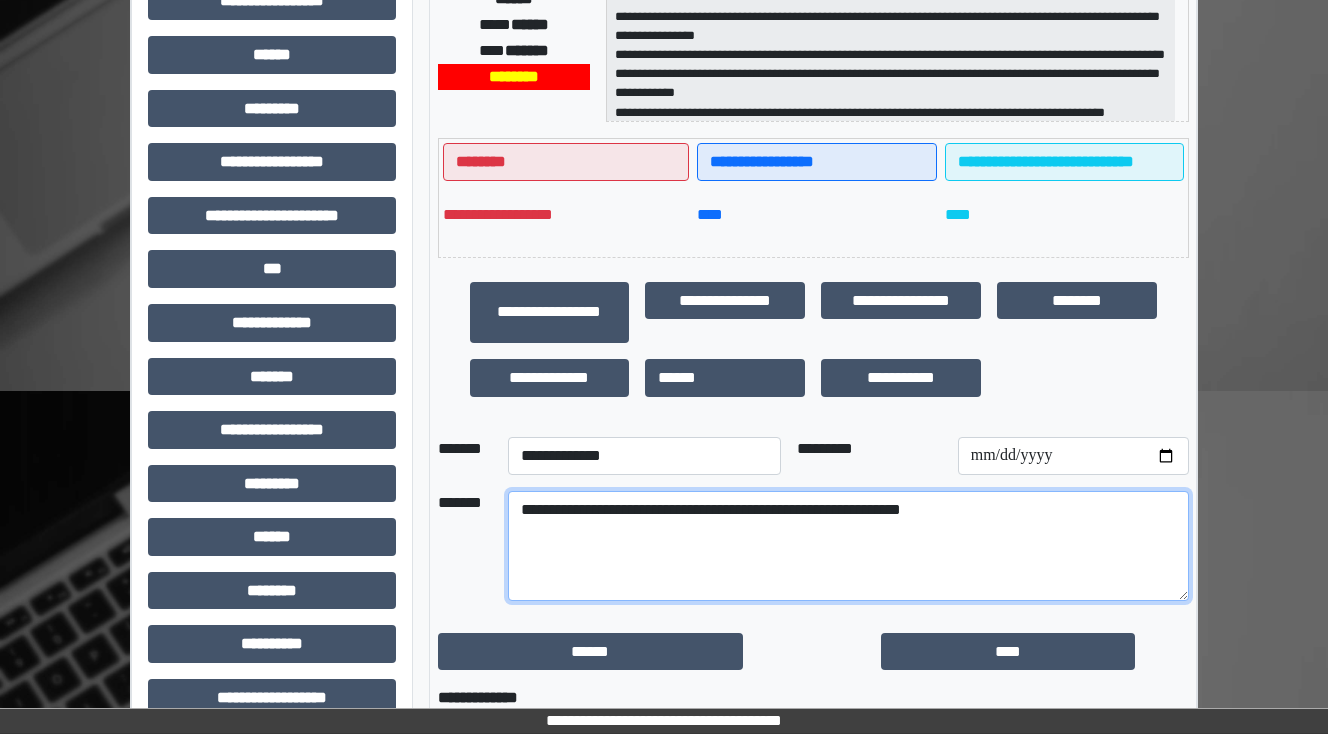 click on "**********" at bounding box center (848, 546) 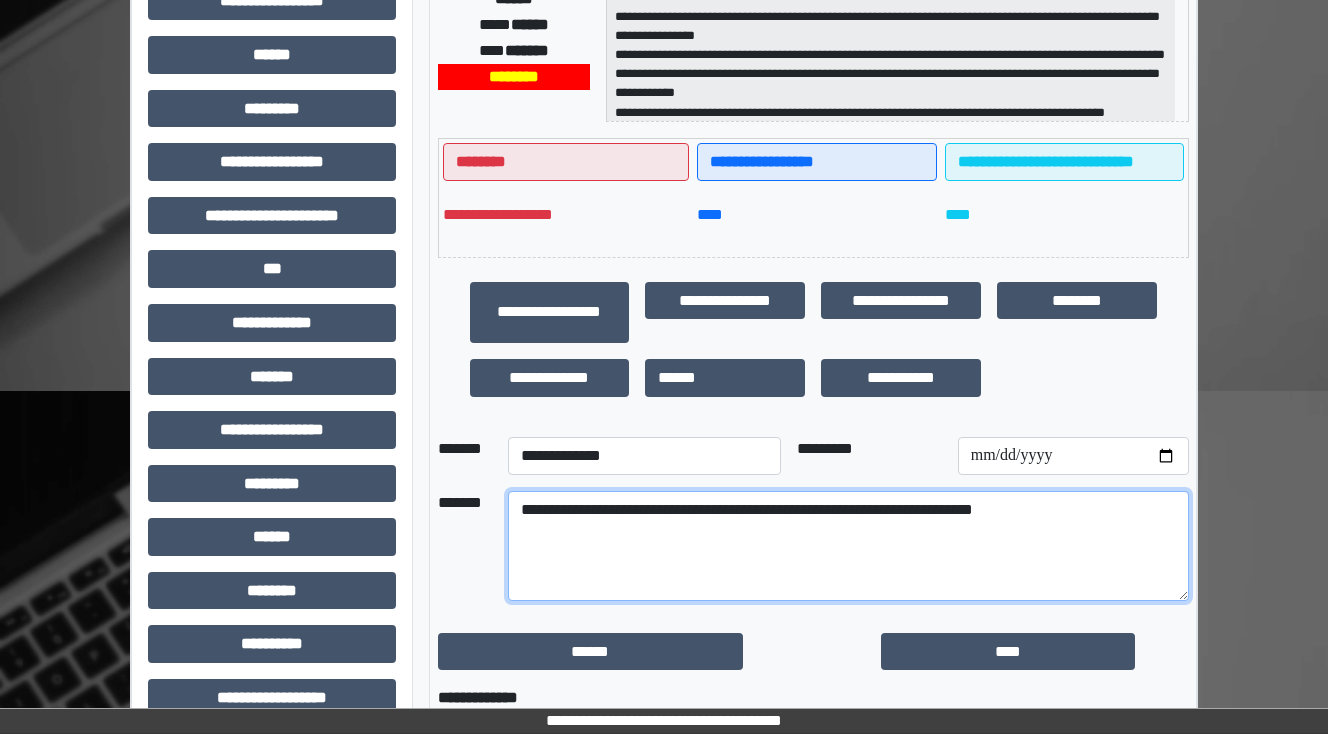 click on "**********" at bounding box center (848, 546) 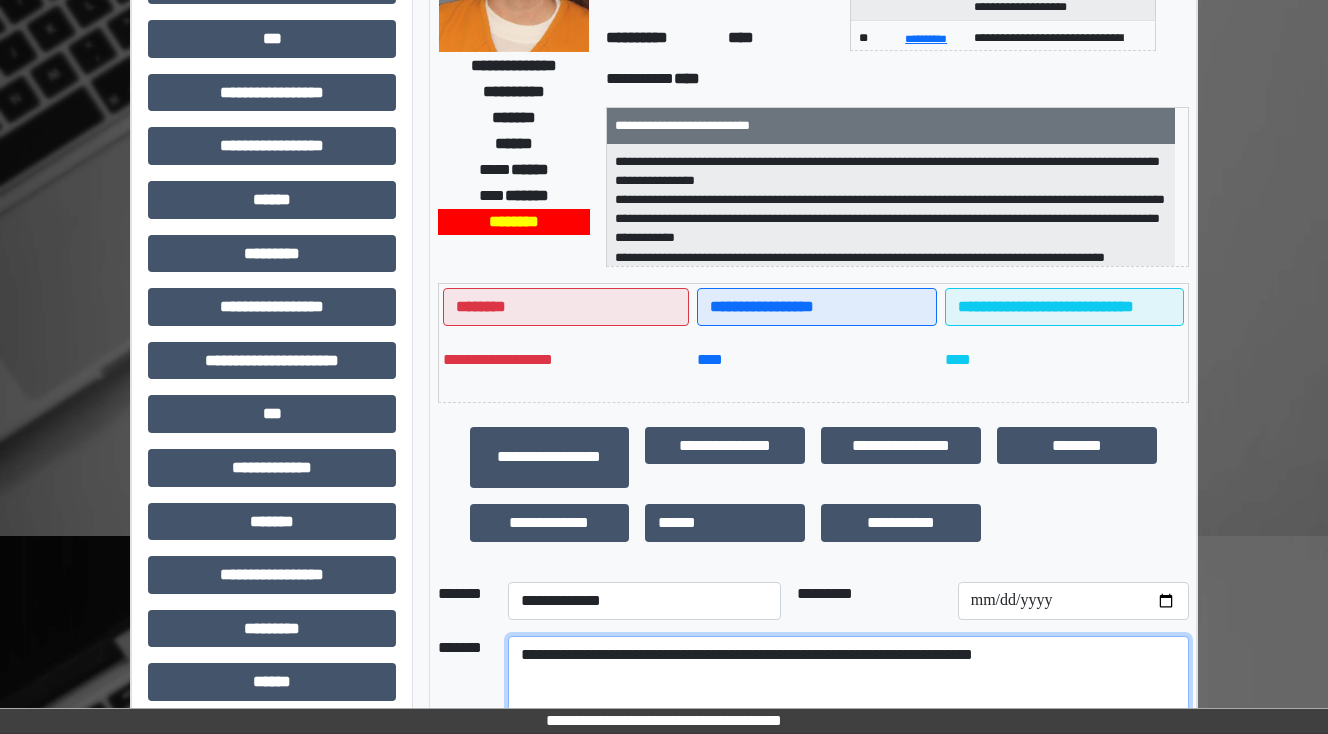scroll, scrollTop: 80, scrollLeft: 0, axis: vertical 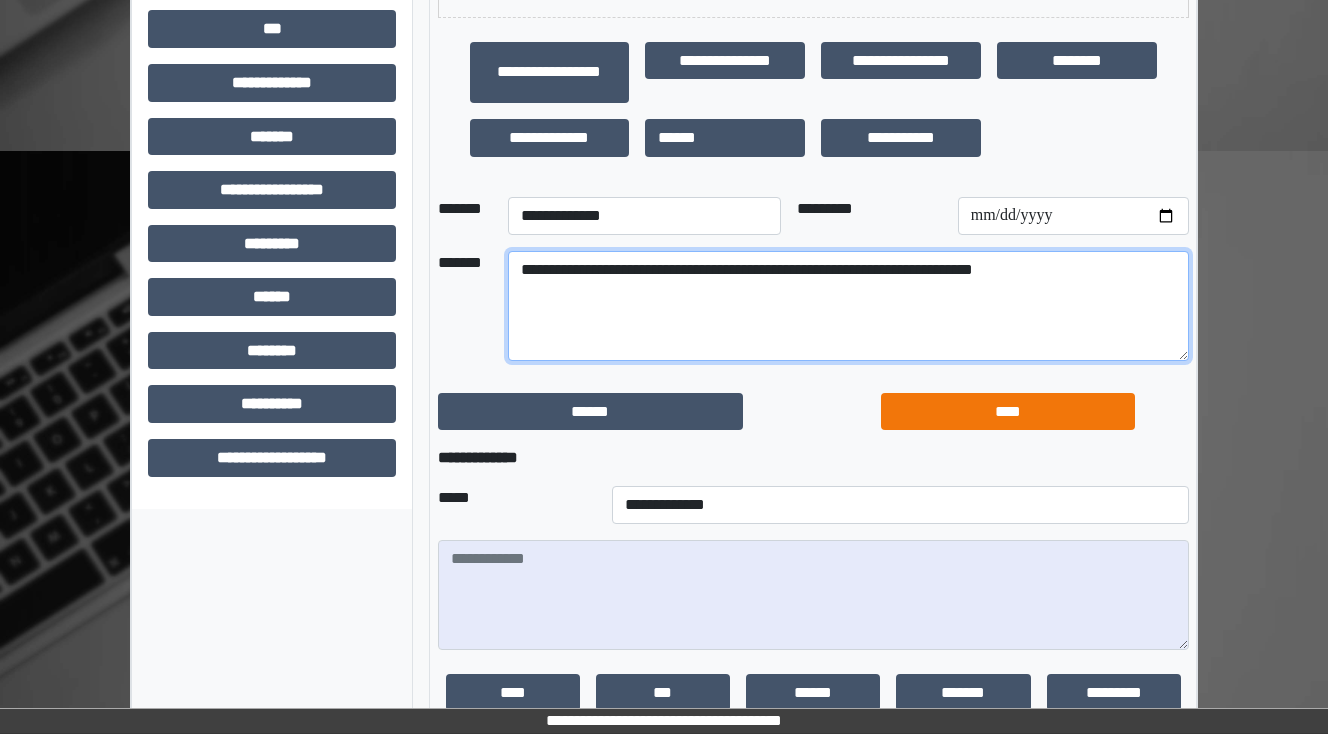 type on "**********" 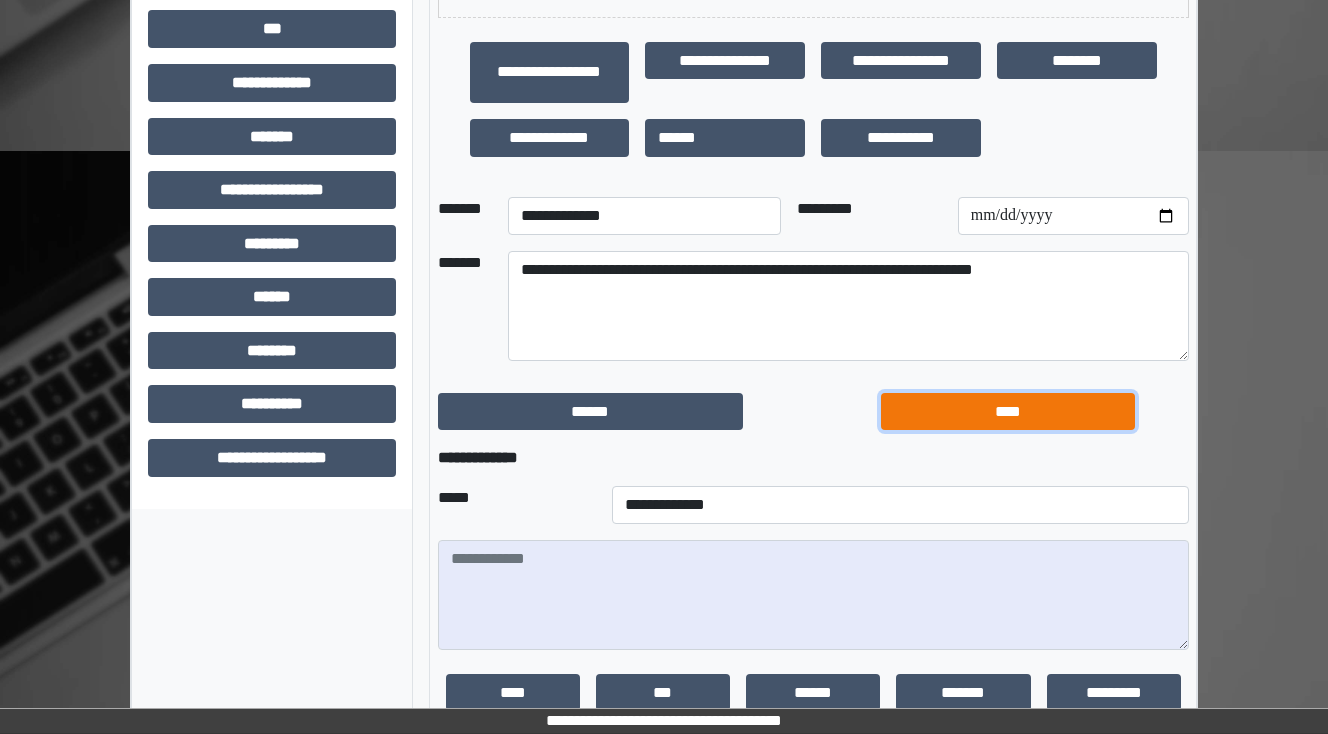 click on "****" at bounding box center (1008, 412) 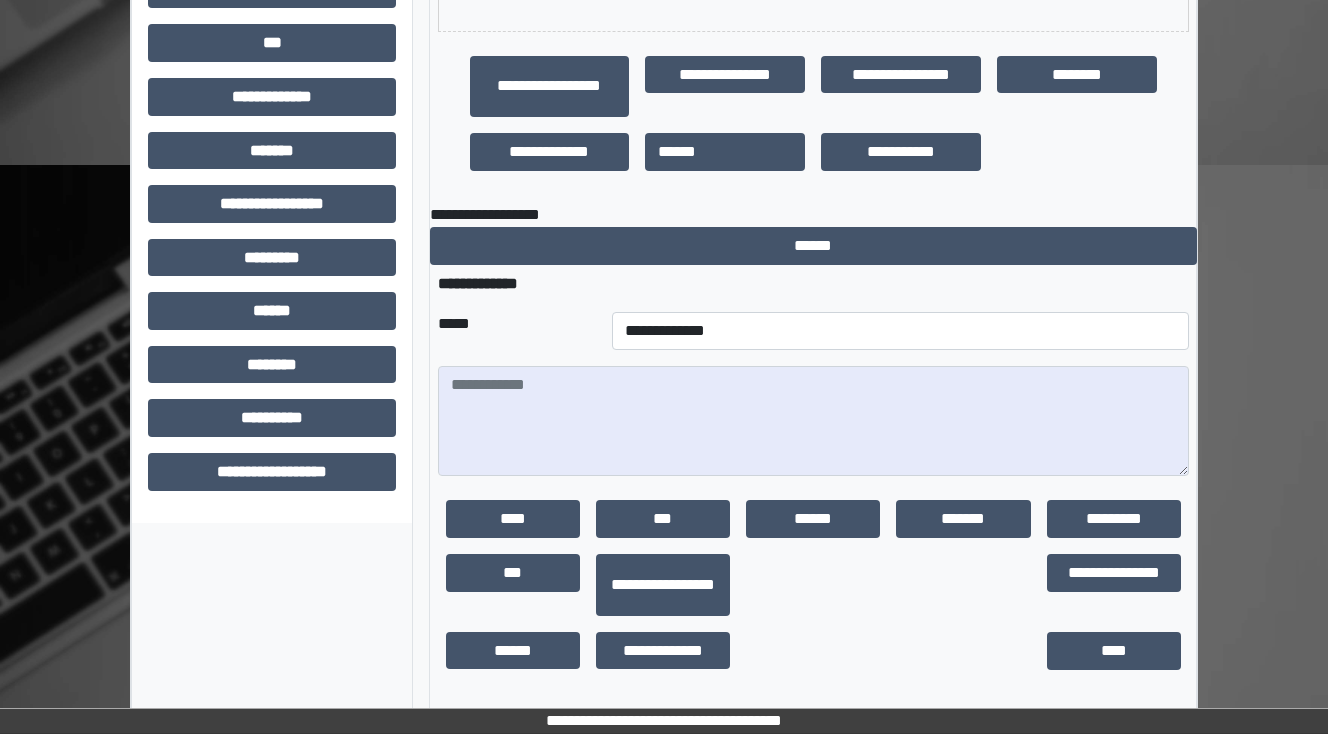 scroll, scrollTop: 625, scrollLeft: 0, axis: vertical 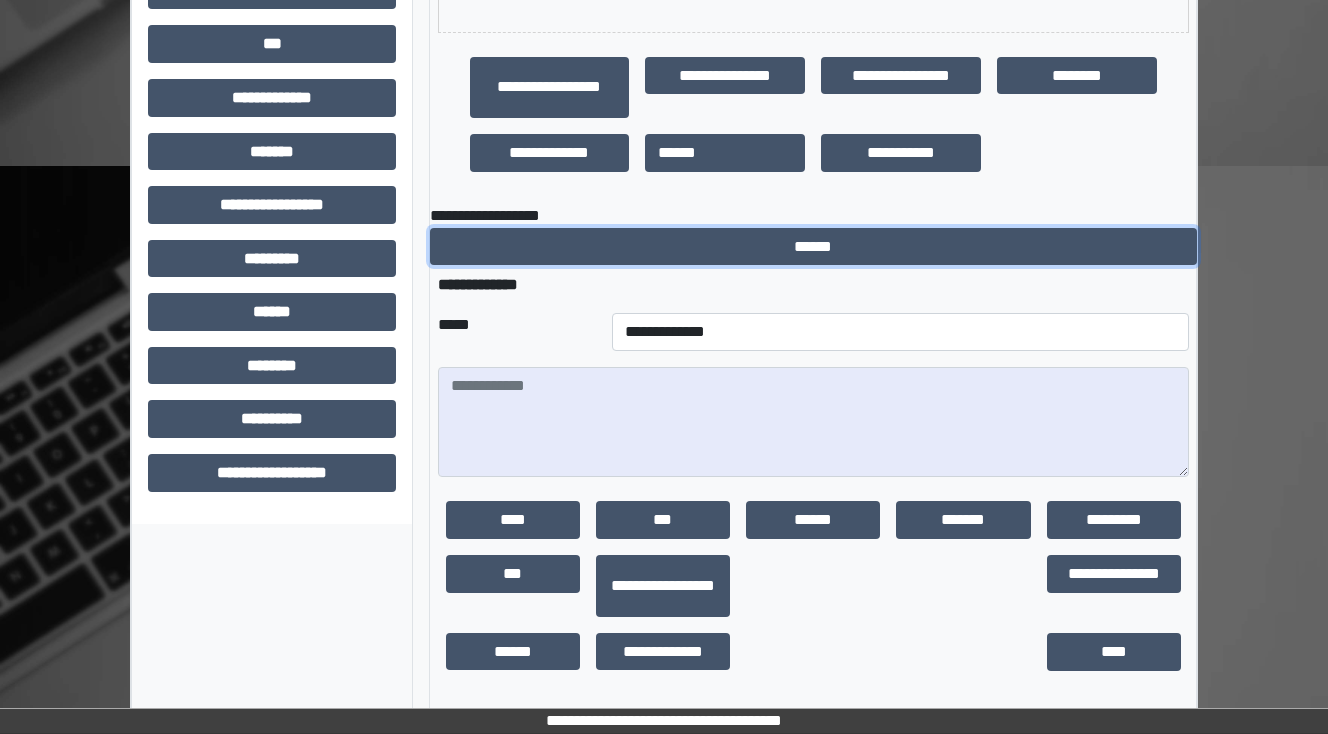 click on "******" at bounding box center [813, 247] 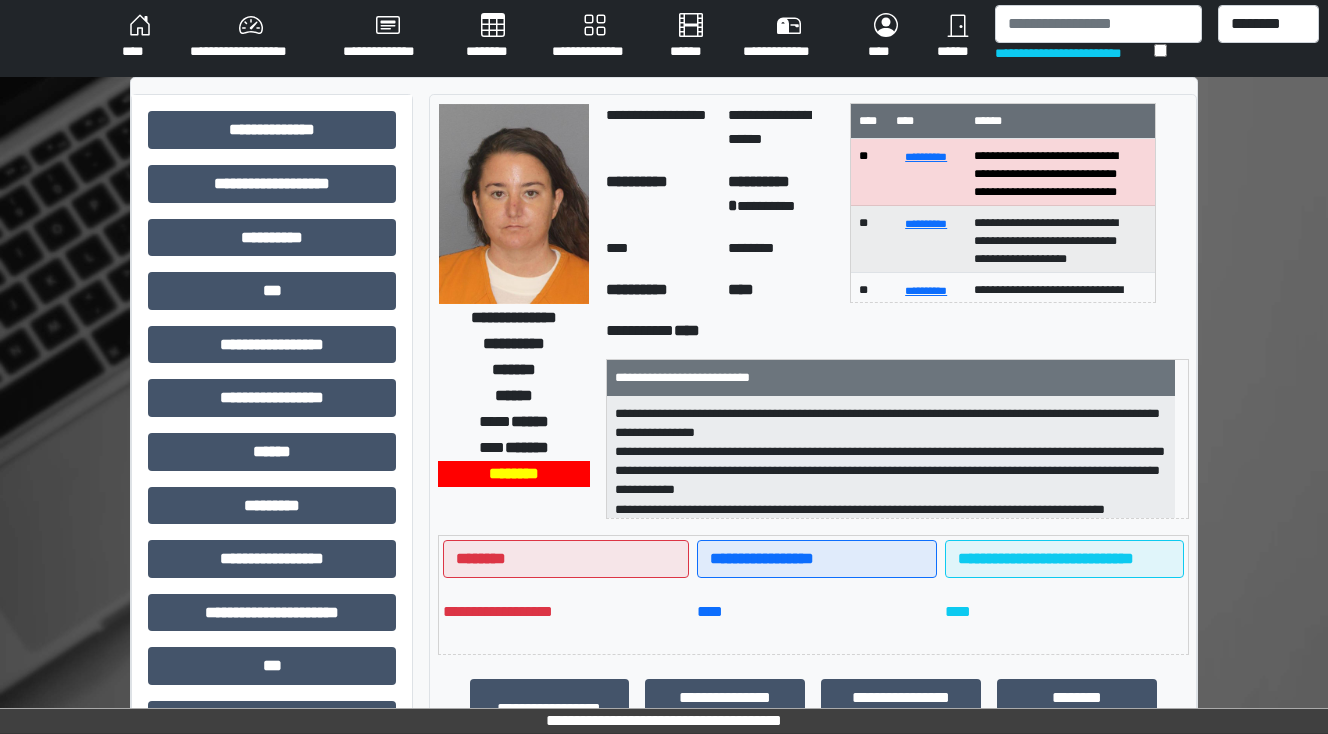 scroll, scrollTop: 0, scrollLeft: 0, axis: both 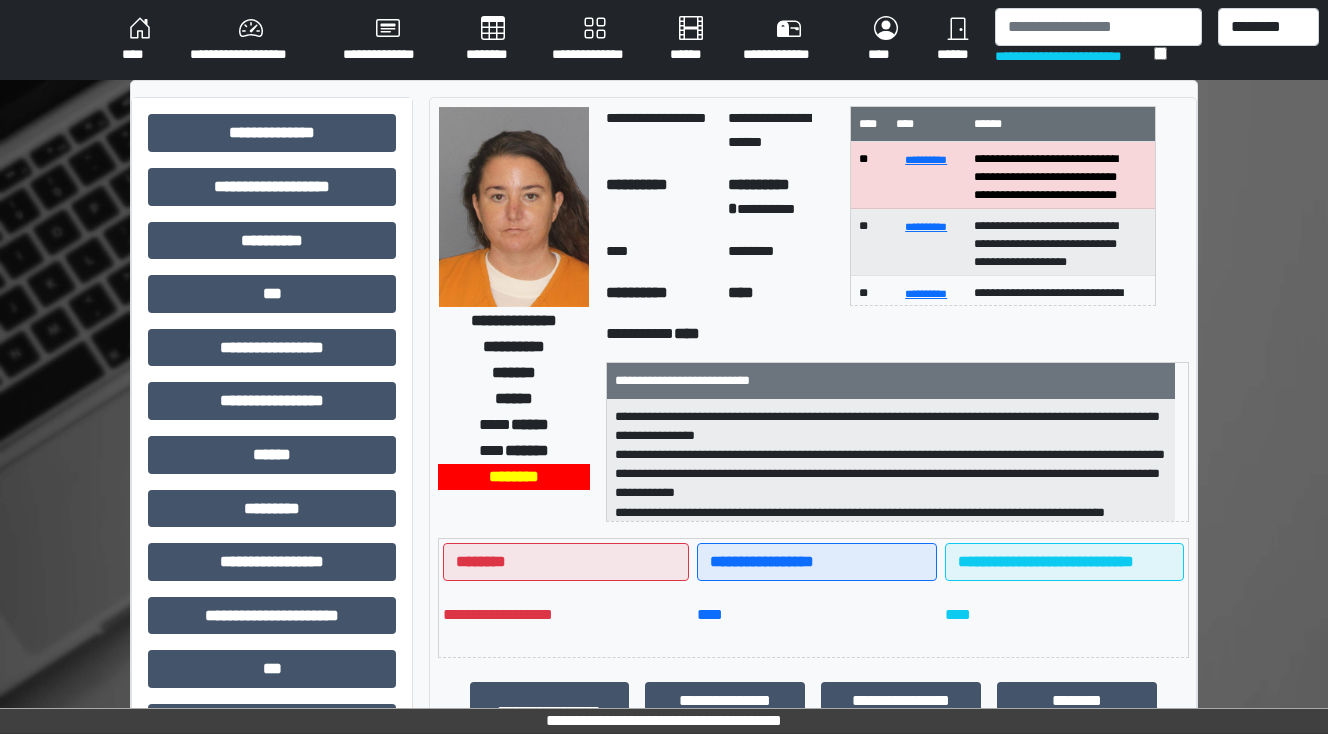 click on "********" at bounding box center (493, 40) 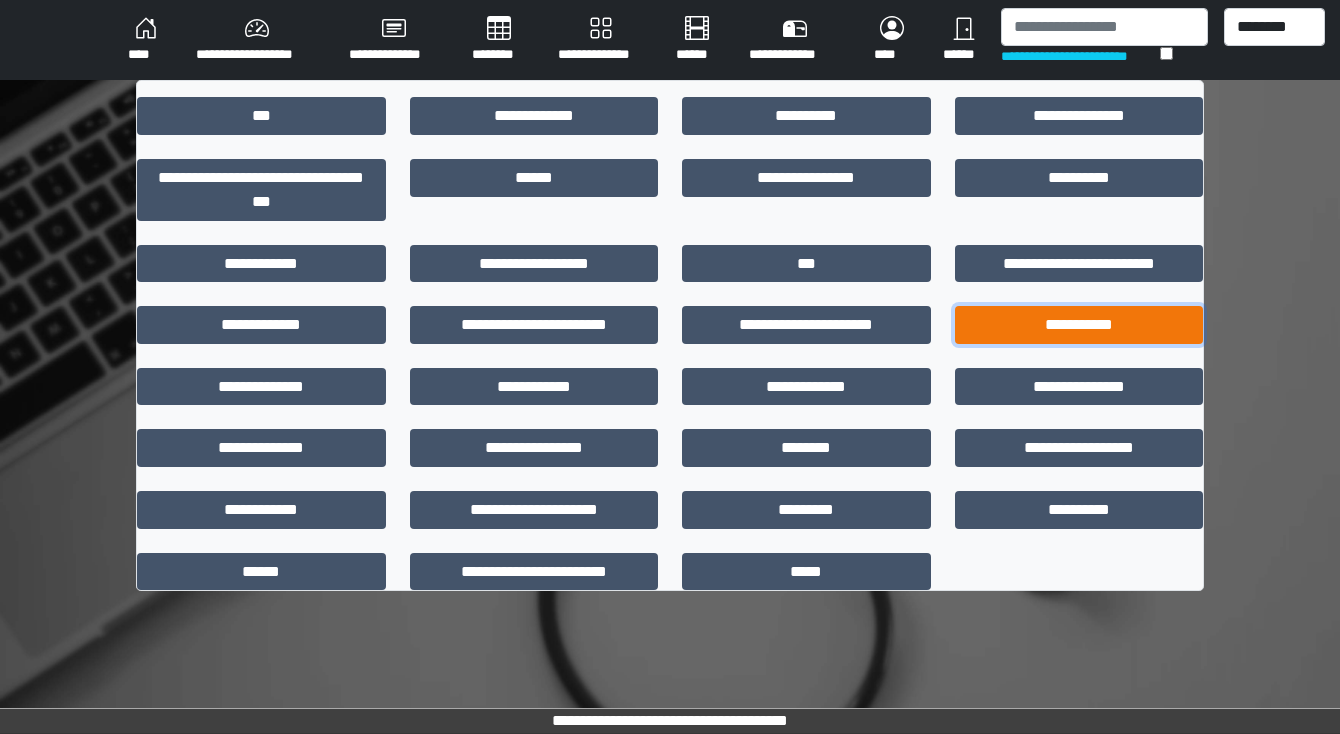 click on "**********" at bounding box center (1079, 325) 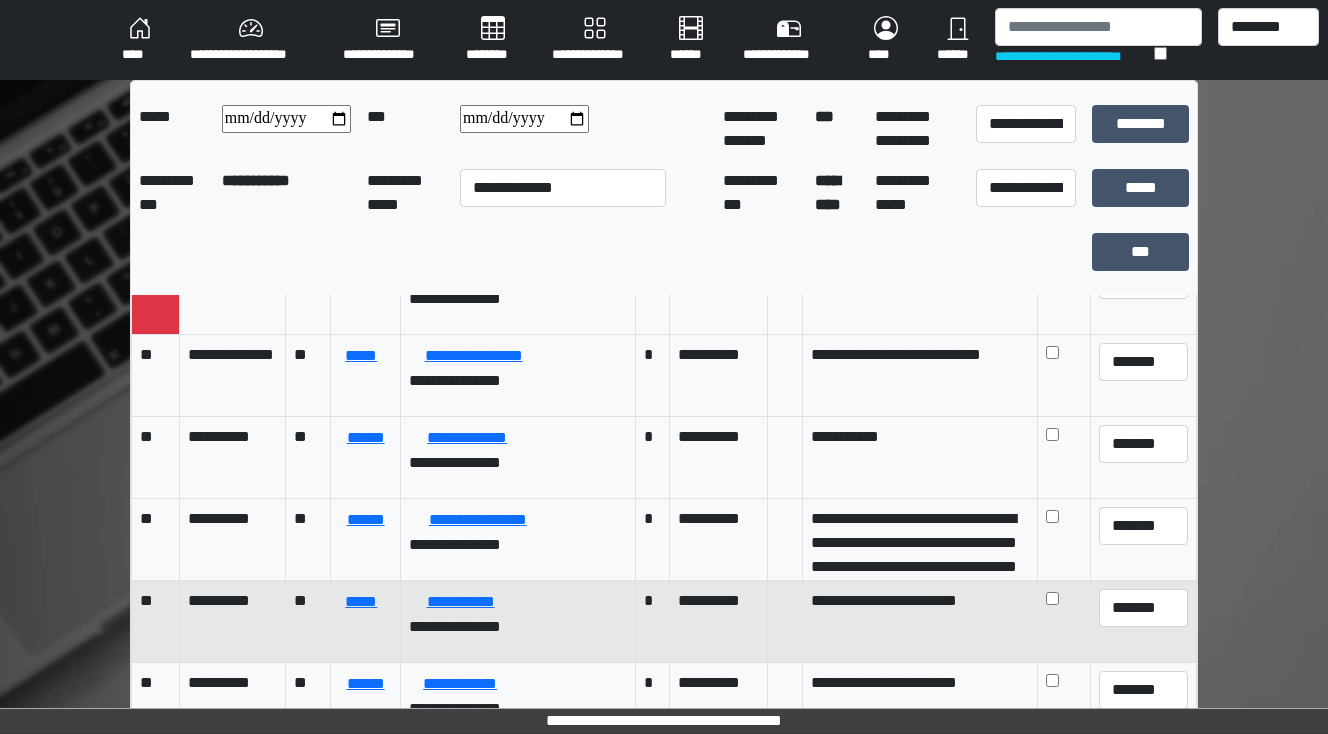 scroll, scrollTop: 160, scrollLeft: 0, axis: vertical 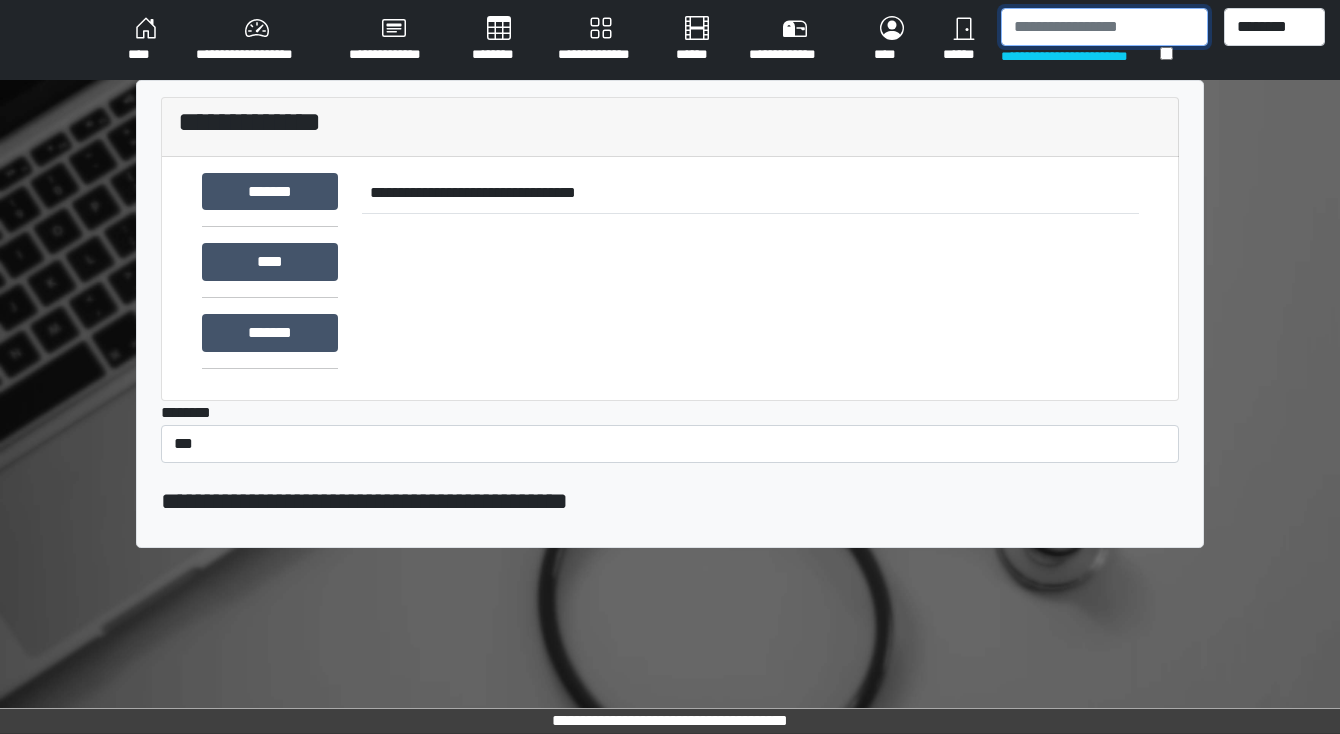 click at bounding box center (1104, 27) 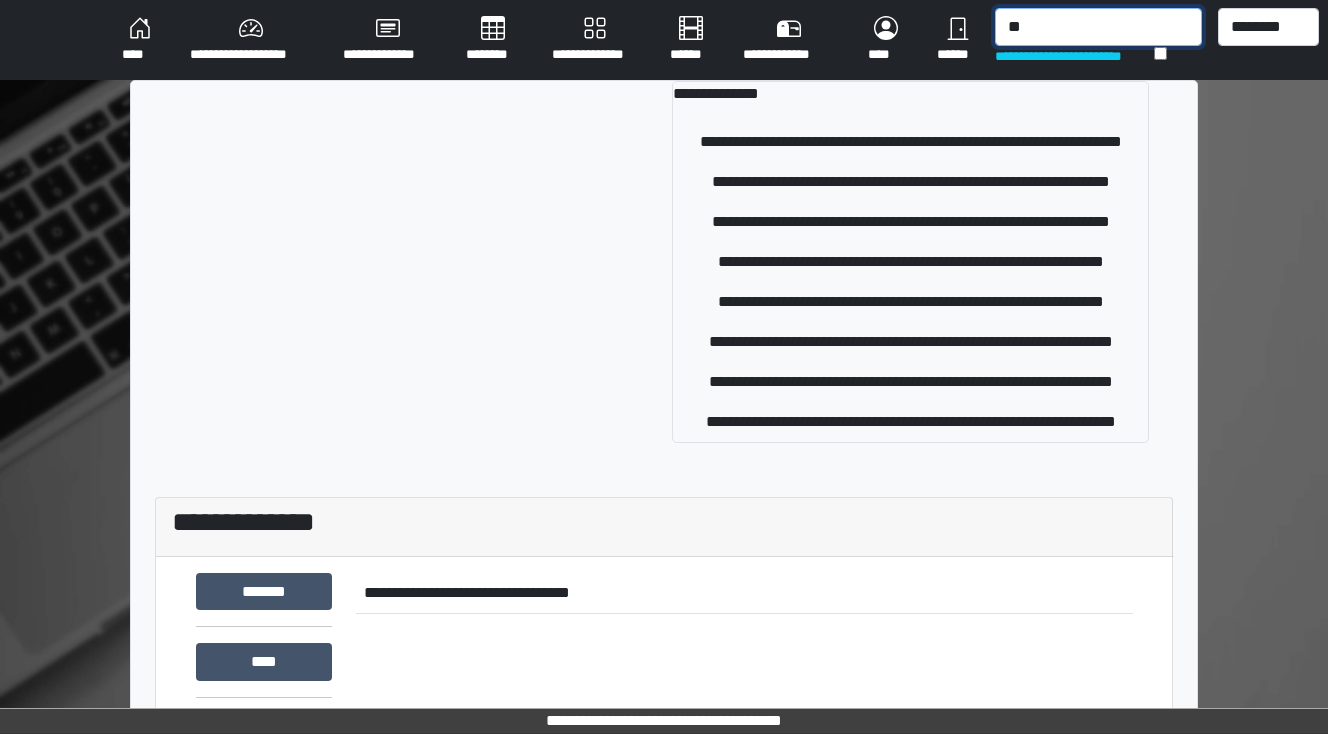 type on "*" 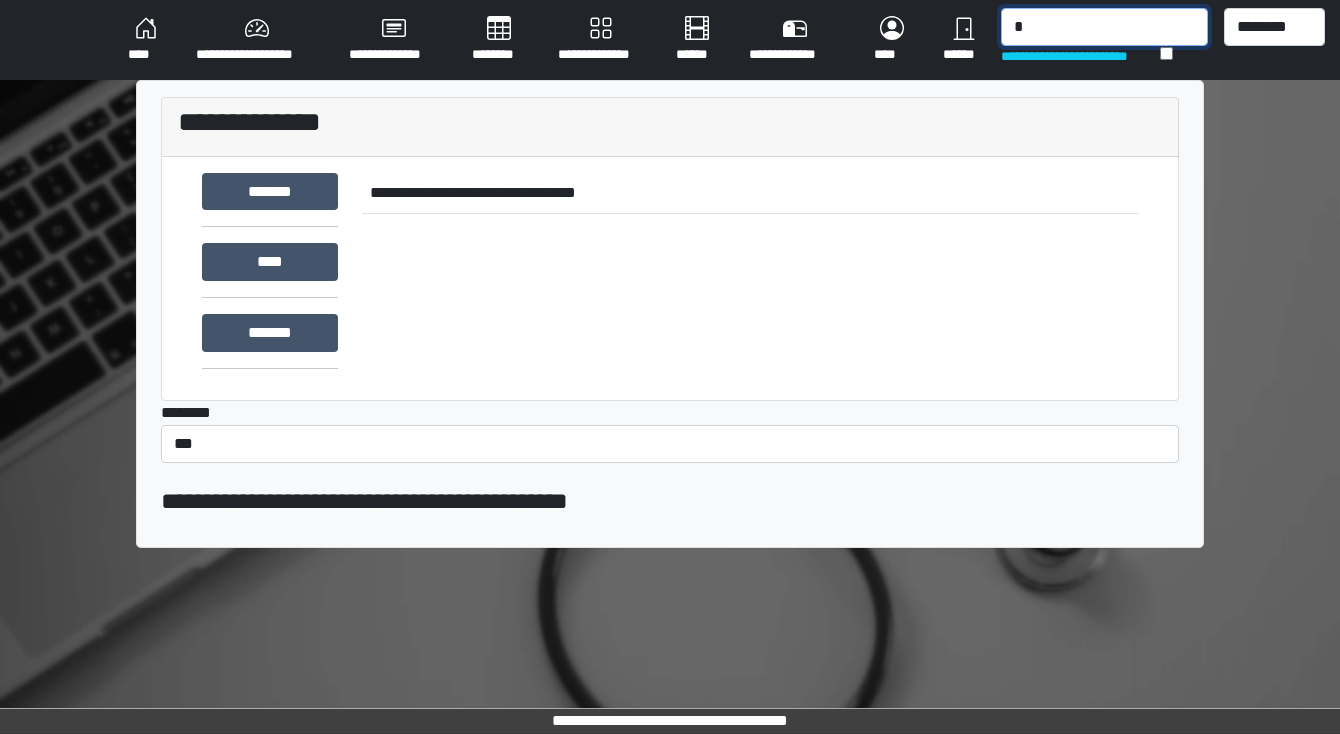 type 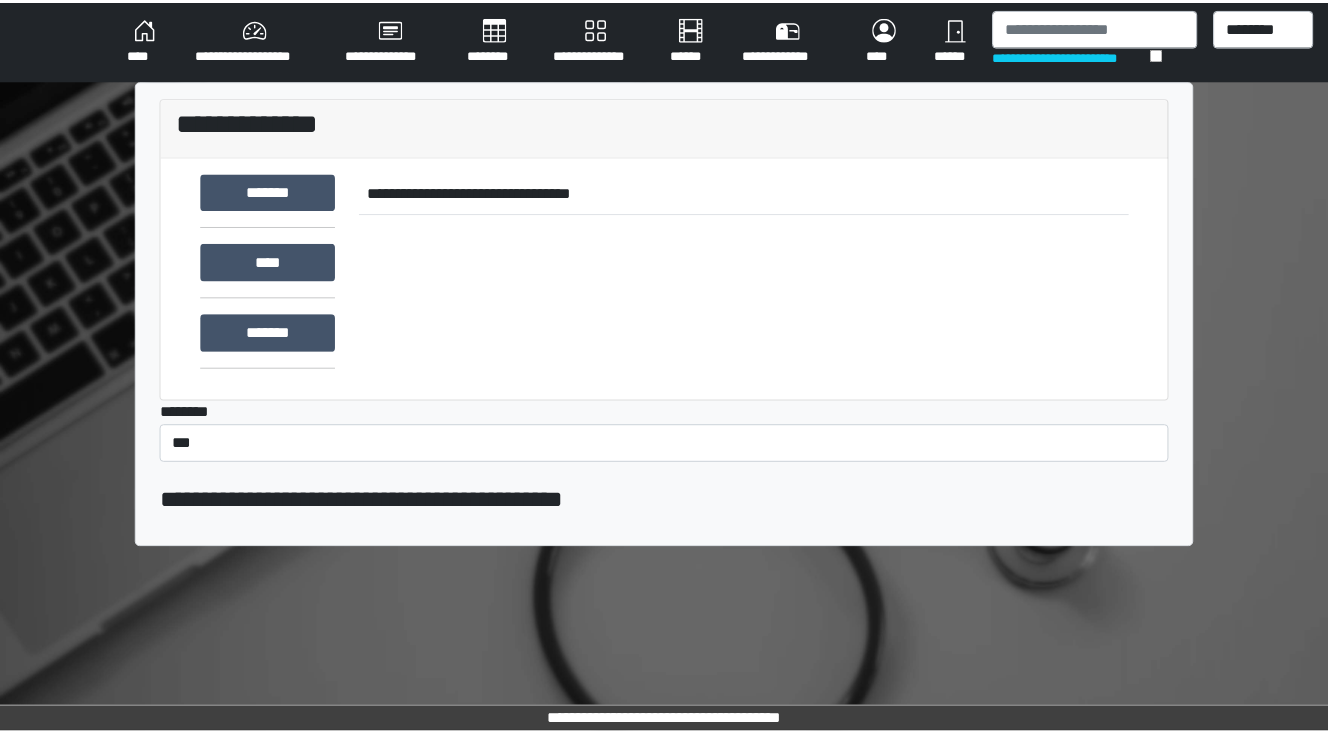 scroll, scrollTop: 0, scrollLeft: 0, axis: both 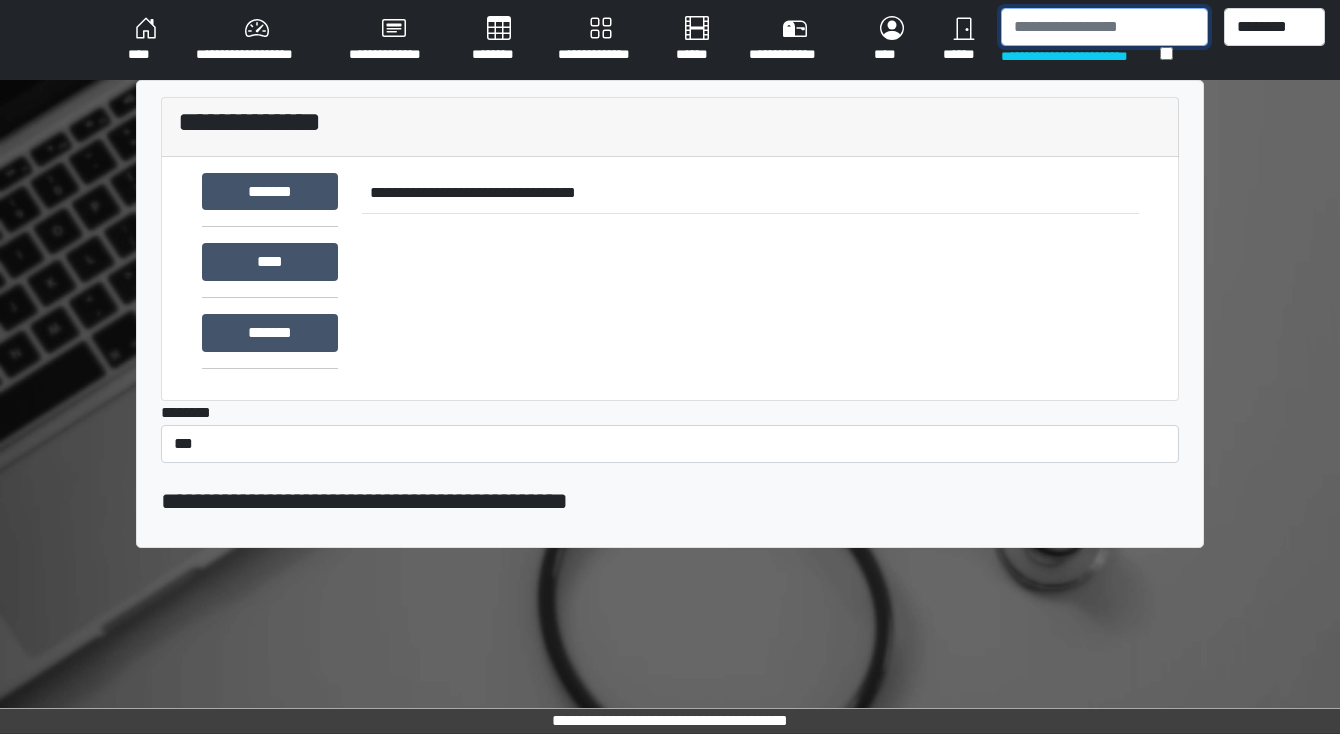 click at bounding box center (1104, 27) 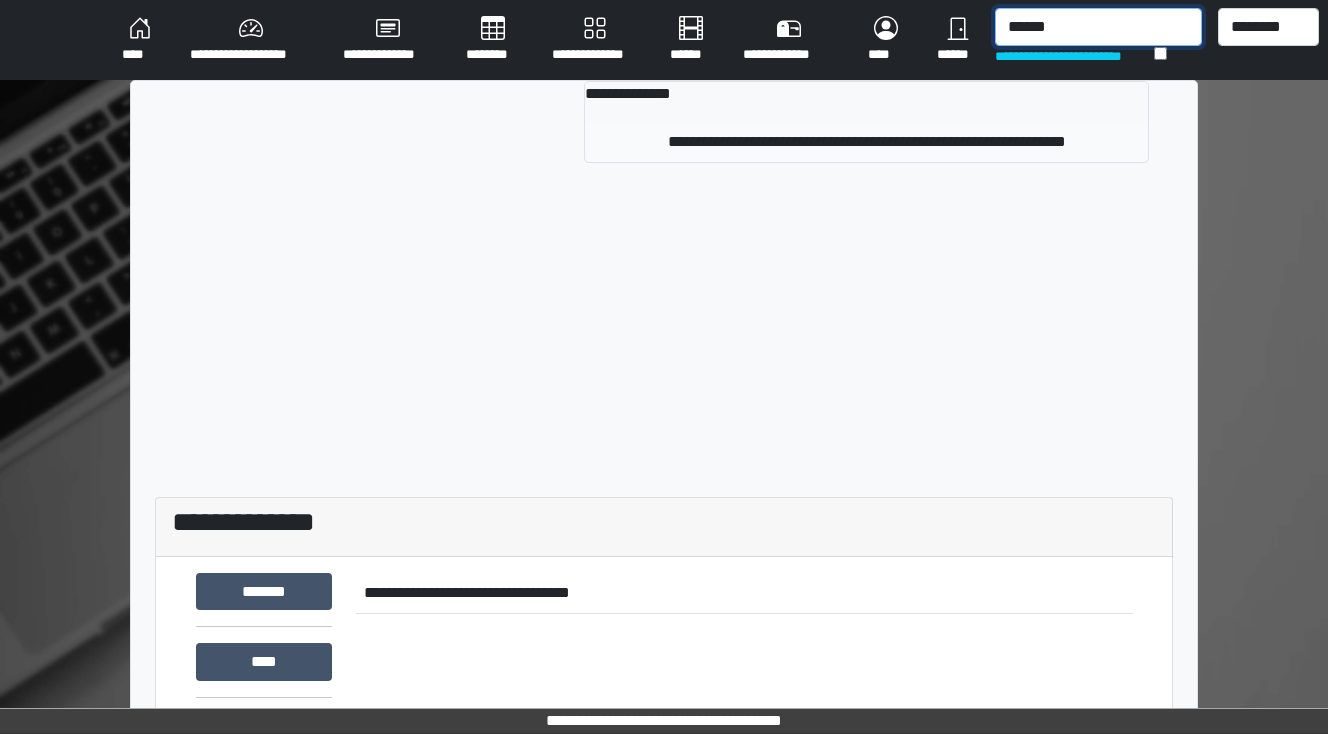 type on "******" 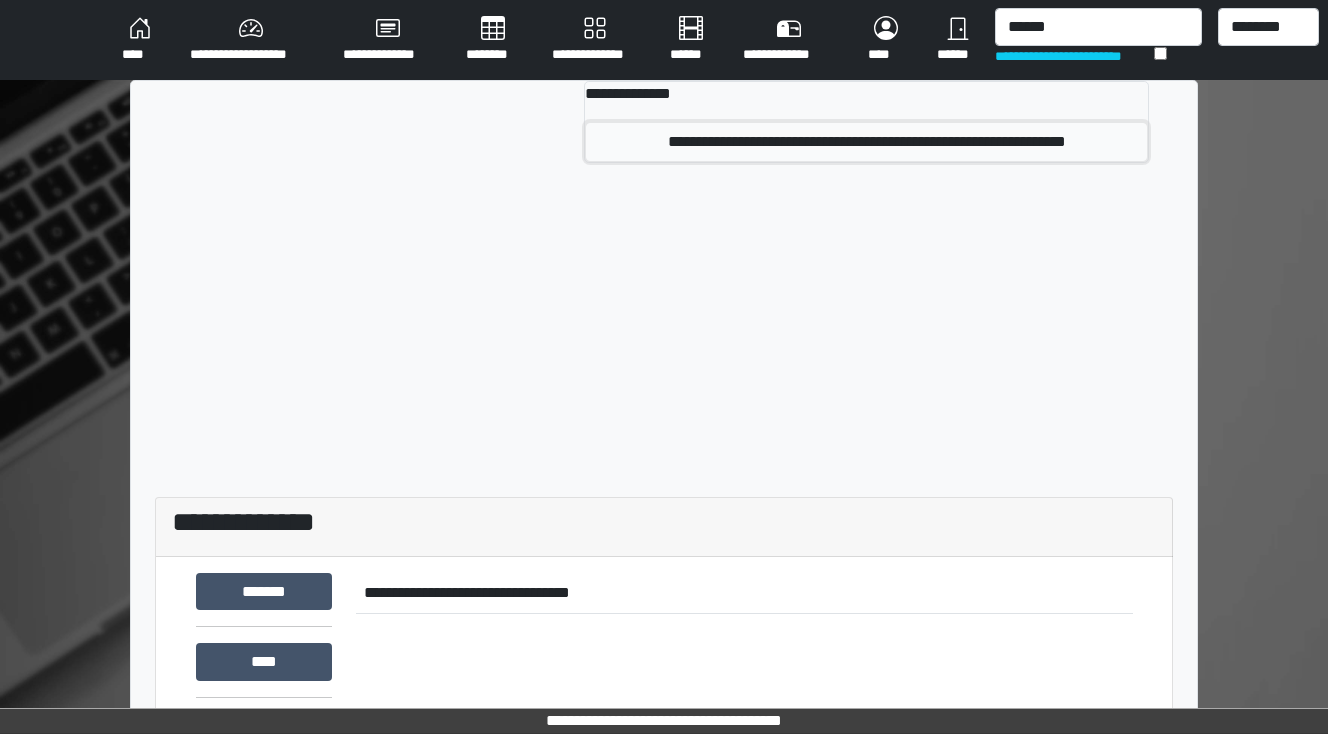 click on "**********" at bounding box center [866, 142] 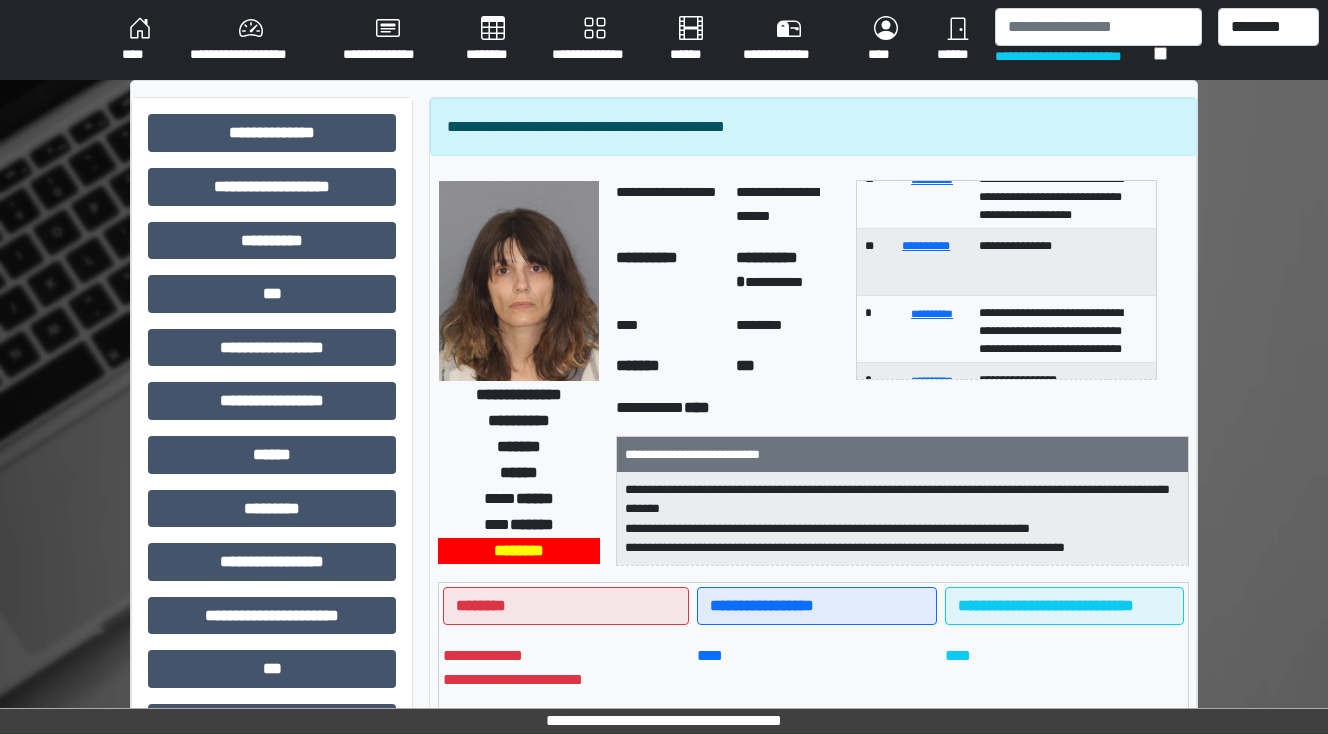 scroll, scrollTop: 0, scrollLeft: 0, axis: both 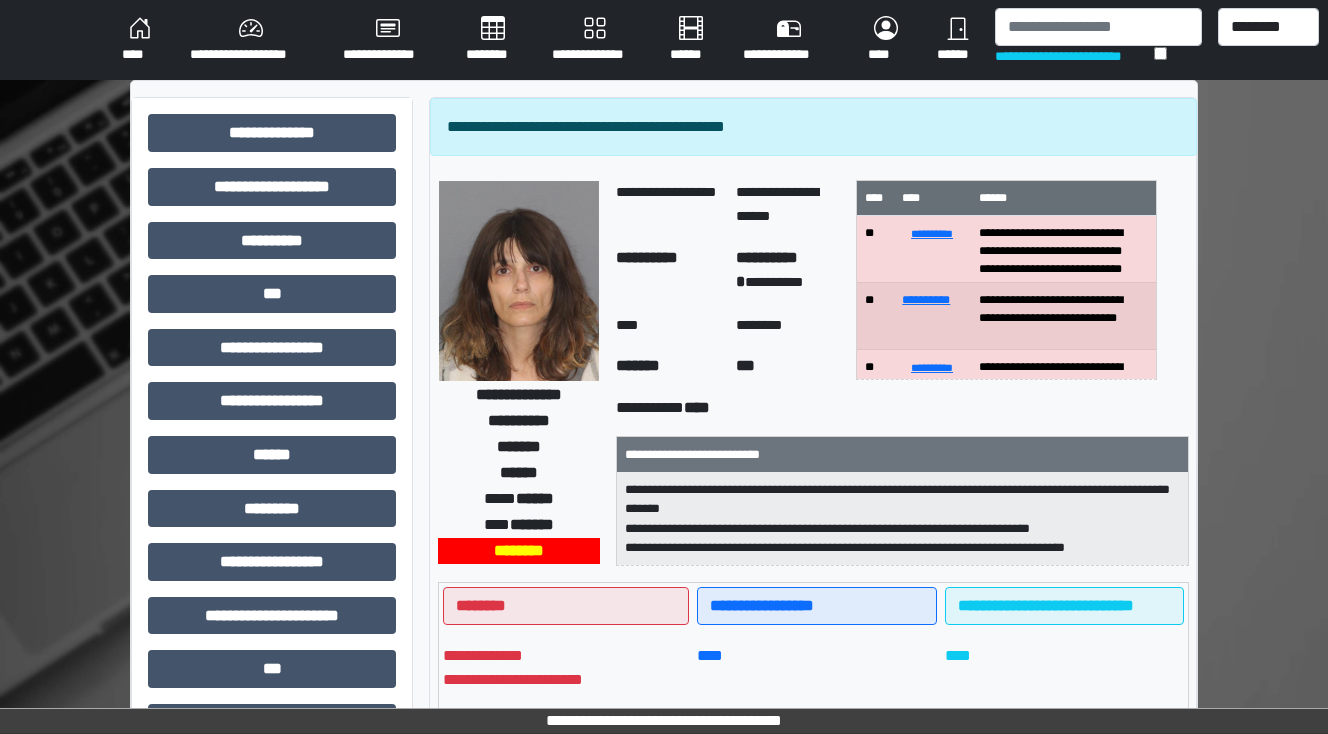 click on "********" at bounding box center [493, 40] 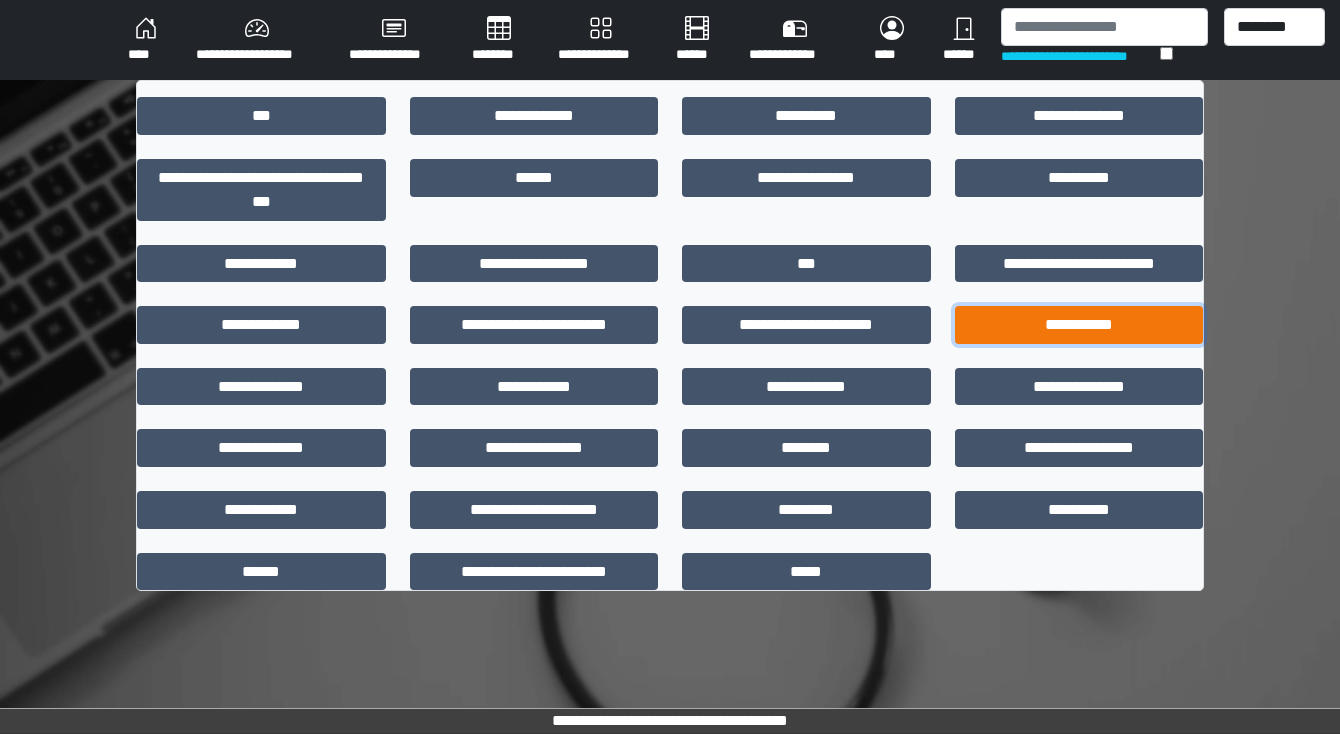click on "**********" at bounding box center [1079, 325] 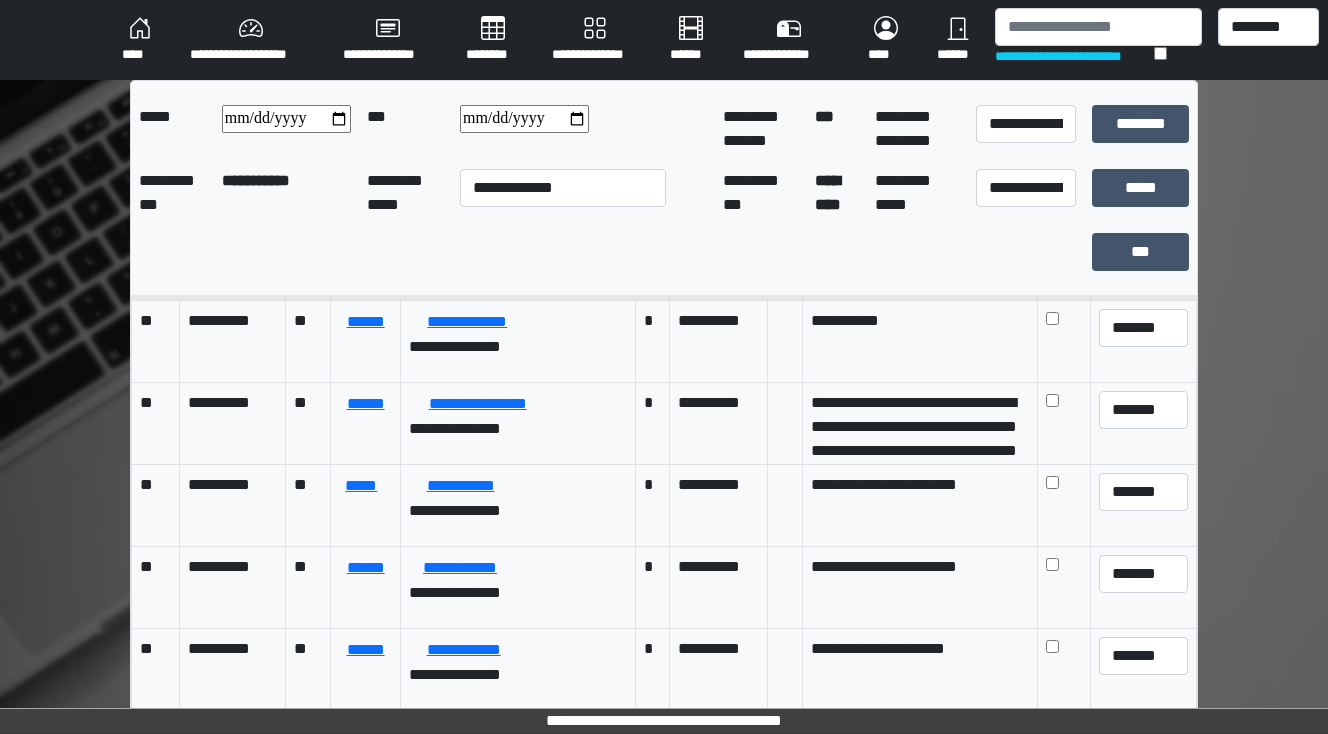 scroll, scrollTop: 0, scrollLeft: 0, axis: both 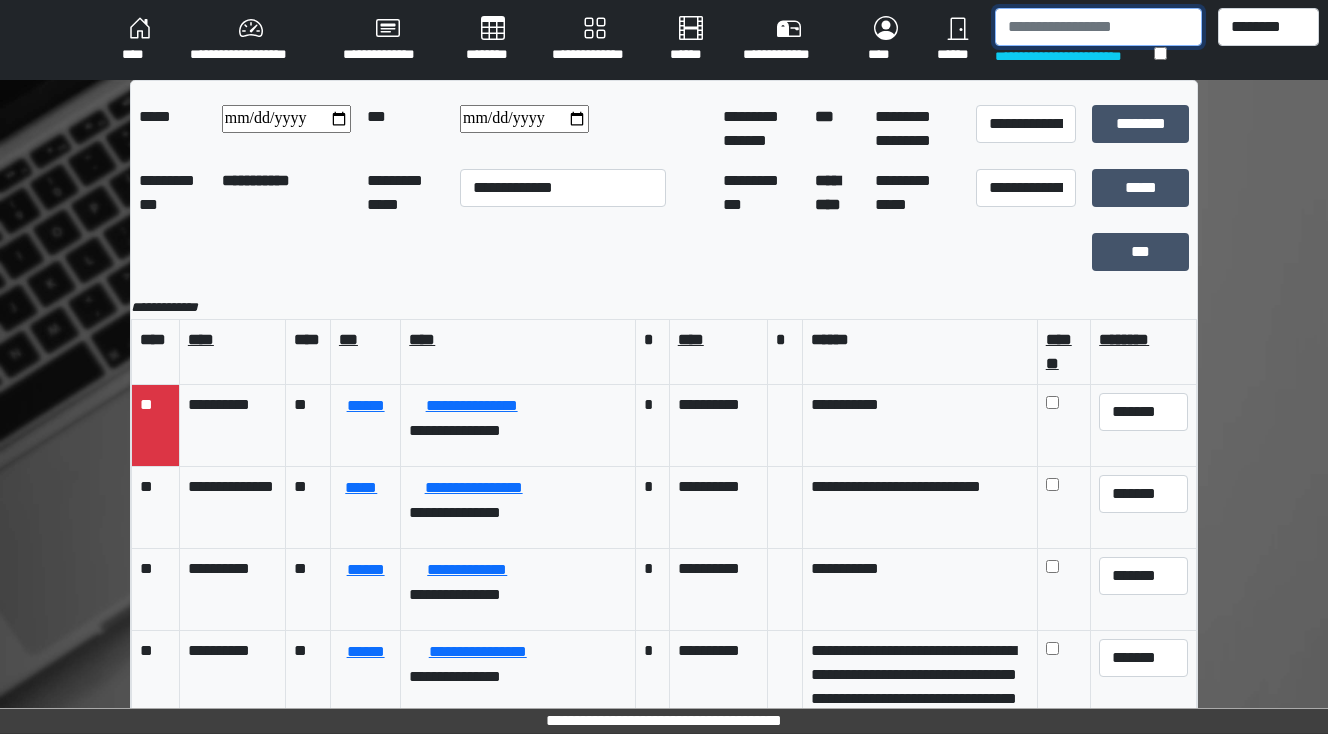 click at bounding box center (1098, 27) 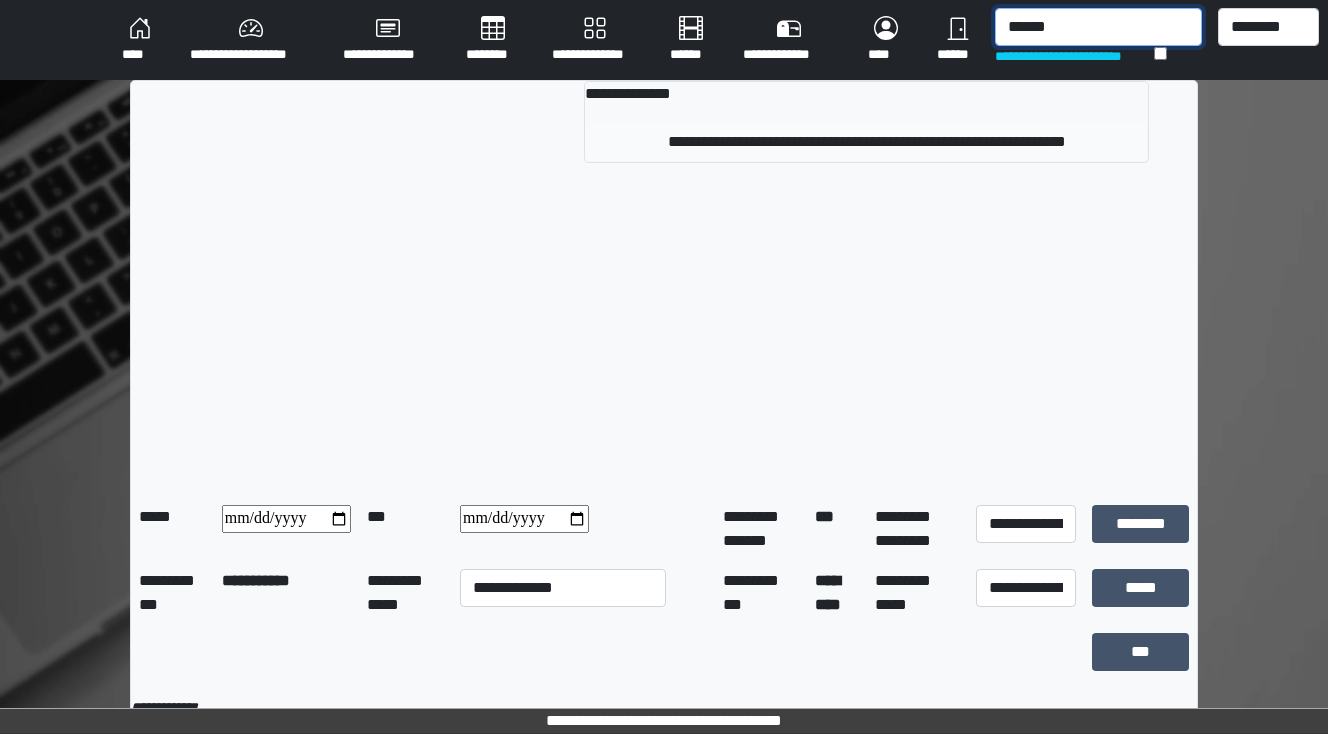 type on "******" 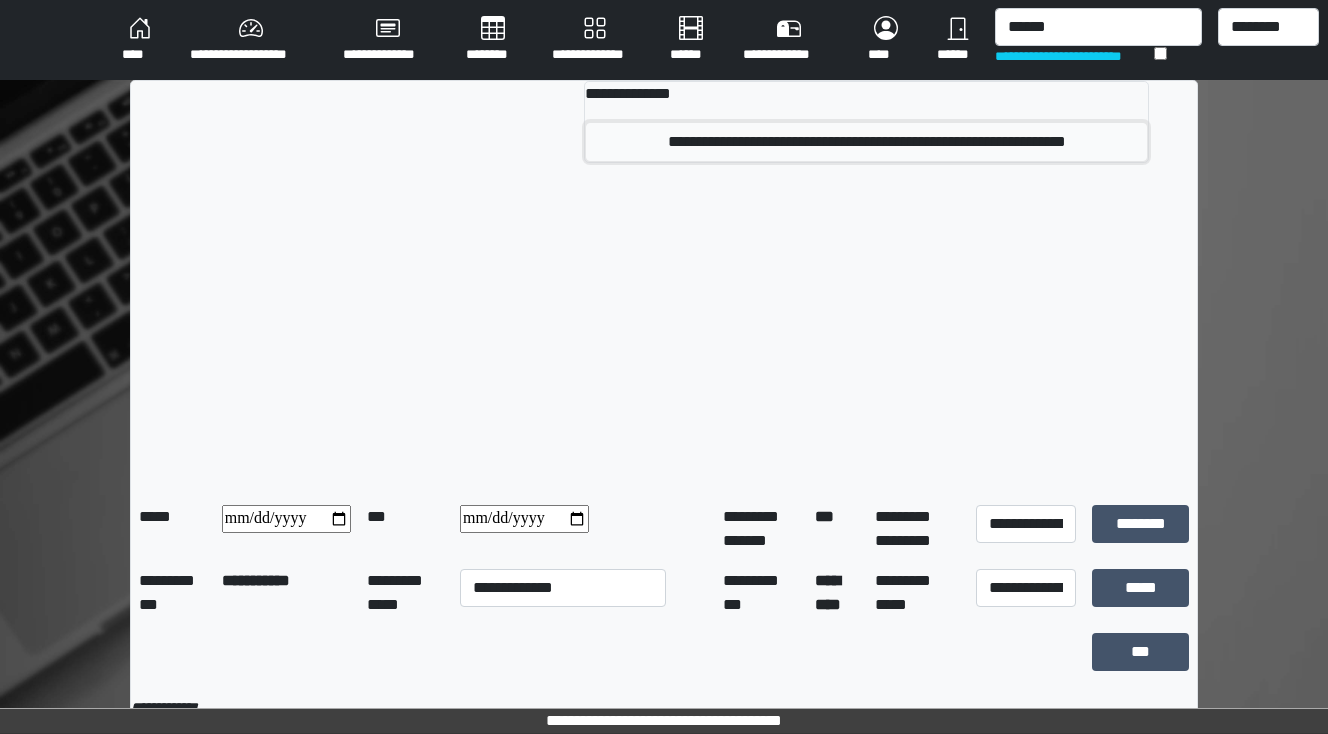 click on "**********" at bounding box center [866, 142] 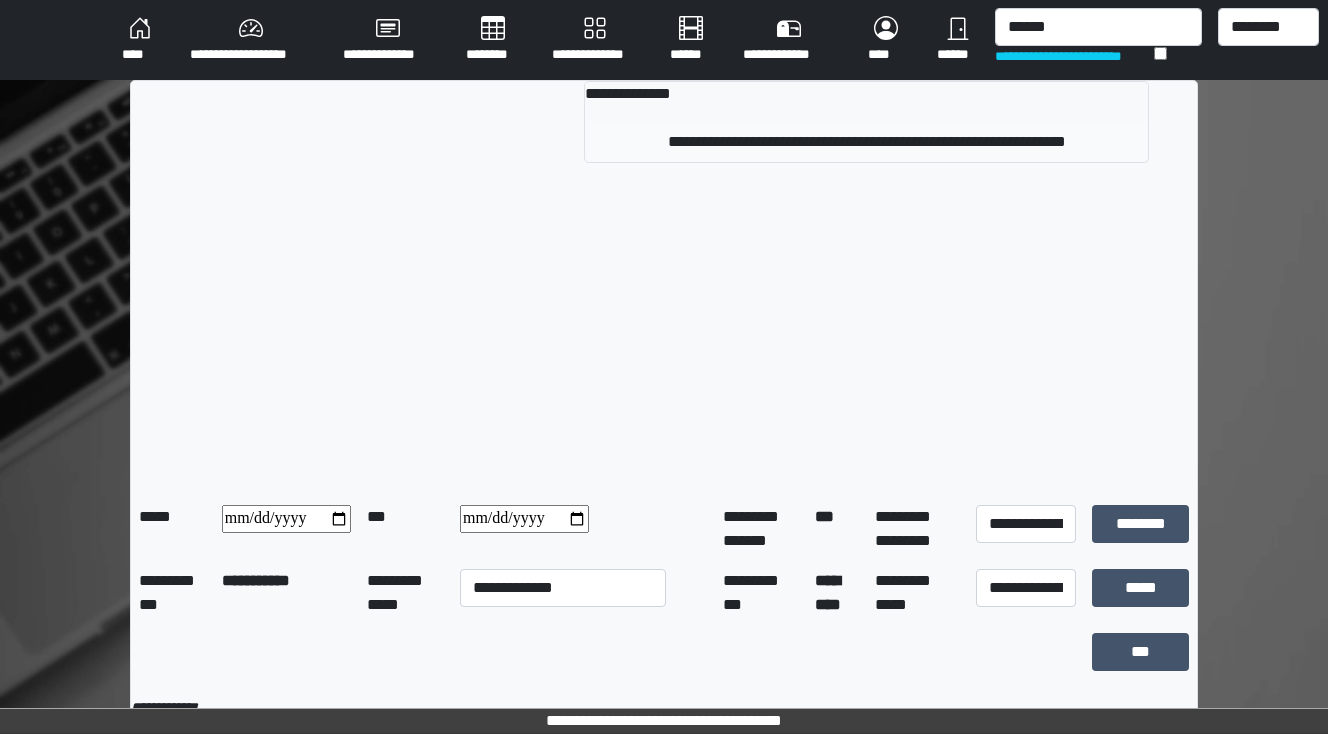 type 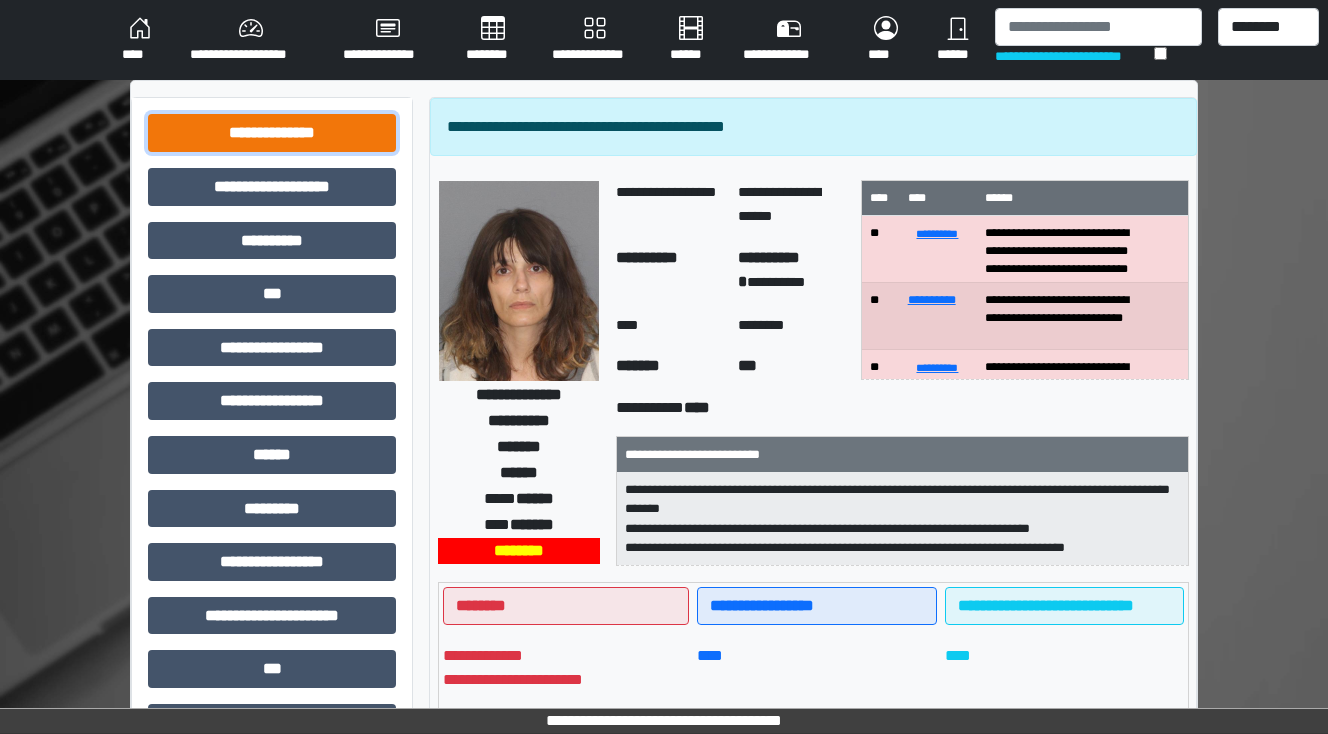 click on "**********" at bounding box center [272, 133] 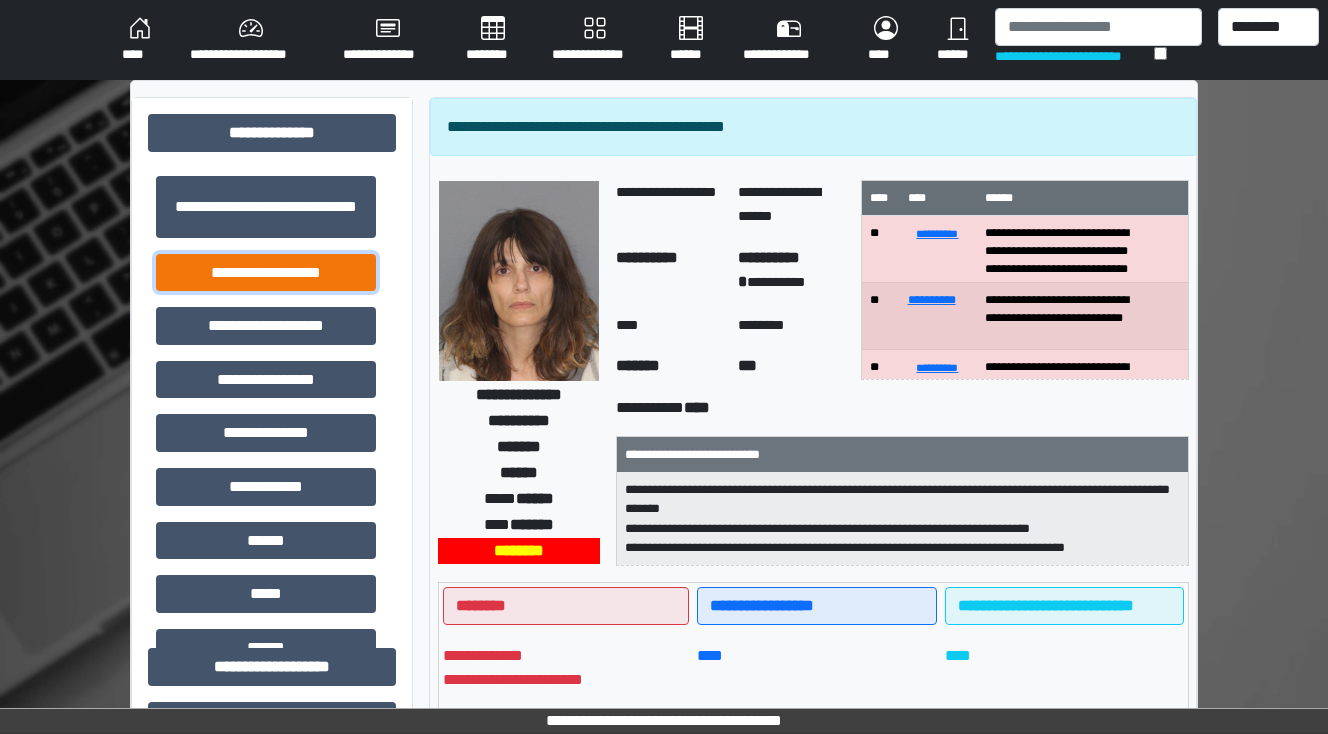 click on "**********" at bounding box center [266, 273] 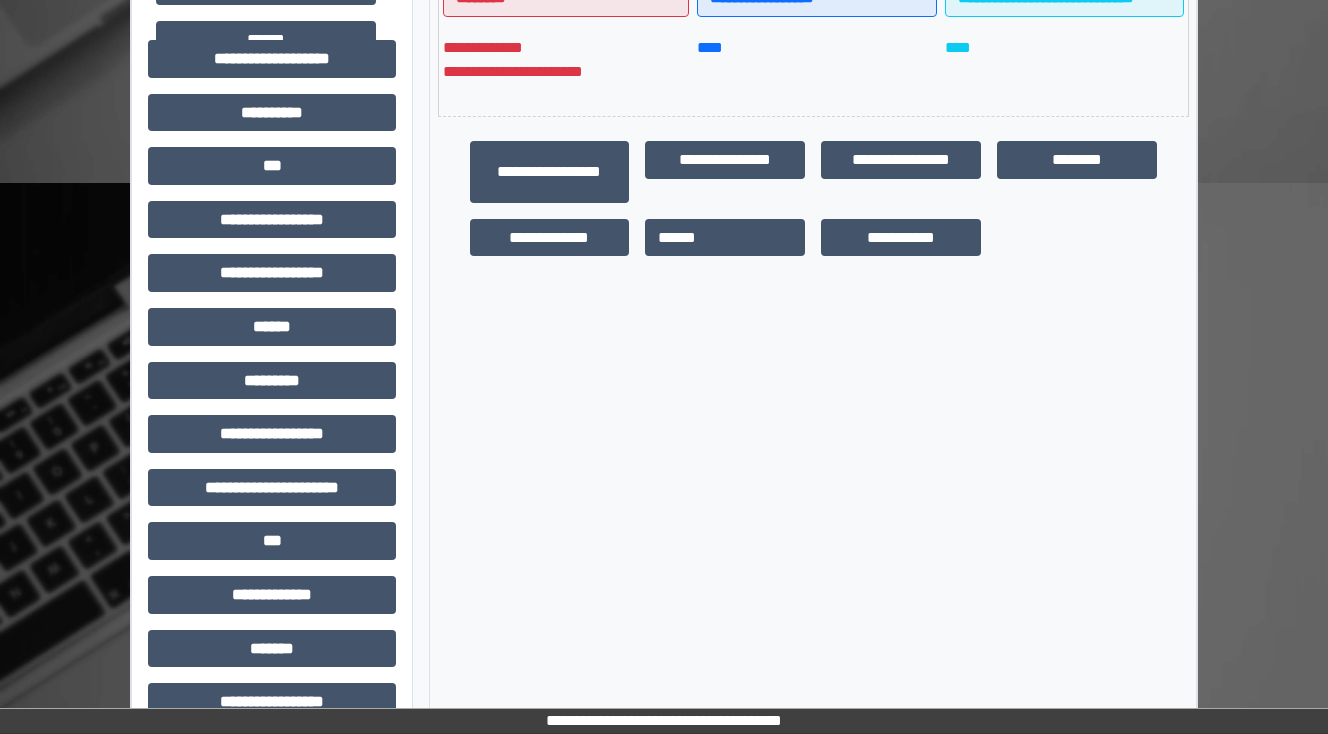 scroll, scrollTop: 640, scrollLeft: 0, axis: vertical 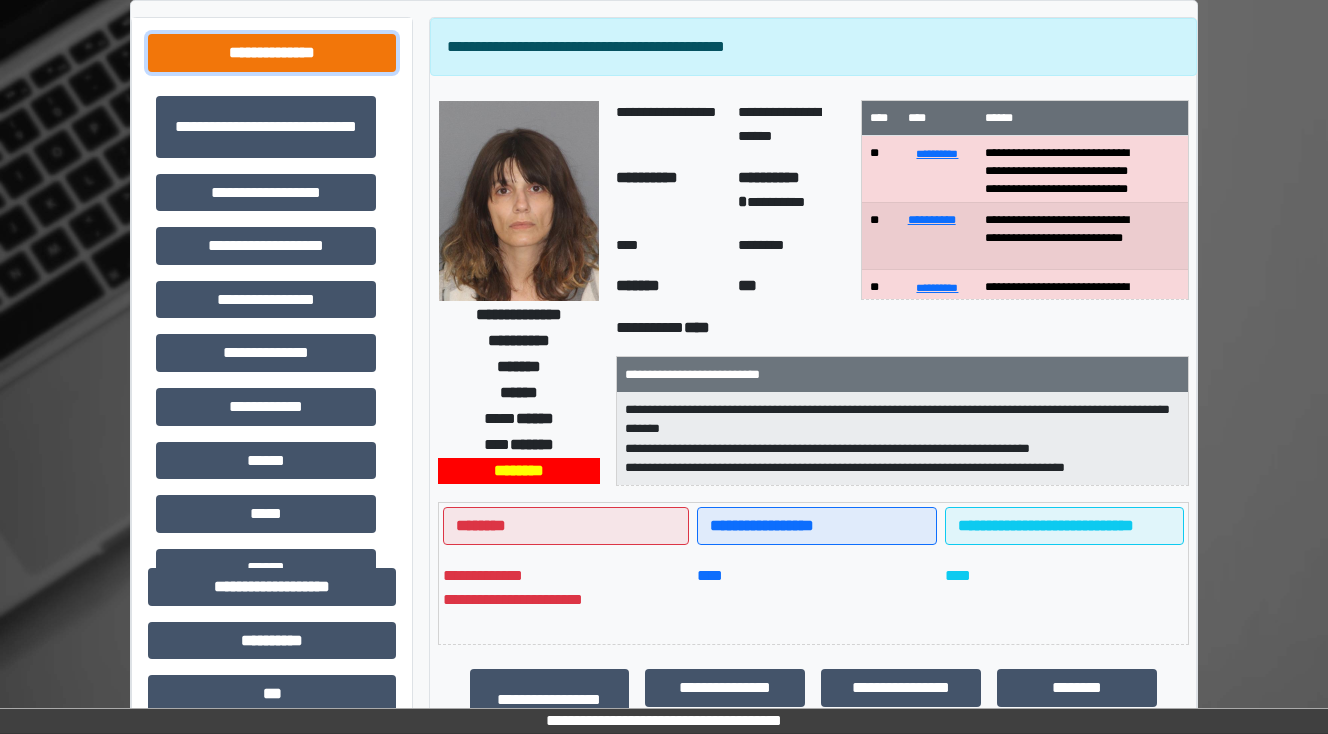 click on "**********" at bounding box center (272, 53) 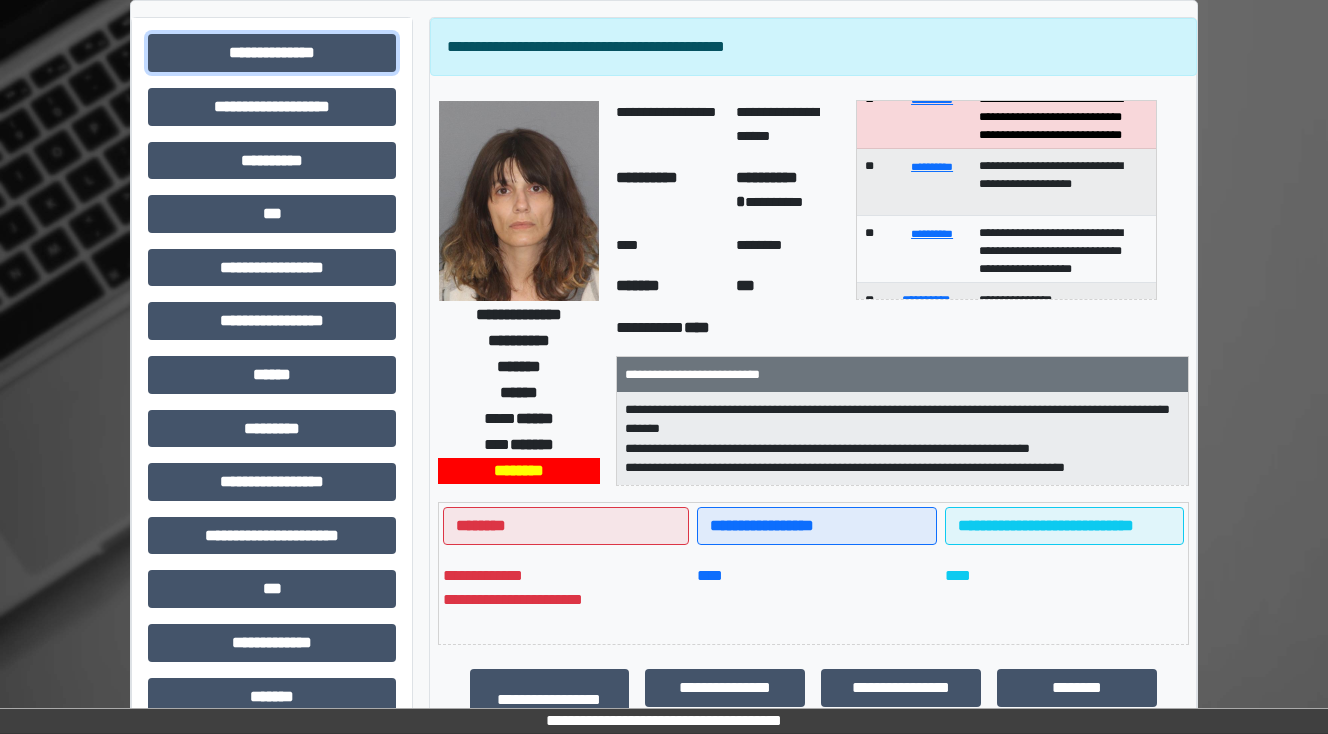 scroll, scrollTop: 160, scrollLeft: 0, axis: vertical 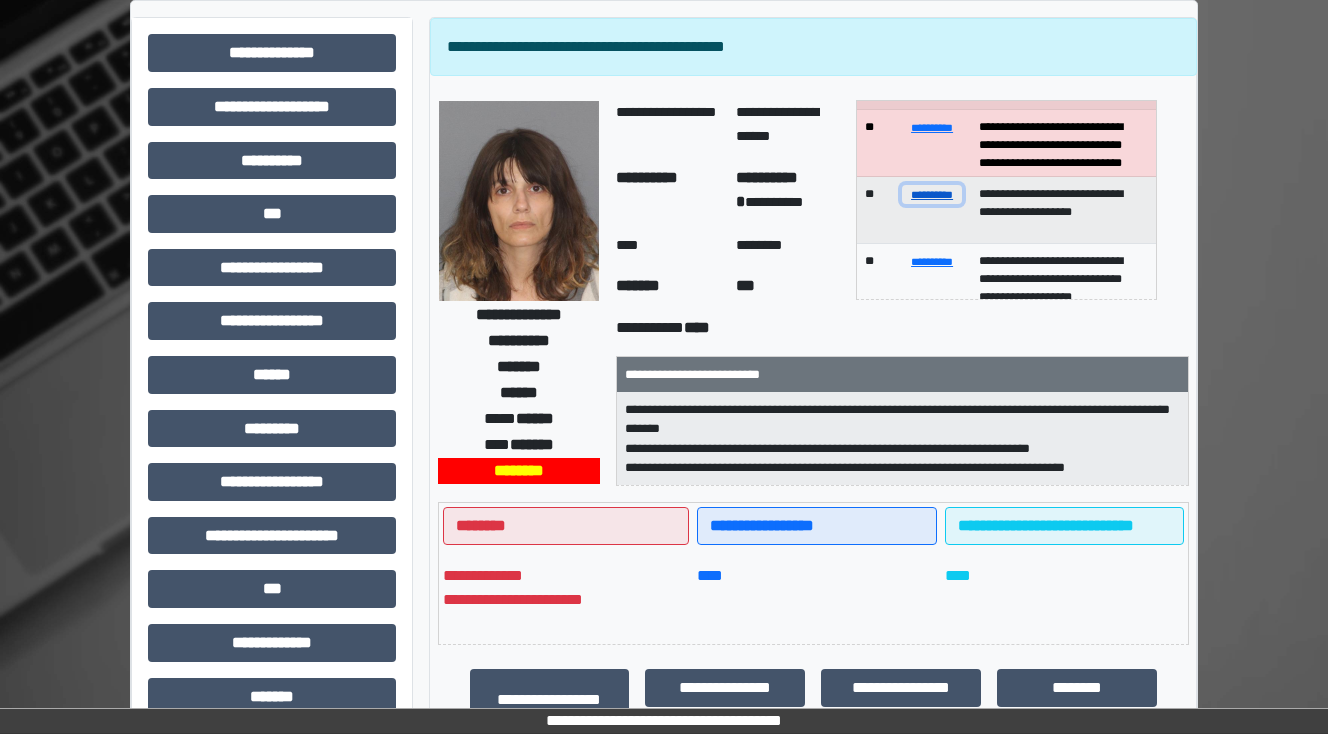 click on "**********" at bounding box center (932, 194) 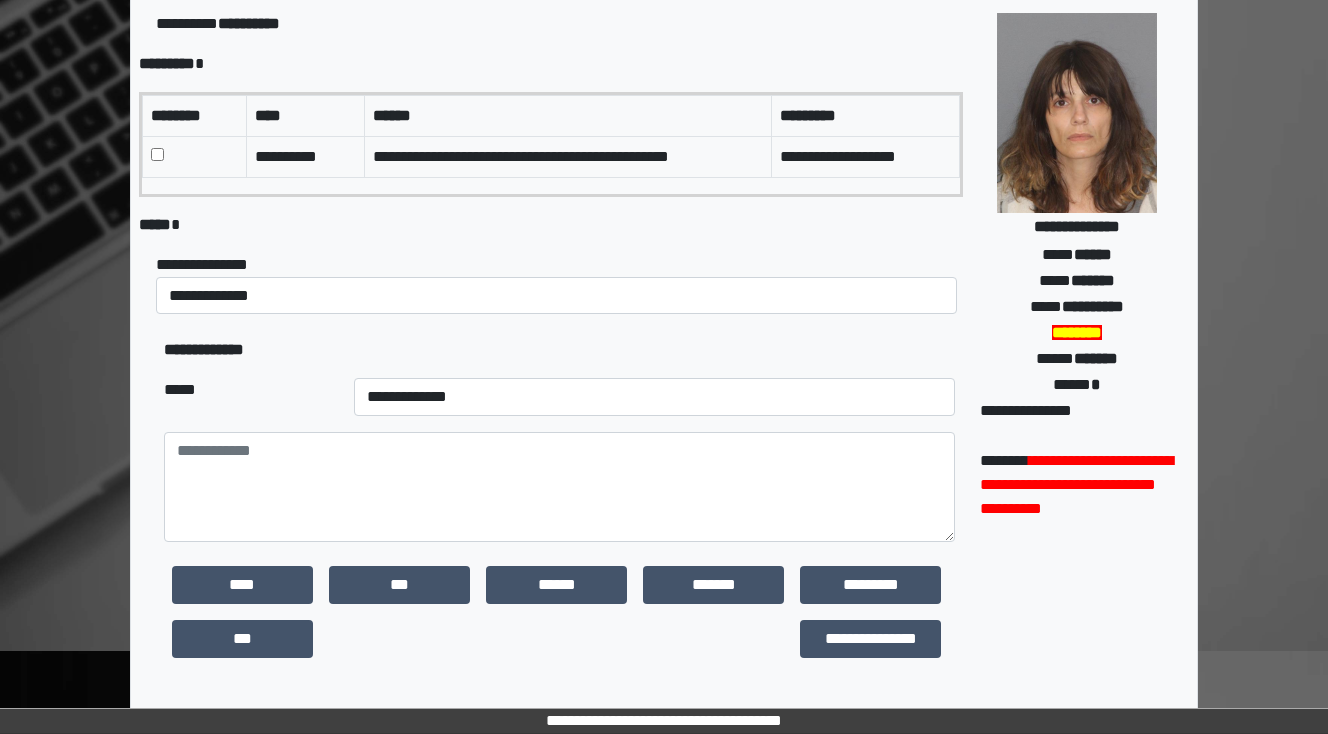 scroll, scrollTop: 470, scrollLeft: 0, axis: vertical 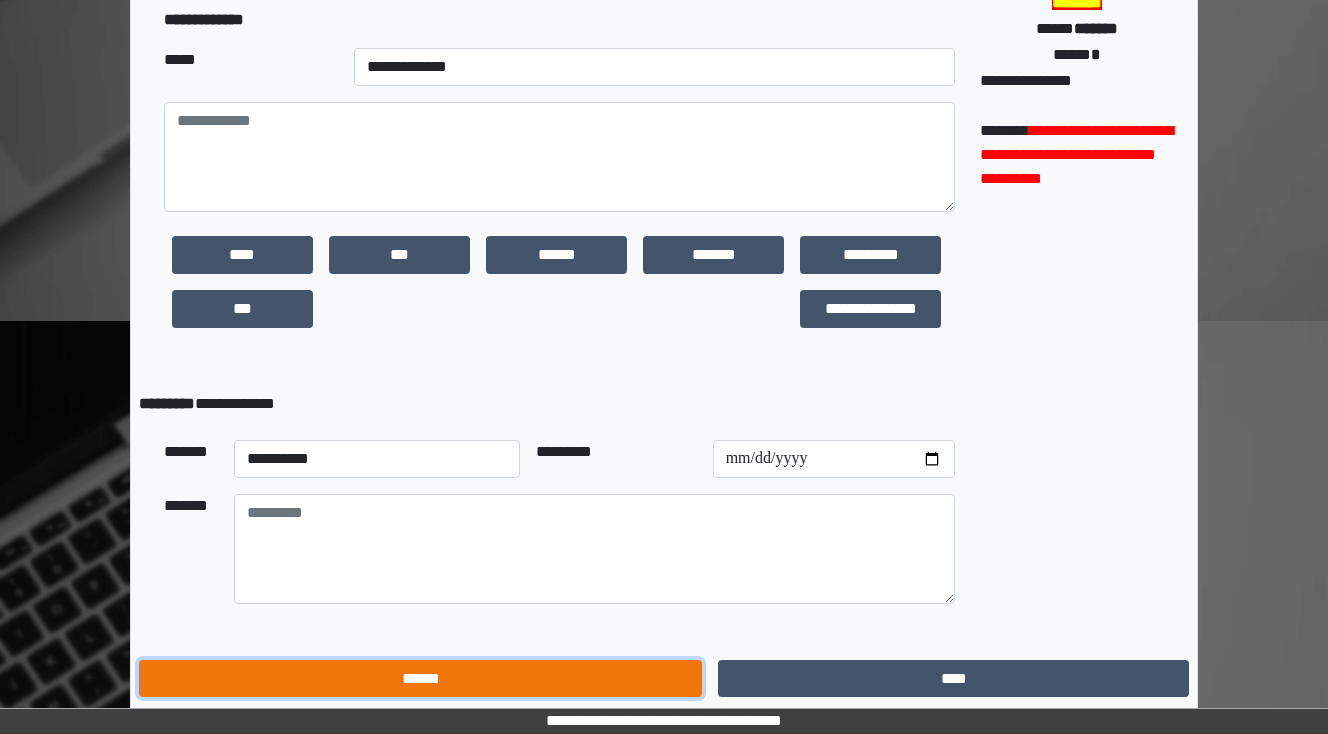 click on "******" at bounding box center [420, 679] 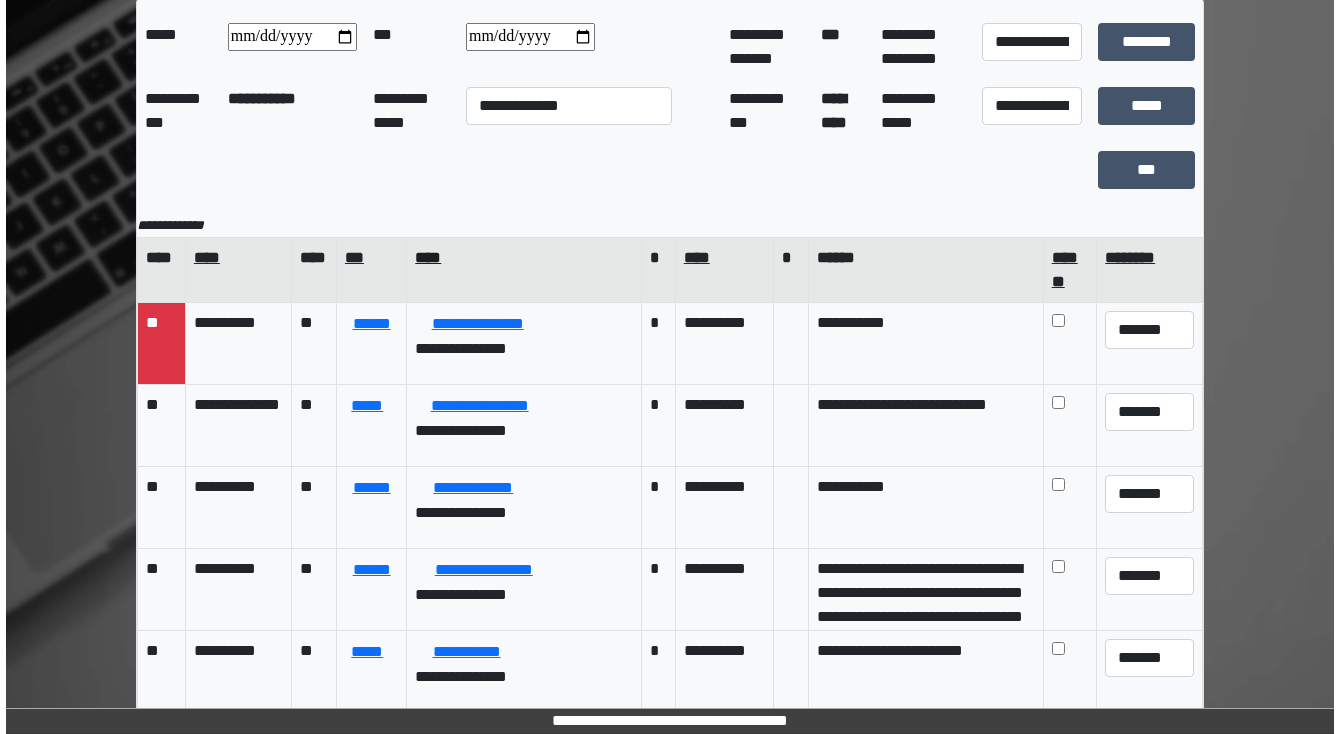 scroll, scrollTop: 0, scrollLeft: 0, axis: both 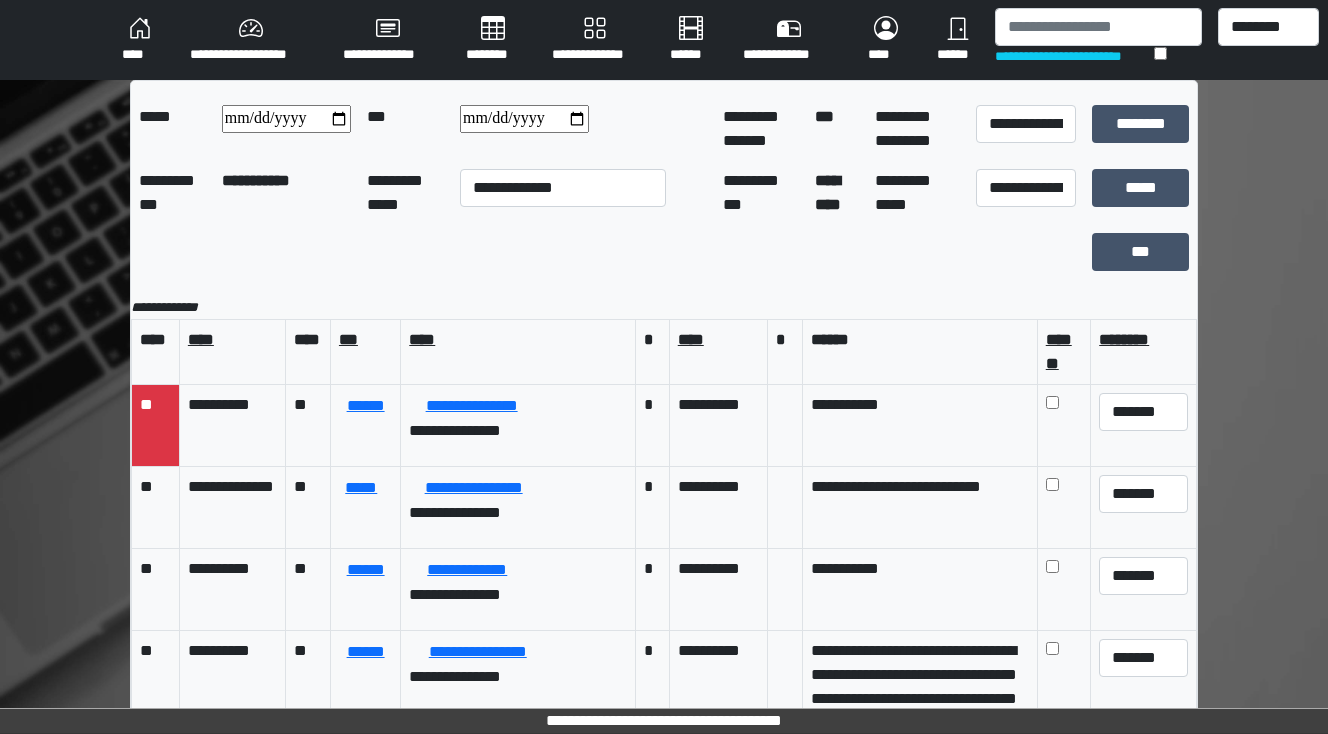 click at bounding box center (524, 119) 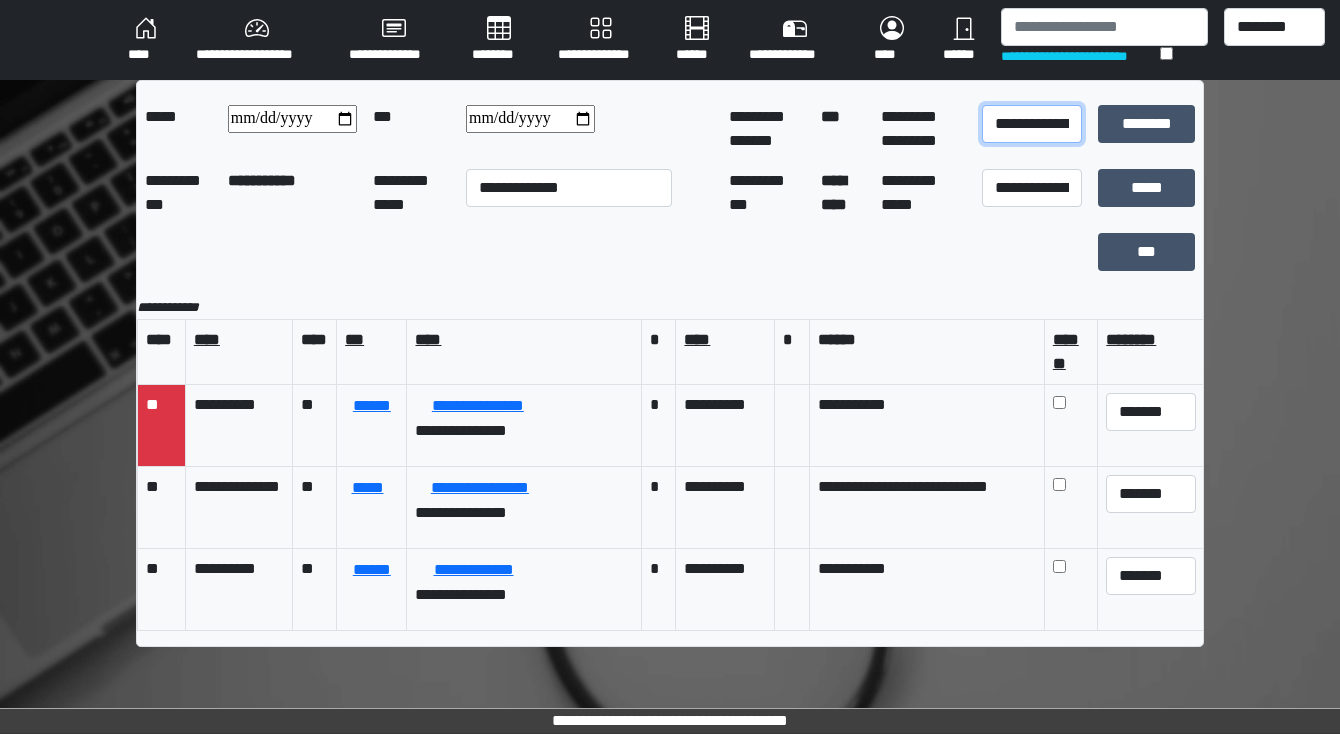 click on "**********" at bounding box center (1032, 124) 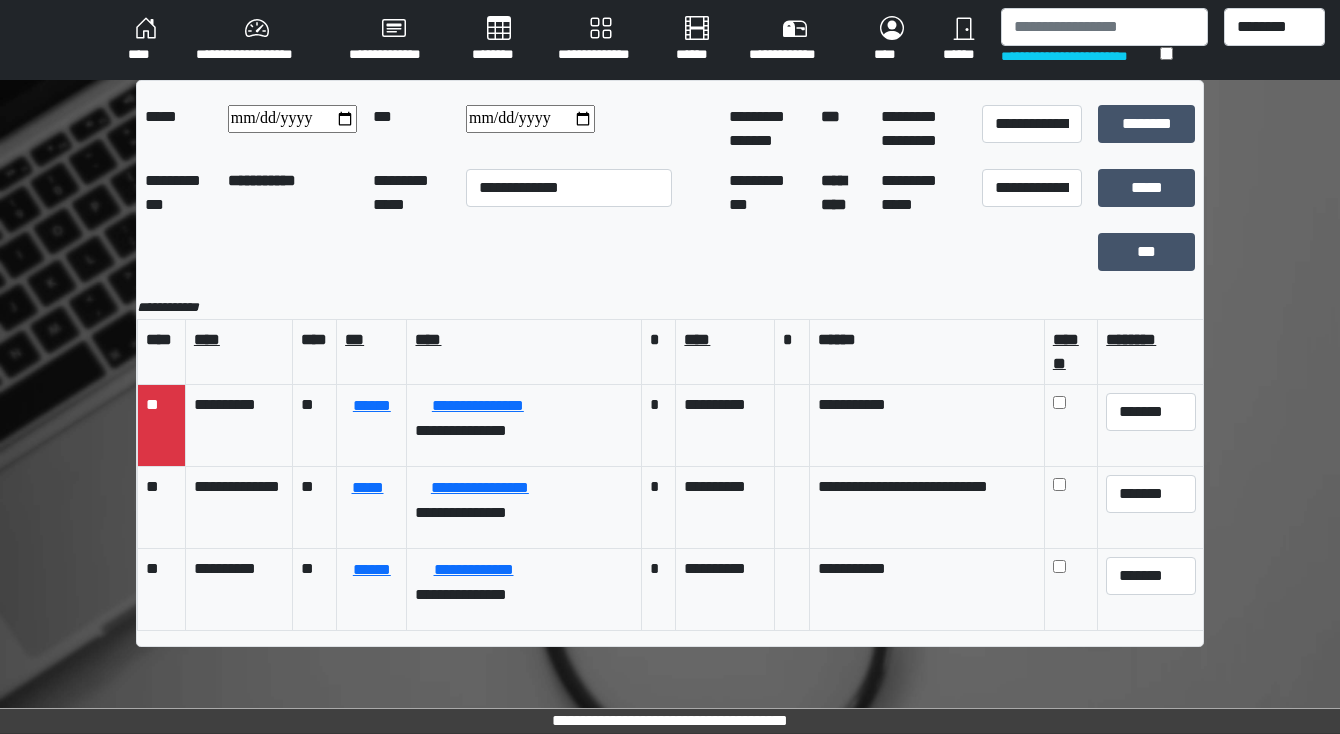 click at bounding box center (613, 252) 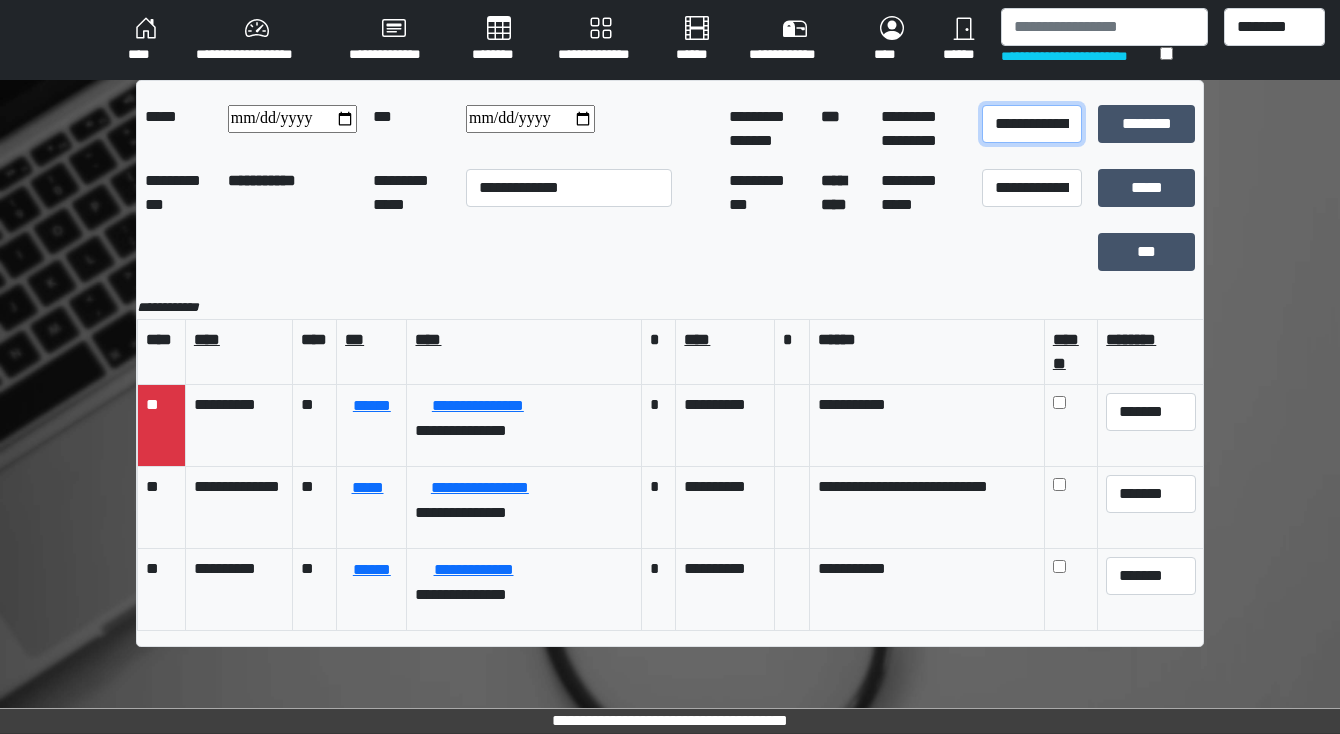 click on "**********" at bounding box center (1032, 124) 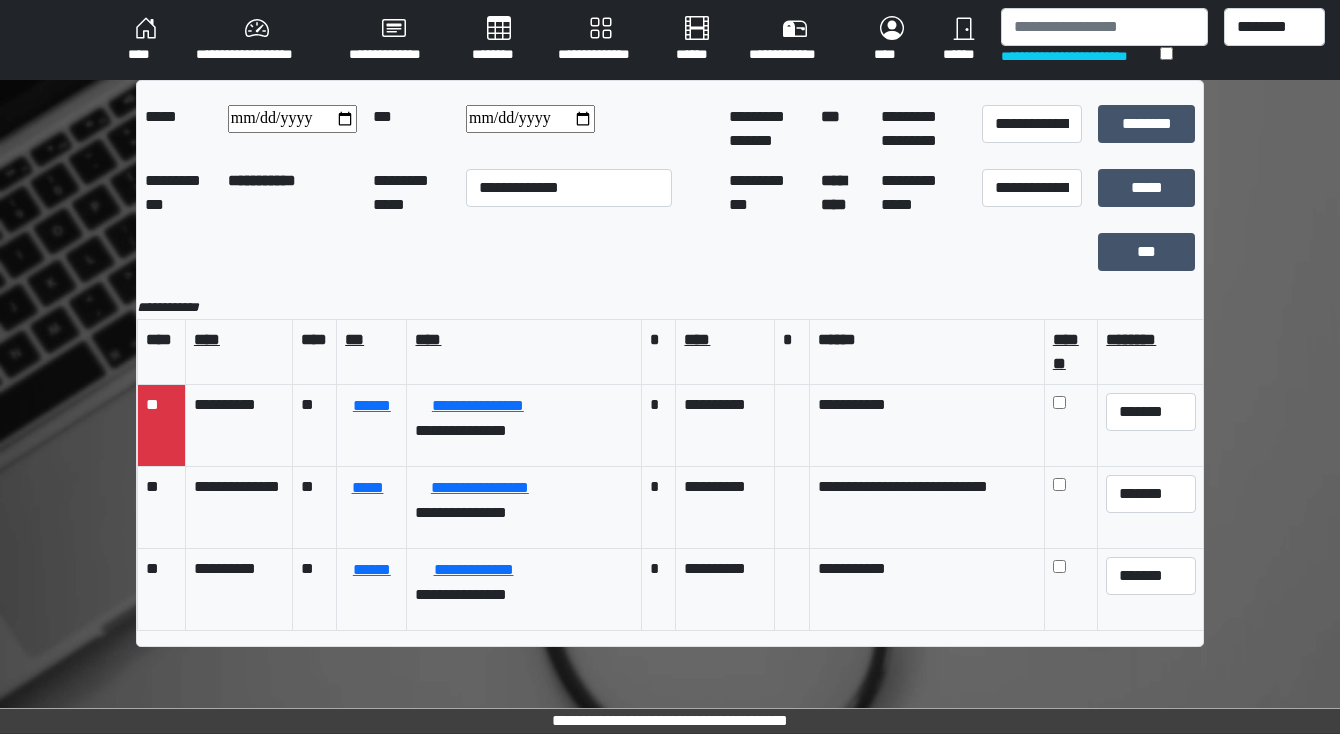 click on "****" at bounding box center (146, 40) 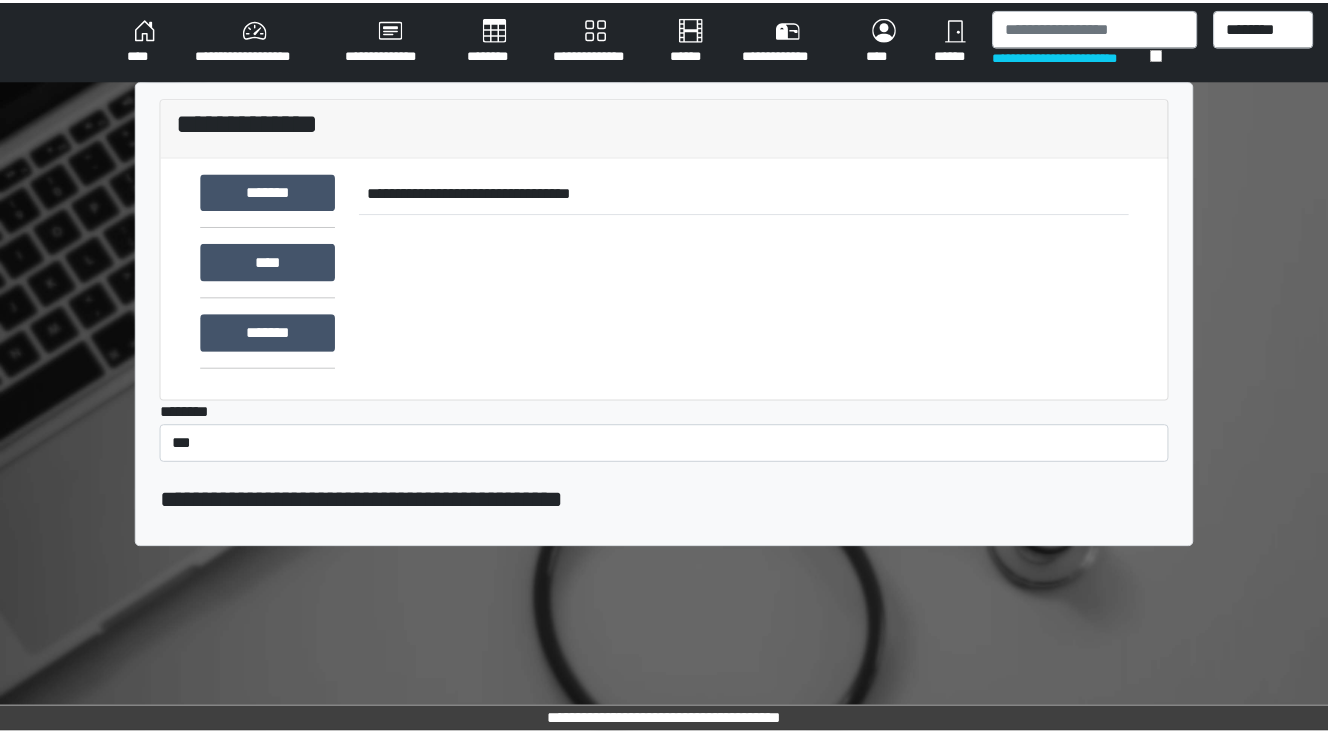 scroll, scrollTop: 0, scrollLeft: 0, axis: both 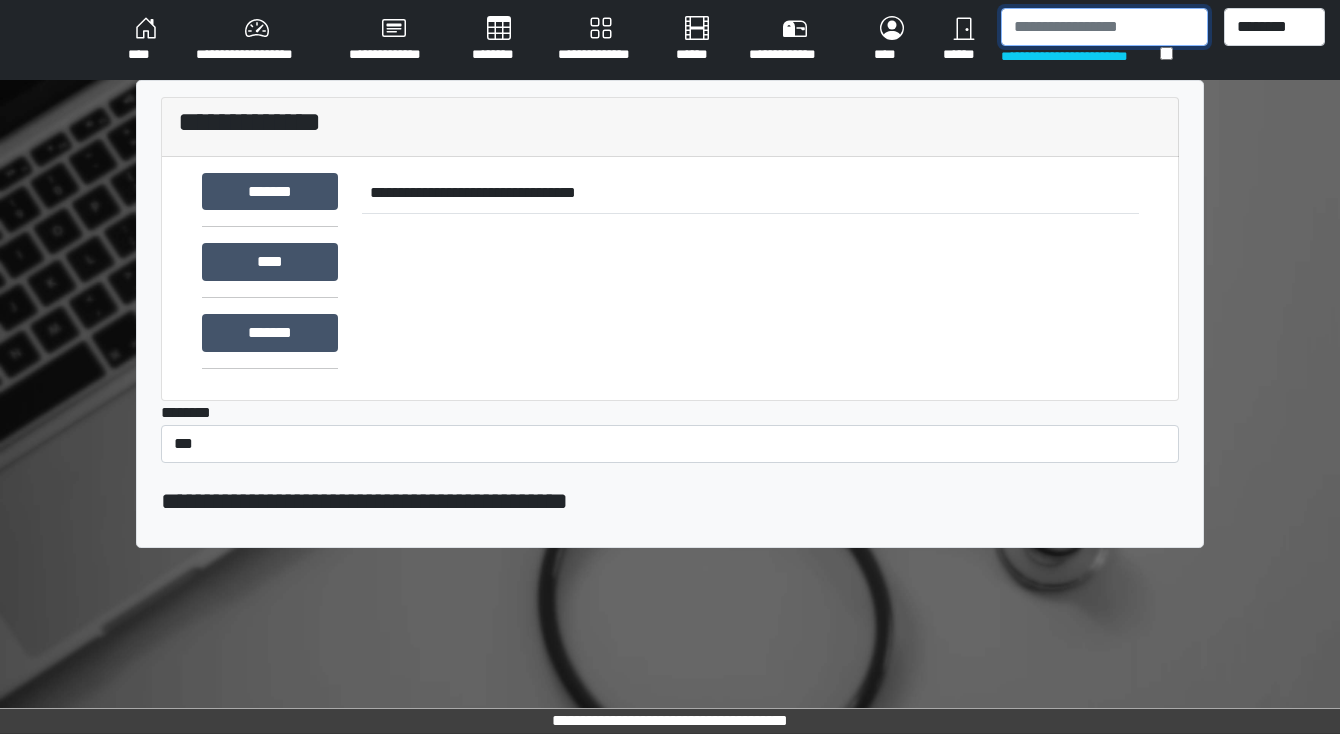 click at bounding box center (1104, 27) 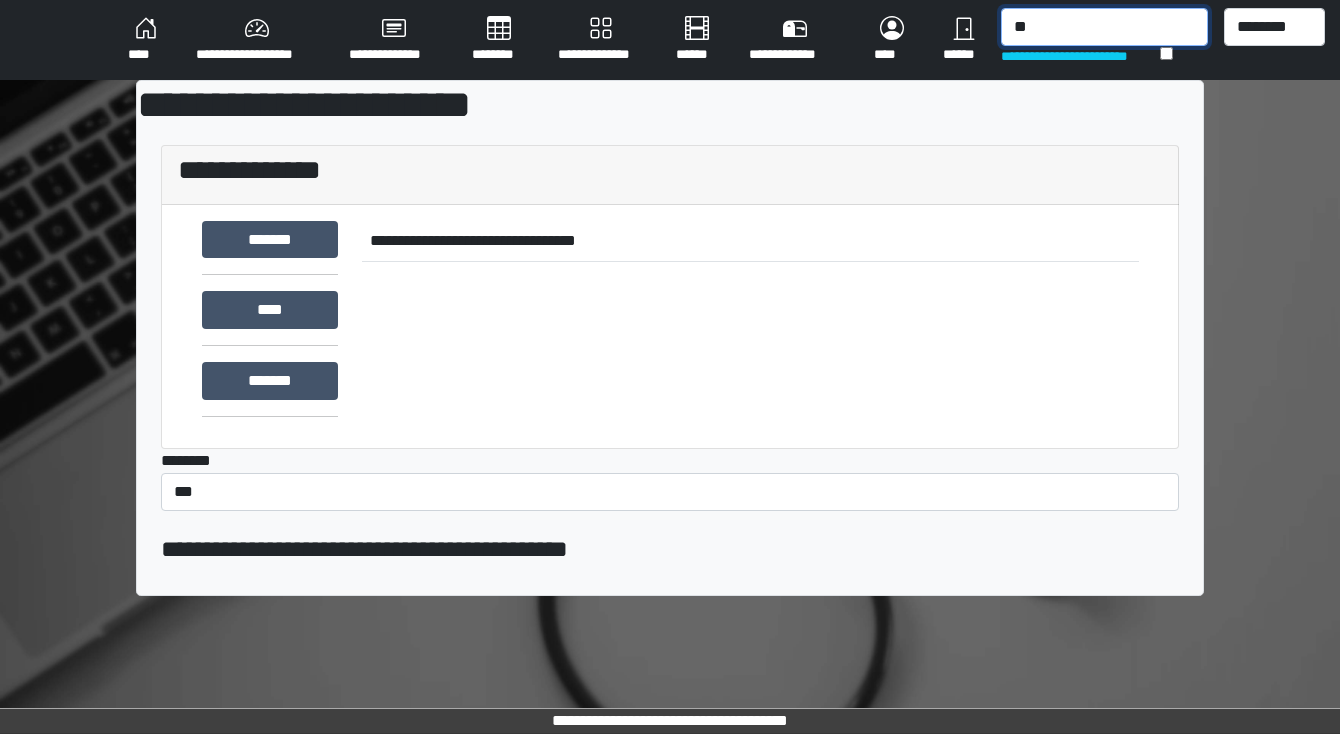 type on "*" 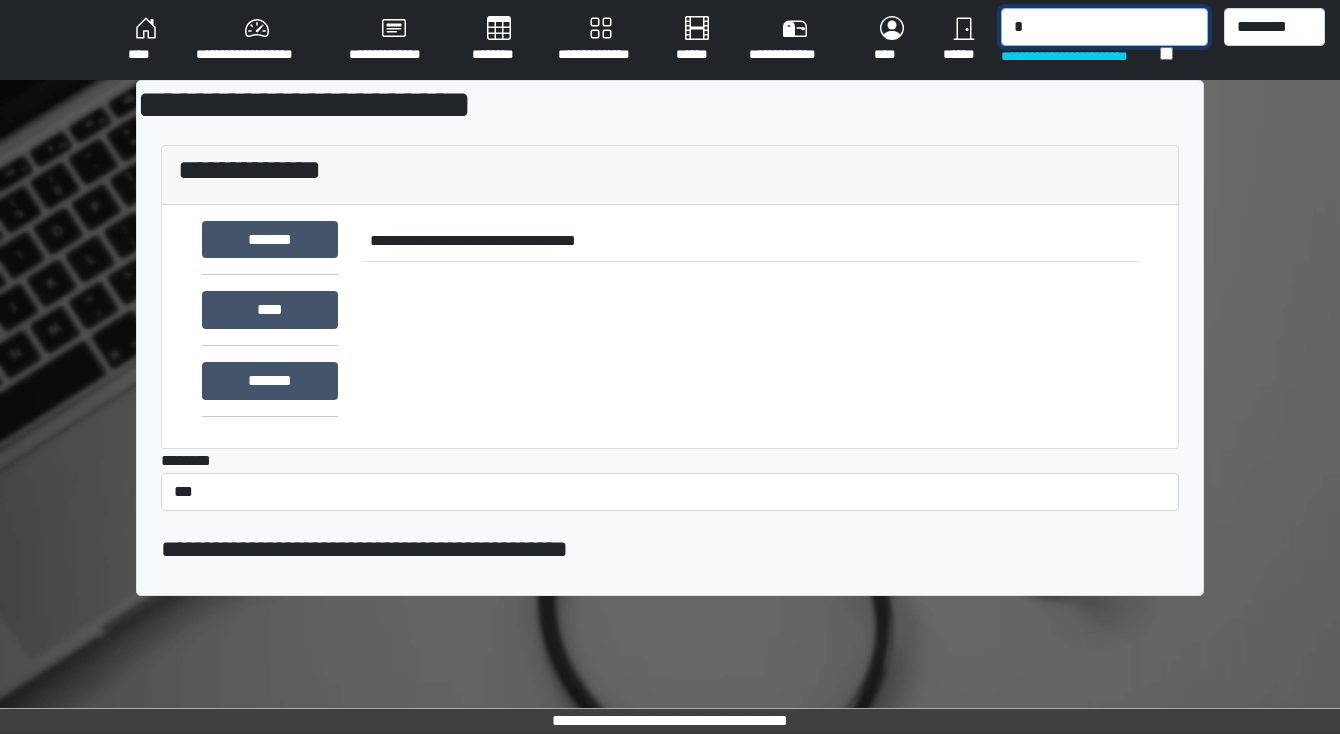 type 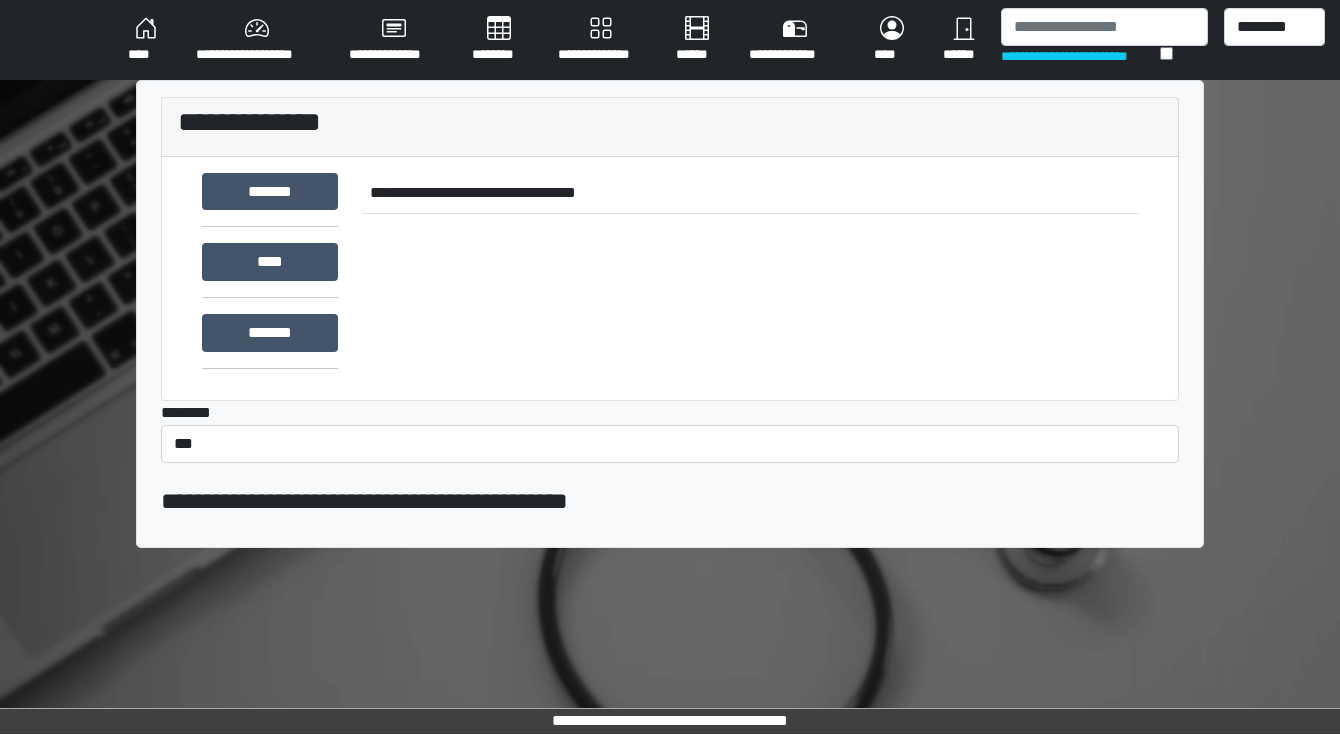 click on "********" at bounding box center [499, 40] 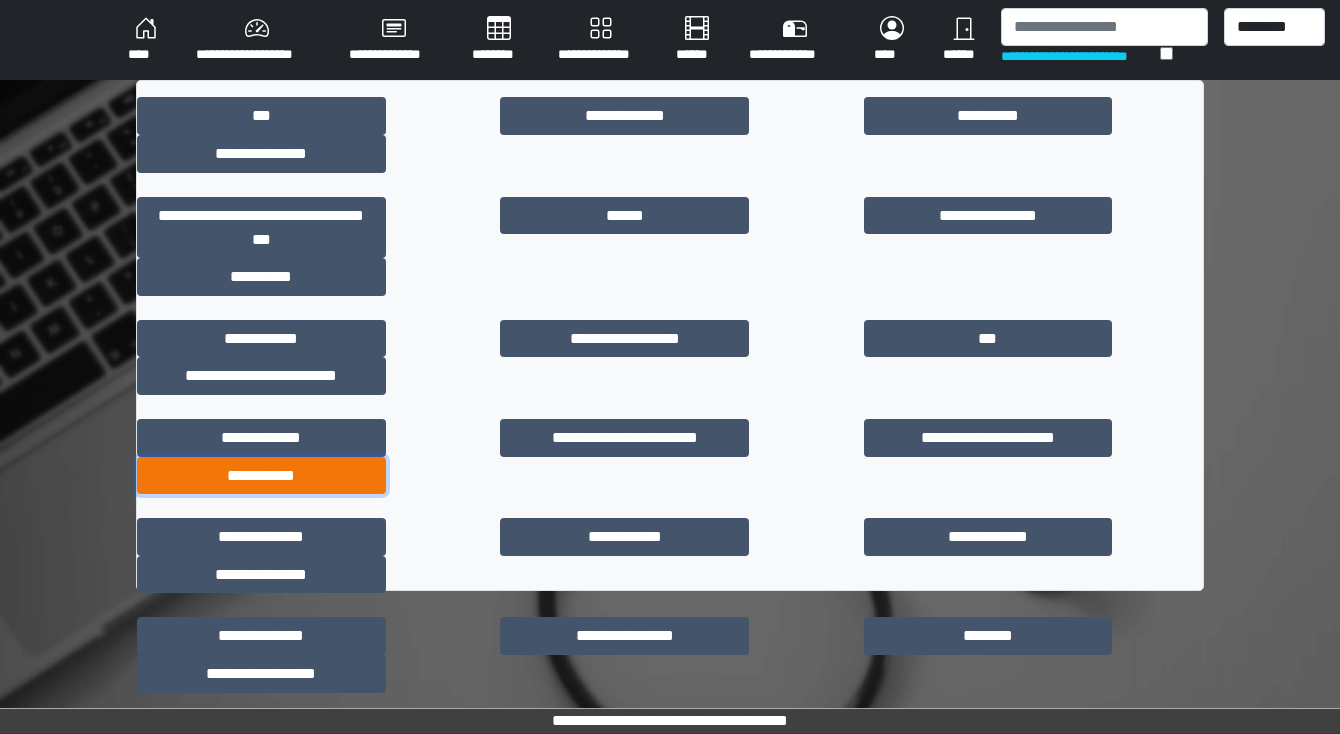 click on "**********" at bounding box center (261, 476) 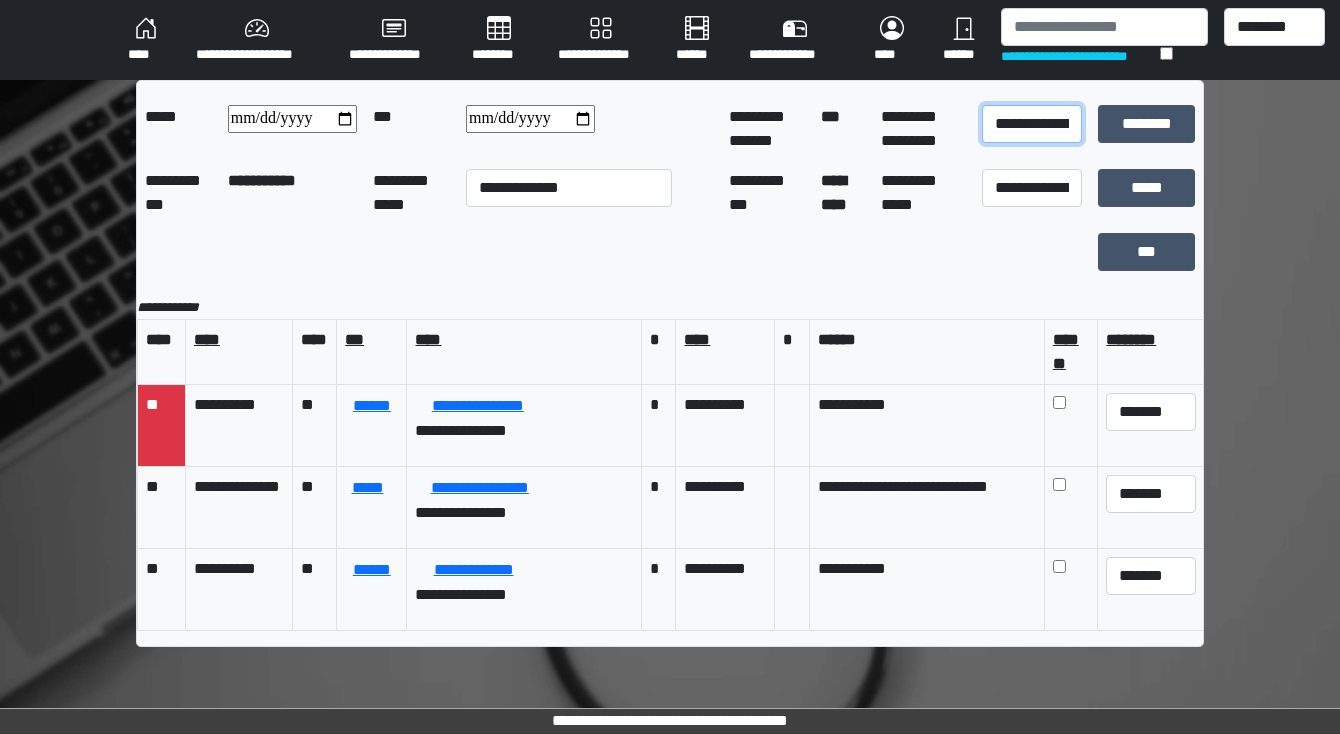 click on "**********" at bounding box center (1032, 124) 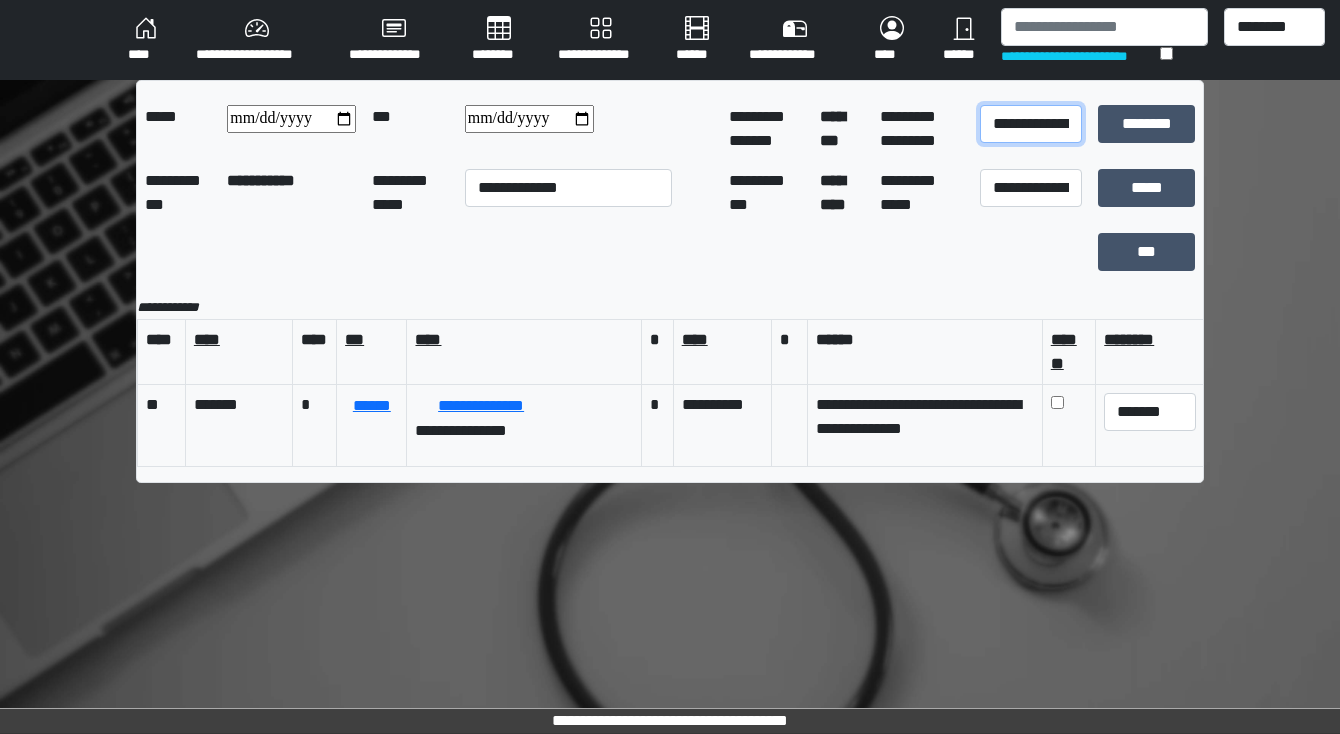 click on "**********" at bounding box center [1030, 124] 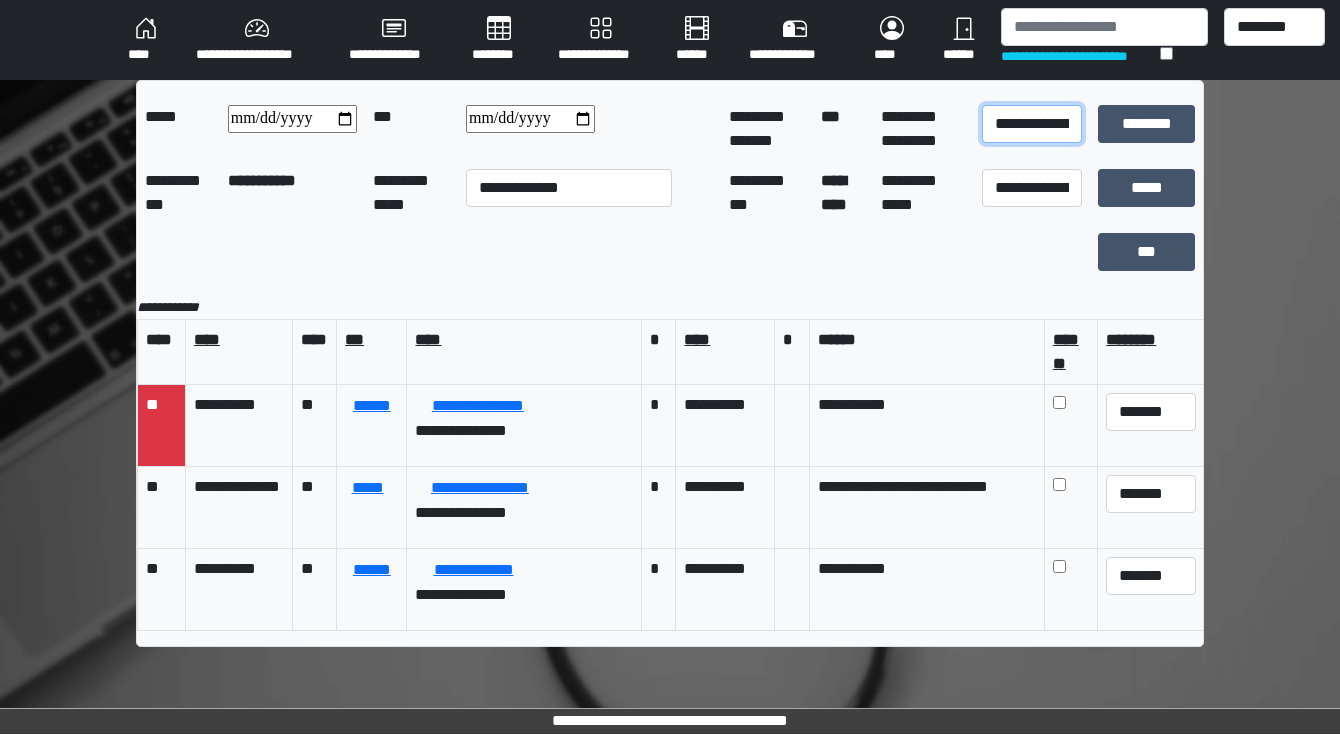 click on "**********" at bounding box center [1032, 124] 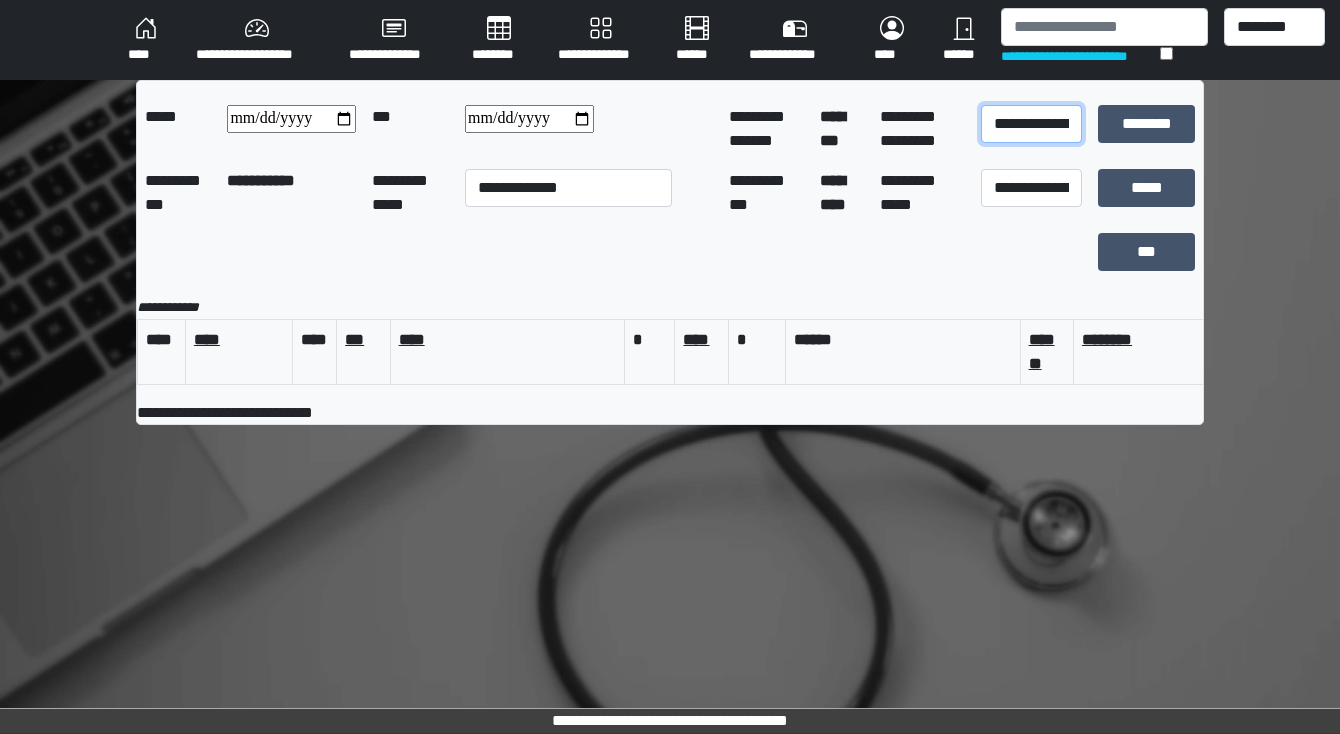 click on "**********" at bounding box center (1031, 124) 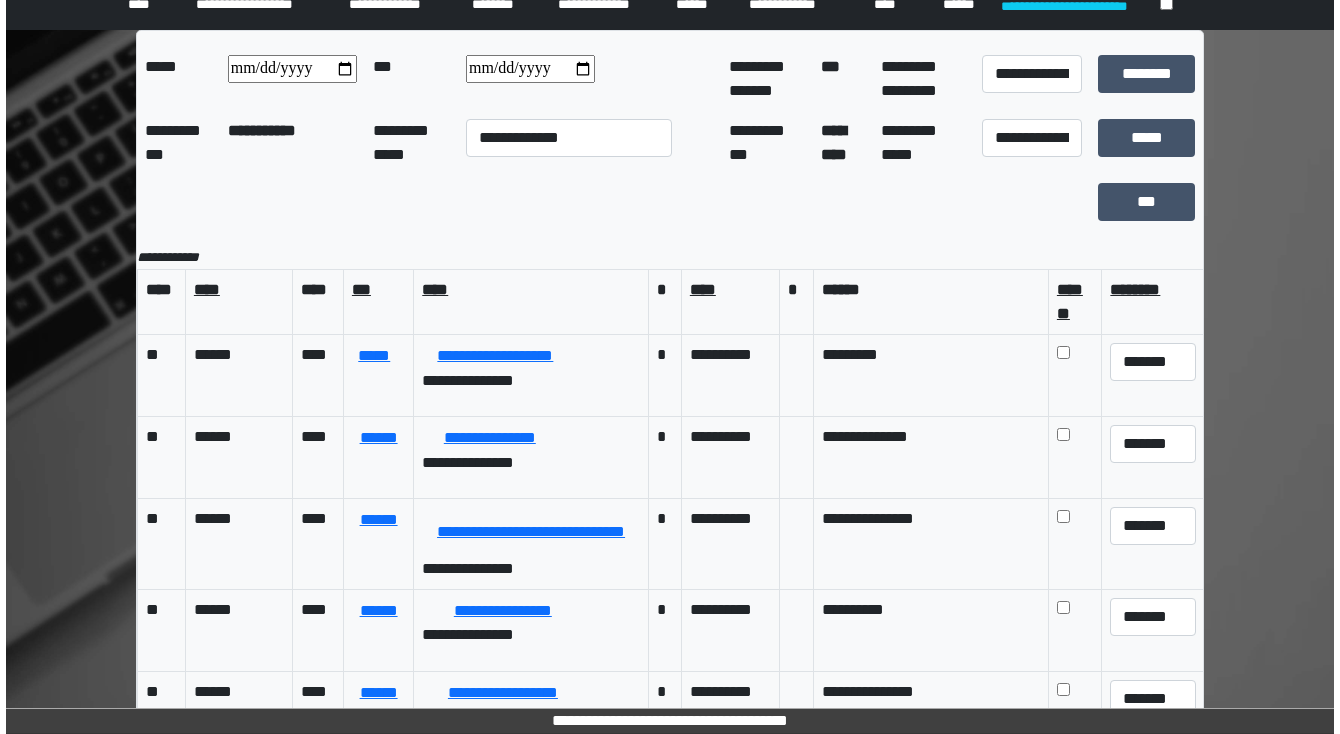 scroll, scrollTop: 0, scrollLeft: 0, axis: both 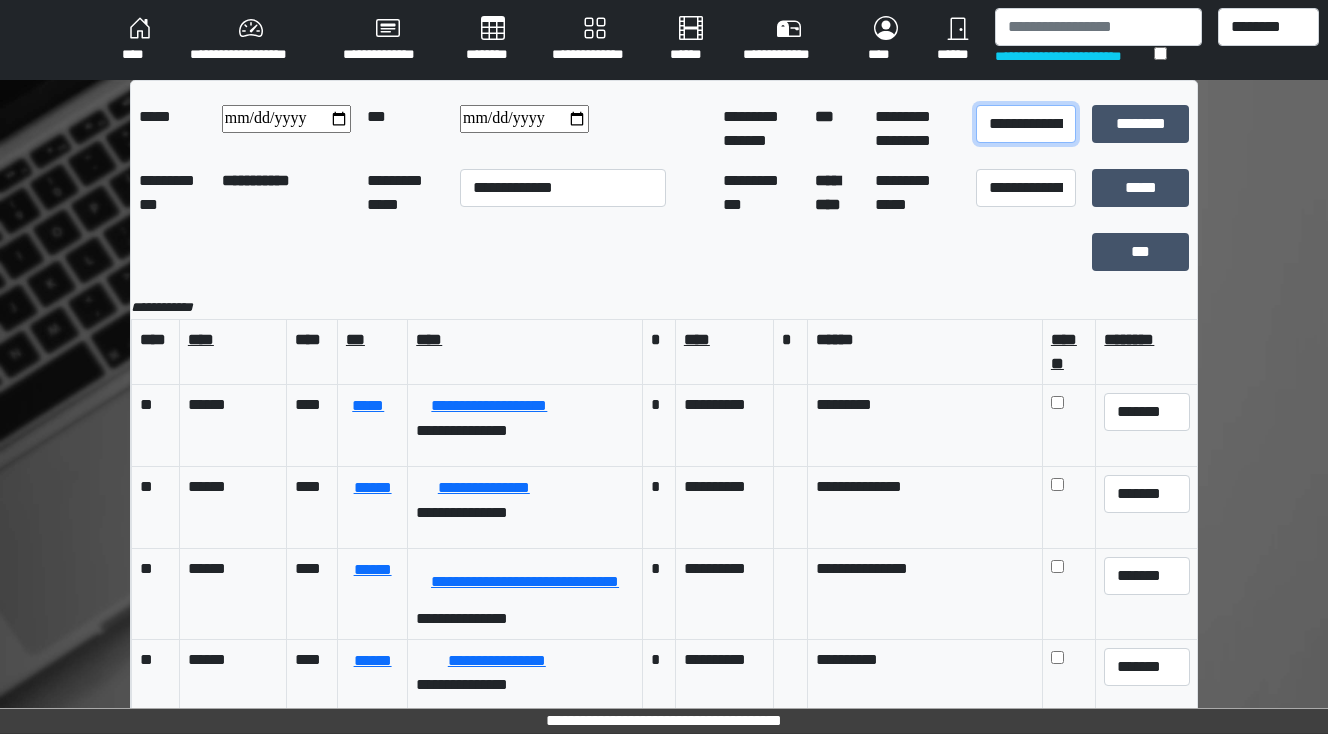 click on "**********" at bounding box center [1026, 124] 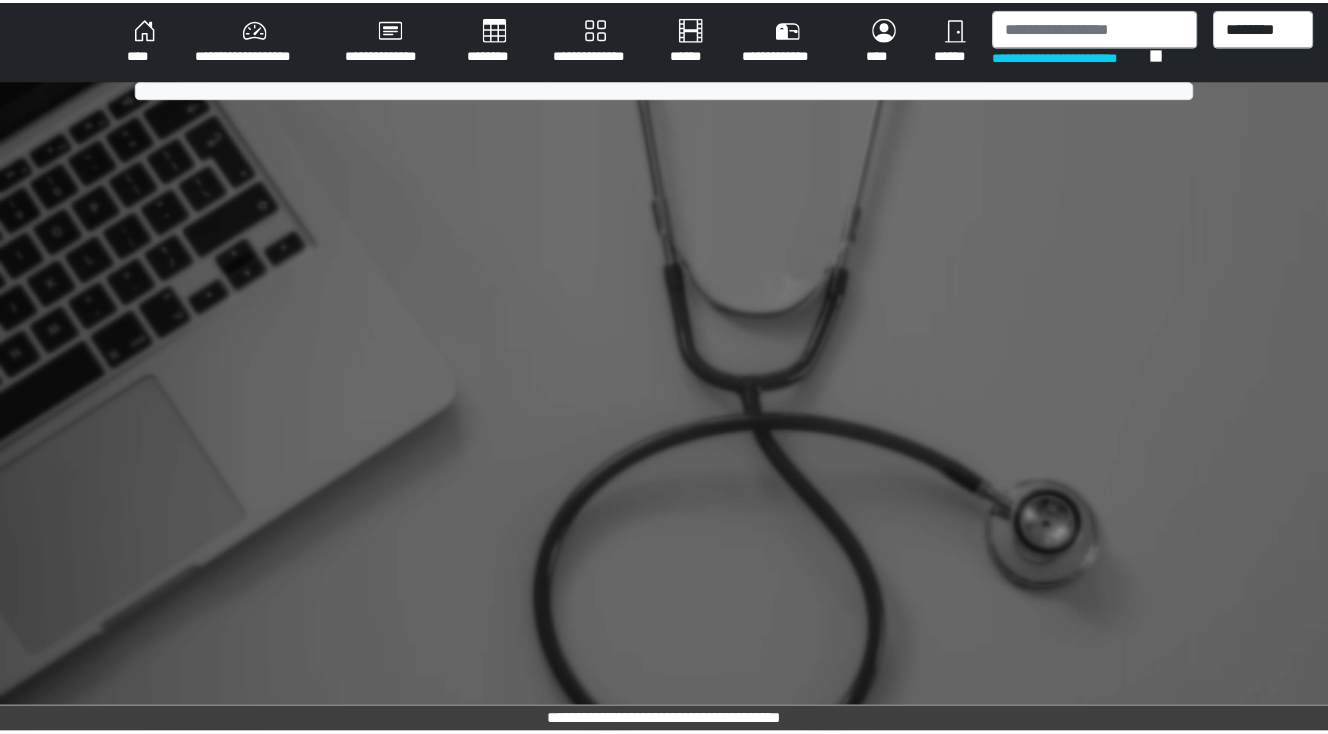 scroll, scrollTop: 0, scrollLeft: 0, axis: both 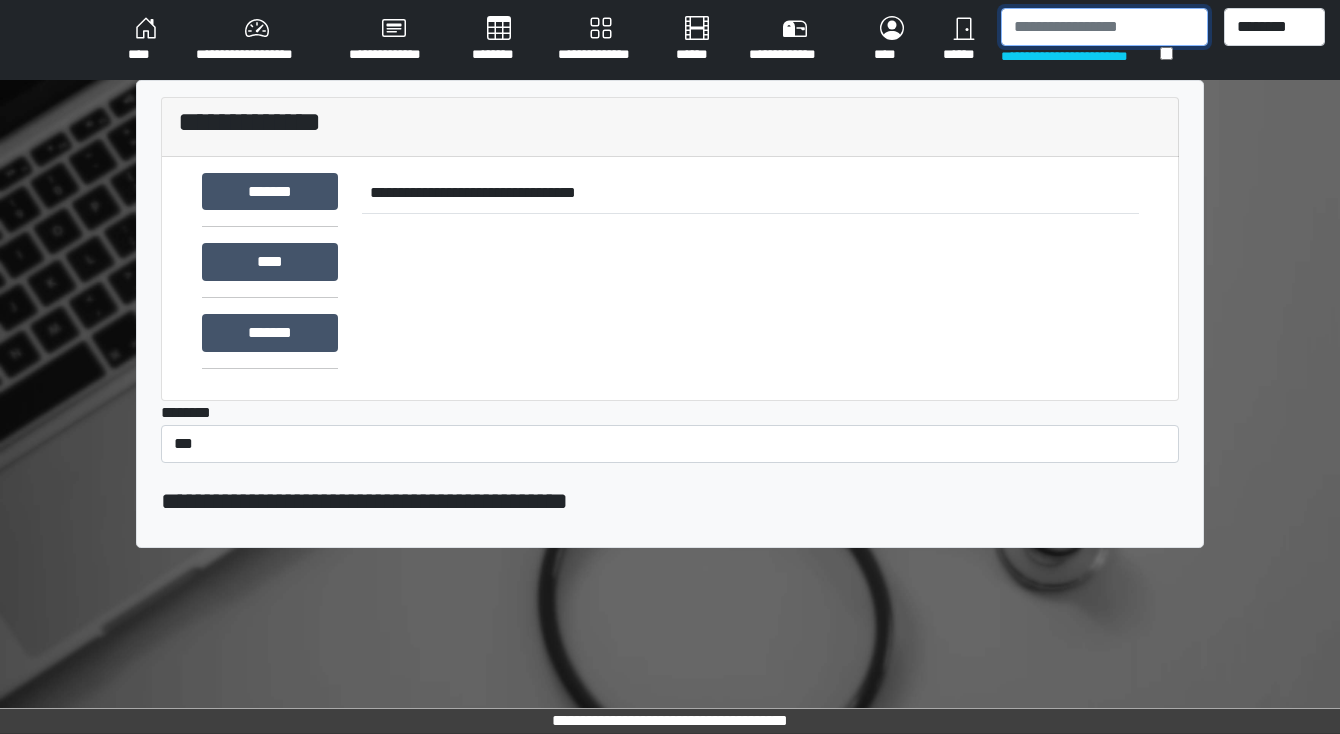 click at bounding box center (1104, 27) 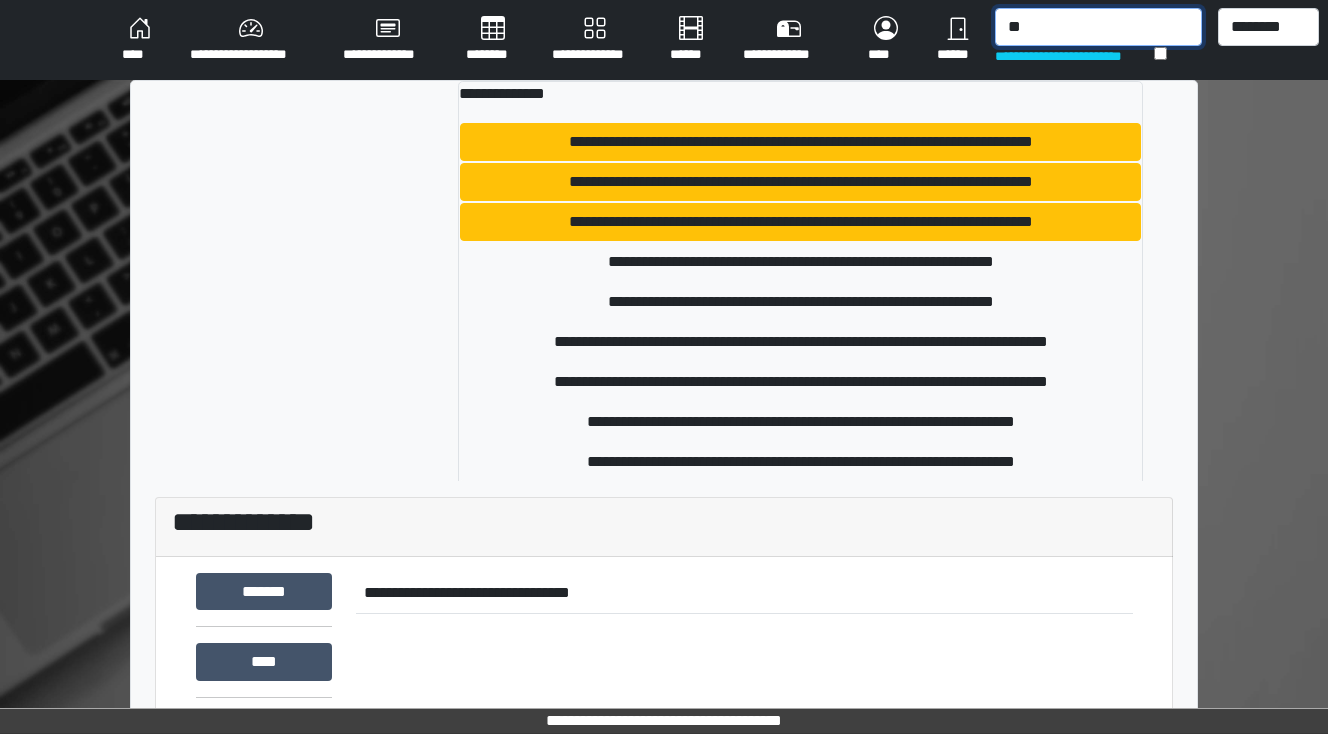 type on "*" 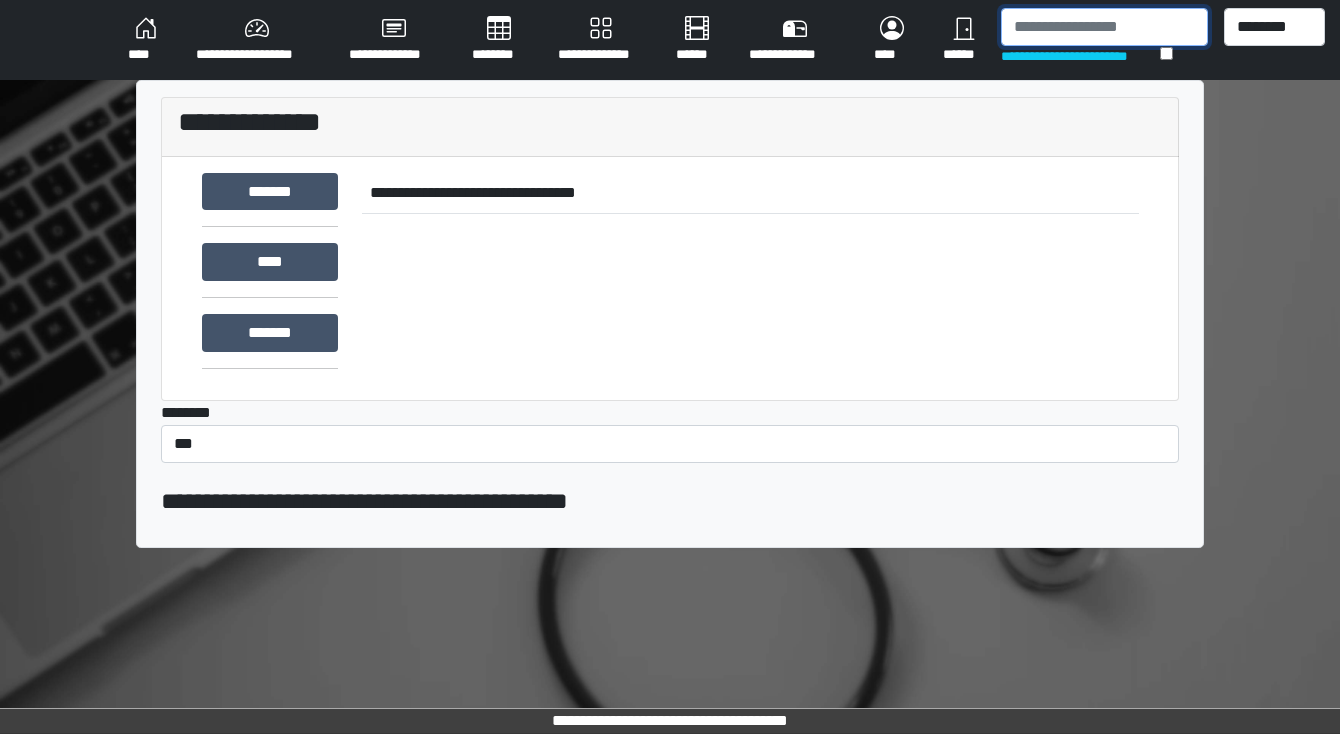 click at bounding box center [1104, 27] 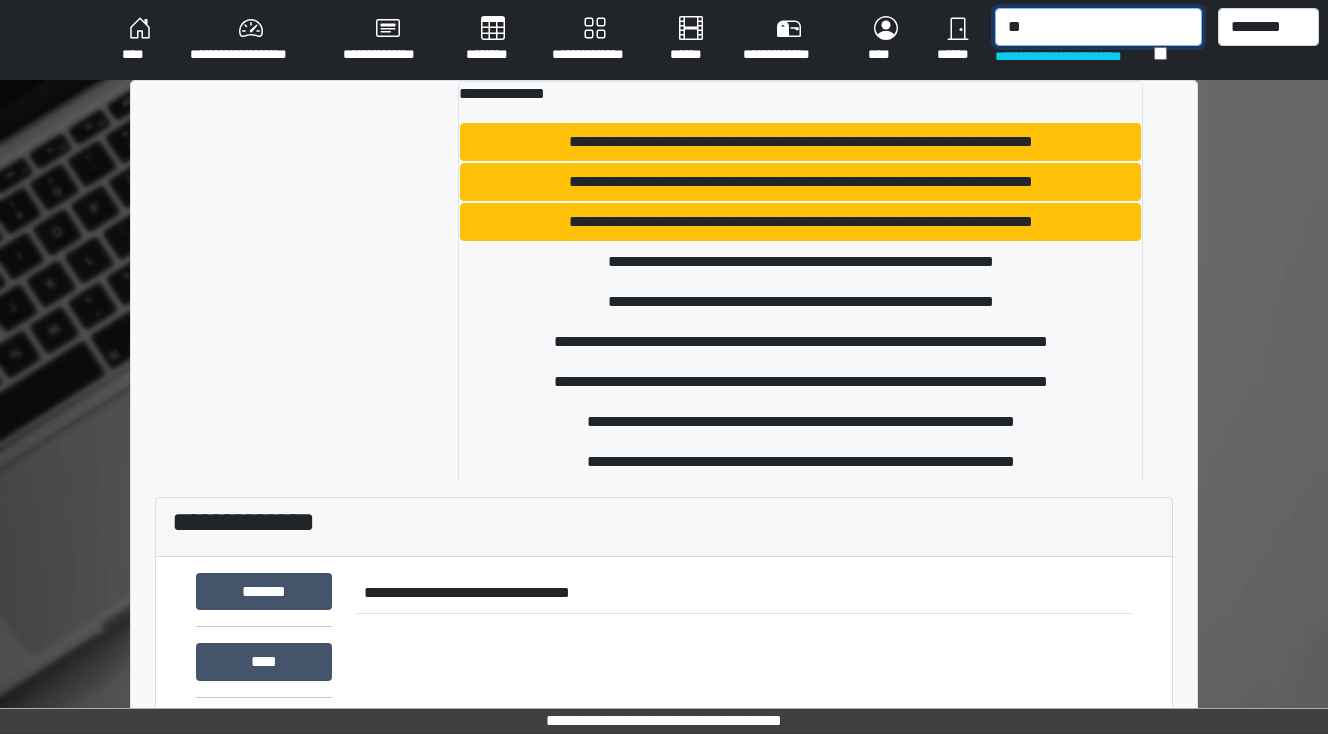 type on "*" 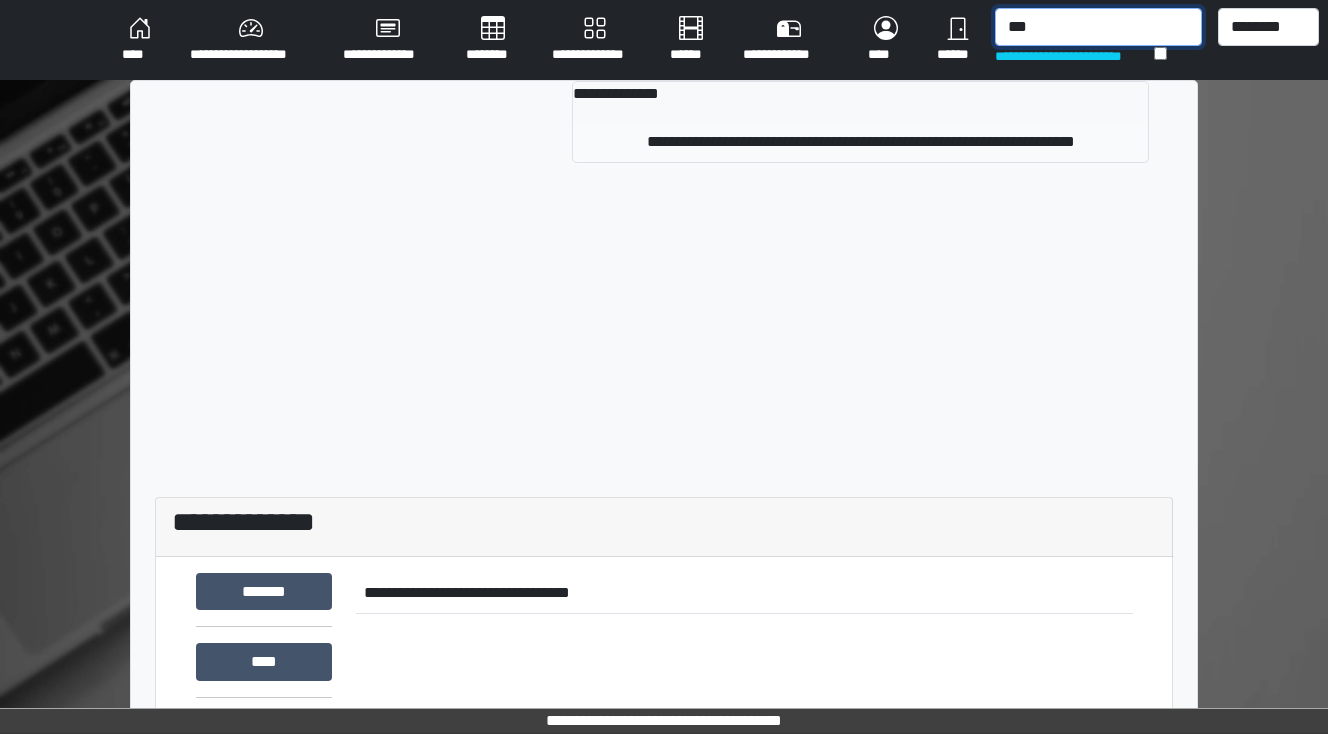 type on "***" 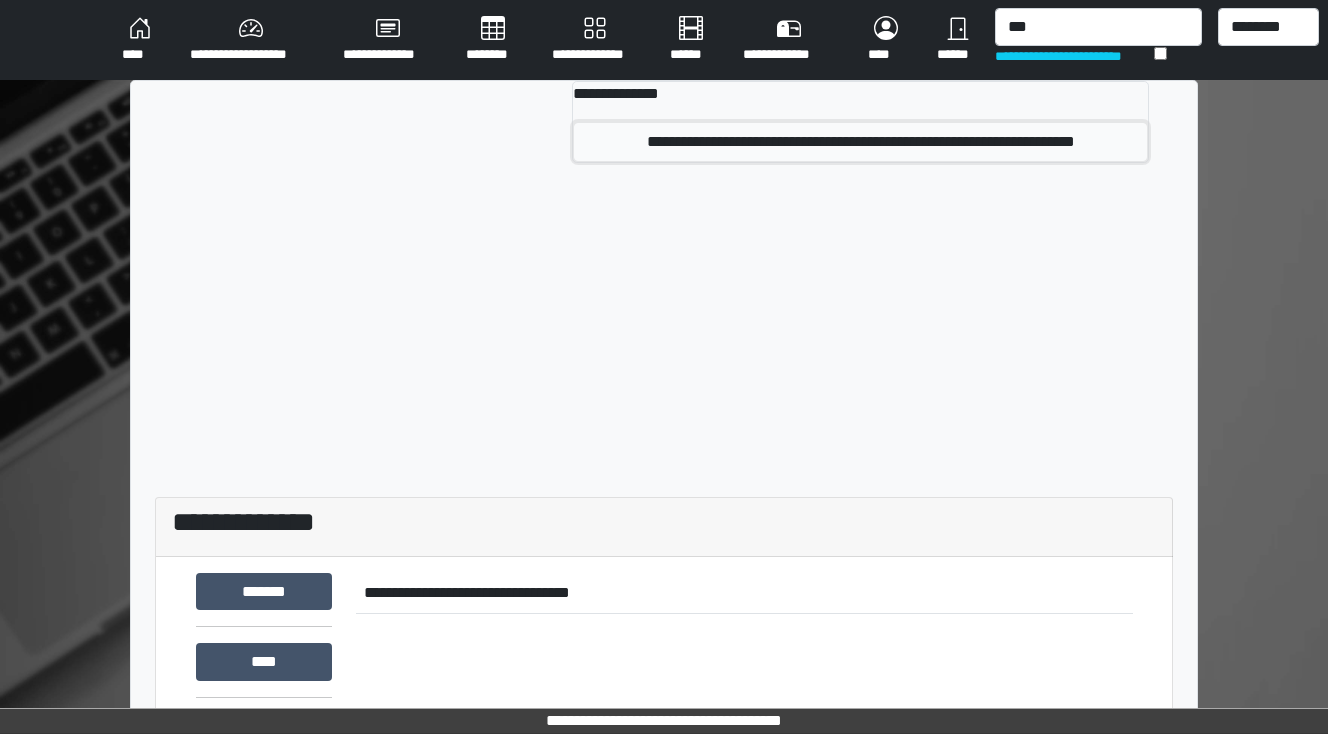 click on "**********" at bounding box center [860, 142] 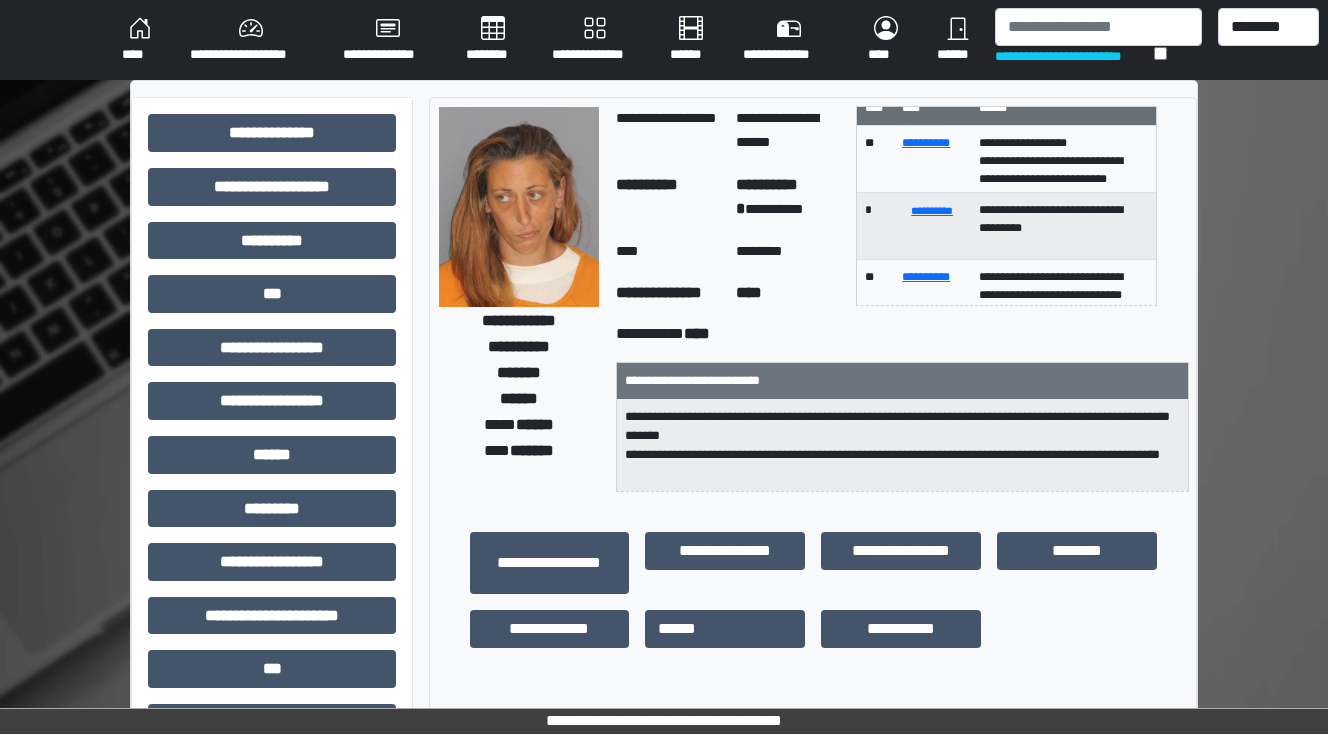 scroll, scrollTop: 0, scrollLeft: 0, axis: both 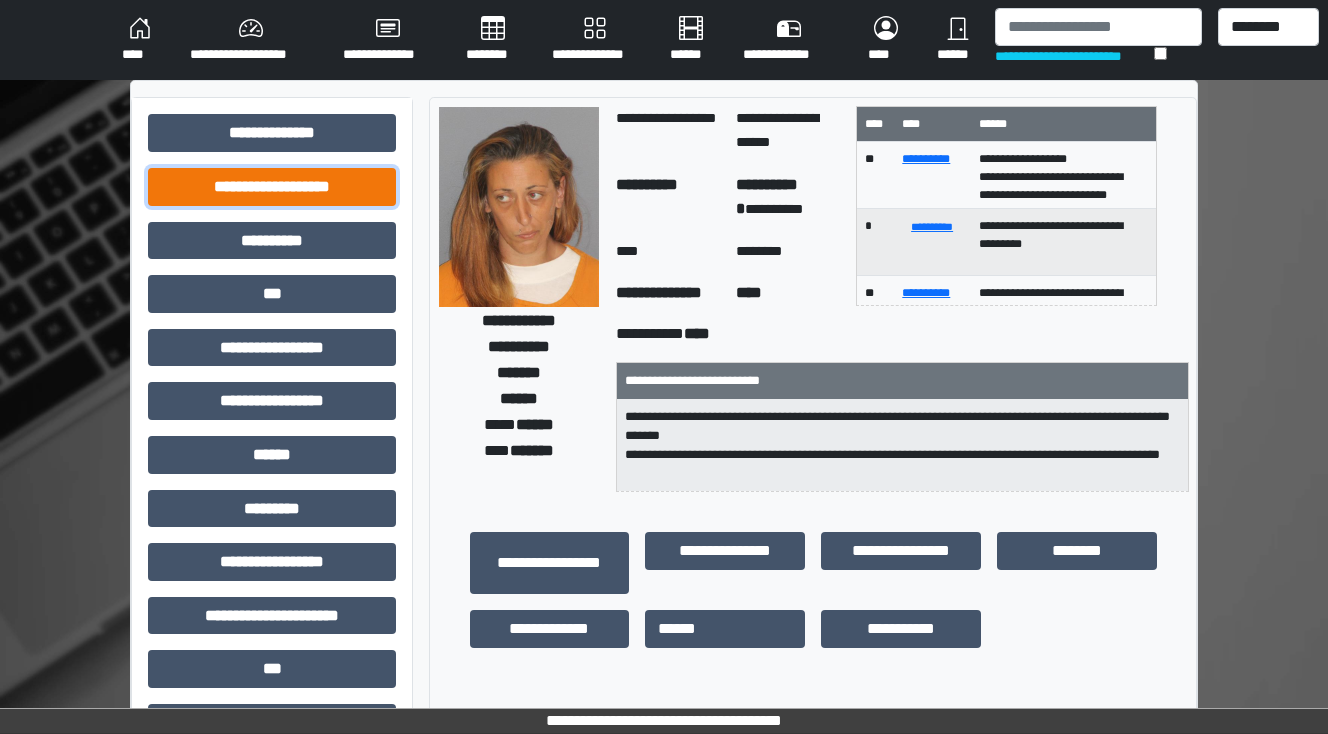 click on "**********" at bounding box center (272, 187) 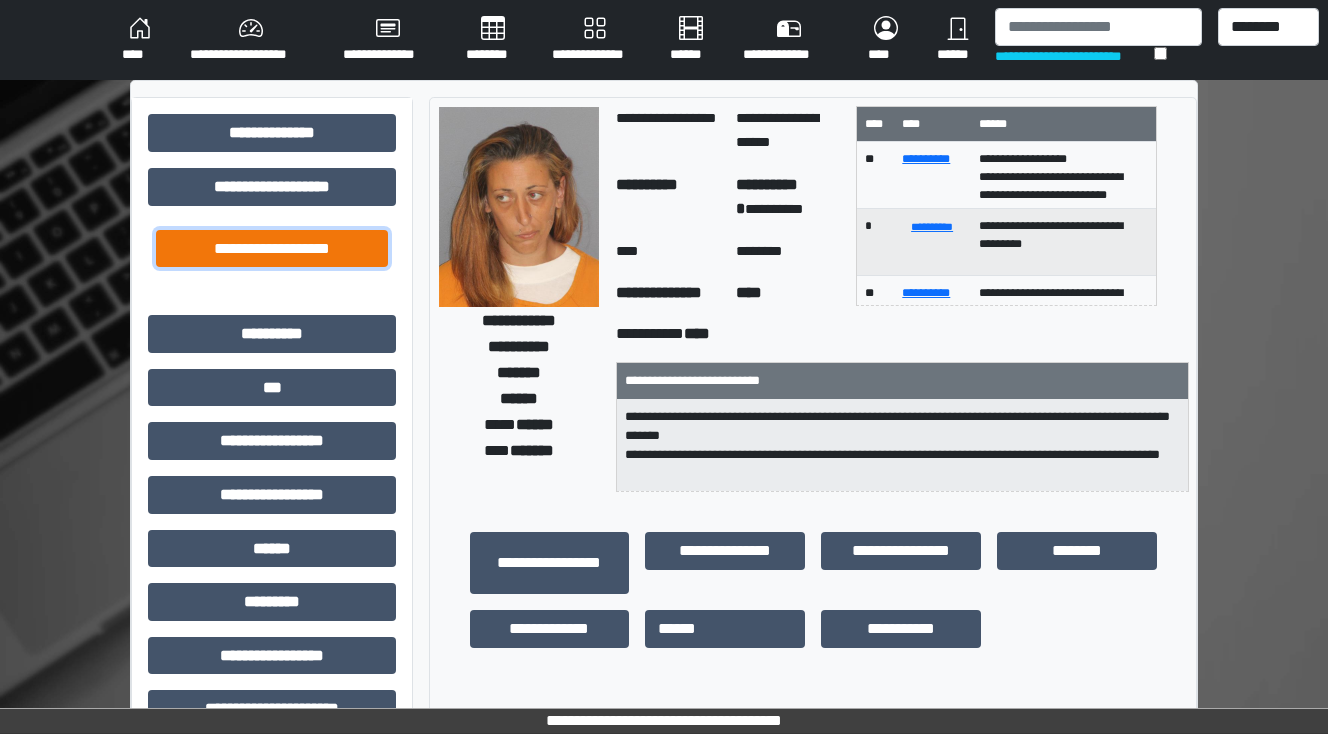 click on "**********" at bounding box center (272, 249) 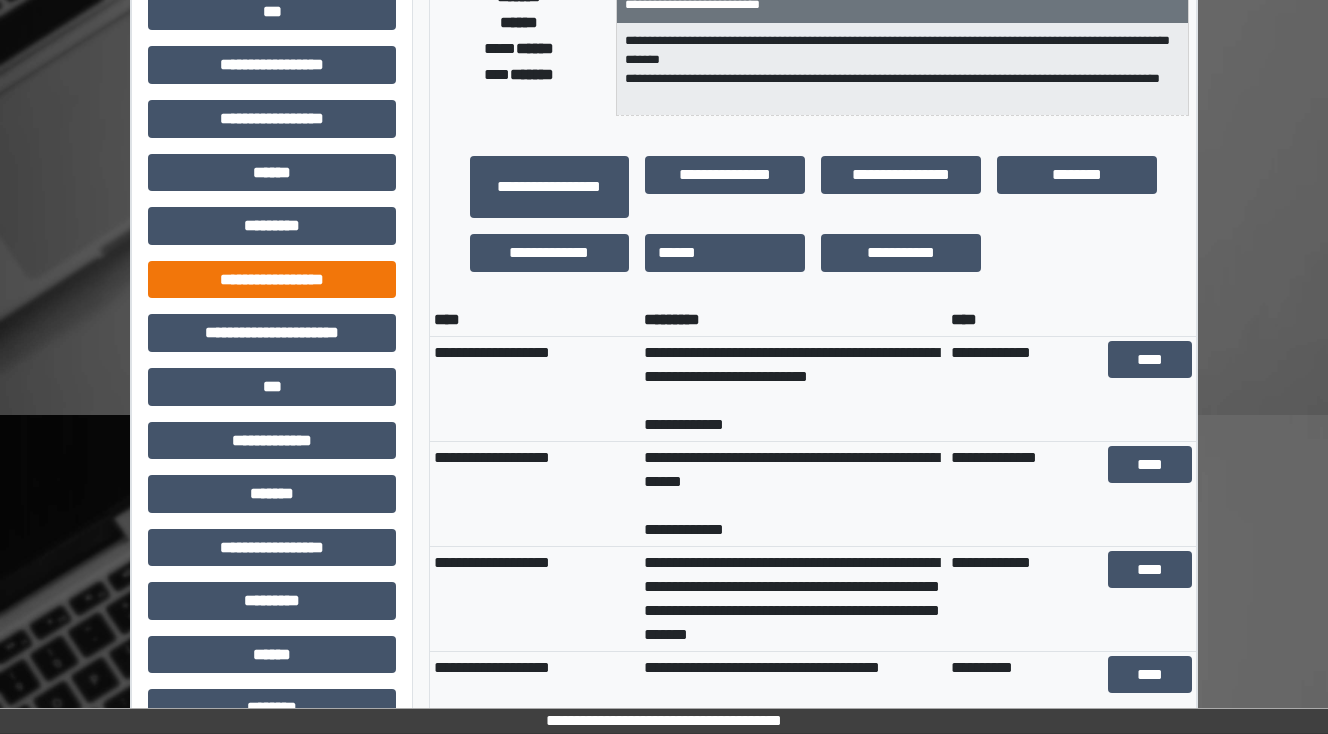 scroll, scrollTop: 400, scrollLeft: 0, axis: vertical 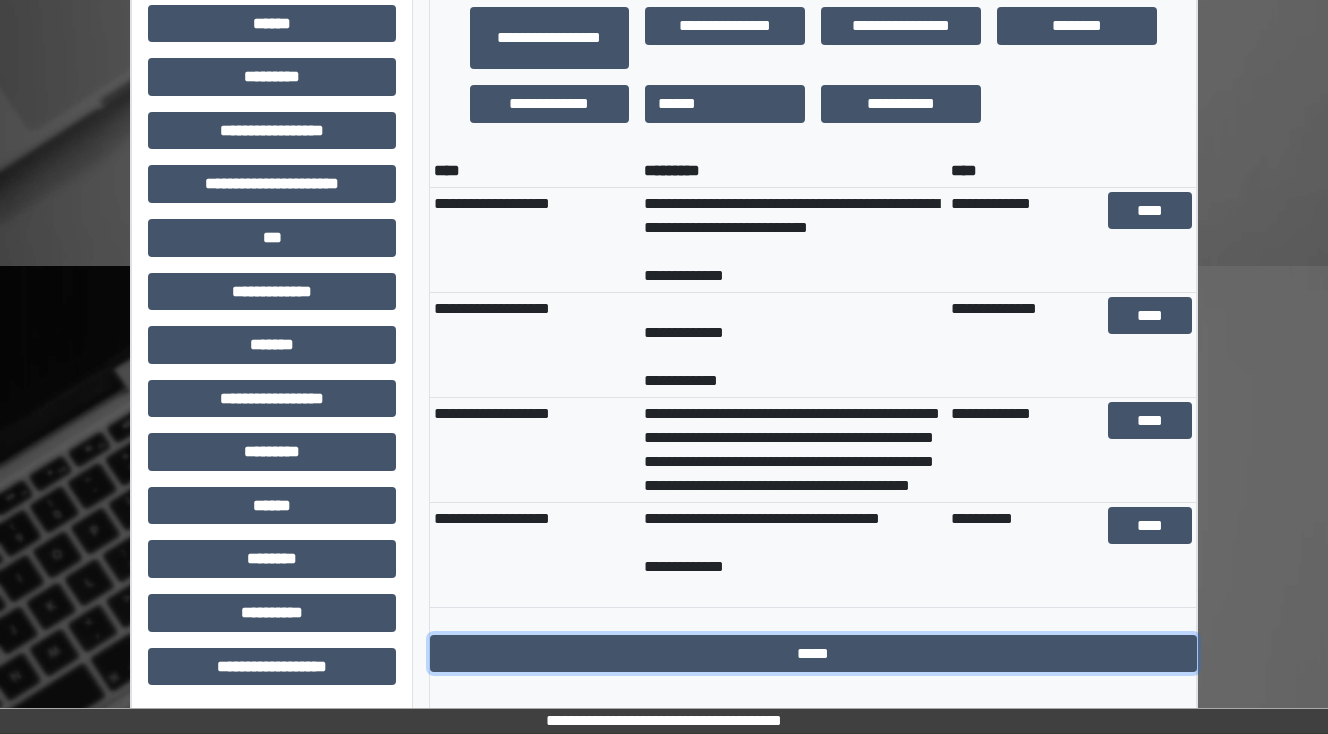 click on "*****" at bounding box center (813, 654) 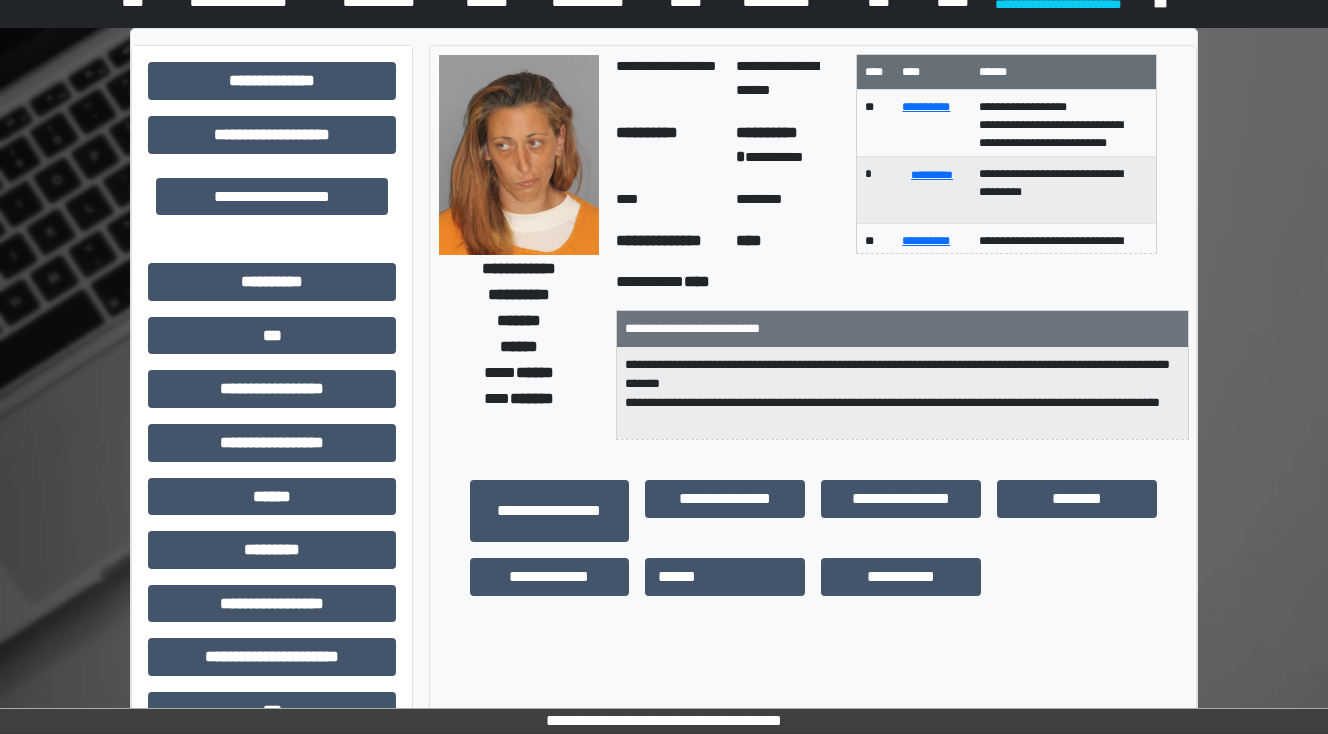 scroll, scrollTop: 0, scrollLeft: 0, axis: both 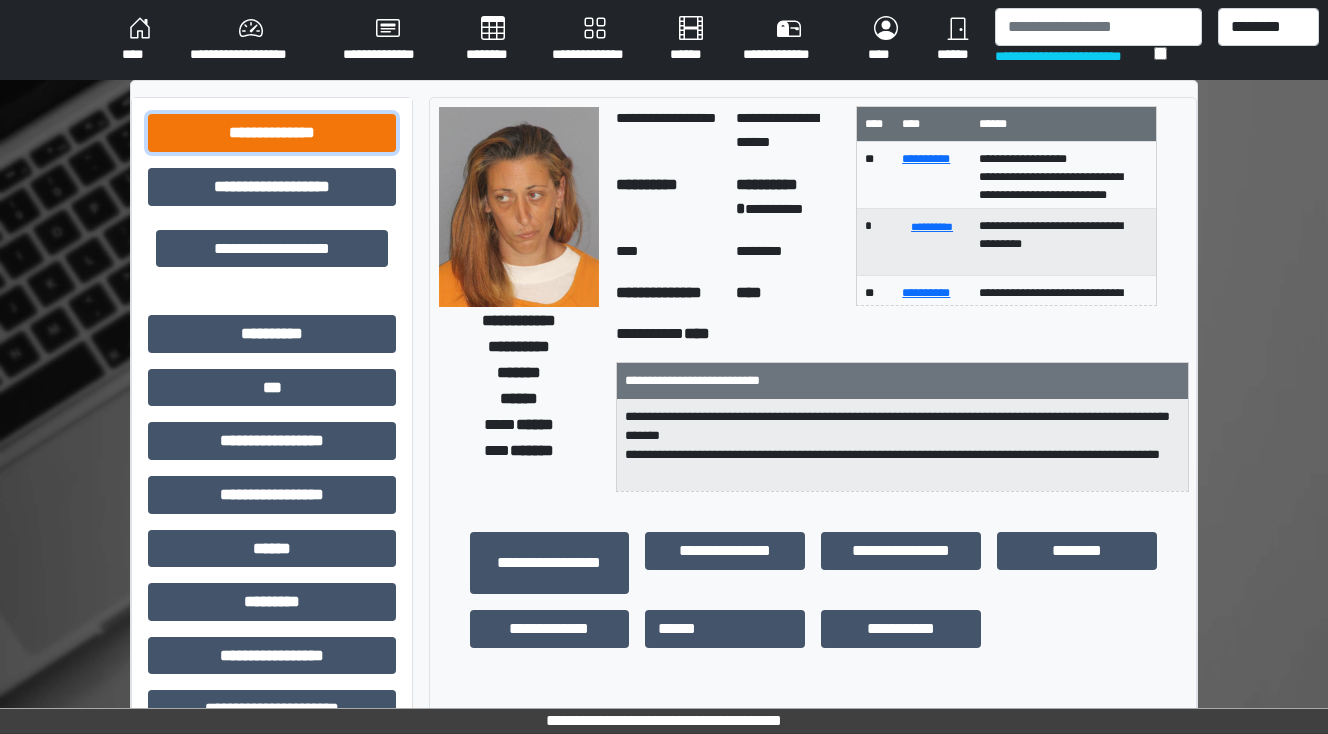 click on "**********" at bounding box center [272, 133] 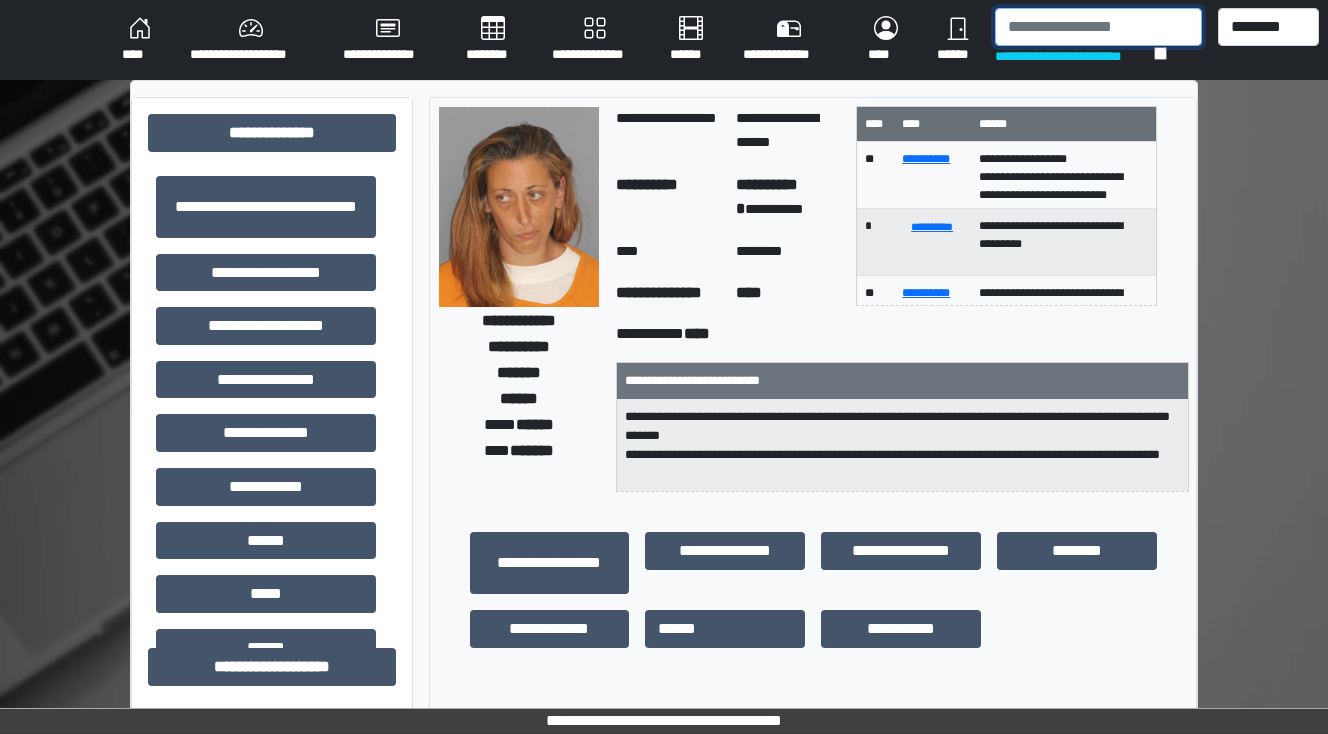 click at bounding box center (1098, 27) 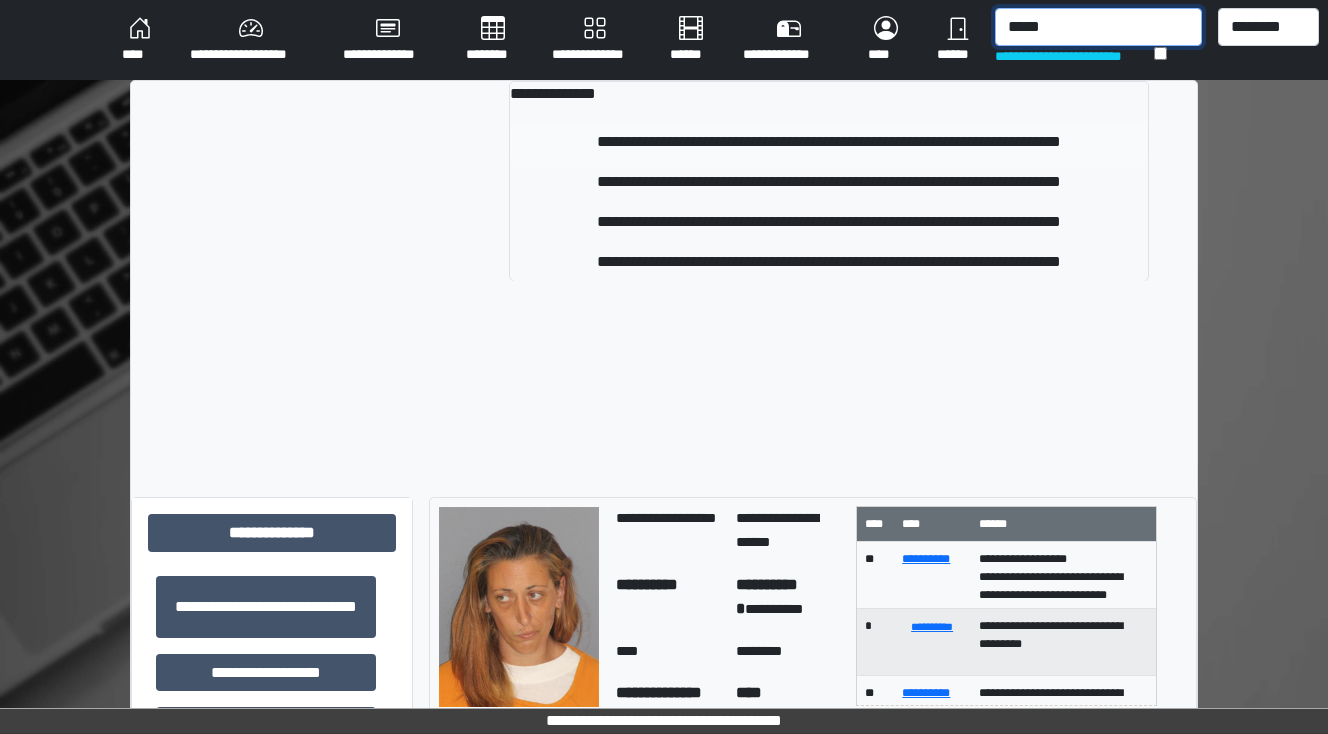type on "*****" 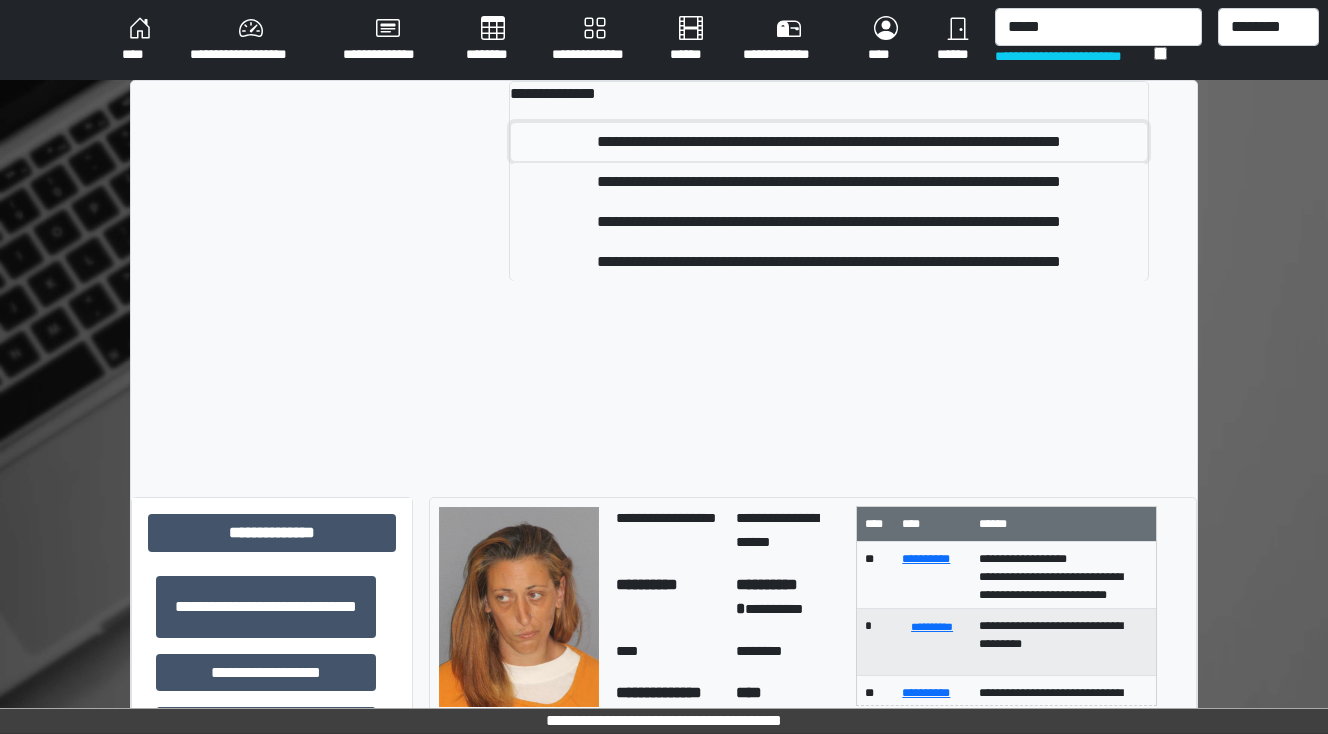 click on "**********" at bounding box center [829, 142] 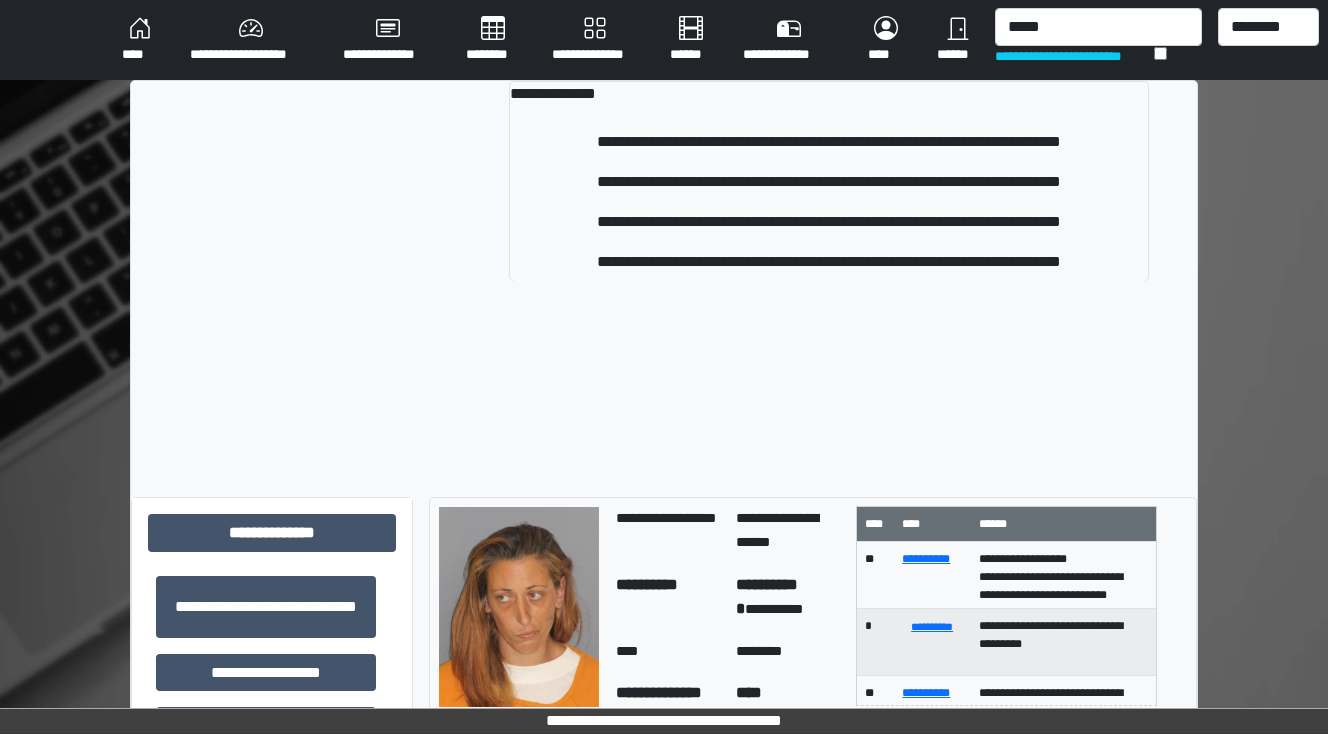 type 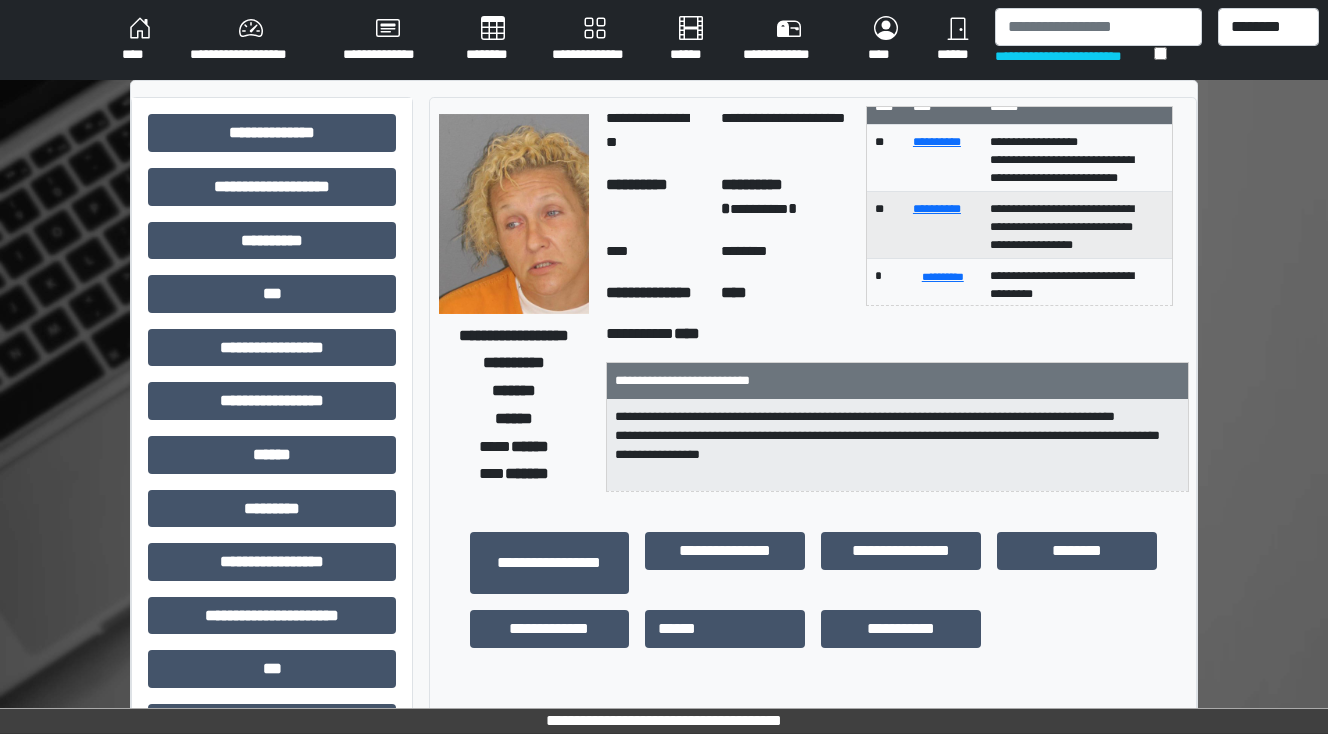 scroll, scrollTop: 0, scrollLeft: 0, axis: both 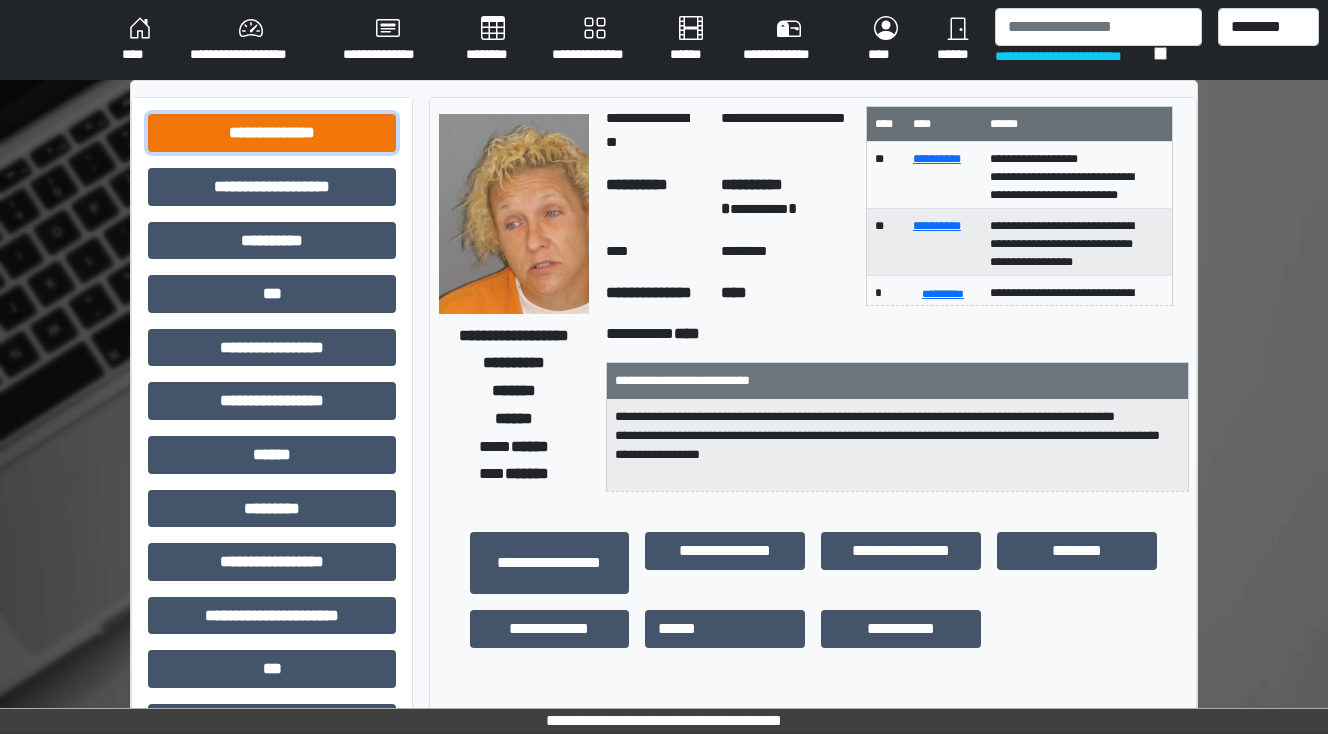 click on "**********" at bounding box center (272, 133) 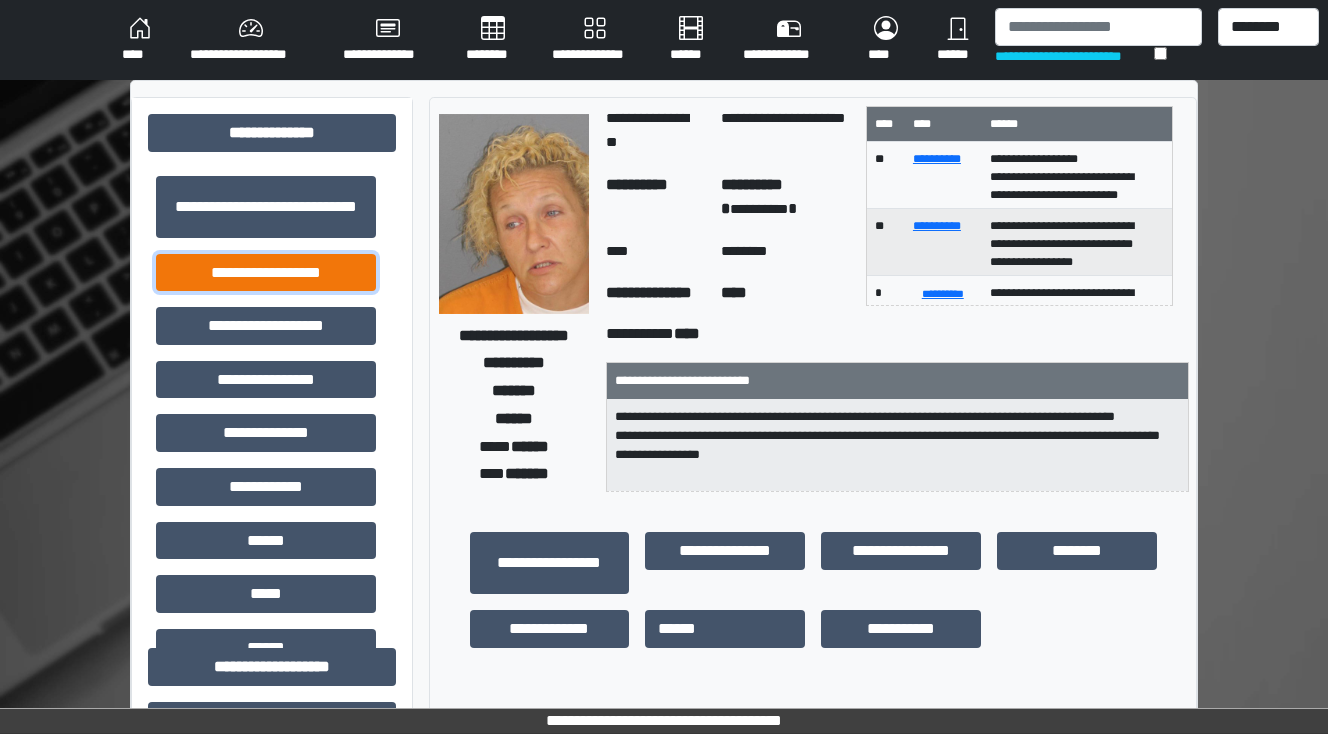 click on "**********" at bounding box center [266, 273] 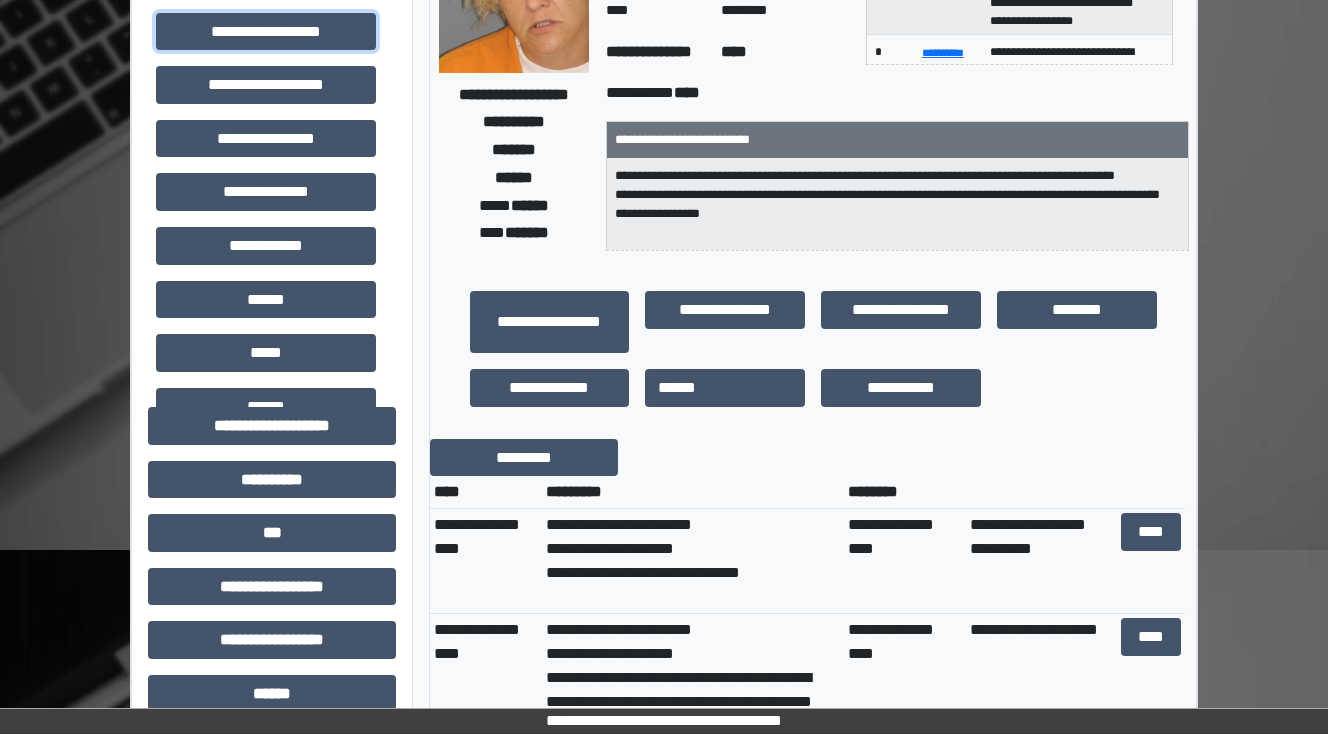 scroll, scrollTop: 400, scrollLeft: 0, axis: vertical 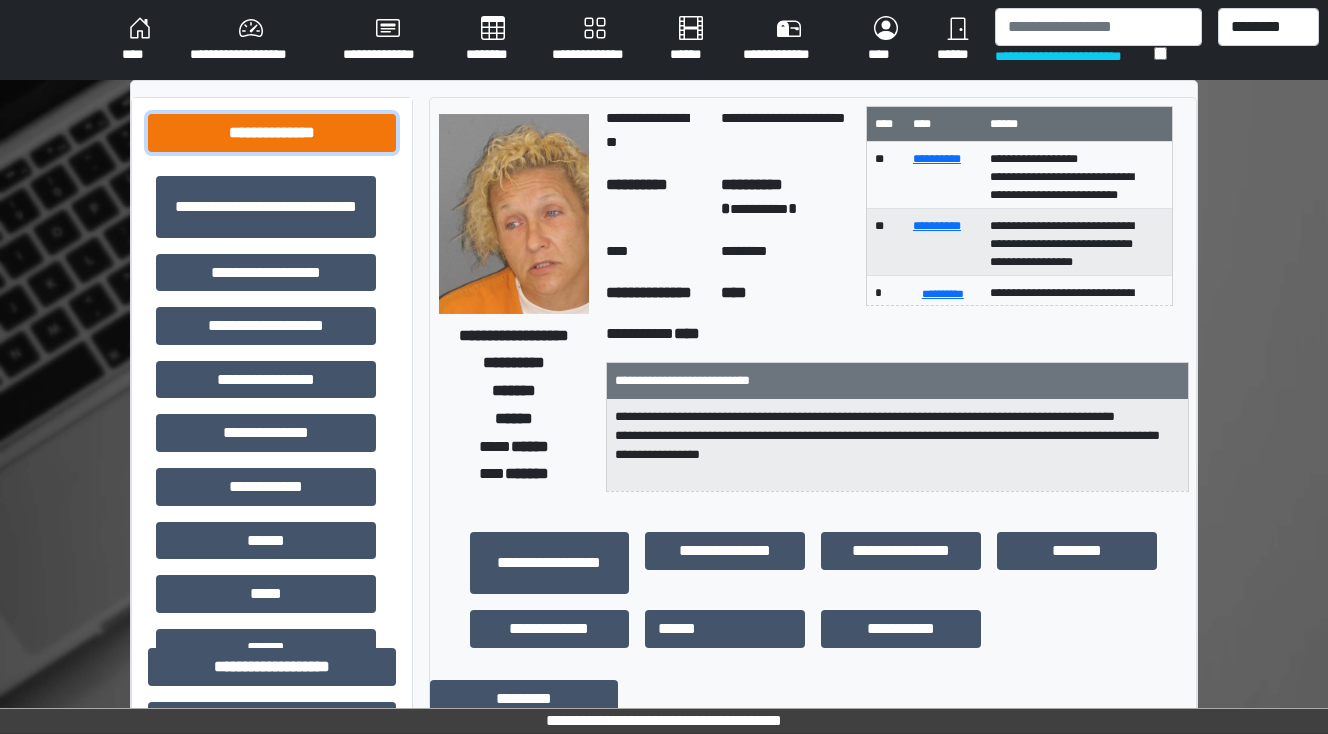 click on "**********" at bounding box center [272, 133] 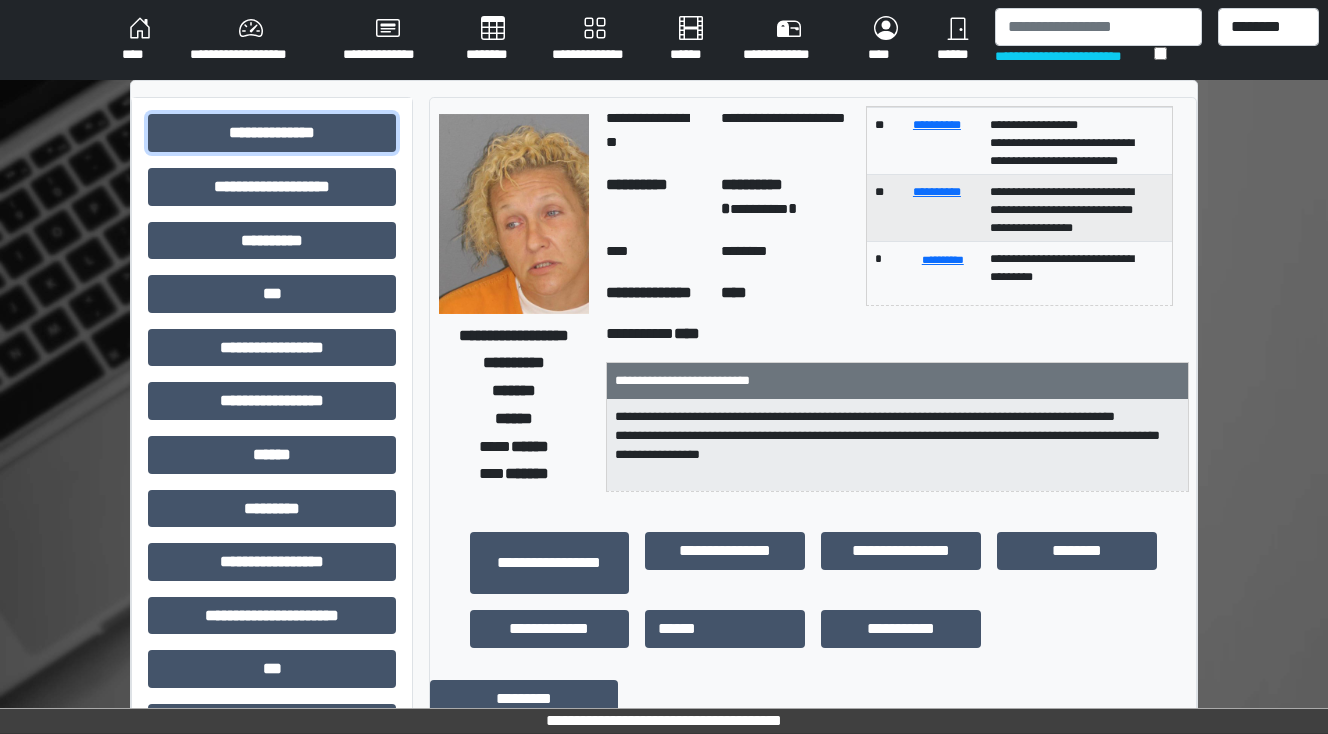 scroll, scrollTop: 52, scrollLeft: 0, axis: vertical 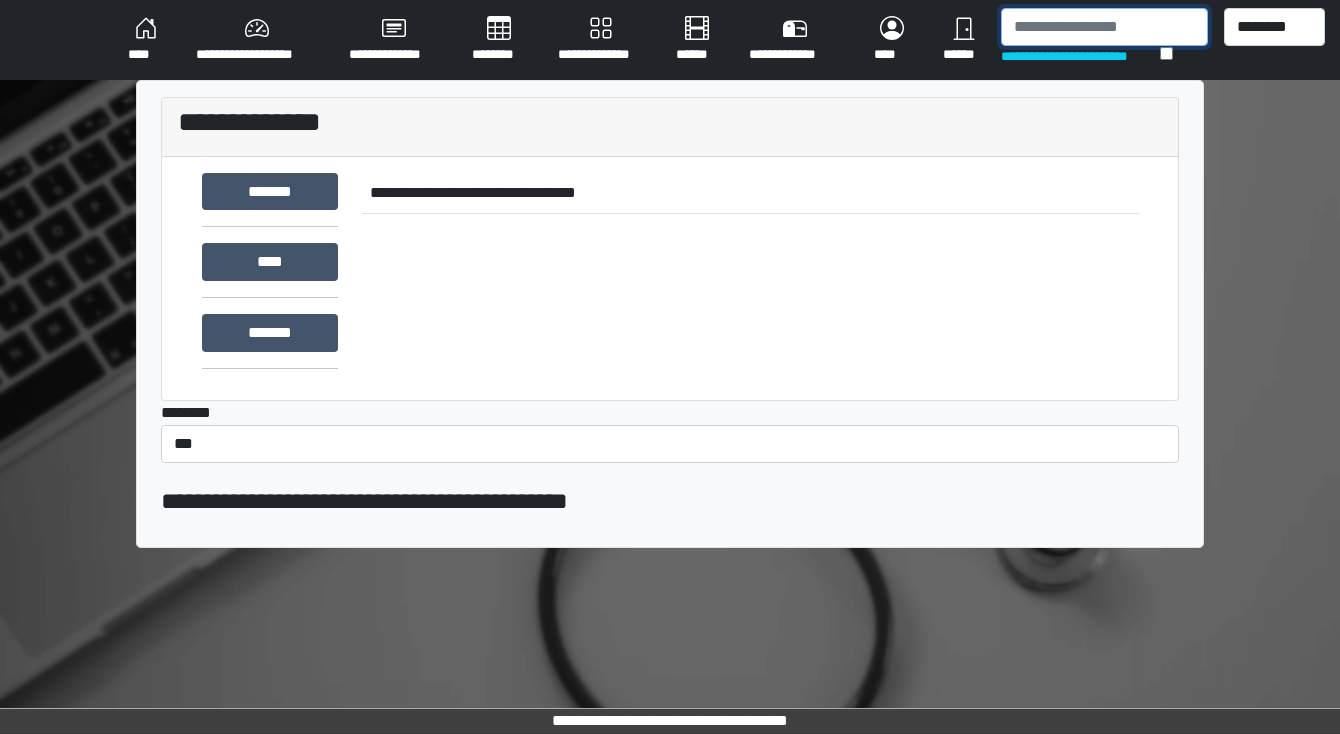 click at bounding box center (1104, 27) 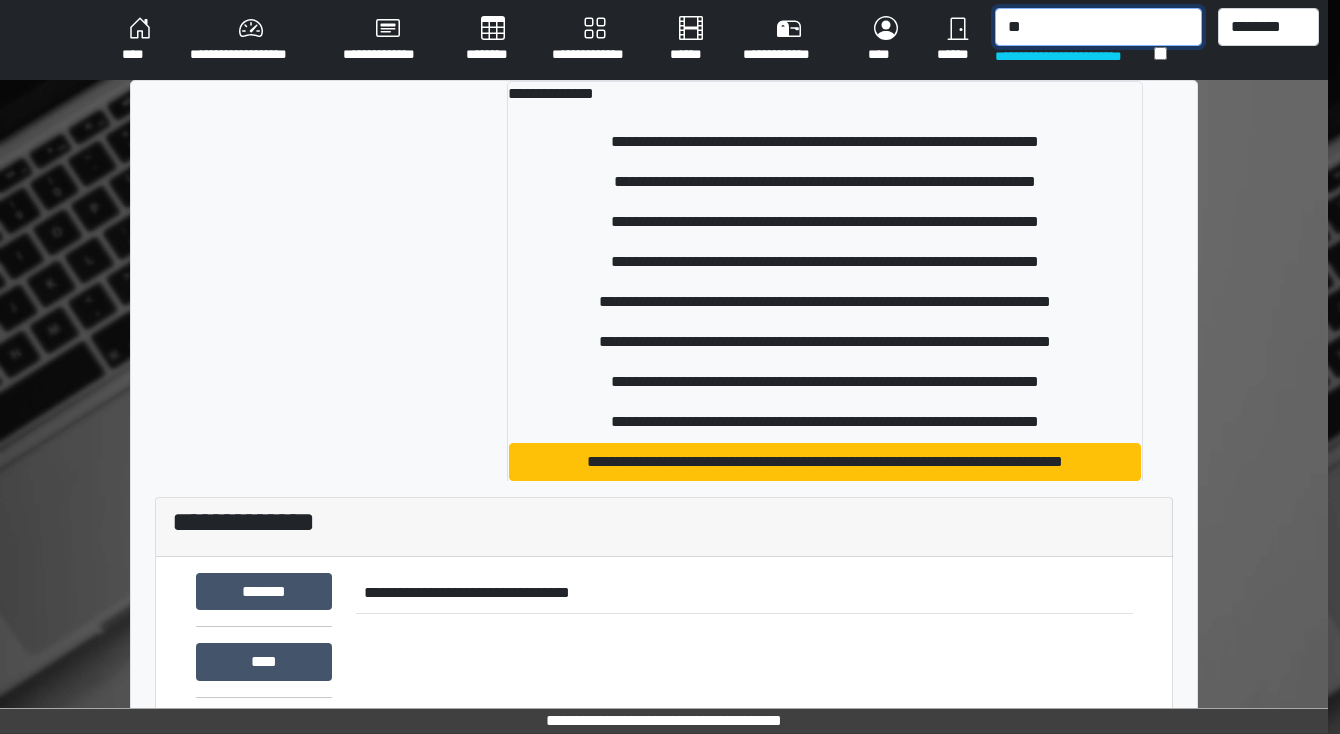 type on "*" 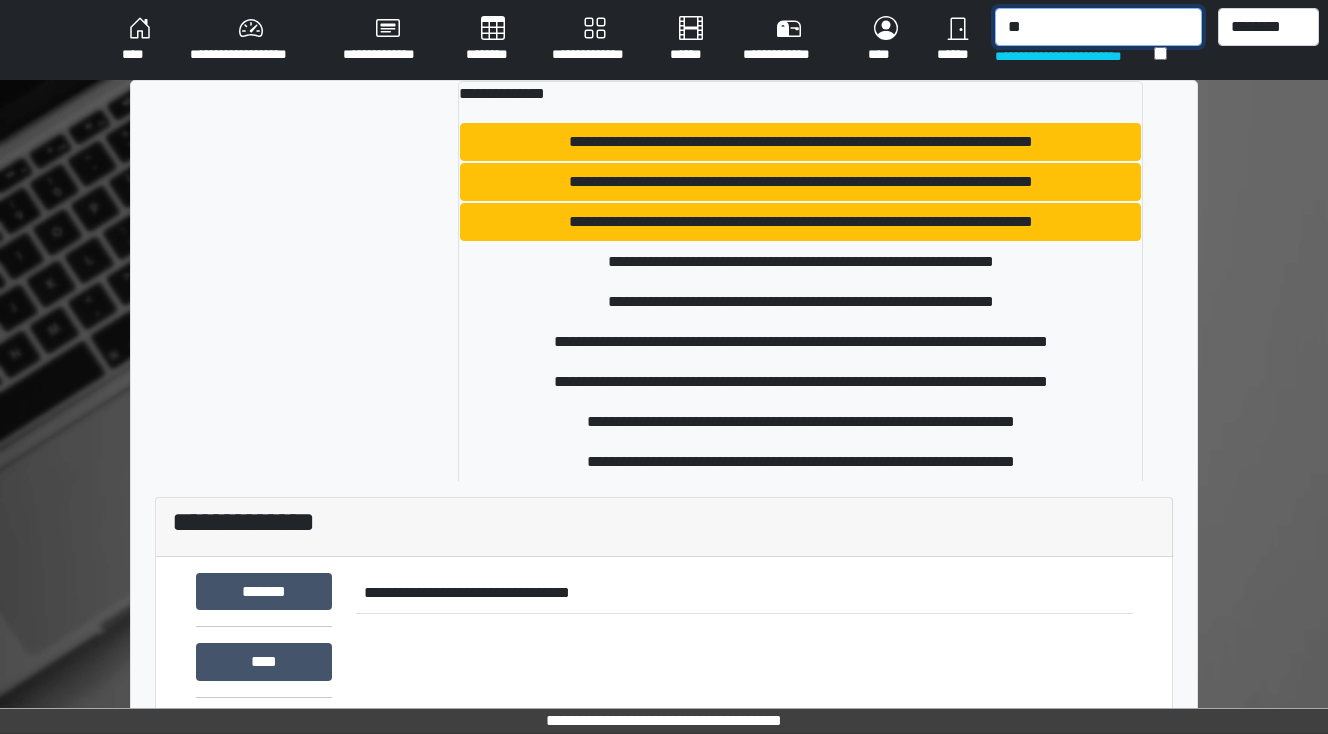 type on "*" 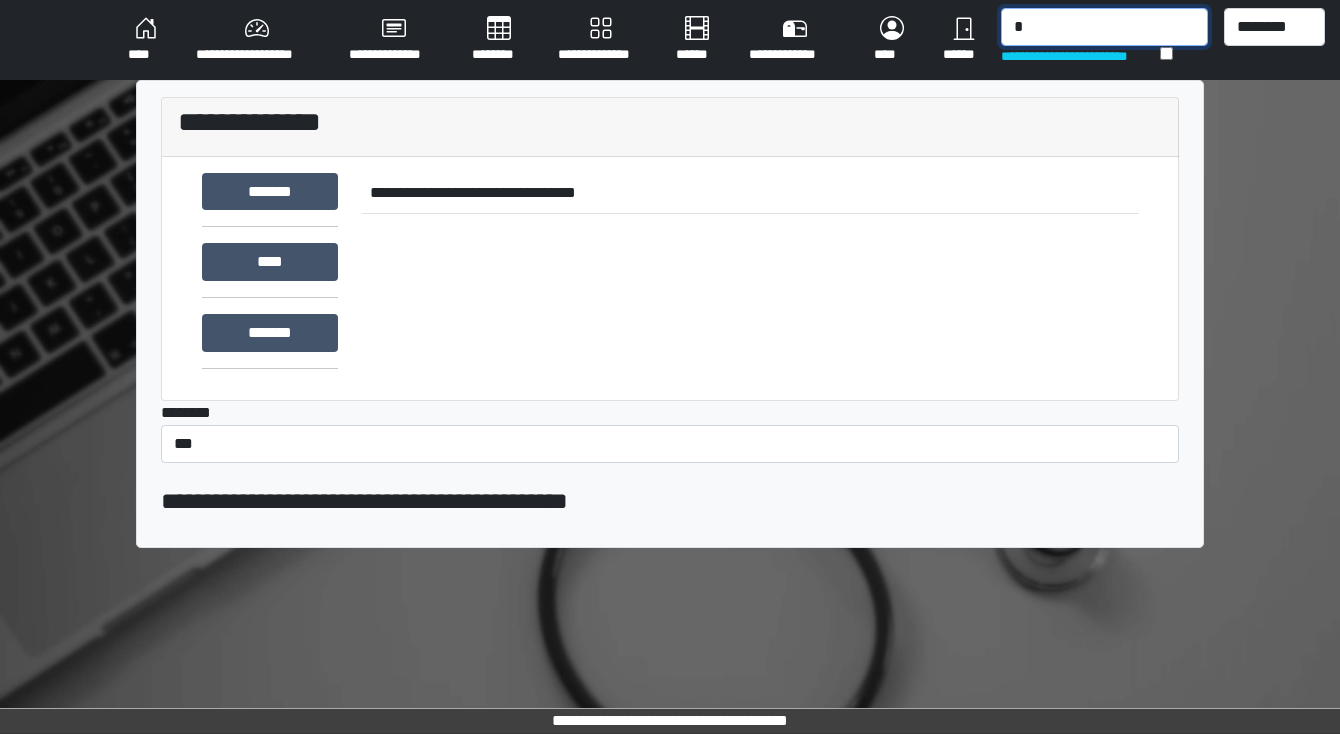 type 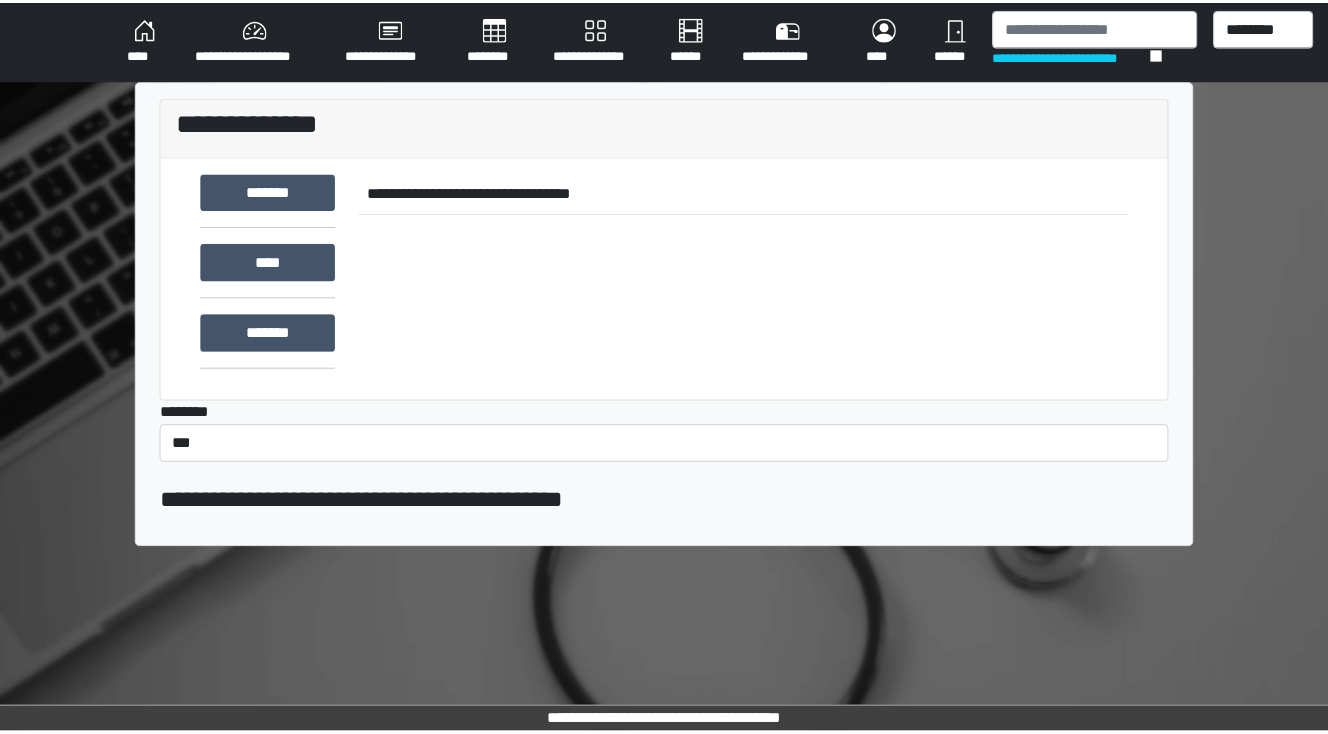 scroll, scrollTop: 0, scrollLeft: 0, axis: both 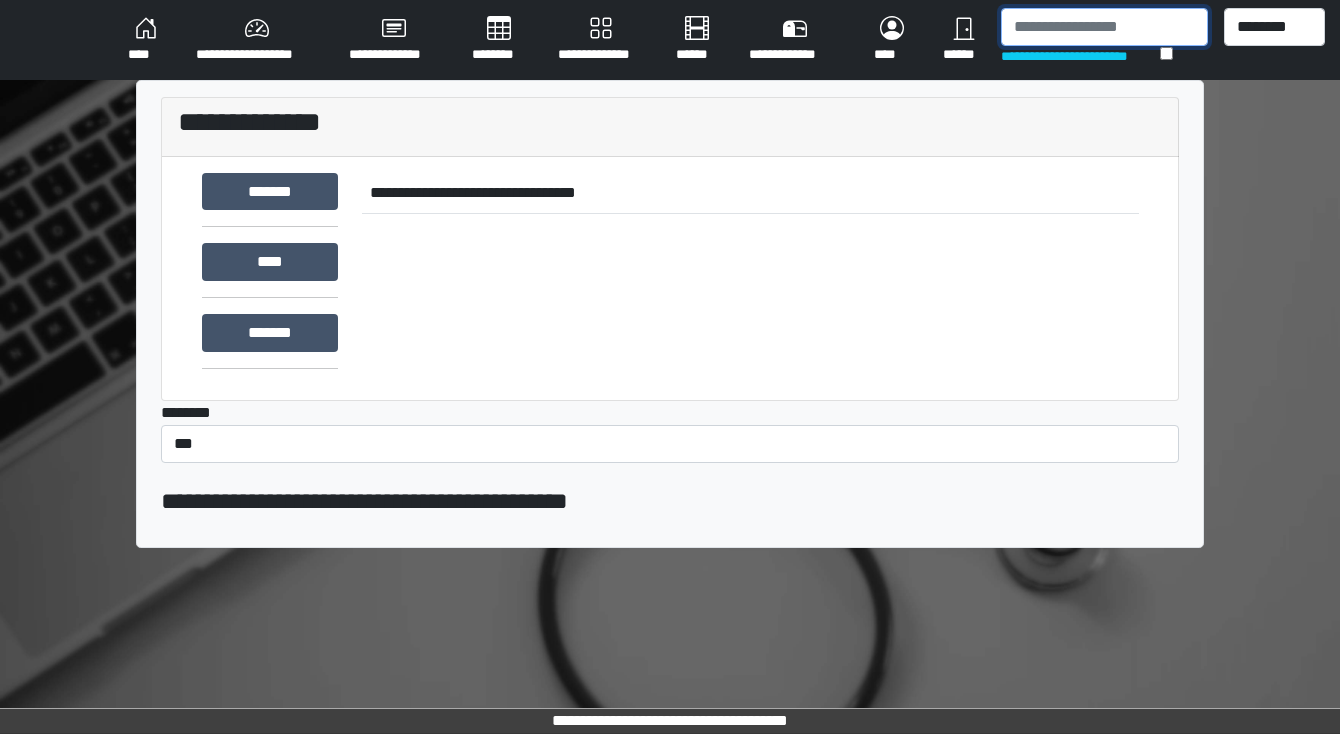 click at bounding box center (1104, 27) 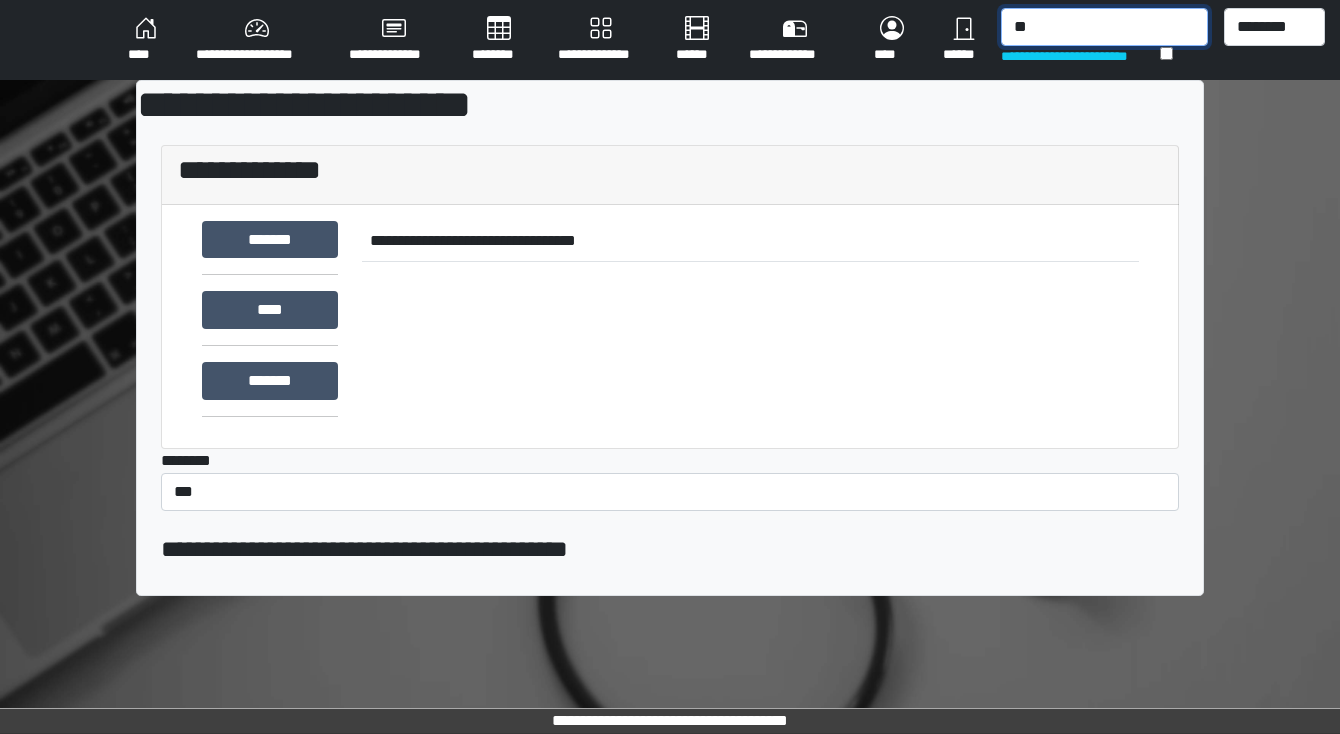 type on "*" 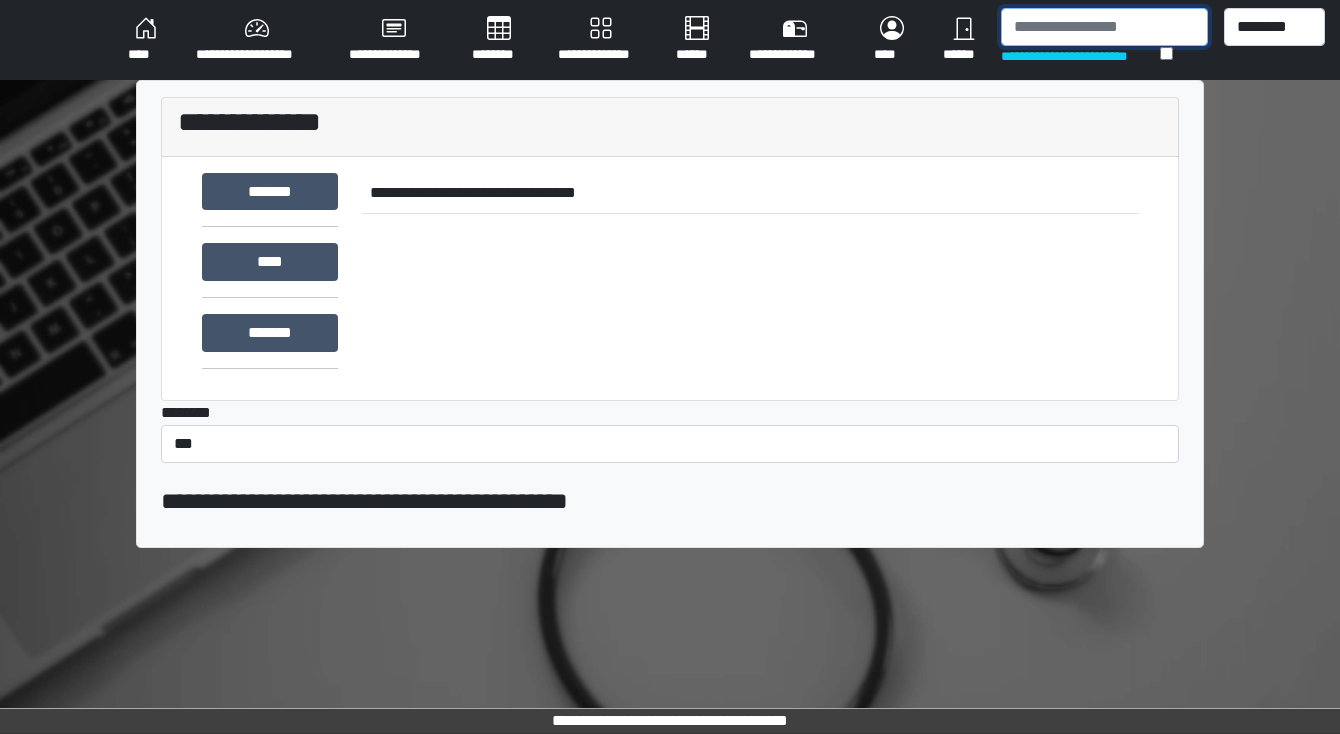 click at bounding box center [1104, 27] 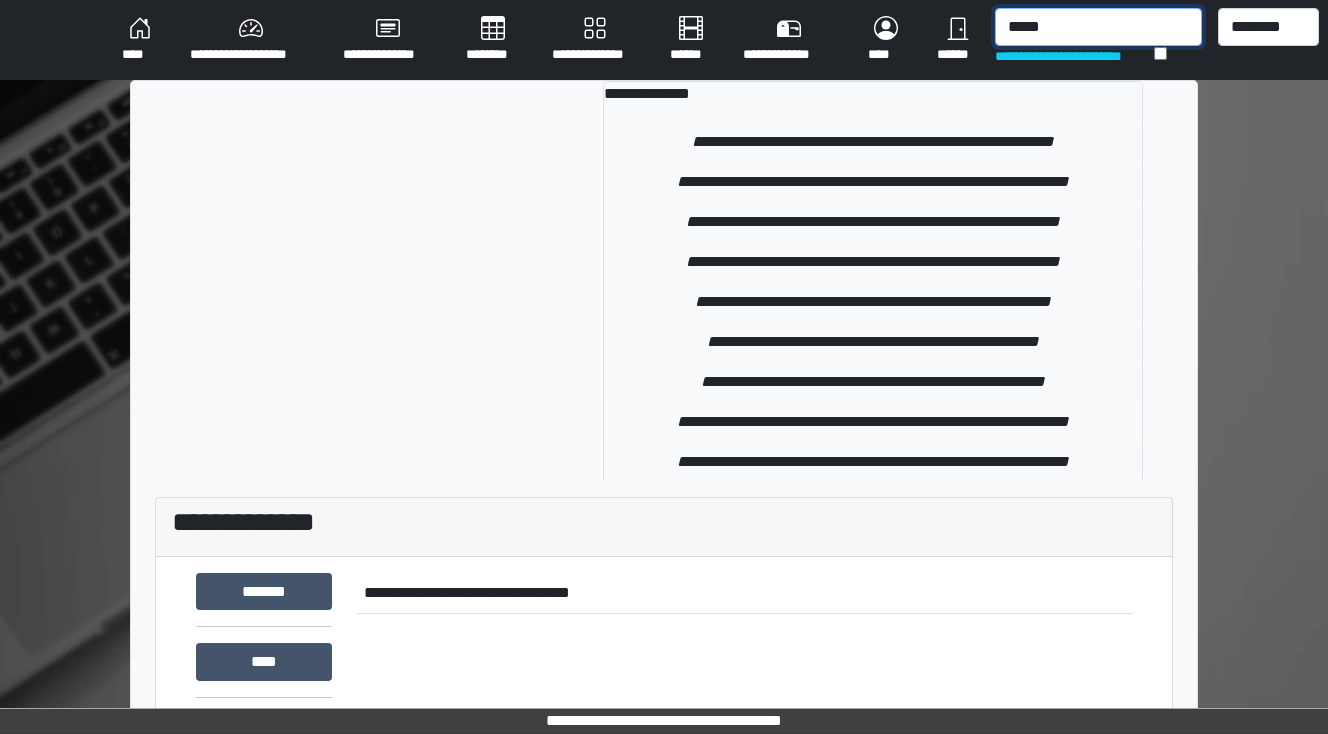 type on "*****" 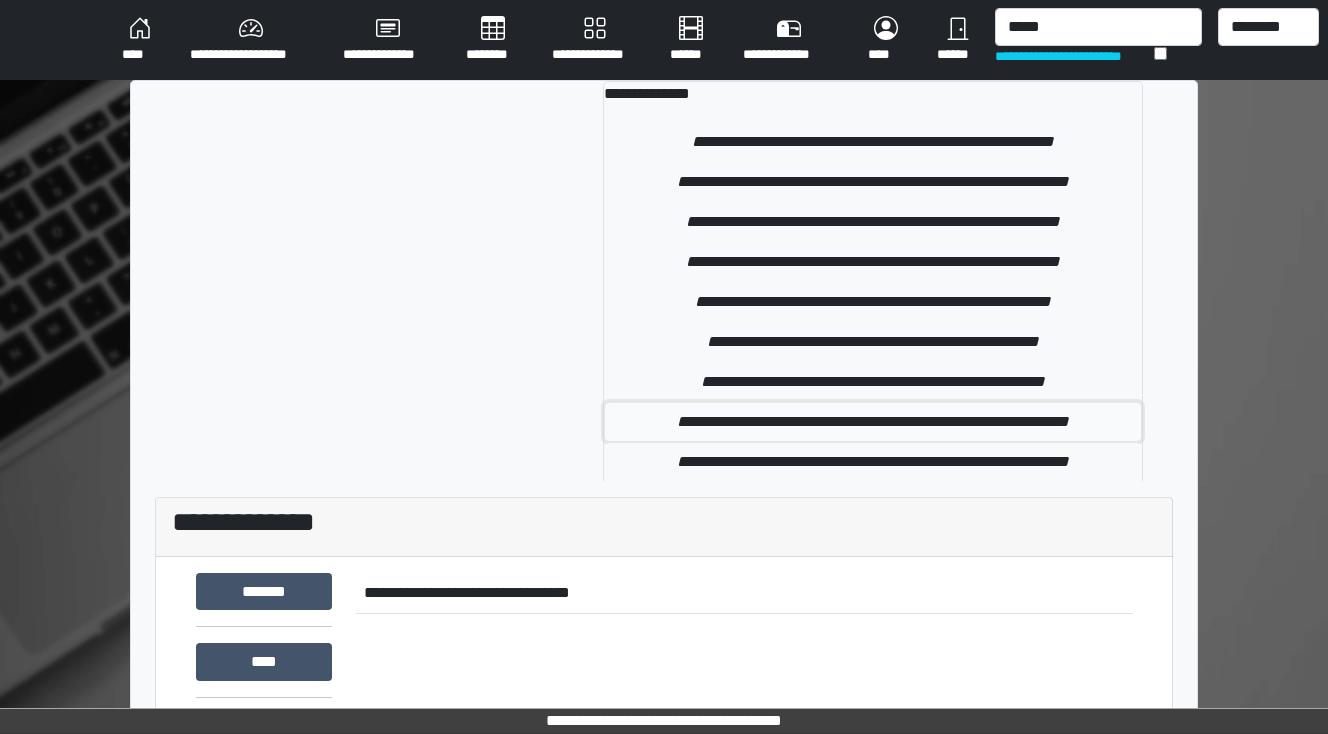 click on "**********" at bounding box center [873, 422] 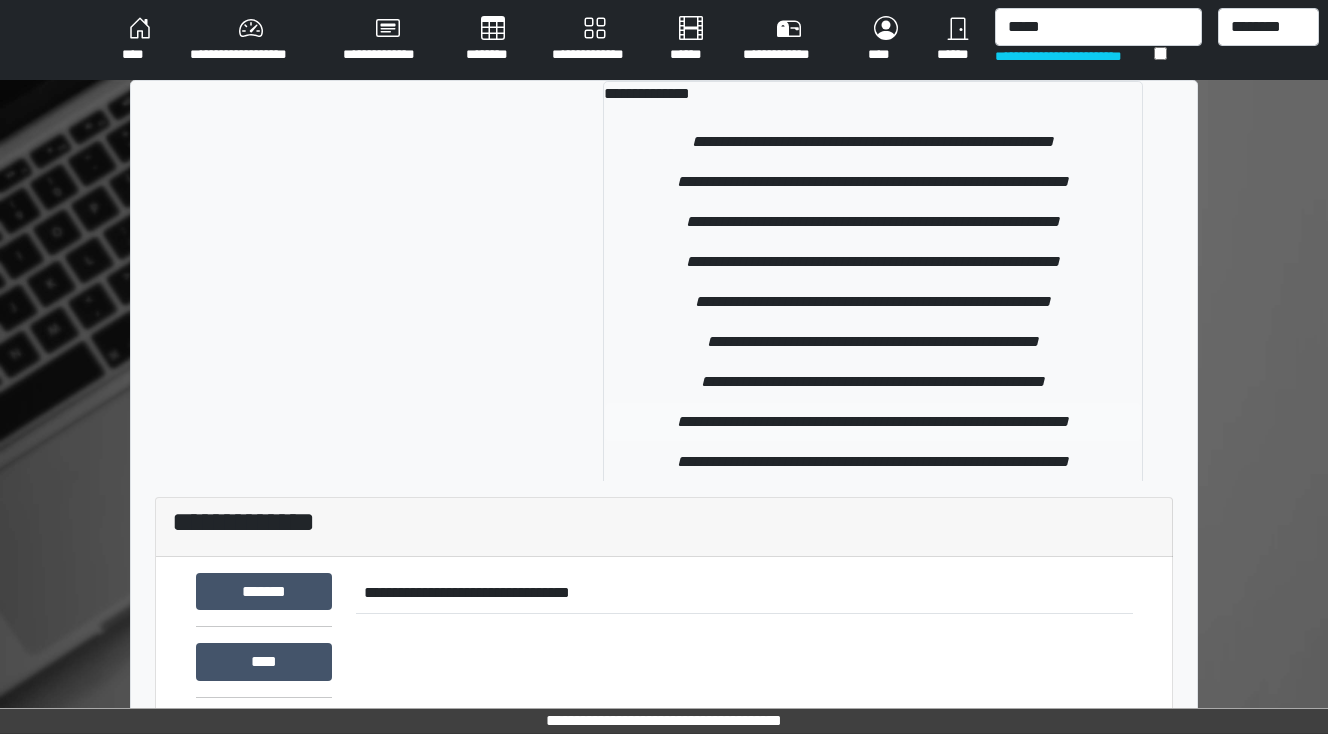 type 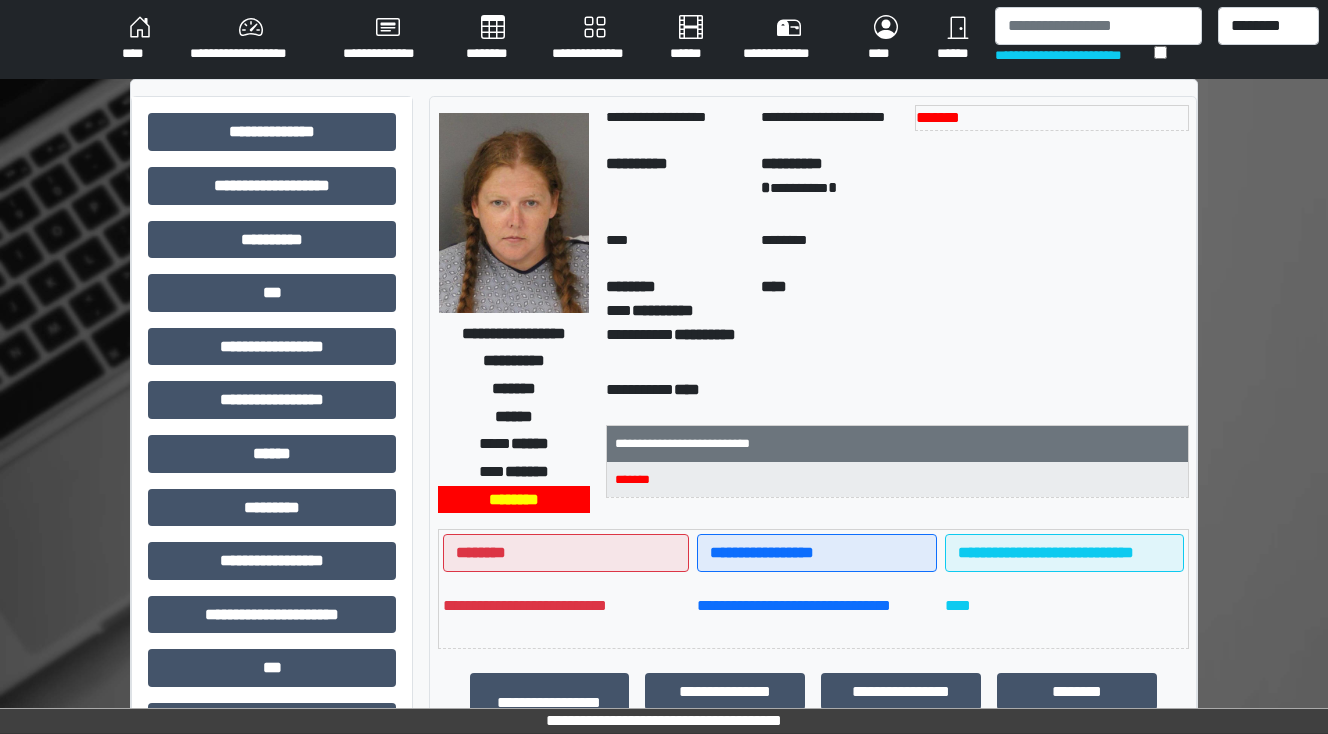 scroll, scrollTop: 0, scrollLeft: 0, axis: both 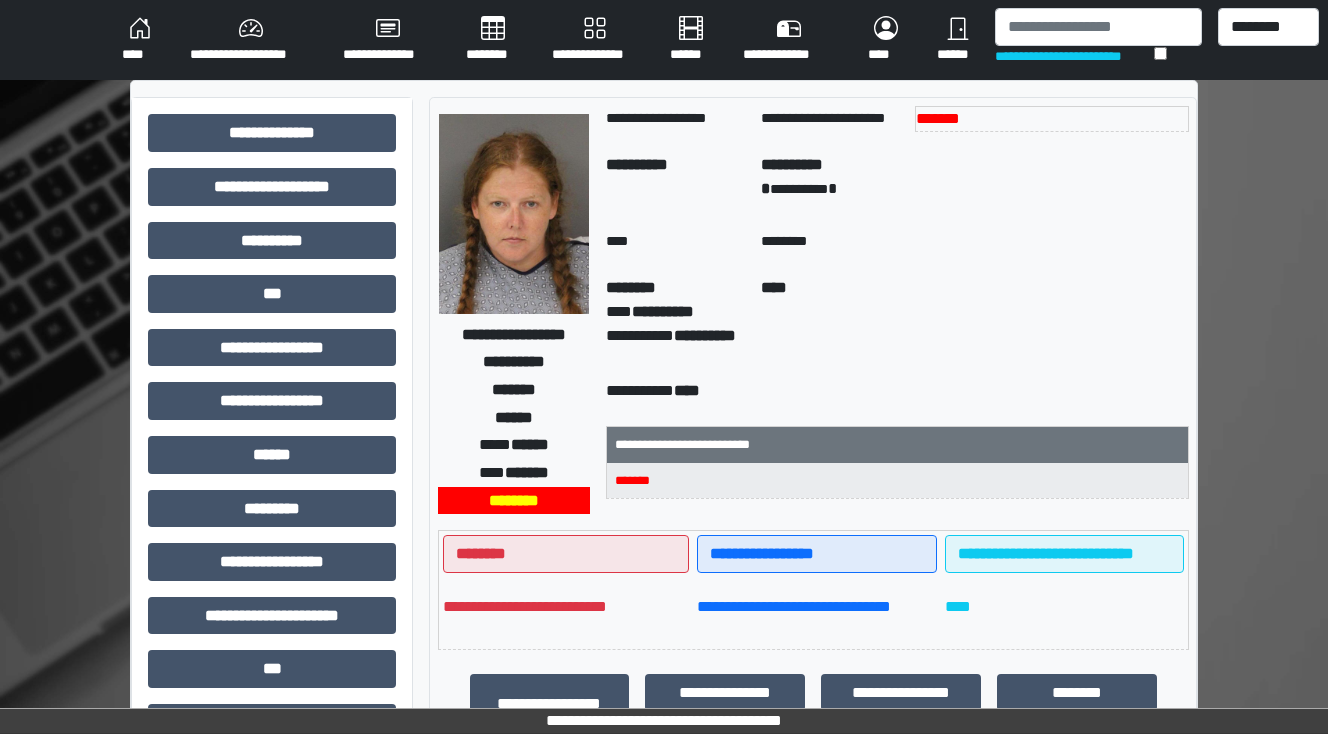 click on "****" at bounding box center [140, 40] 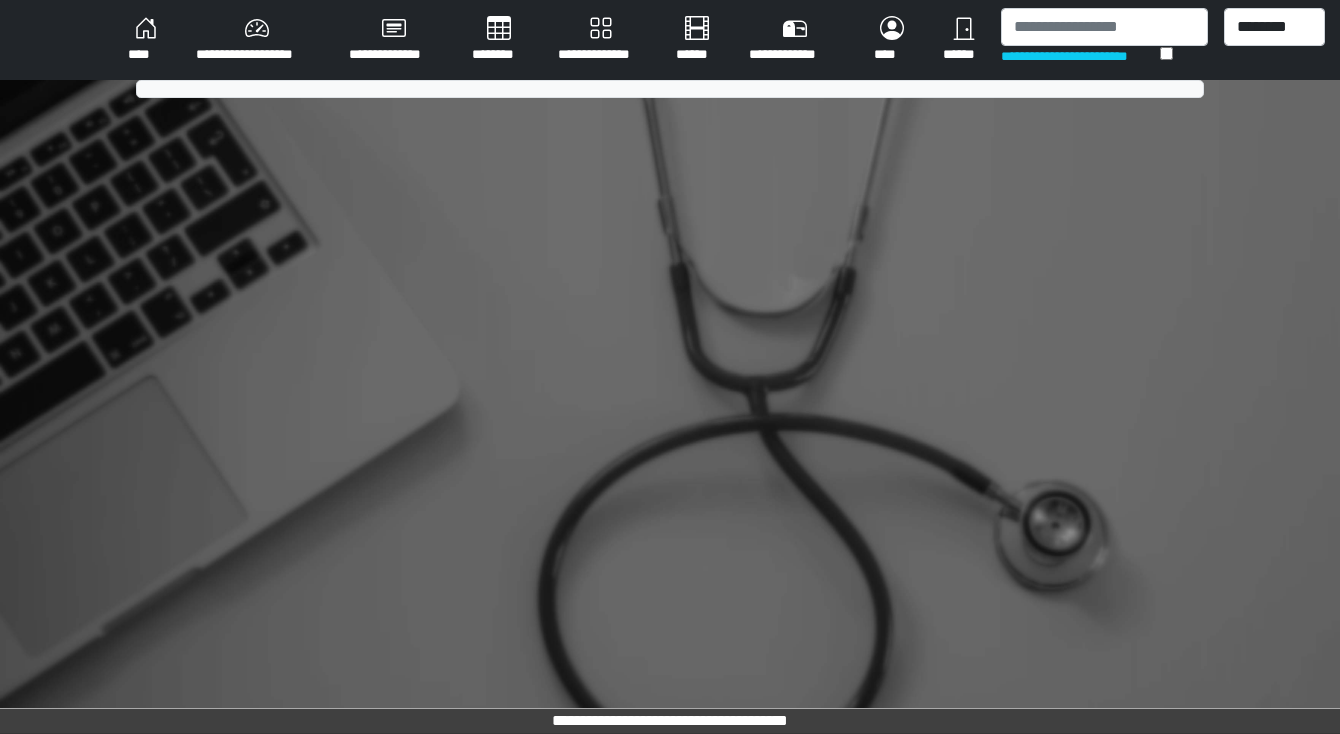 scroll, scrollTop: 0, scrollLeft: 0, axis: both 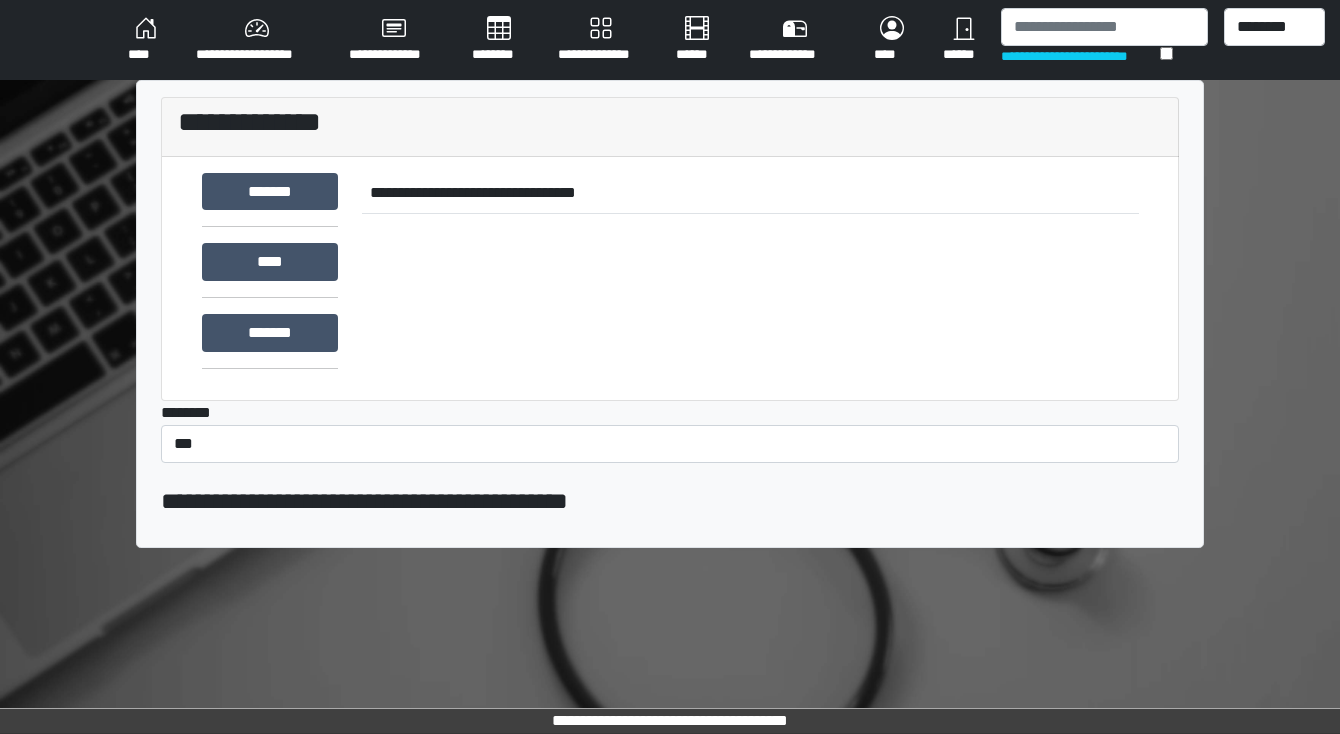 click on "********" at bounding box center (499, 40) 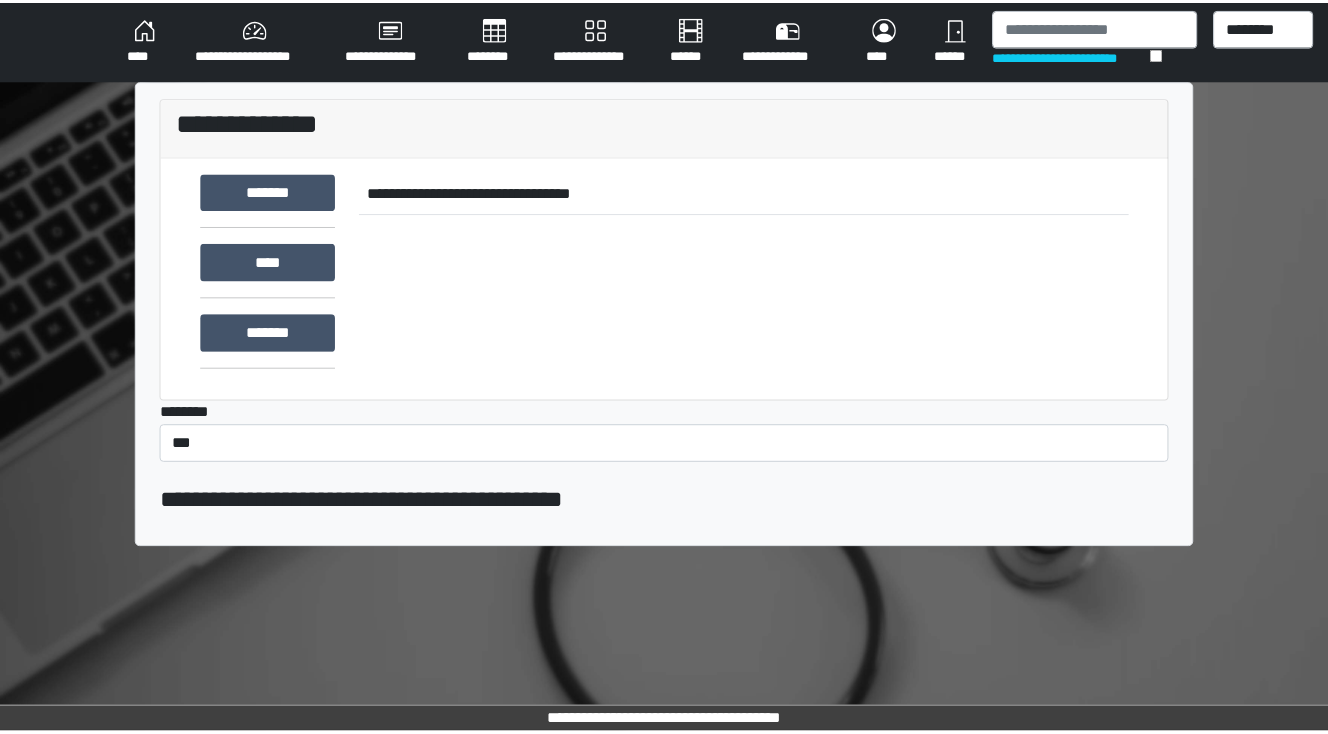 scroll, scrollTop: 0, scrollLeft: 0, axis: both 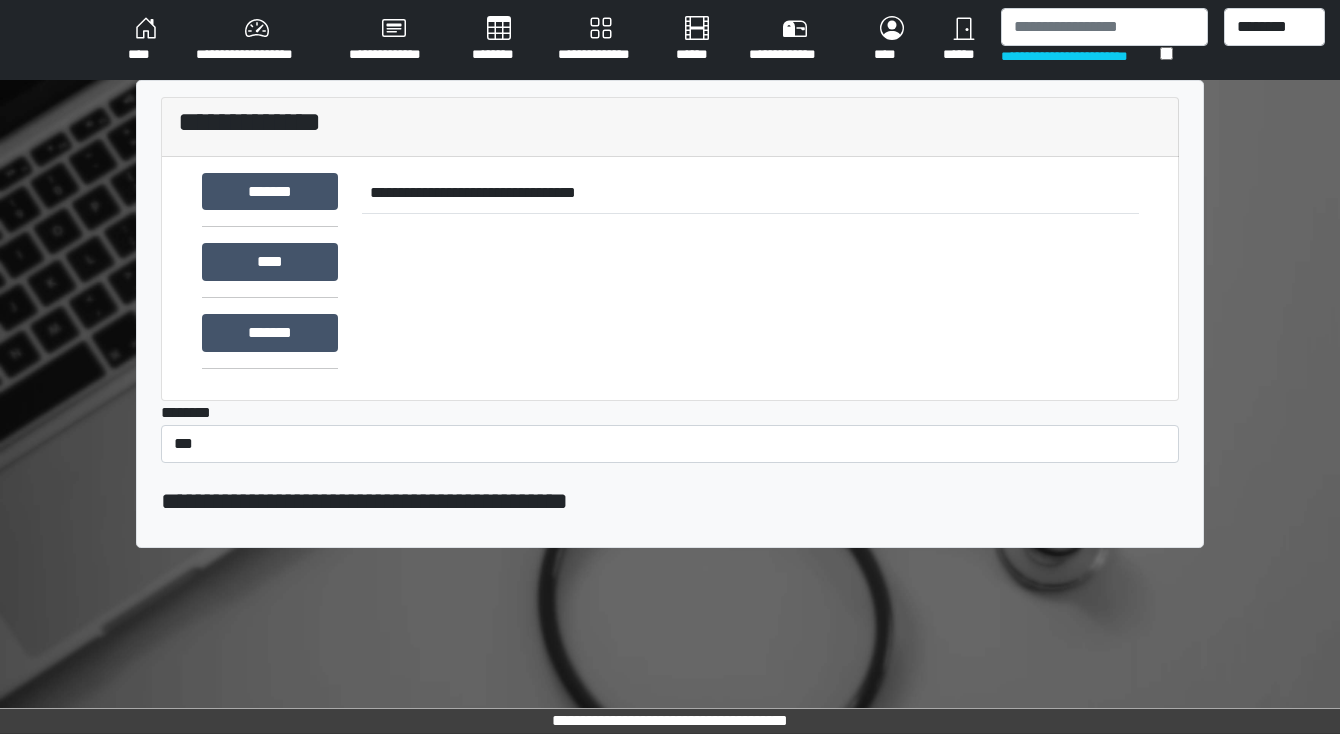 click on "********" at bounding box center [499, 40] 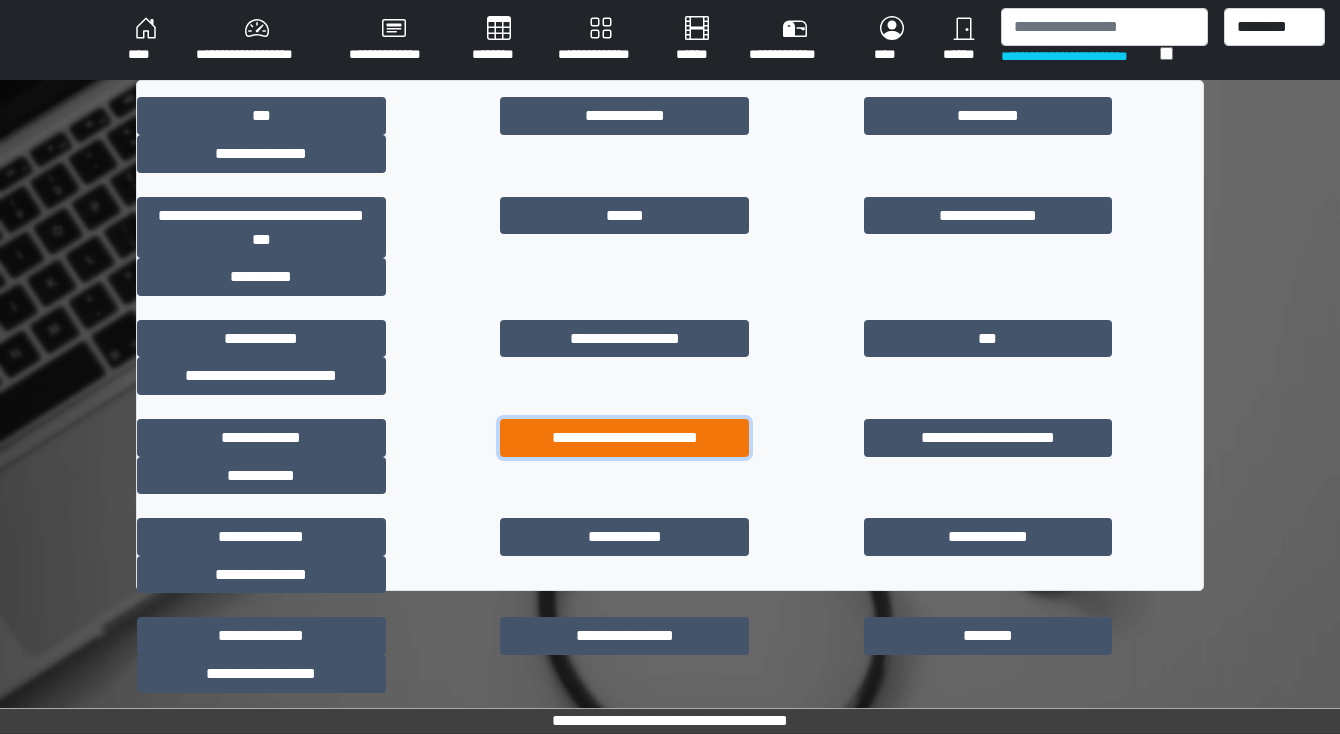 click on "**********" at bounding box center [624, 438] 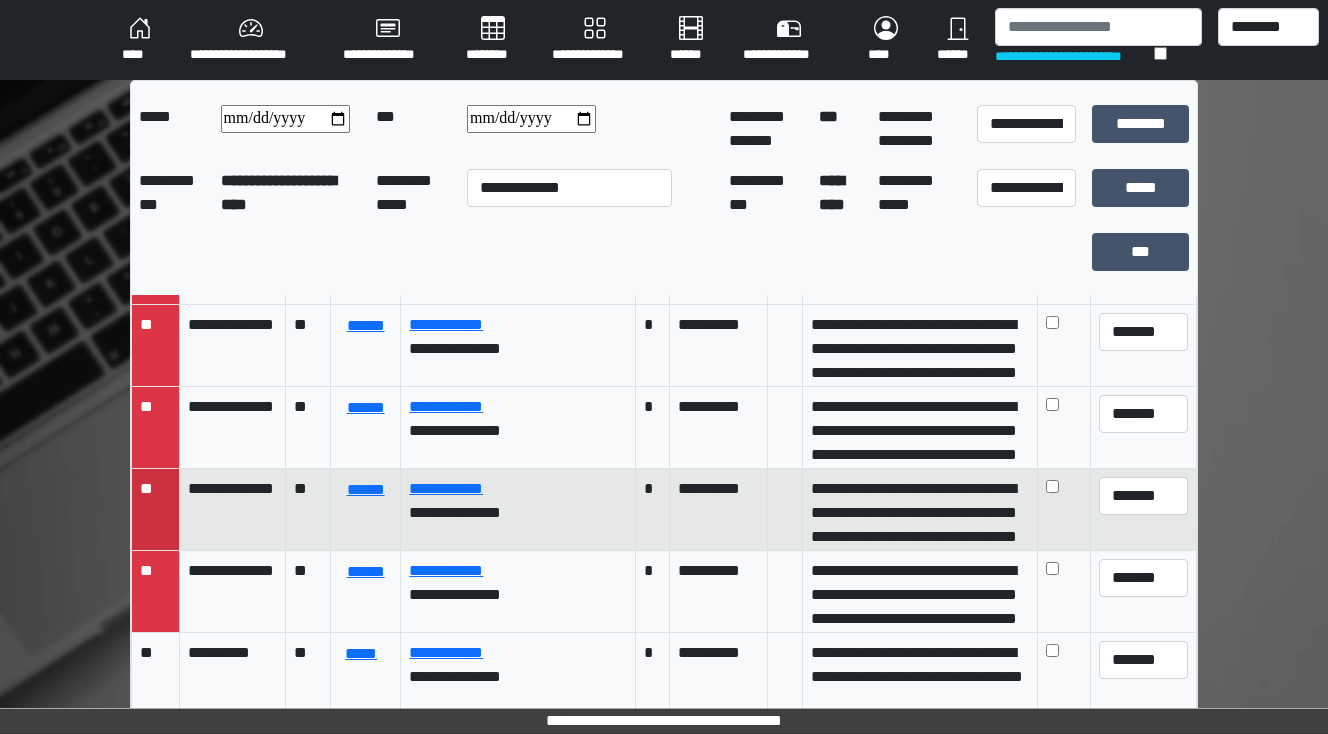 scroll, scrollTop: 820, scrollLeft: 0, axis: vertical 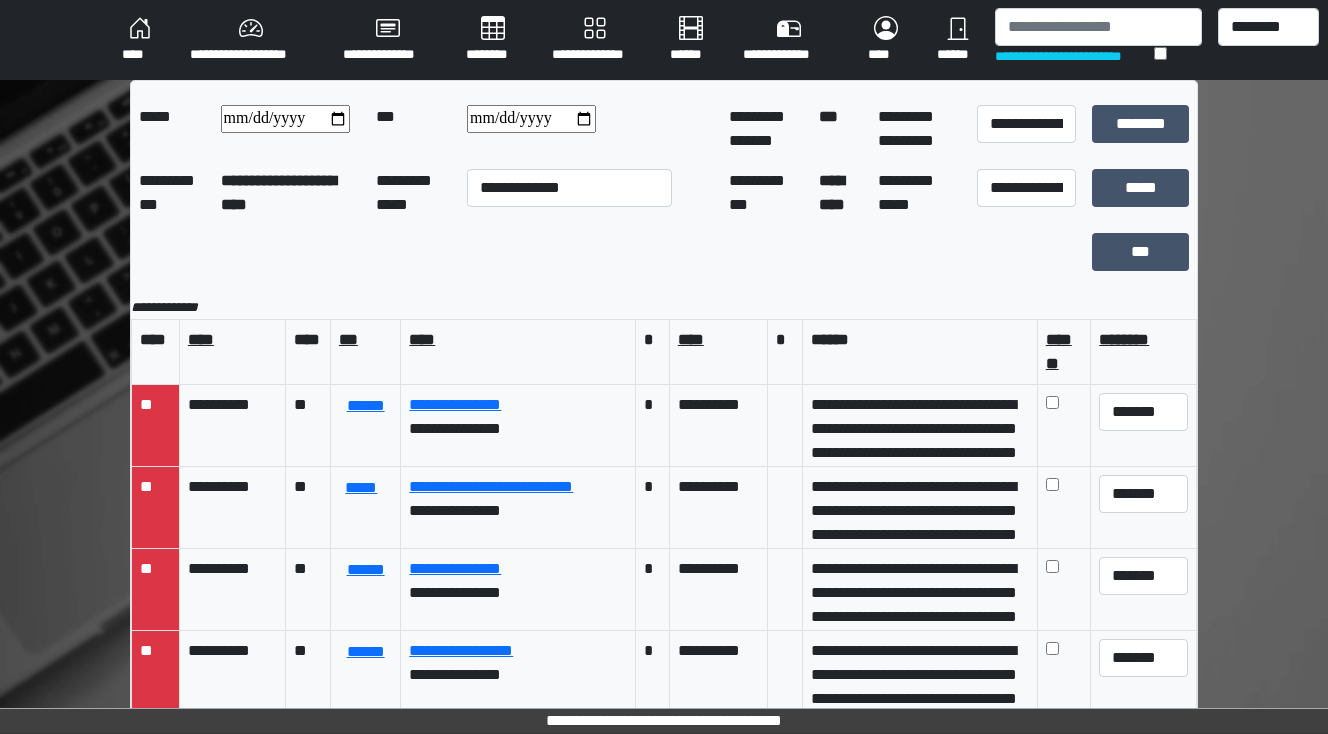 click on "****" at bounding box center (140, 40) 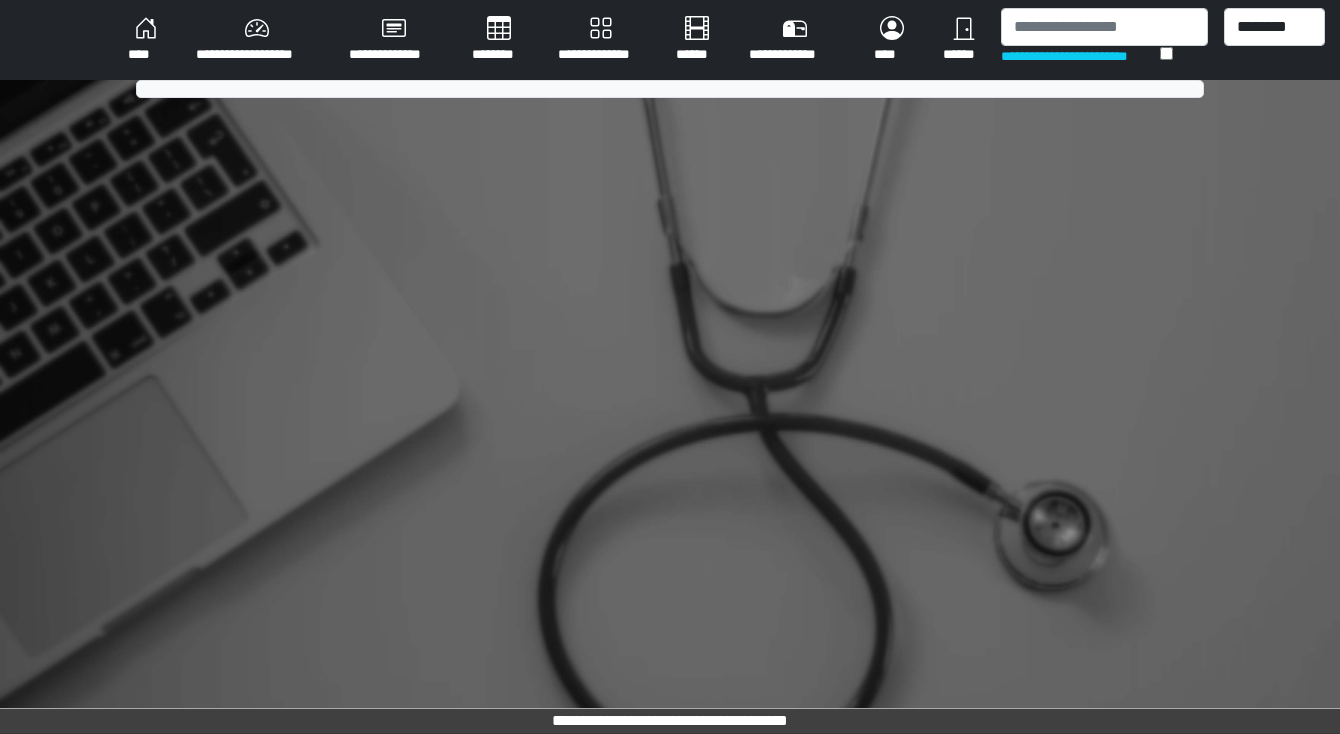 scroll, scrollTop: 0, scrollLeft: 0, axis: both 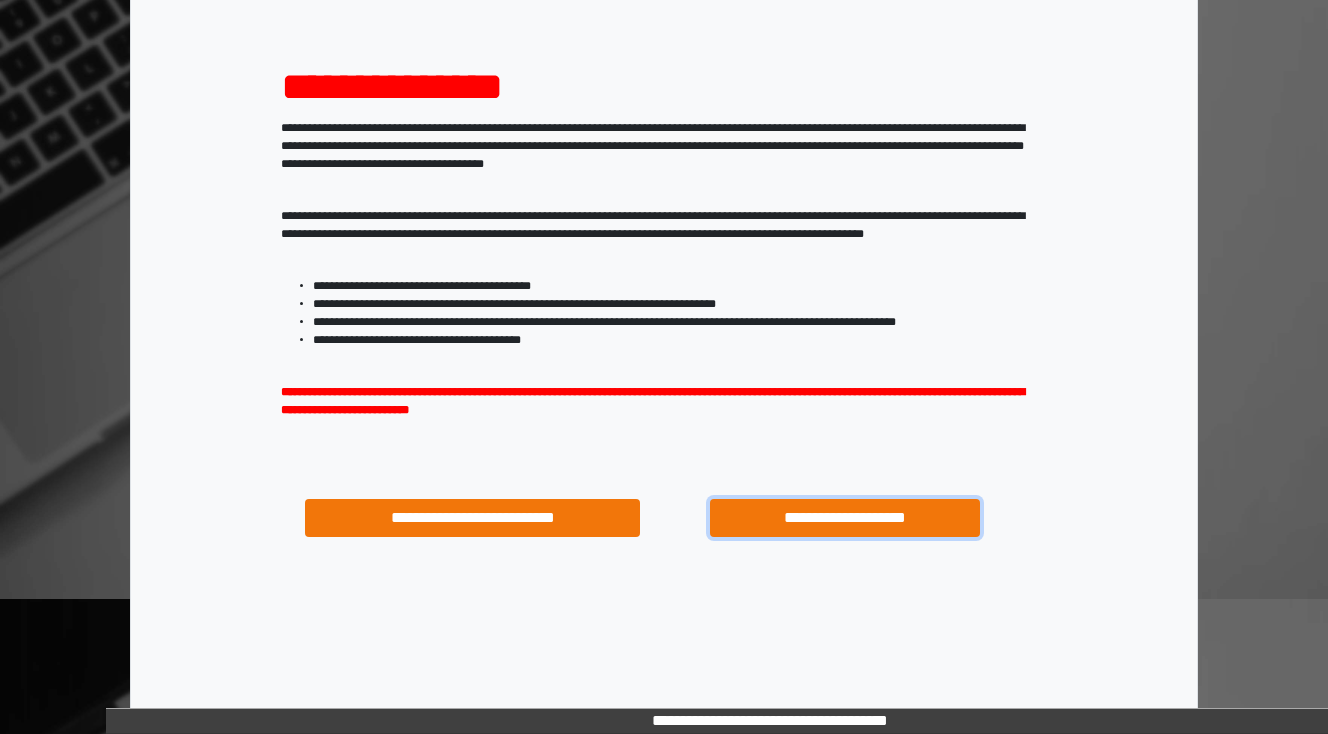 click on "**********" at bounding box center [844, 518] 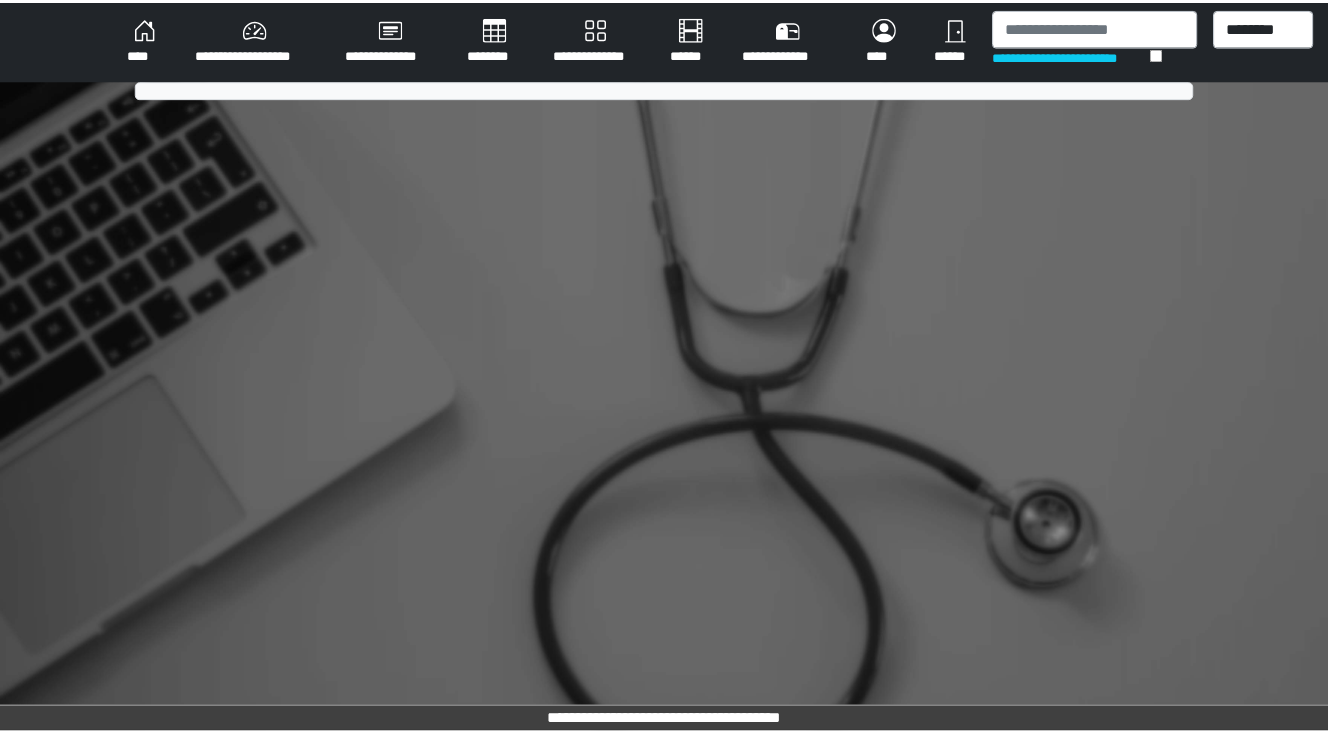 scroll, scrollTop: 0, scrollLeft: 0, axis: both 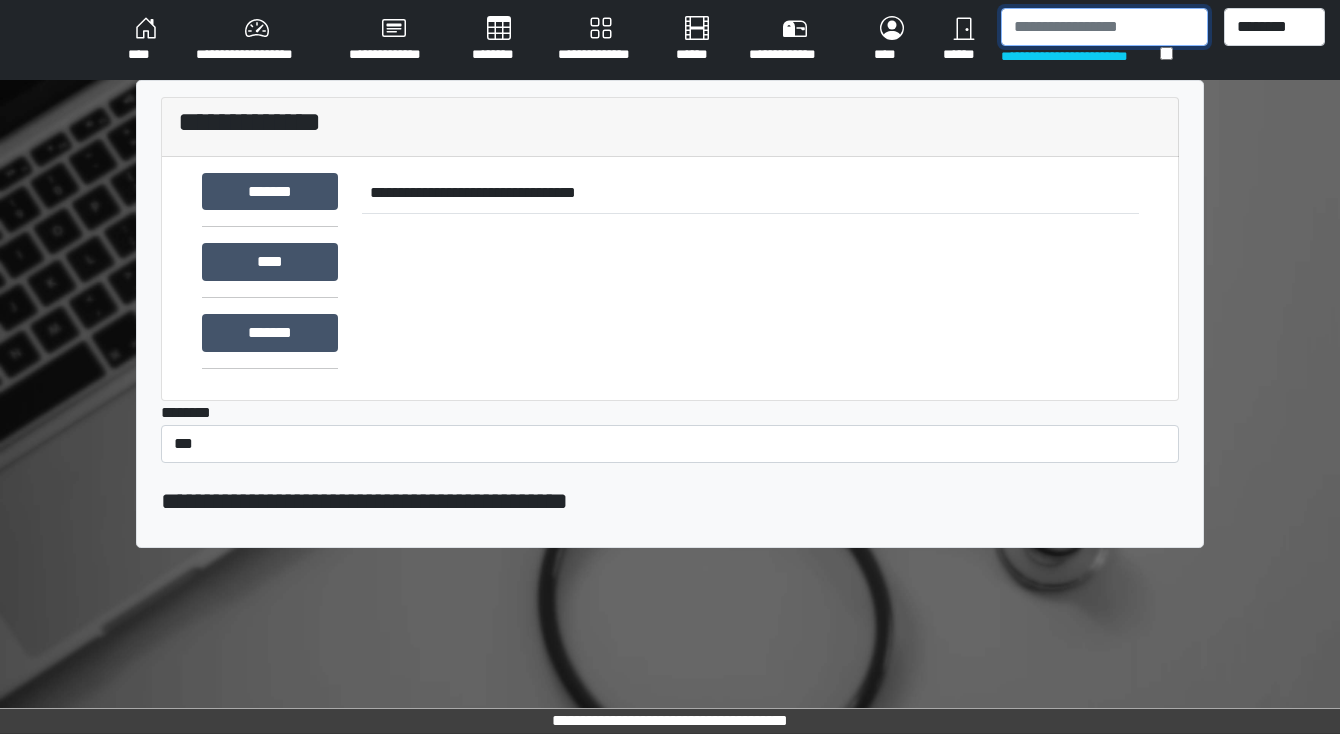 click at bounding box center (1104, 27) 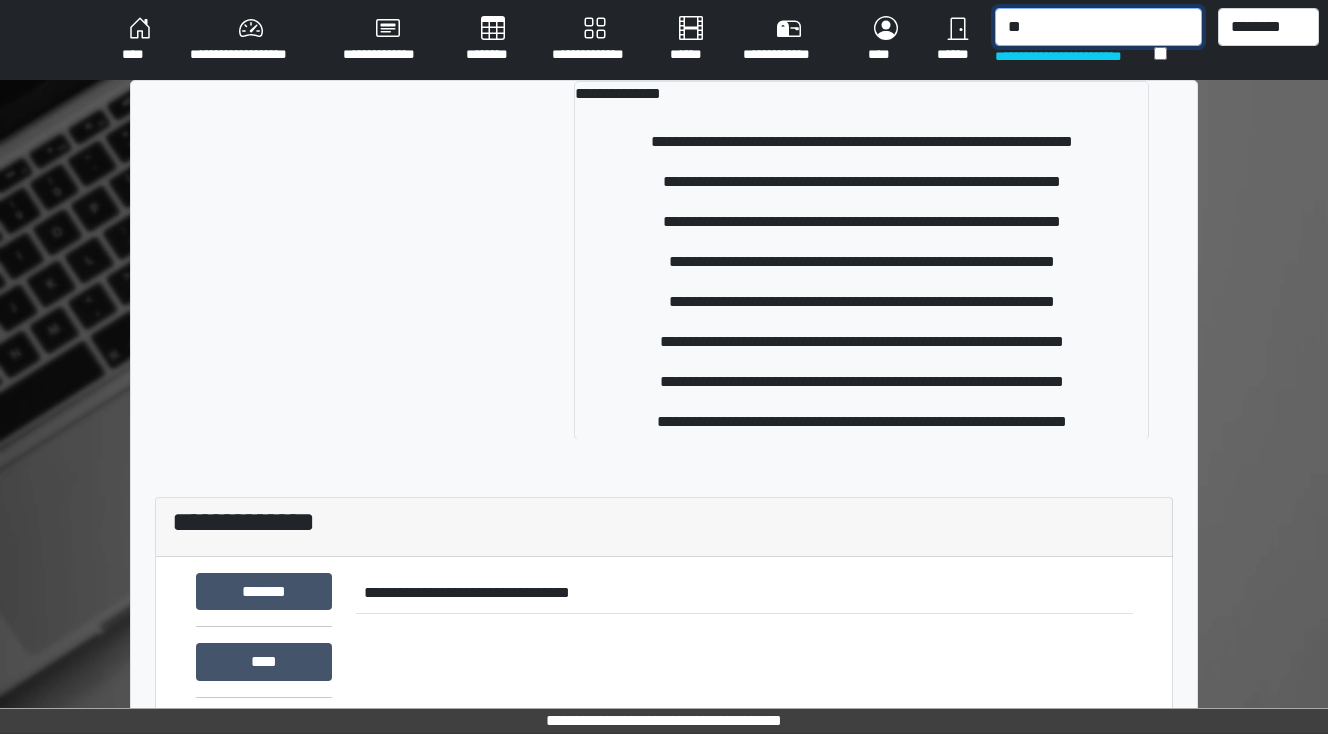 type on "*" 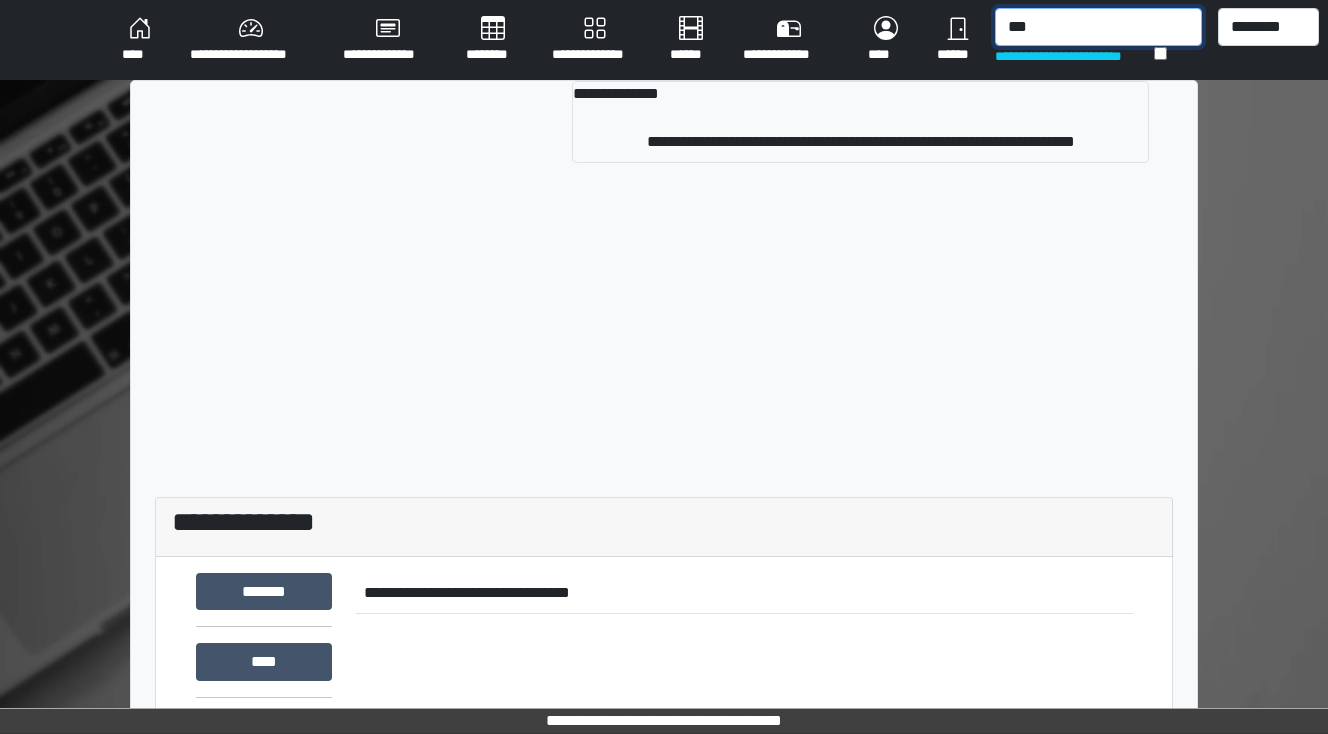 type on "***" 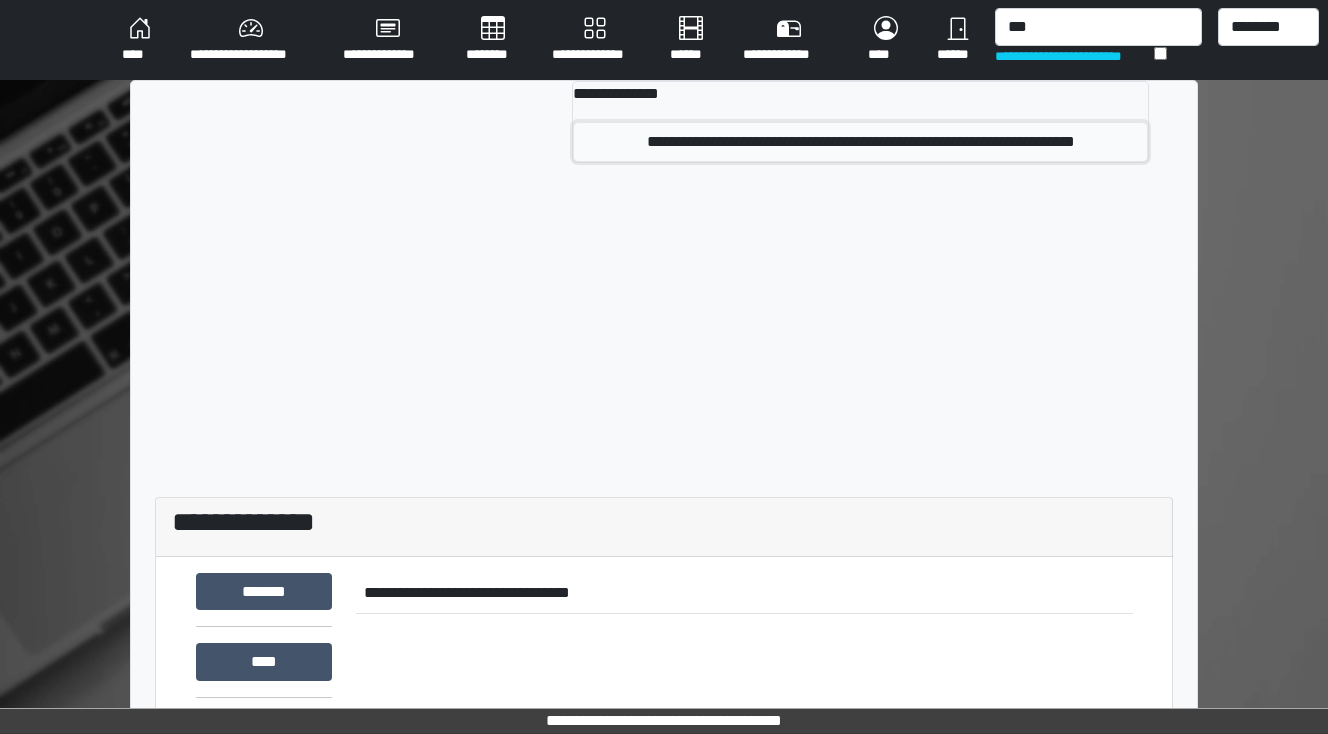 click on "**********" at bounding box center [860, 142] 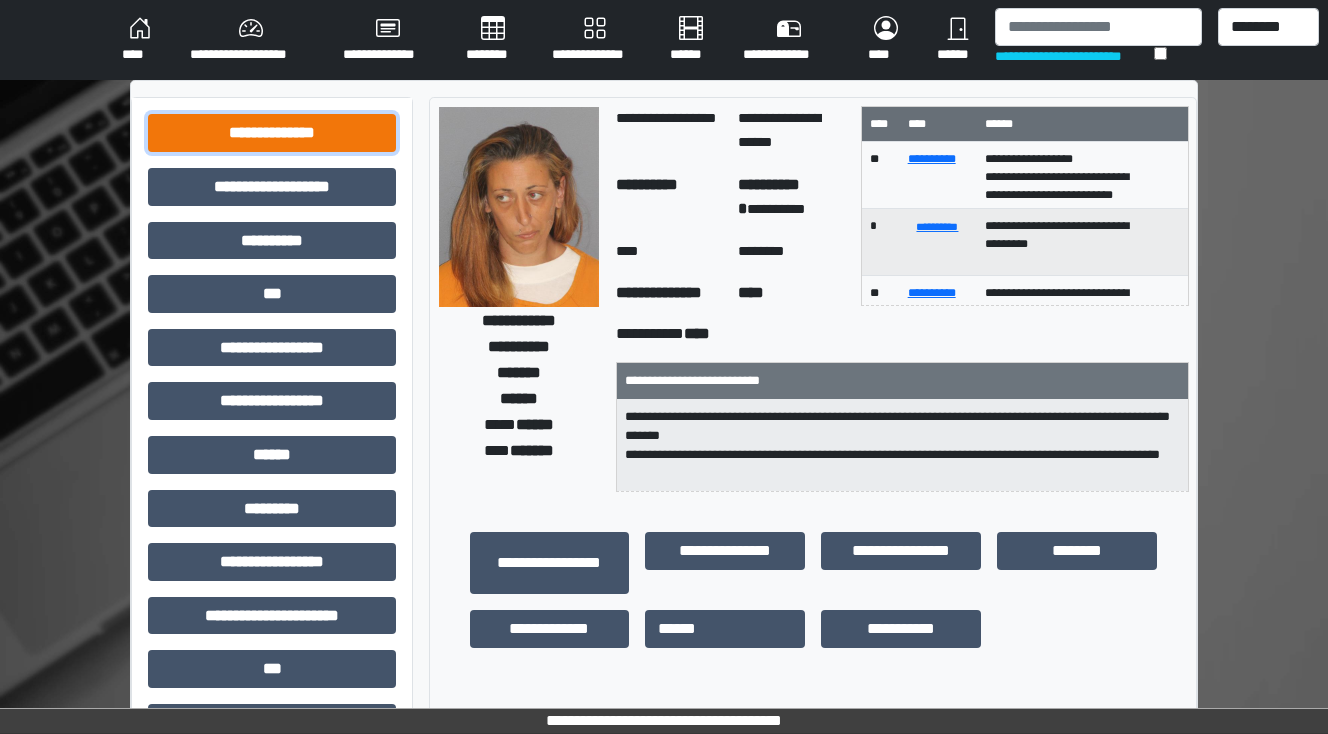 click on "**********" at bounding box center [272, 133] 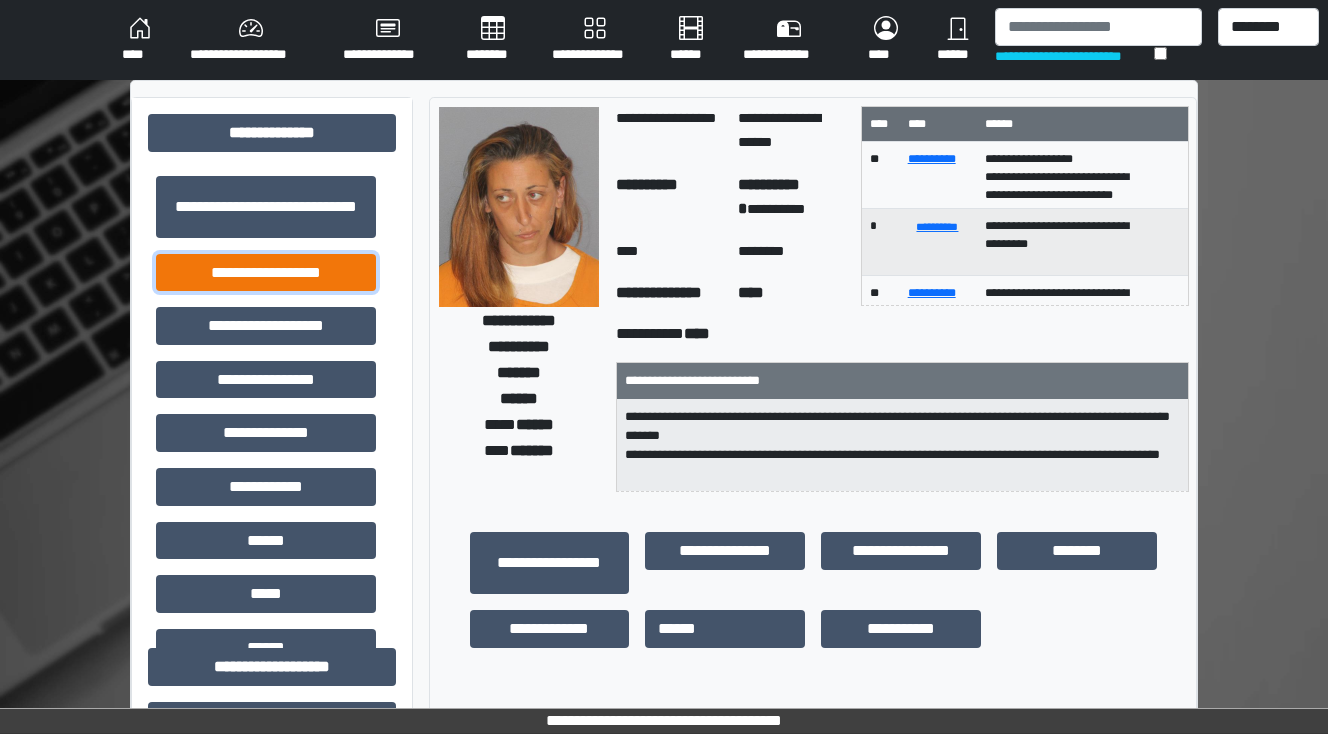 click on "**********" at bounding box center (266, 273) 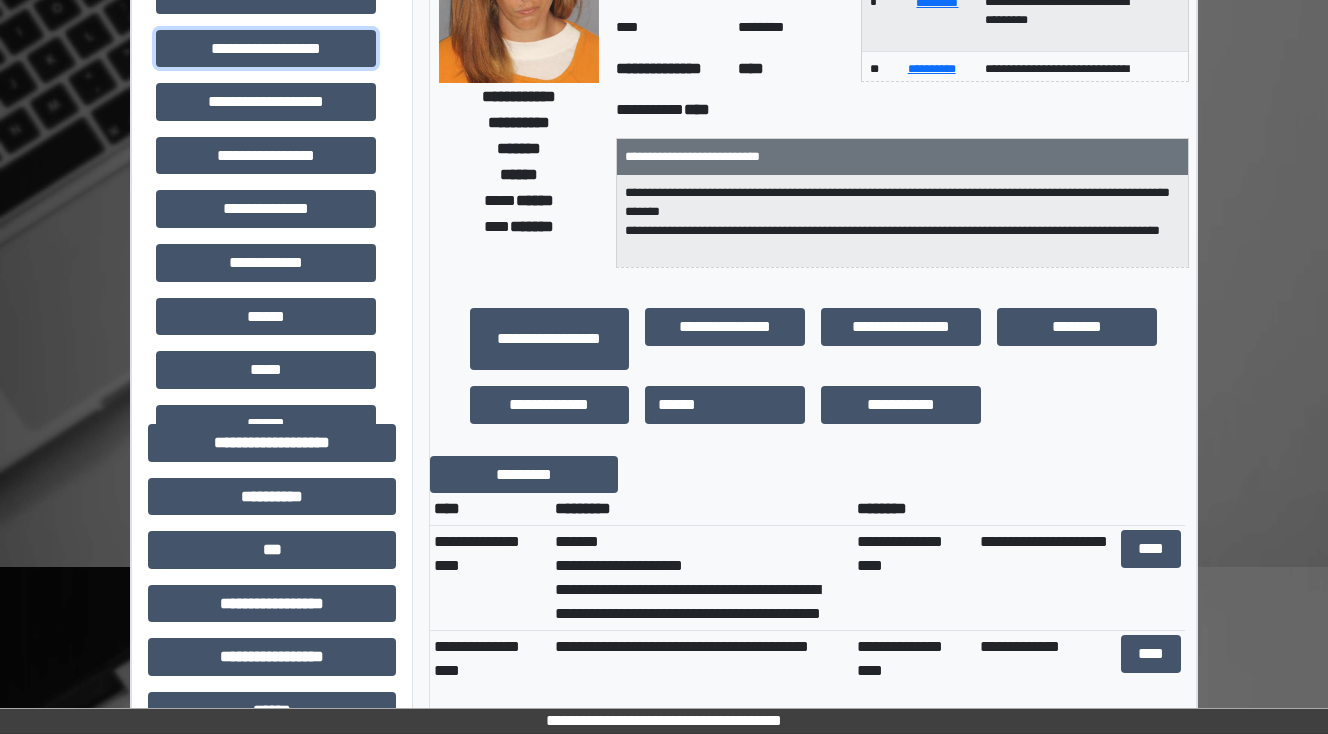 scroll, scrollTop: 0, scrollLeft: 0, axis: both 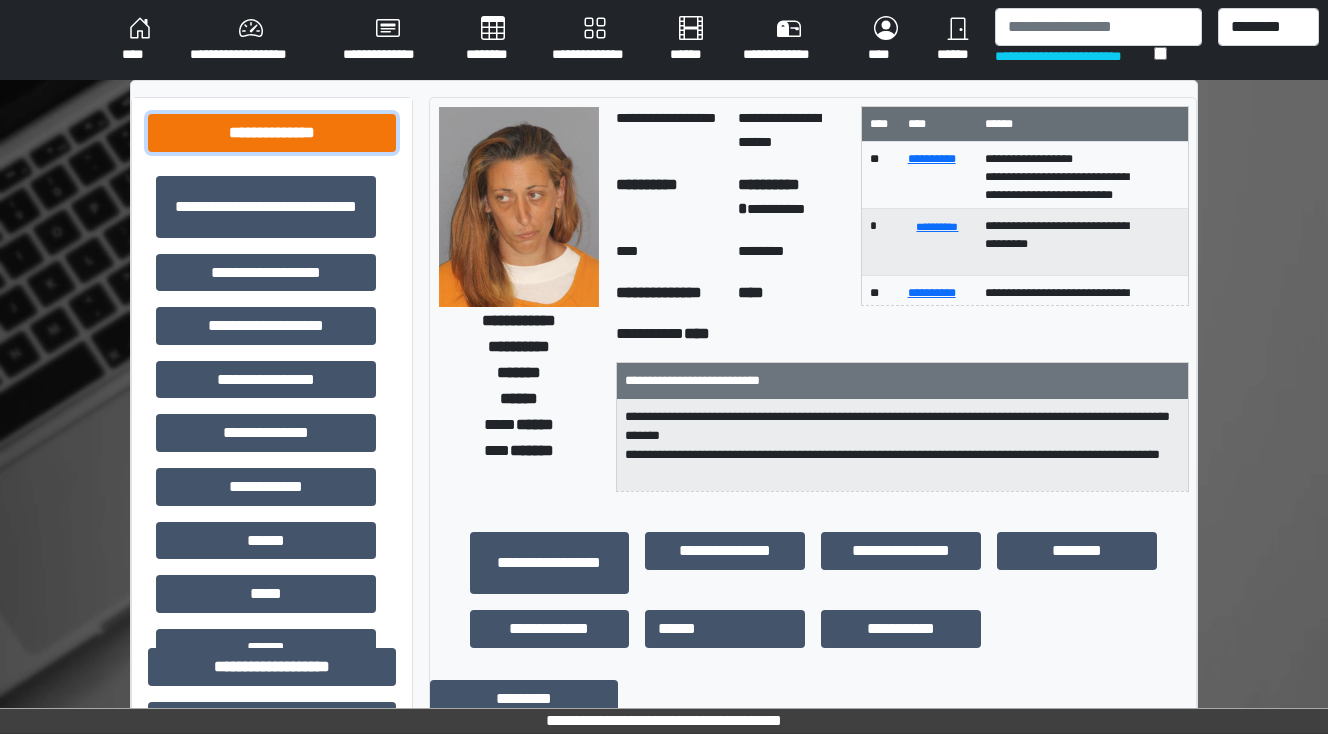 click on "**********" at bounding box center (272, 133) 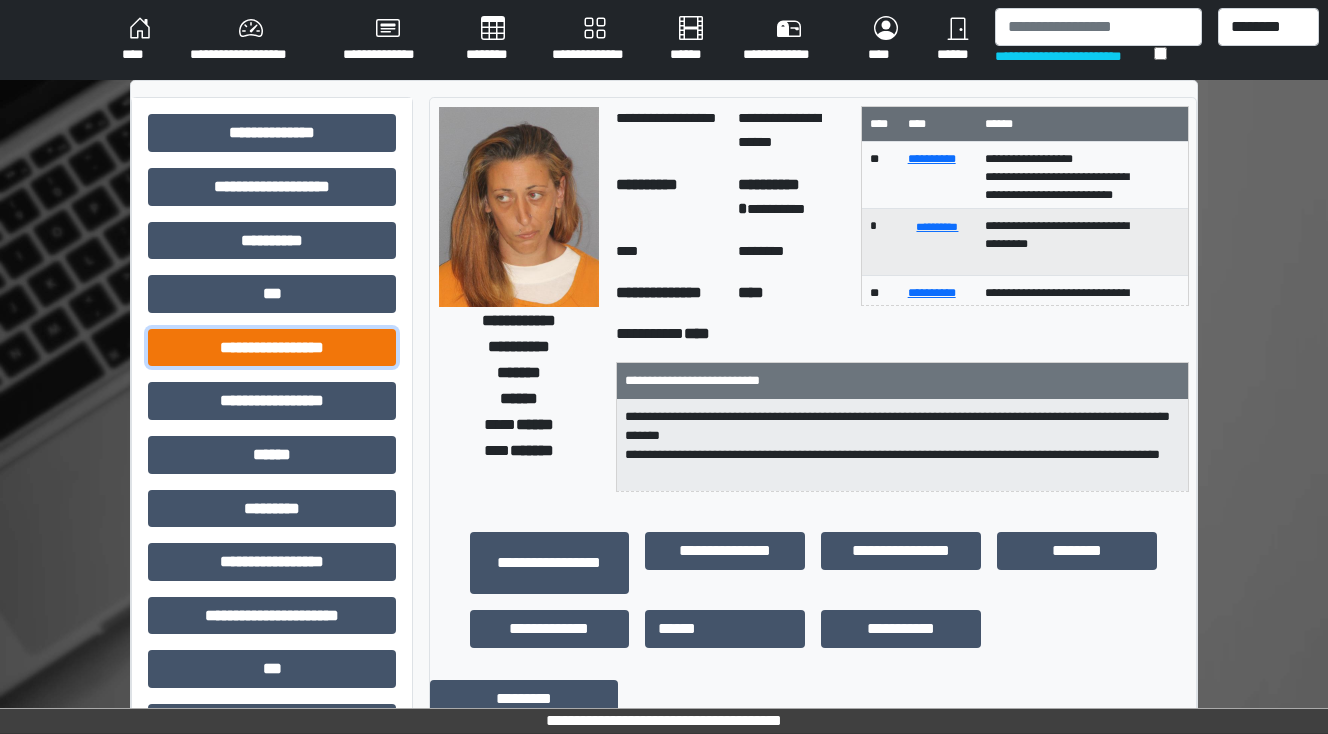 click on "**********" at bounding box center (272, 348) 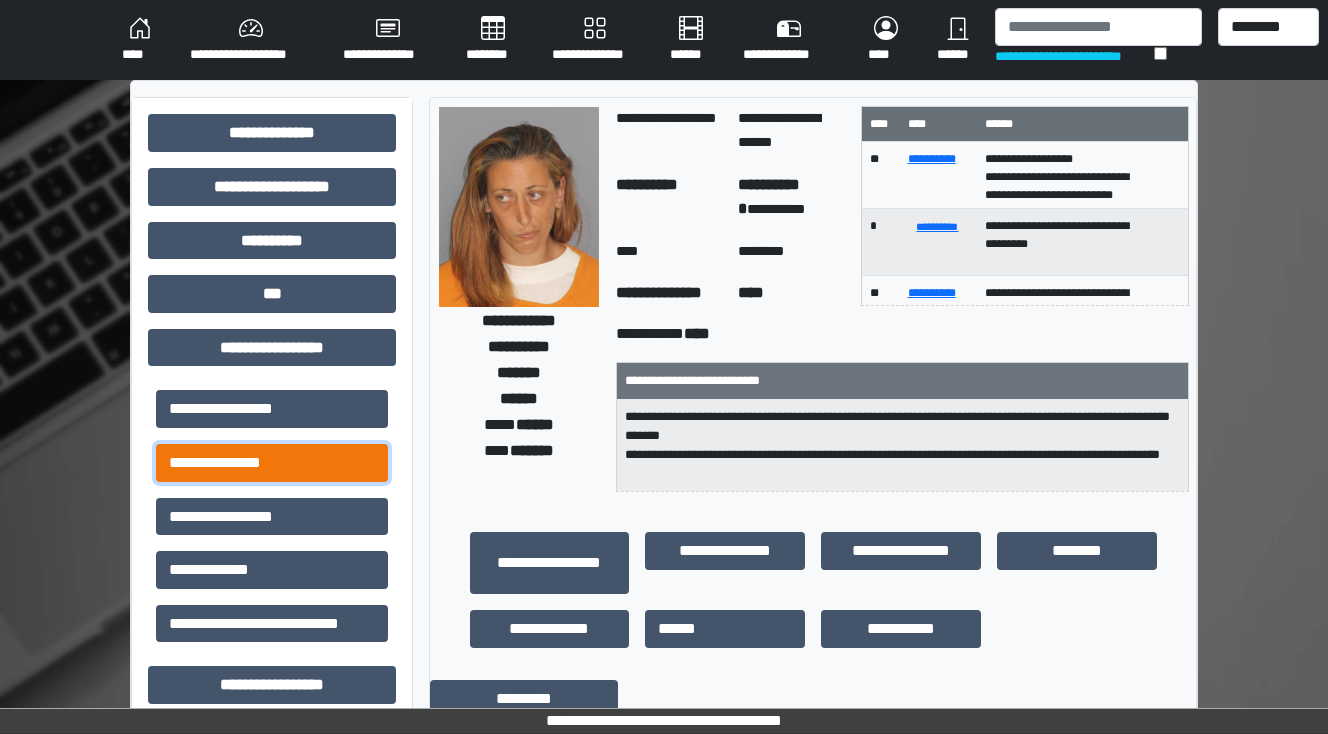 click on "**********" at bounding box center (272, 463) 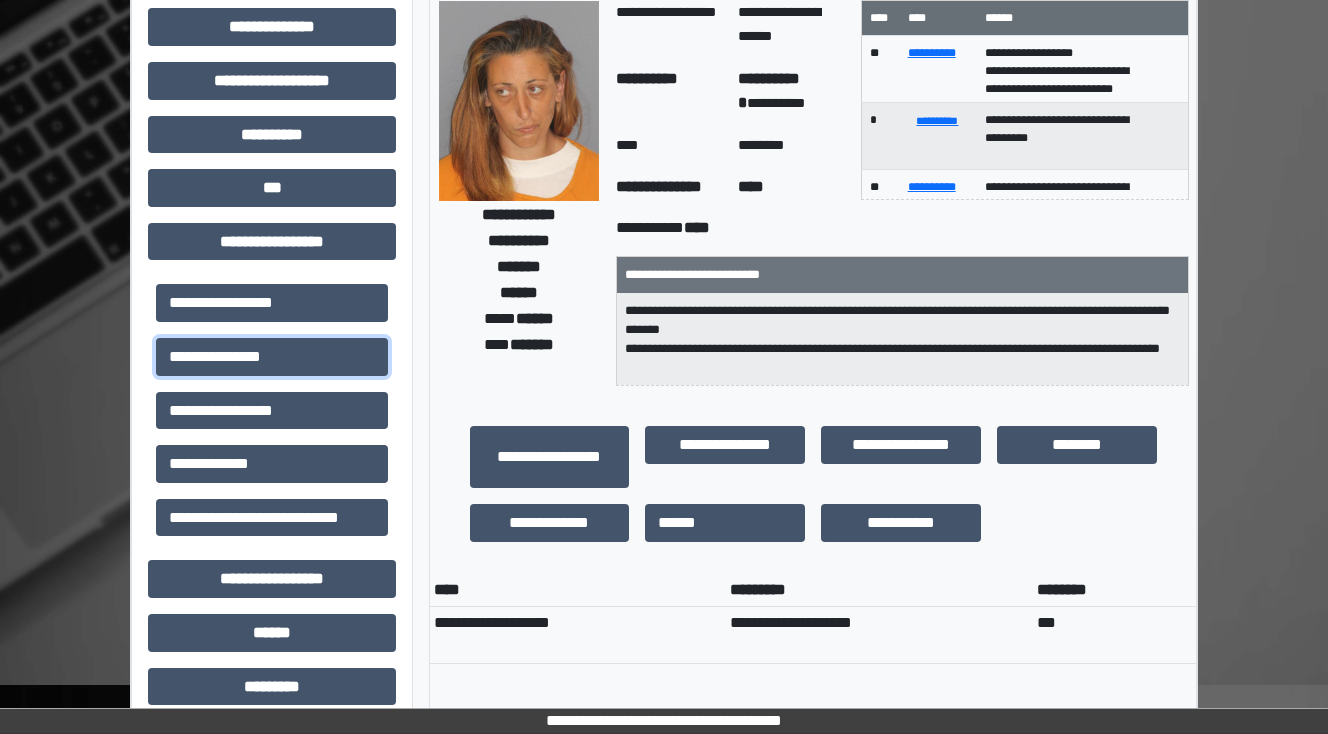 scroll, scrollTop: 0, scrollLeft: 0, axis: both 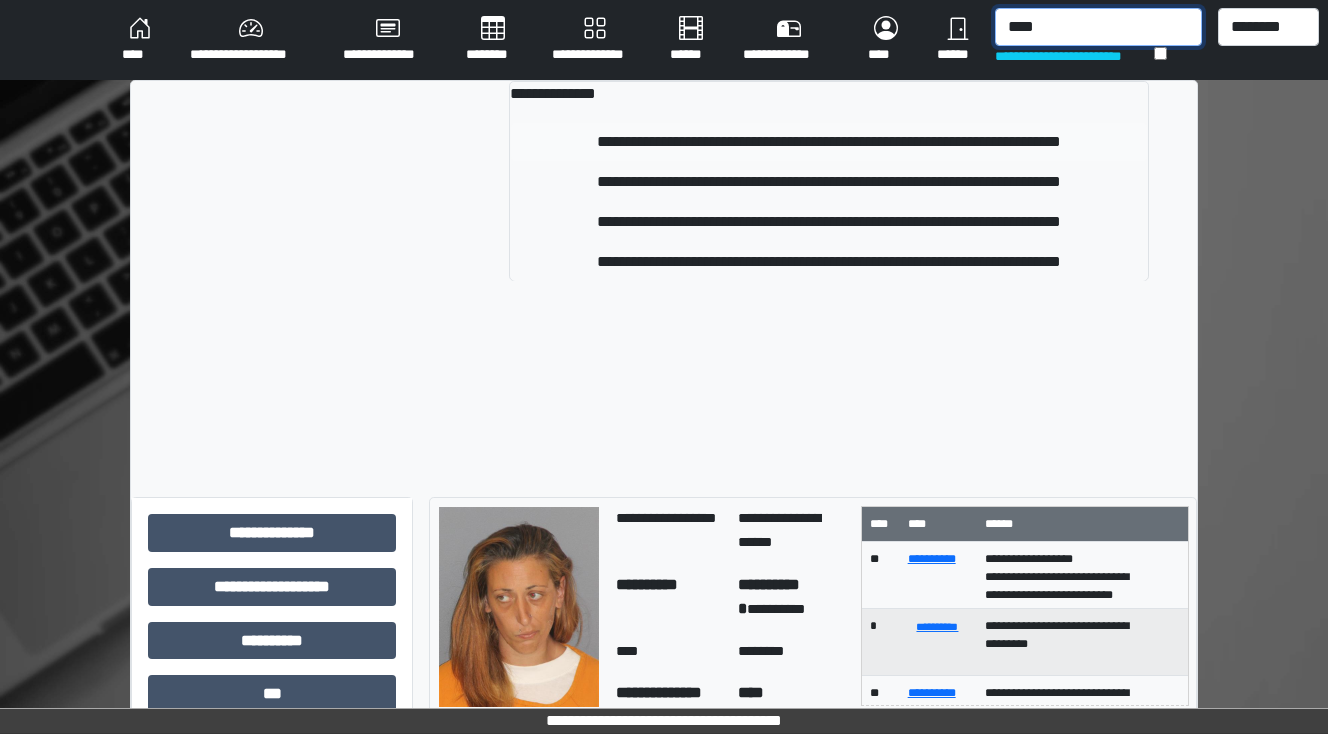 type on "****" 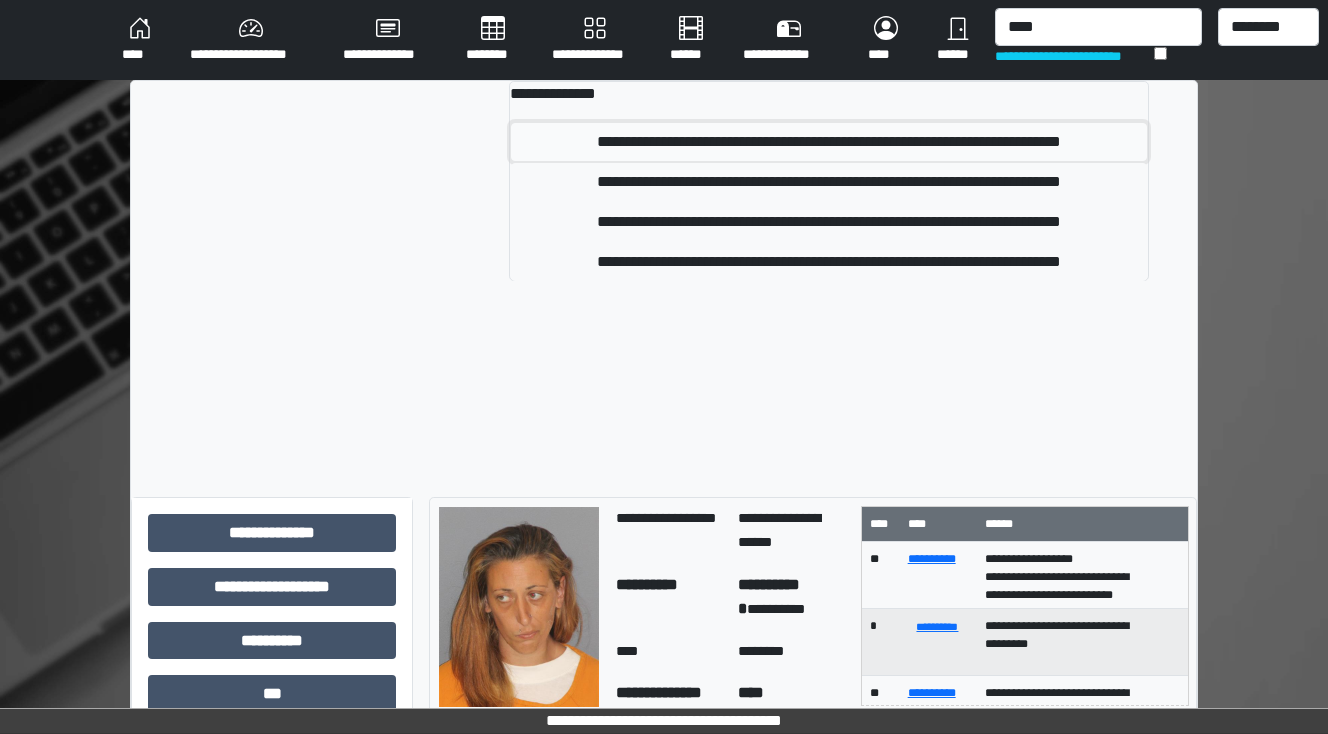 click on "**********" at bounding box center (829, 142) 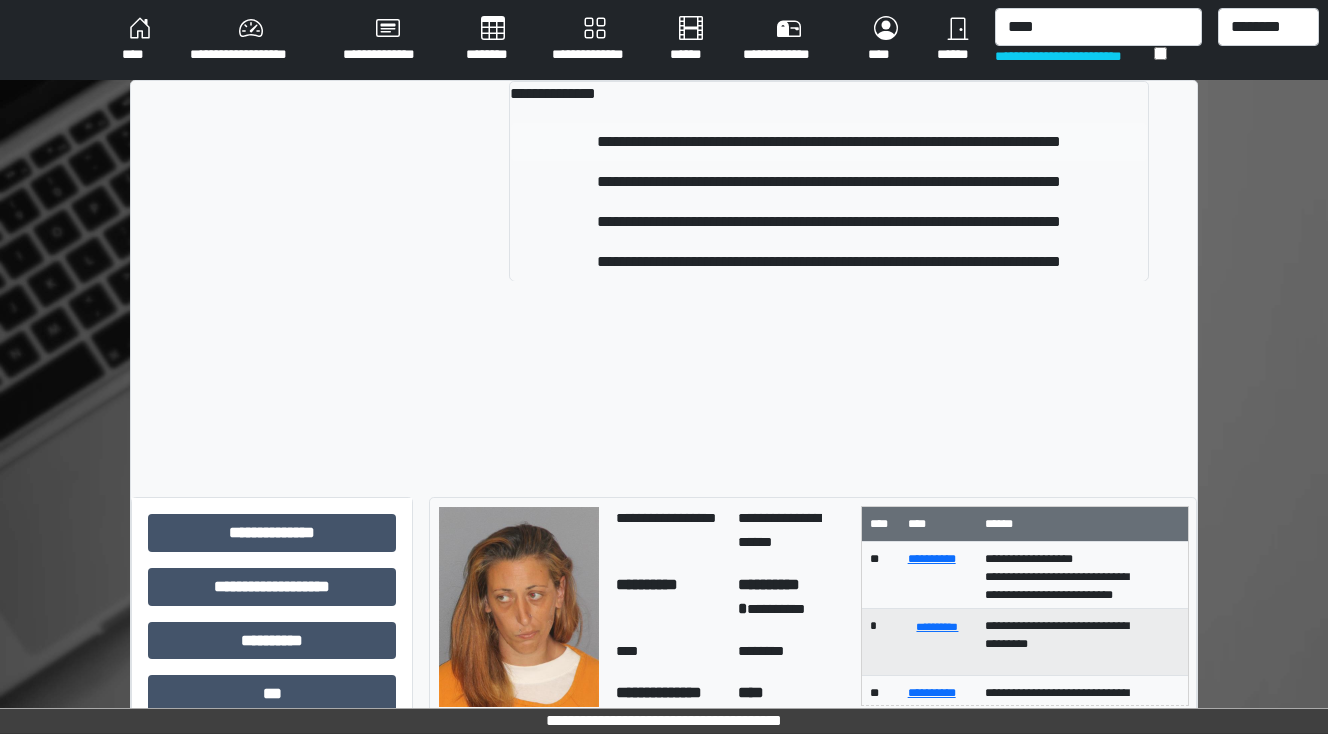 type 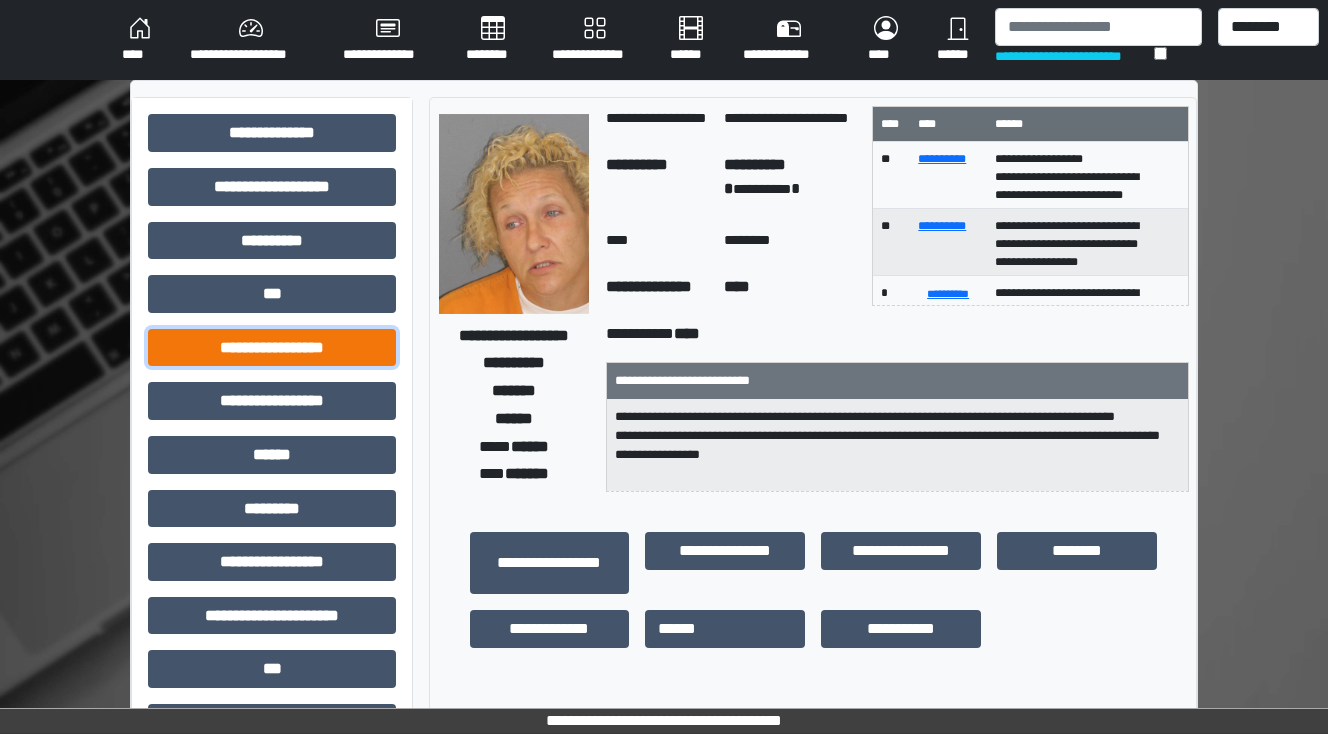 click on "**********" at bounding box center [272, 348] 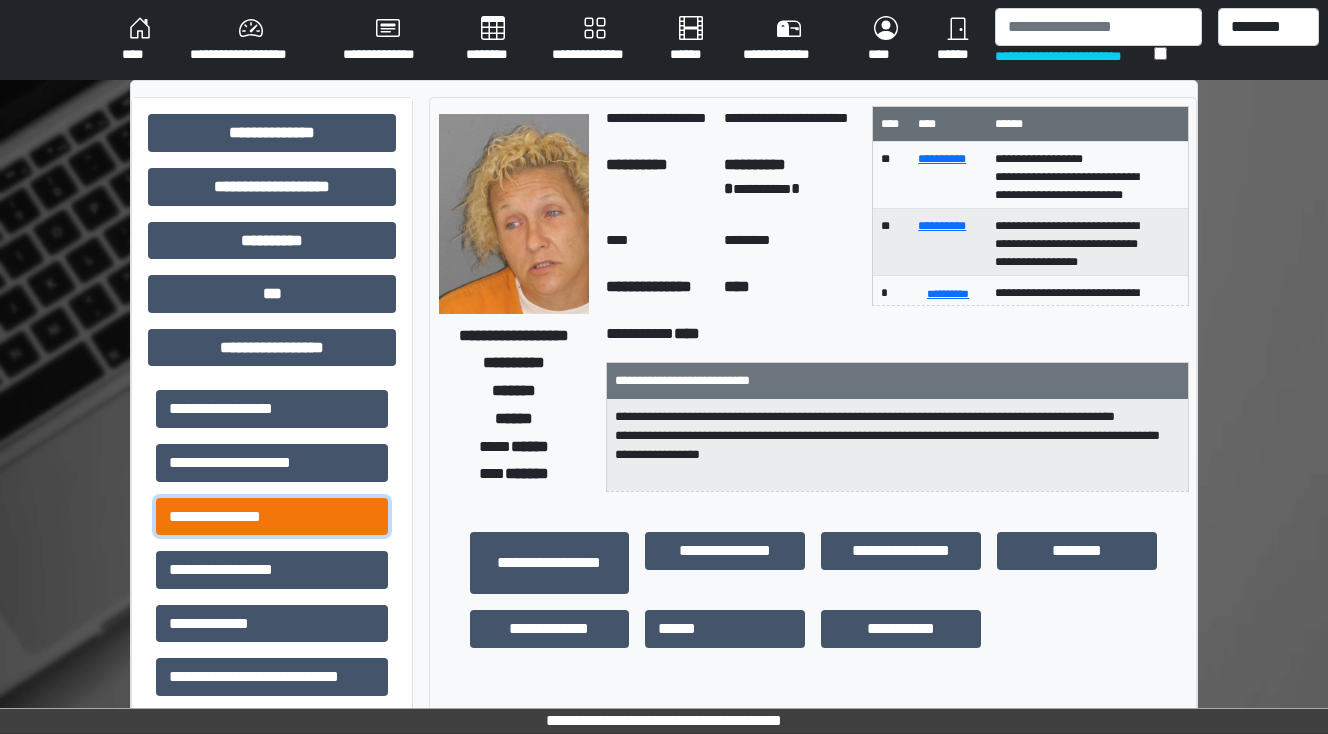 click on "**********" at bounding box center (272, 517) 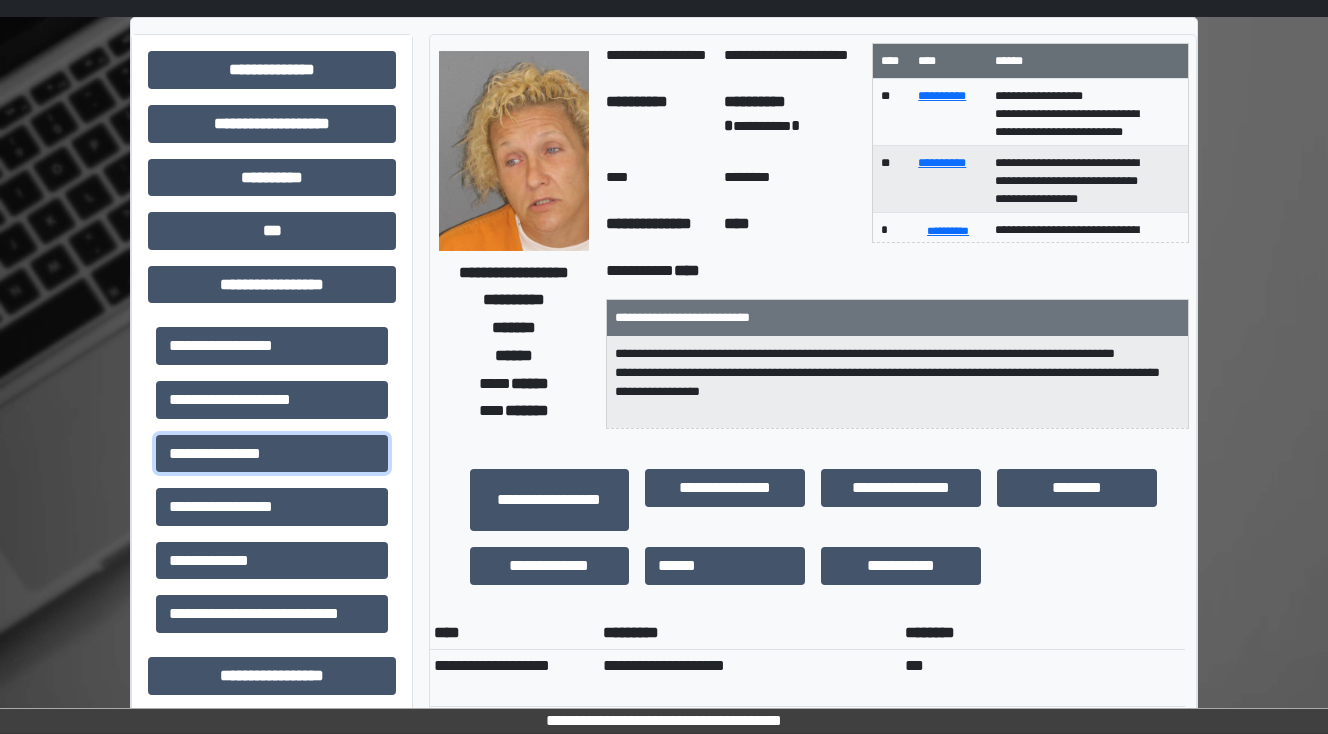 scroll, scrollTop: 0, scrollLeft: 0, axis: both 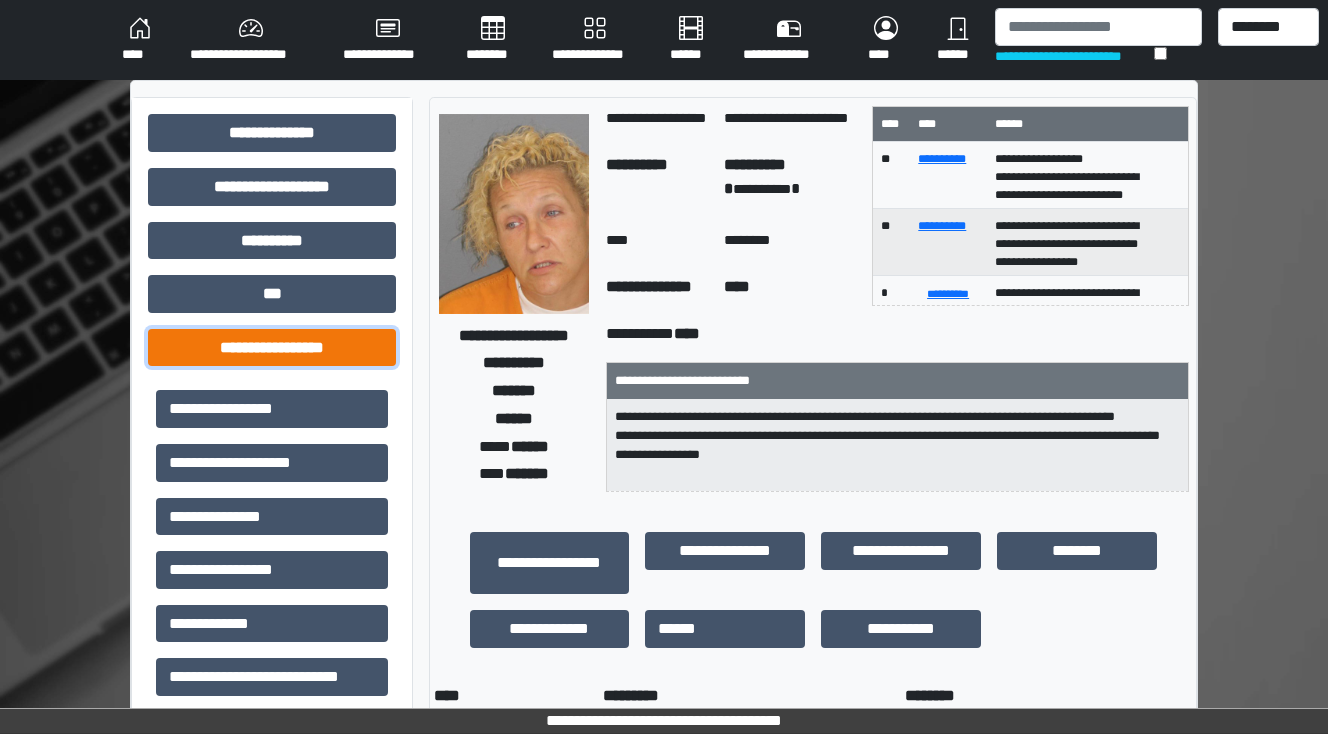 click on "**********" at bounding box center [272, 348] 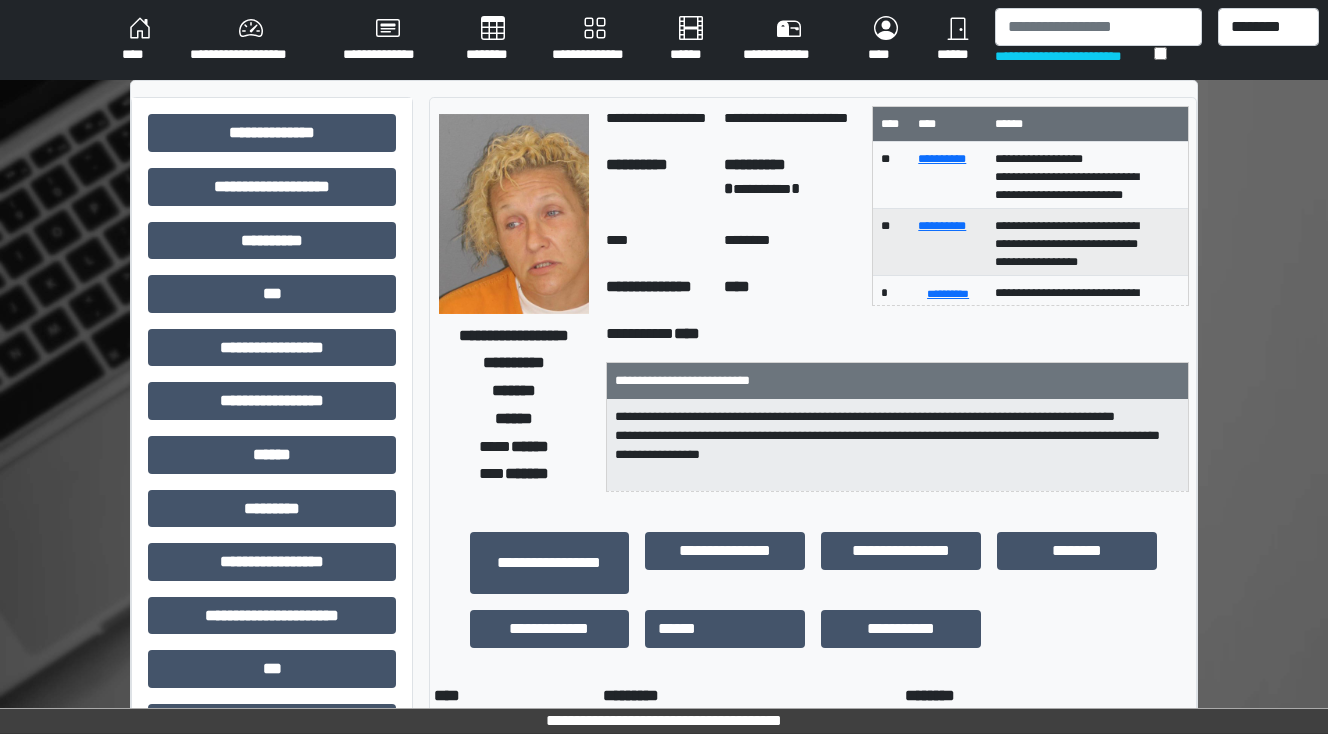 click on "****" at bounding box center (140, 40) 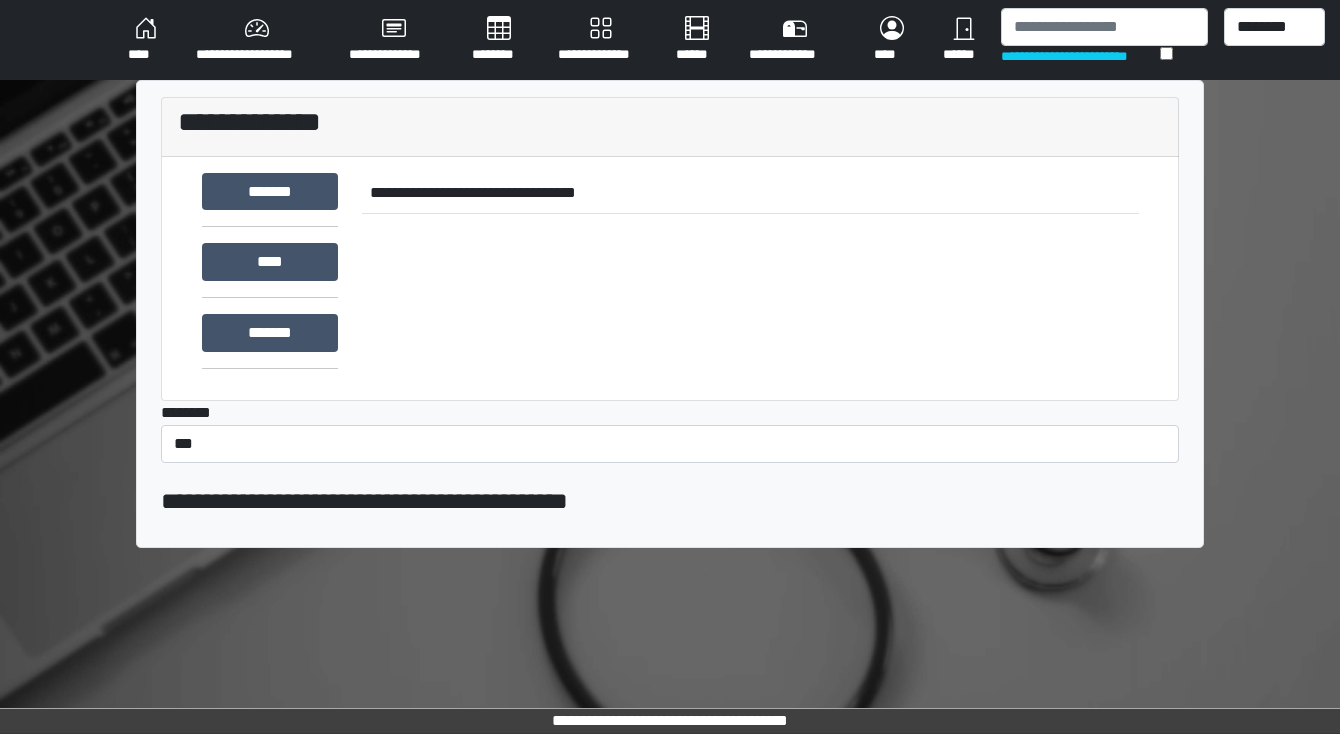 scroll, scrollTop: 0, scrollLeft: 0, axis: both 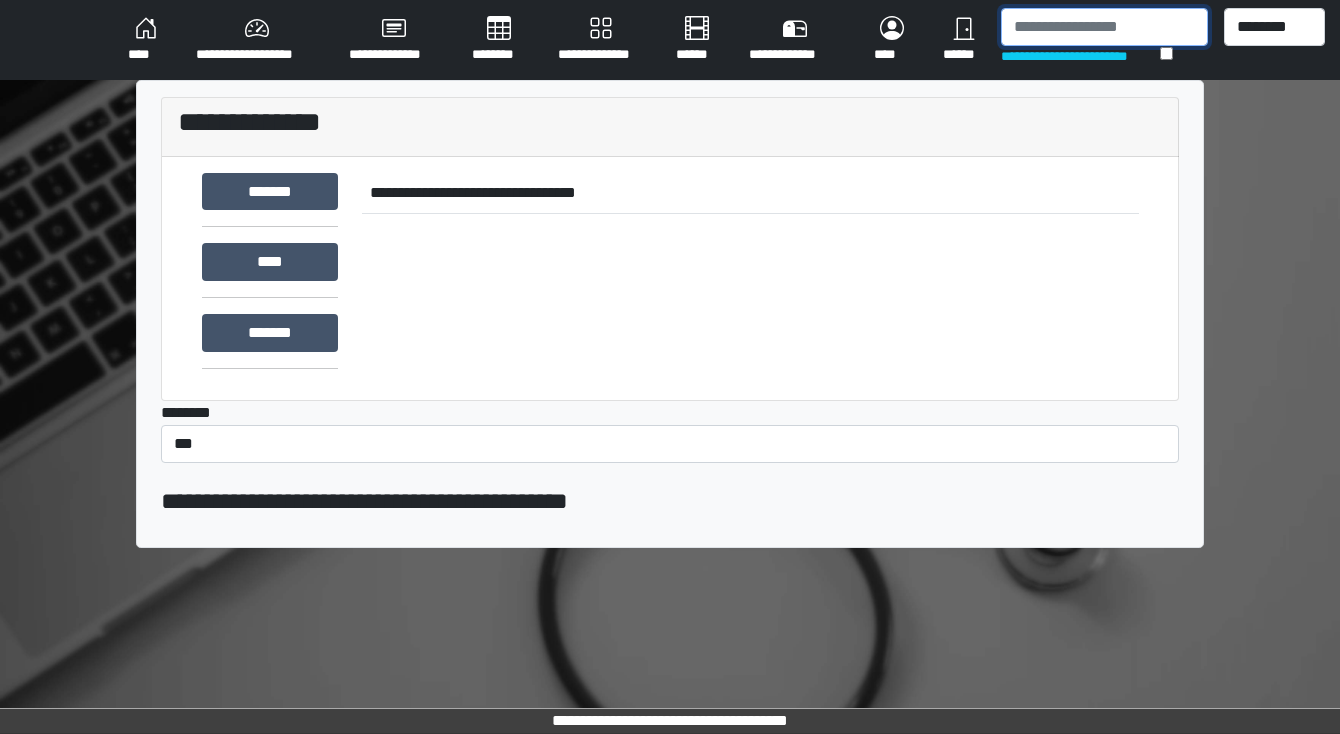 click at bounding box center (1104, 27) 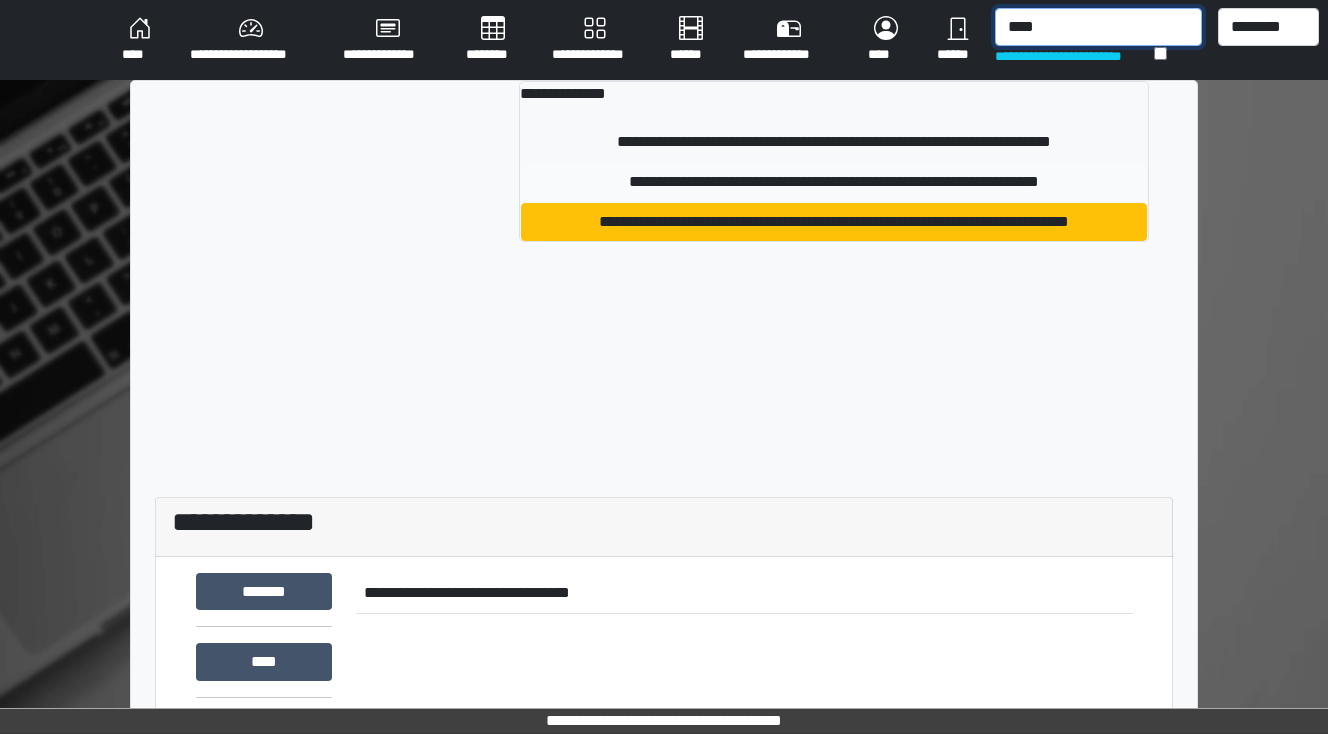 type on "****" 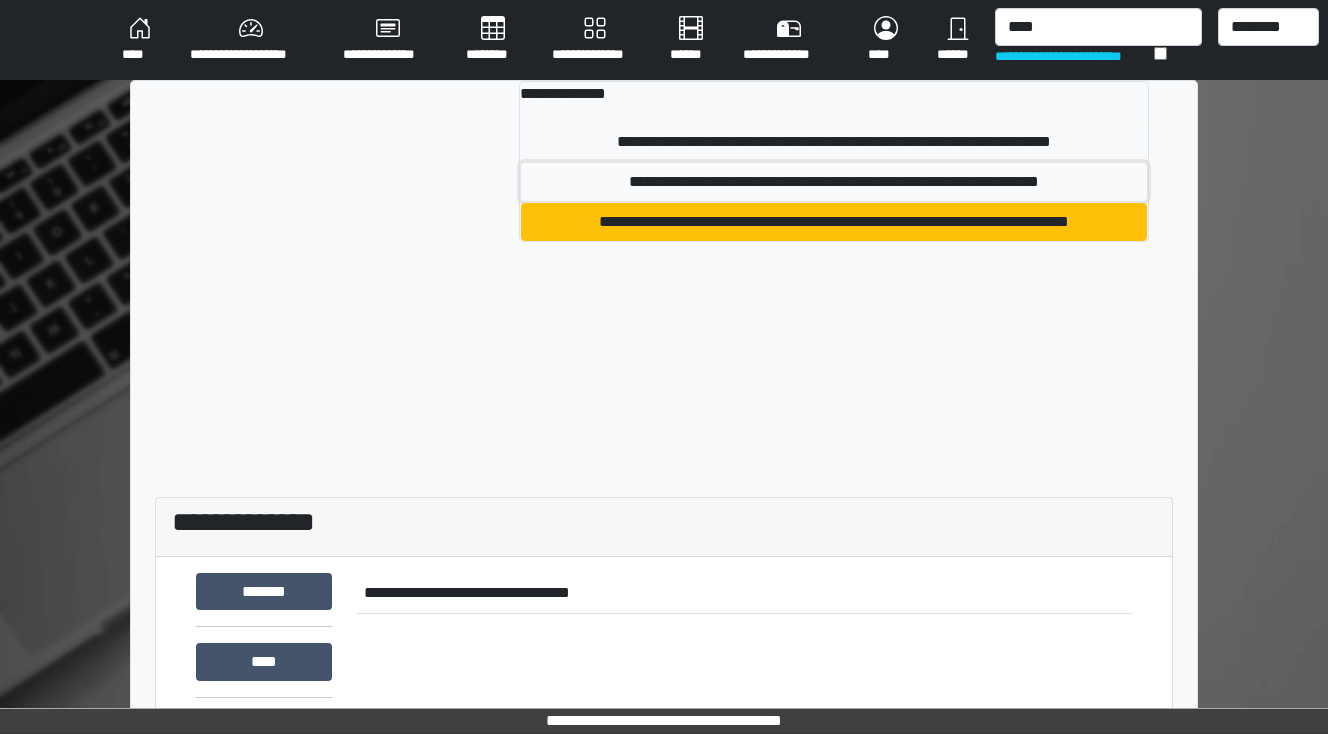 click on "**********" at bounding box center (834, 182) 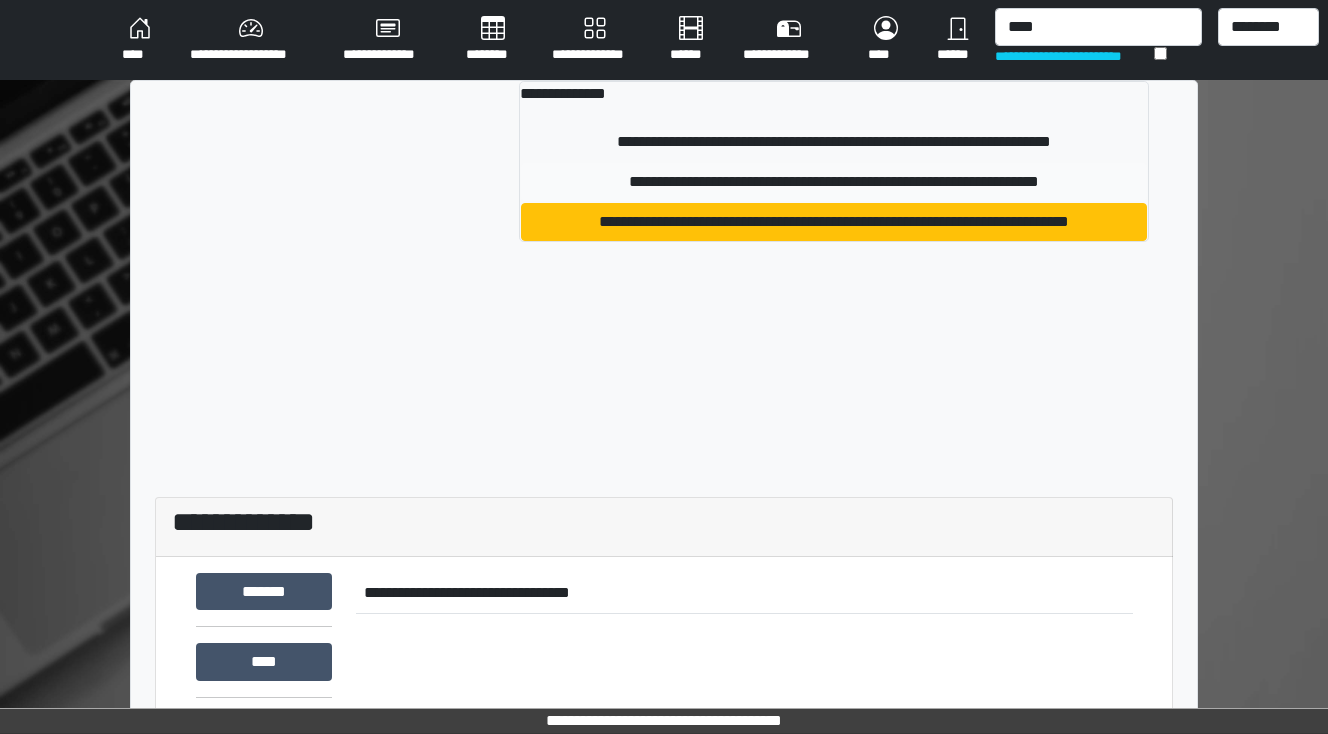 type 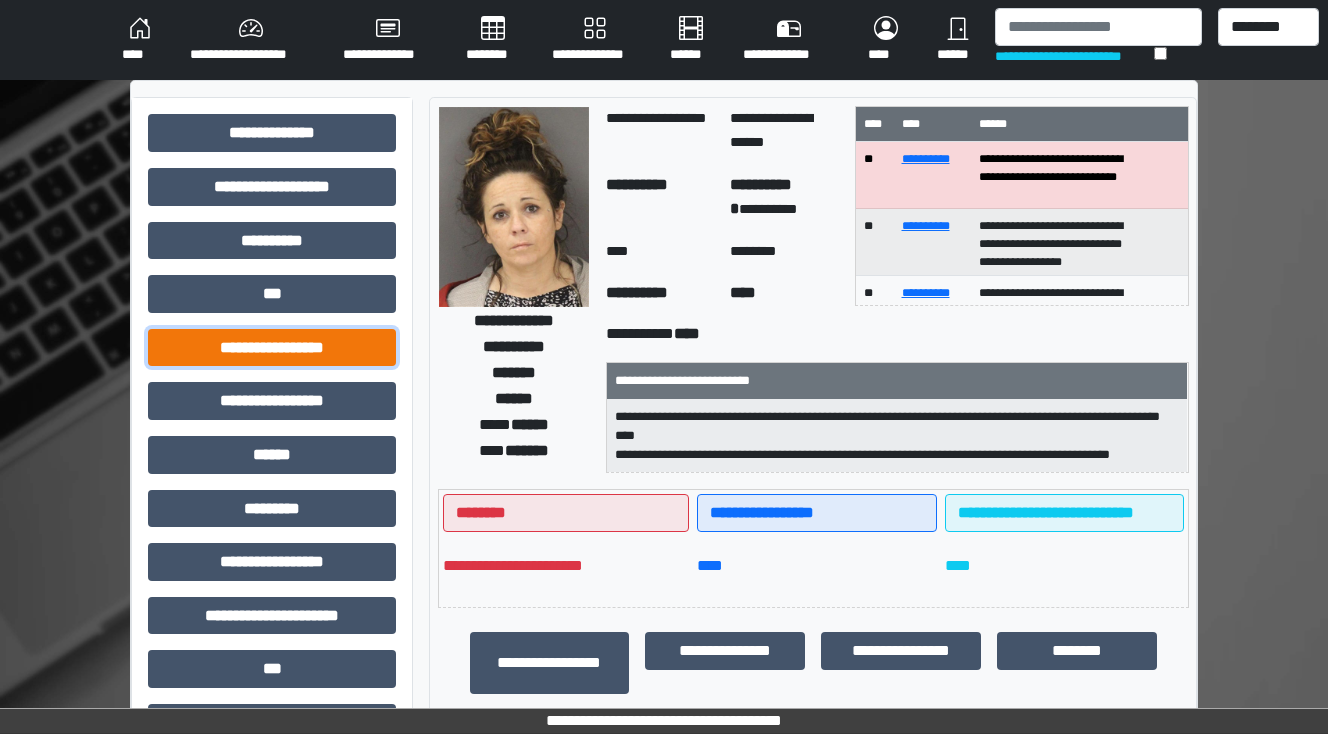 click on "**********" at bounding box center (272, 348) 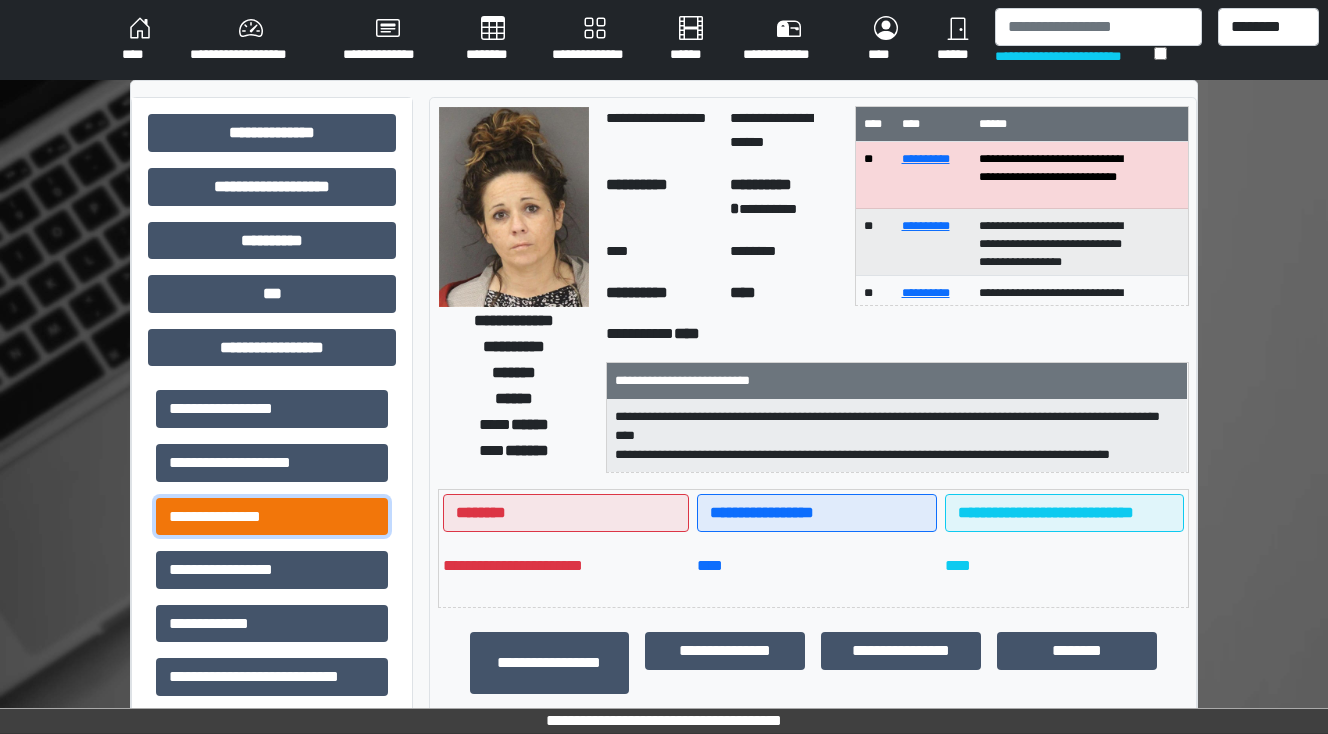 click on "**********" at bounding box center [272, 517] 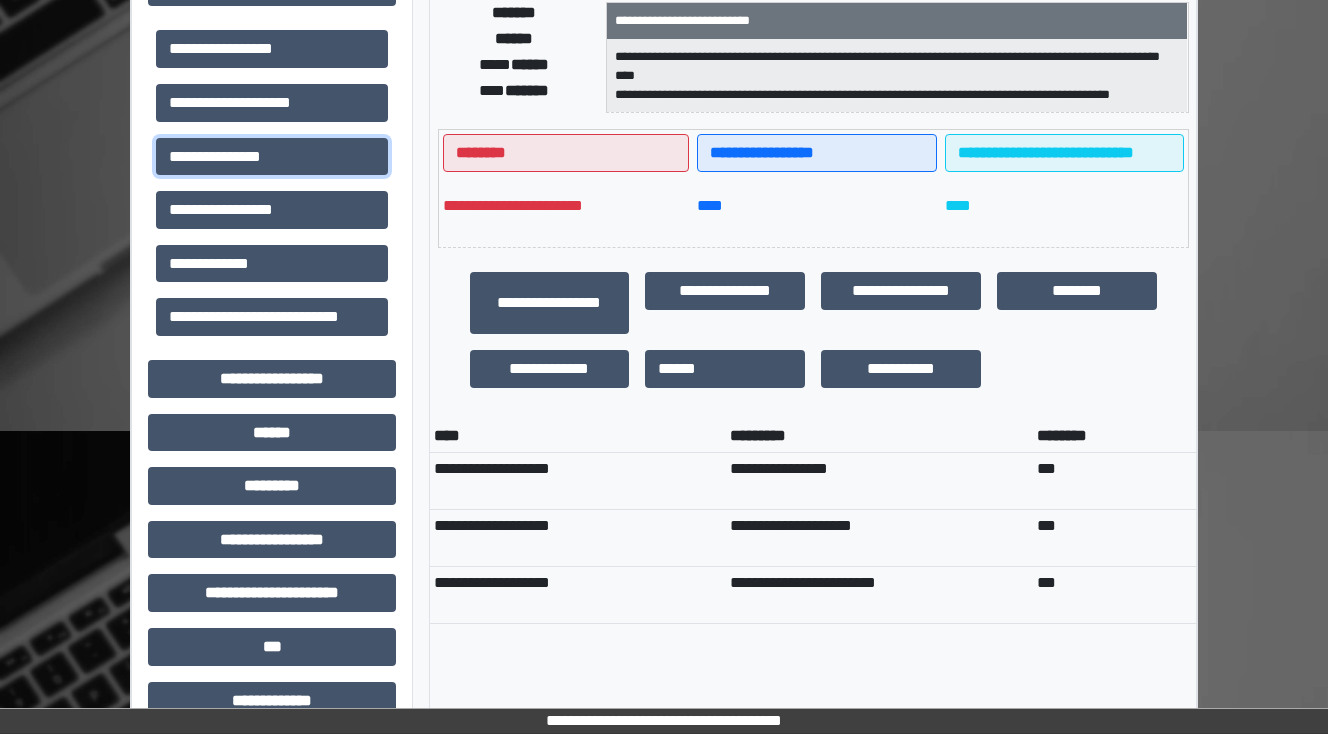 scroll, scrollTop: 0, scrollLeft: 0, axis: both 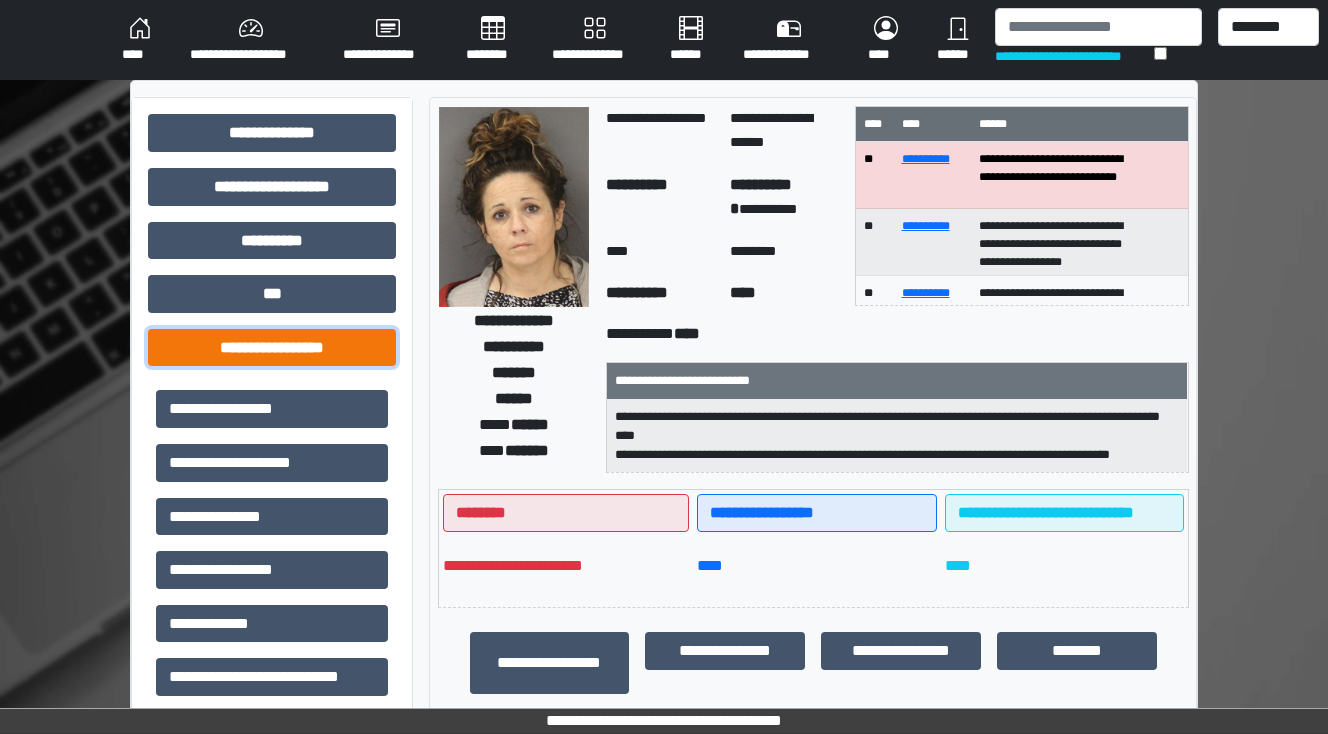 click on "**********" at bounding box center [272, 348] 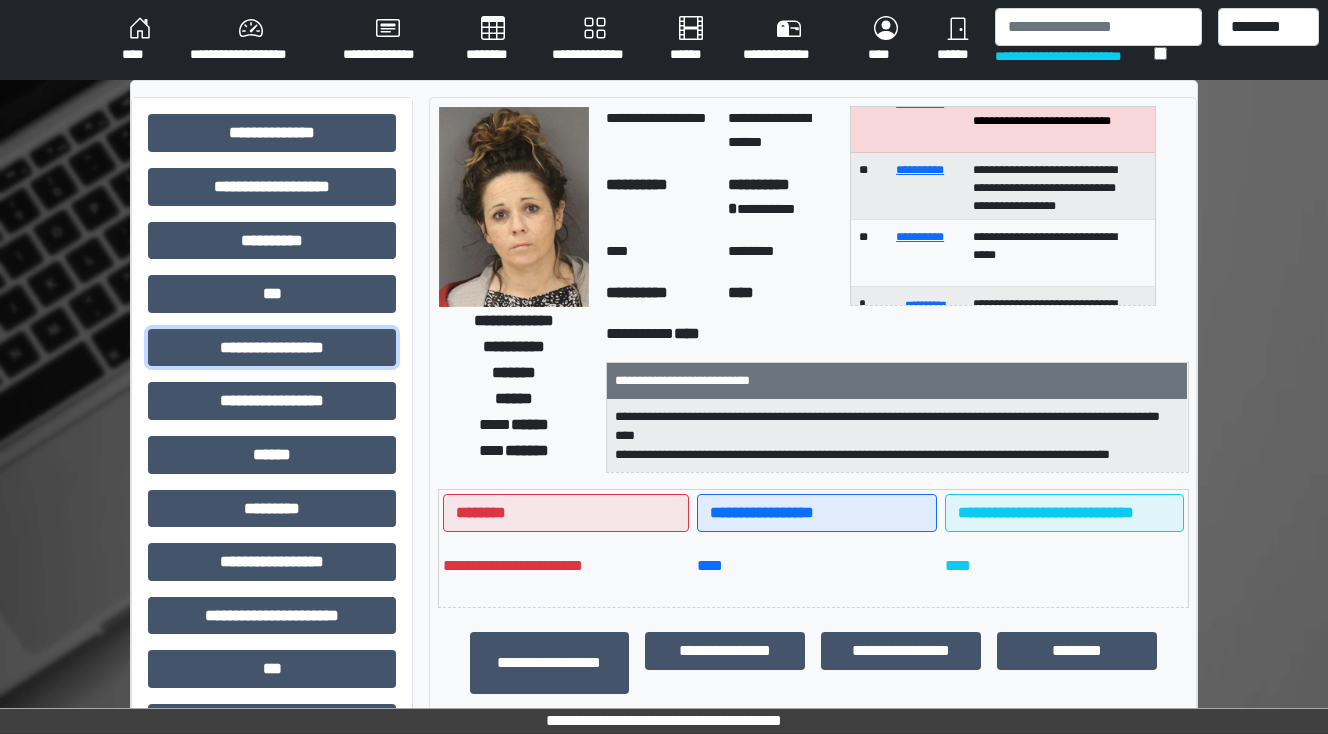 scroll, scrollTop: 0, scrollLeft: 0, axis: both 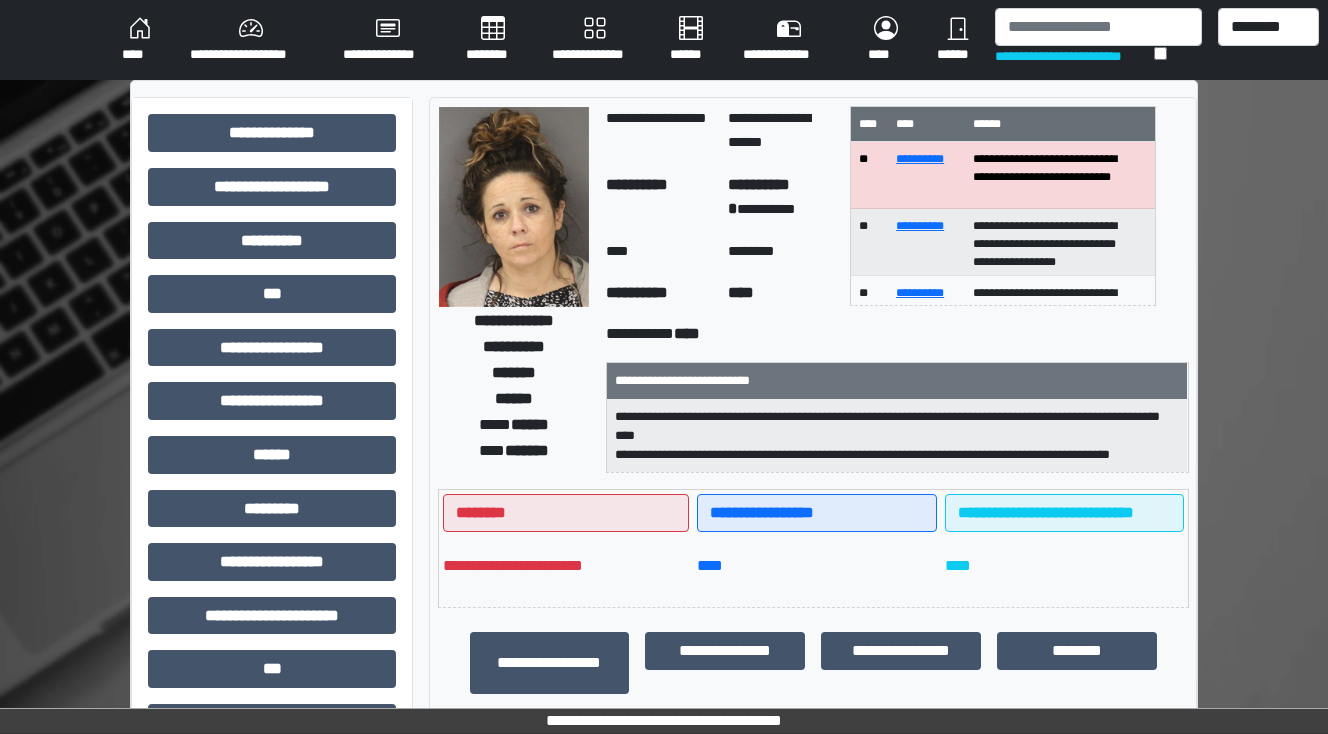 click on "****" at bounding box center [140, 40] 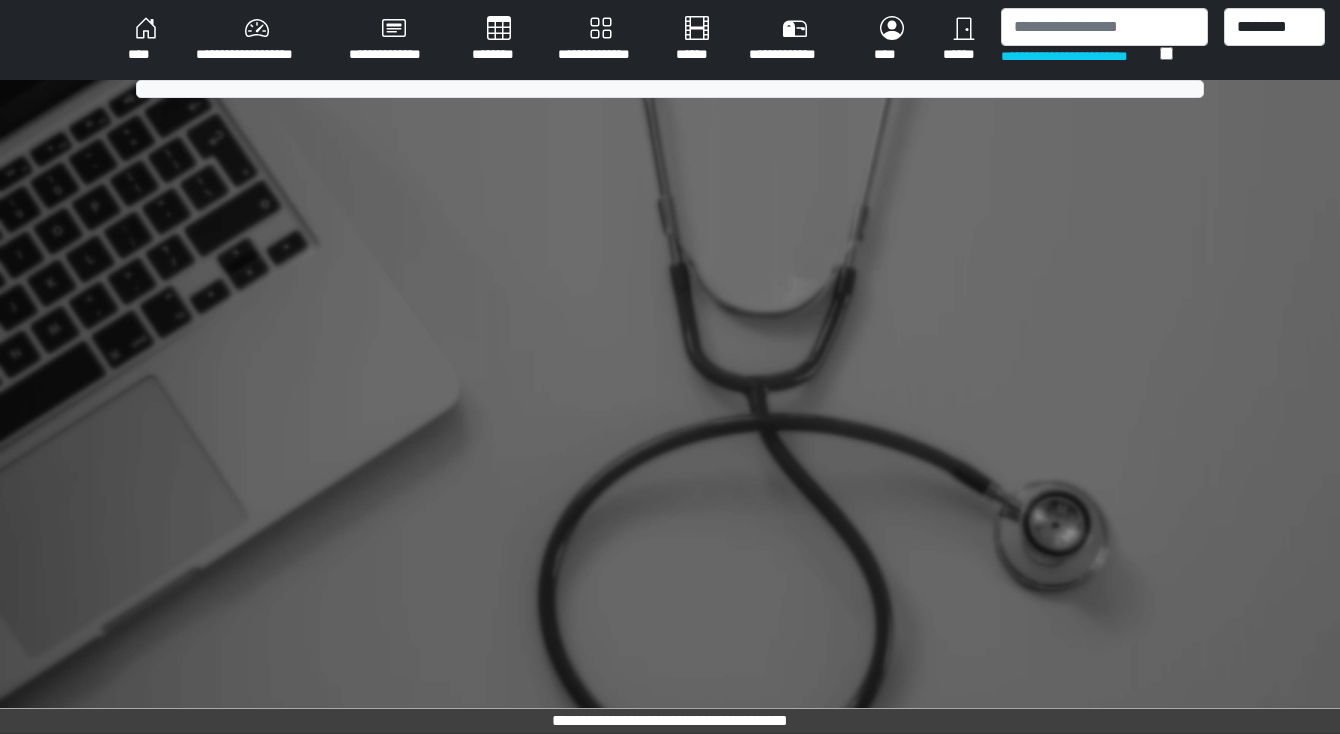 scroll, scrollTop: 0, scrollLeft: 0, axis: both 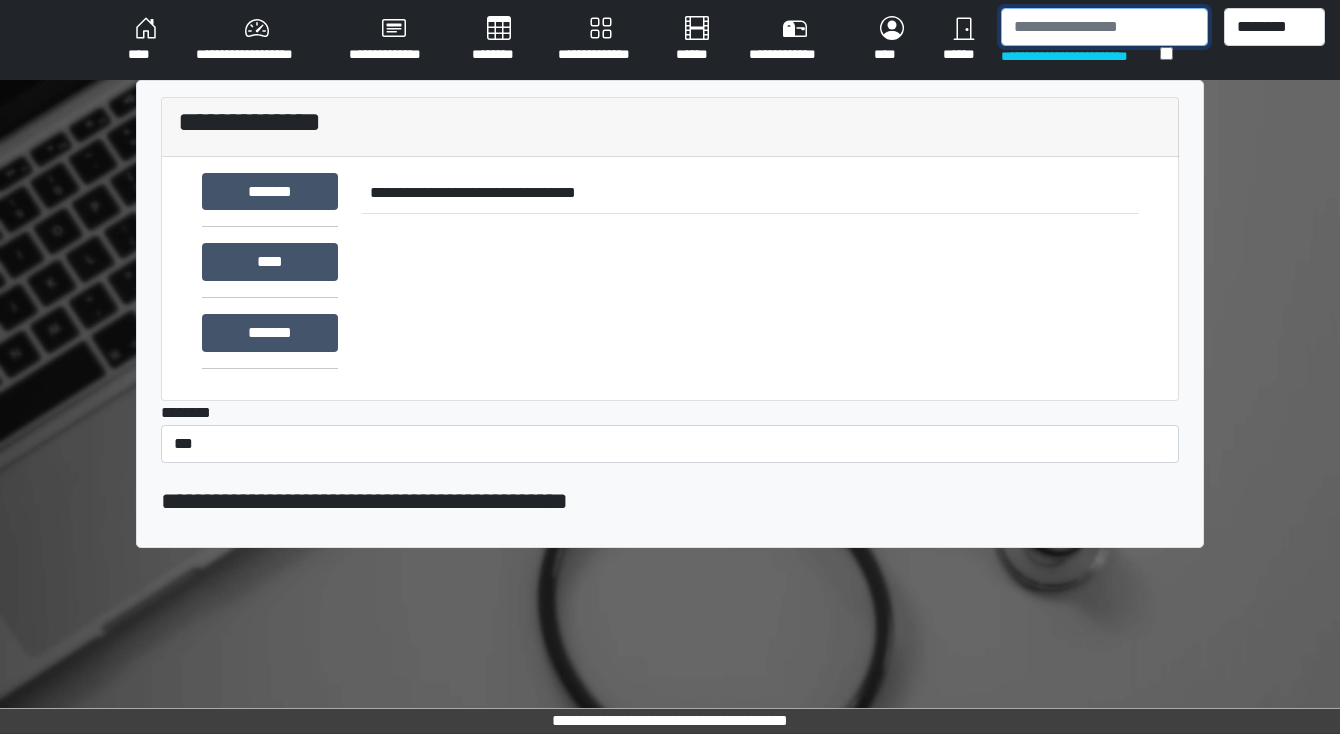 click at bounding box center (1104, 27) 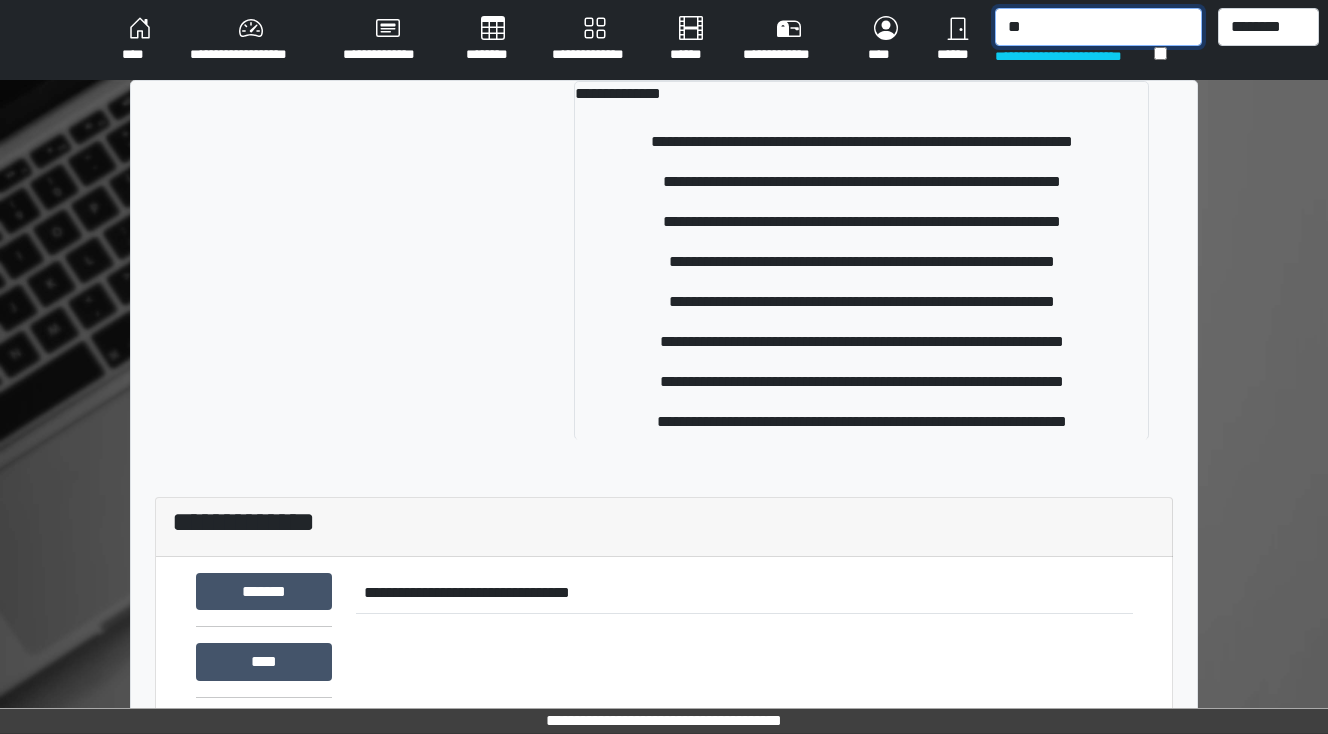 type on "*" 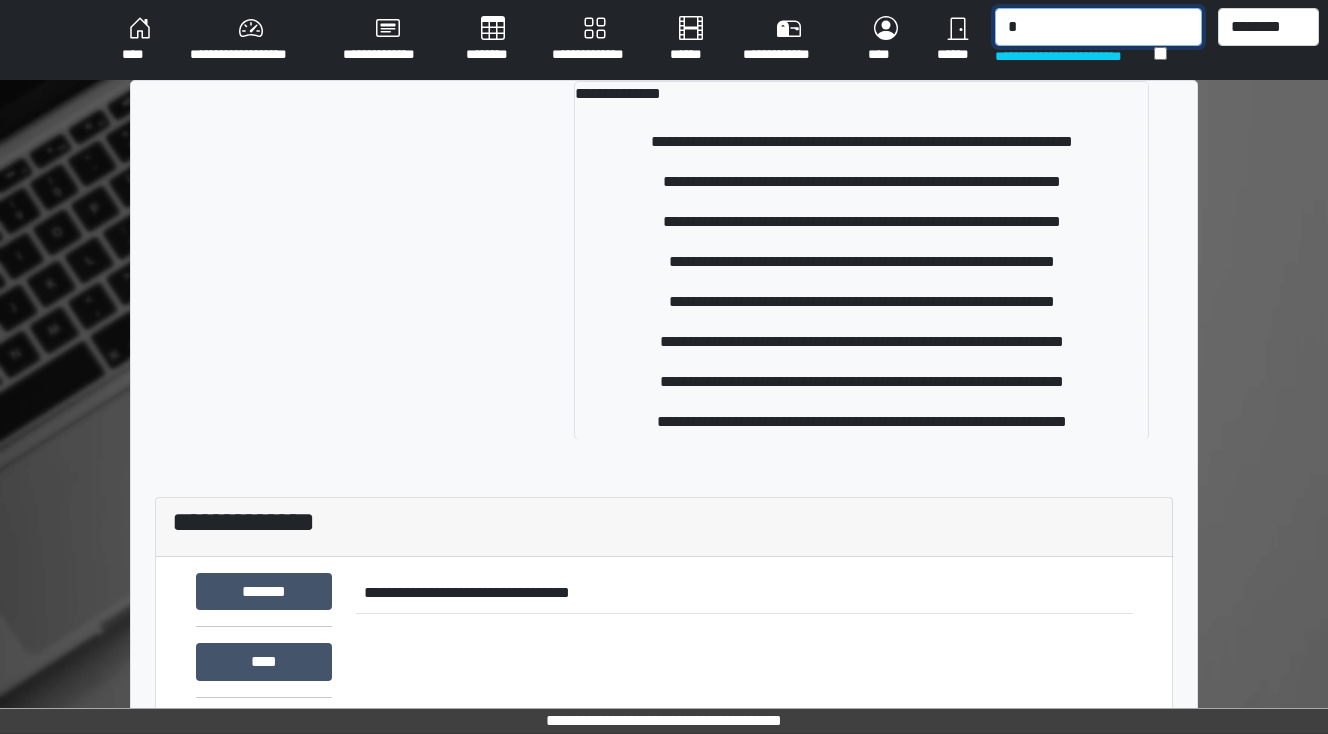 type 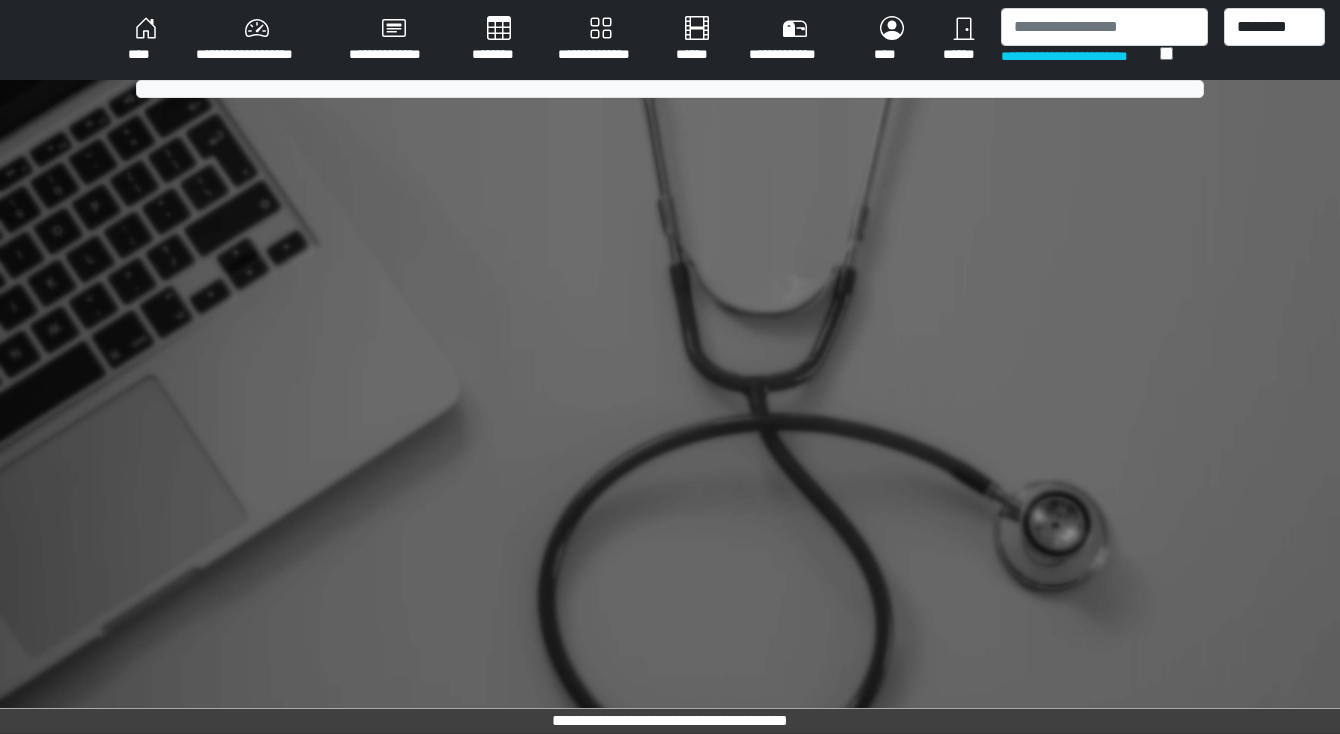 scroll, scrollTop: 0, scrollLeft: 0, axis: both 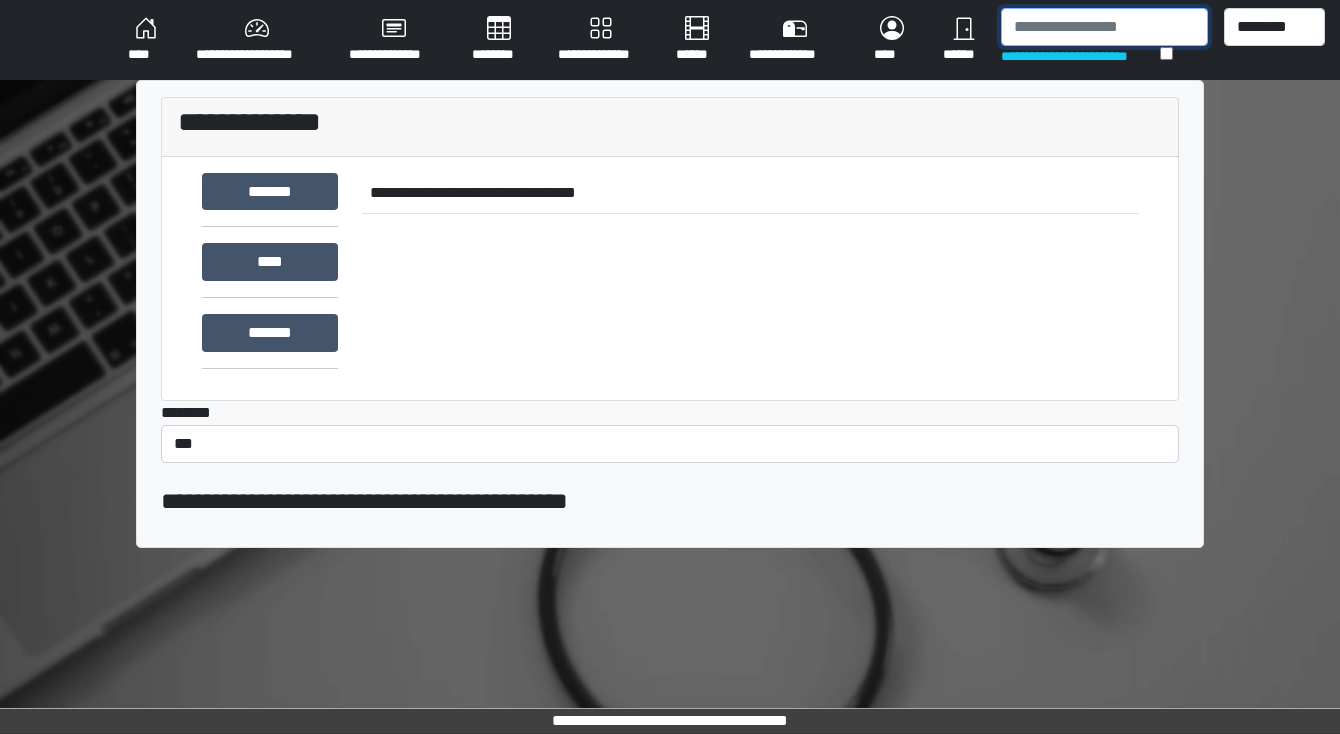 click at bounding box center [1104, 27] 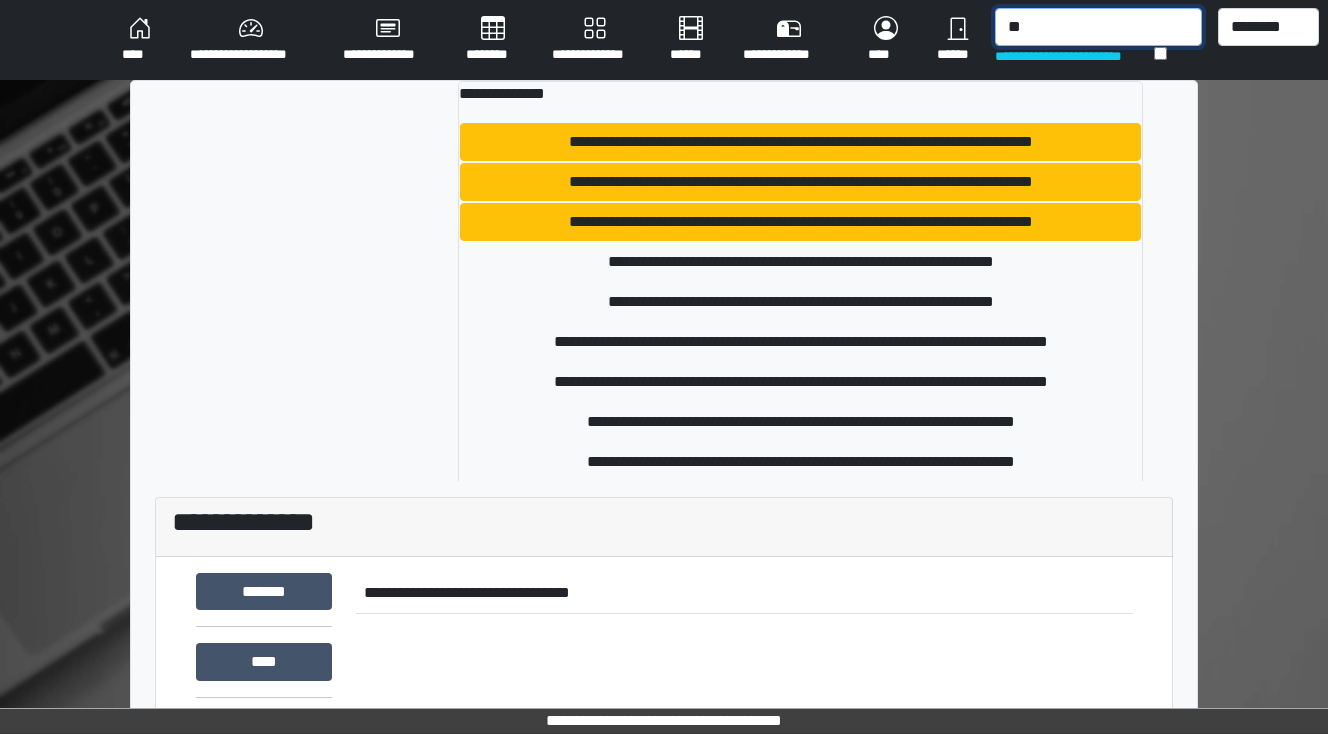 type on "*" 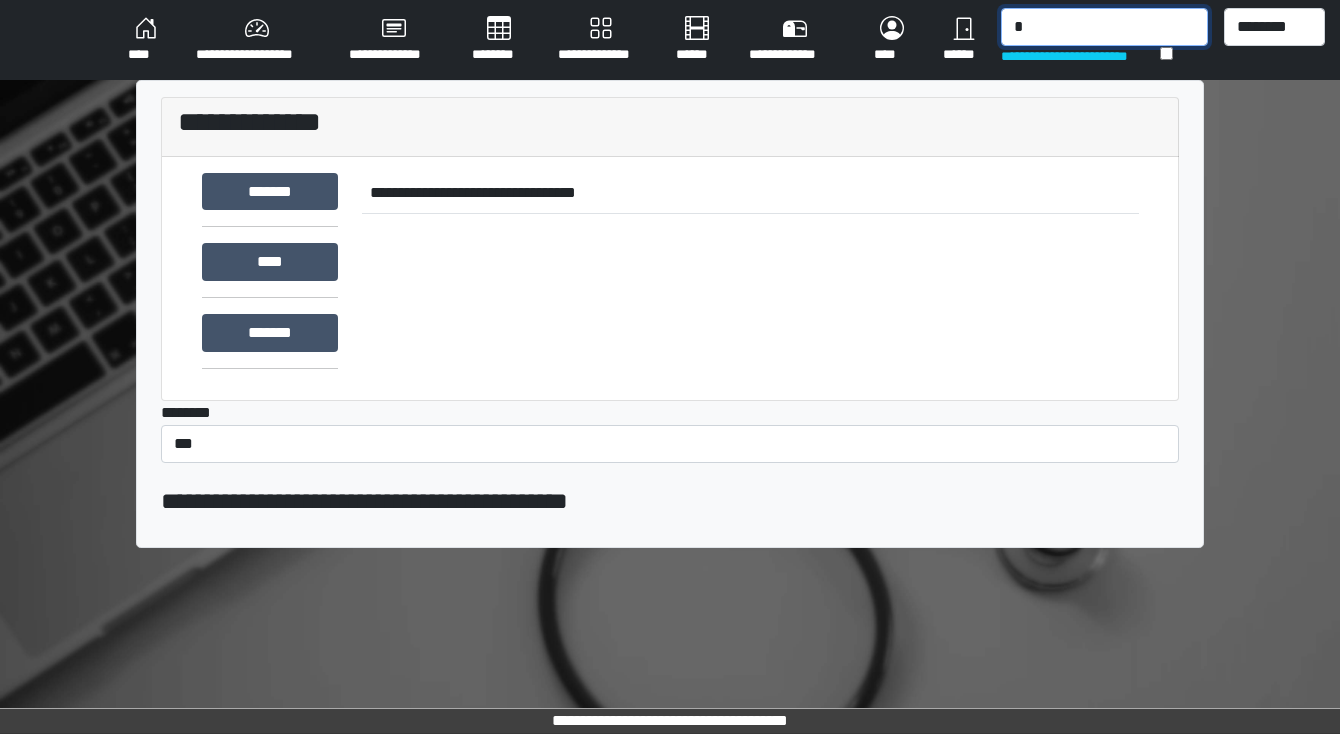 type 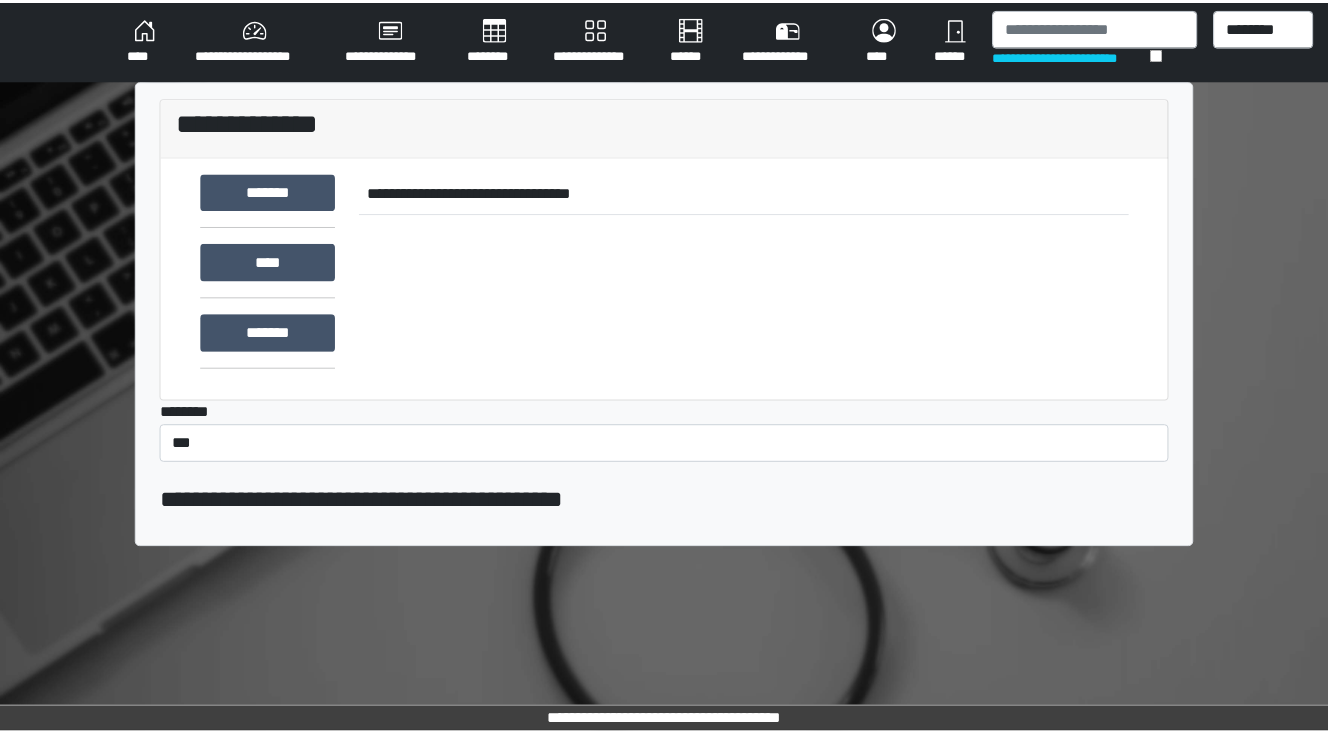 scroll, scrollTop: 0, scrollLeft: 0, axis: both 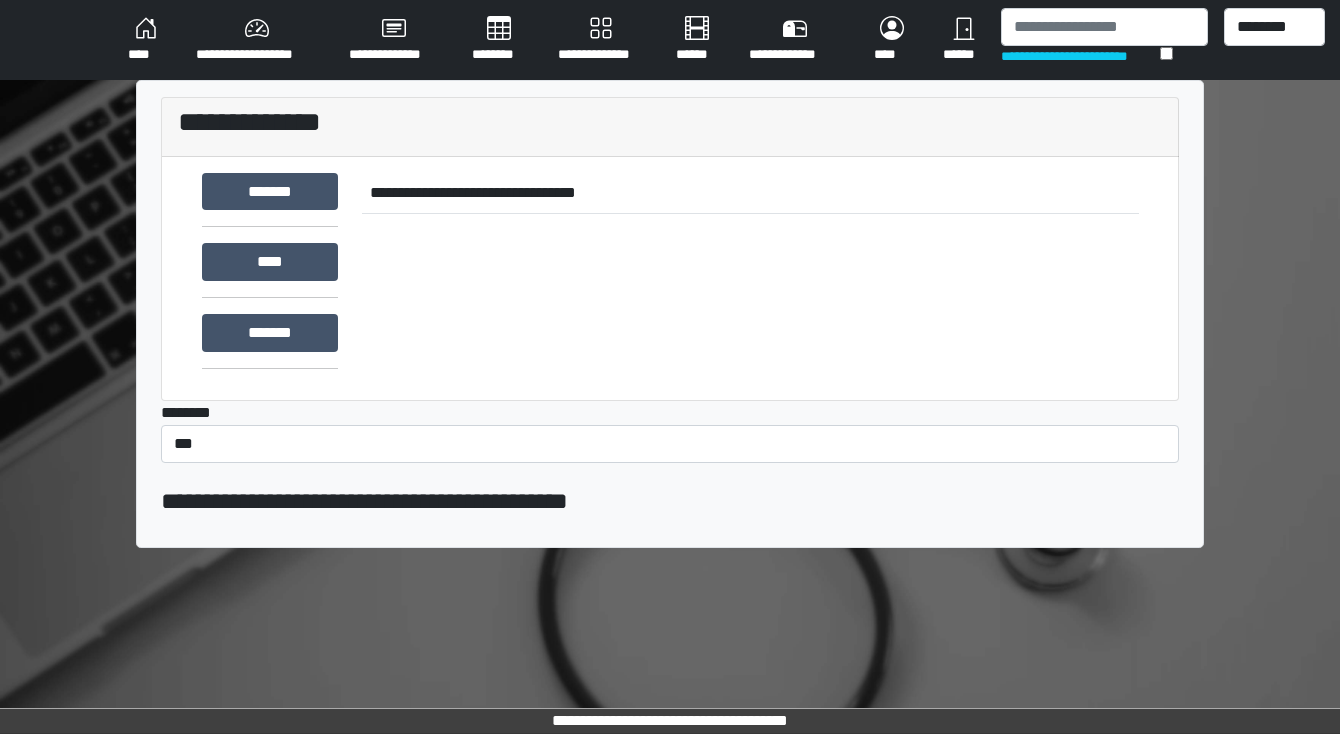 click on "********" at bounding box center (499, 40) 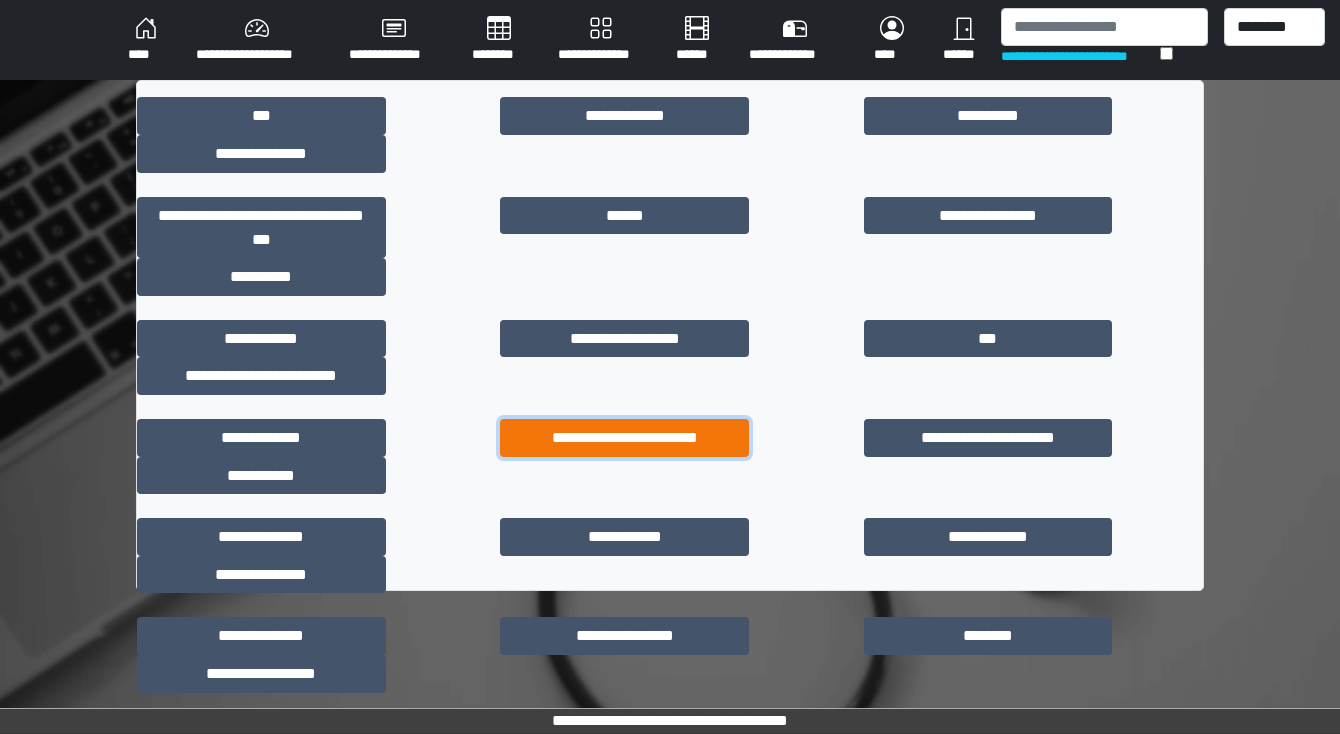 click on "**********" at bounding box center [624, 438] 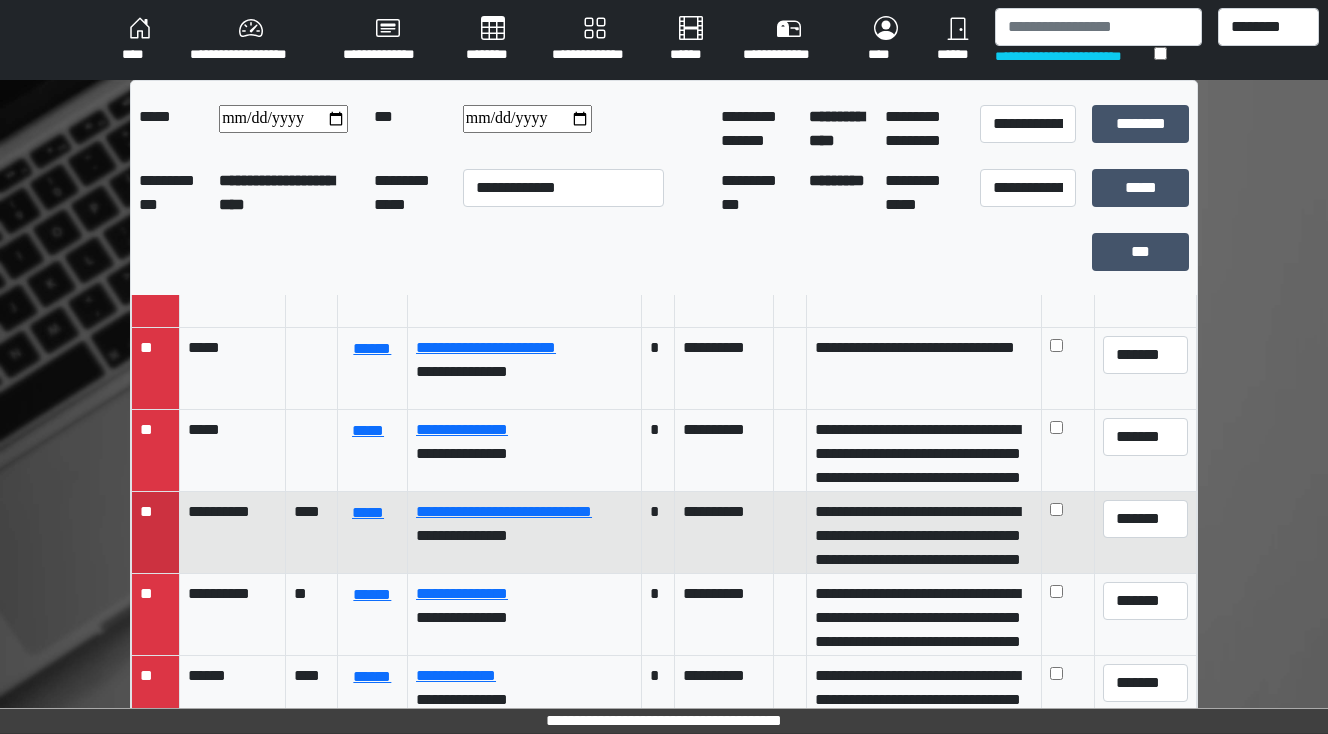 scroll, scrollTop: 160, scrollLeft: 0, axis: vertical 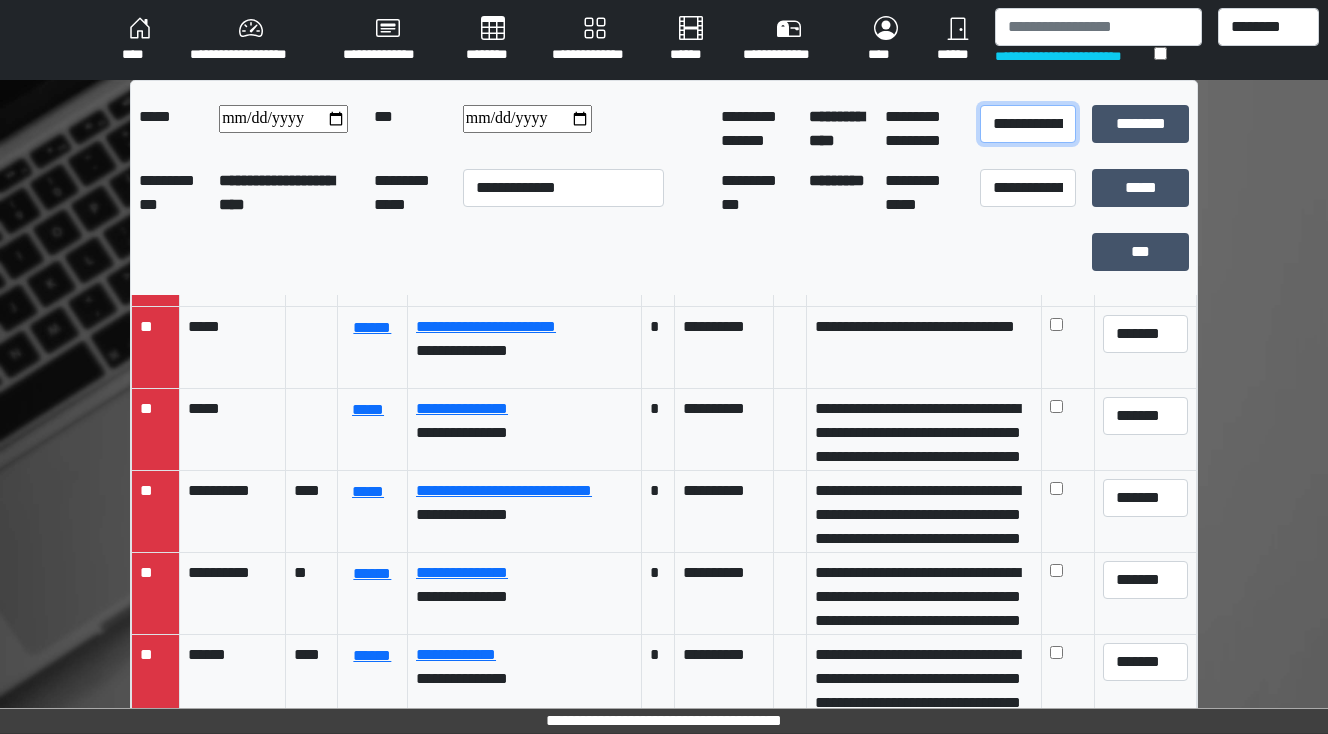 click on "**********" at bounding box center [1028, 124] 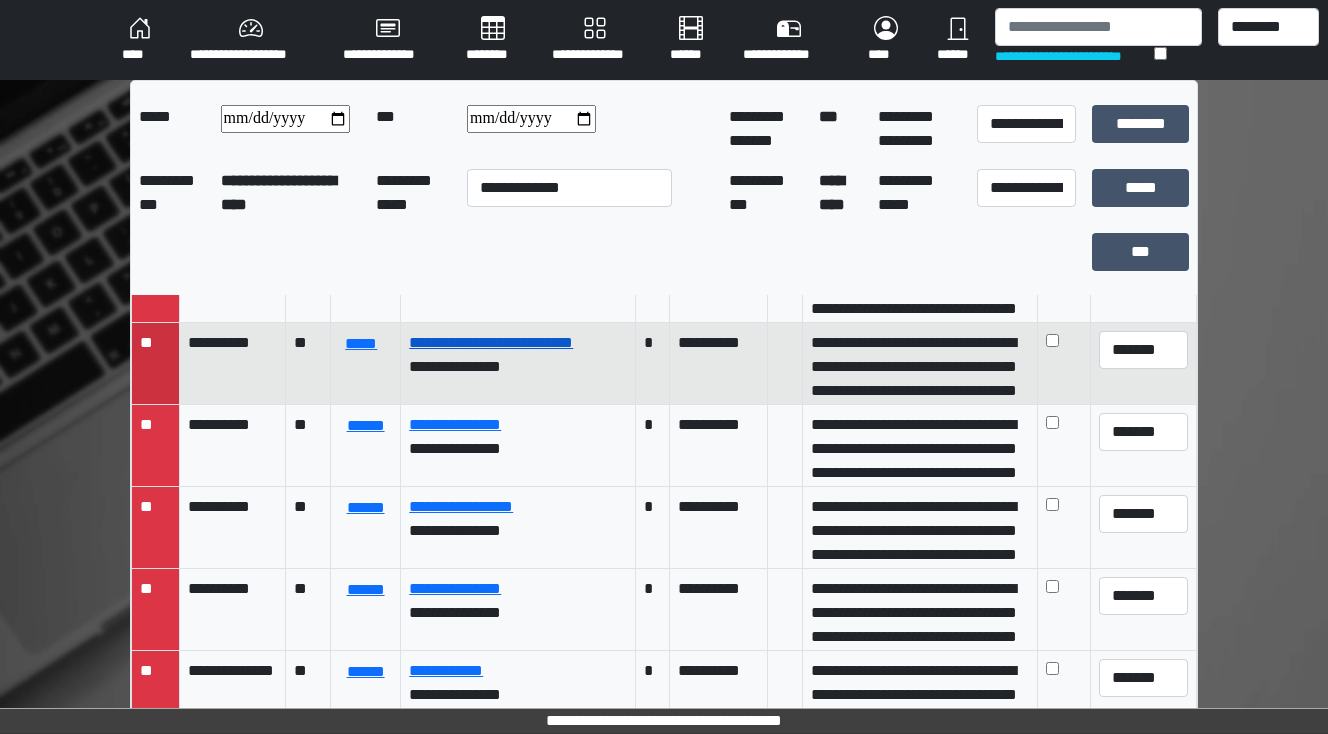 scroll, scrollTop: 160, scrollLeft: 0, axis: vertical 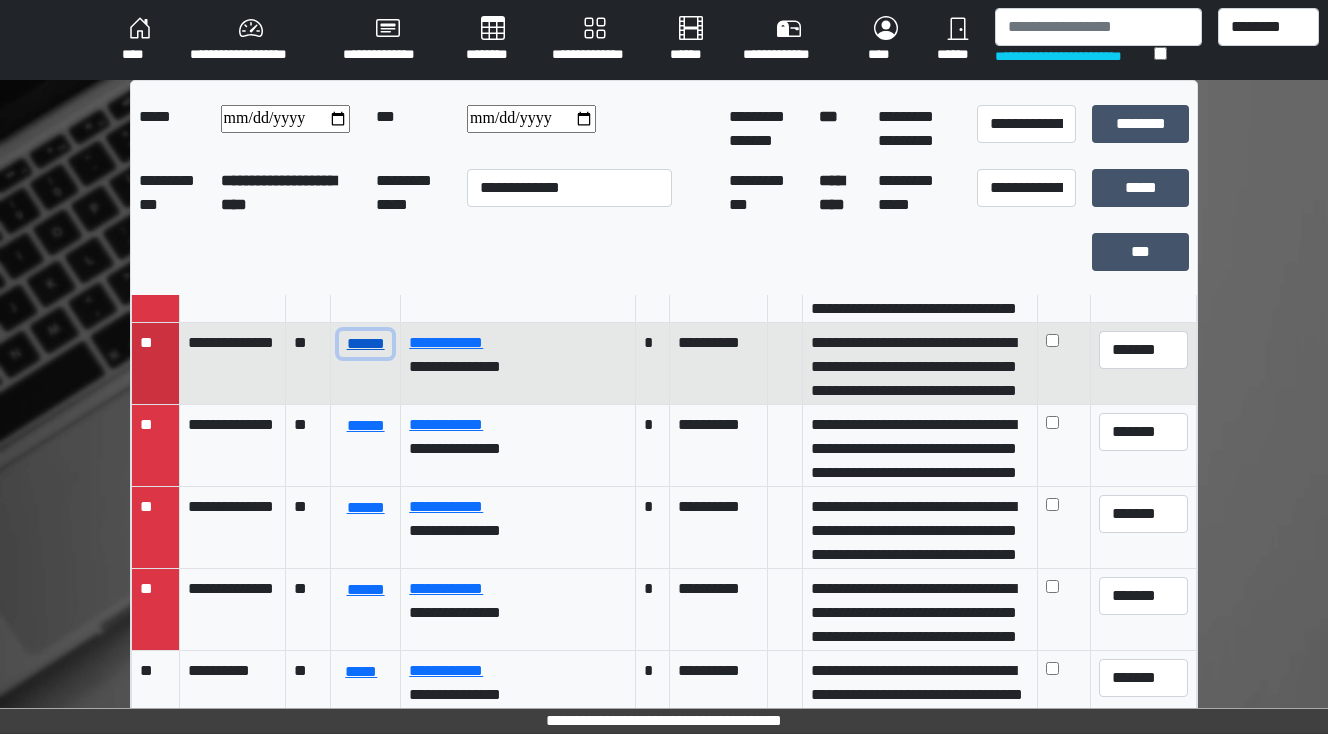 click on "******" at bounding box center (365, 344) 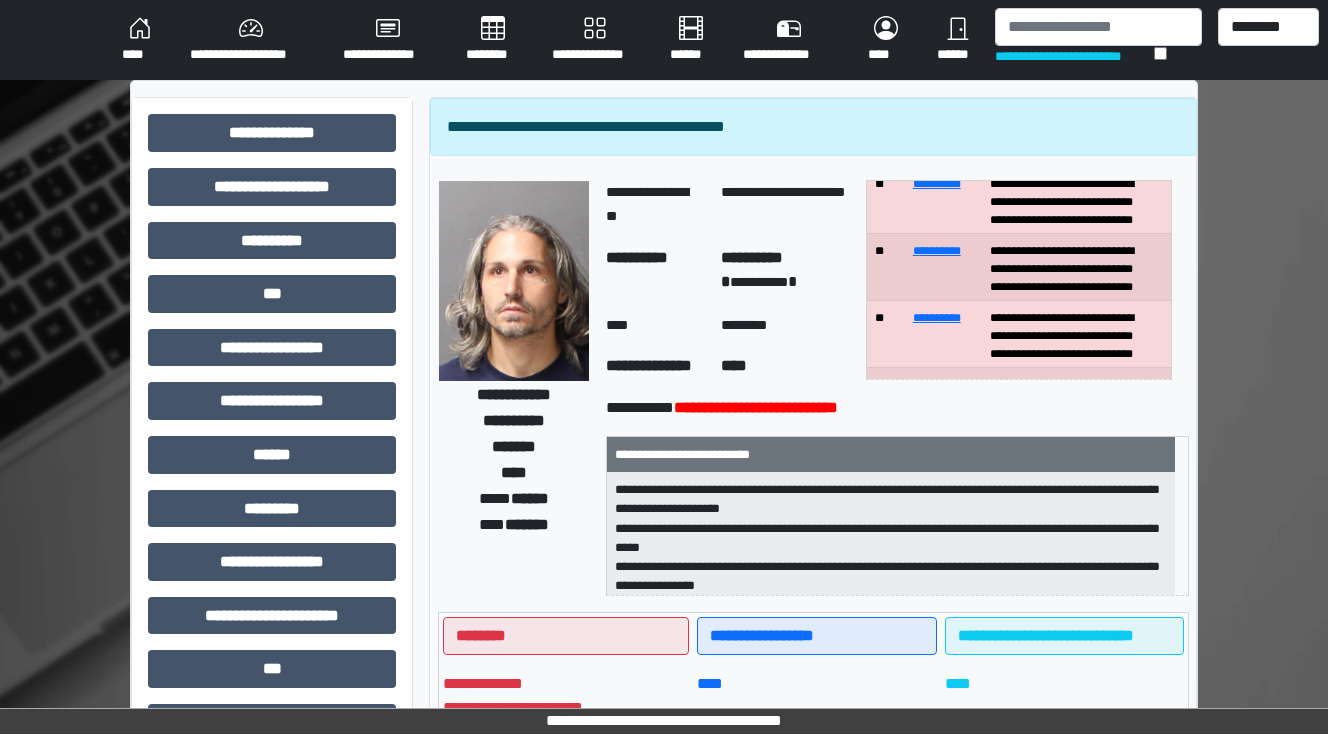 scroll, scrollTop: 320, scrollLeft: 0, axis: vertical 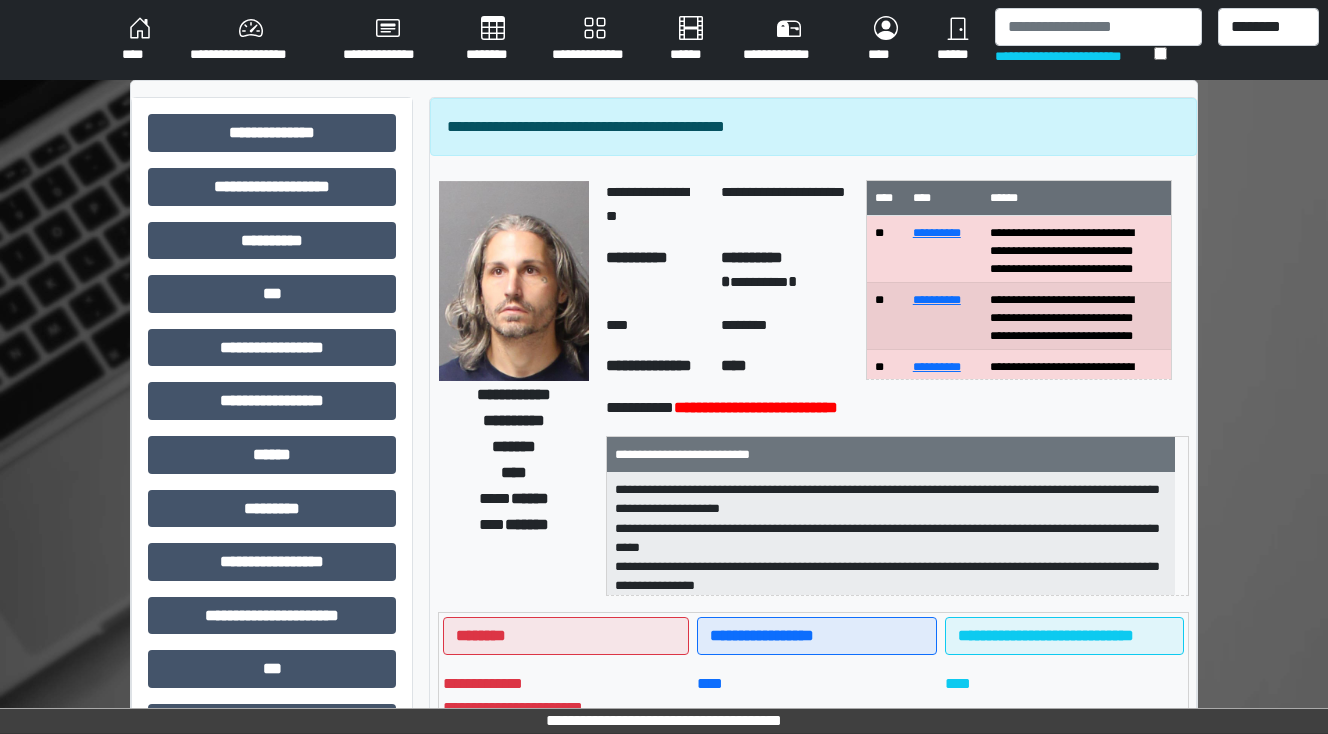 click on "********" at bounding box center [493, 40] 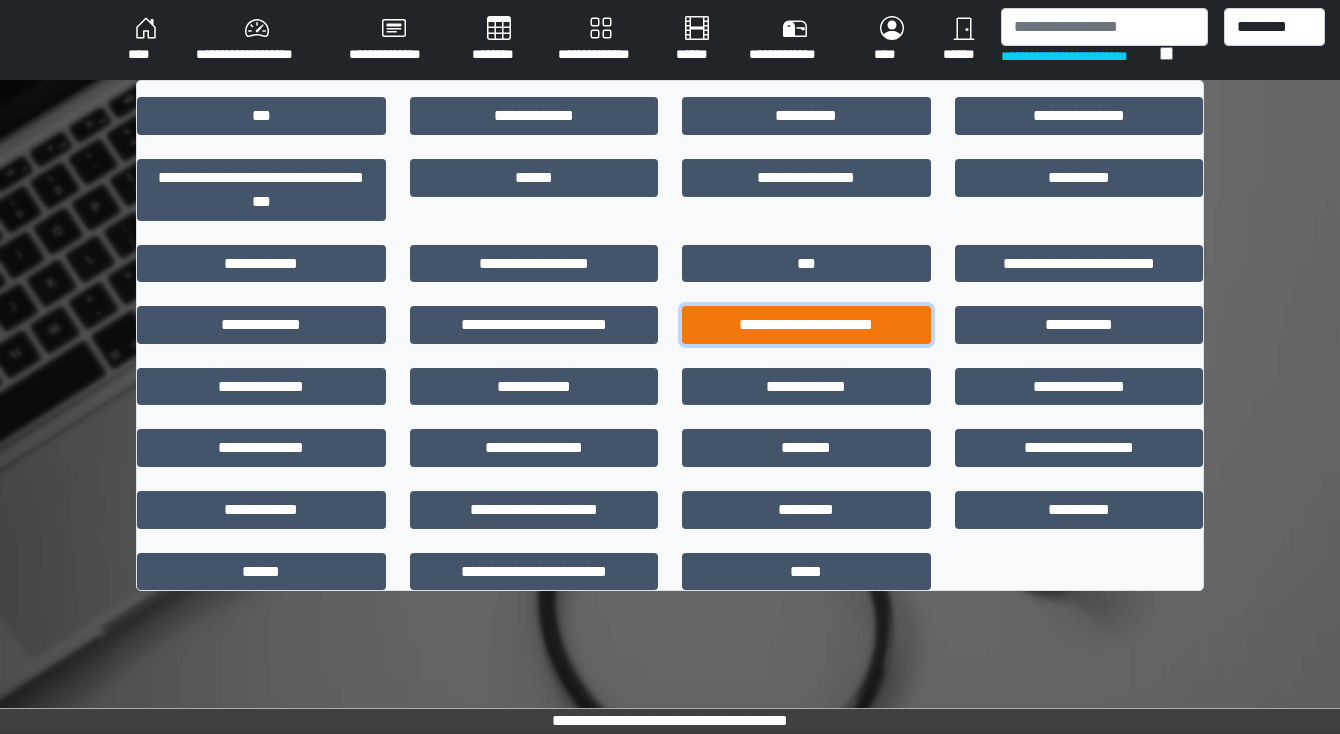 click on "**********" at bounding box center [806, 325] 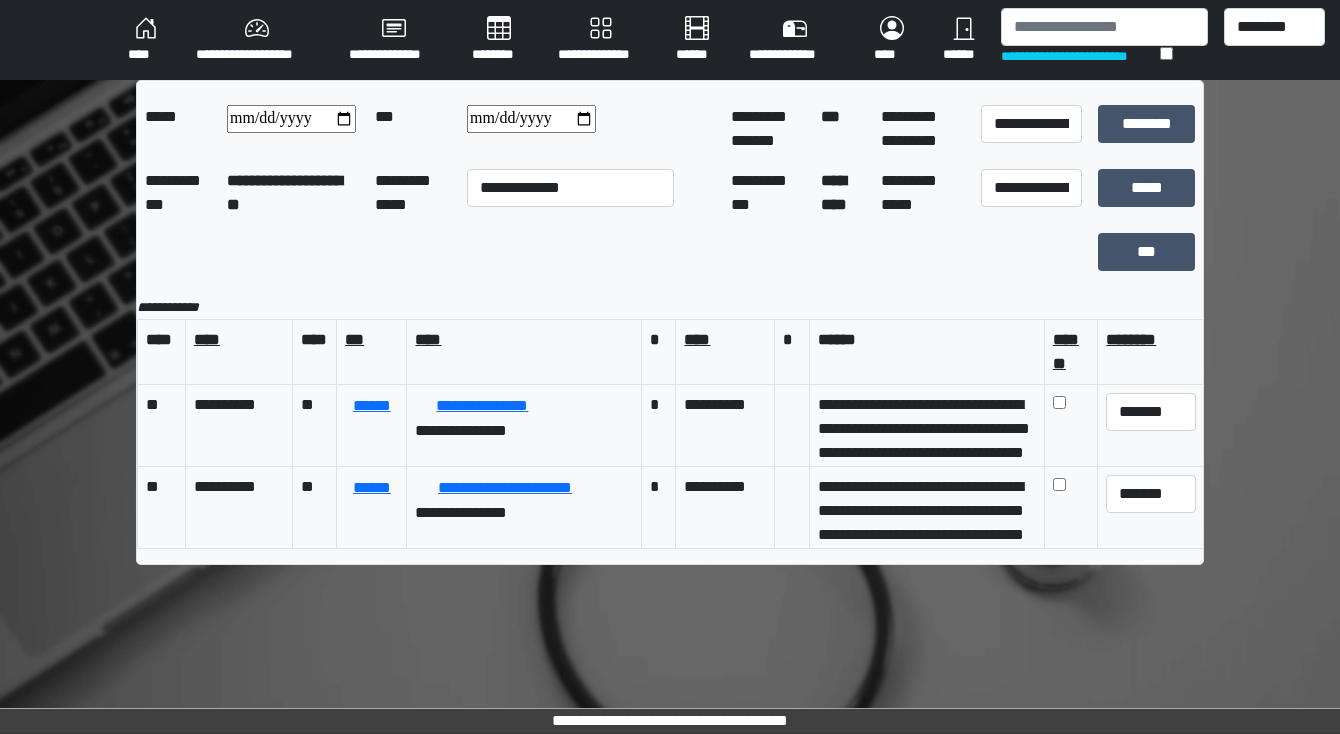click on "********" at bounding box center (499, 40) 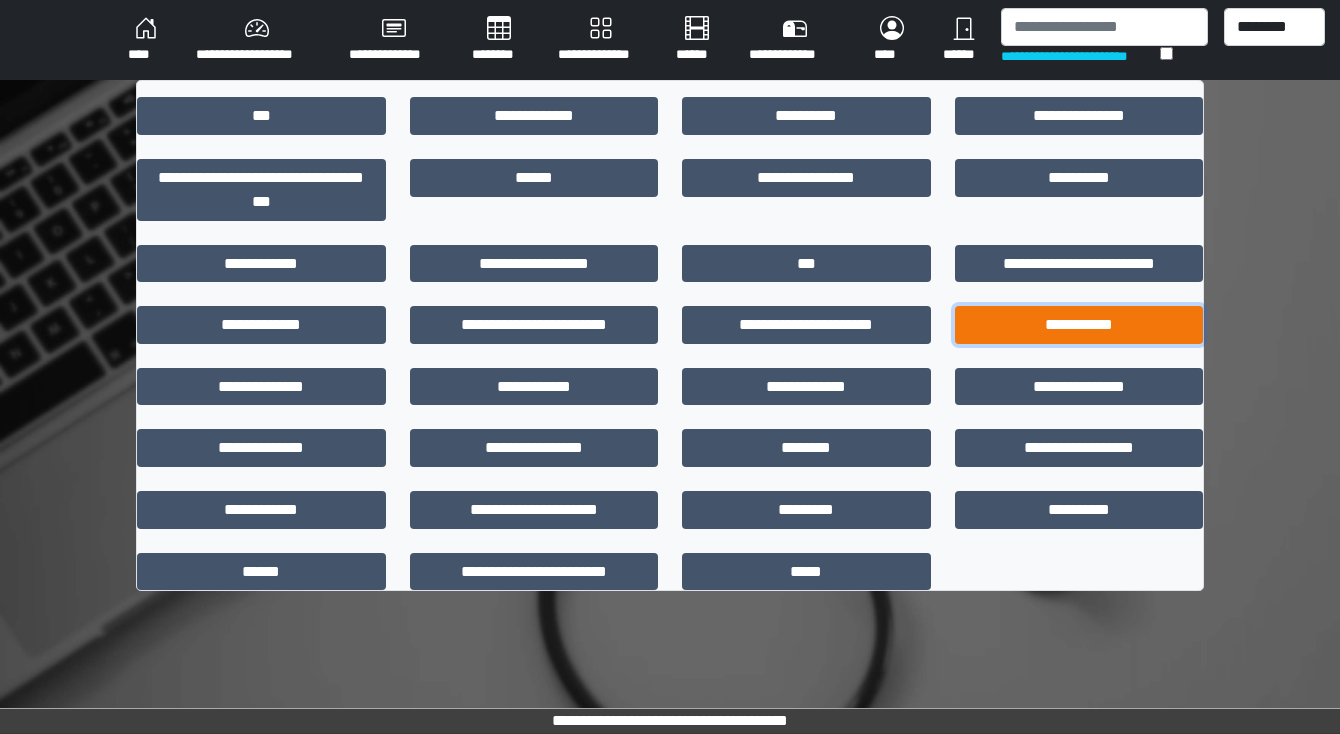click on "**********" at bounding box center [1079, 325] 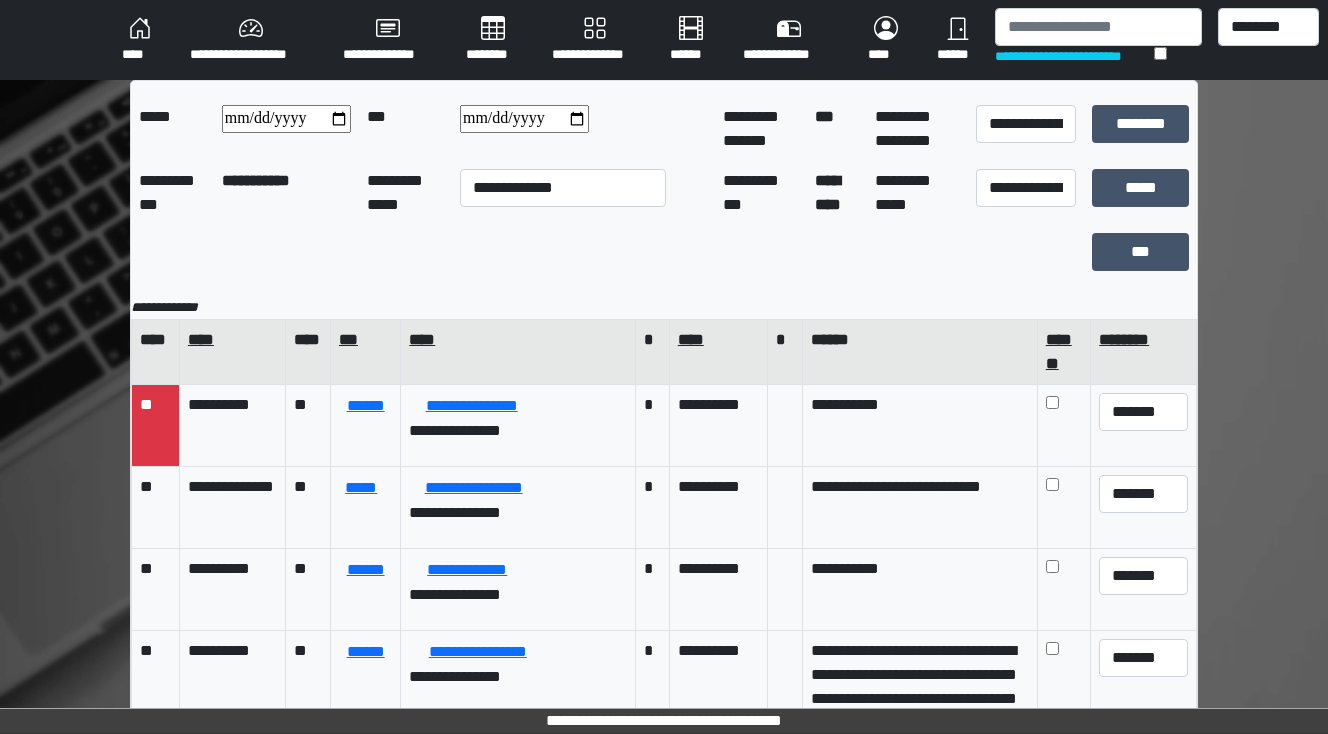 scroll, scrollTop: 80, scrollLeft: 0, axis: vertical 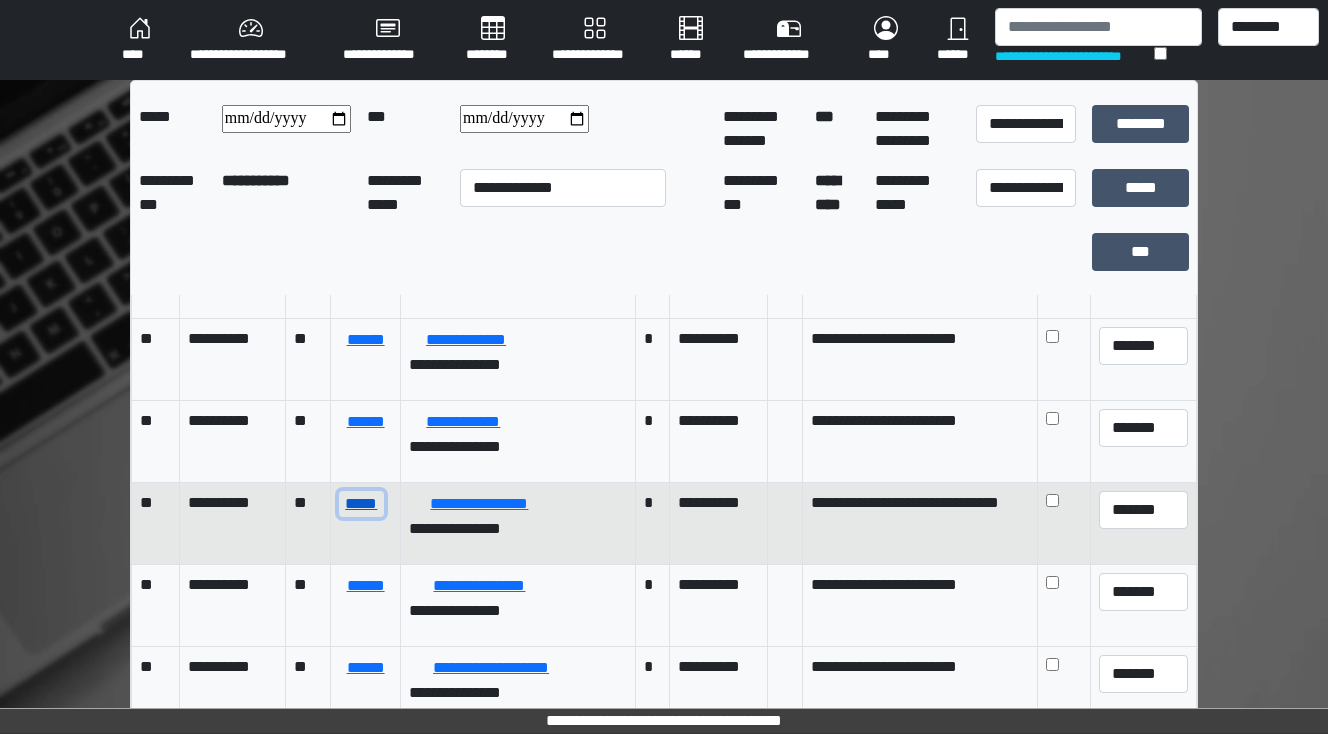 click on "*****" at bounding box center [361, 504] 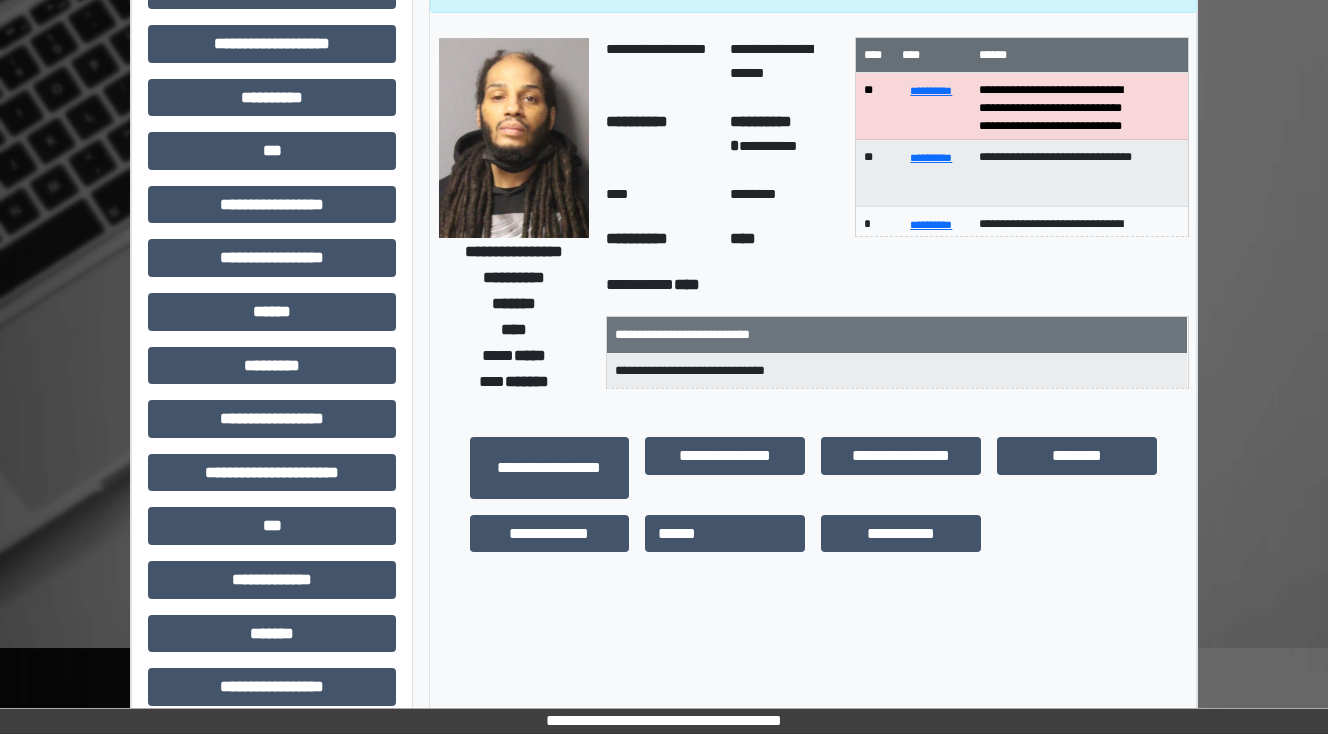 scroll, scrollTop: 0, scrollLeft: 0, axis: both 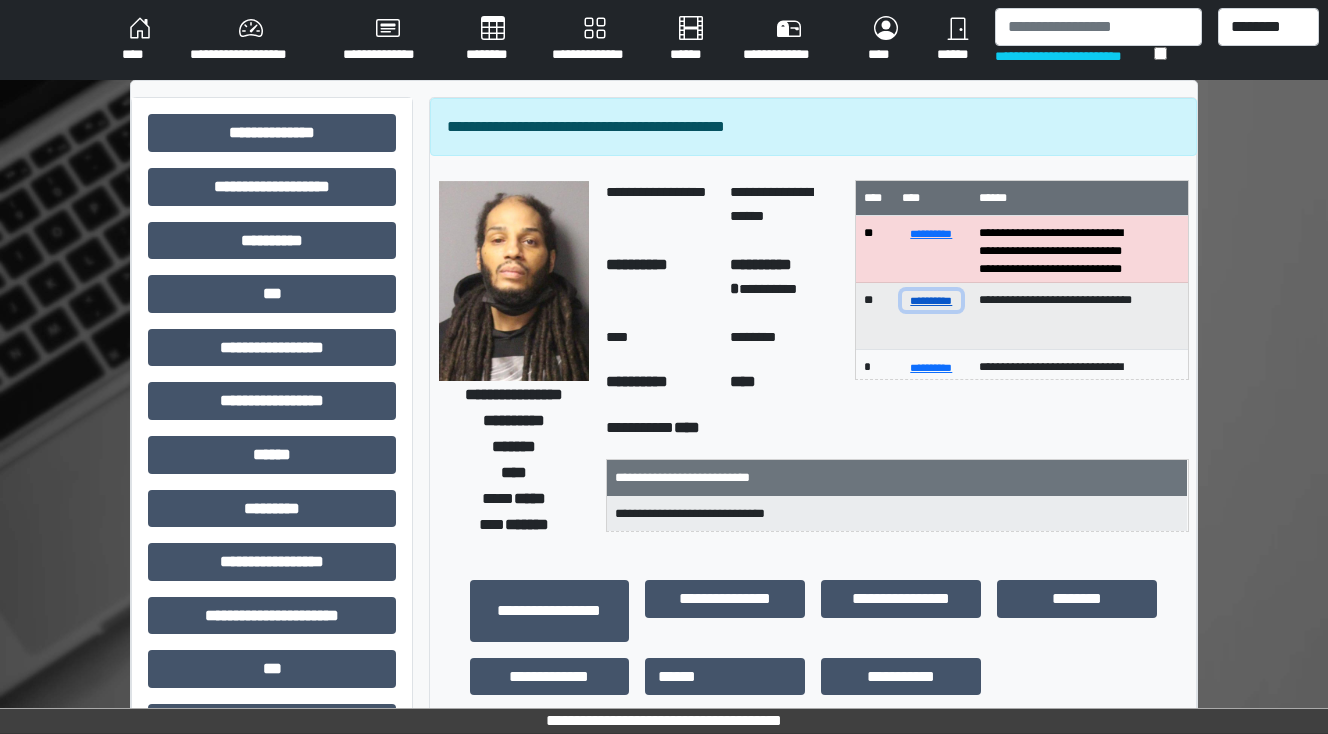 click on "**********" at bounding box center (932, 300) 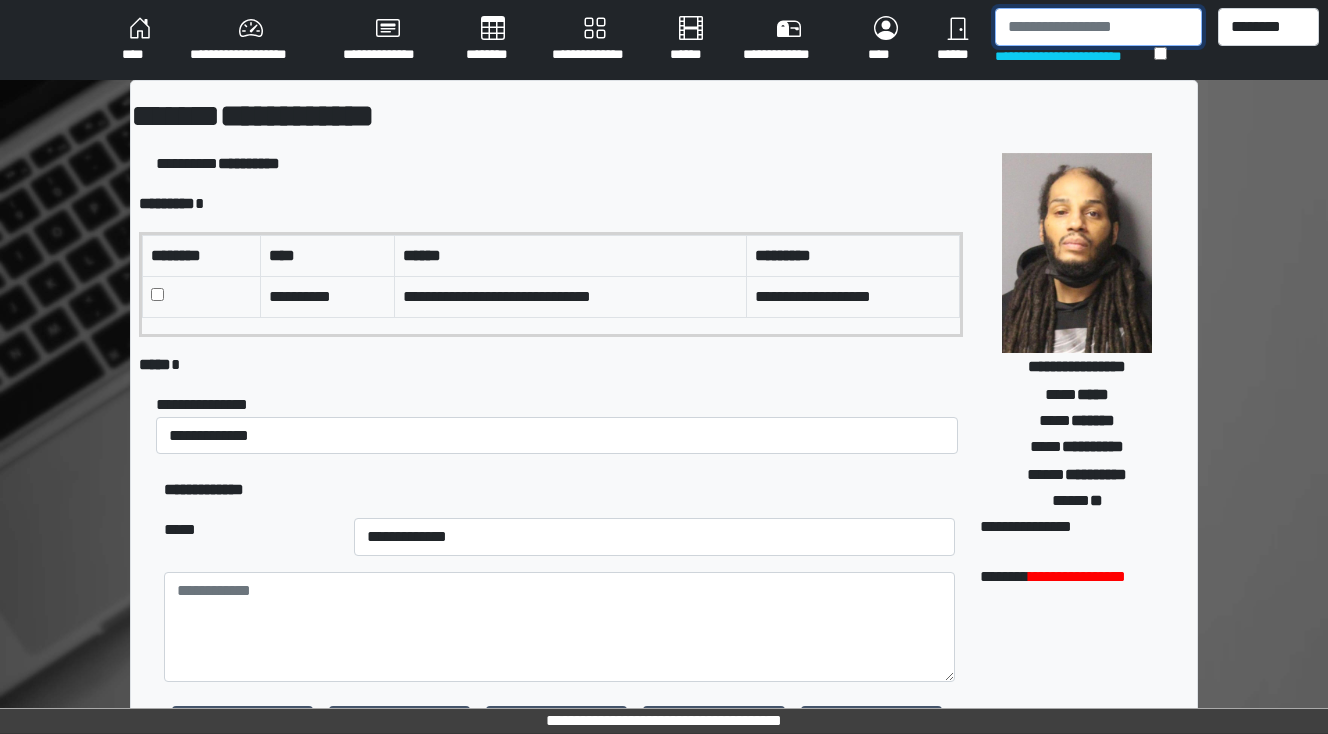 click at bounding box center (1098, 27) 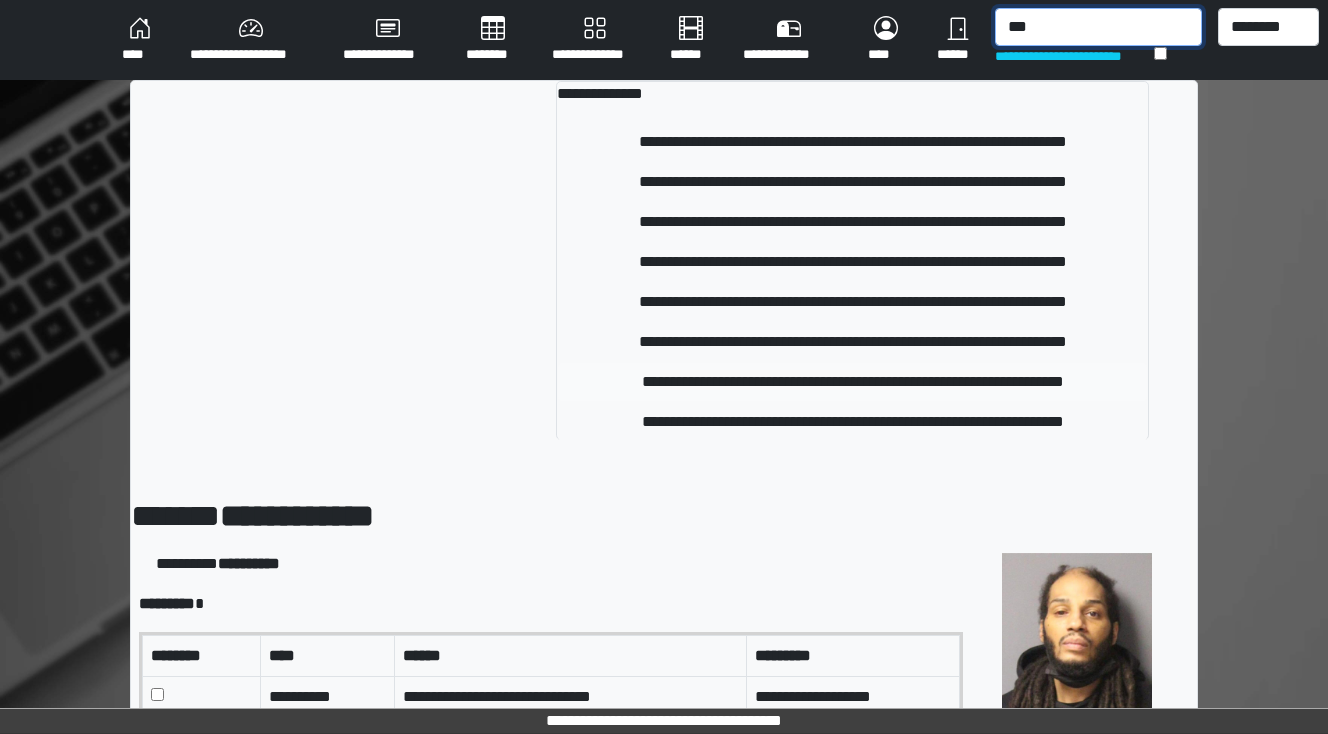 type on "***" 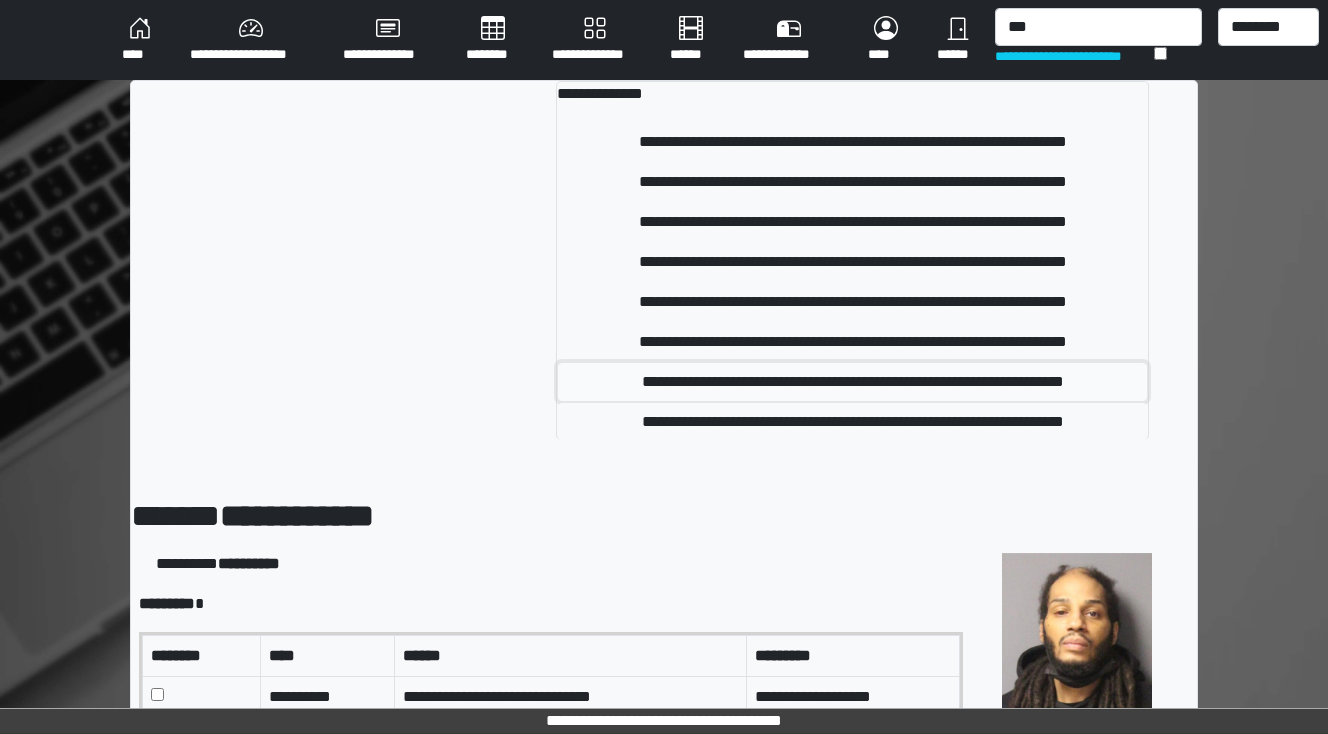 click on "**********" at bounding box center [853, 382] 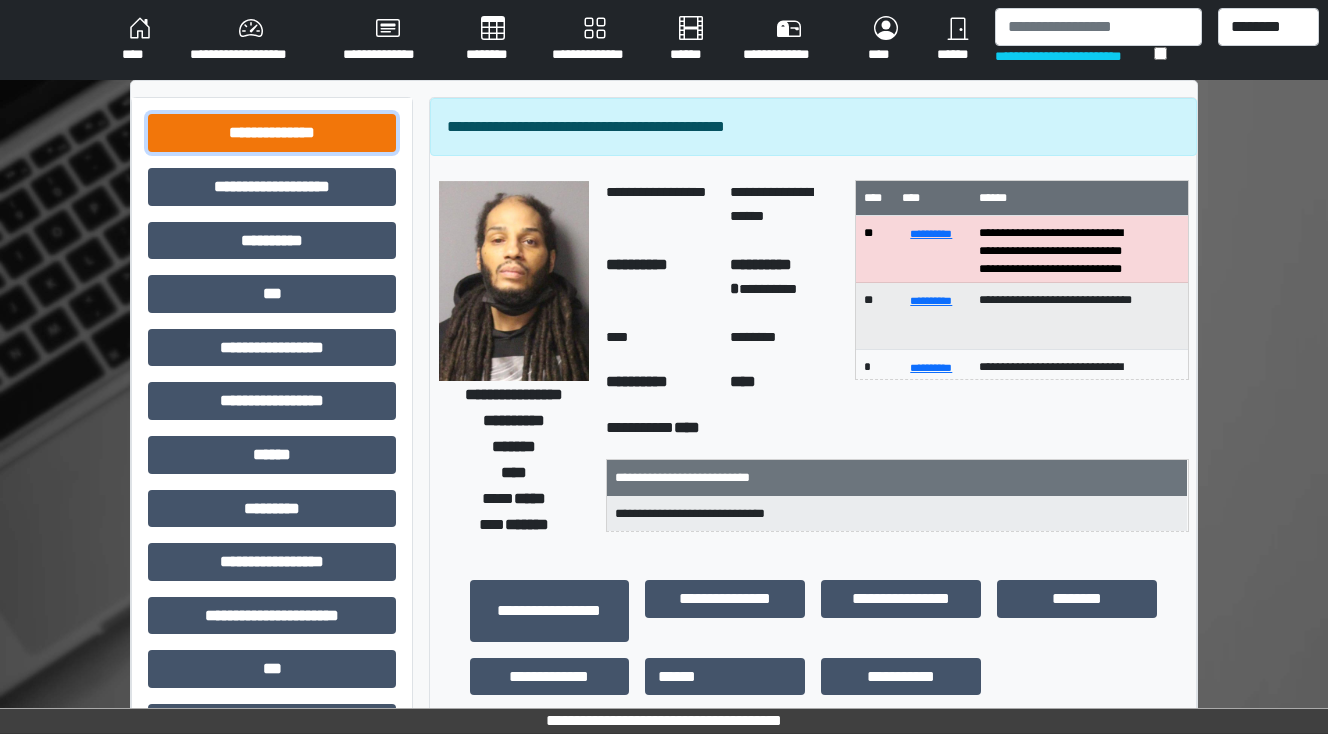 click on "**********" at bounding box center (272, 133) 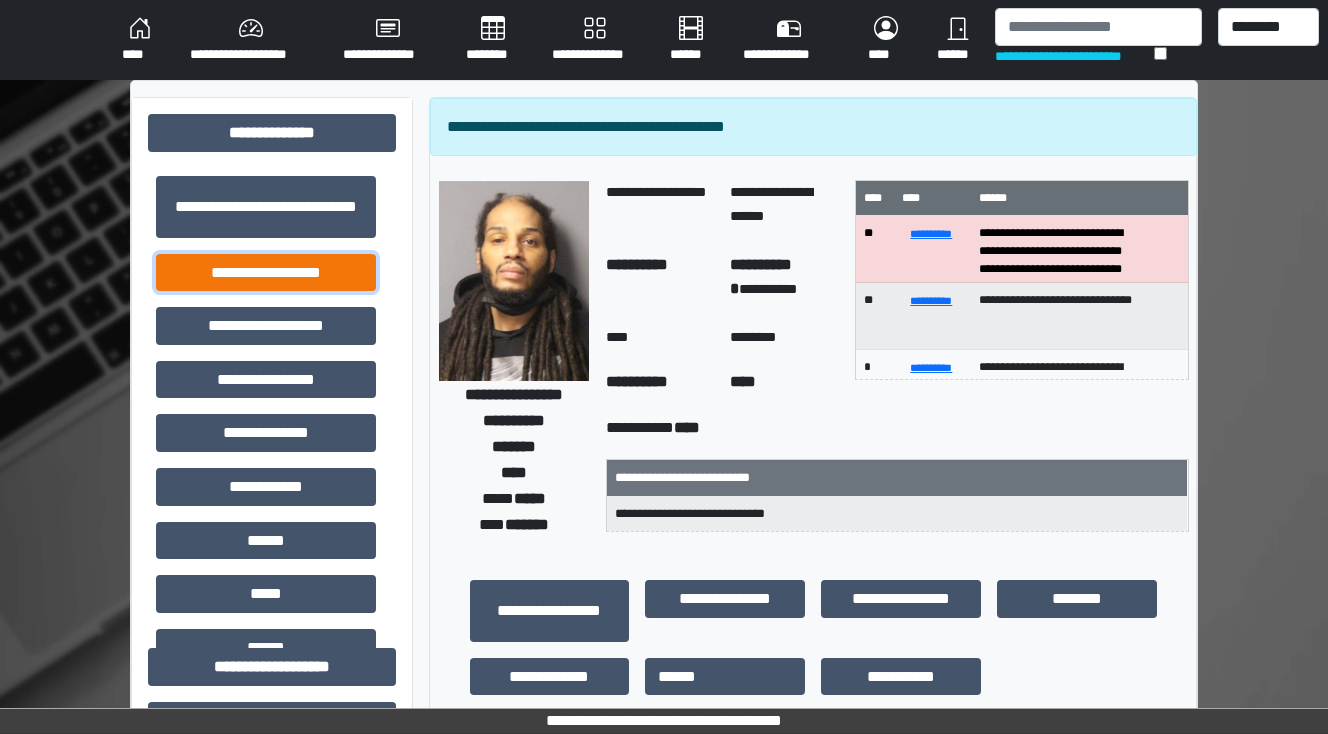 click on "**********" at bounding box center (266, 273) 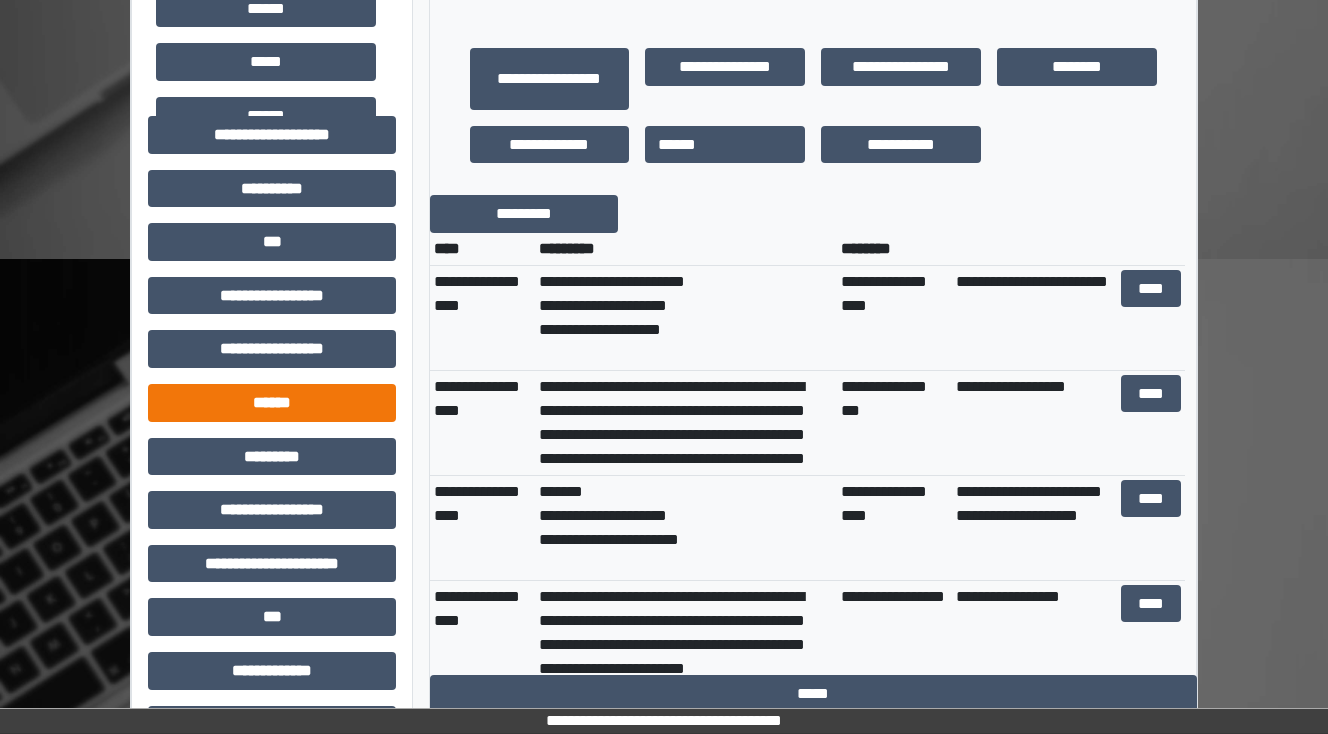 scroll, scrollTop: 560, scrollLeft: 0, axis: vertical 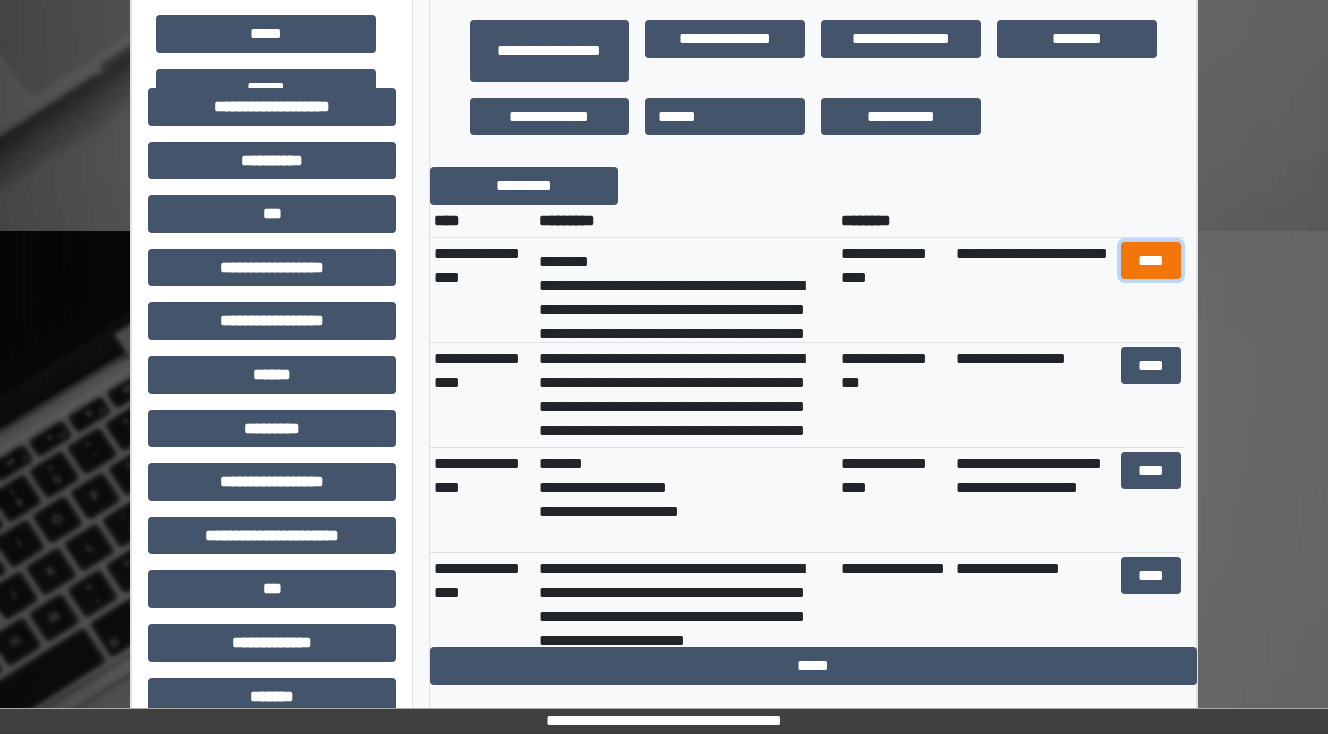 click on "****" at bounding box center (1150, 261) 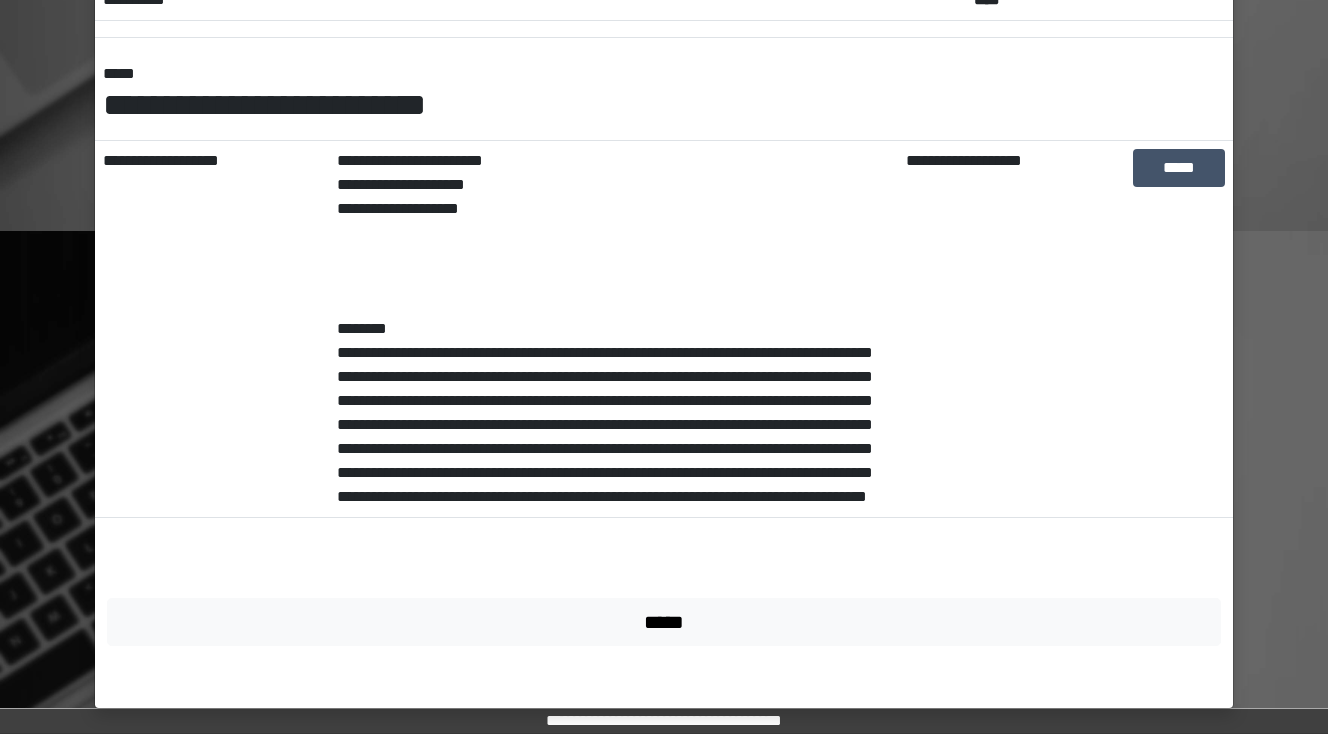 scroll, scrollTop: 243, scrollLeft: 0, axis: vertical 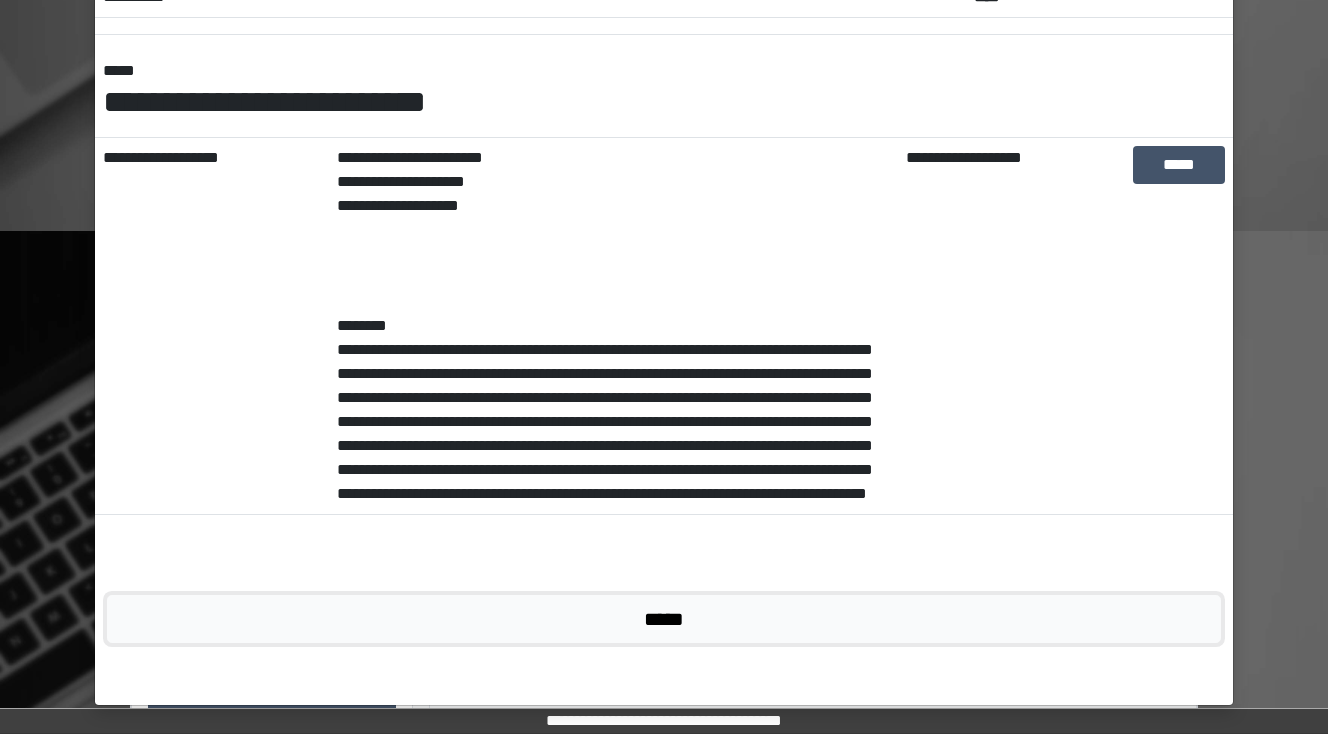 click on "*****" at bounding box center (664, 619) 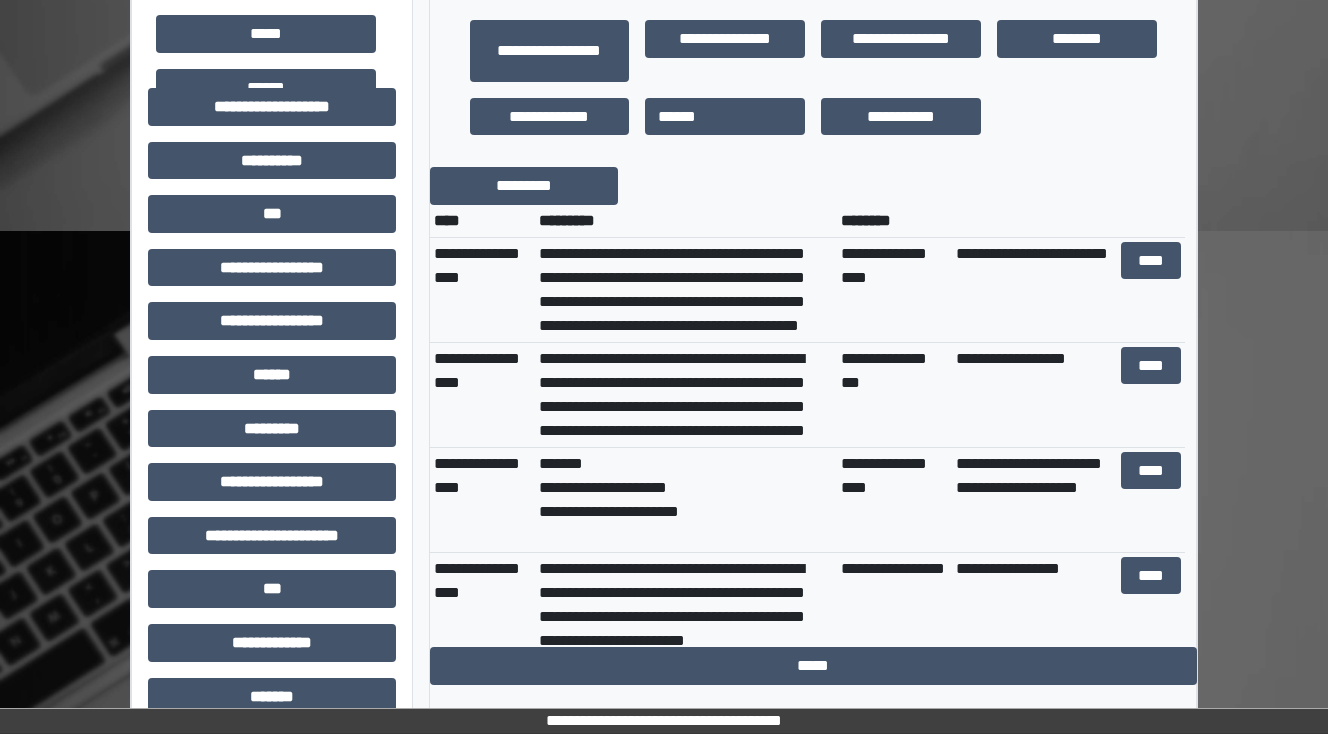 scroll, scrollTop: 504, scrollLeft: 0, axis: vertical 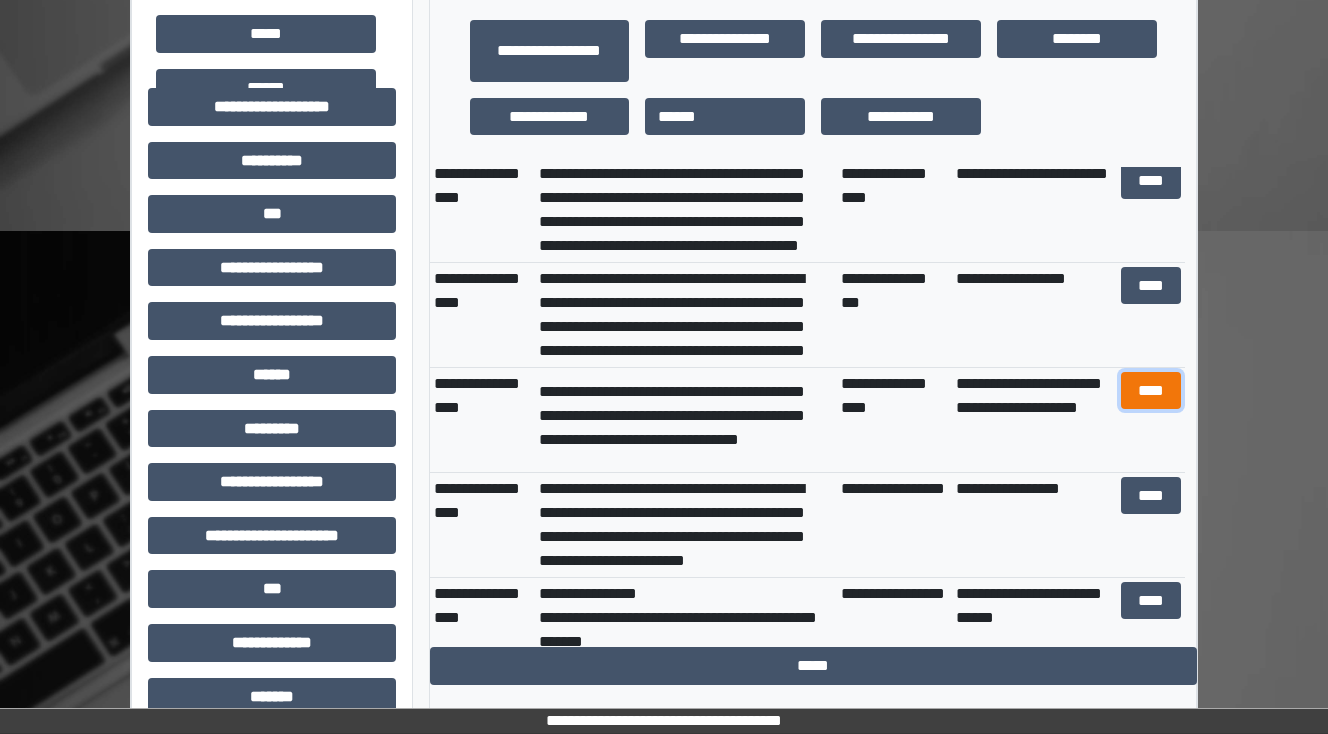 click on "****" at bounding box center (1150, 391) 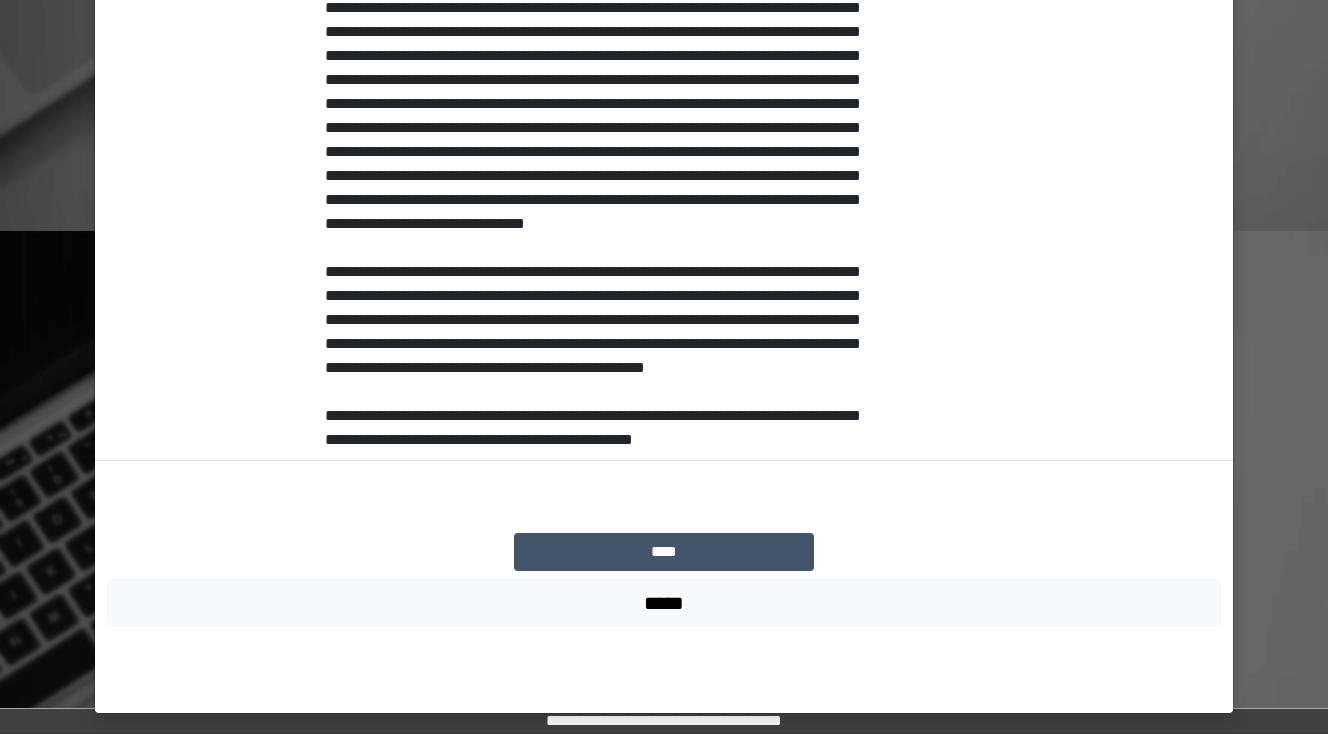 scroll, scrollTop: 664, scrollLeft: 0, axis: vertical 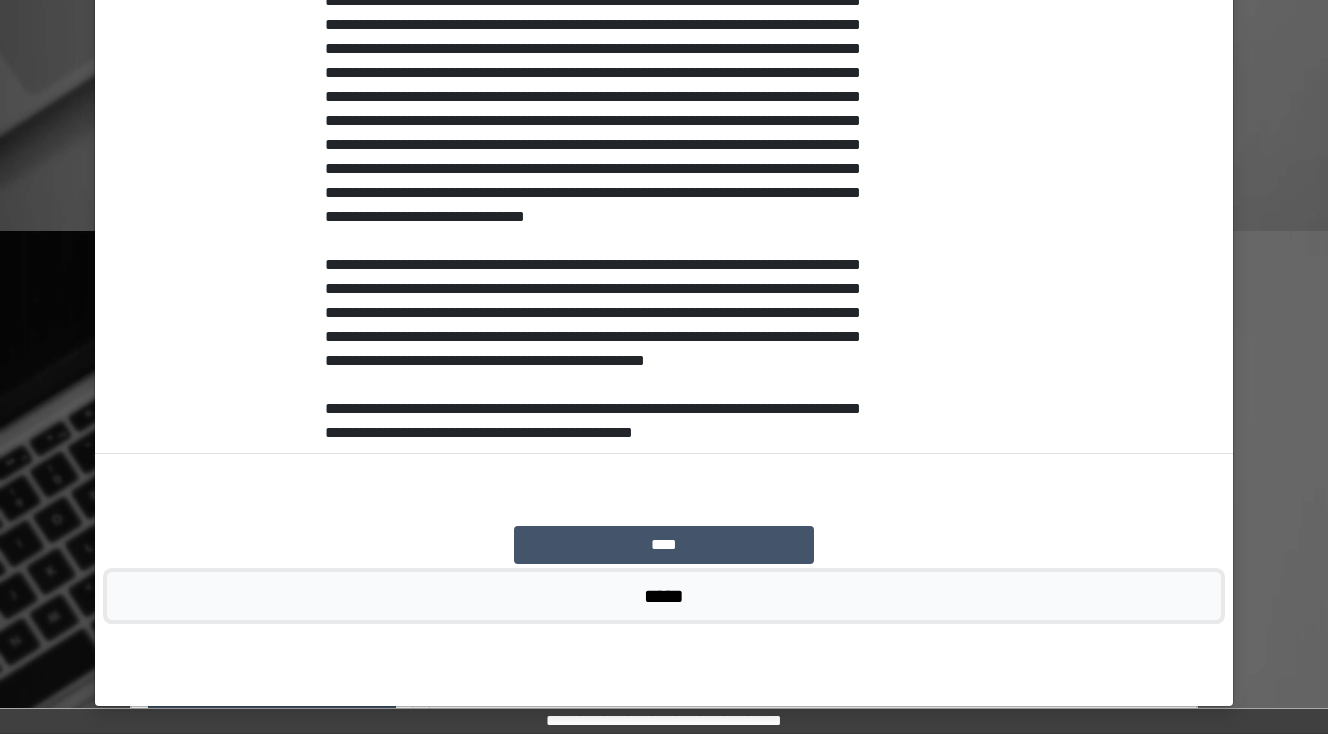 click on "*****" at bounding box center (664, 596) 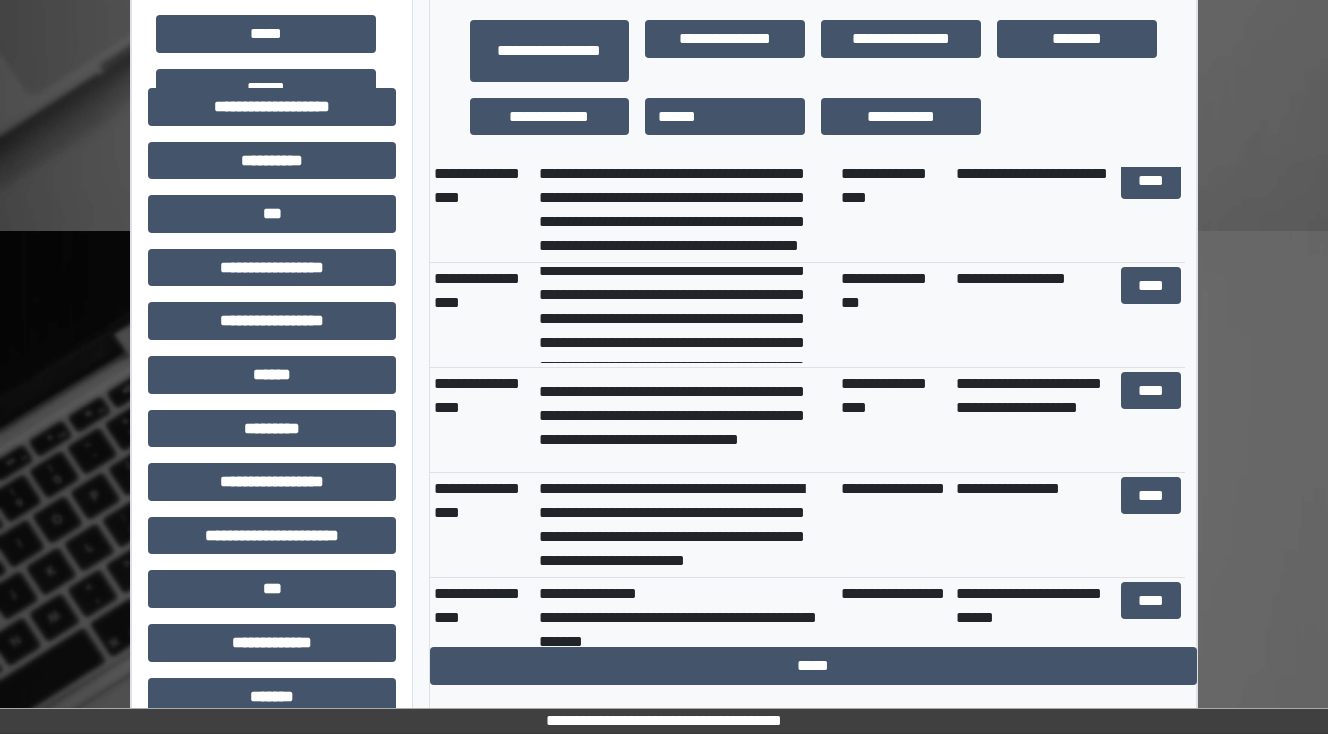 scroll, scrollTop: 144, scrollLeft: 0, axis: vertical 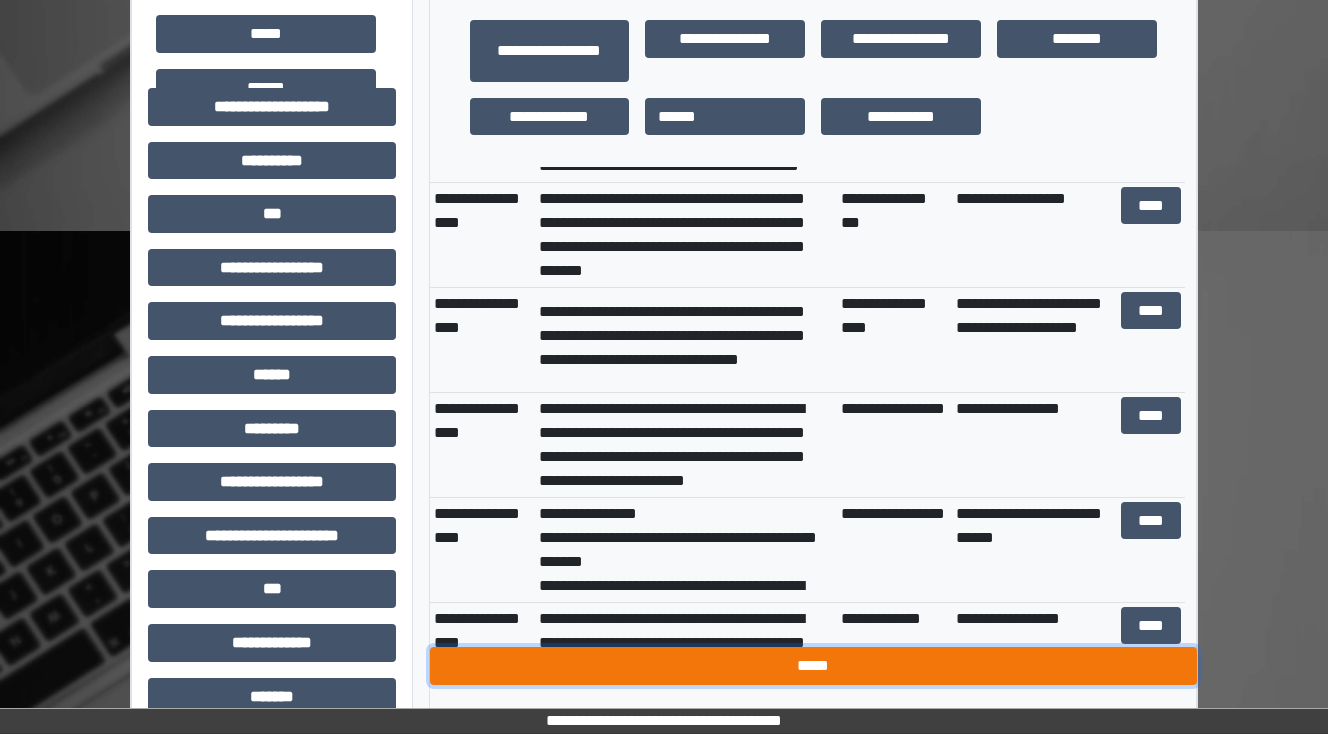 click on "*****" at bounding box center (813, 666) 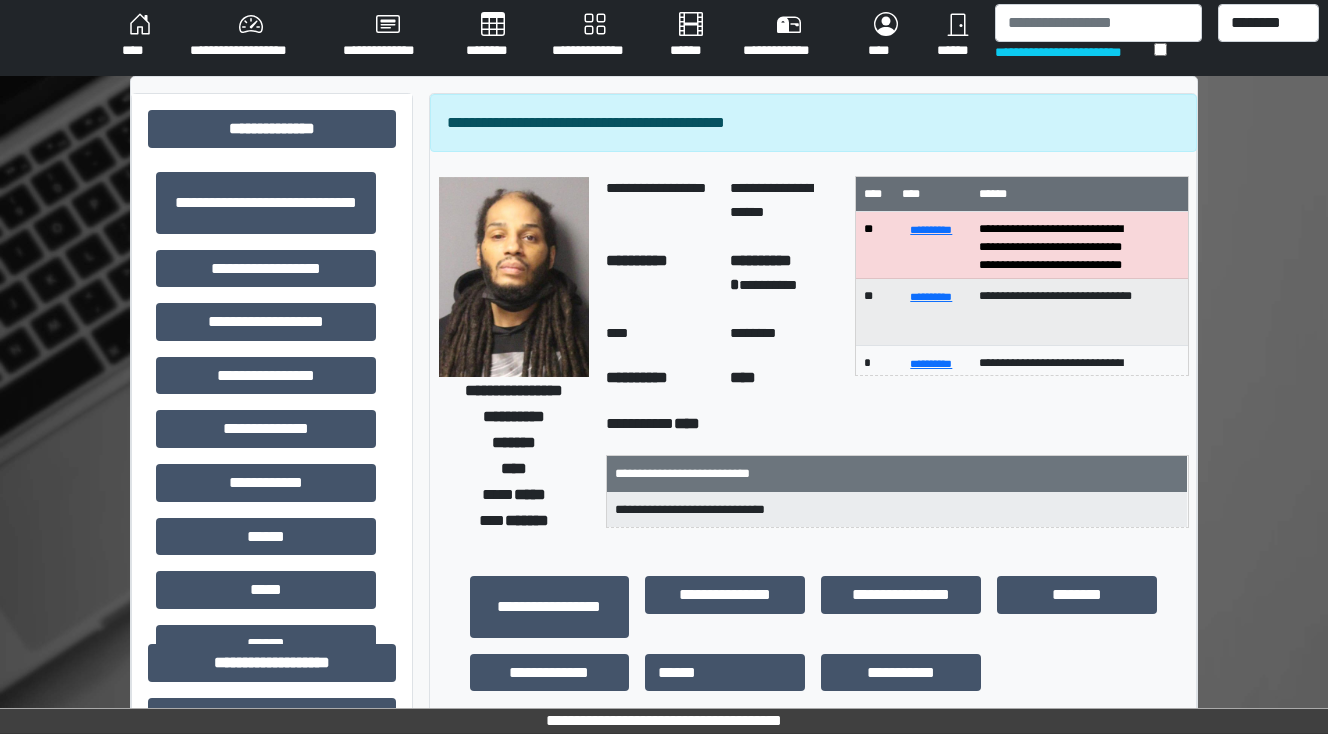 scroll, scrollTop: 0, scrollLeft: 0, axis: both 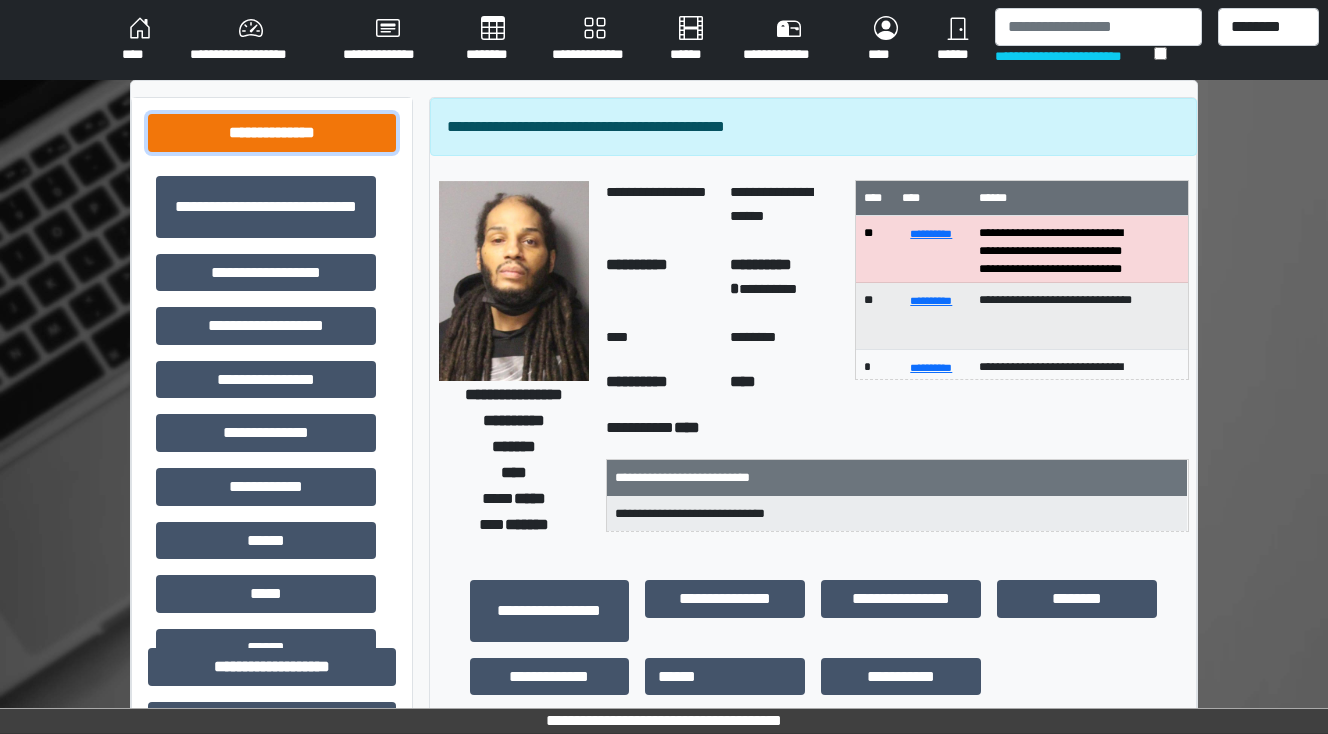 click on "**********" at bounding box center (272, 133) 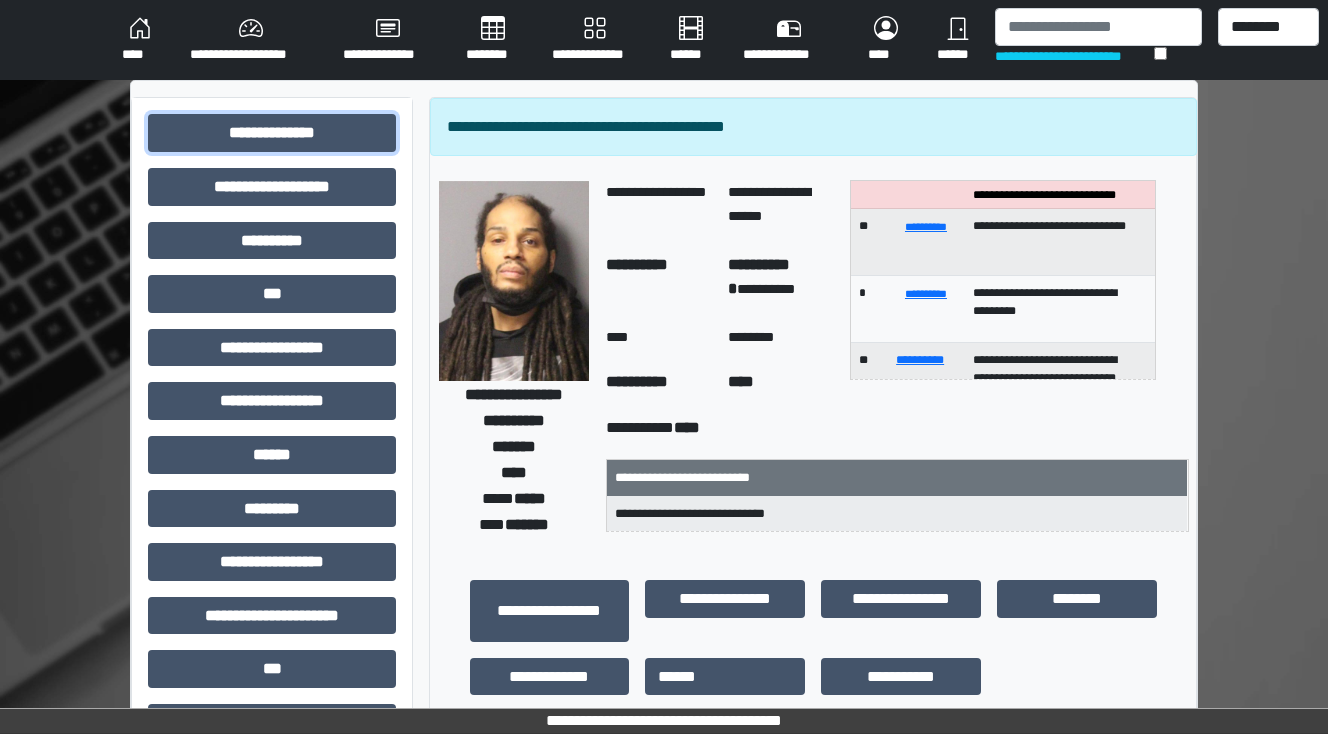 scroll, scrollTop: 0, scrollLeft: 0, axis: both 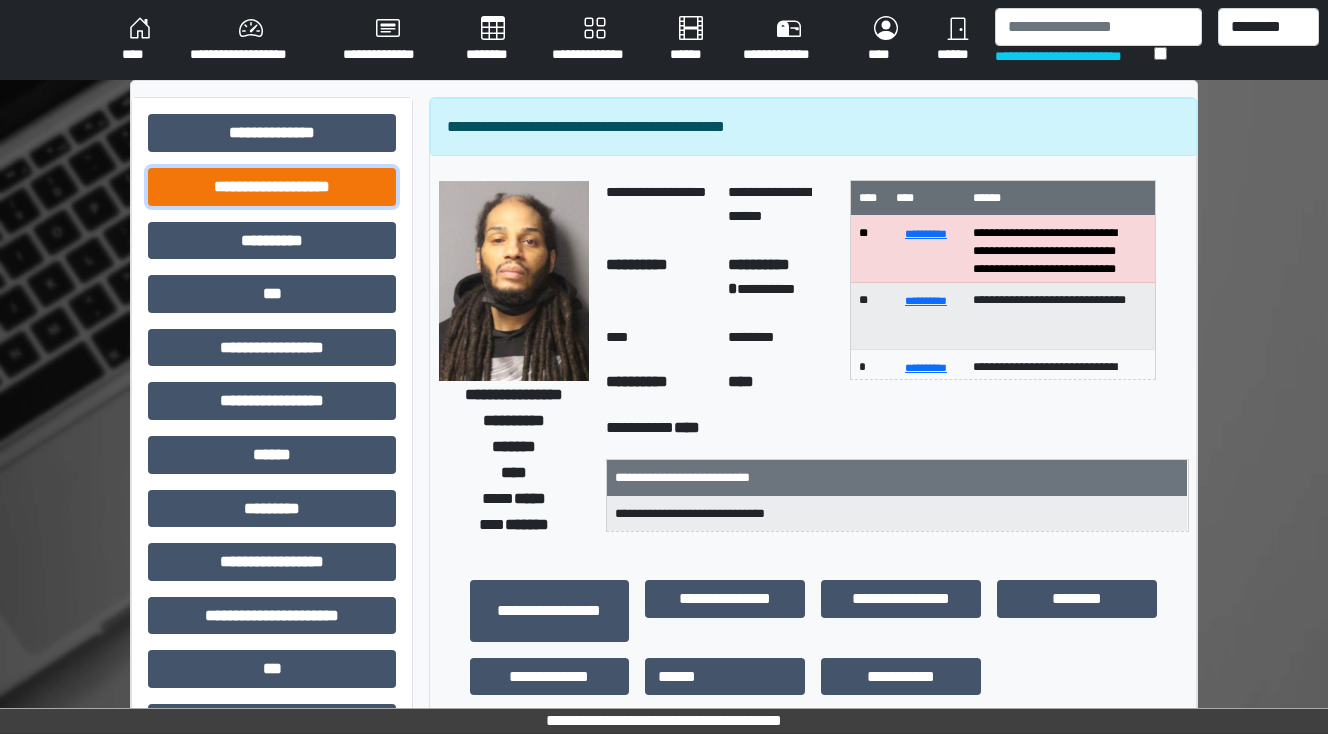 click on "**********" at bounding box center (272, 187) 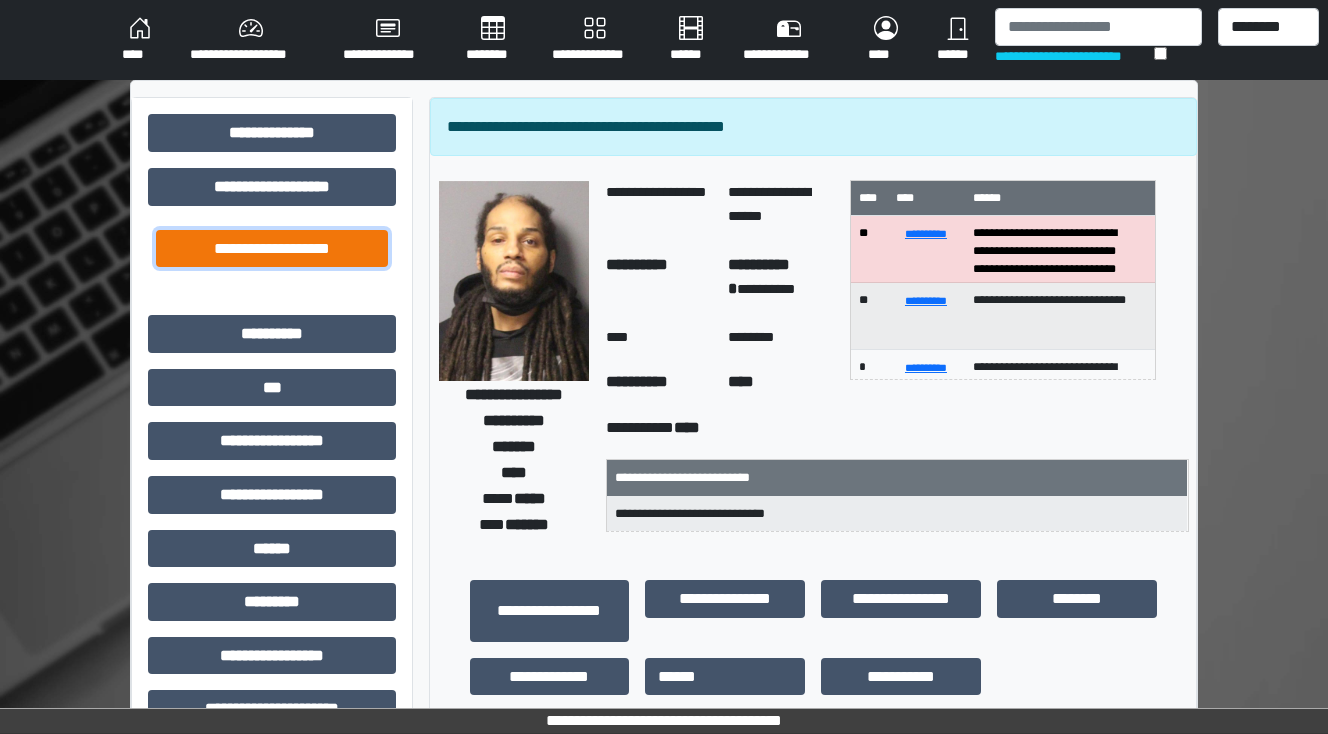 click on "**********" at bounding box center [272, 249] 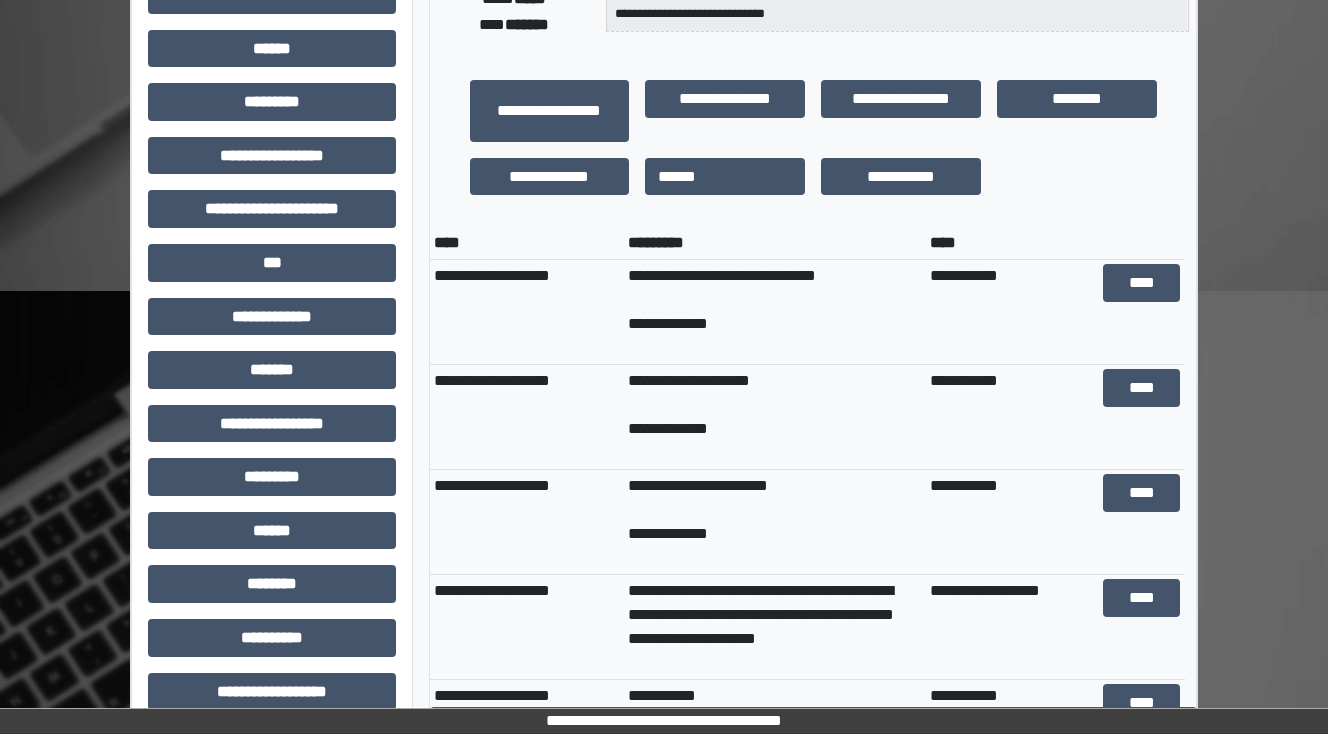 scroll, scrollTop: 528, scrollLeft: 0, axis: vertical 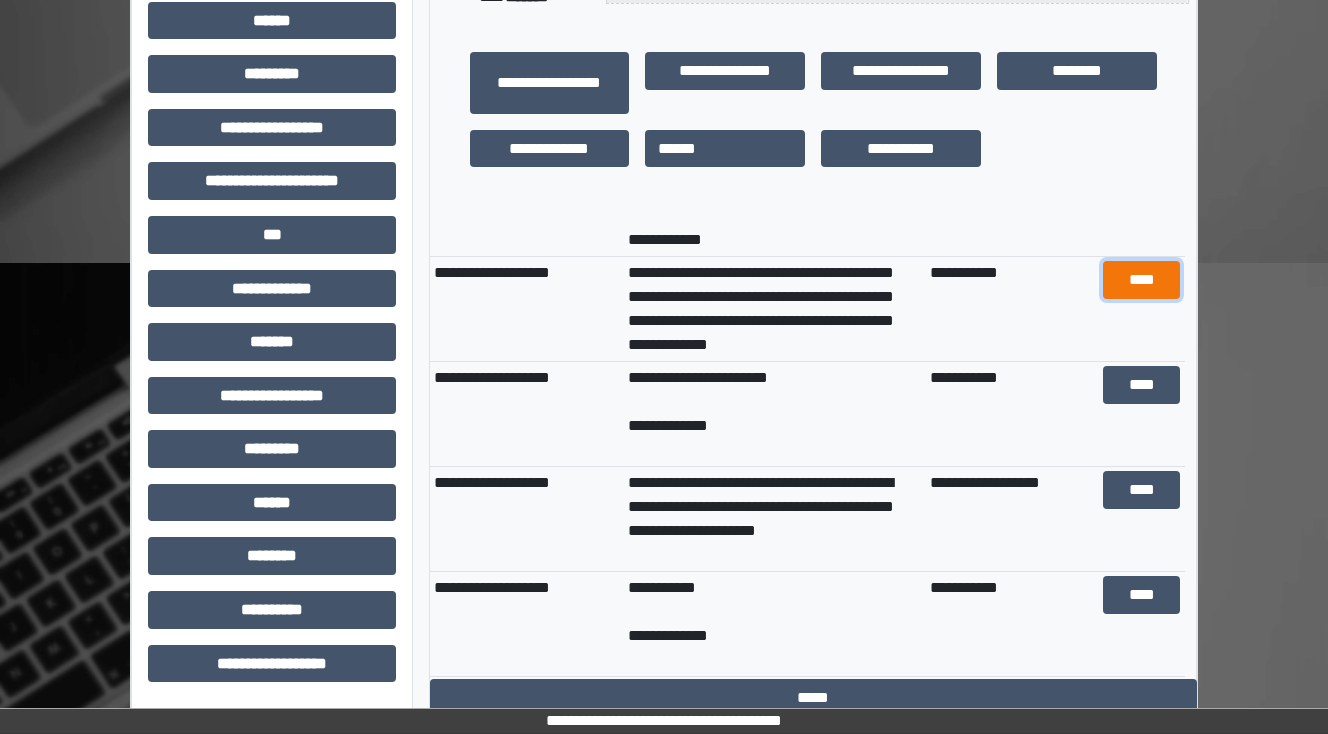 click on "****" at bounding box center [1142, 280] 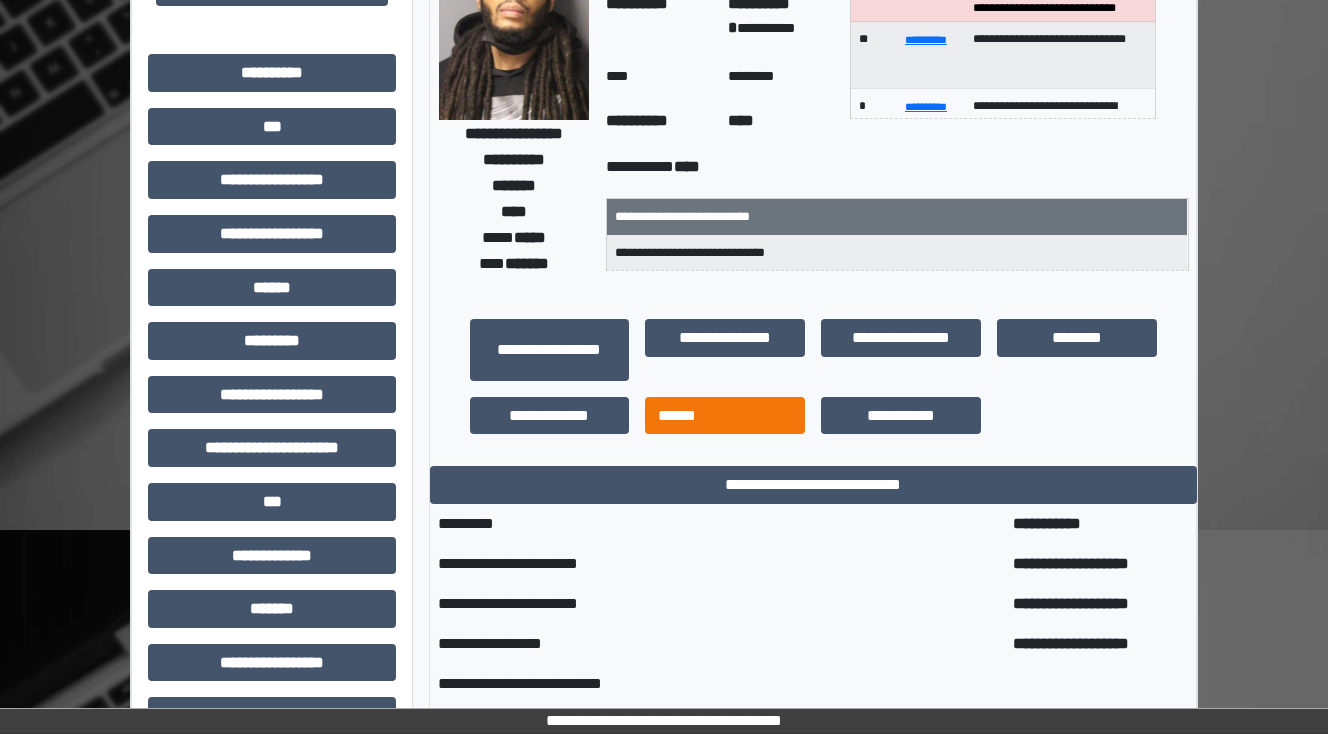 scroll, scrollTop: 280, scrollLeft: 0, axis: vertical 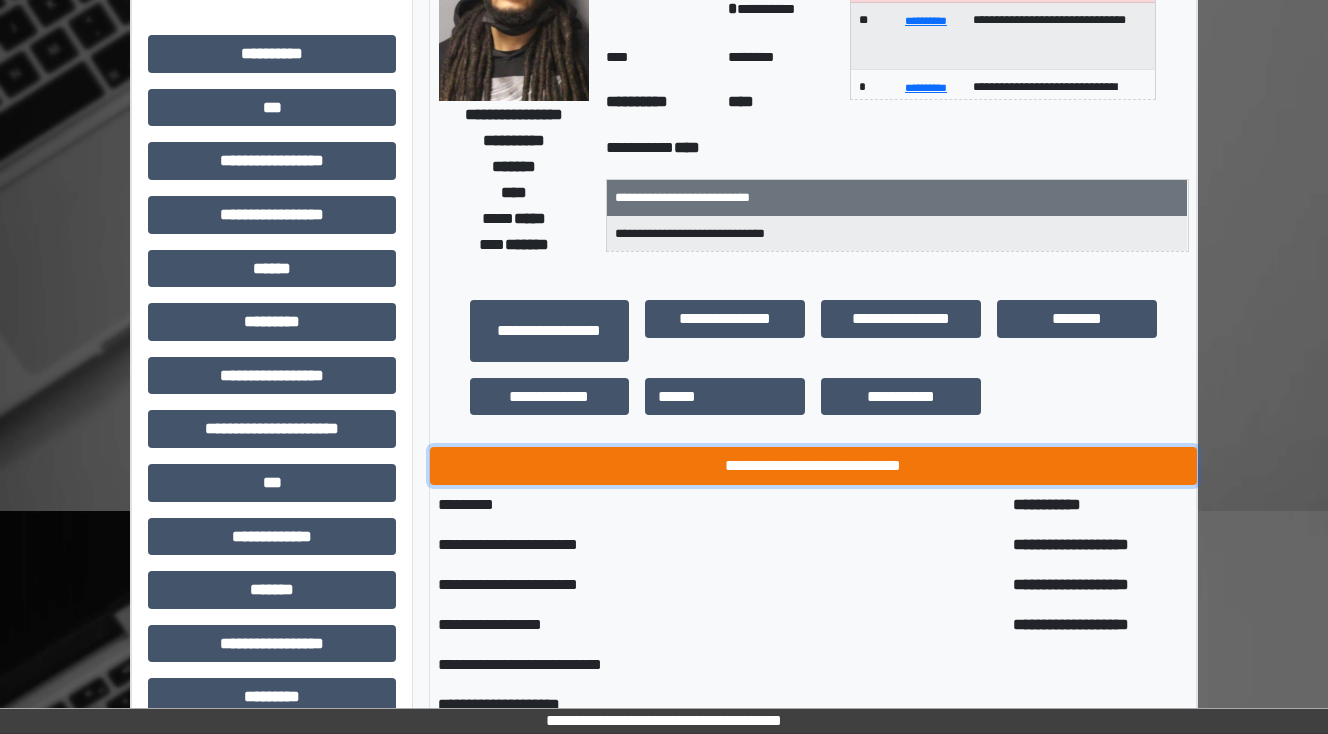 click on "**********" at bounding box center (813, 466) 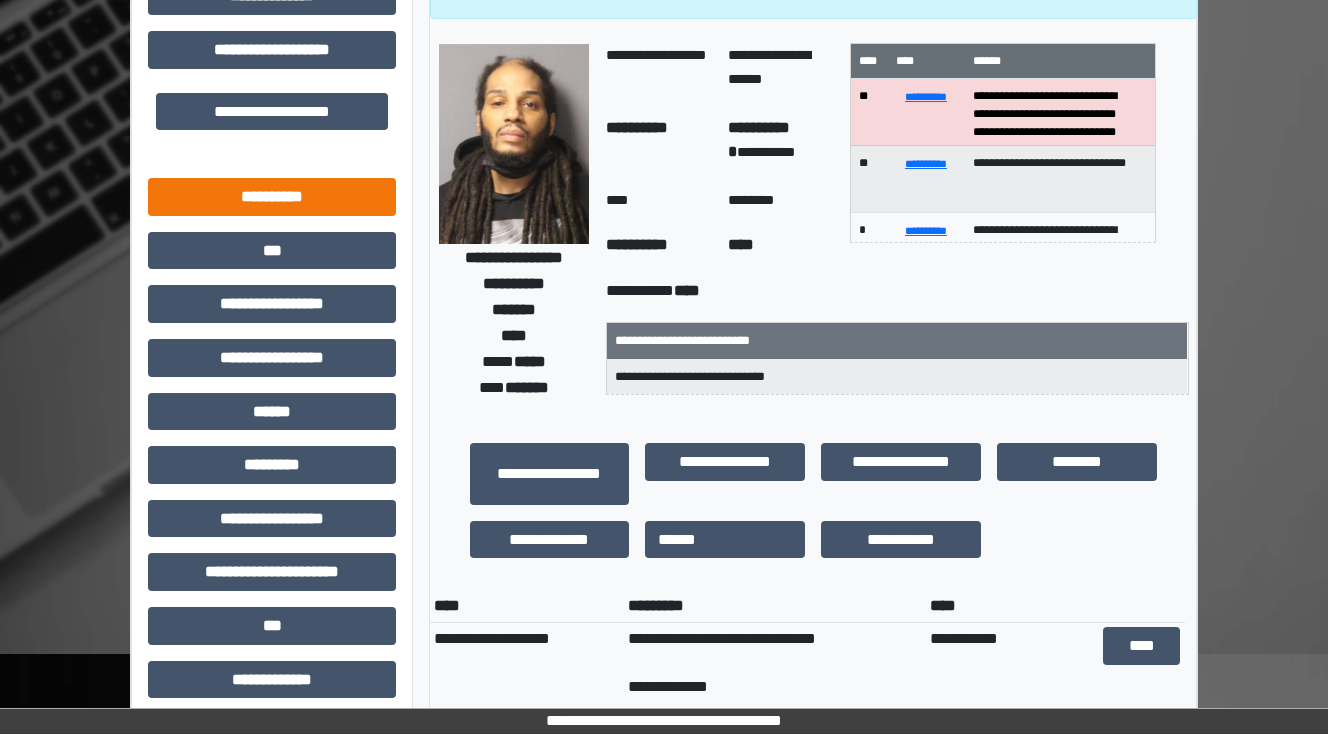 scroll, scrollTop: 0, scrollLeft: 0, axis: both 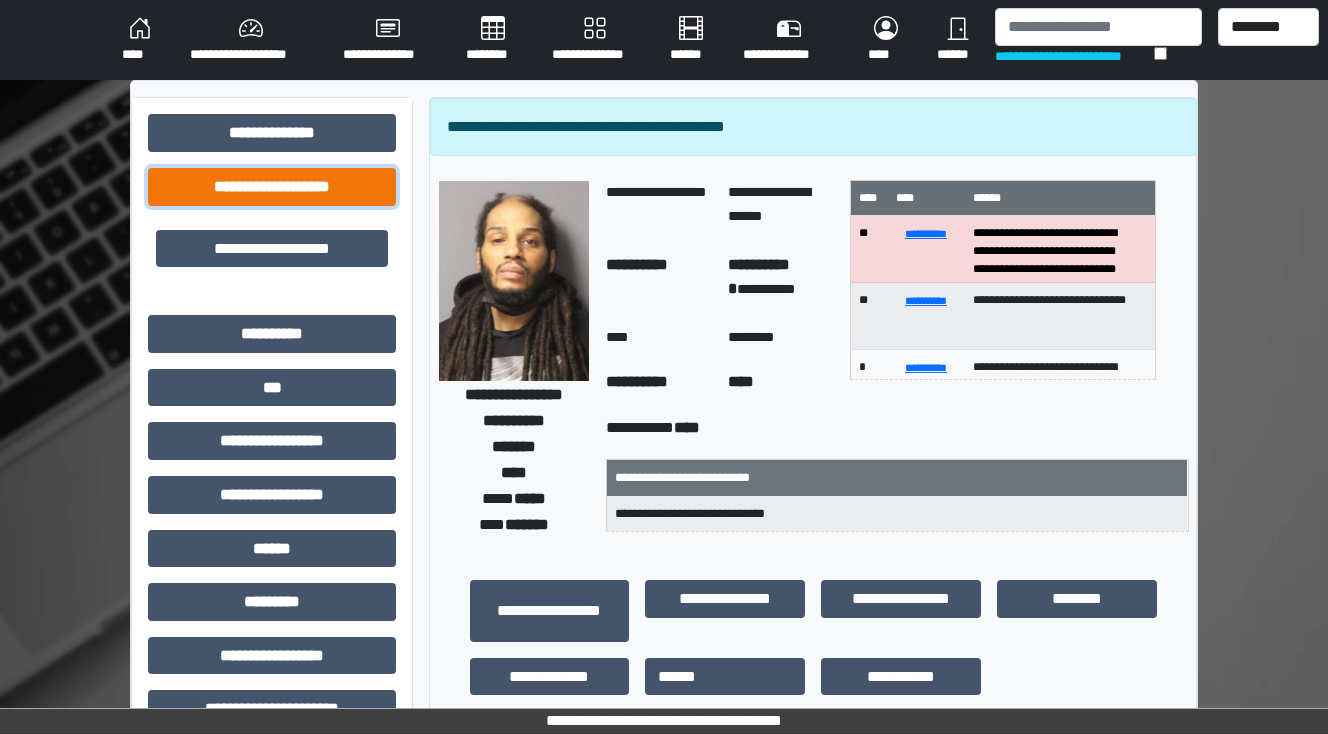 click on "**********" at bounding box center [272, 187] 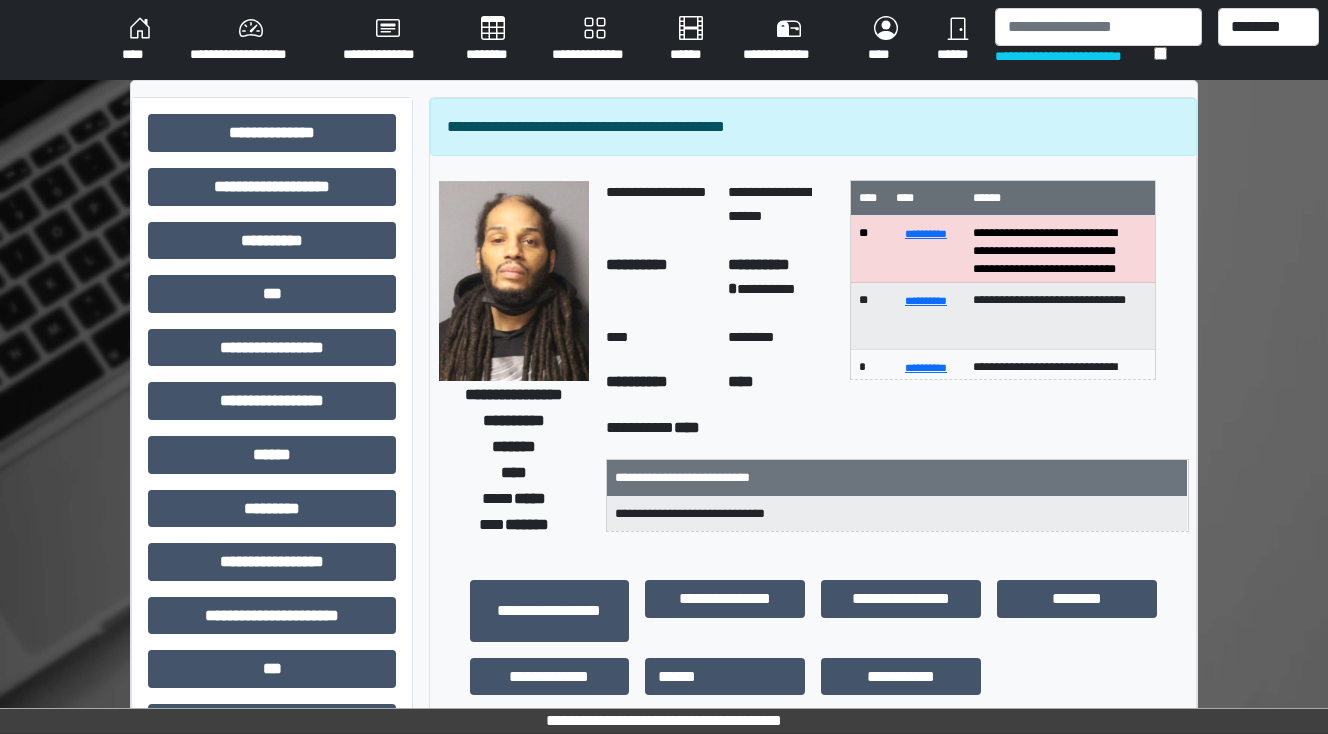 click on "********" at bounding box center (493, 40) 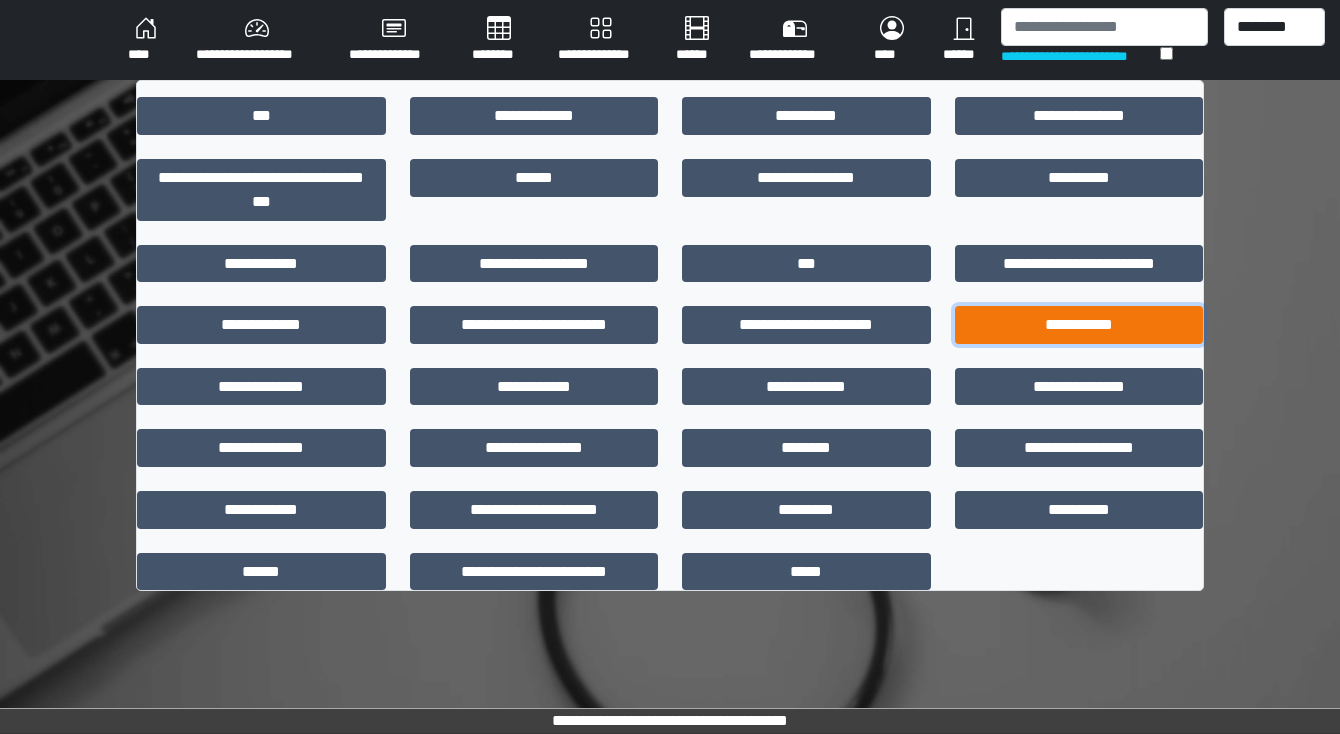 click on "**********" at bounding box center [1079, 325] 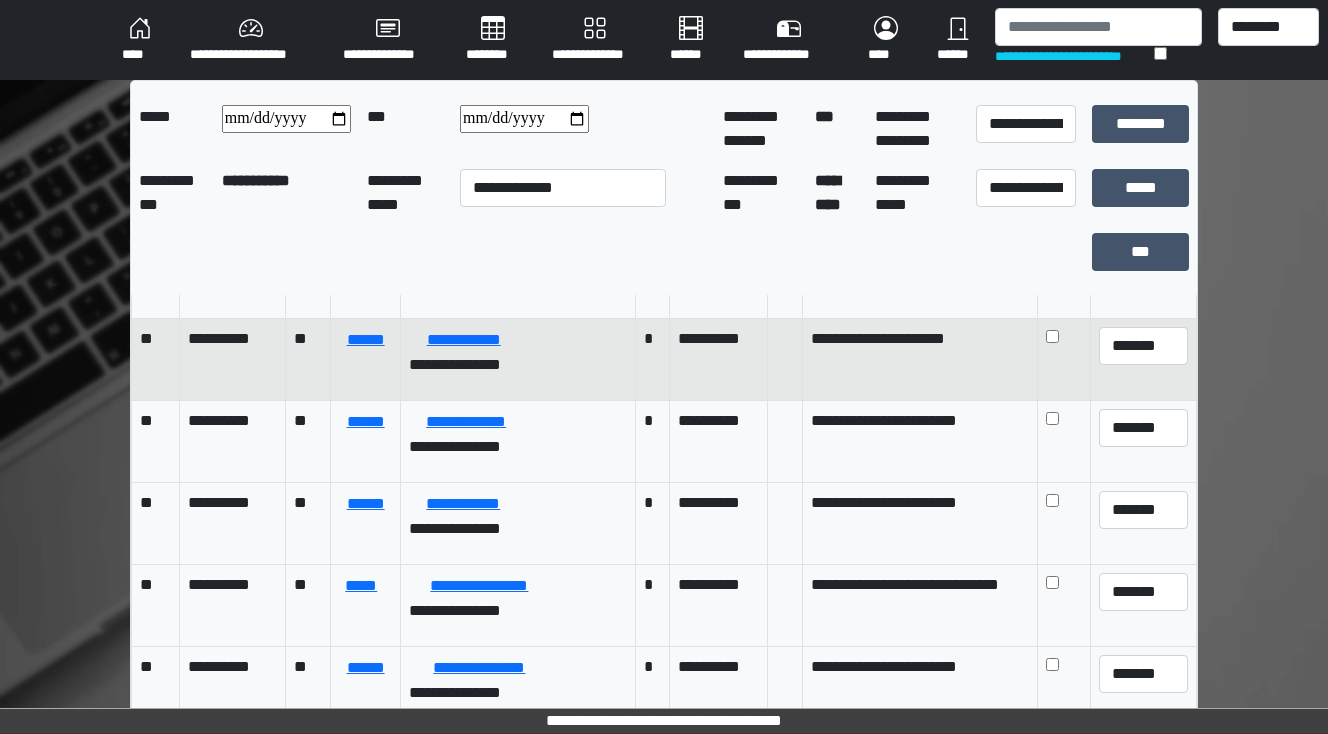 scroll, scrollTop: 480, scrollLeft: 0, axis: vertical 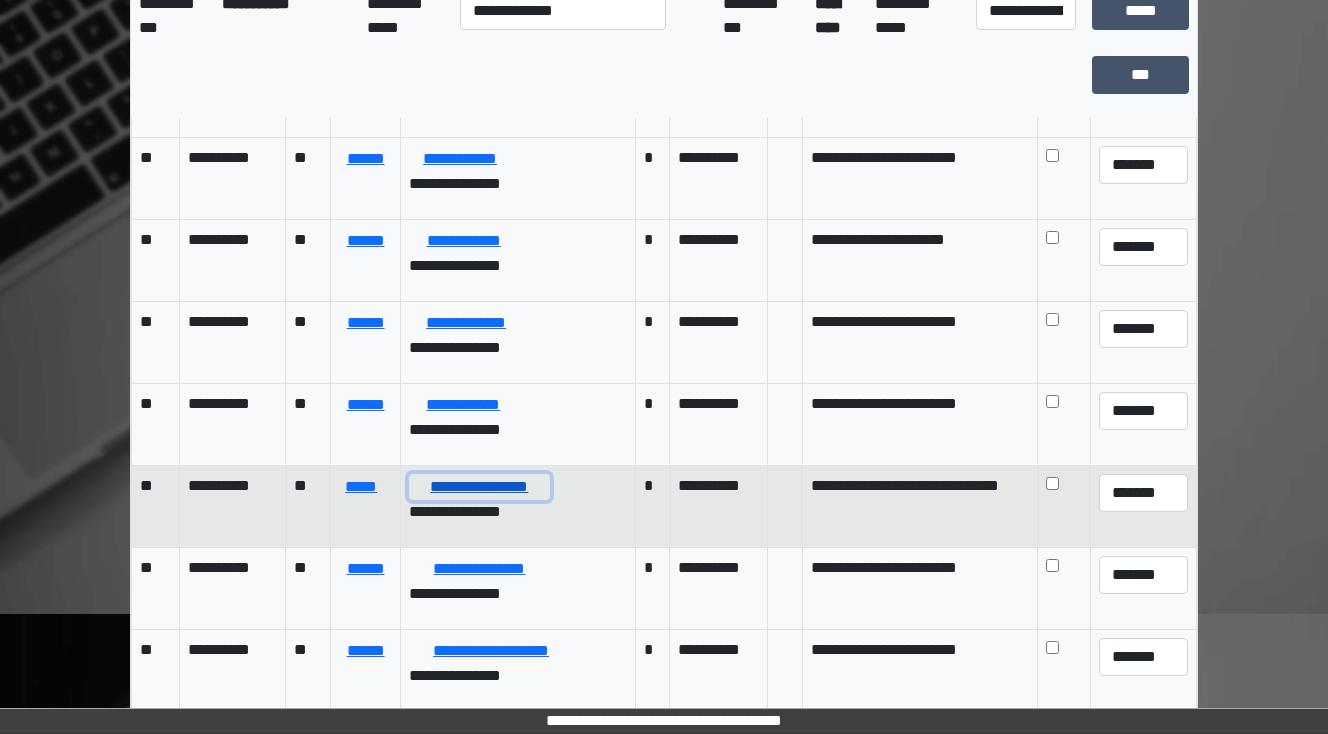 click on "**********" at bounding box center [479, 487] 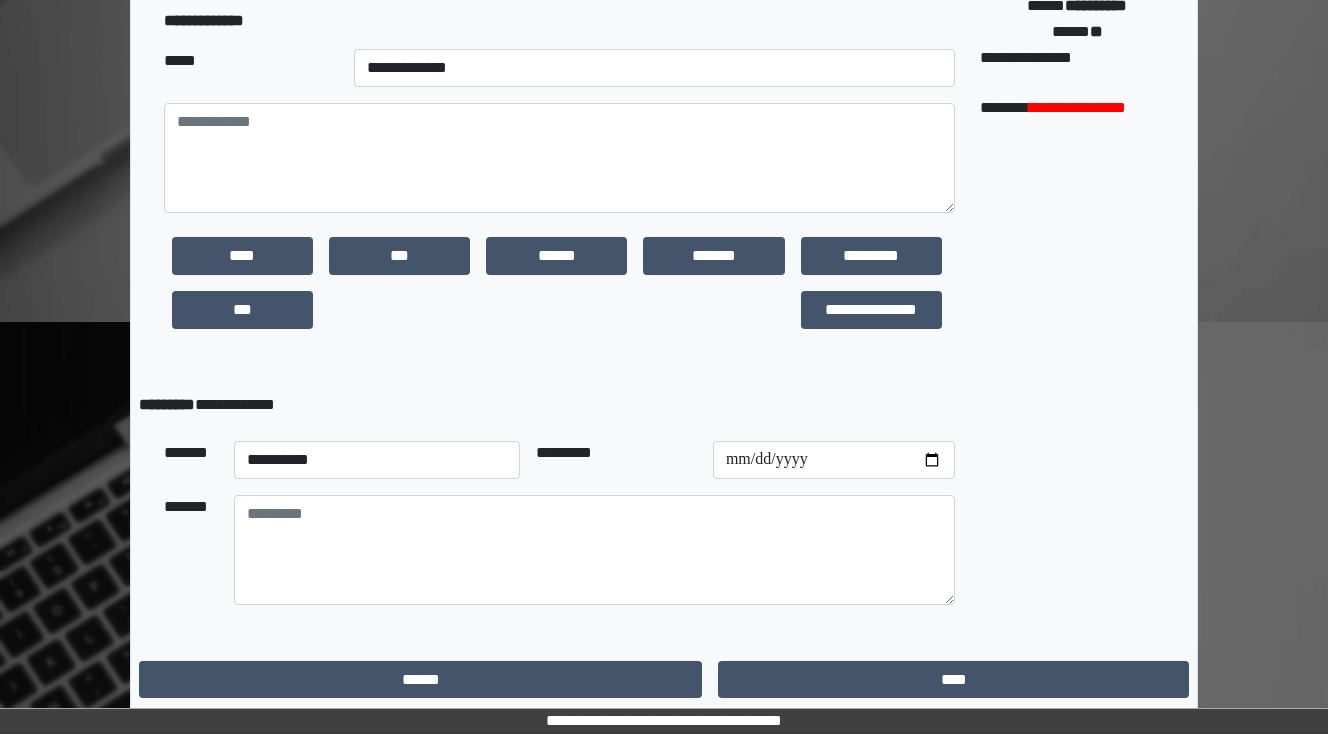 scroll, scrollTop: 470, scrollLeft: 0, axis: vertical 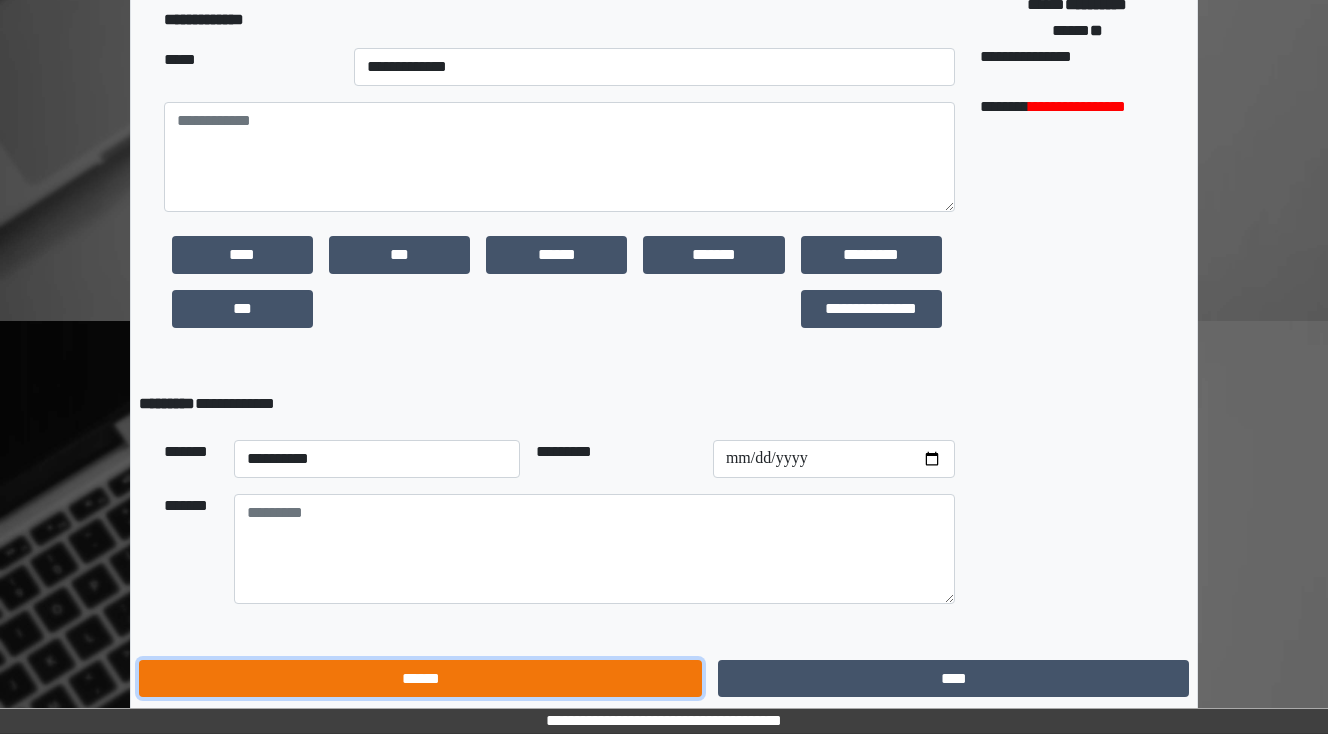 click on "******" at bounding box center (420, 679) 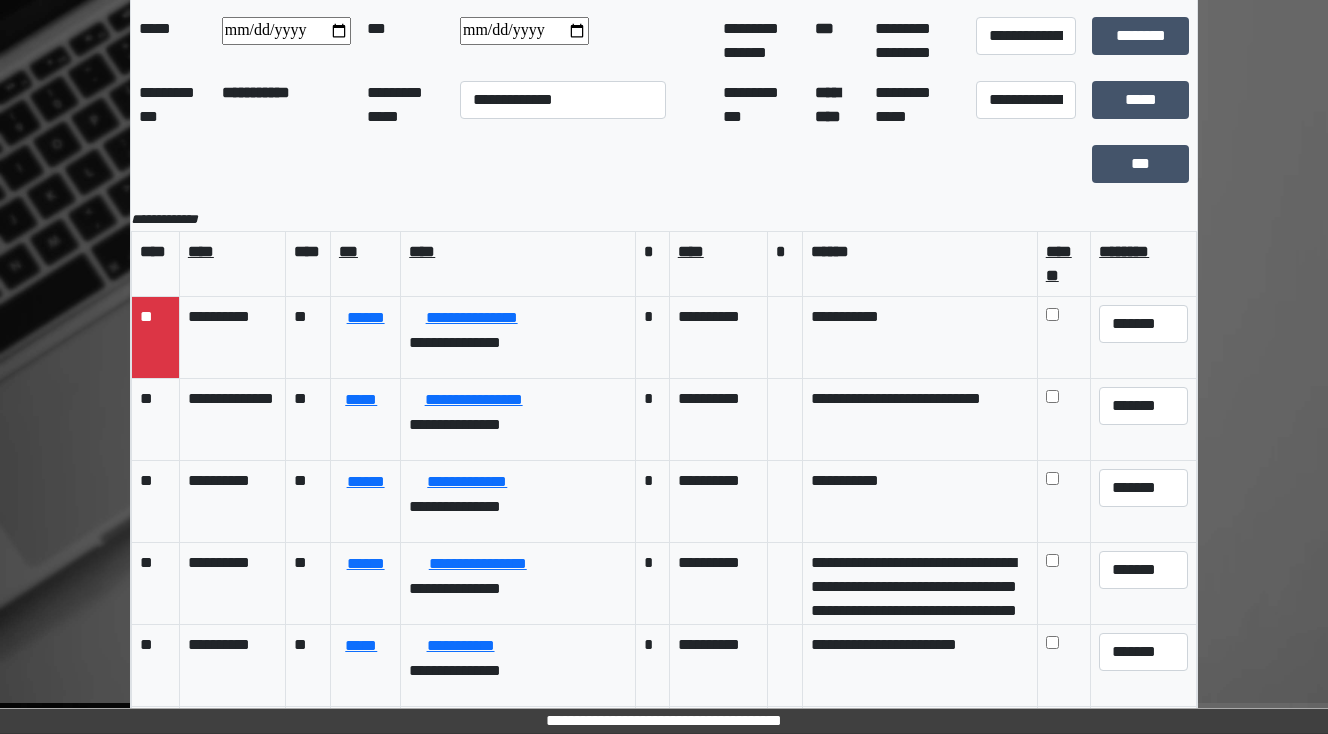 scroll, scrollTop: 0, scrollLeft: 0, axis: both 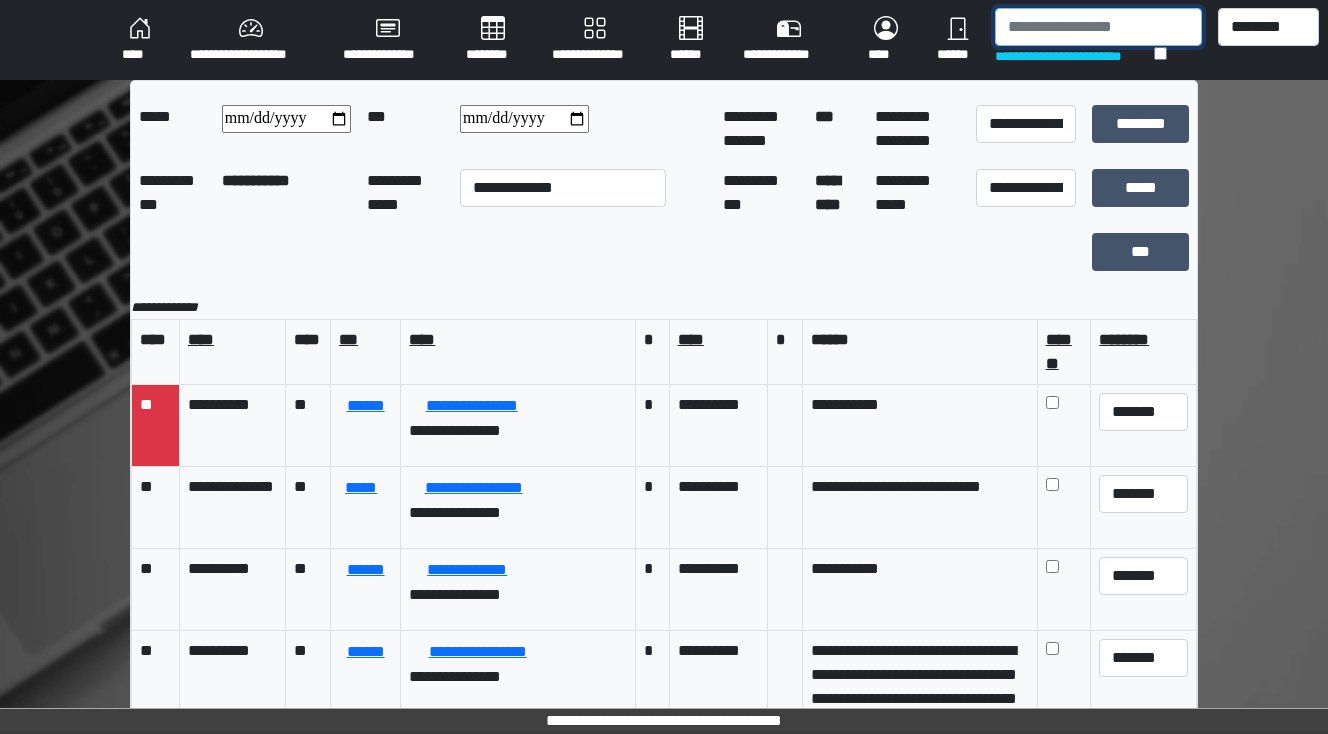 click at bounding box center (1098, 27) 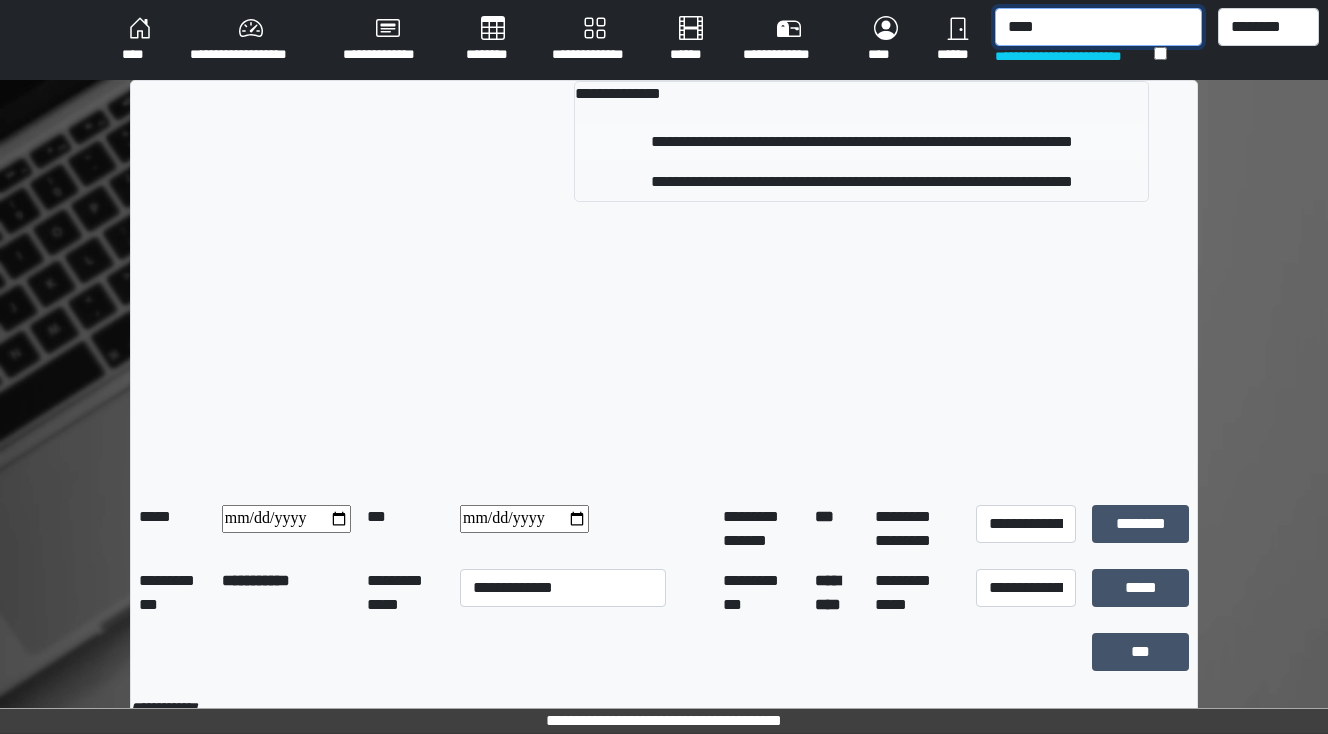 type on "****" 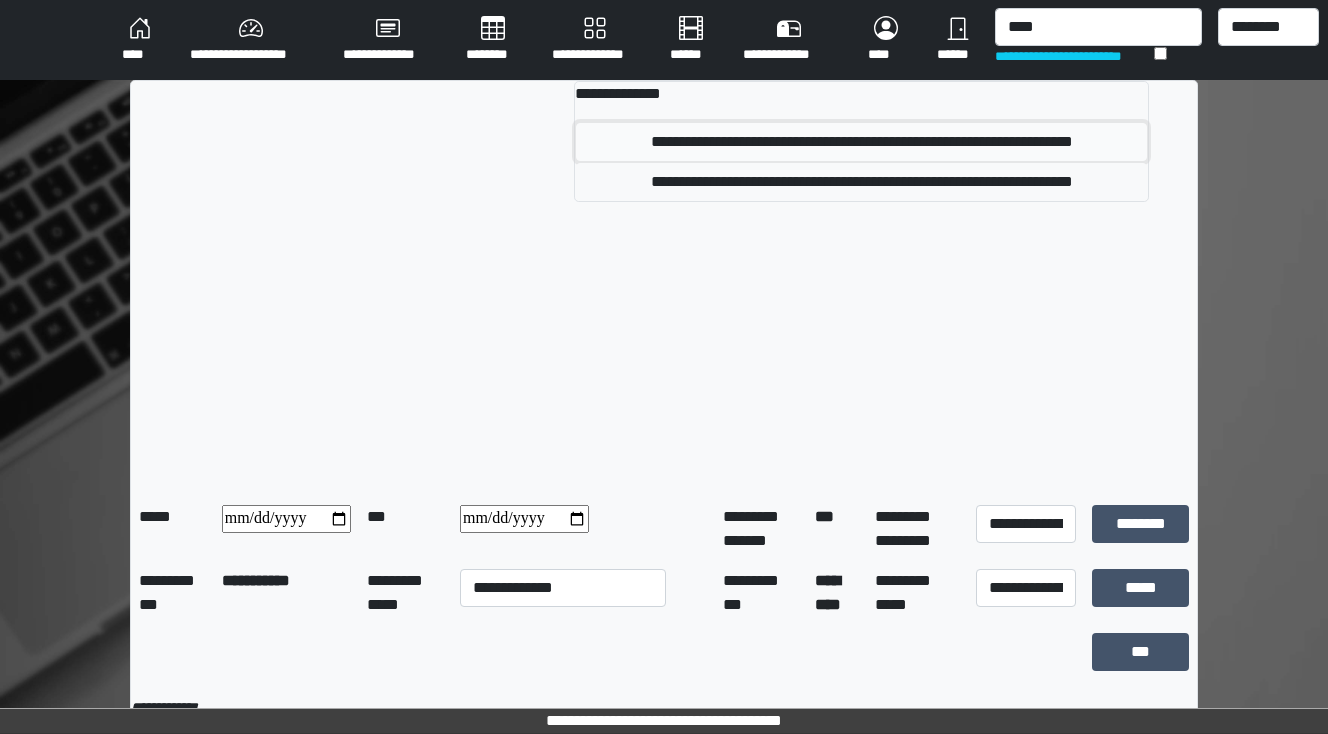 click on "**********" at bounding box center (862, 142) 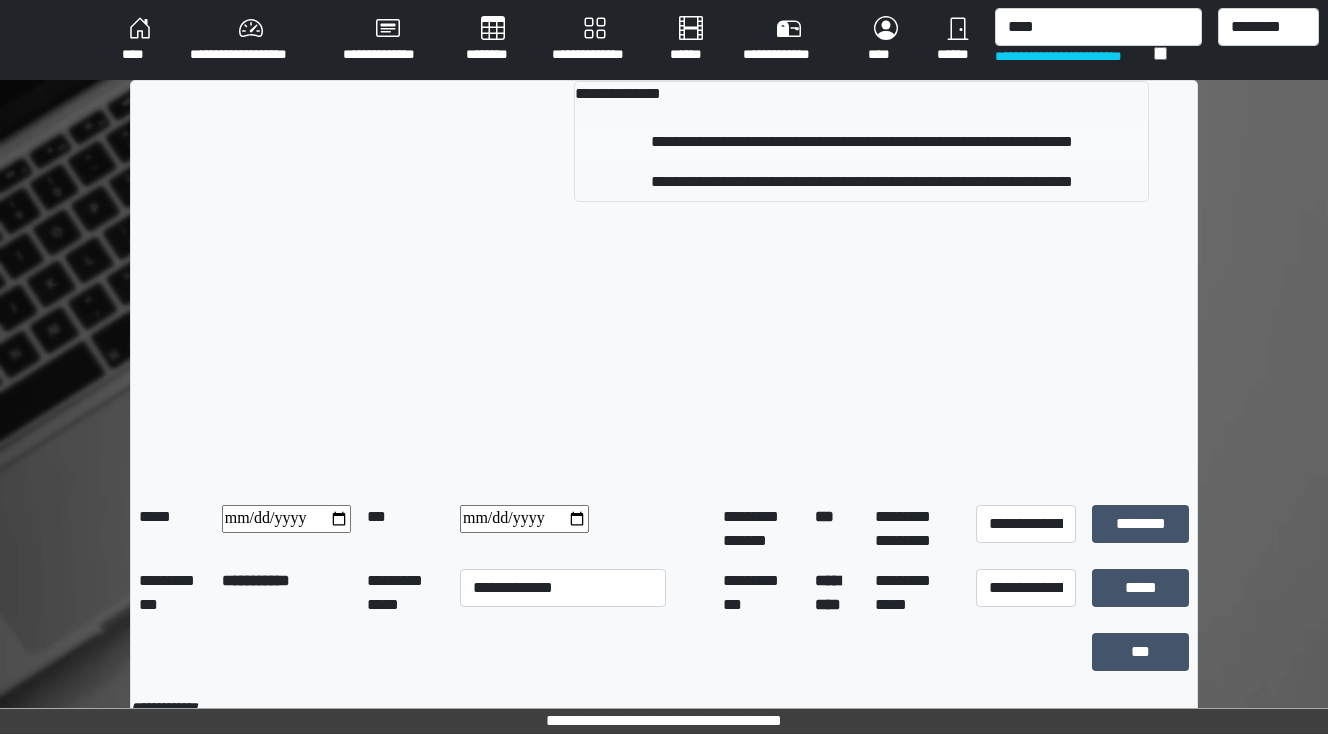 type 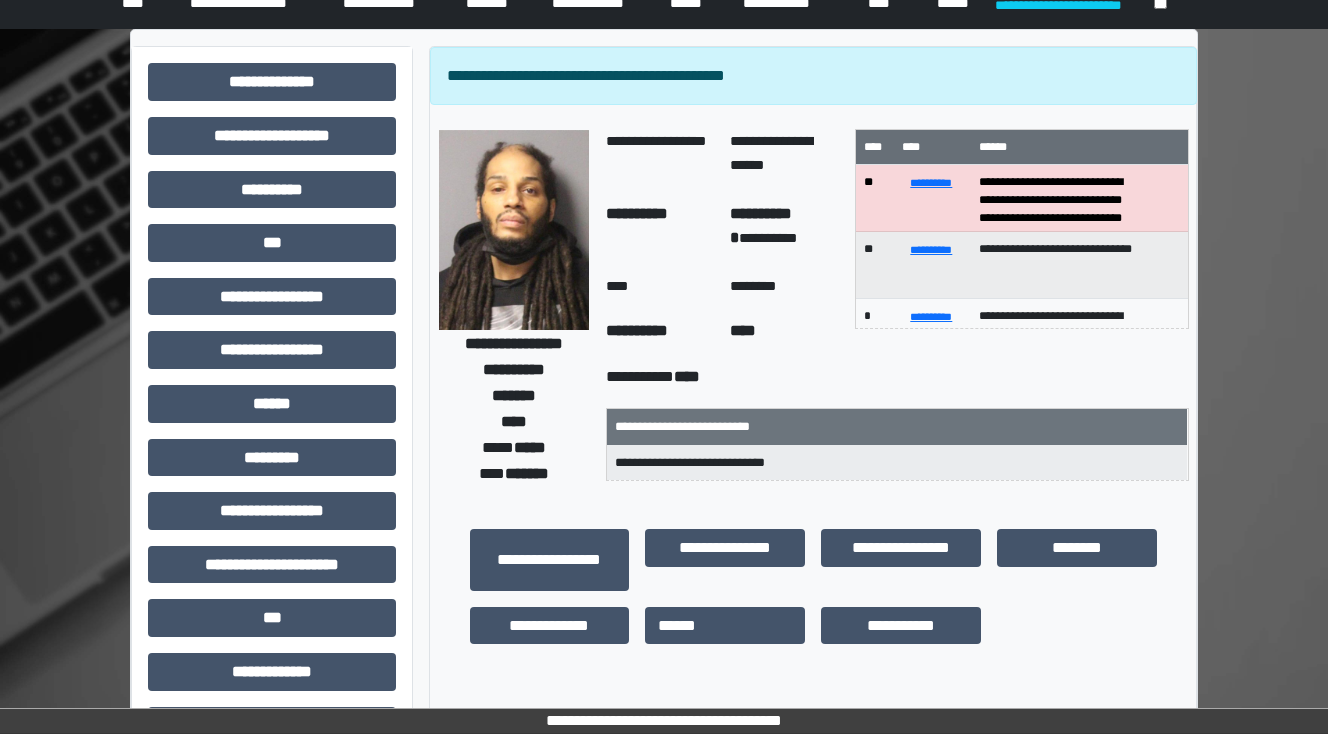 scroll, scrollTop: 160, scrollLeft: 0, axis: vertical 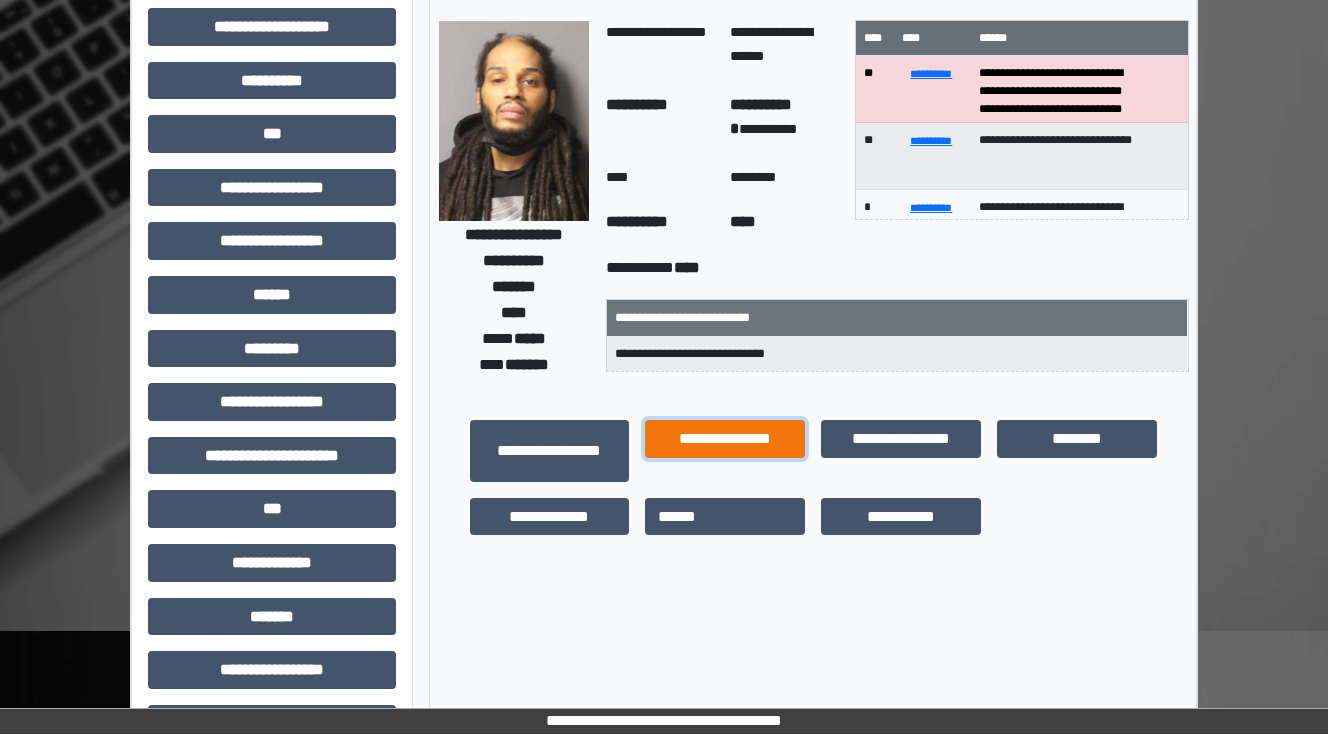 click on "**********" at bounding box center (725, 439) 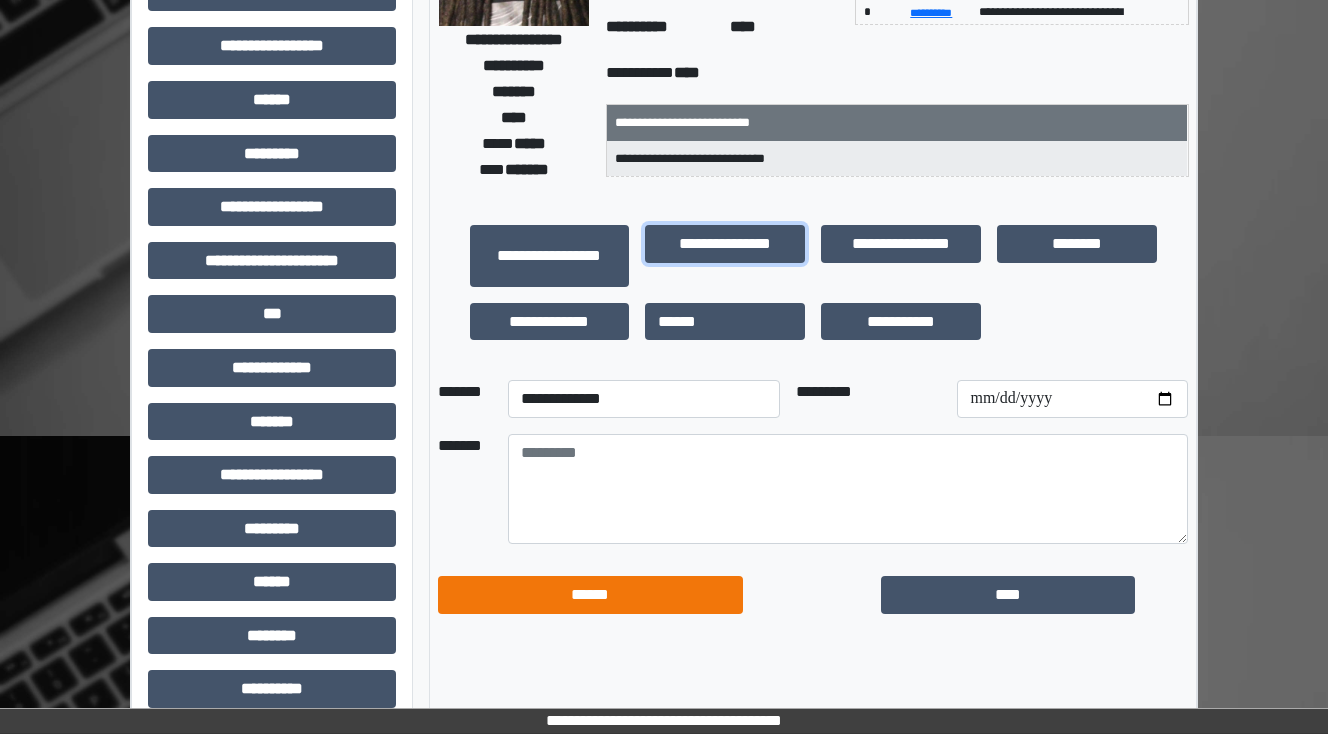 scroll, scrollTop: 432, scrollLeft: 0, axis: vertical 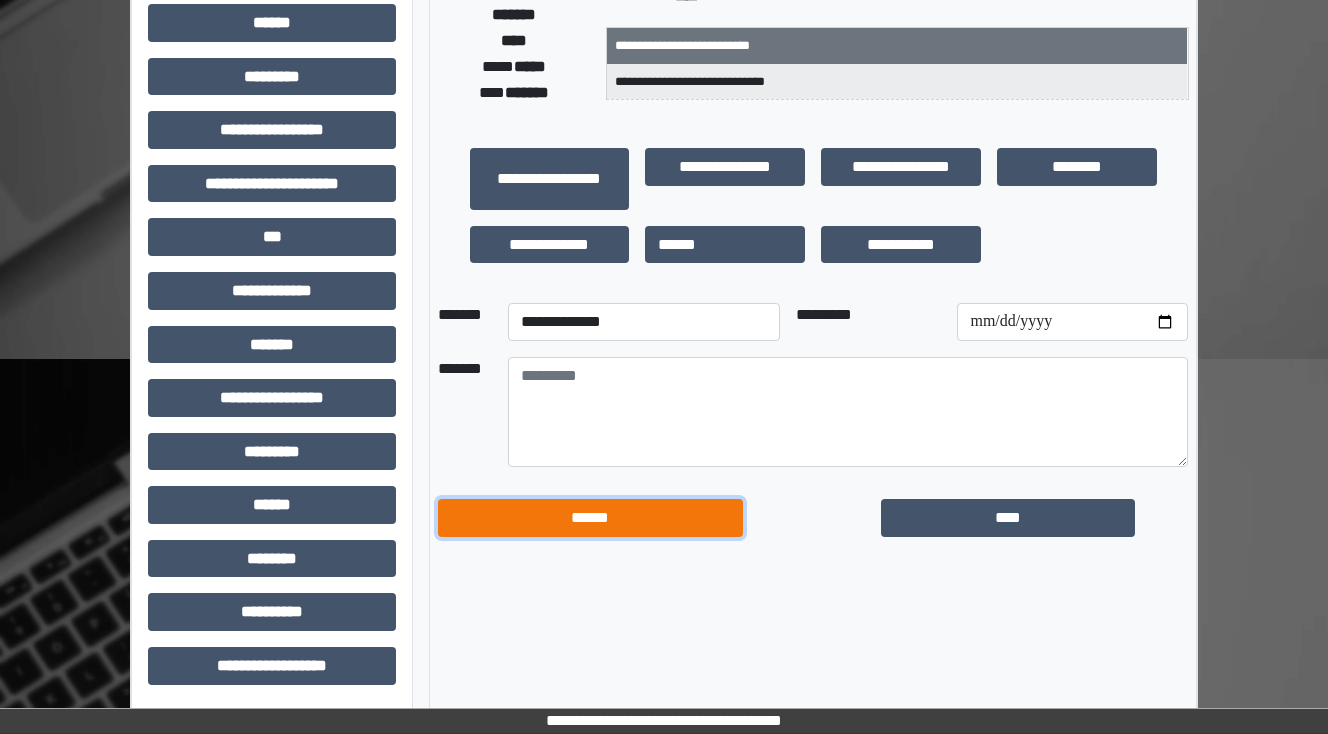 click on "******" at bounding box center (591, 518) 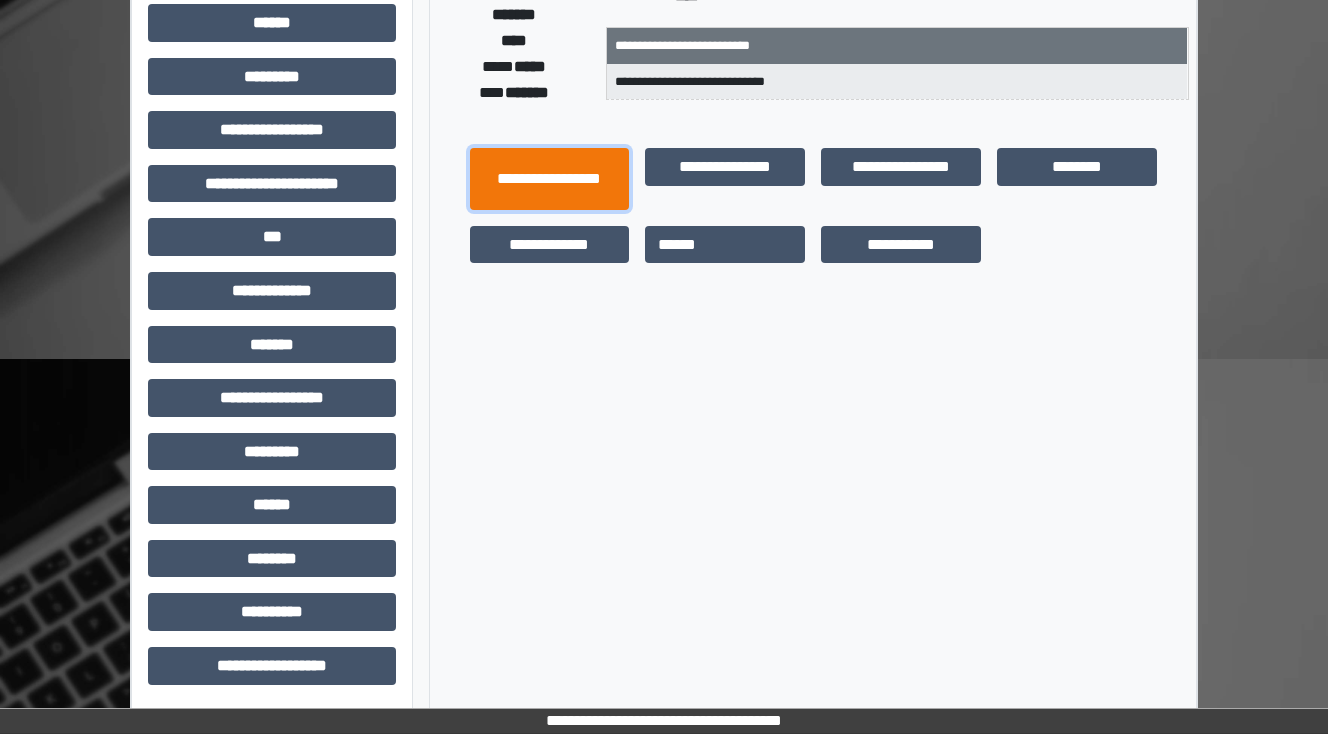 click on "**********" at bounding box center [550, 179] 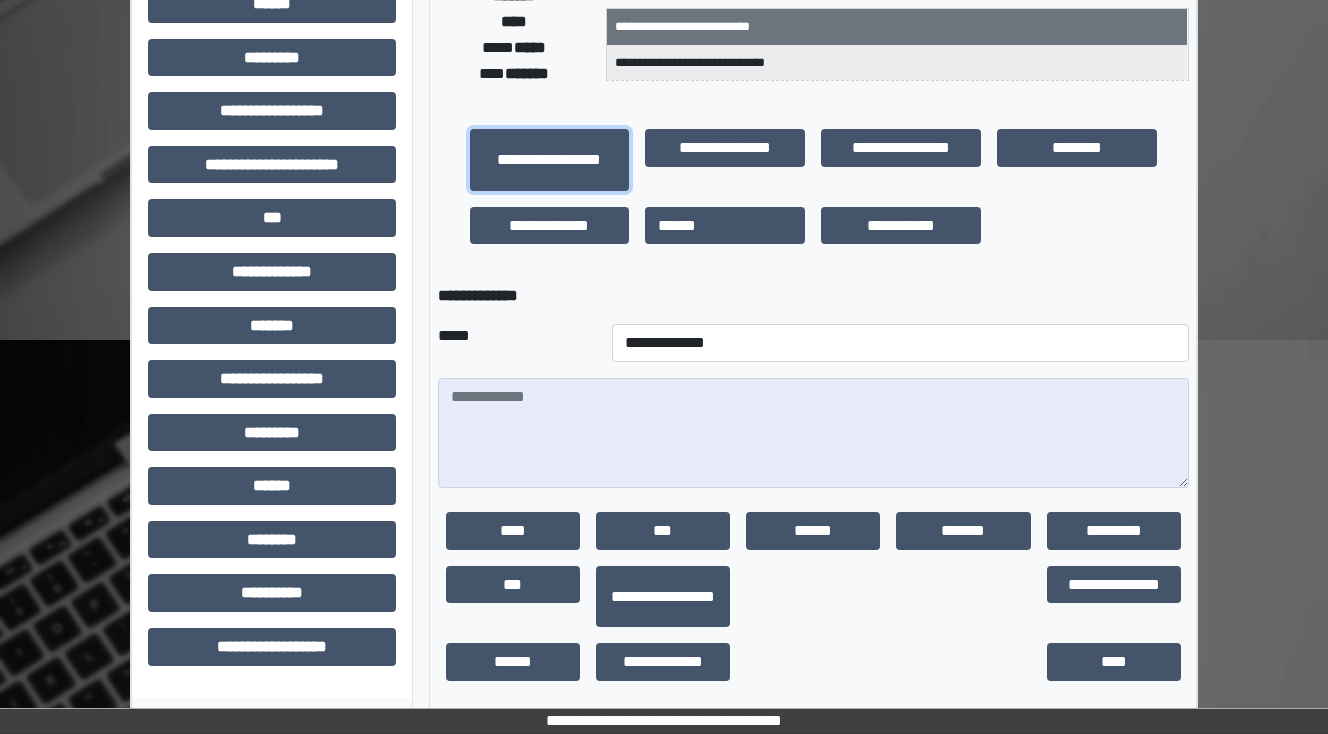 scroll, scrollTop: 462, scrollLeft: 0, axis: vertical 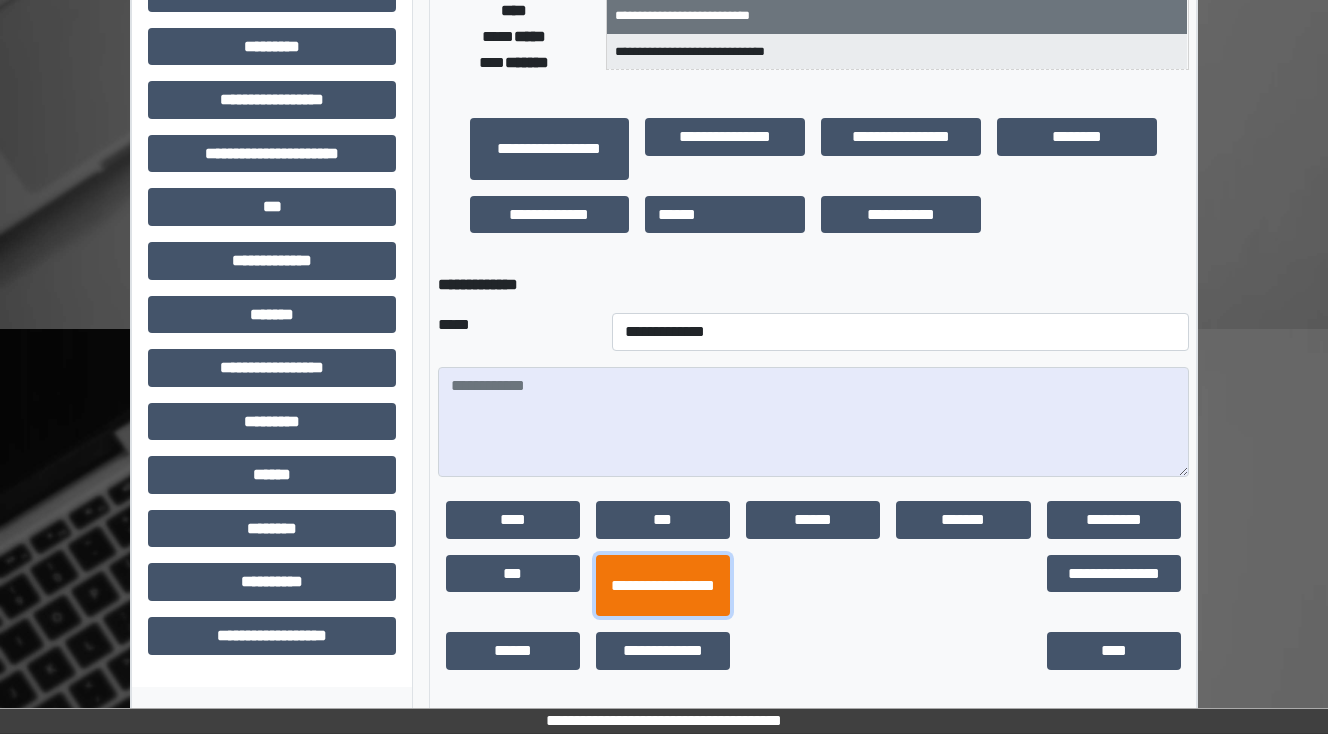 click on "**********" at bounding box center [663, 586] 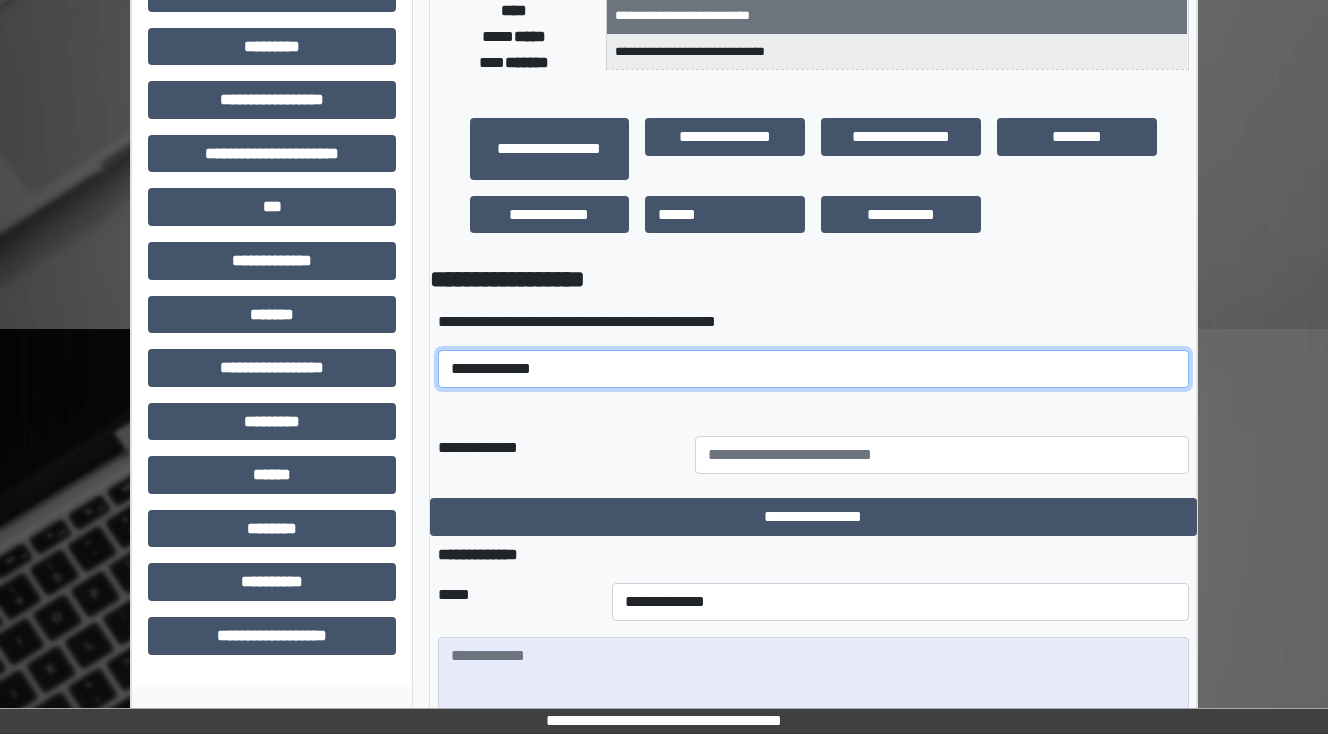 click on "**********" at bounding box center [813, 369] 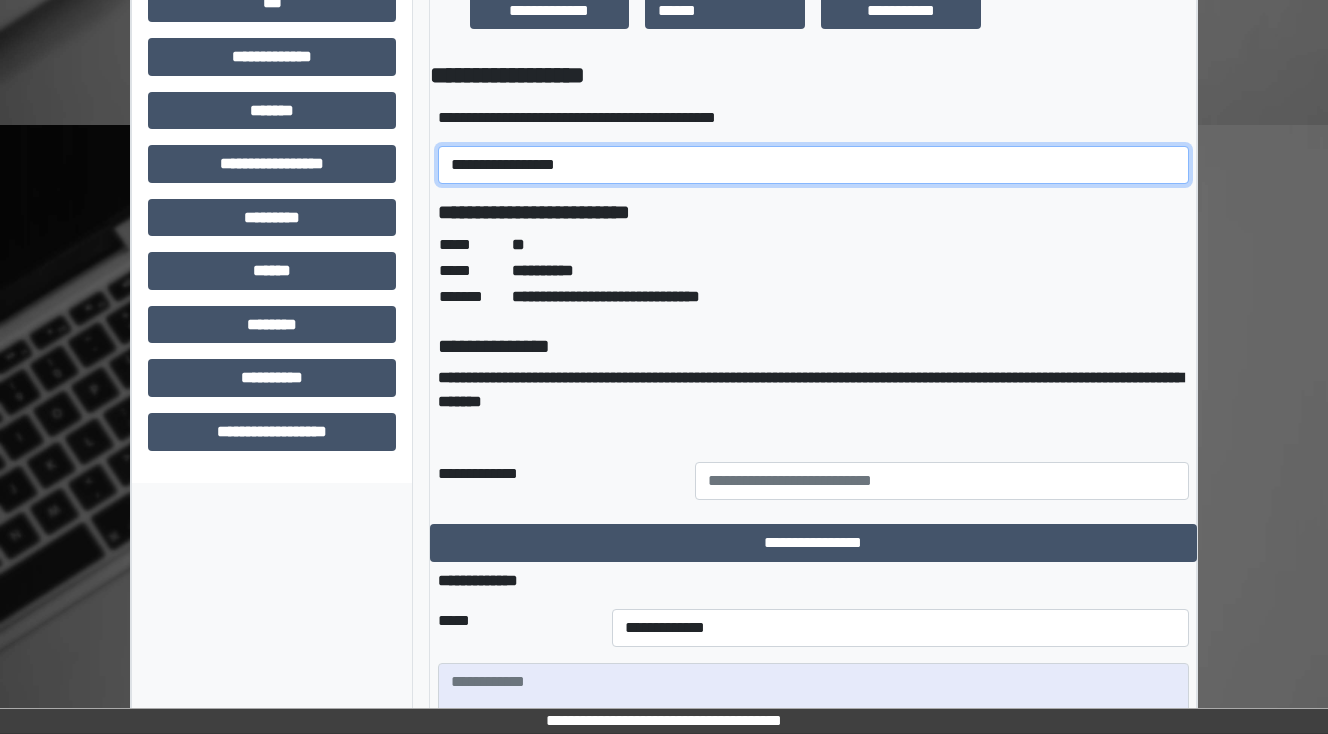 scroll, scrollTop: 702, scrollLeft: 0, axis: vertical 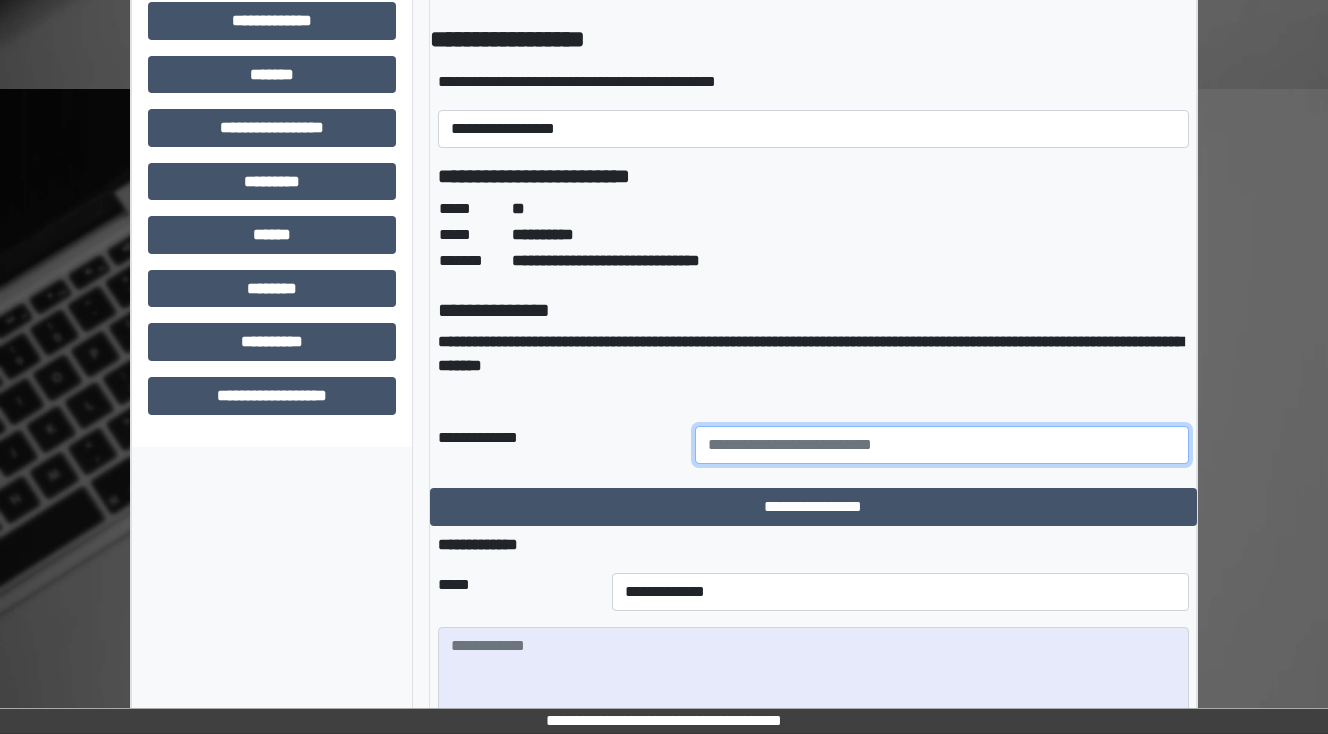 click at bounding box center (942, 445) 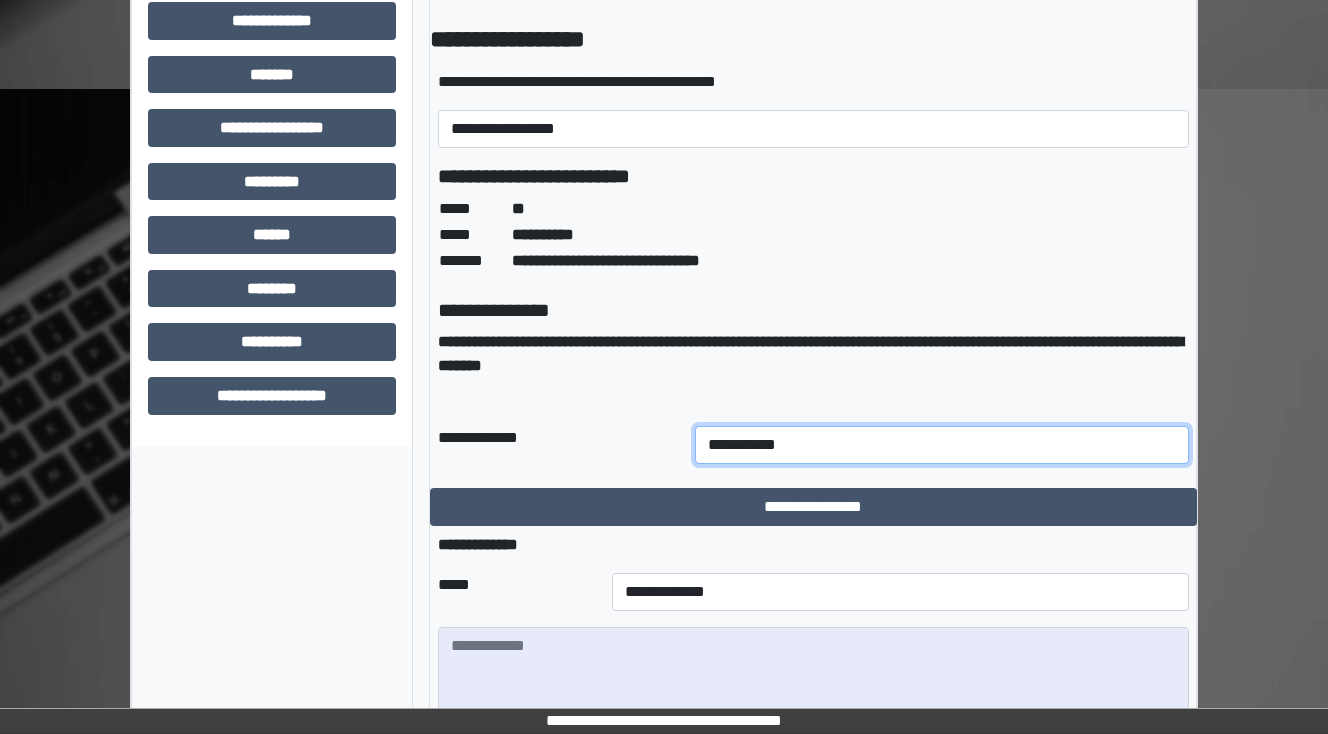 type on "**********" 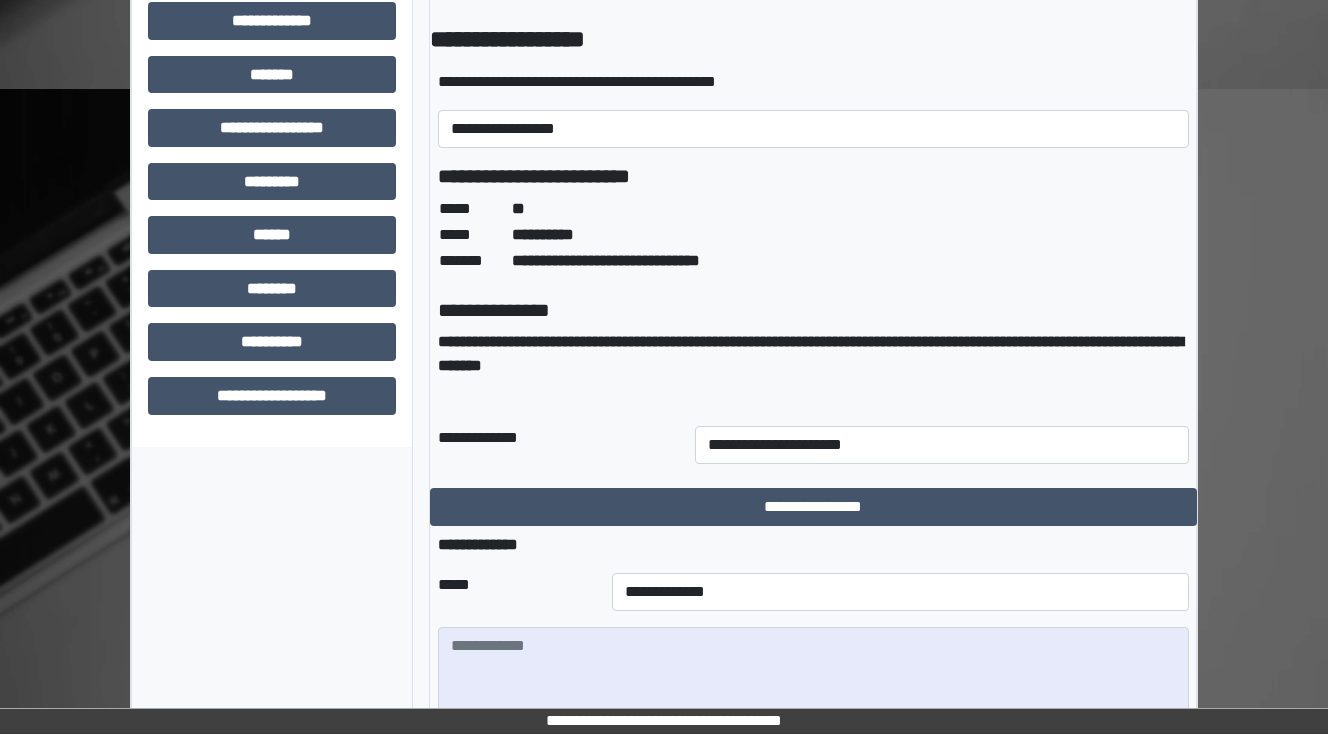click on "**********" at bounding box center [558, 445] 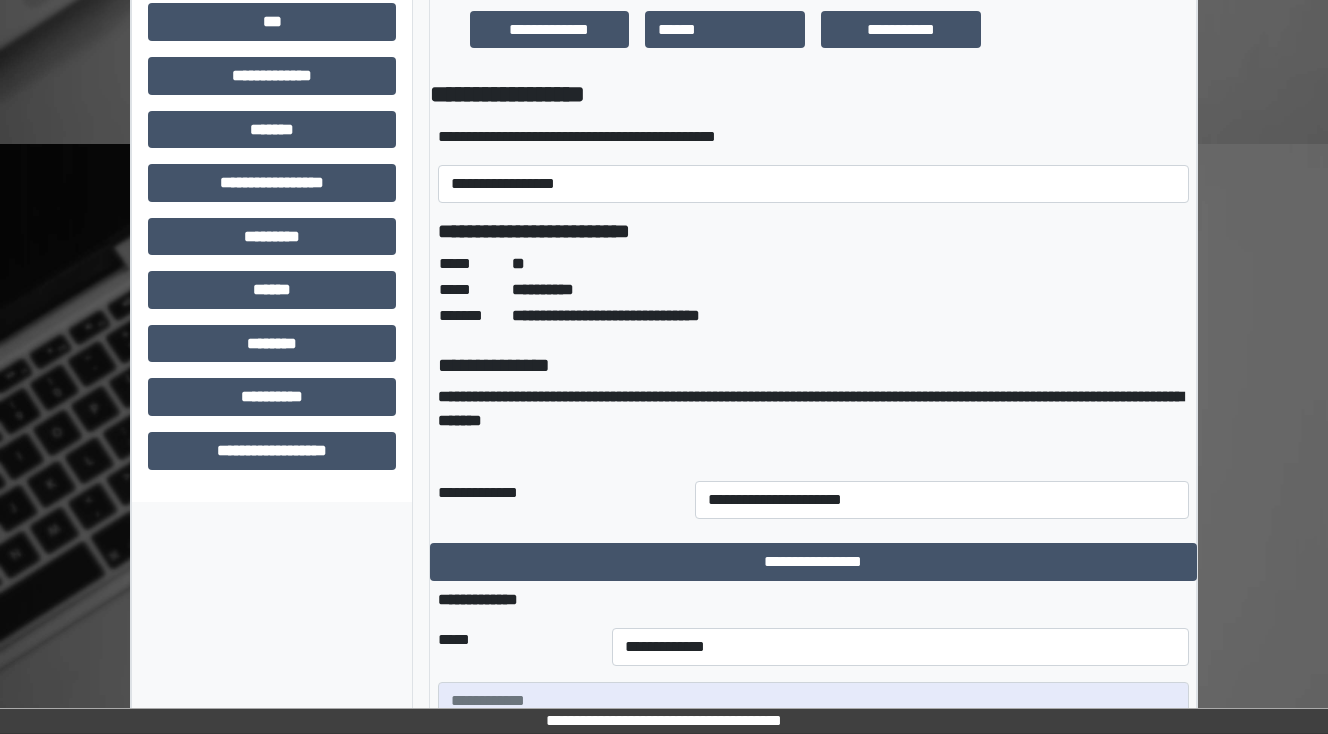 scroll, scrollTop: 721, scrollLeft: 0, axis: vertical 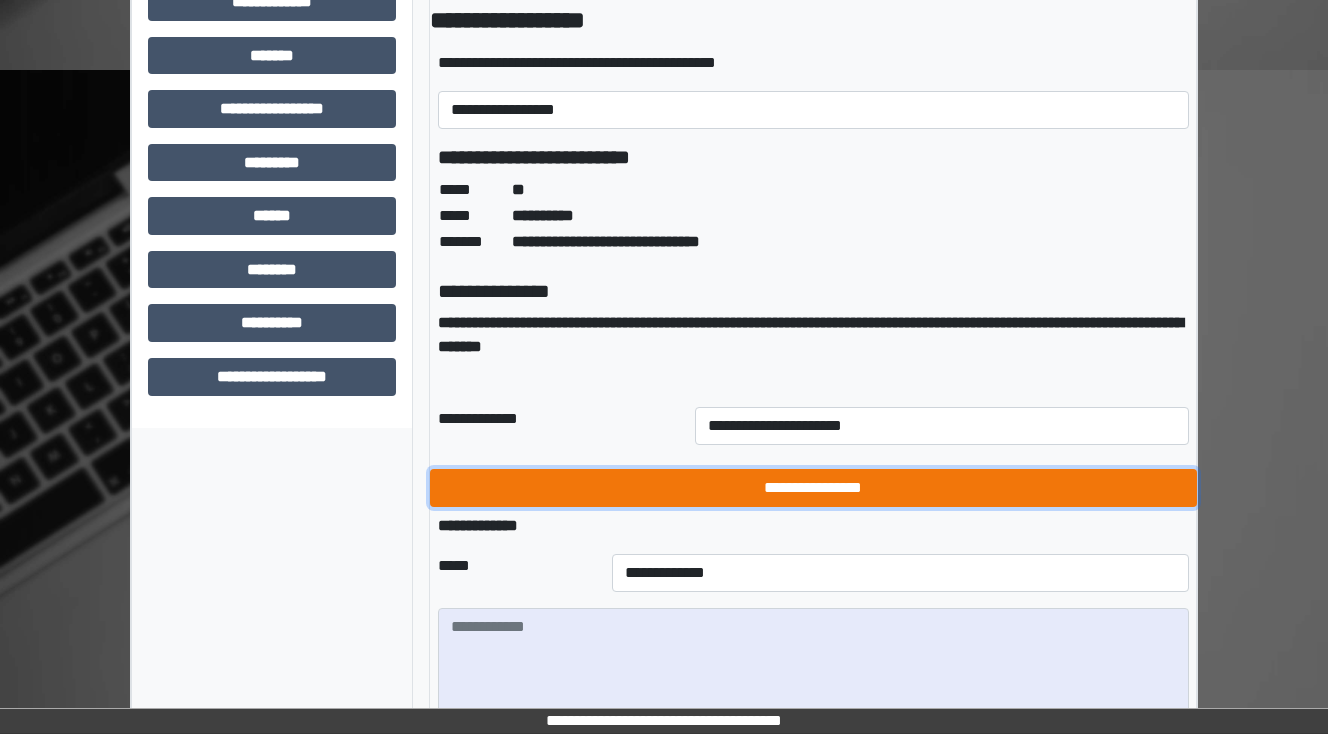 click on "**********" at bounding box center [813, 488] 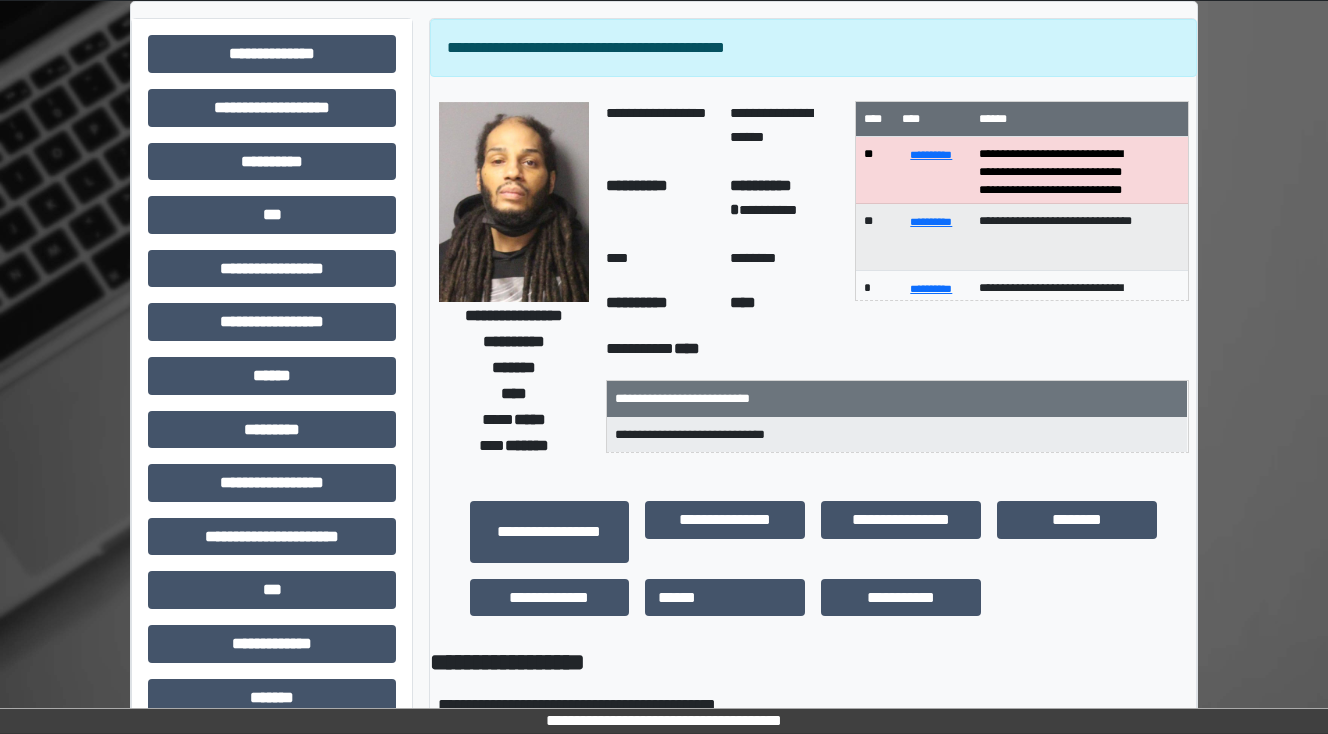 scroll, scrollTop: 0, scrollLeft: 0, axis: both 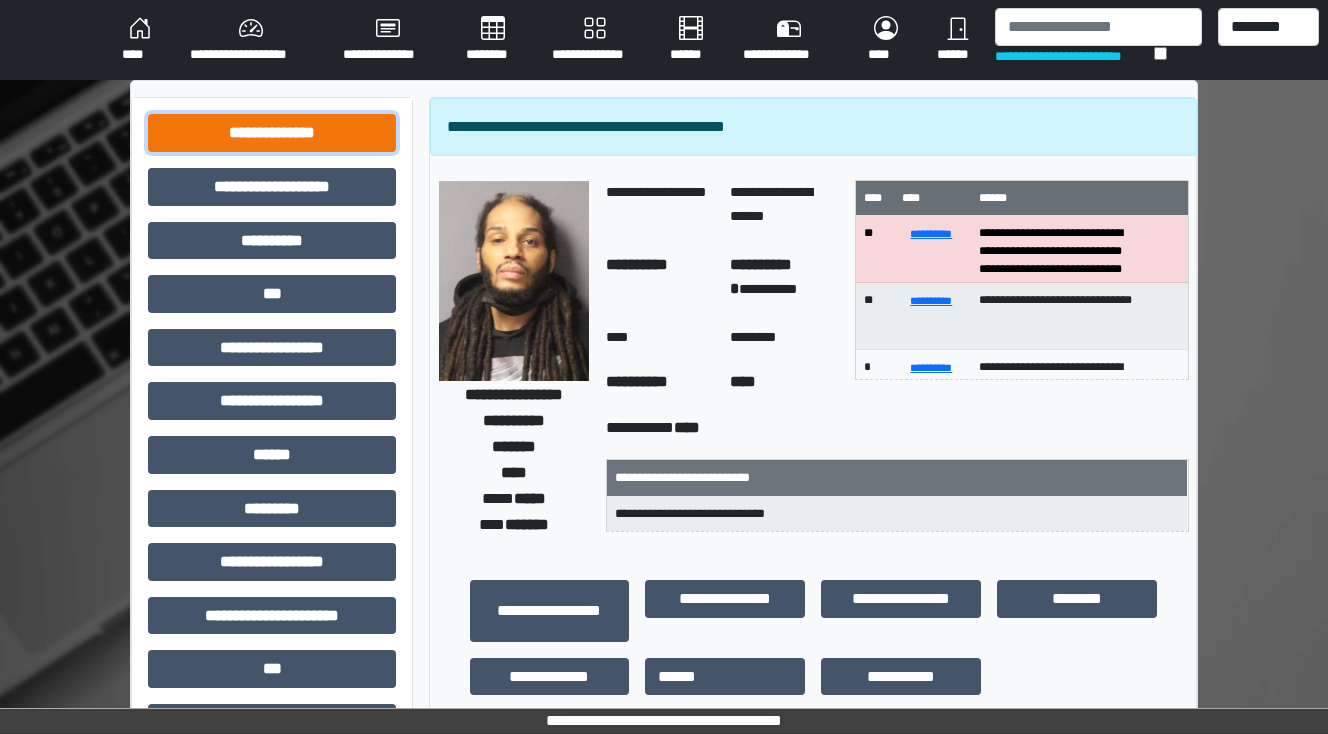 click on "**********" at bounding box center [272, 133] 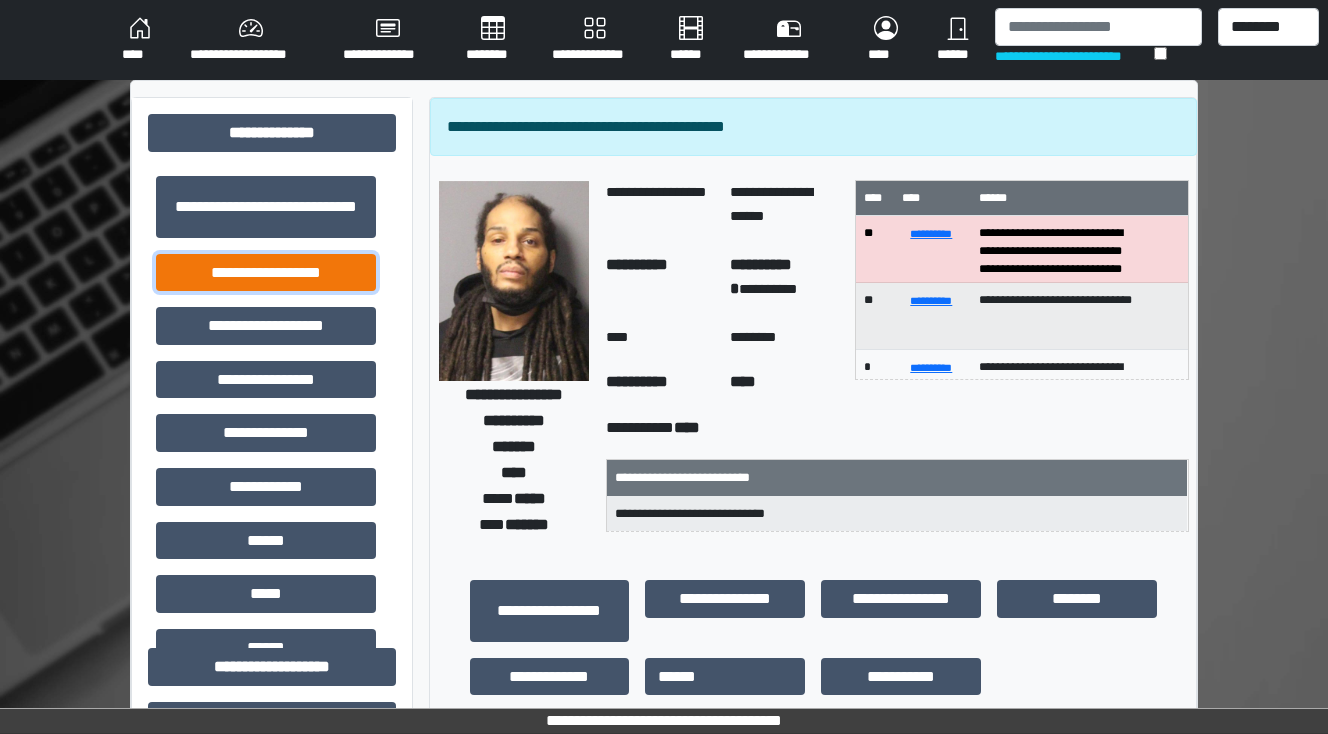 click on "**********" at bounding box center (266, 273) 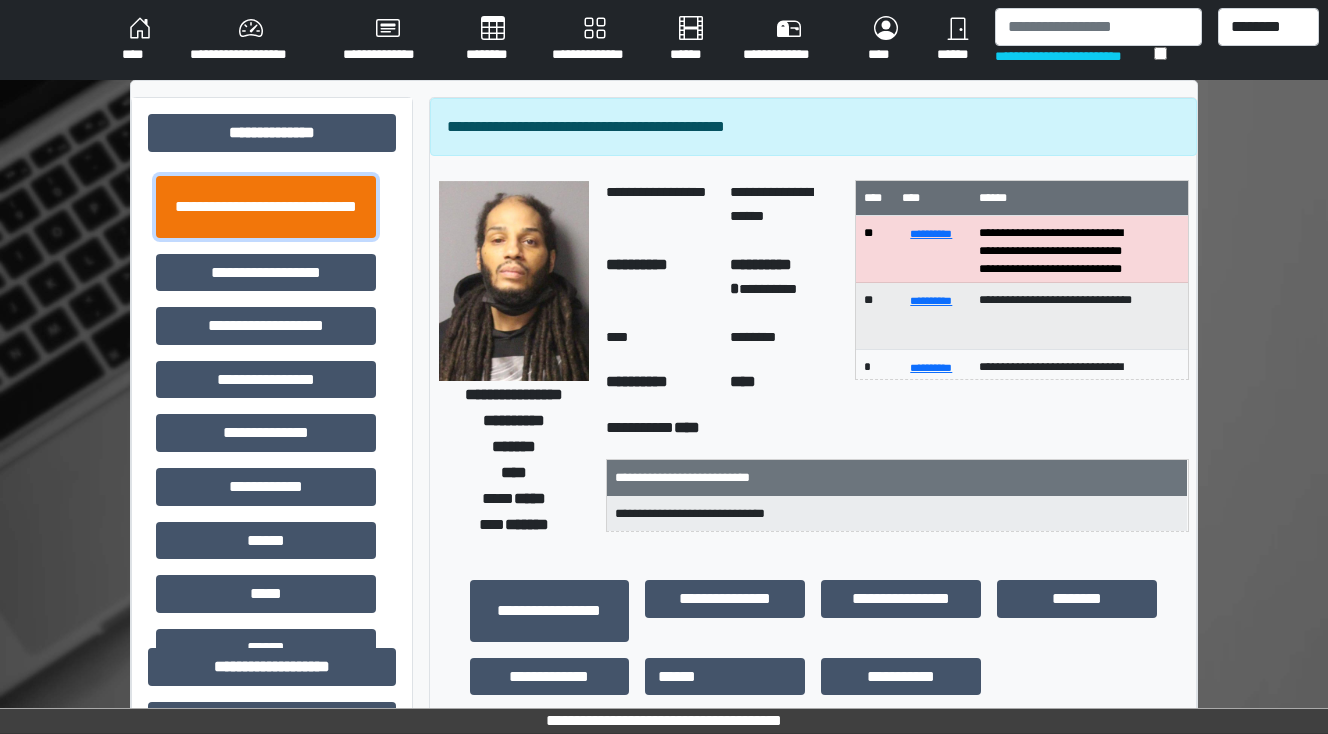 click on "**********" at bounding box center [266, 207] 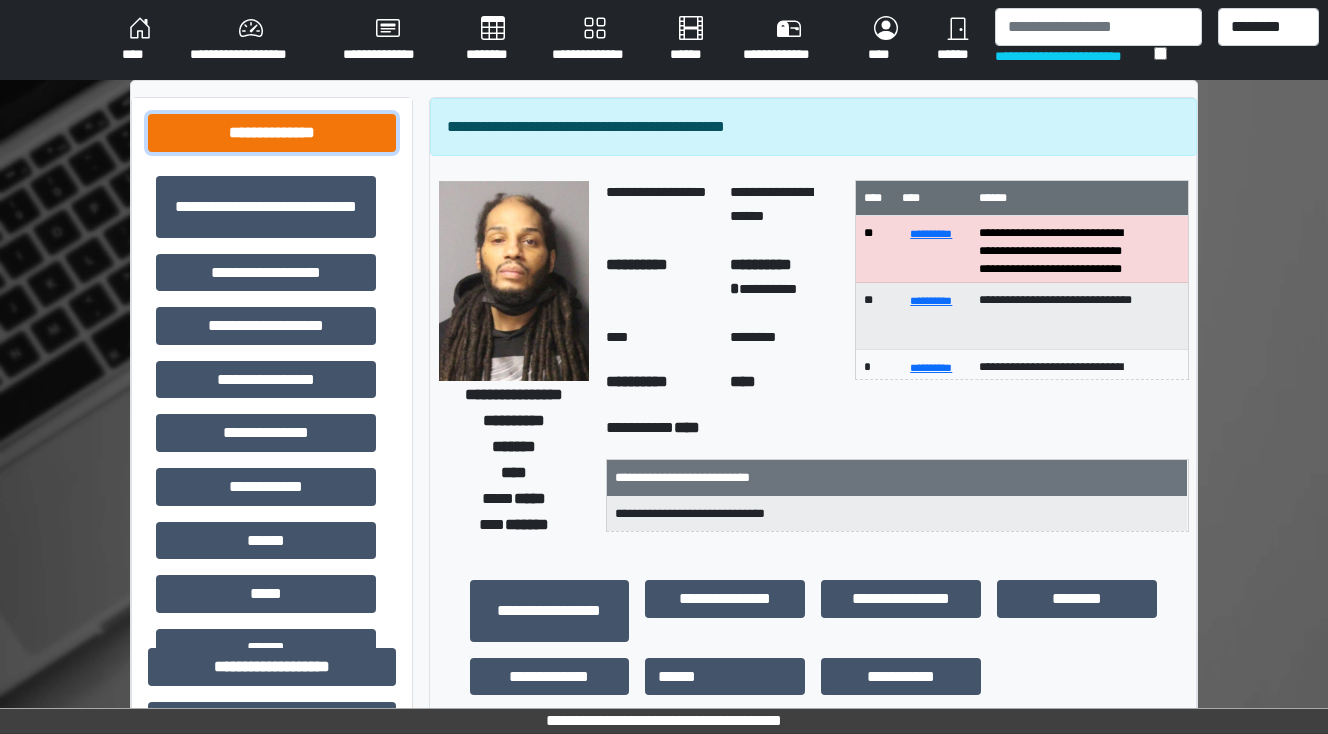 click on "**********" at bounding box center [272, 133] 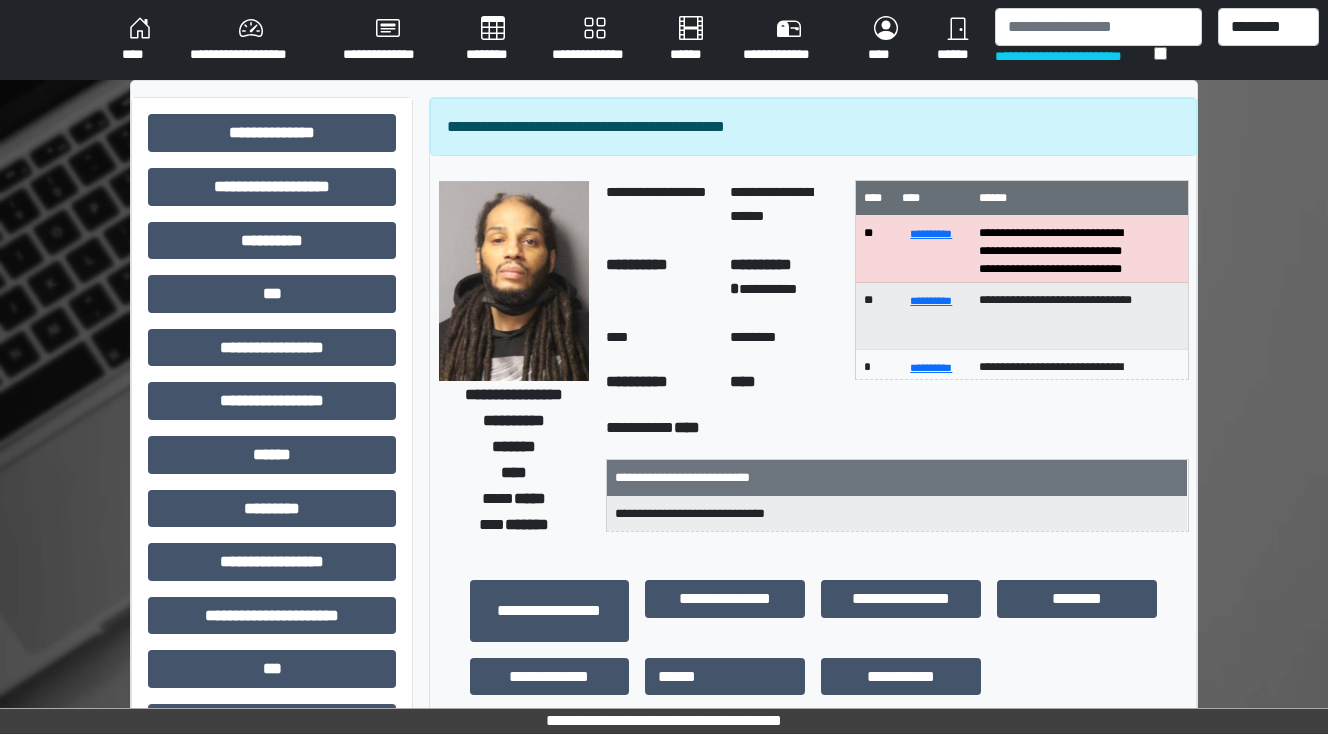 click on "********" at bounding box center (493, 40) 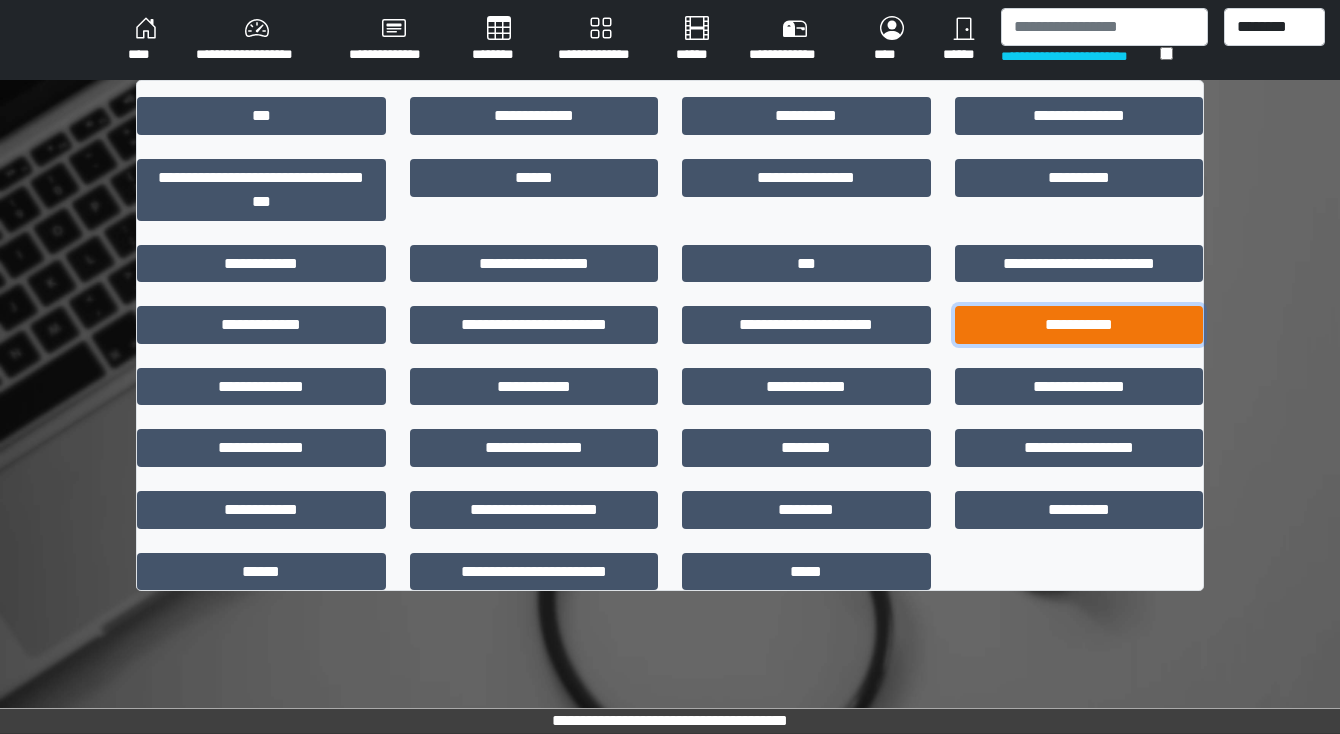 click on "**********" at bounding box center (1079, 325) 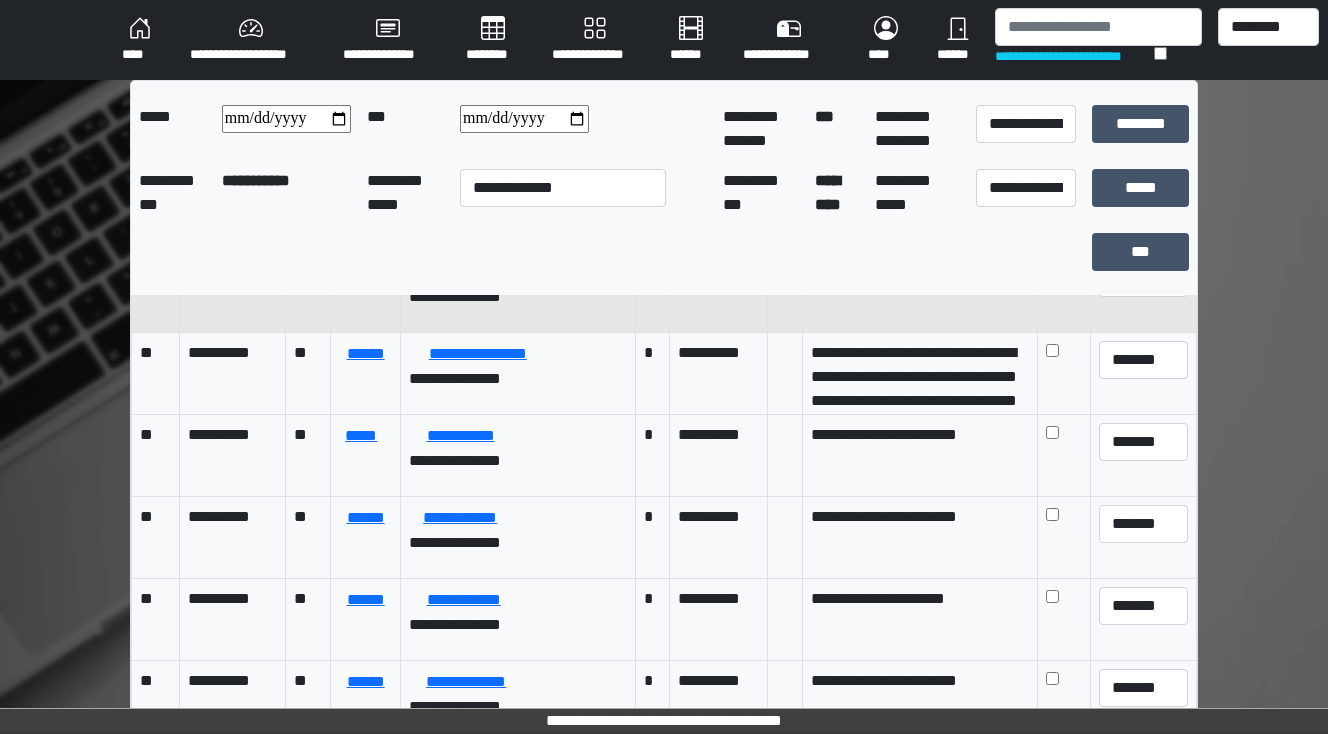 scroll, scrollTop: 240, scrollLeft: 0, axis: vertical 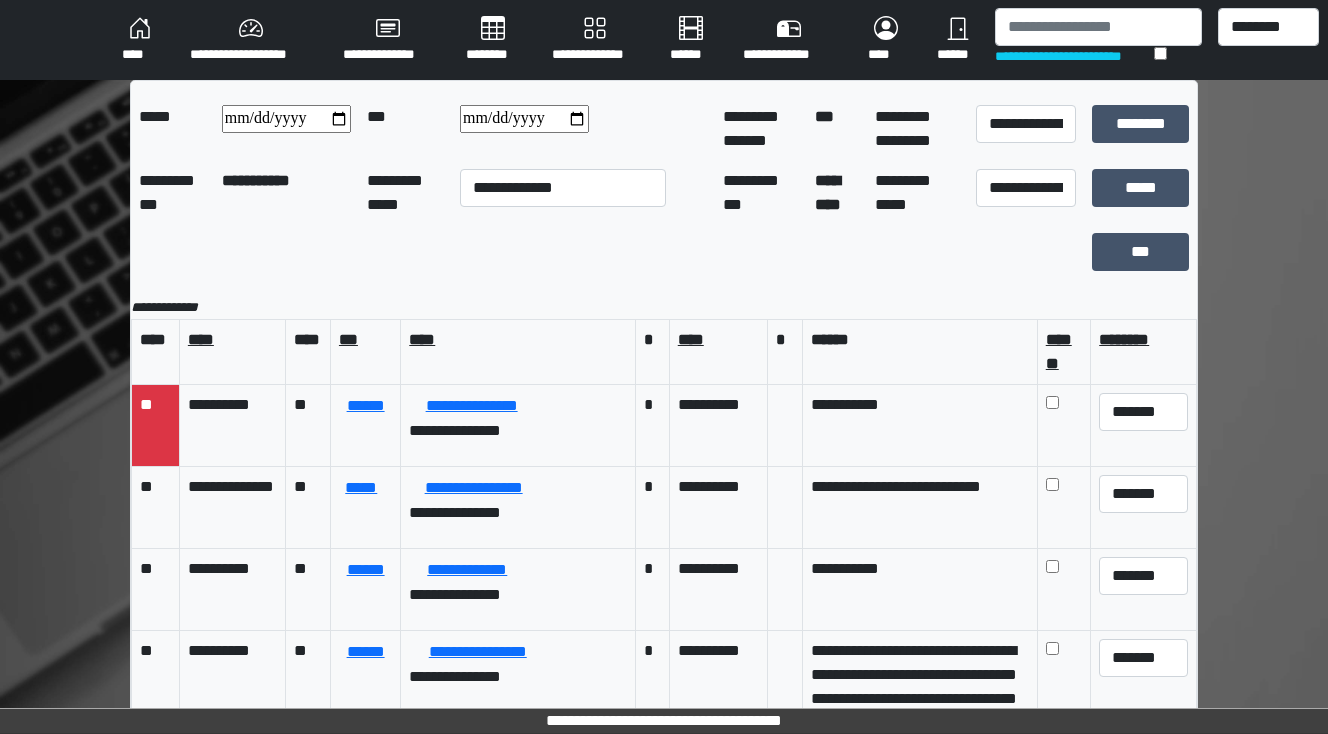 click on "****" at bounding box center [140, 40] 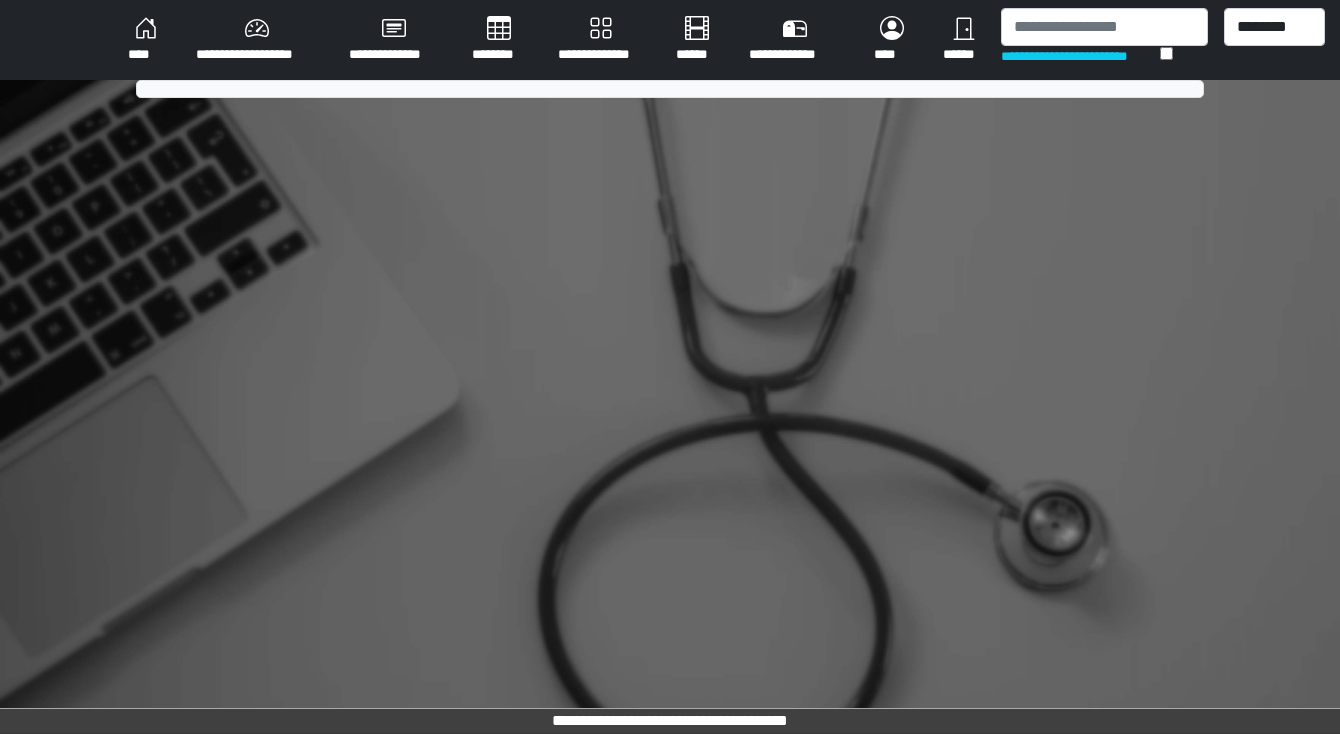 scroll, scrollTop: 0, scrollLeft: 0, axis: both 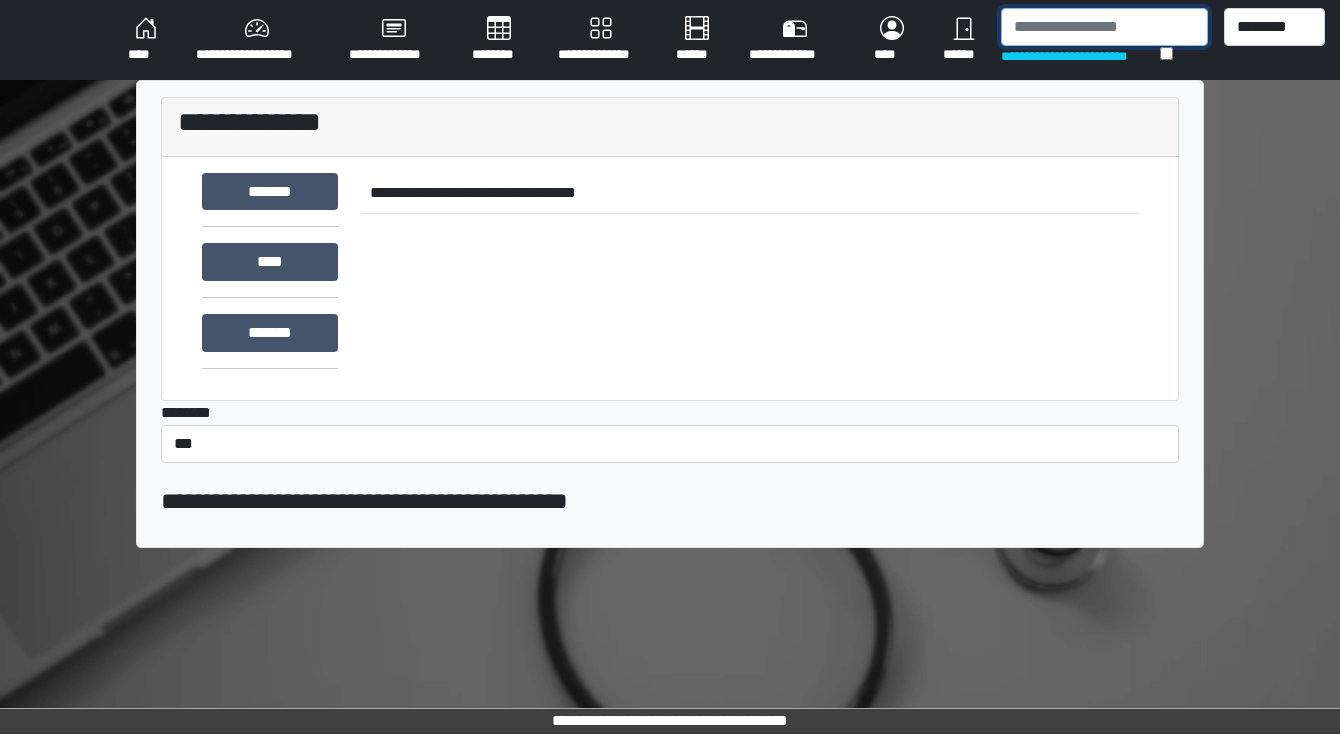click at bounding box center (1104, 27) 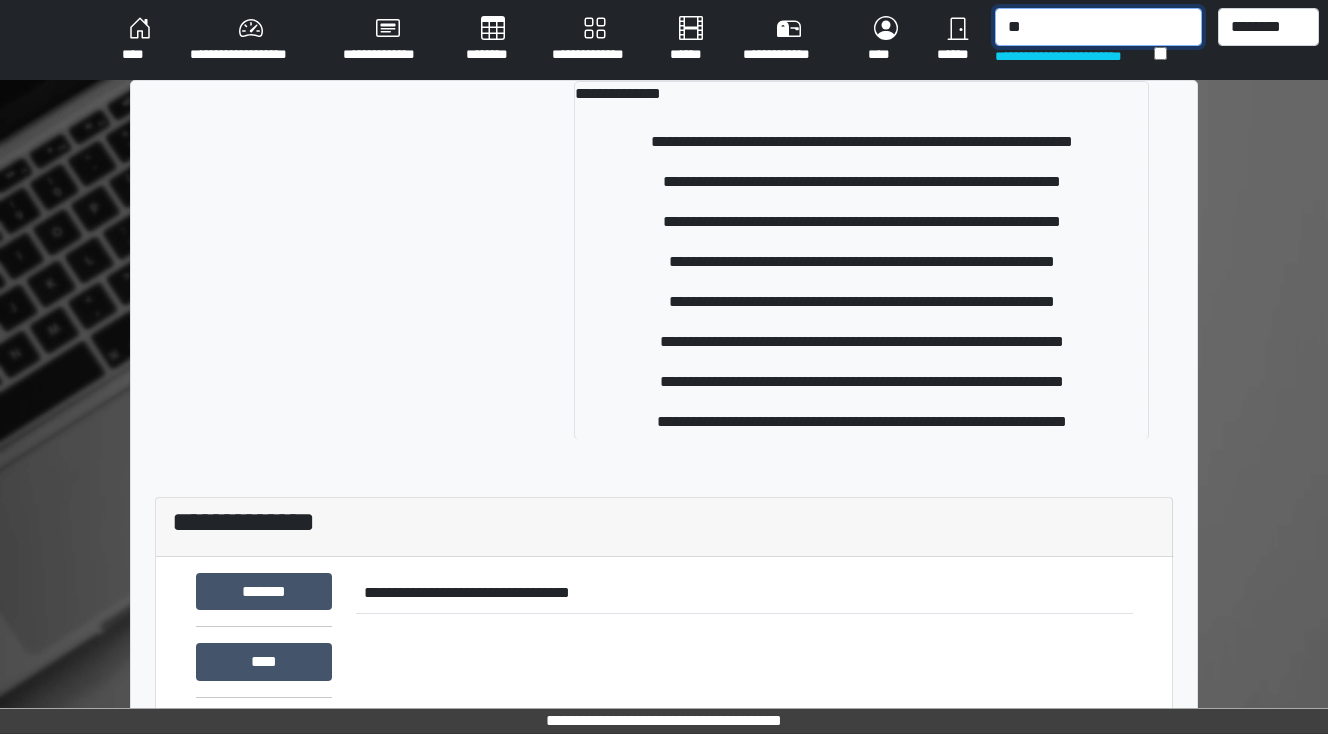 type on "*" 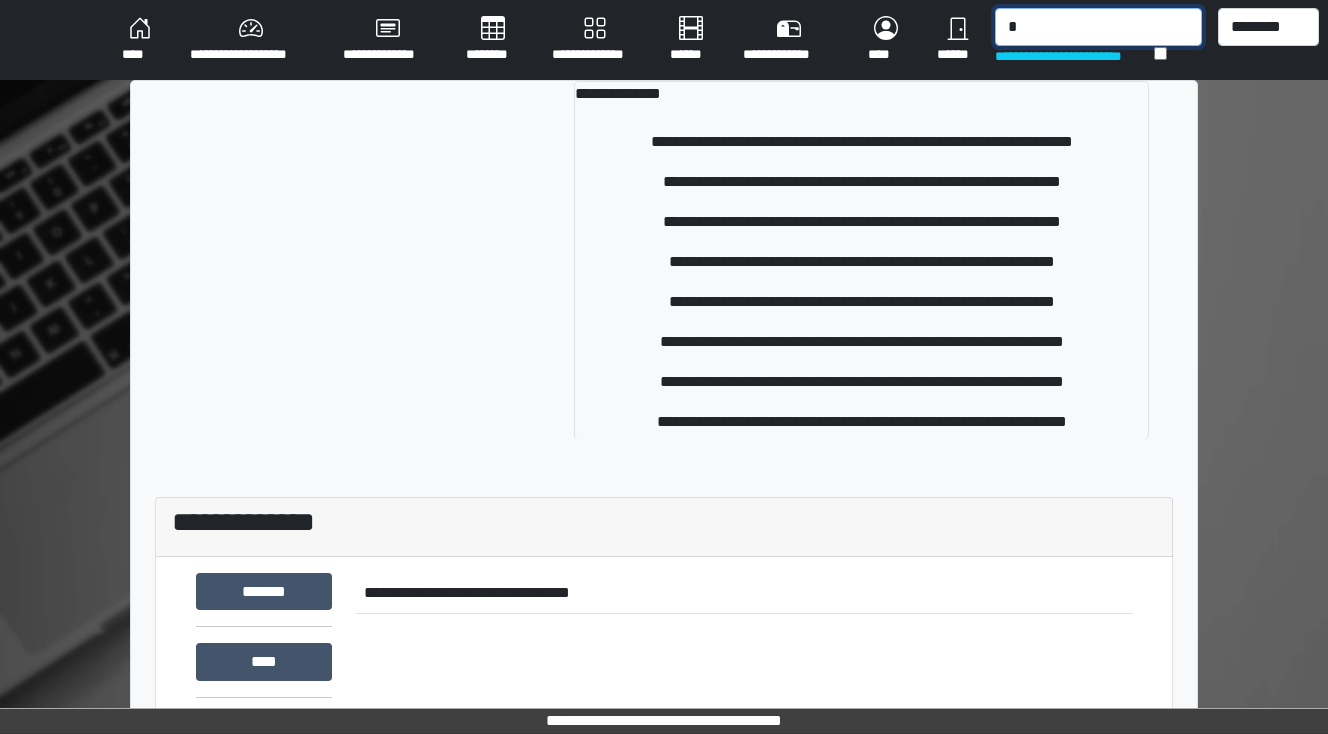 type 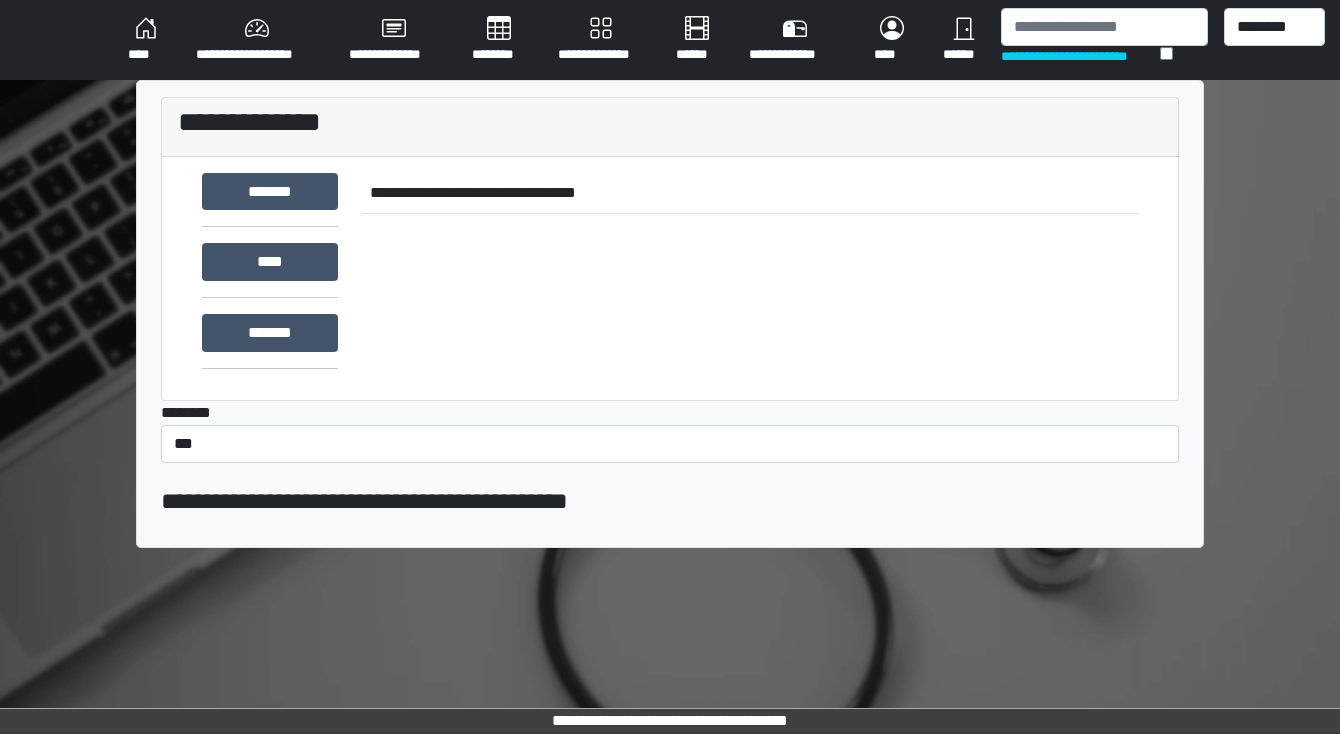 click on "********" at bounding box center (499, 40) 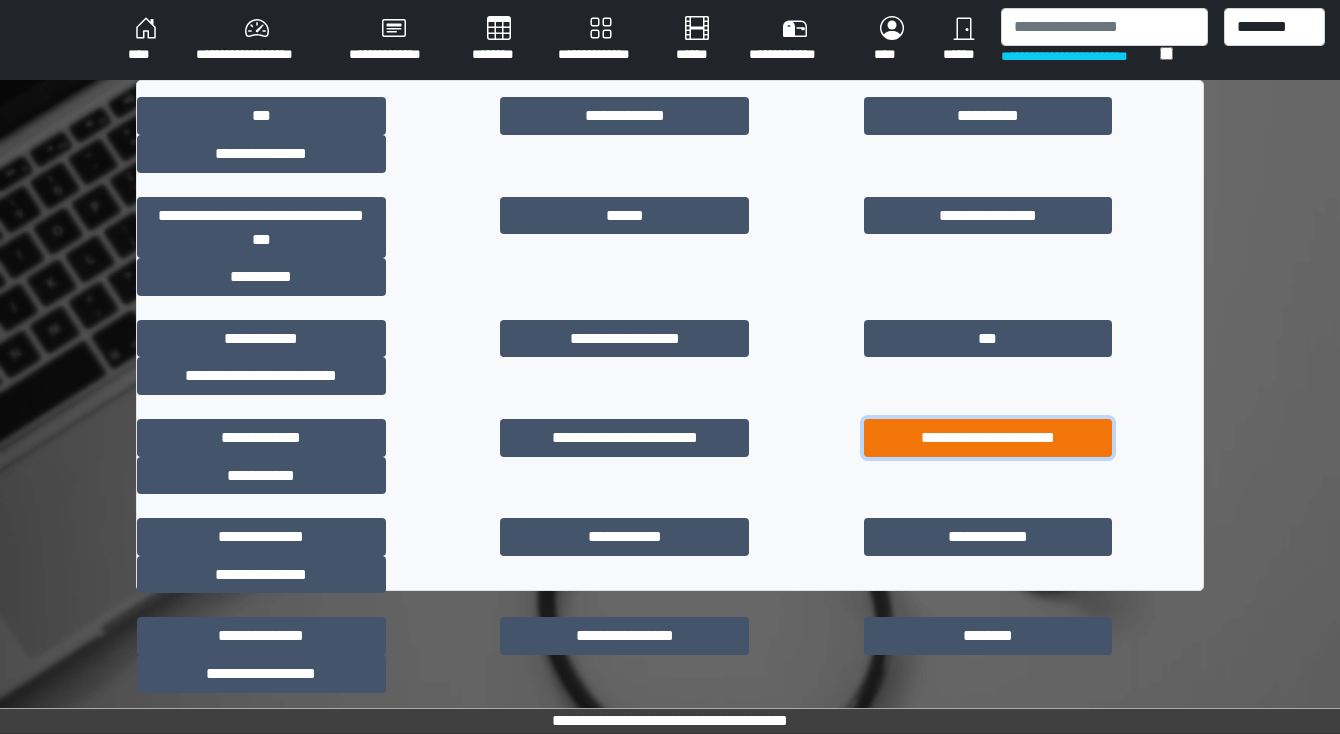 click on "**********" at bounding box center (988, 438) 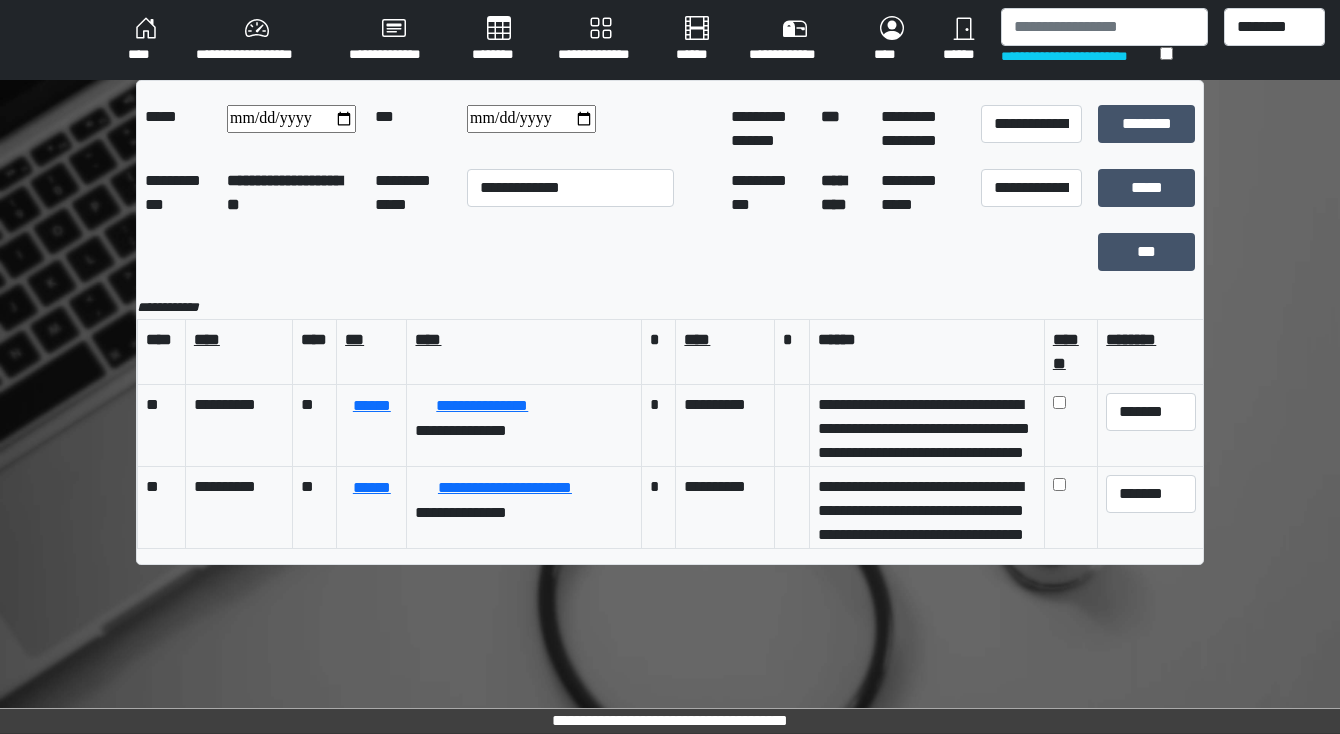 click on "********" at bounding box center [499, 40] 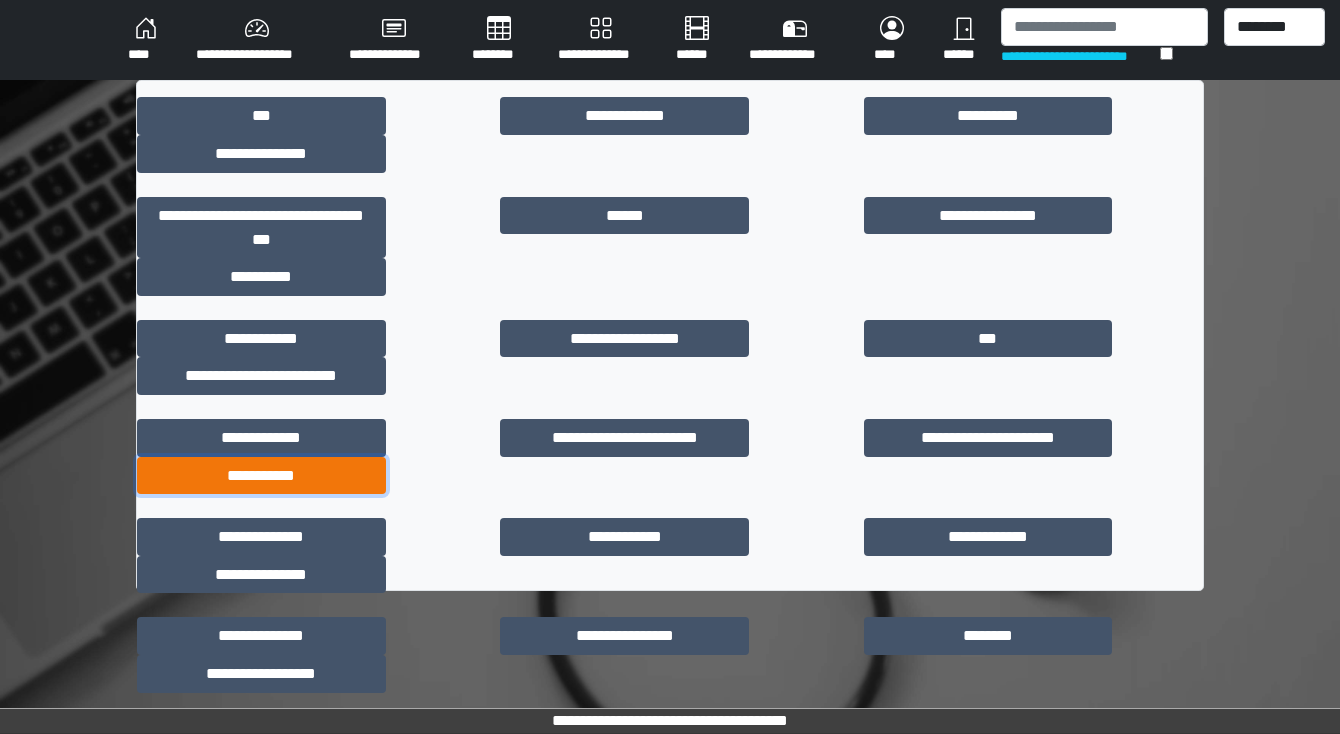 click on "**********" at bounding box center [261, 476] 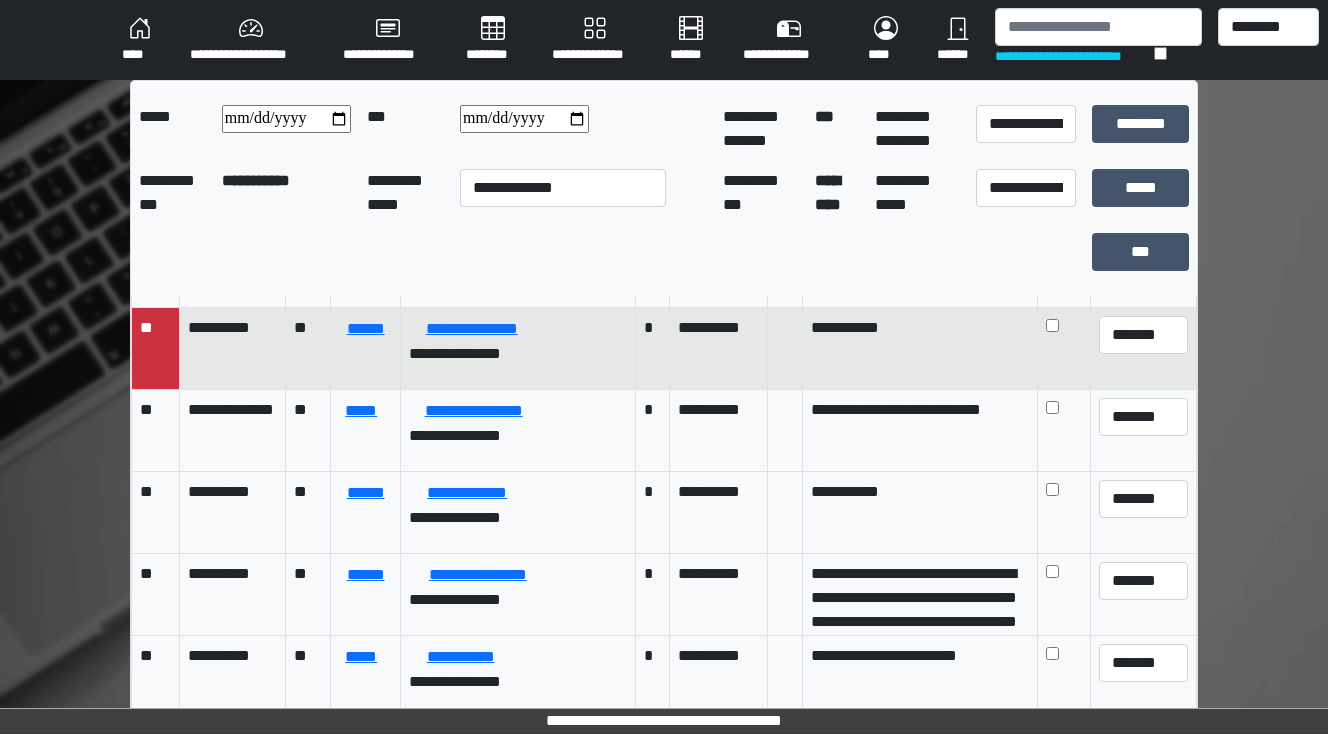 scroll, scrollTop: 0, scrollLeft: 0, axis: both 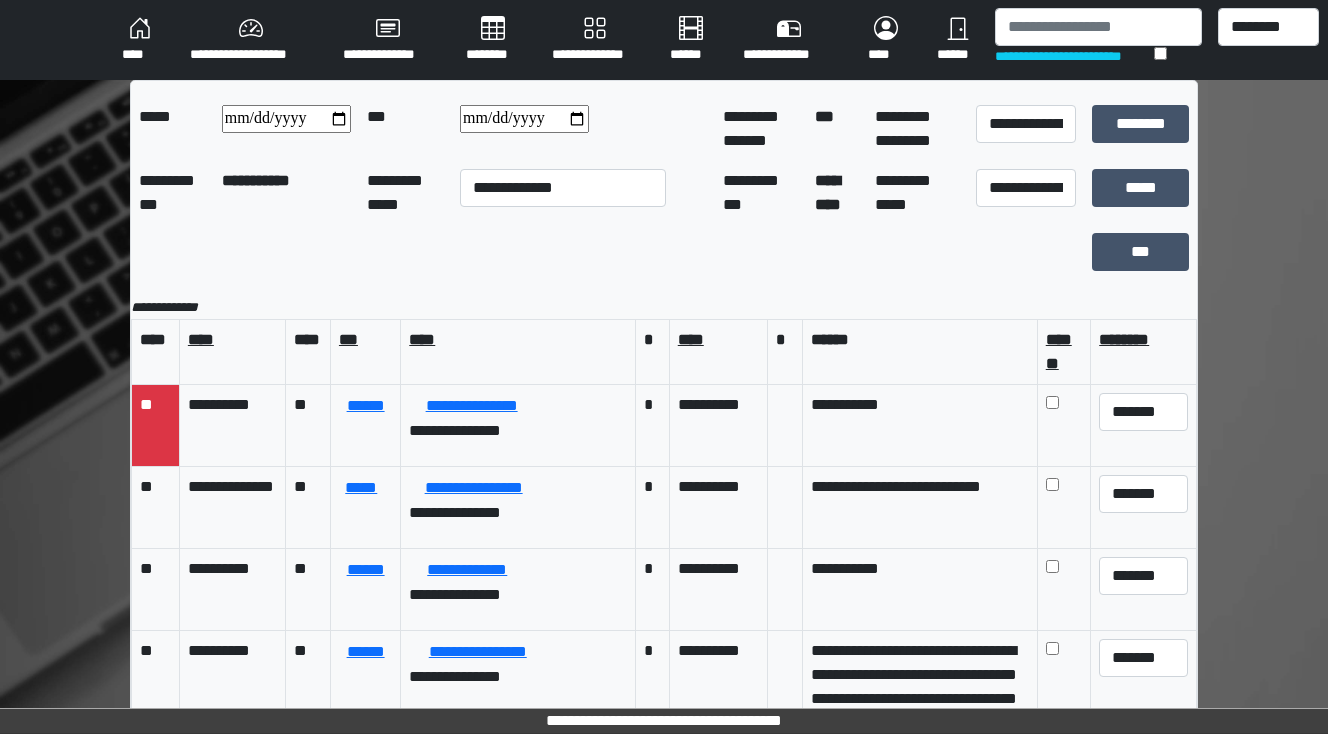 click on "****" at bounding box center [140, 40] 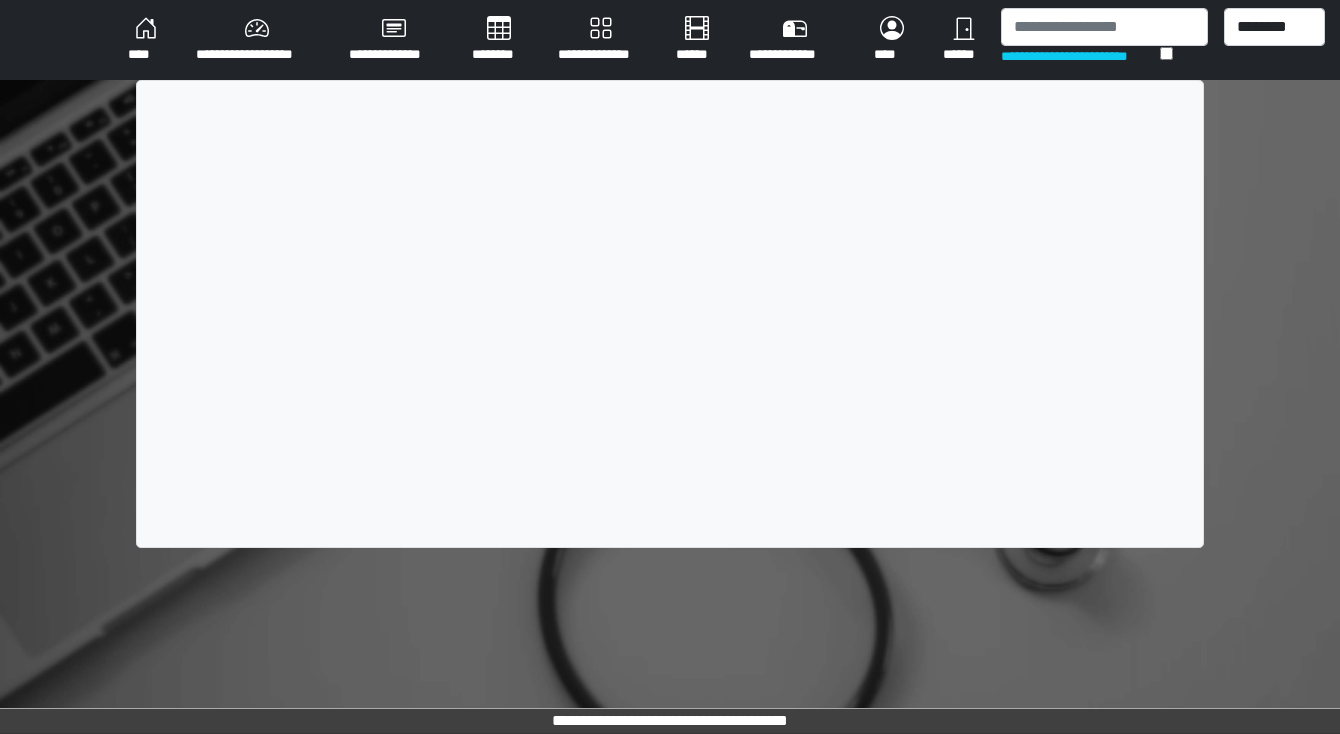 scroll, scrollTop: 0, scrollLeft: 0, axis: both 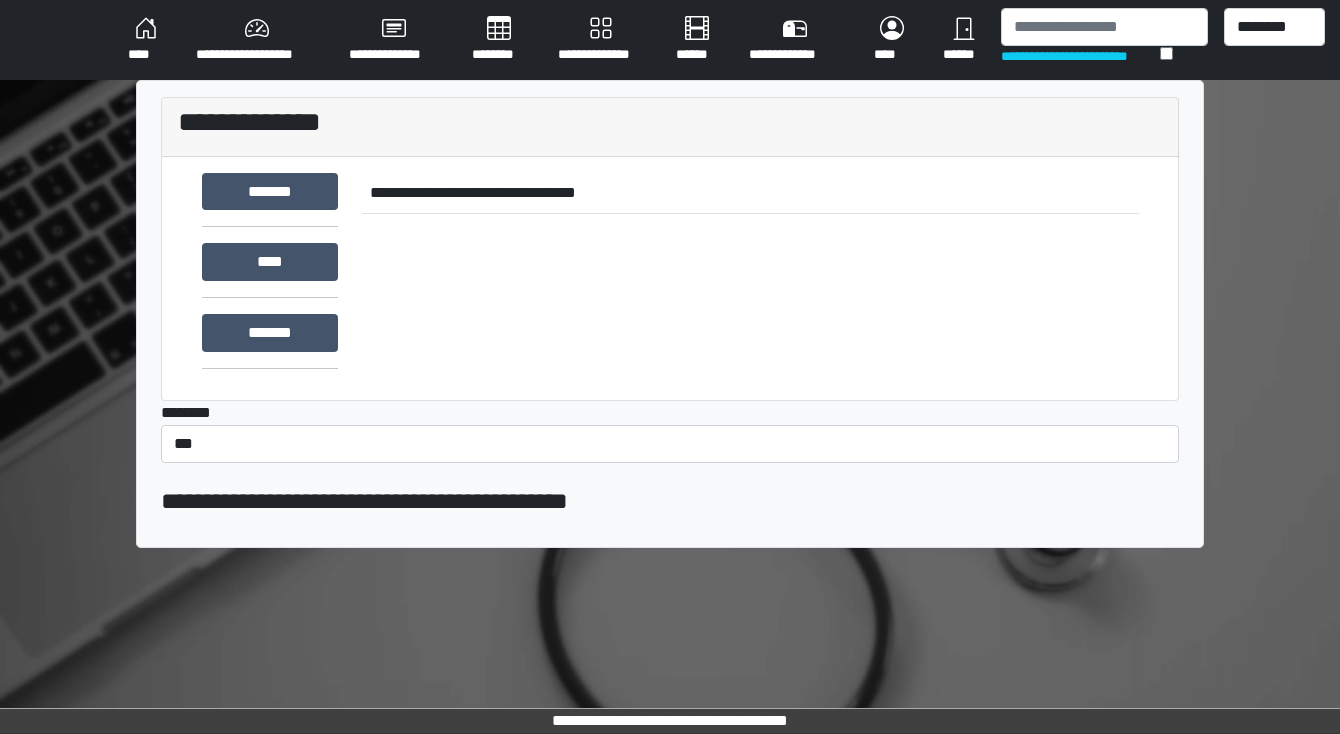 click on "********" at bounding box center [499, 40] 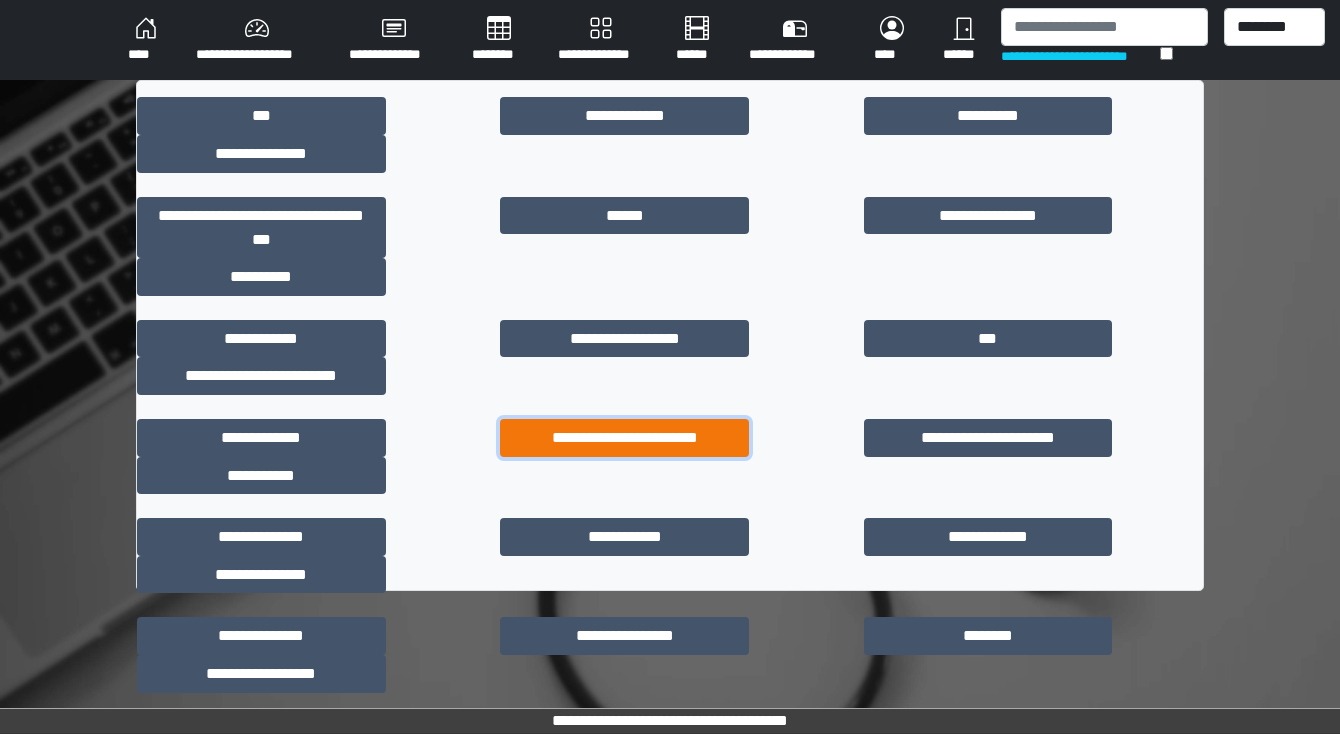 click on "**********" at bounding box center (624, 438) 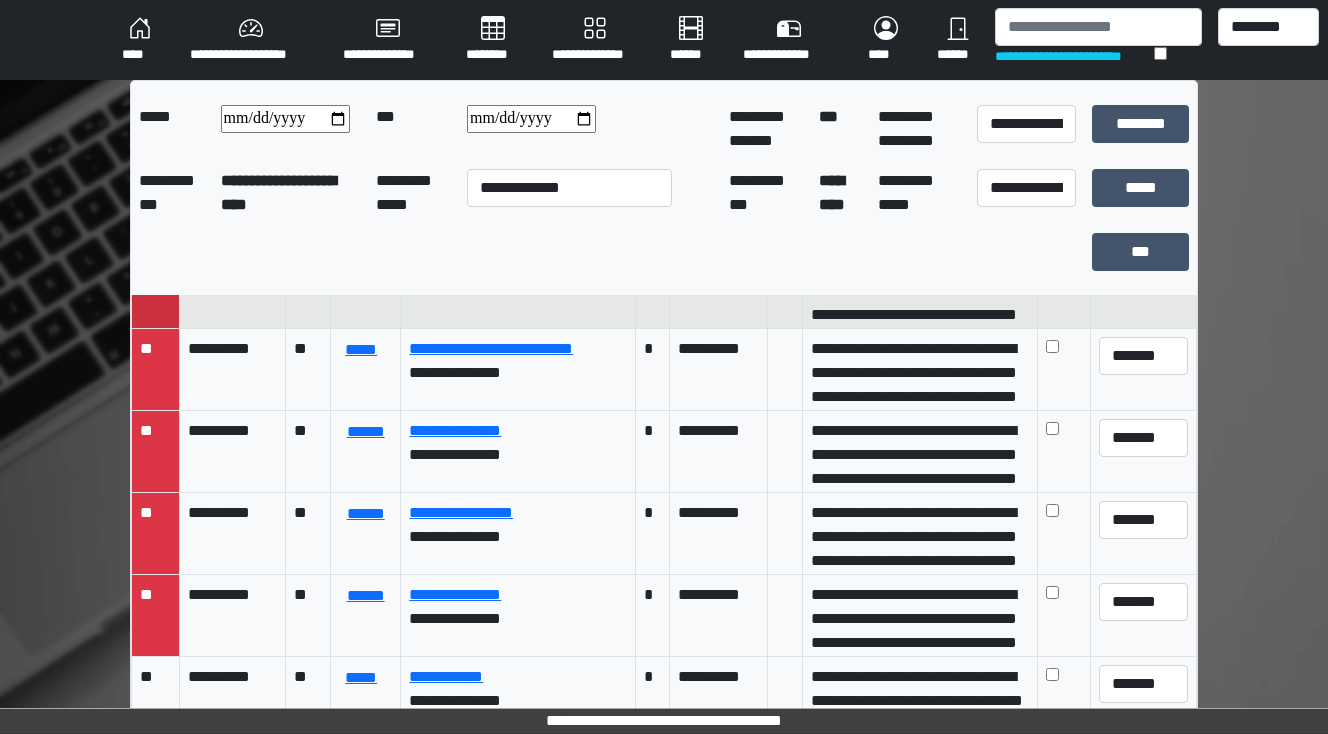 scroll, scrollTop: 0, scrollLeft: 0, axis: both 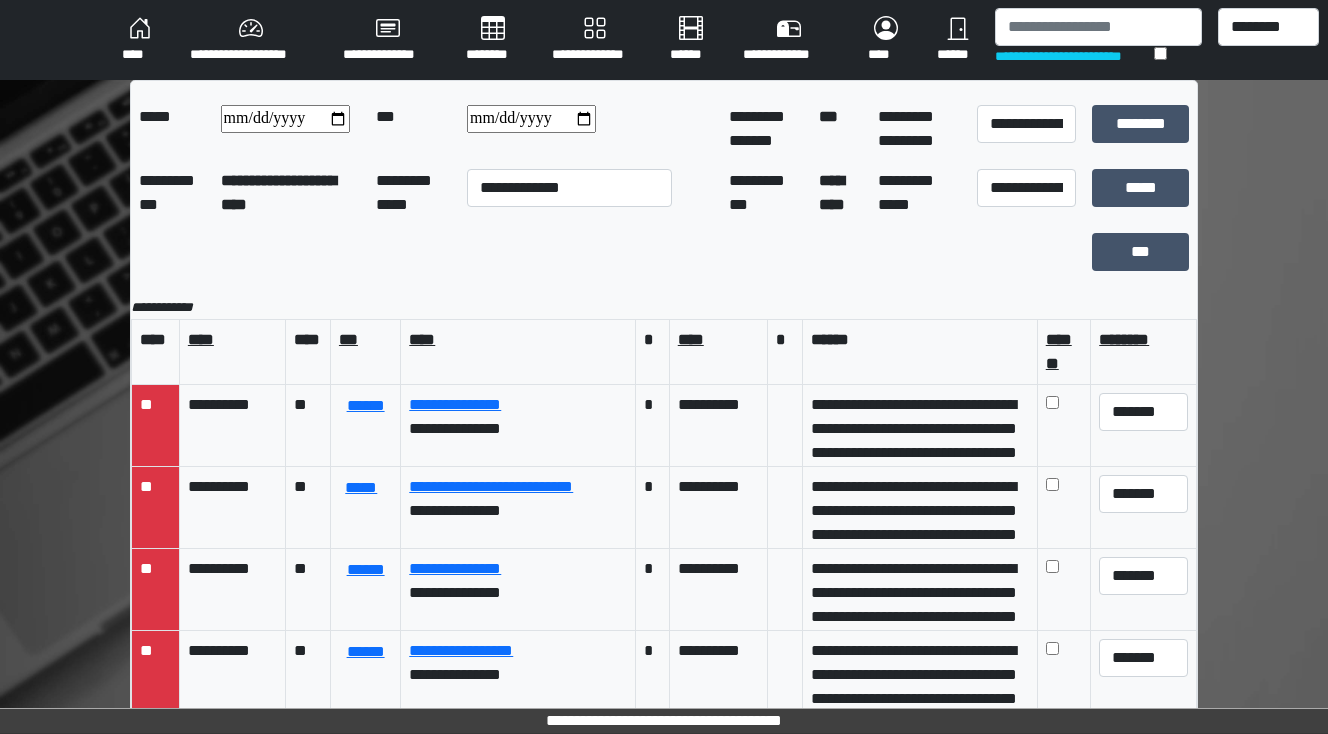 click on "****" at bounding box center (140, 40) 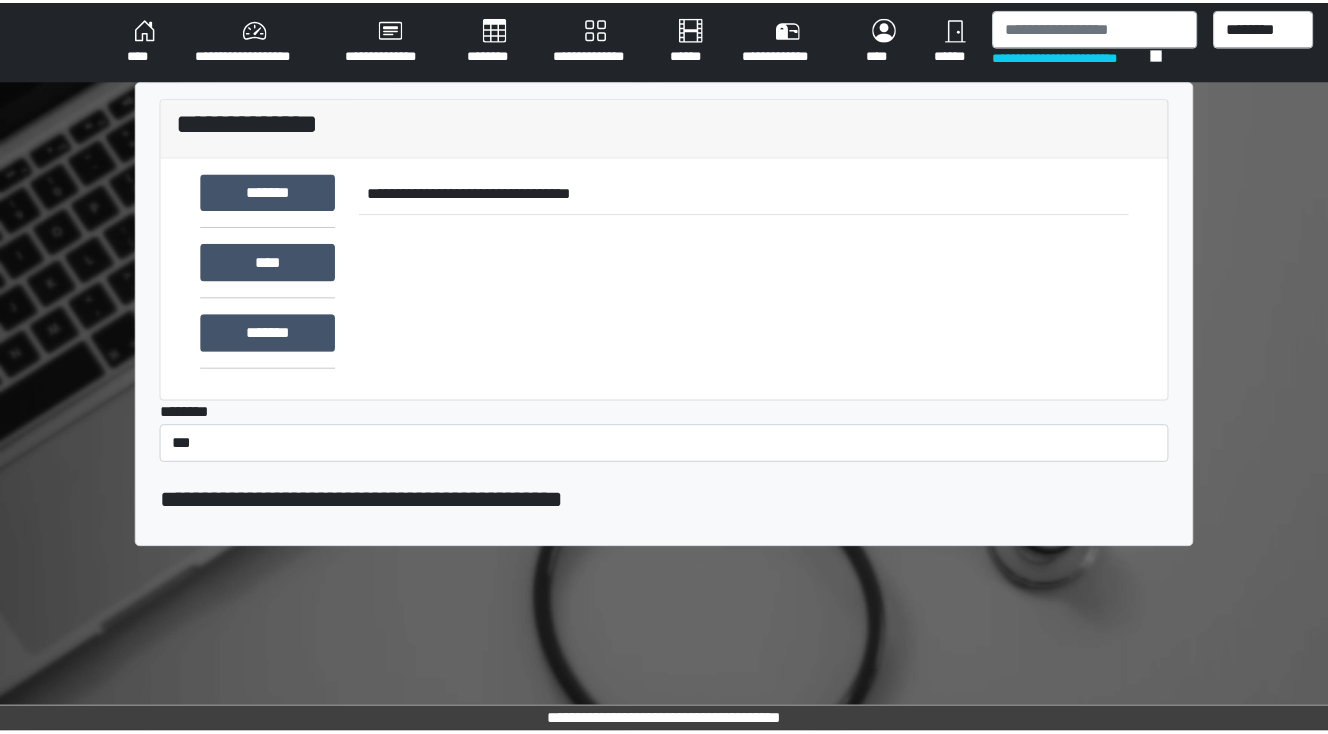 scroll, scrollTop: 0, scrollLeft: 0, axis: both 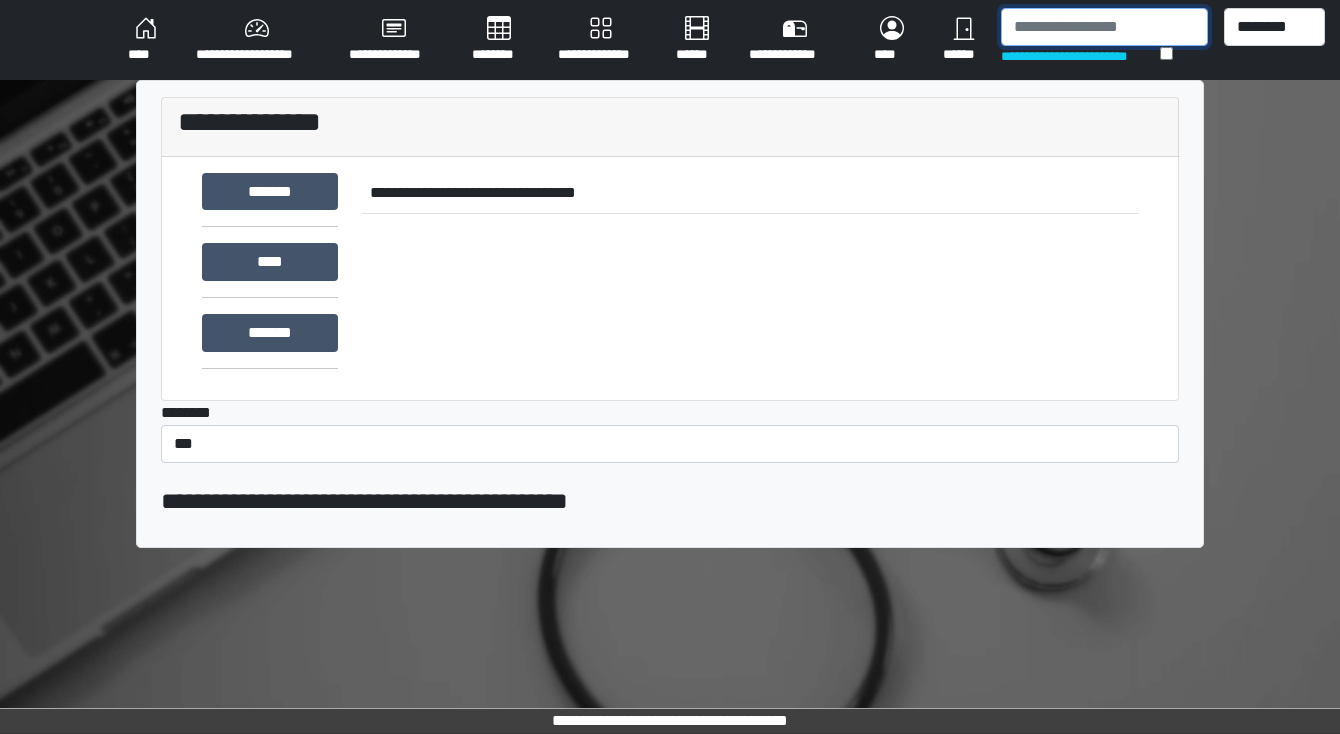 click at bounding box center (1104, 27) 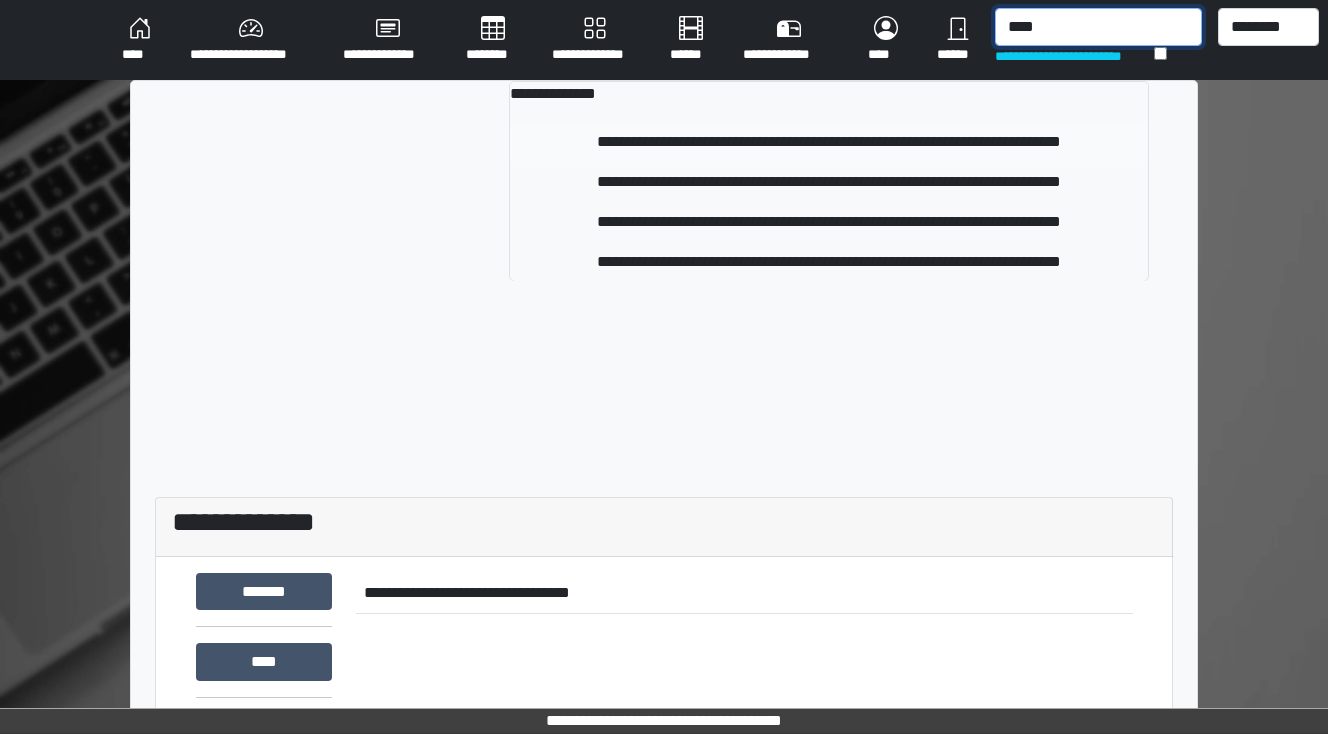 type on "****" 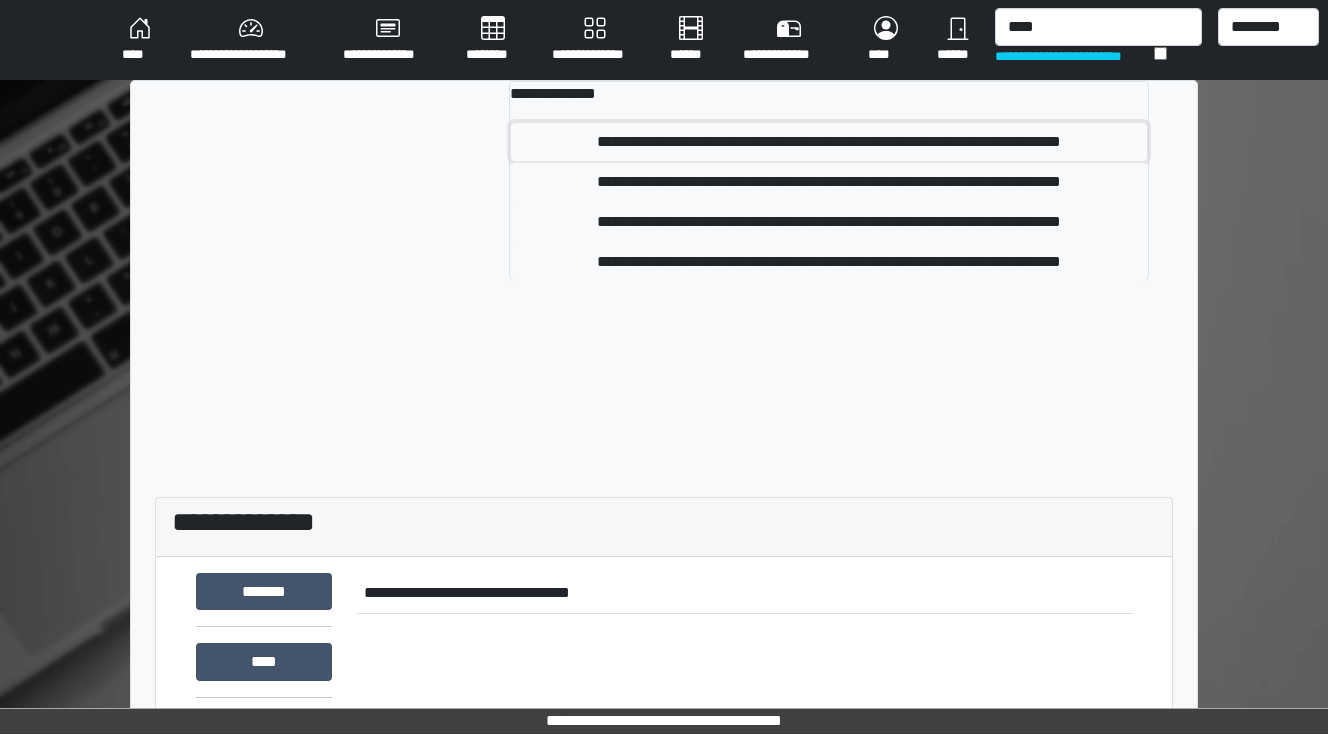 click on "**********" at bounding box center (829, 142) 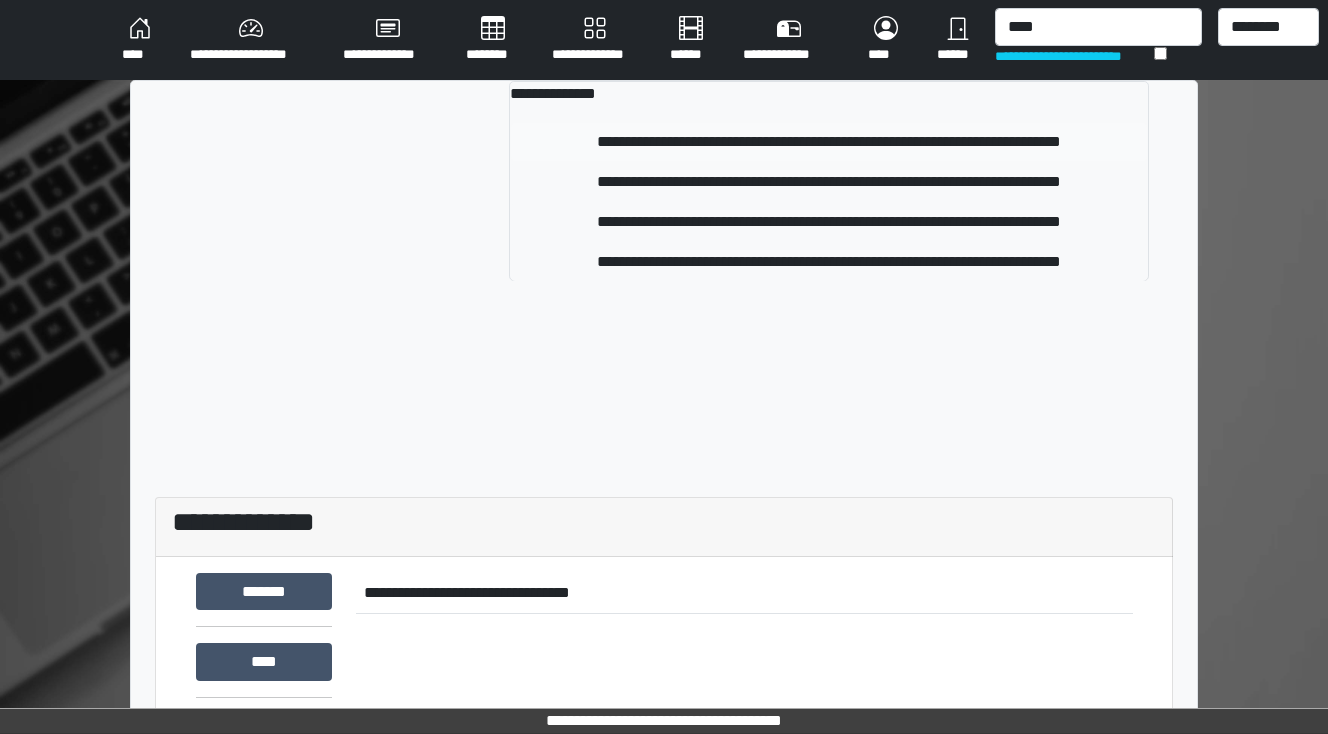 type 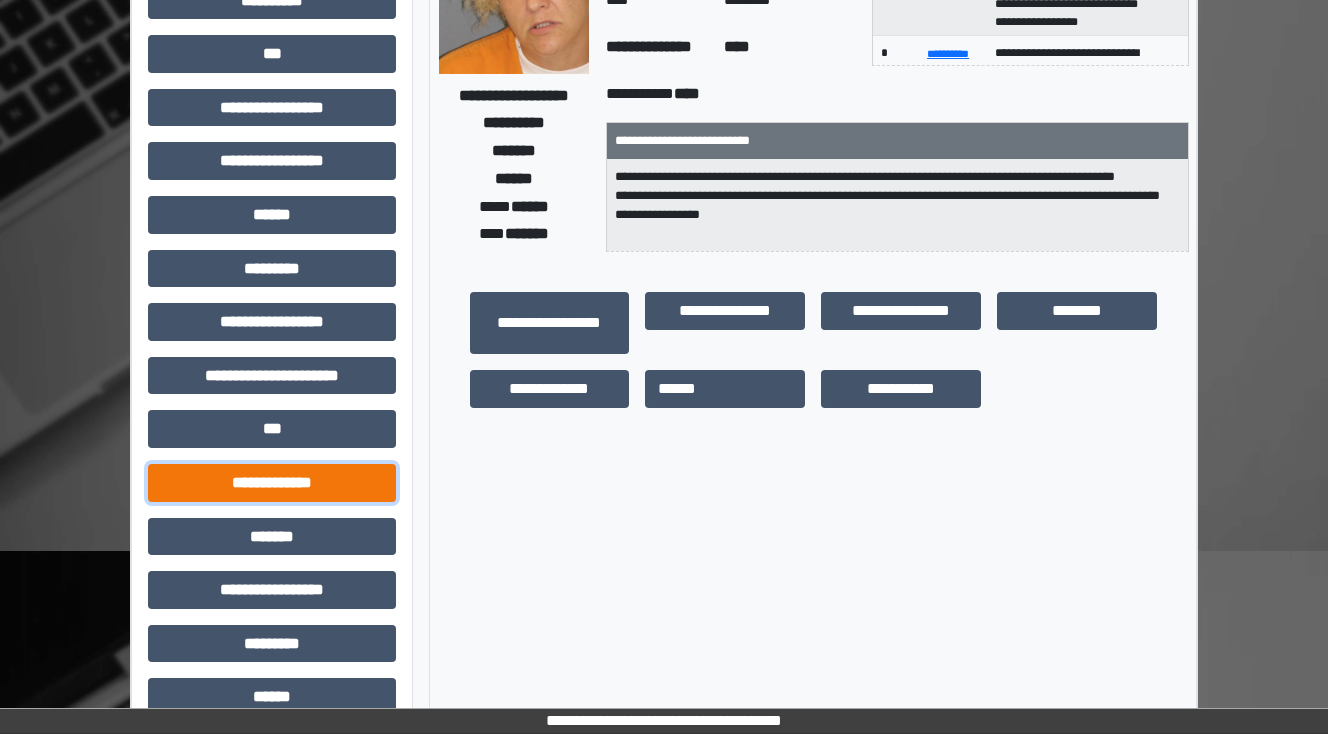 click on "**********" at bounding box center (272, 483) 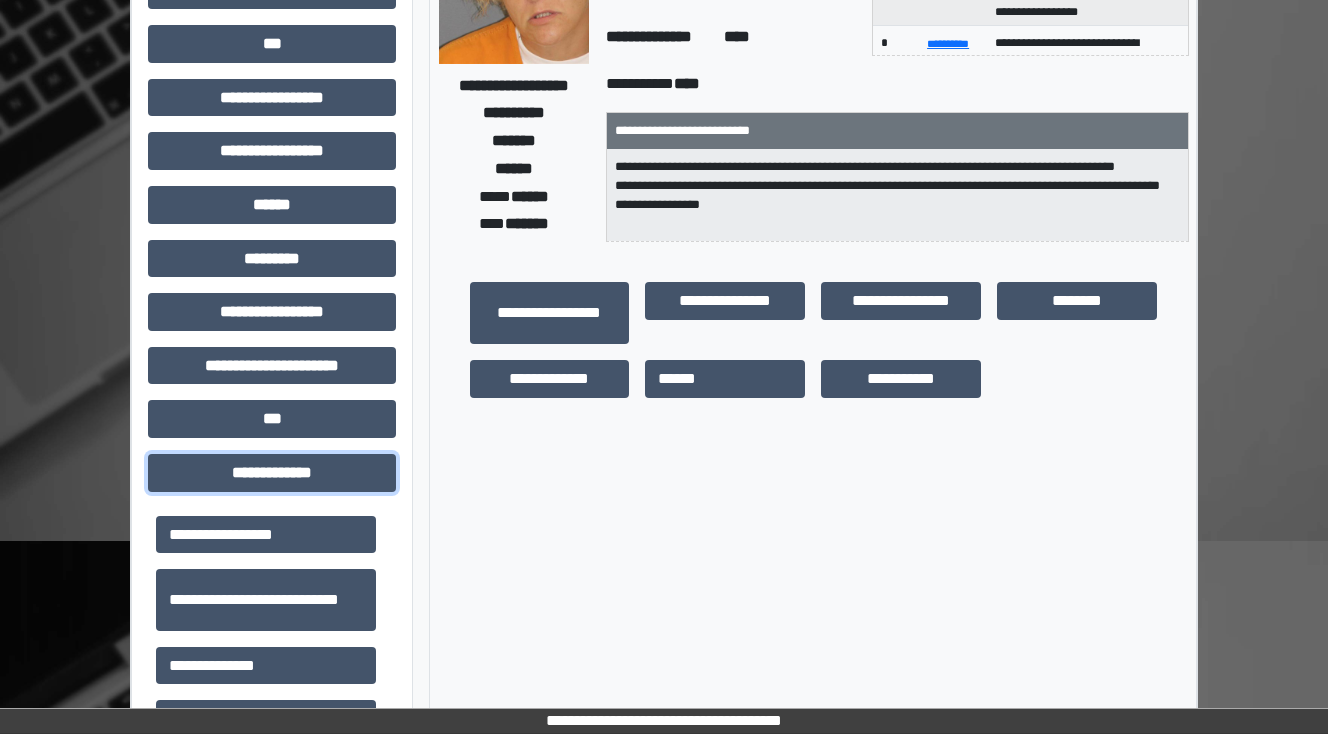 scroll, scrollTop: 400, scrollLeft: 0, axis: vertical 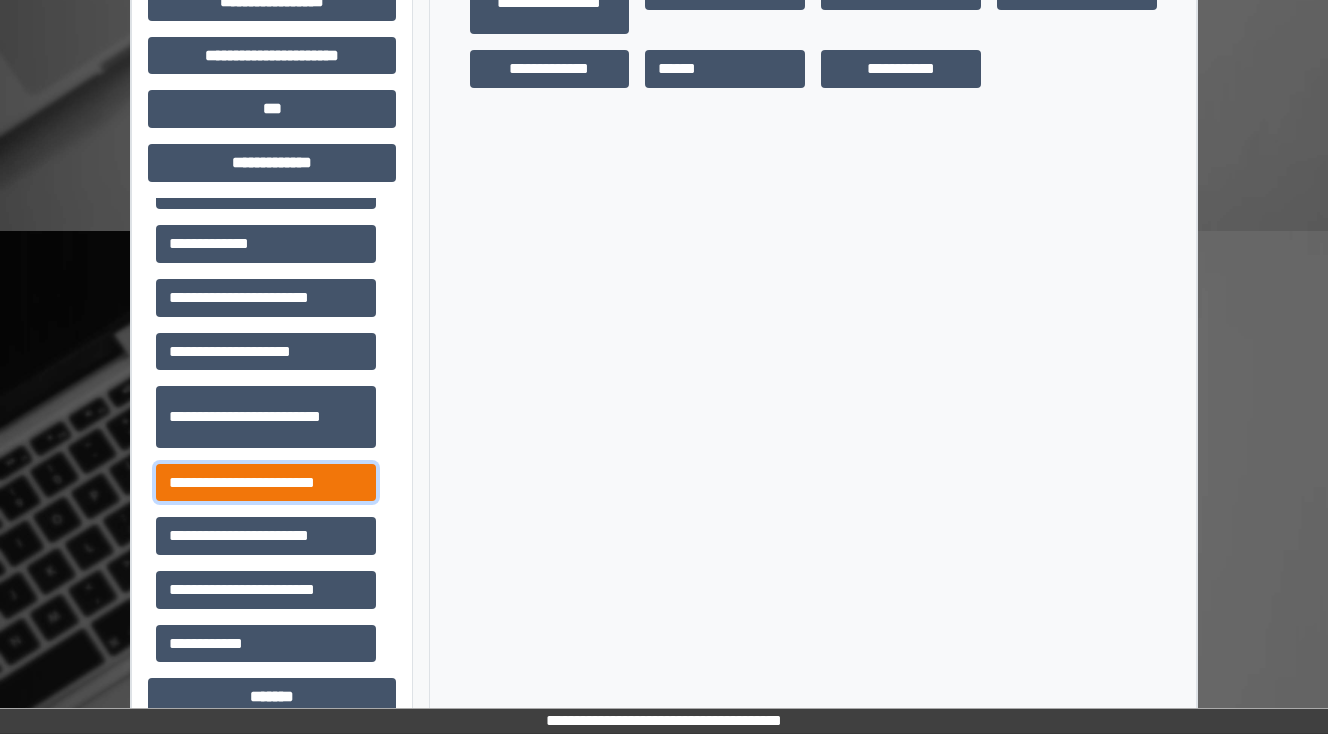 click on "**********" at bounding box center (266, 483) 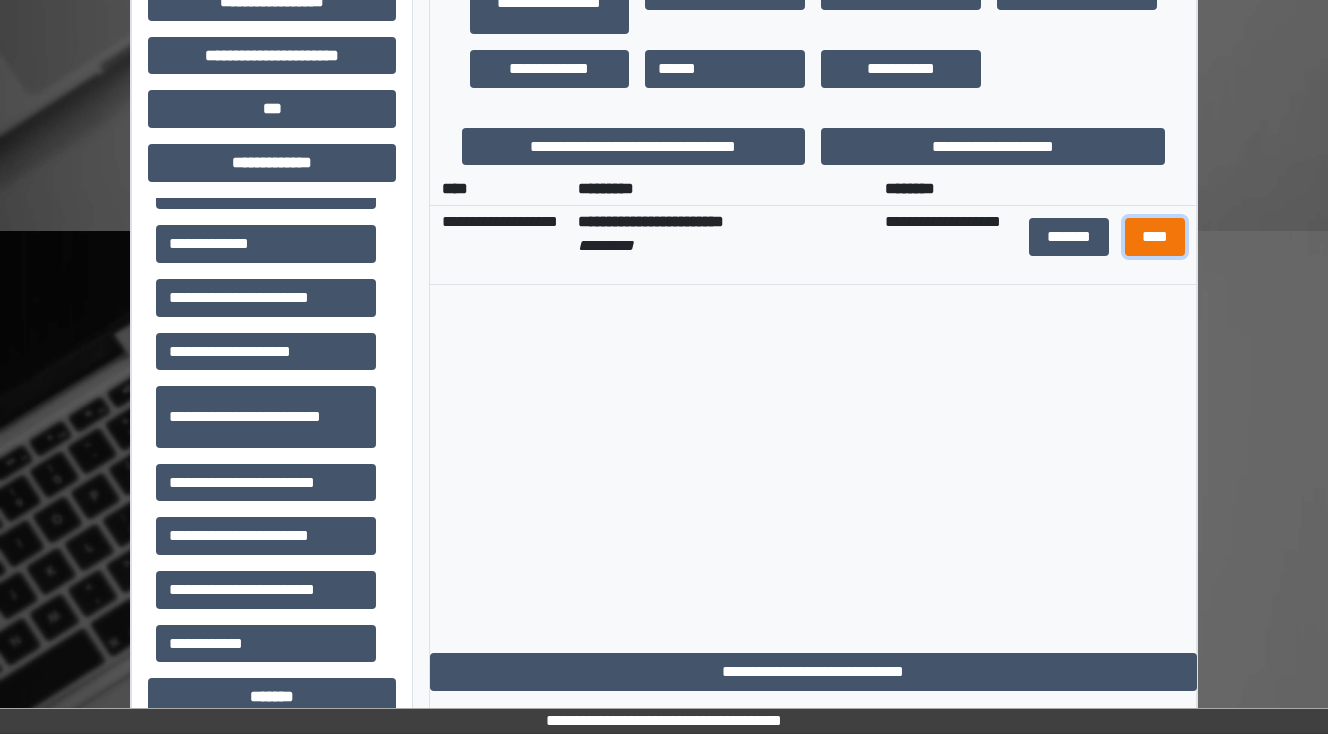 click on "****" at bounding box center (1154, 237) 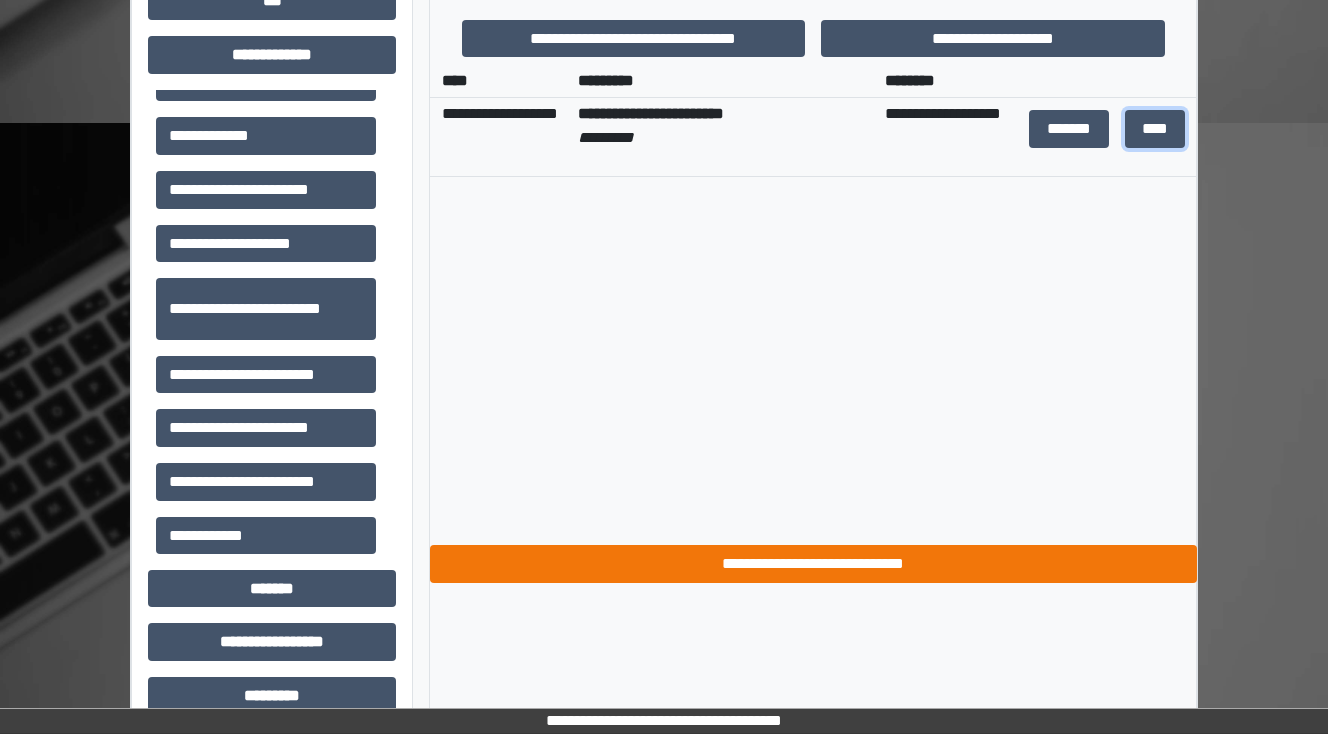 scroll, scrollTop: 720, scrollLeft: 0, axis: vertical 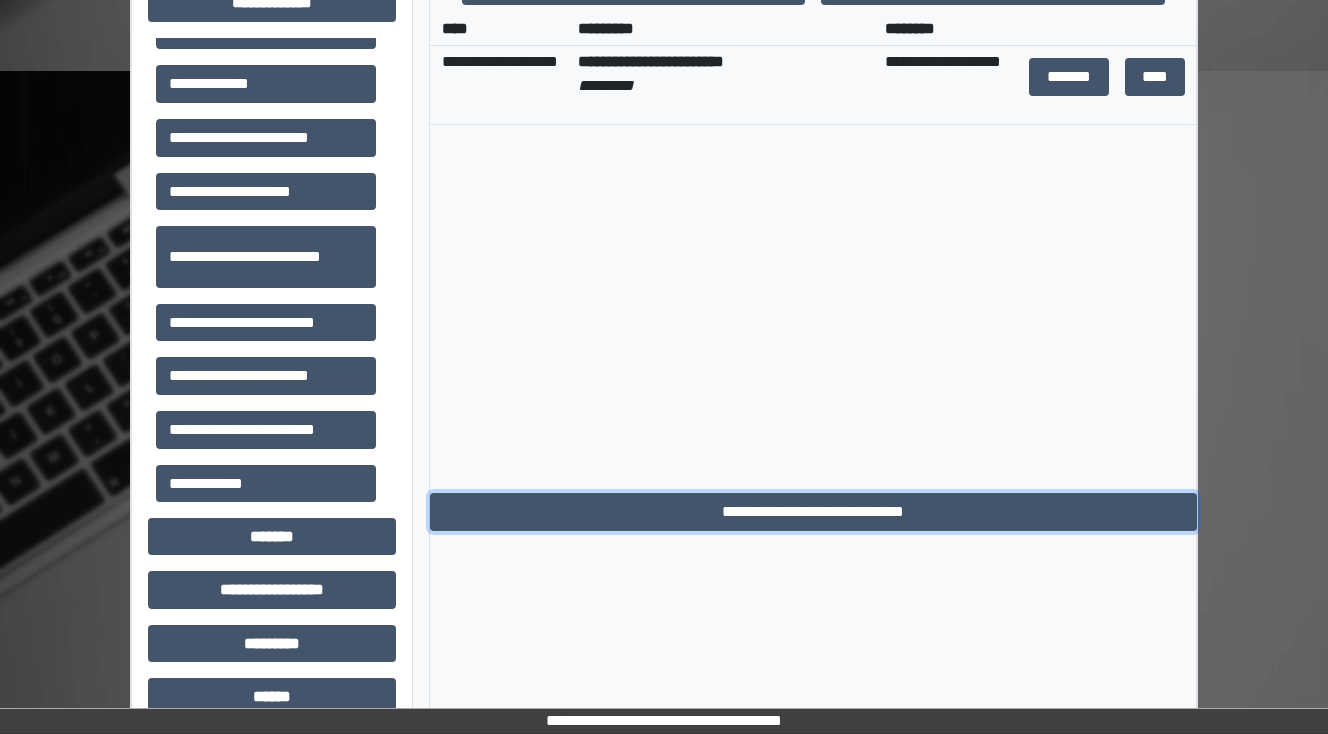 click on "**********" at bounding box center [813, 512] 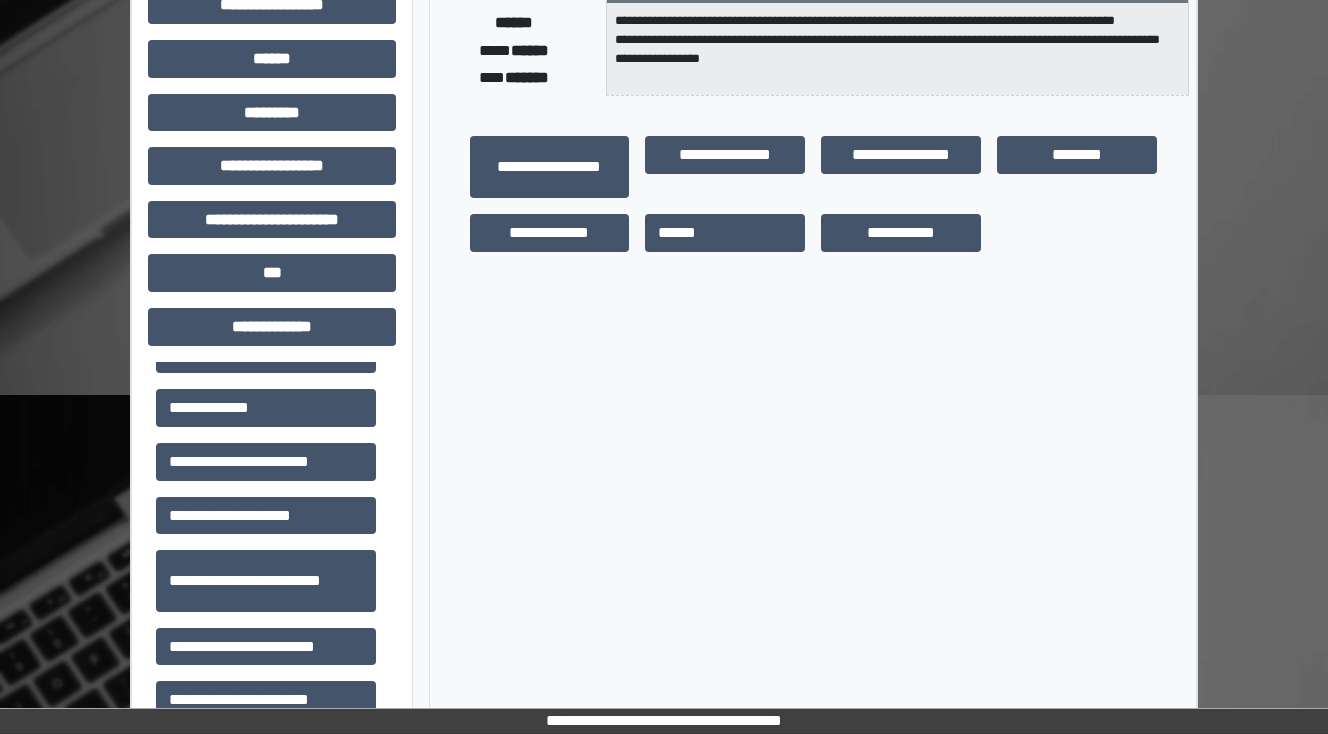 scroll, scrollTop: 320, scrollLeft: 0, axis: vertical 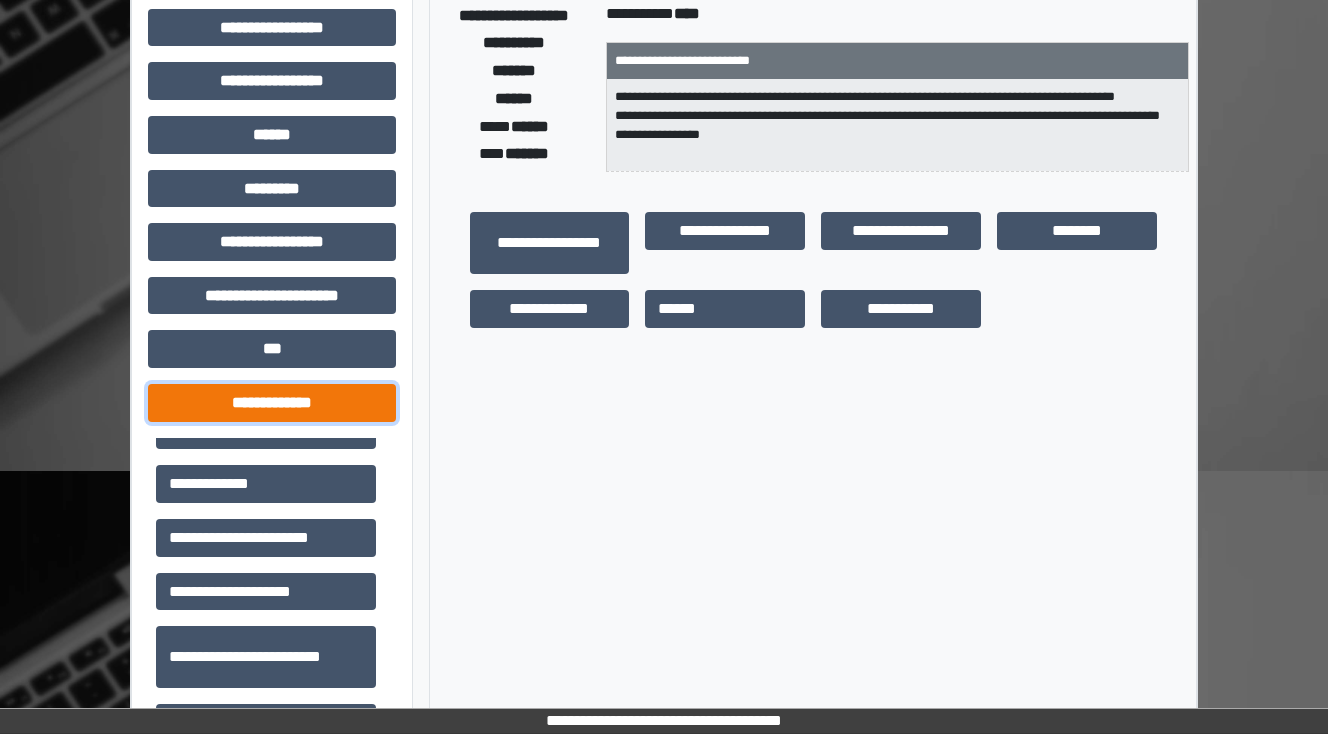 click on "**********" at bounding box center (272, 403) 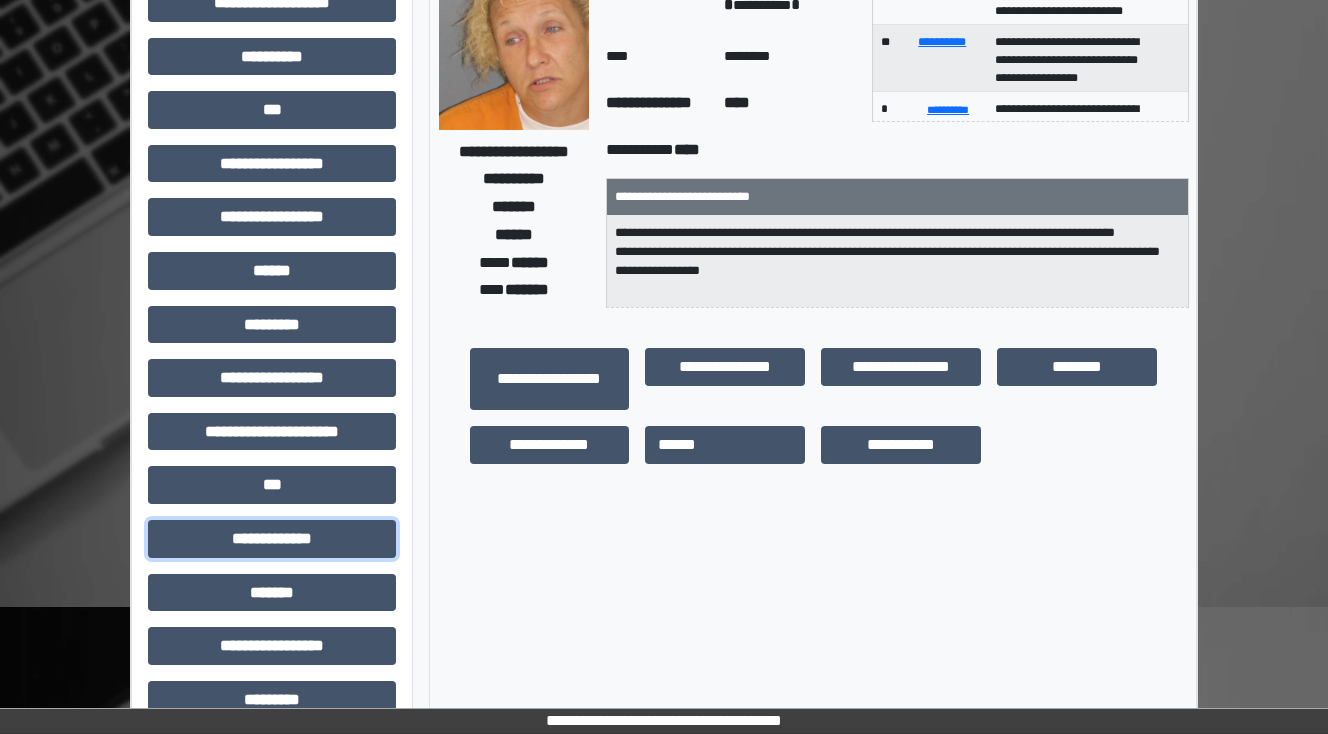 scroll, scrollTop: 0, scrollLeft: 0, axis: both 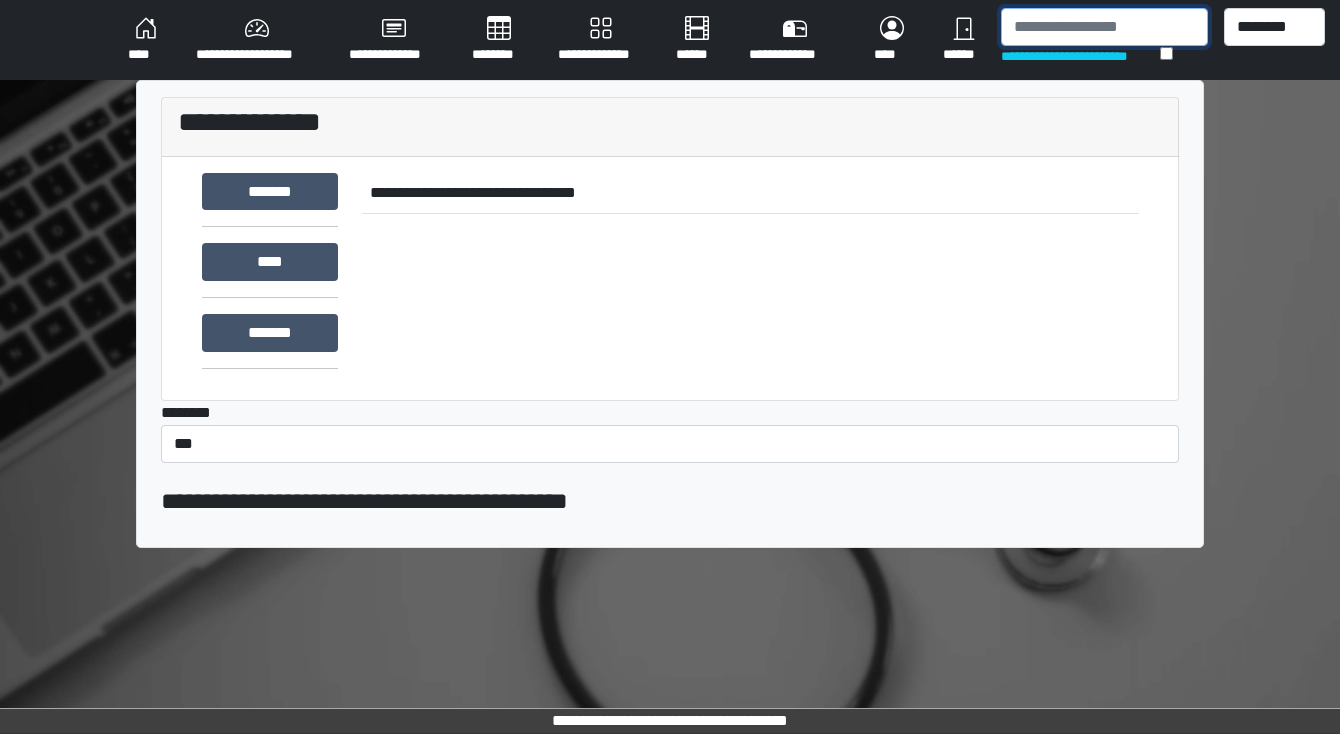 click at bounding box center [1104, 27] 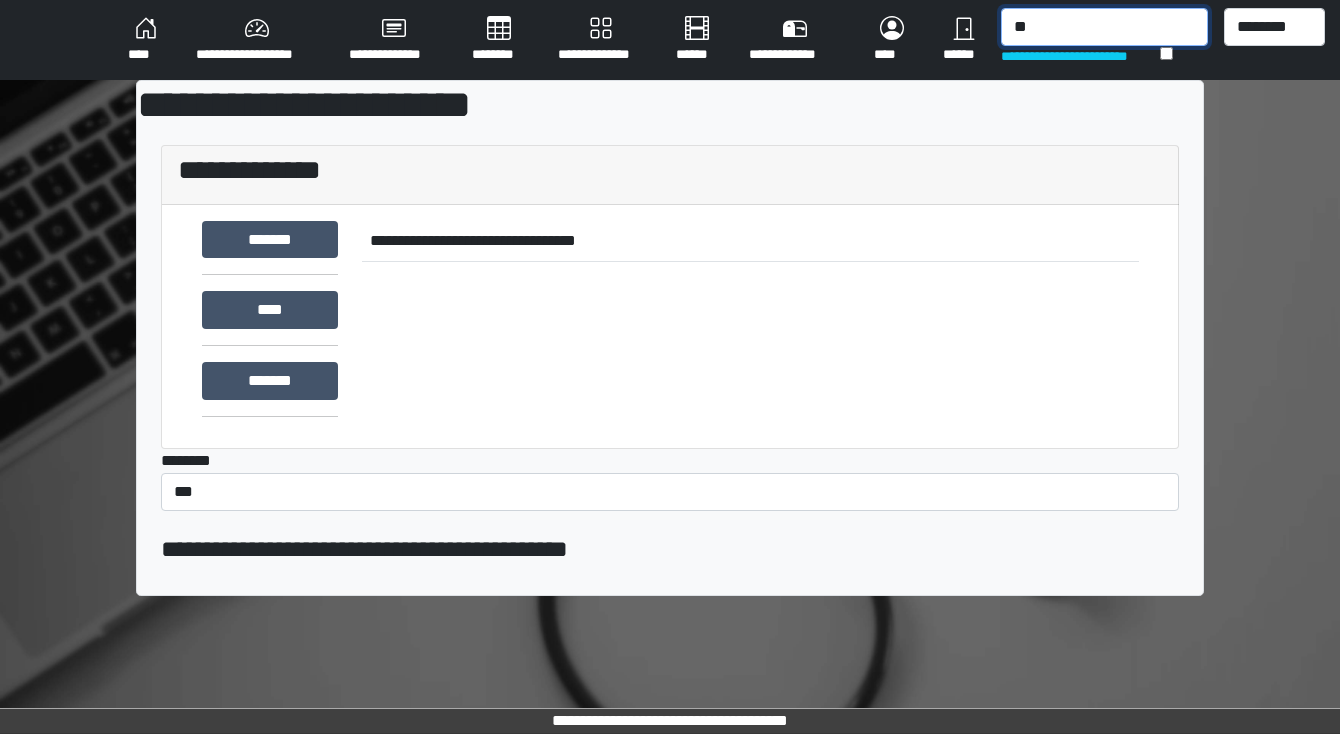 type on "*" 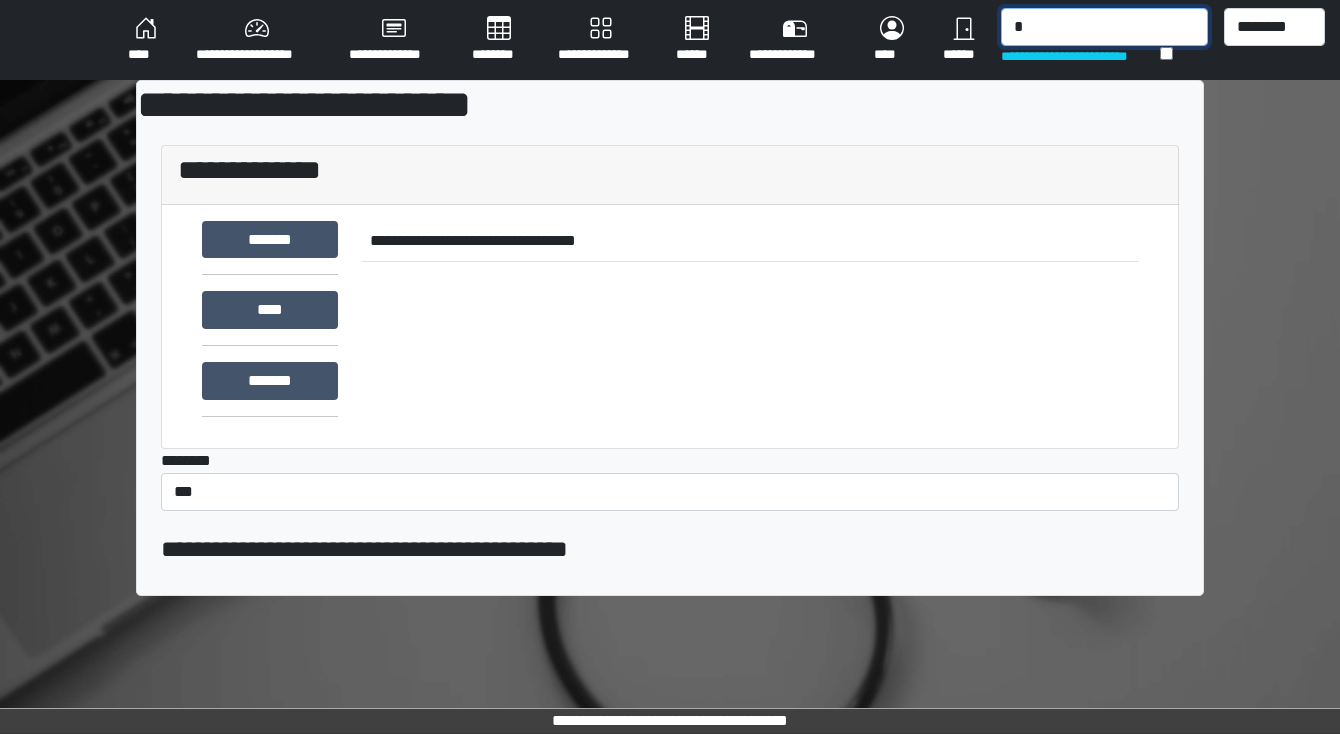 type 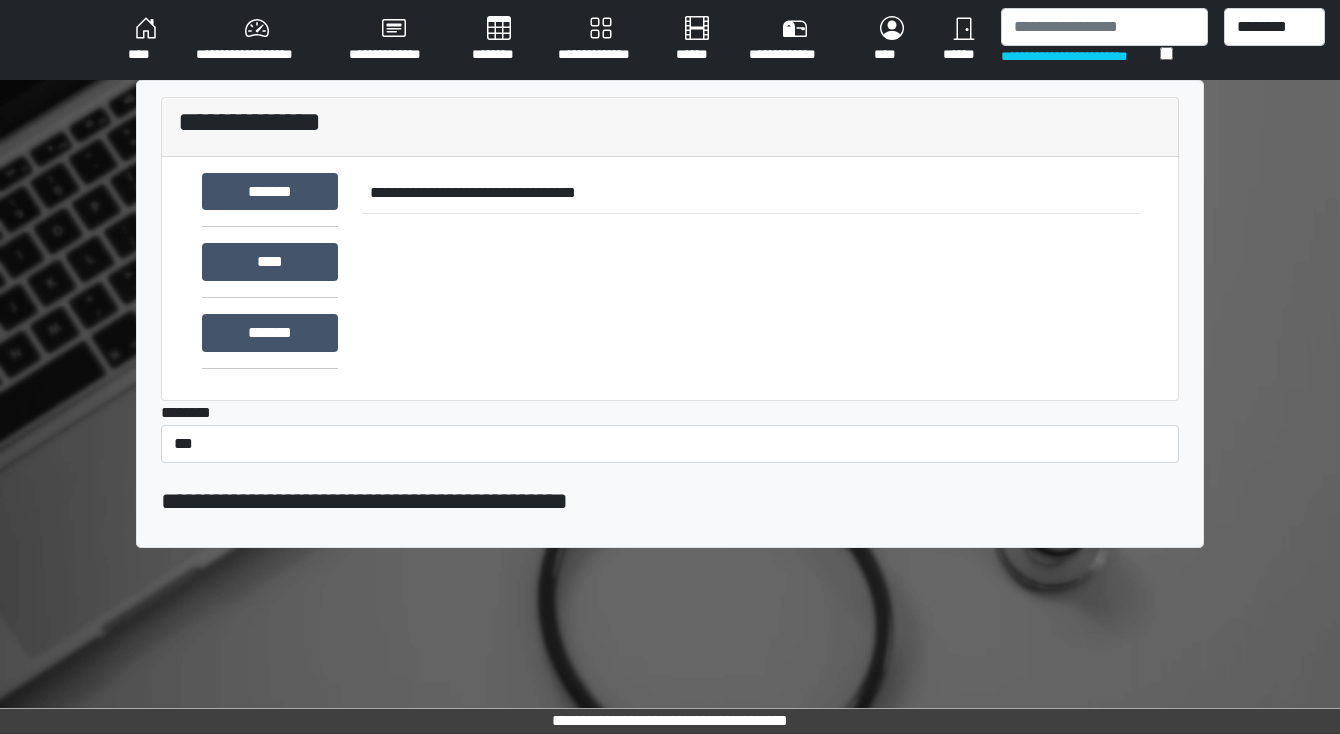 scroll, scrollTop: 0, scrollLeft: 0, axis: both 